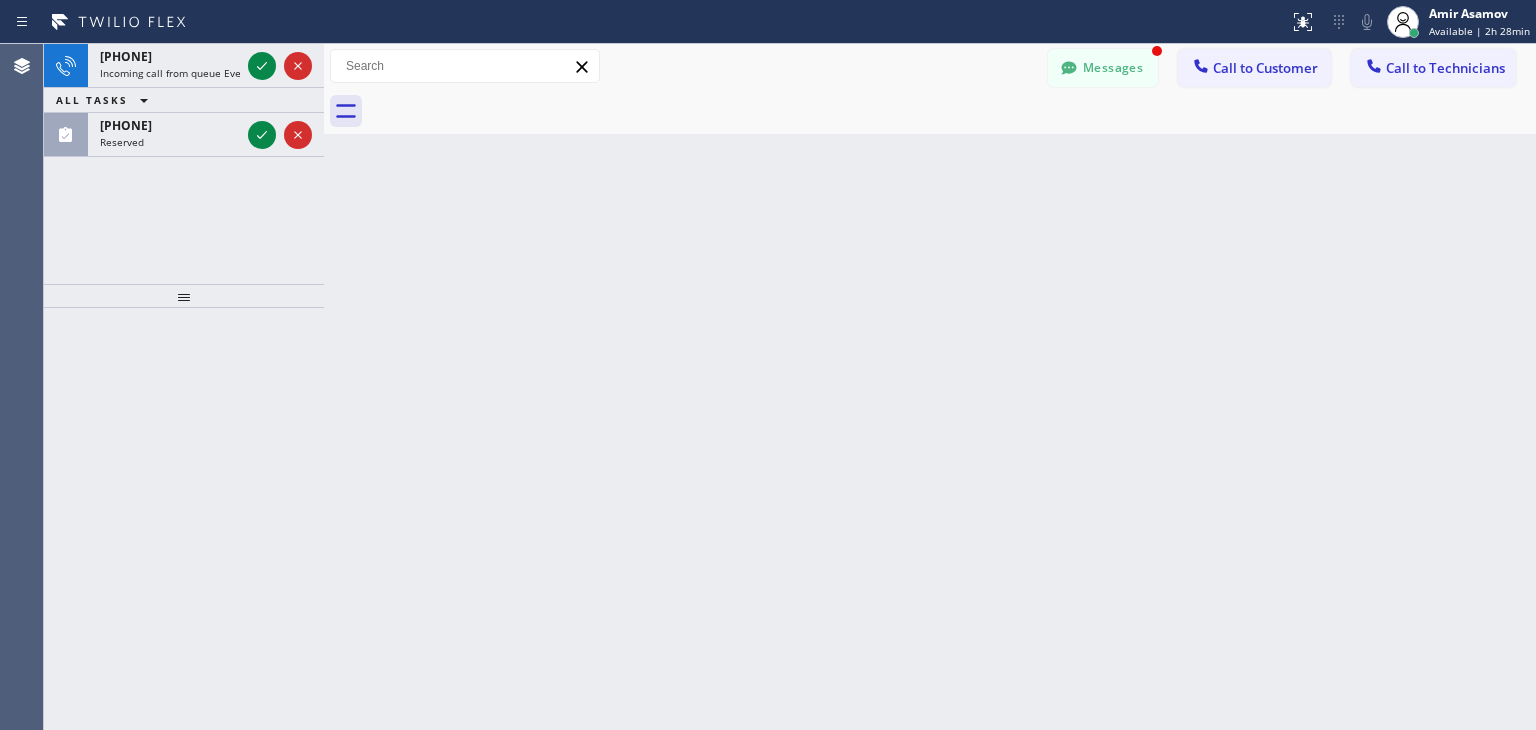 scroll, scrollTop: 0, scrollLeft: 0, axis: both 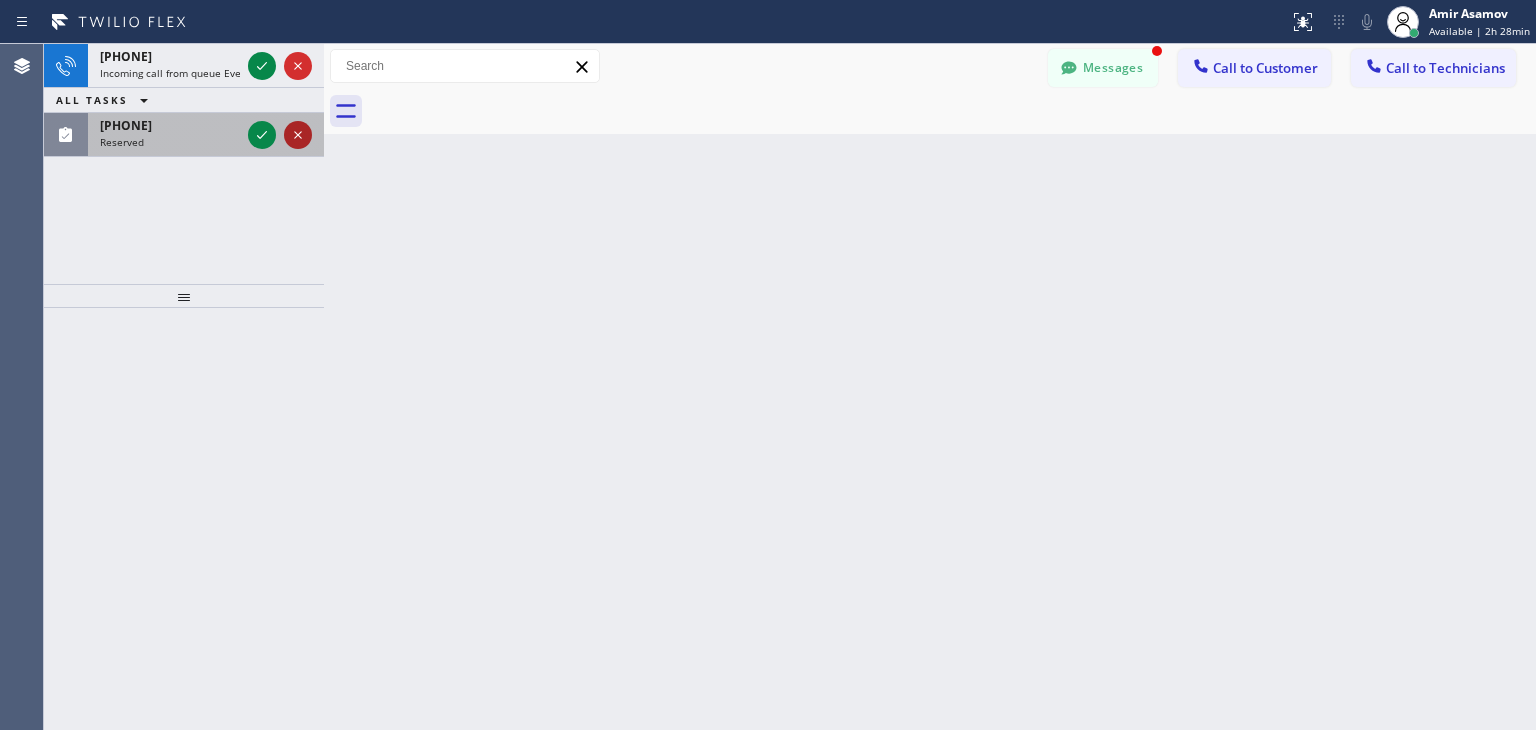 drag, startPoint x: 0, startPoint y: 0, endPoint x: 302, endPoint y: 141, distance: 333.29416 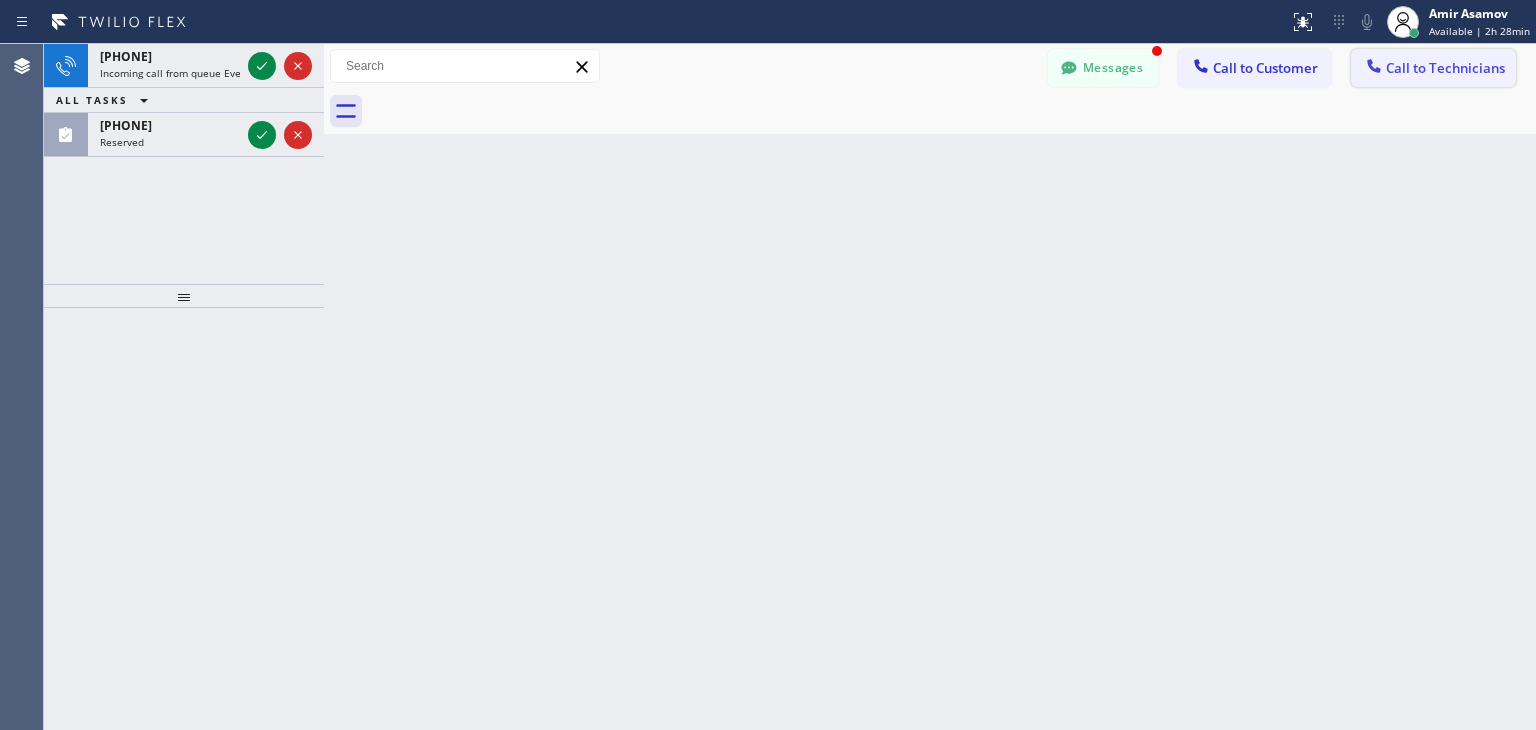click on "Call to Technicians" at bounding box center (1445, 68) 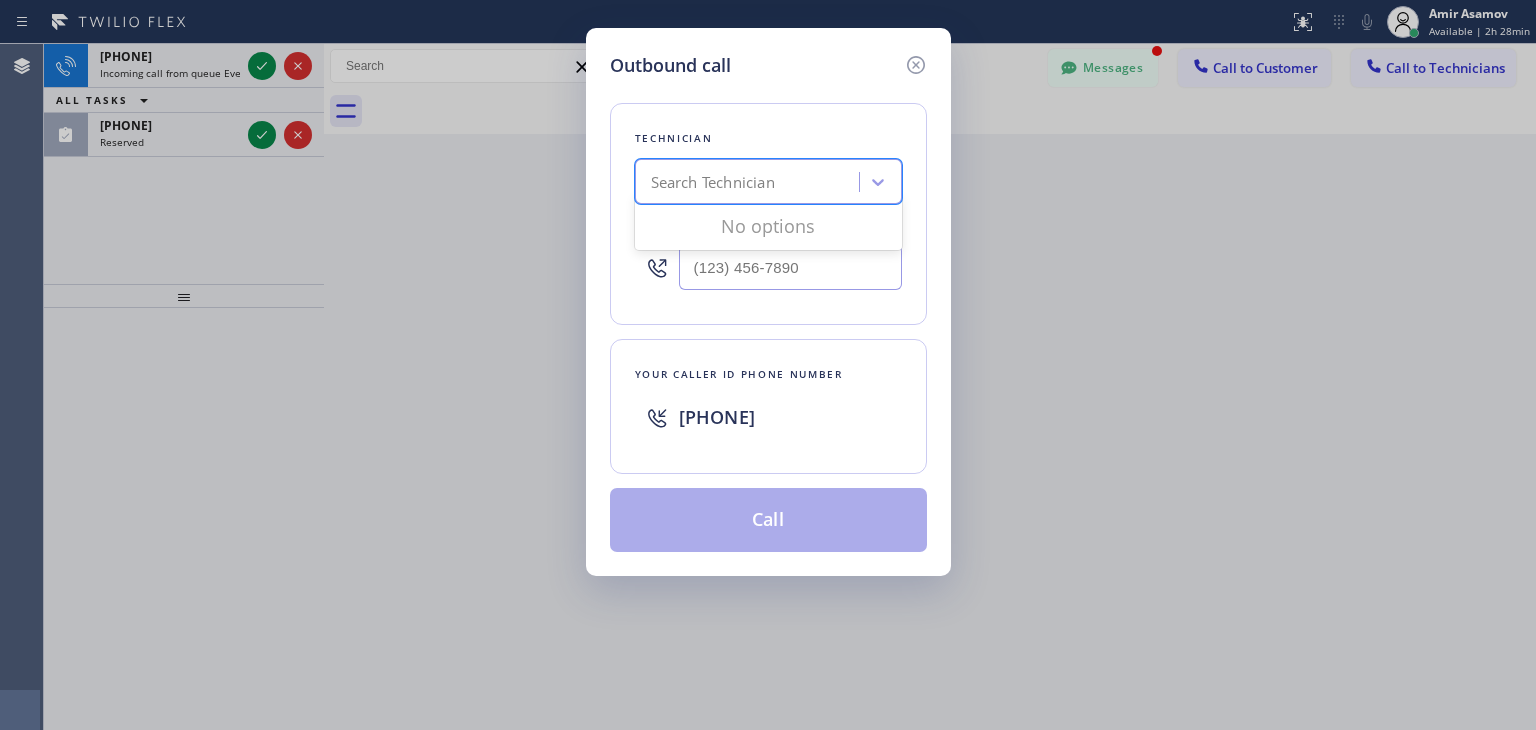 click on "Search Technician" at bounding box center (750, 182) 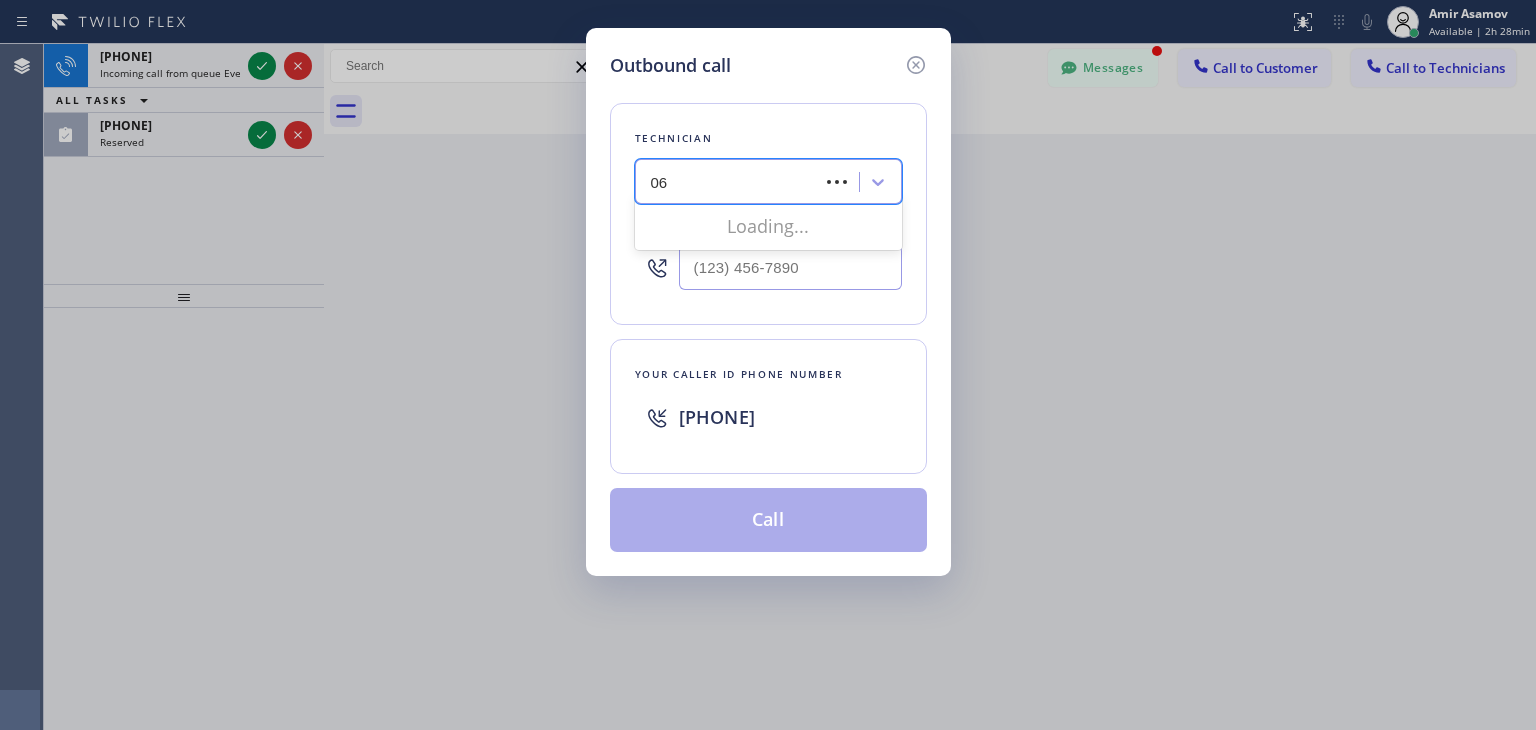 type on "0" 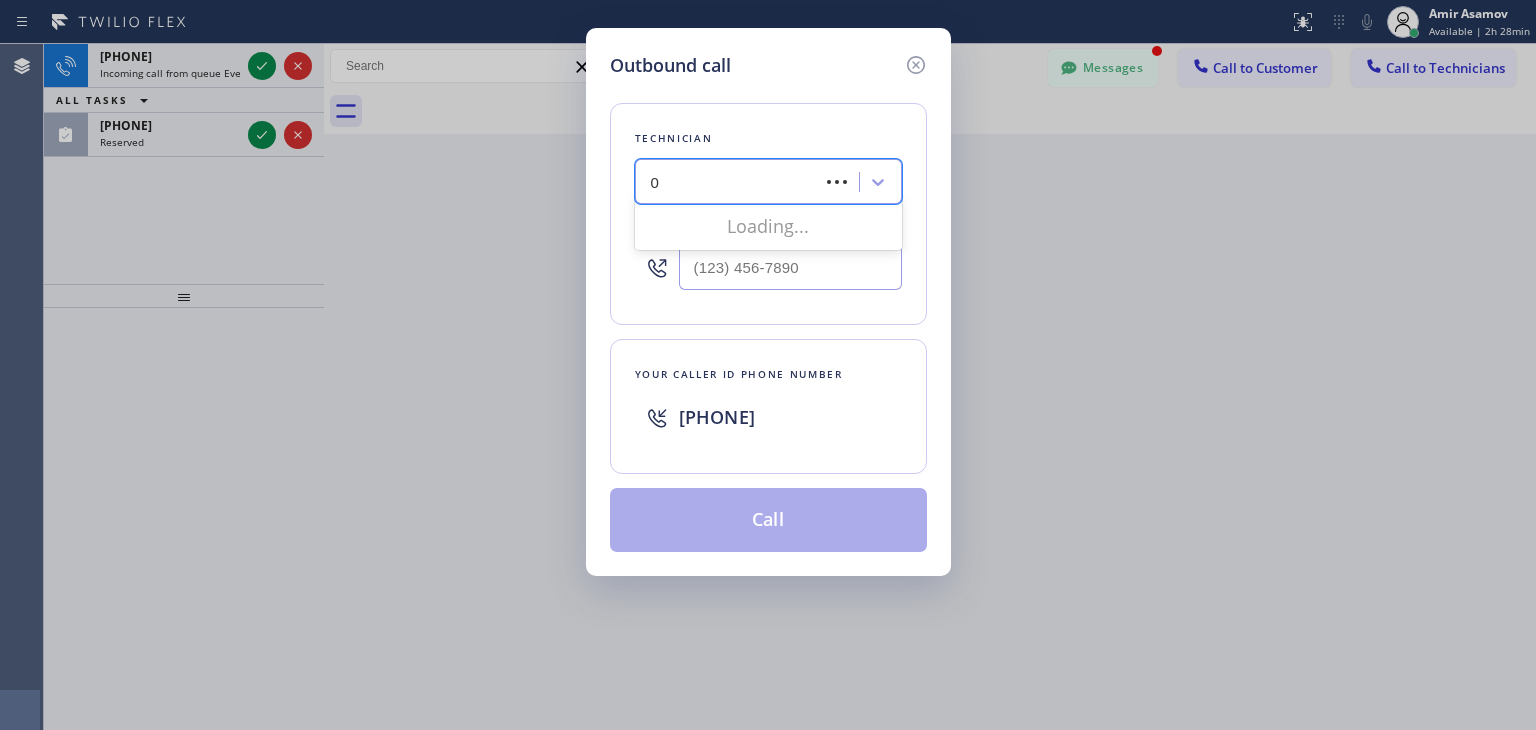 type 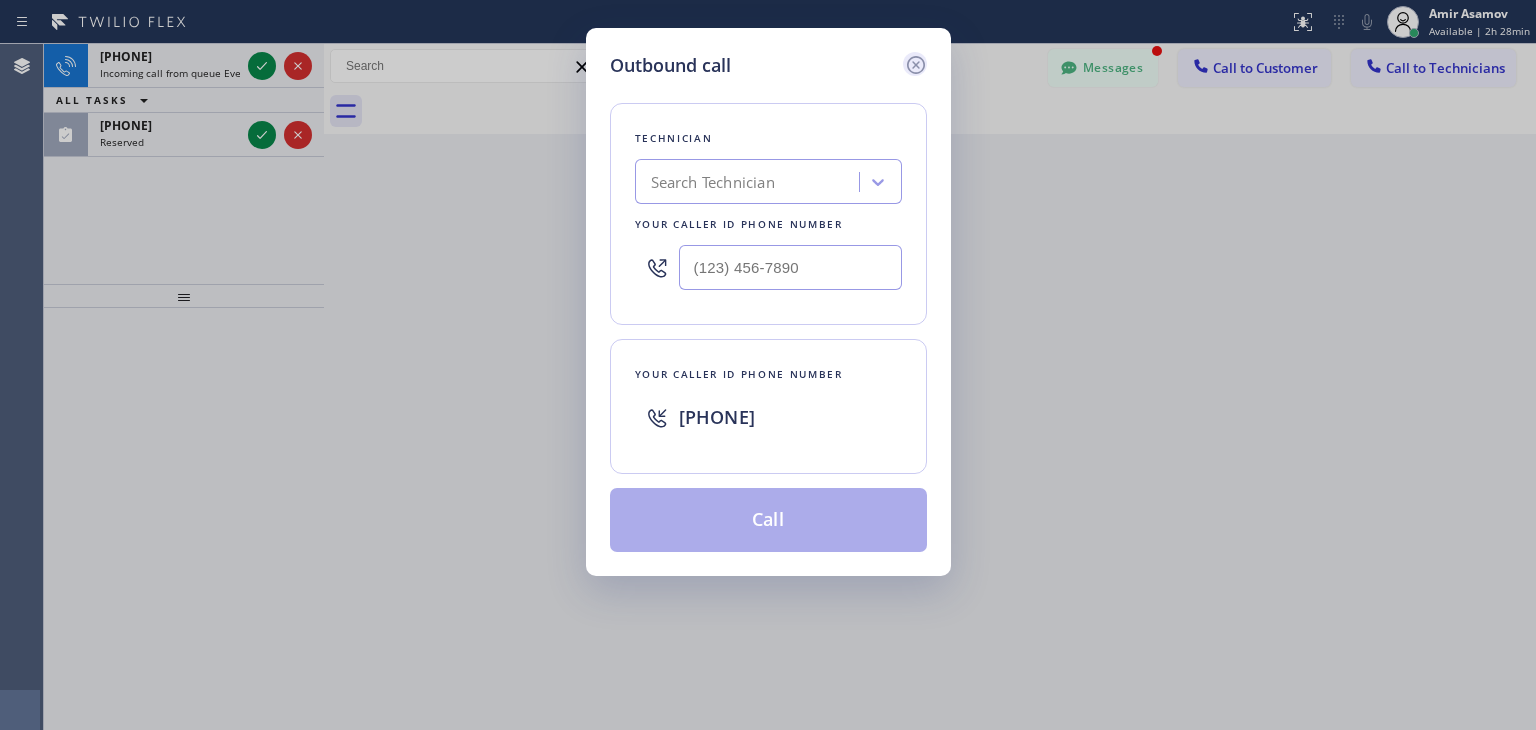 click 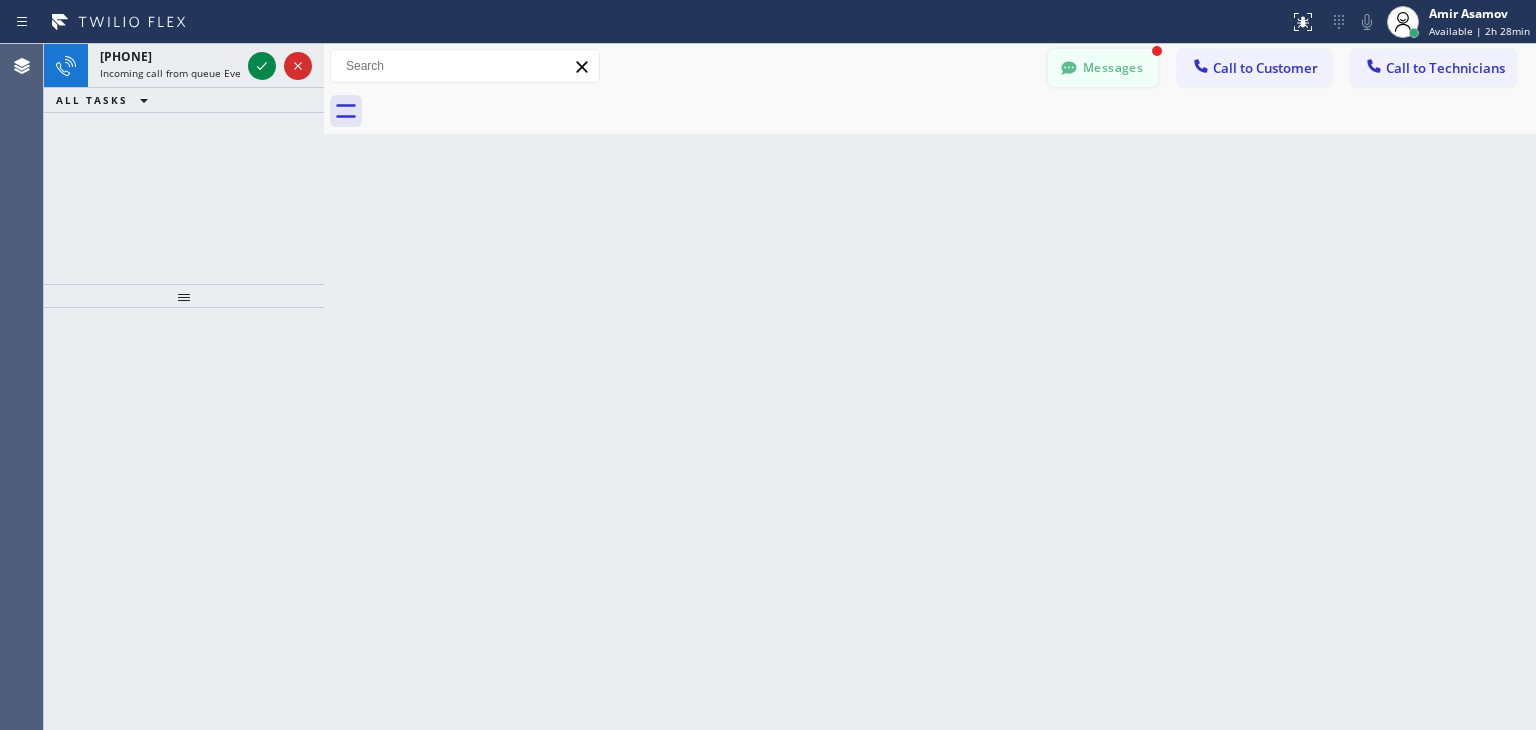 click on "Messages" at bounding box center [1103, 68] 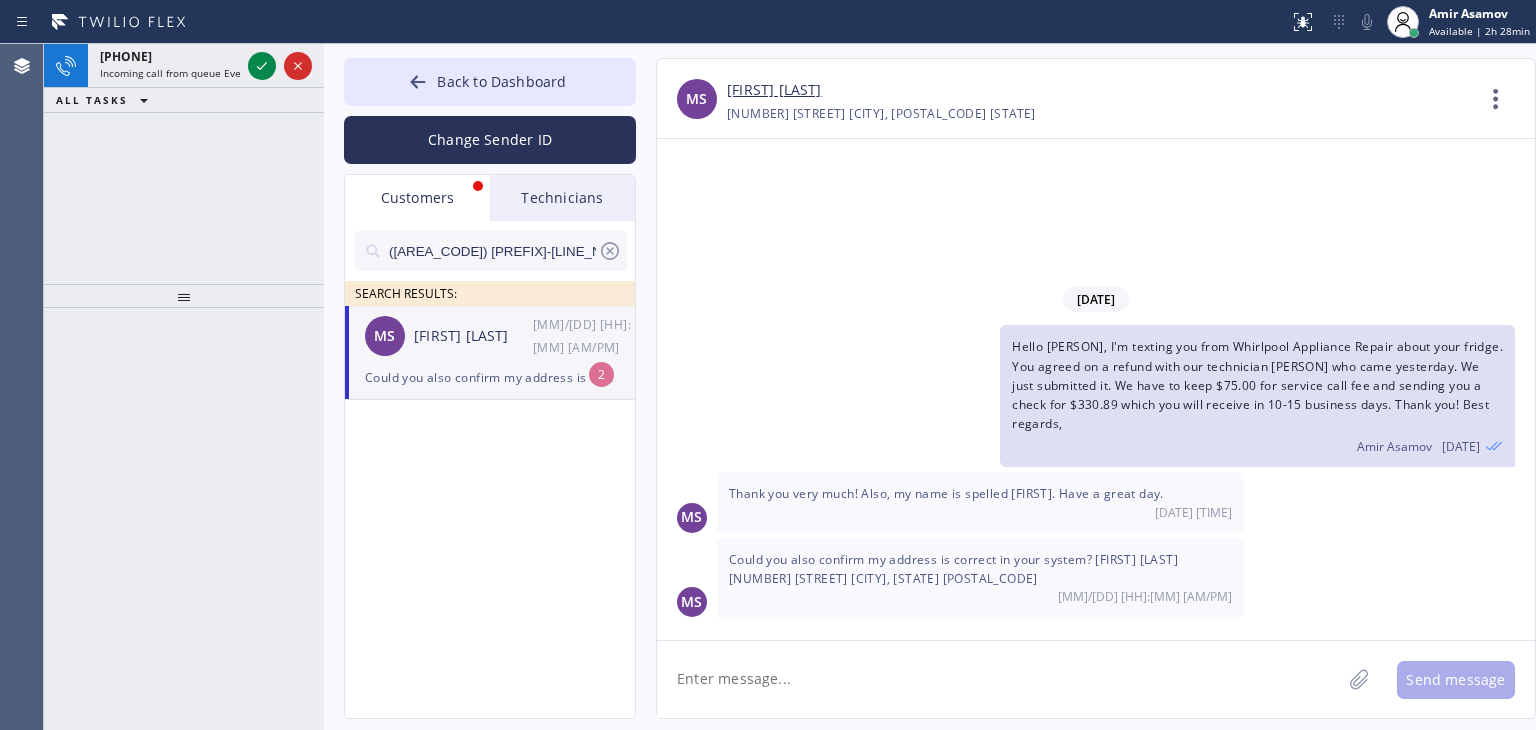 click on "Could you also confirm my address is correct in your system?
[FIRST] [LAST]
[NUMBER] [STREET]
[CITY], [STATE] [POSTAL_CODE]" at bounding box center (490, 377) 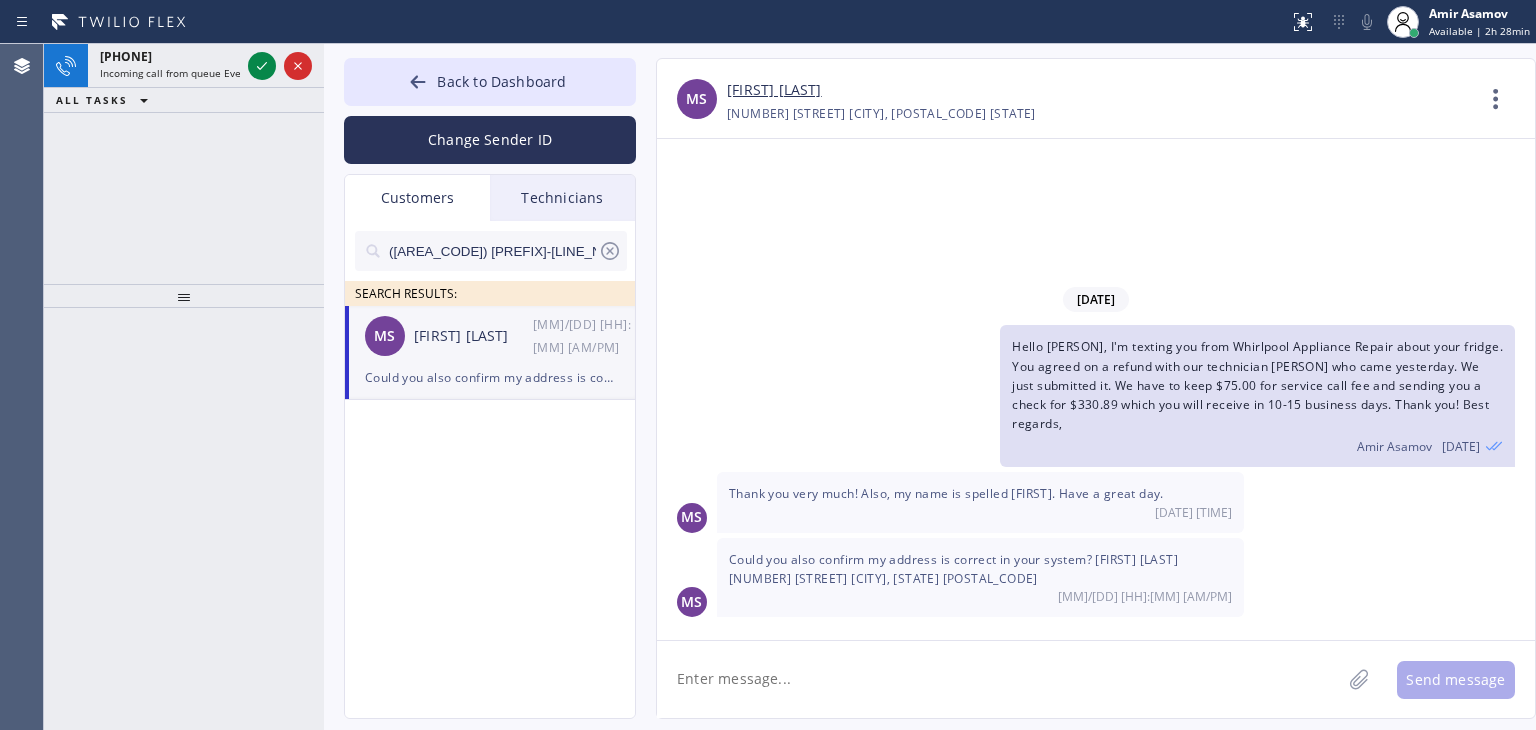 click 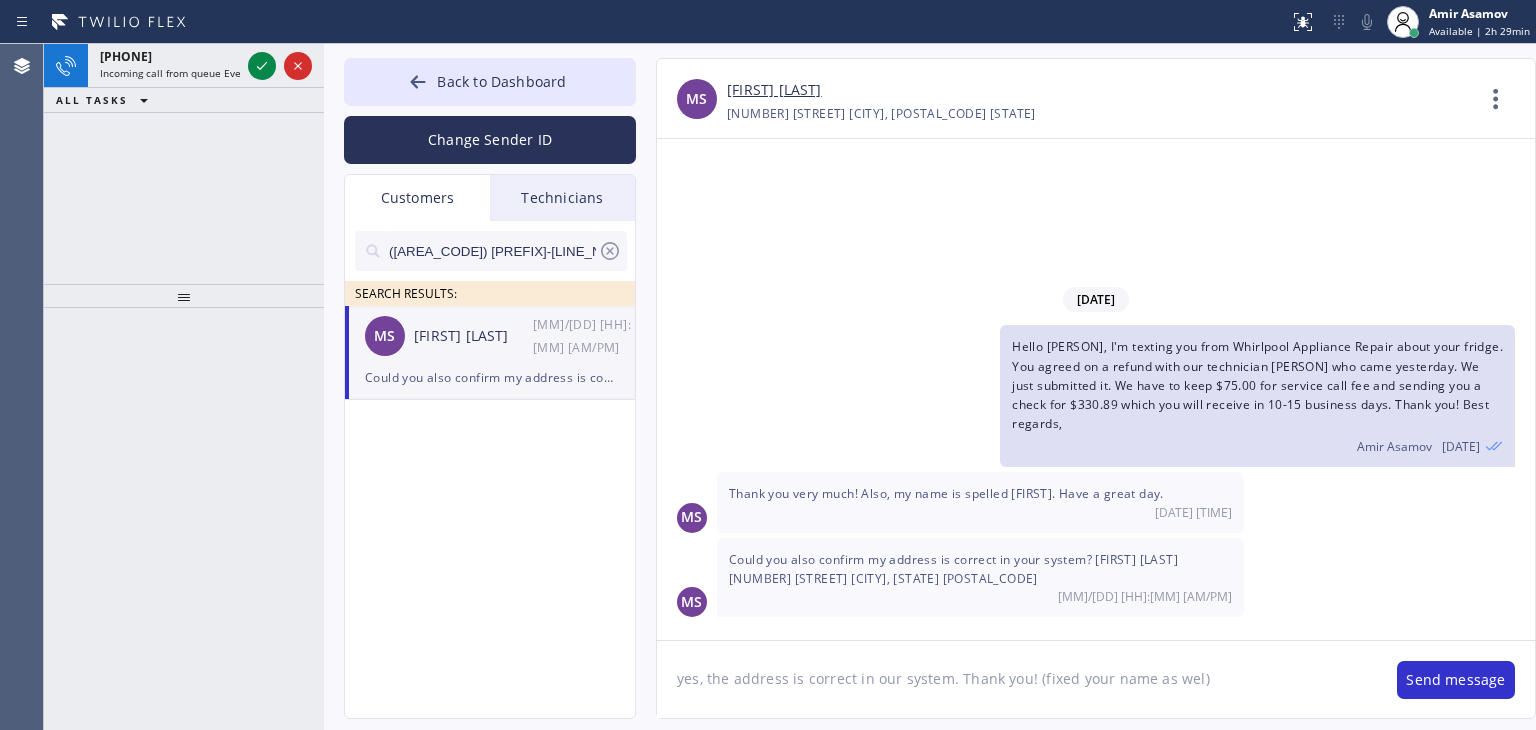 type on "yes, the address is correct in our system. Thank you! (fixed your name as well)" 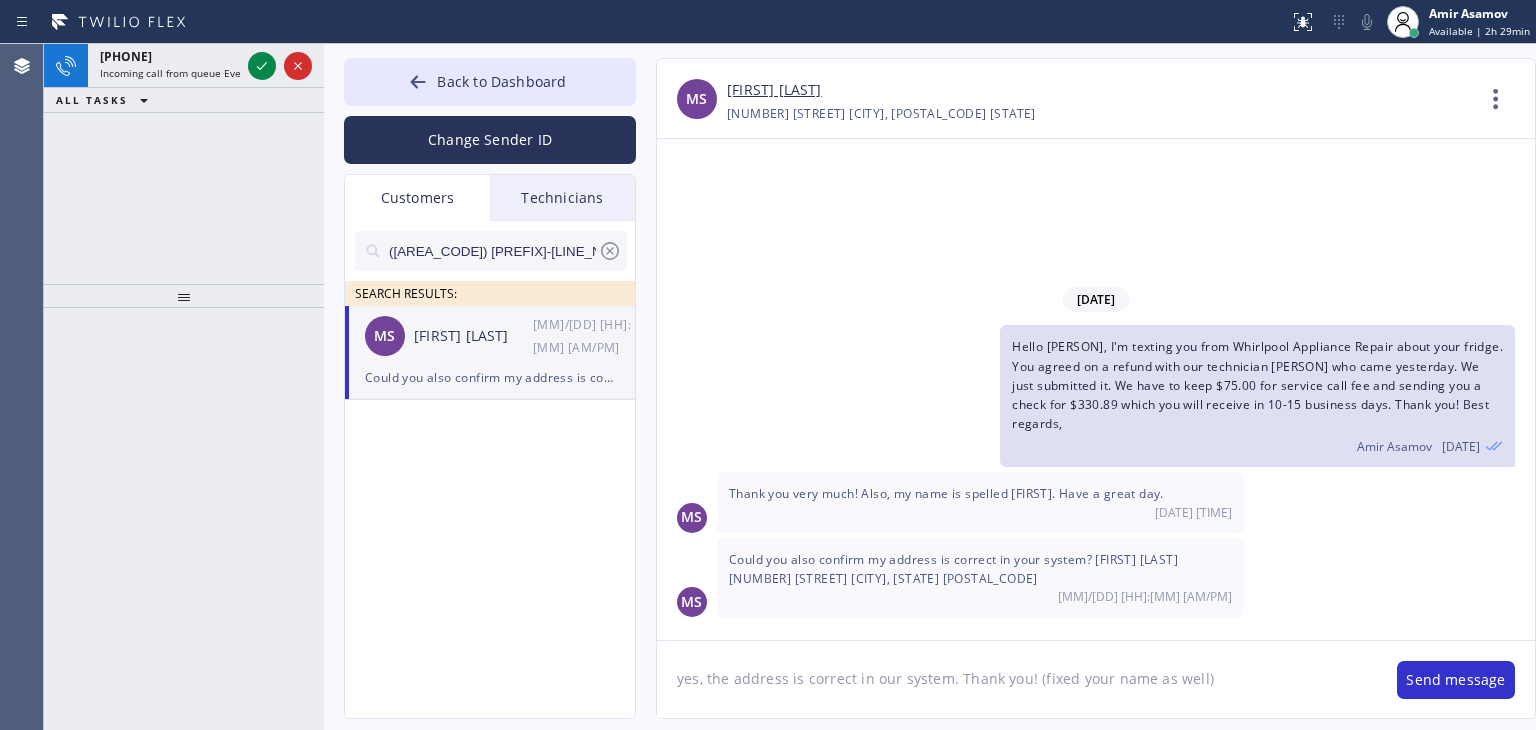 type 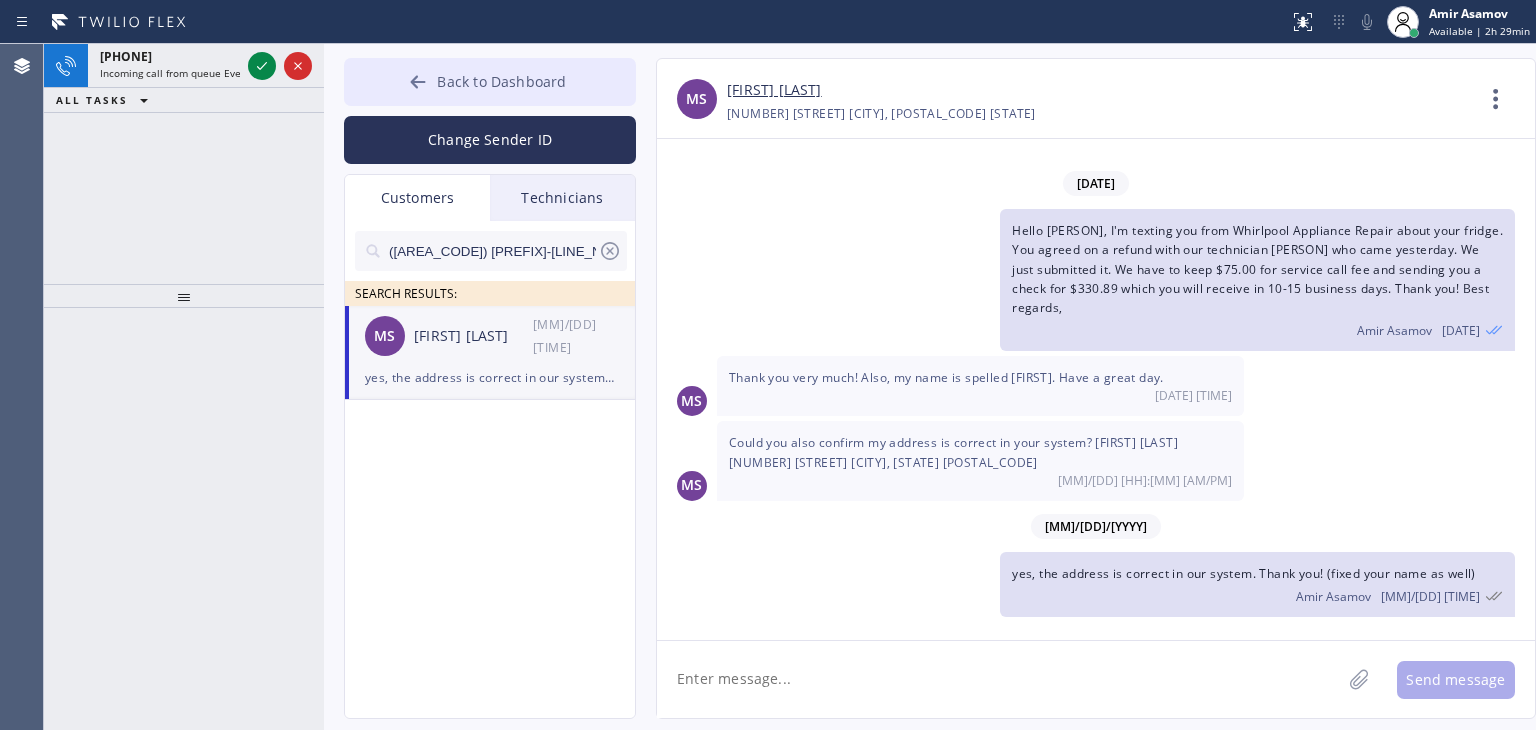 click on "Back to Dashboard" at bounding box center (490, 82) 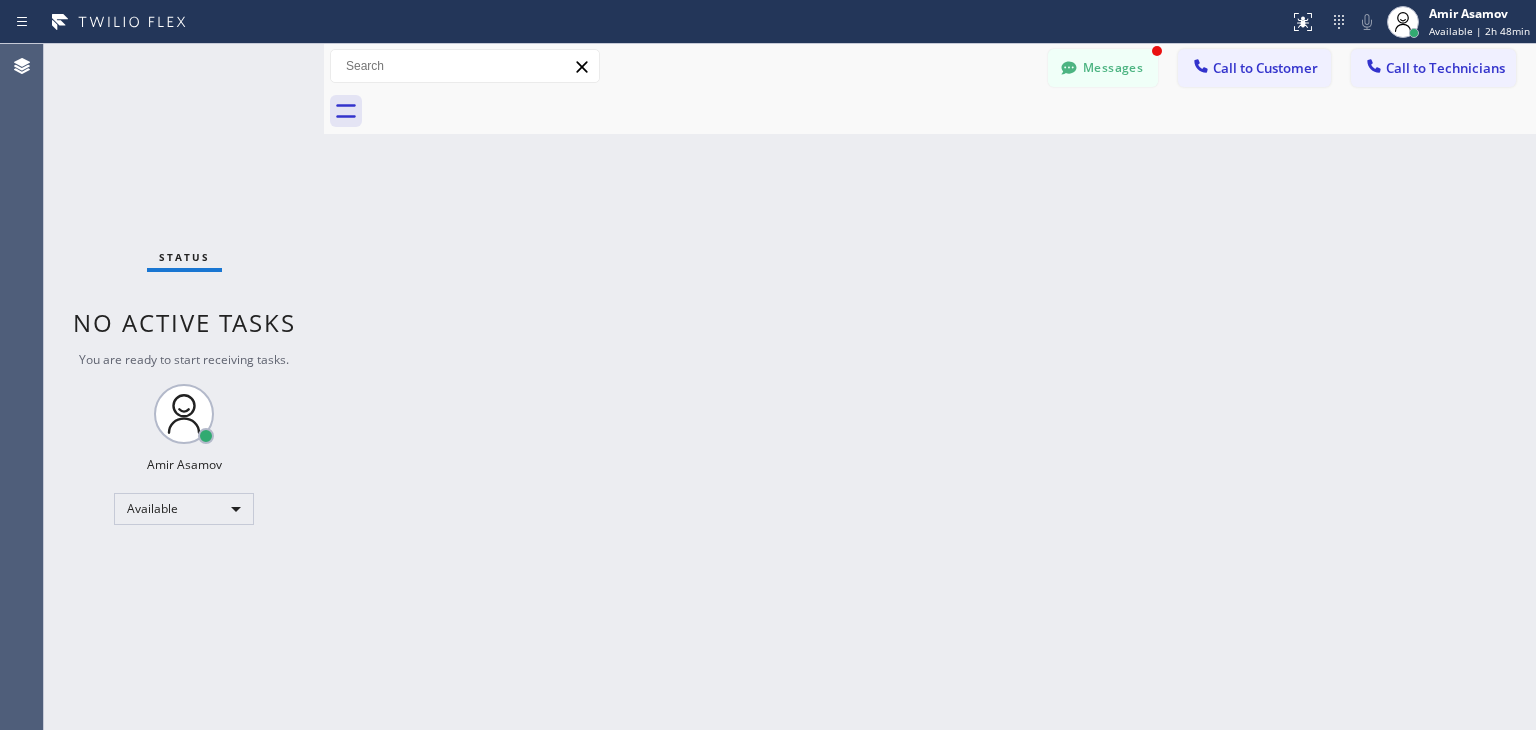 scroll, scrollTop: 34, scrollLeft: 0, axis: vertical 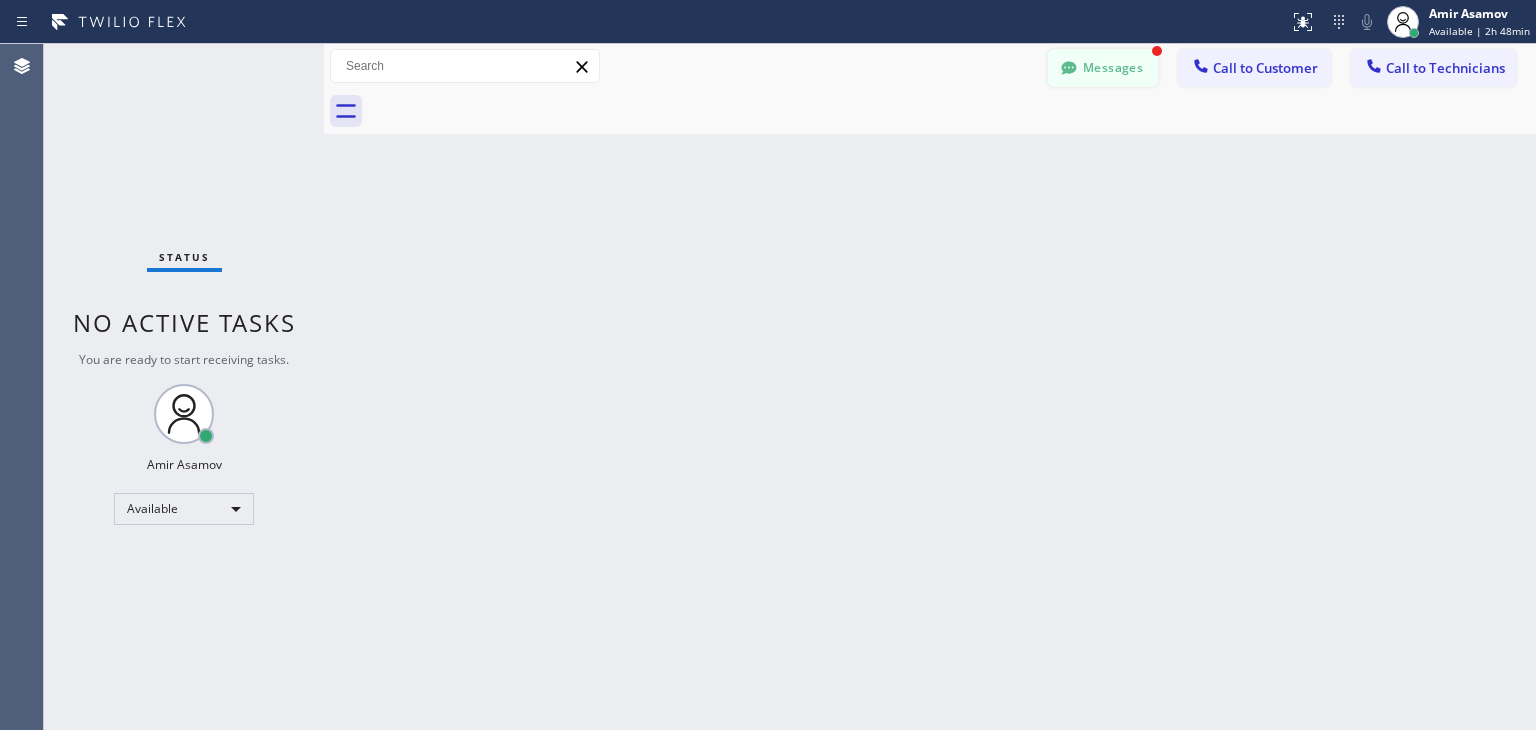 click on "Messages" at bounding box center (1103, 68) 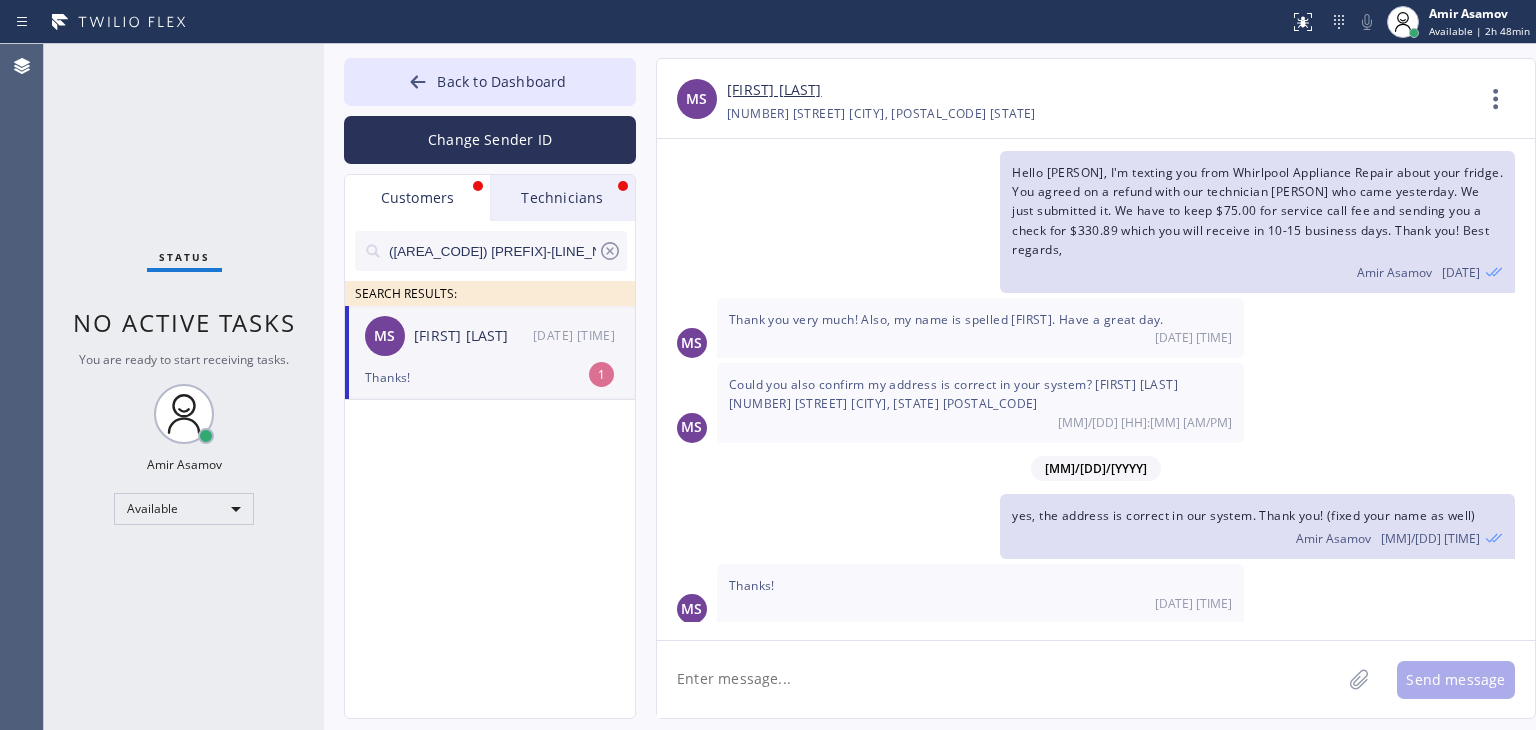 click on "MS [LAST] [FIRST] [DATE] [TIME]" at bounding box center (491, 336) 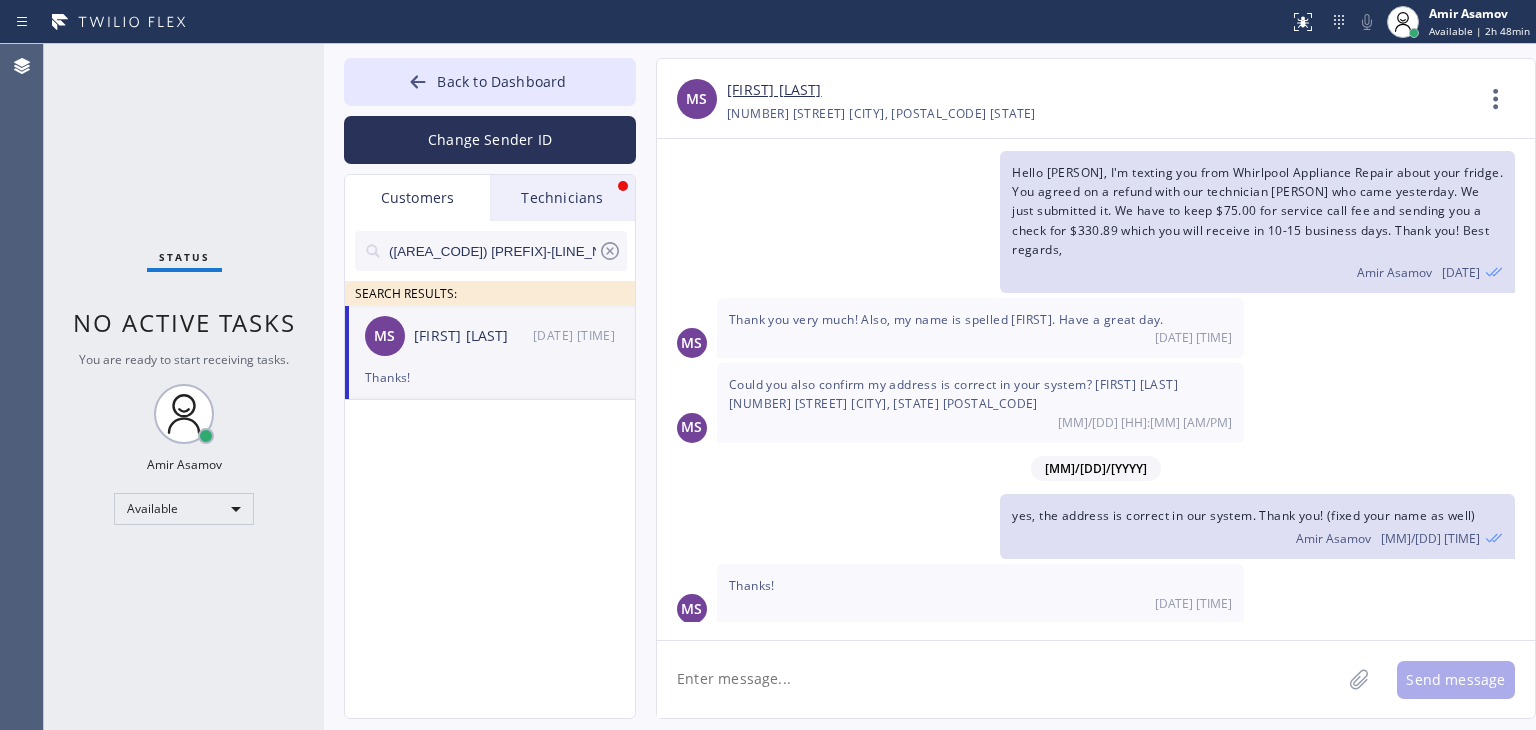 click on "Technicians" at bounding box center [562, 198] 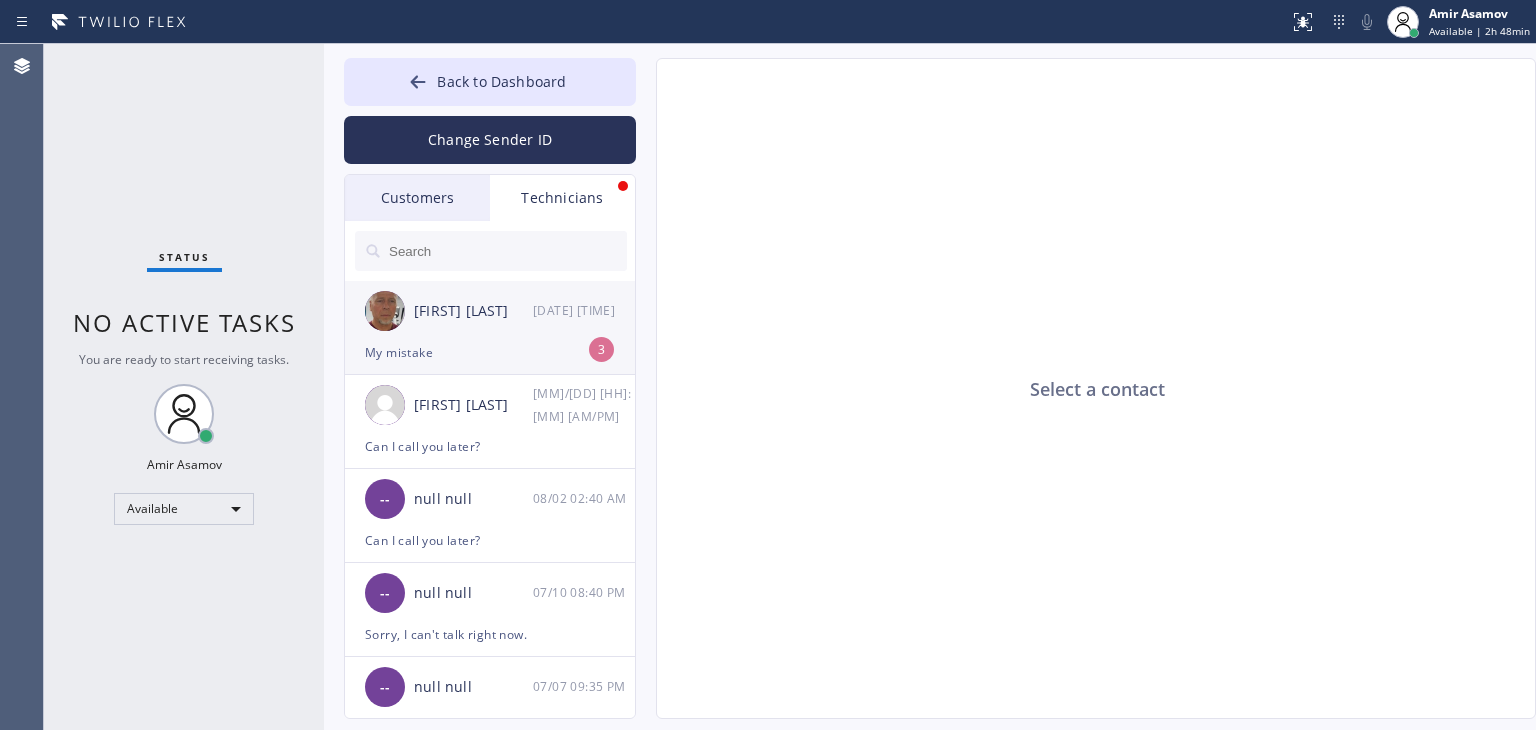 click on "My mistake" at bounding box center (490, 352) 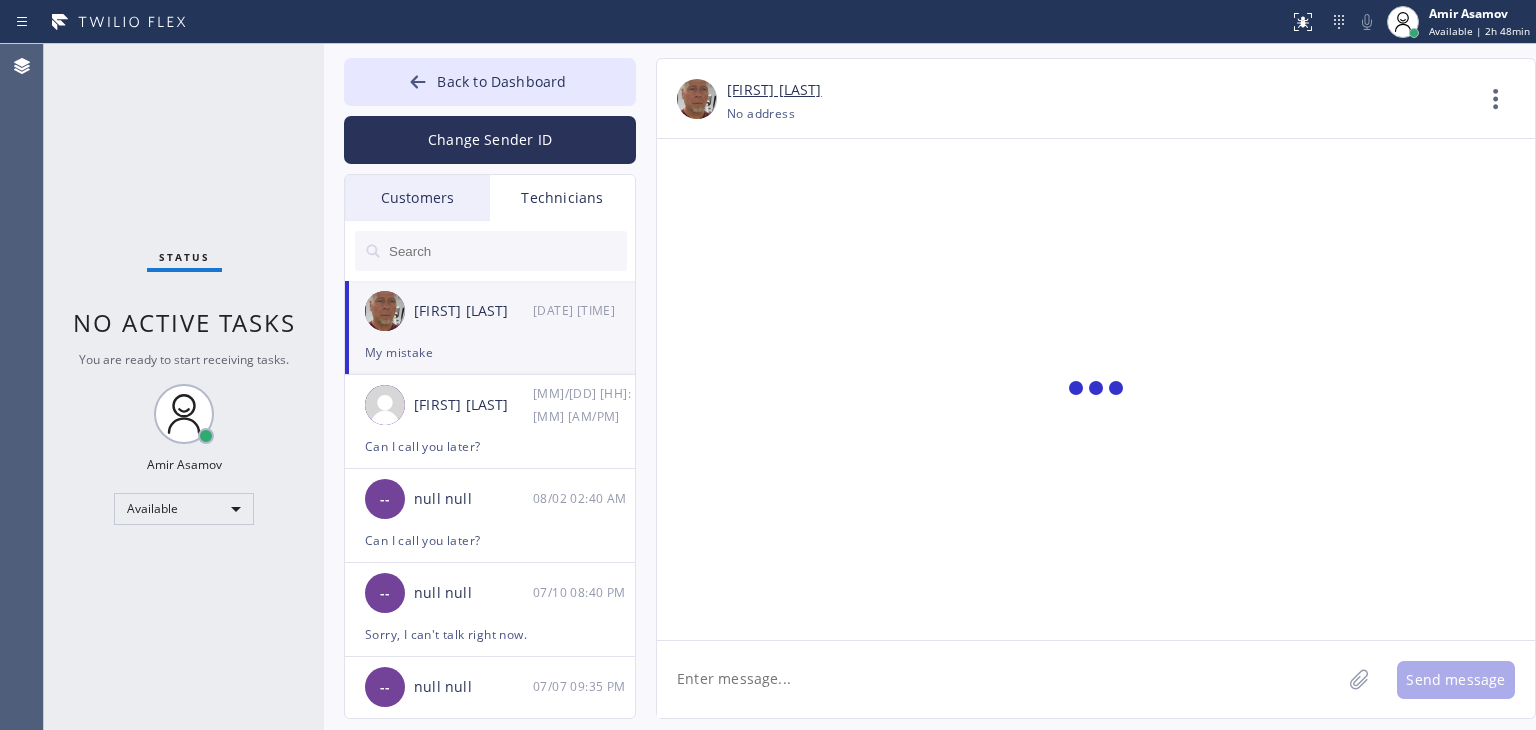 scroll, scrollTop: 18473, scrollLeft: 0, axis: vertical 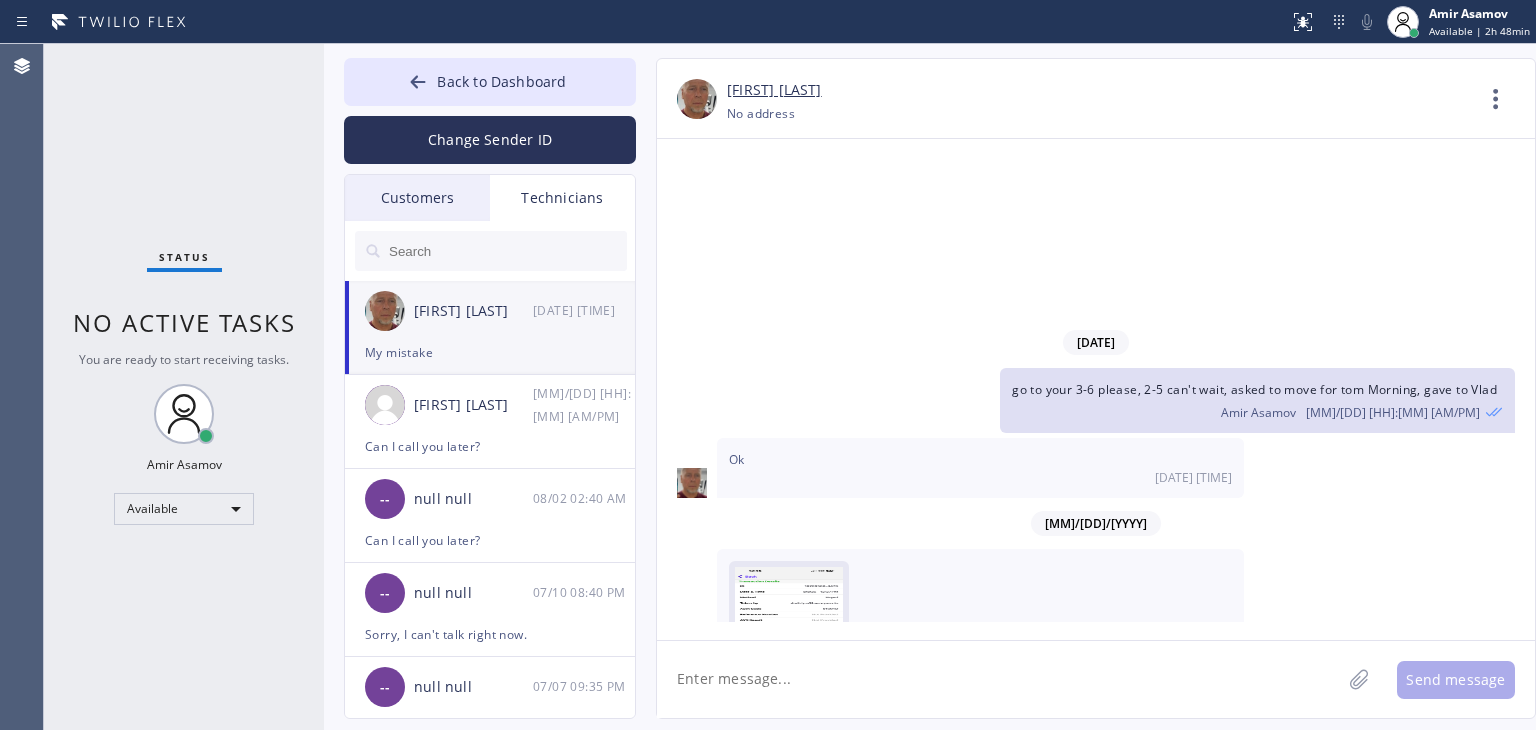 click at bounding box center (789, 627) 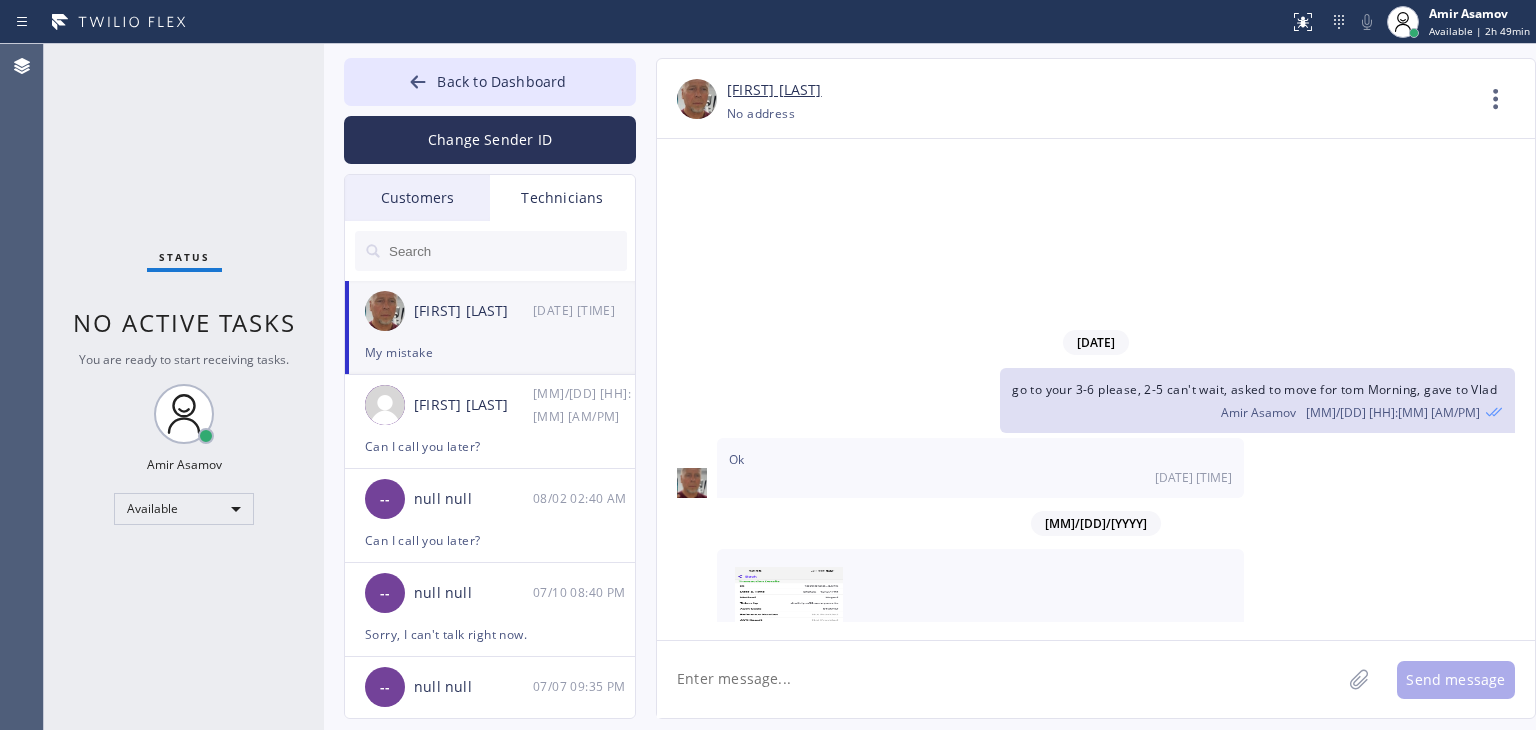 click 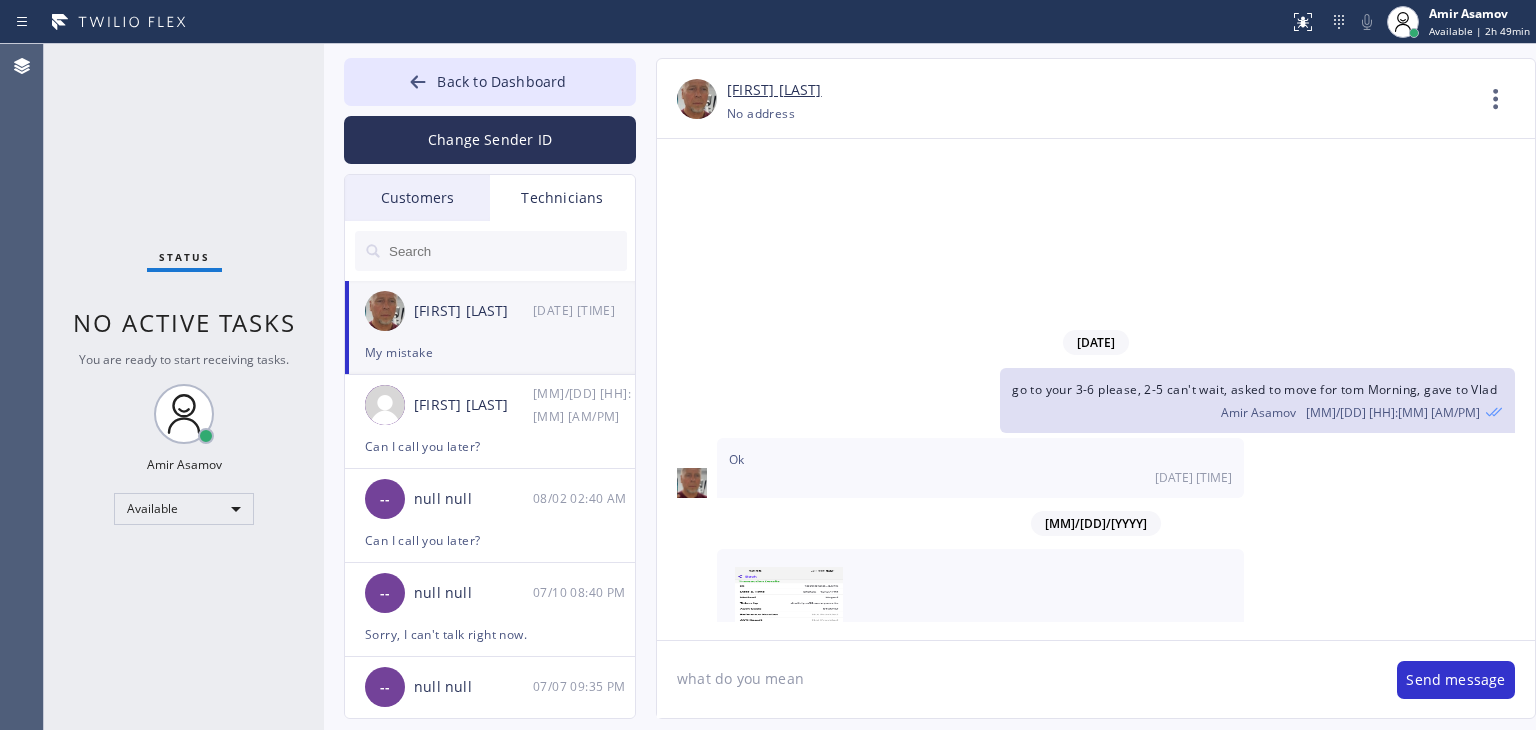 type on "what do you mean?" 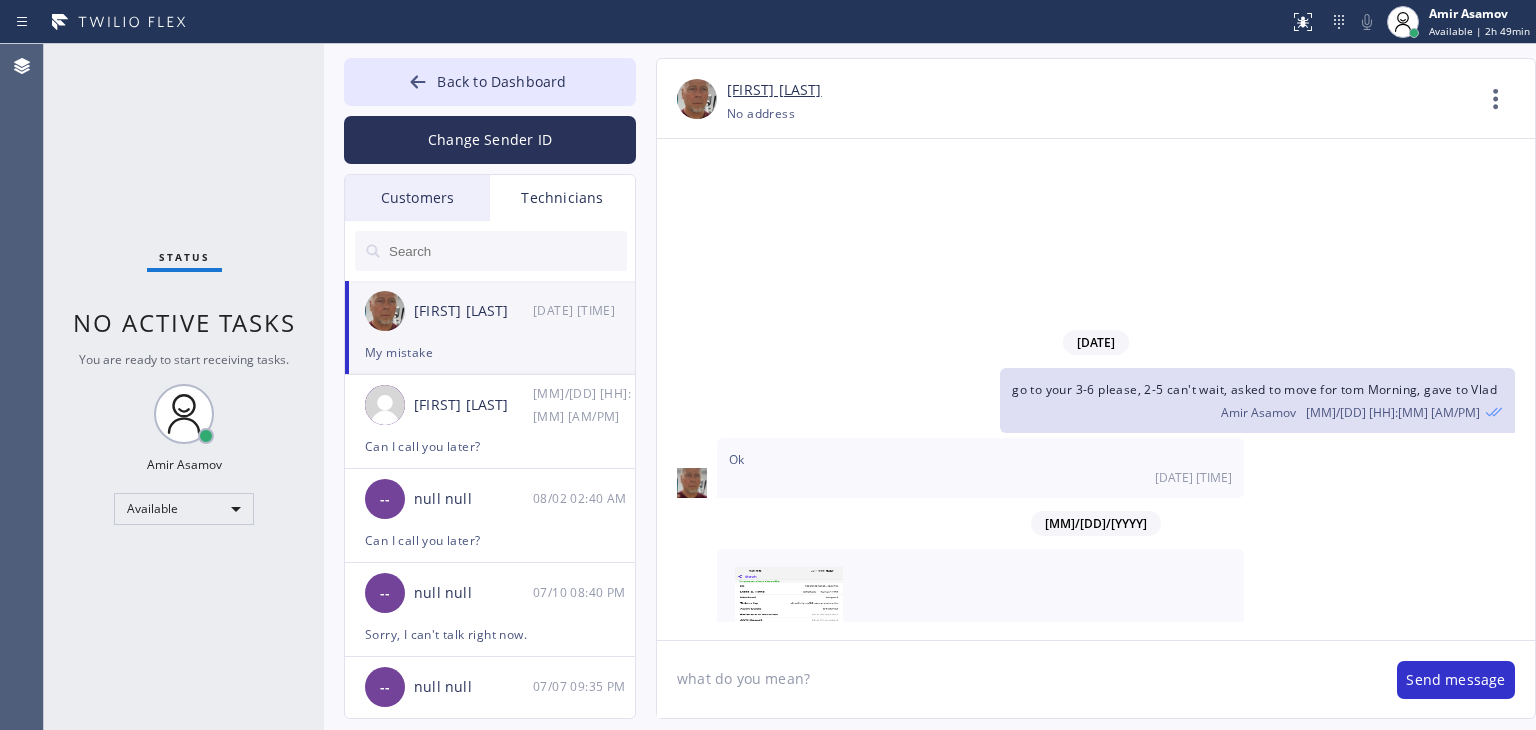 type 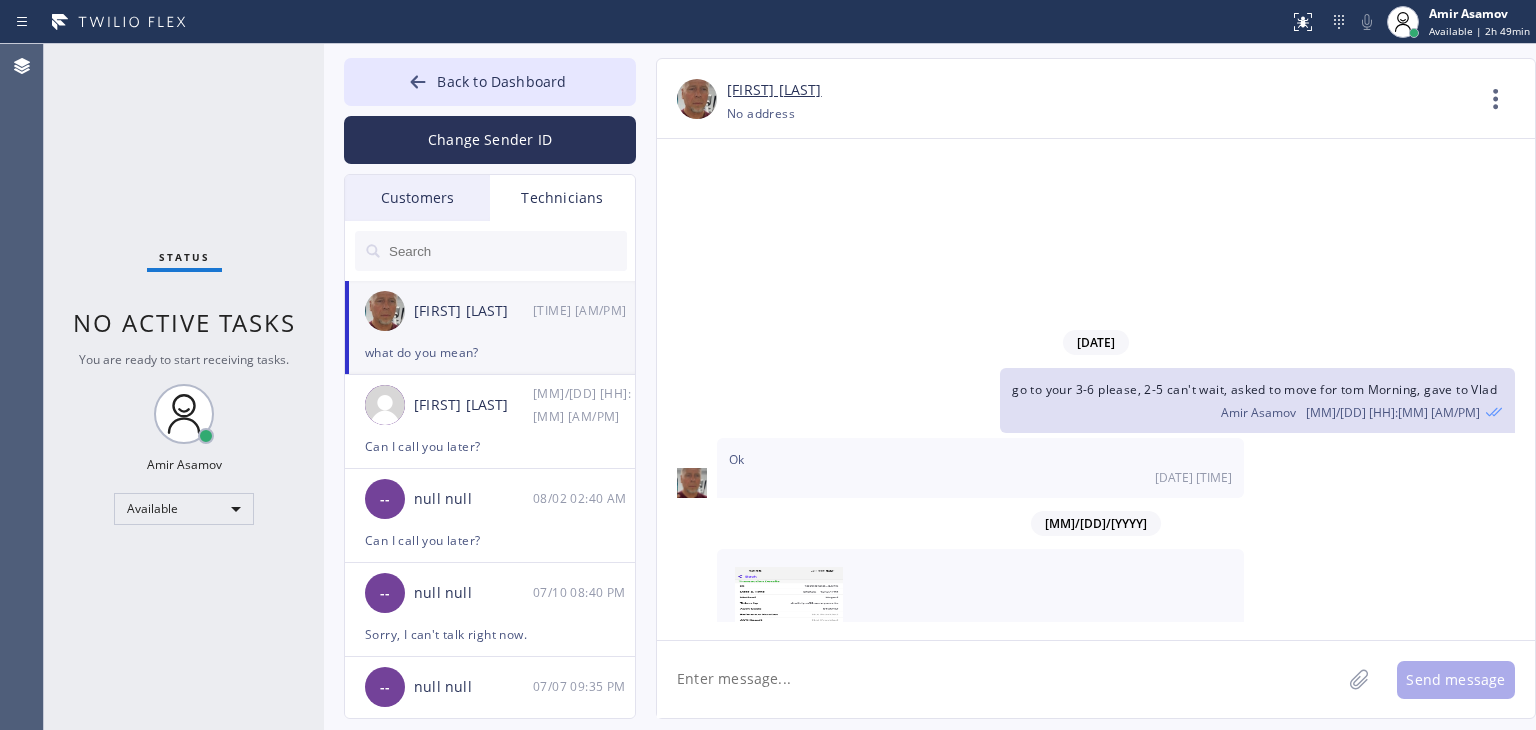 scroll, scrollTop: 18543, scrollLeft: 0, axis: vertical 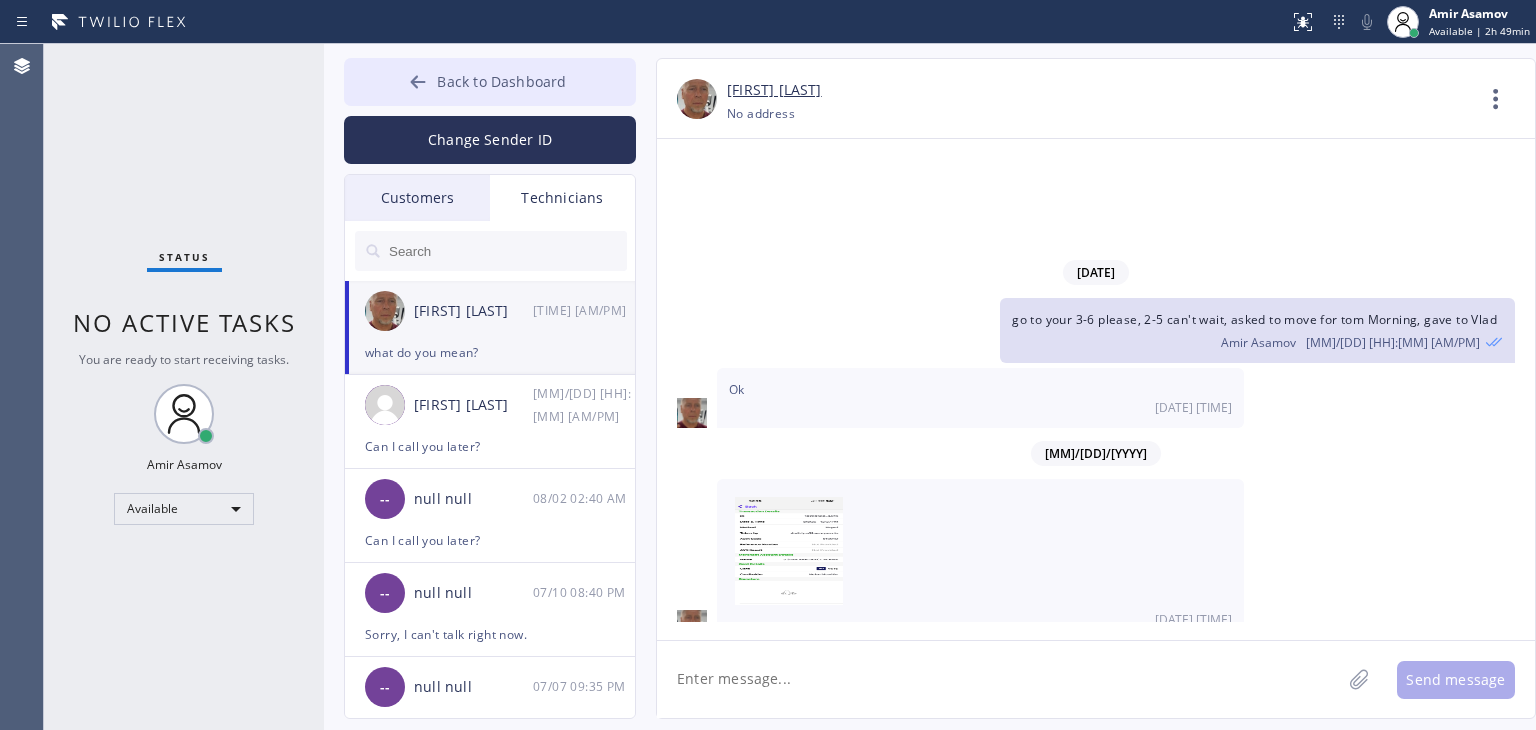 click on "Back to Dashboard" at bounding box center (490, 82) 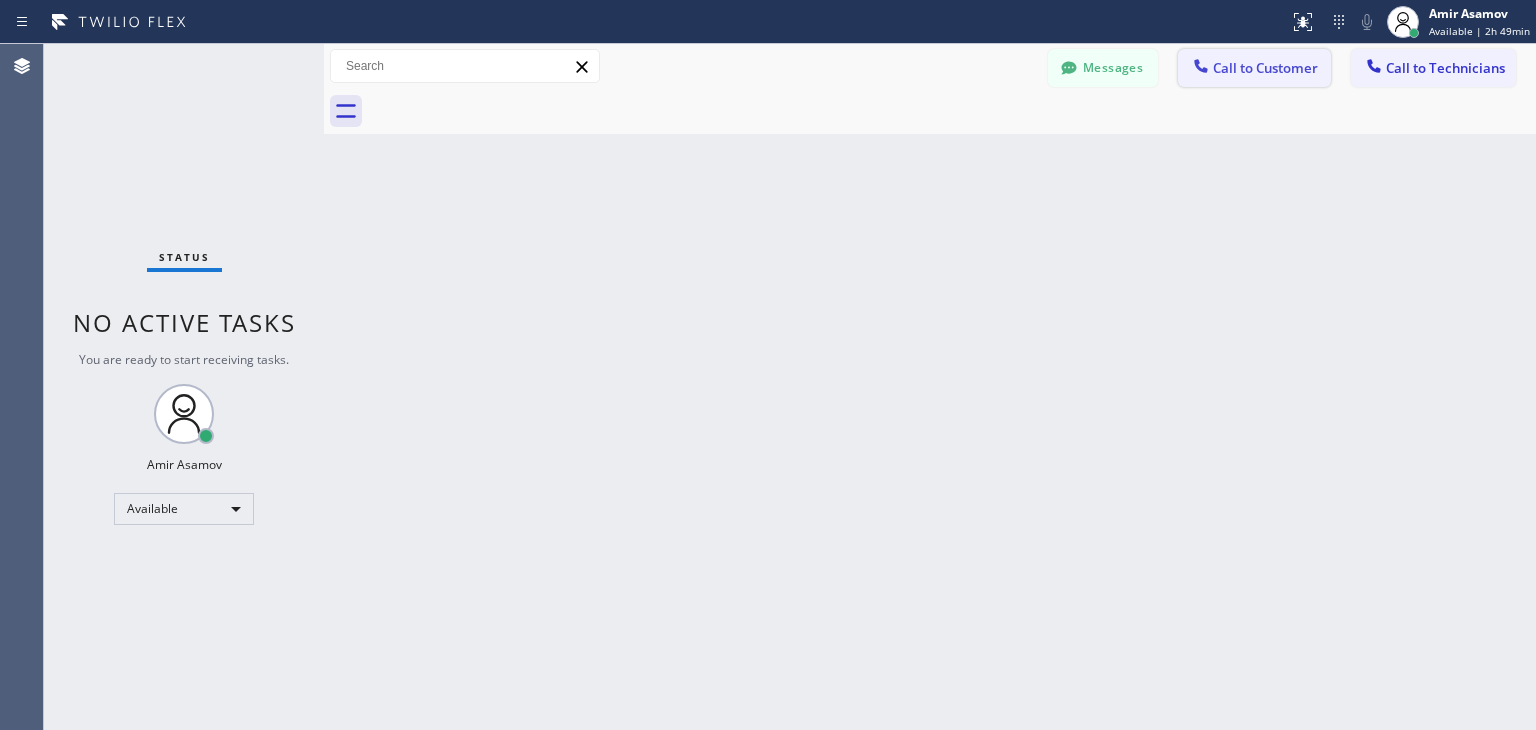 click on "Call to Customer" at bounding box center (1254, 68) 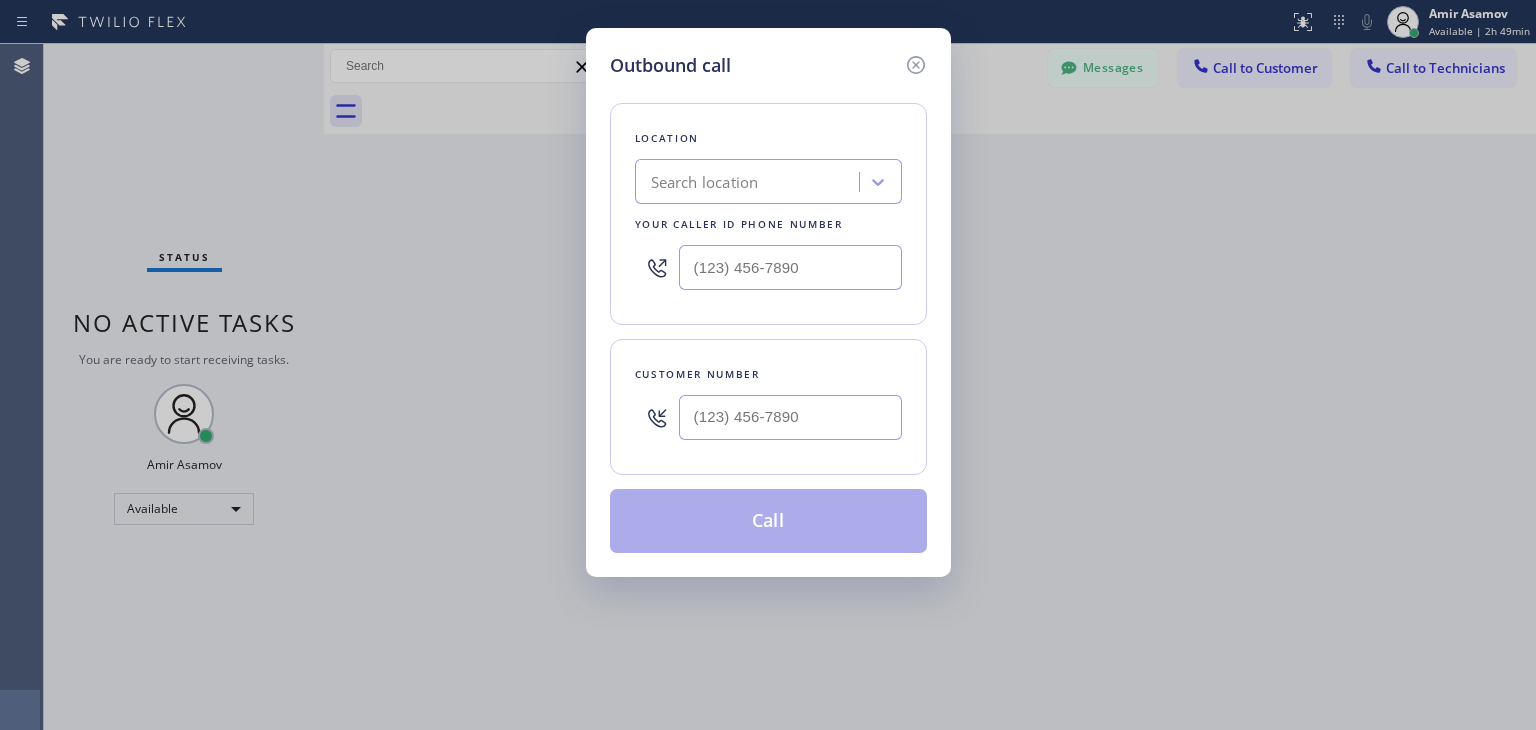 click at bounding box center (790, 417) 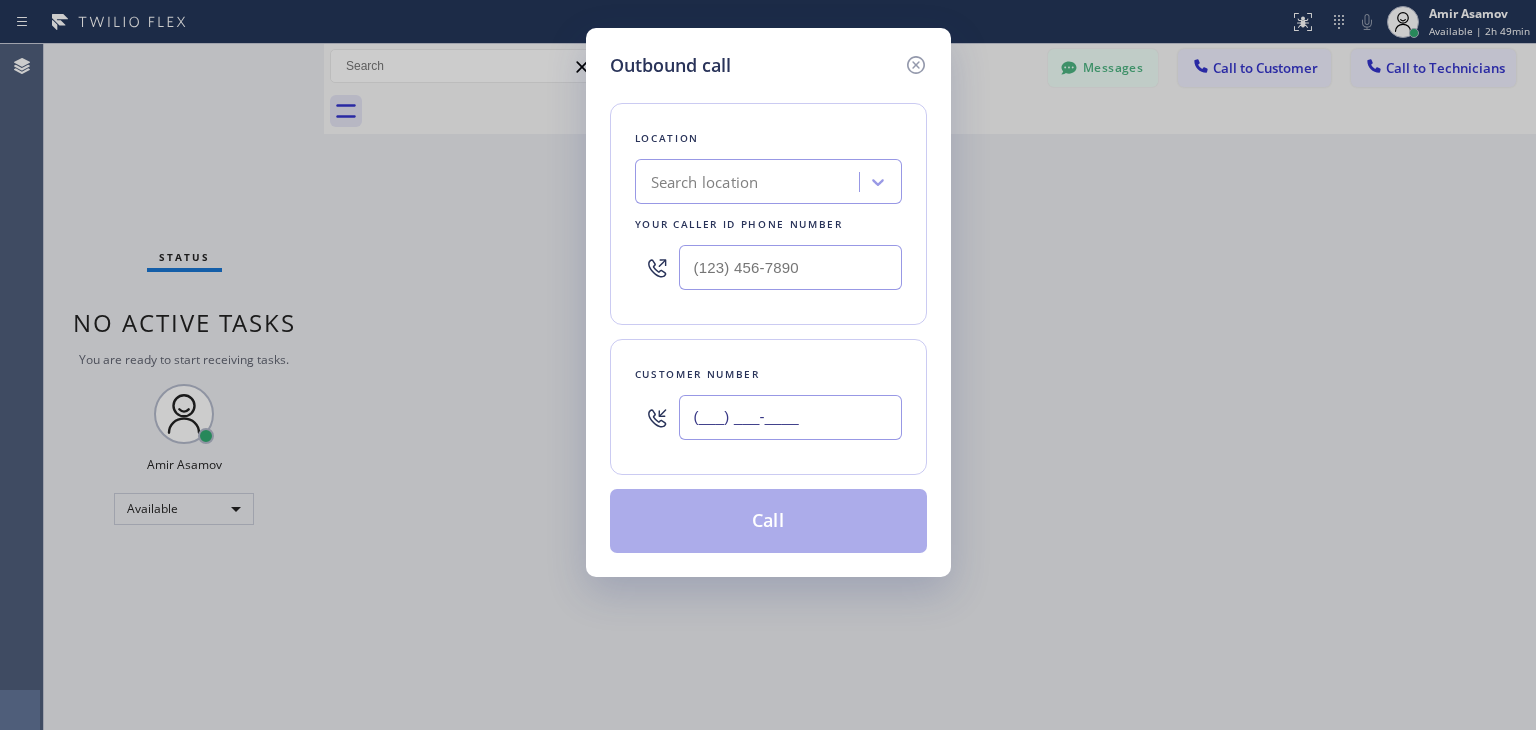 paste on "[PHONE]" 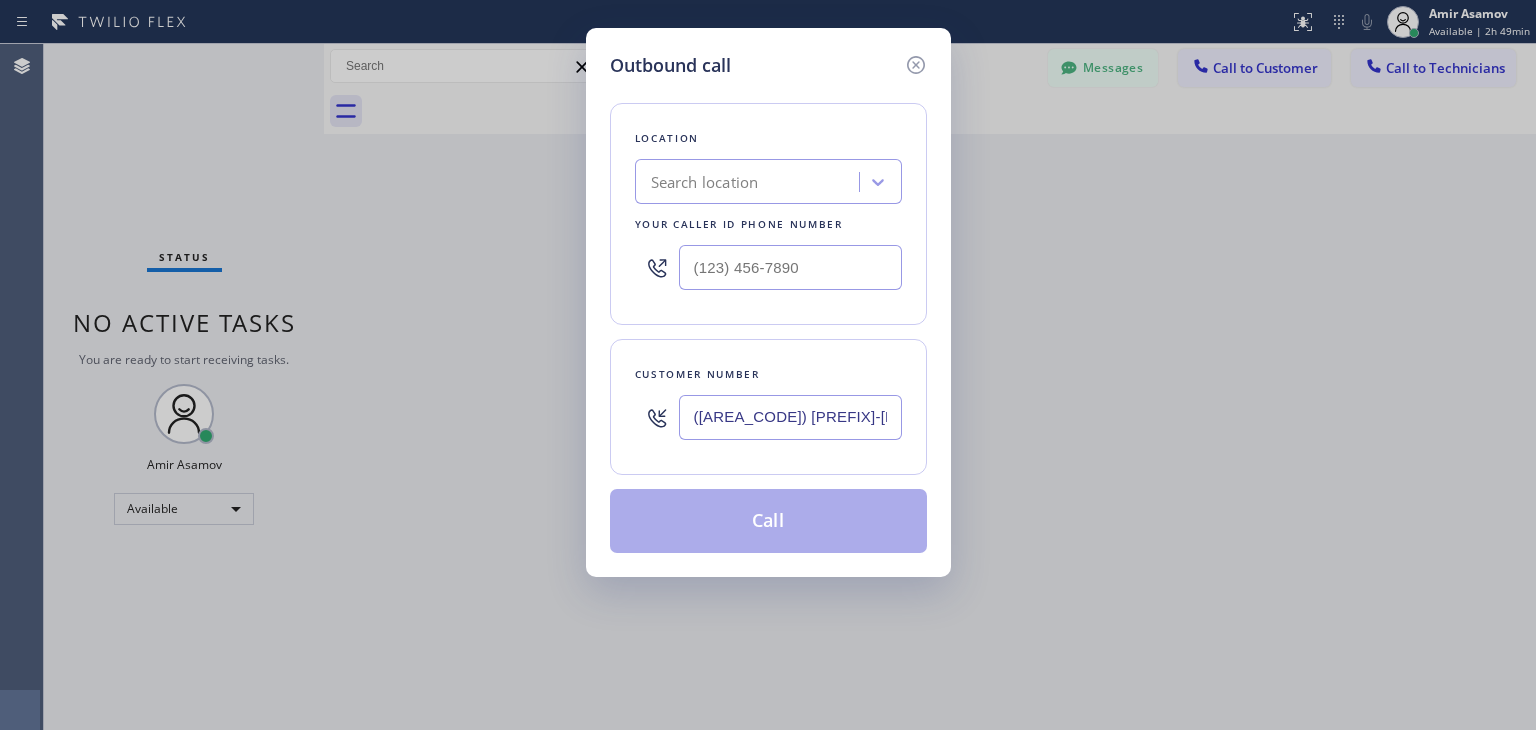click on "([AREA_CODE]) [PREFIX]-[LINE_NUMBER]" at bounding box center [790, 417] 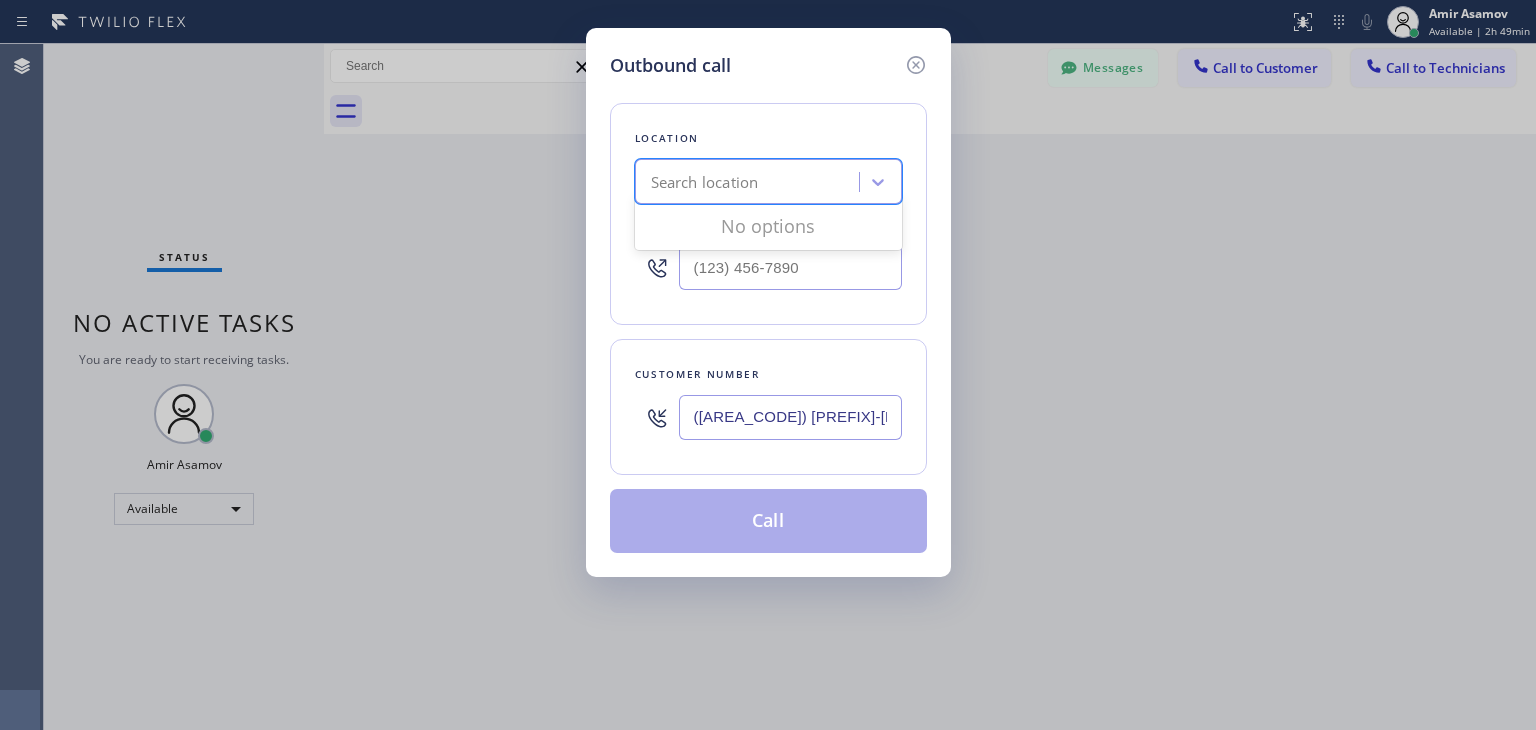 click on "Search location" at bounding box center (750, 182) 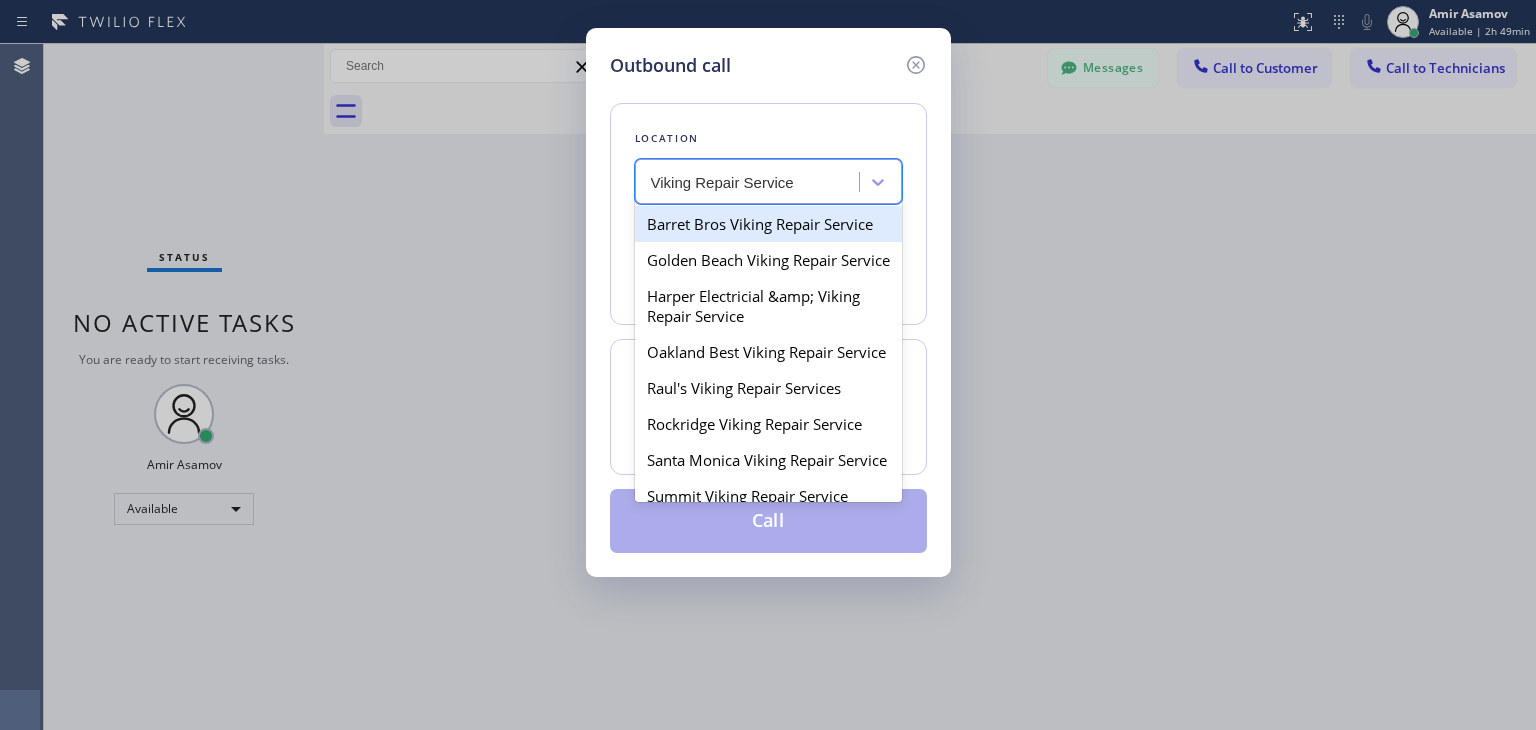 scroll, scrollTop: 0, scrollLeft: 0, axis: both 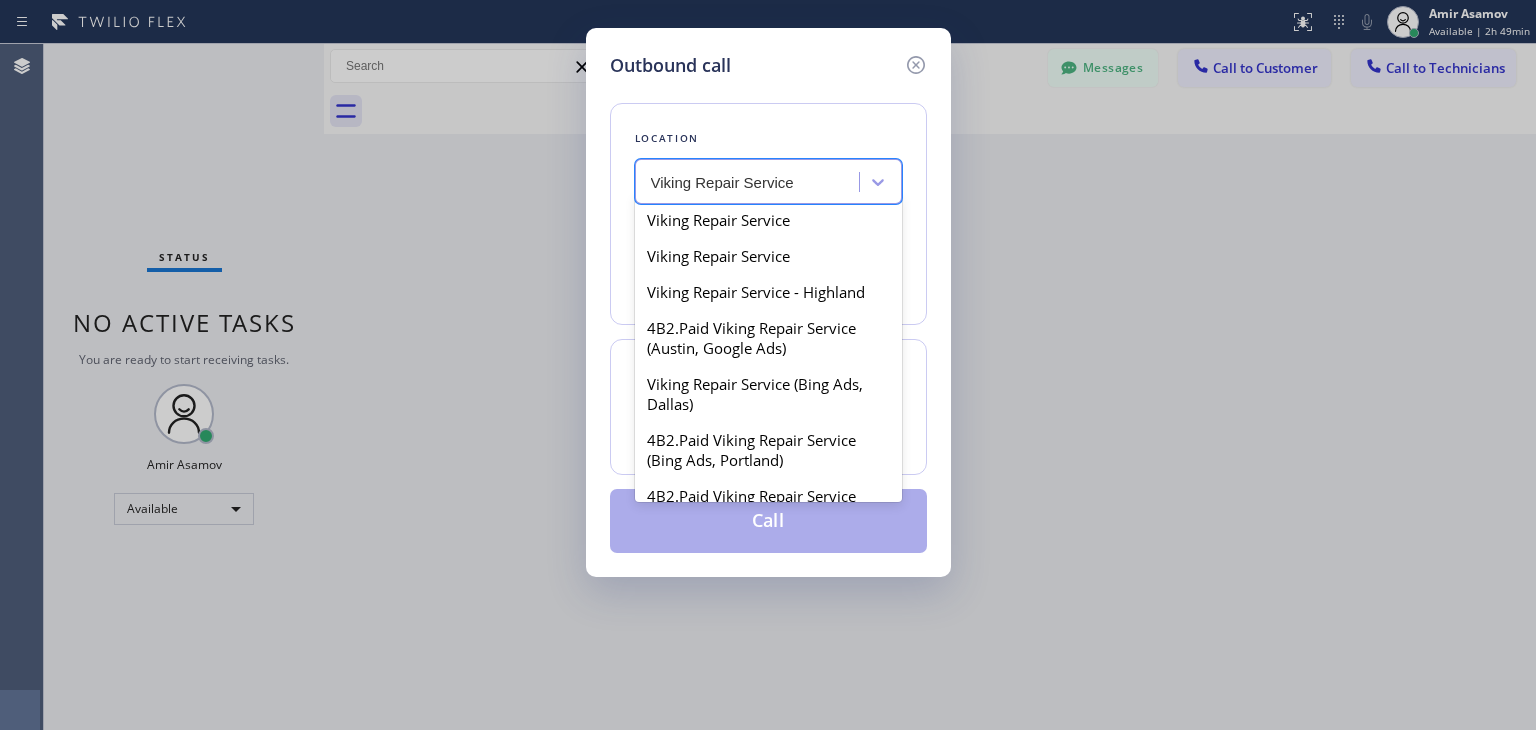 click on "Viking Repair Service" at bounding box center [768, 184] 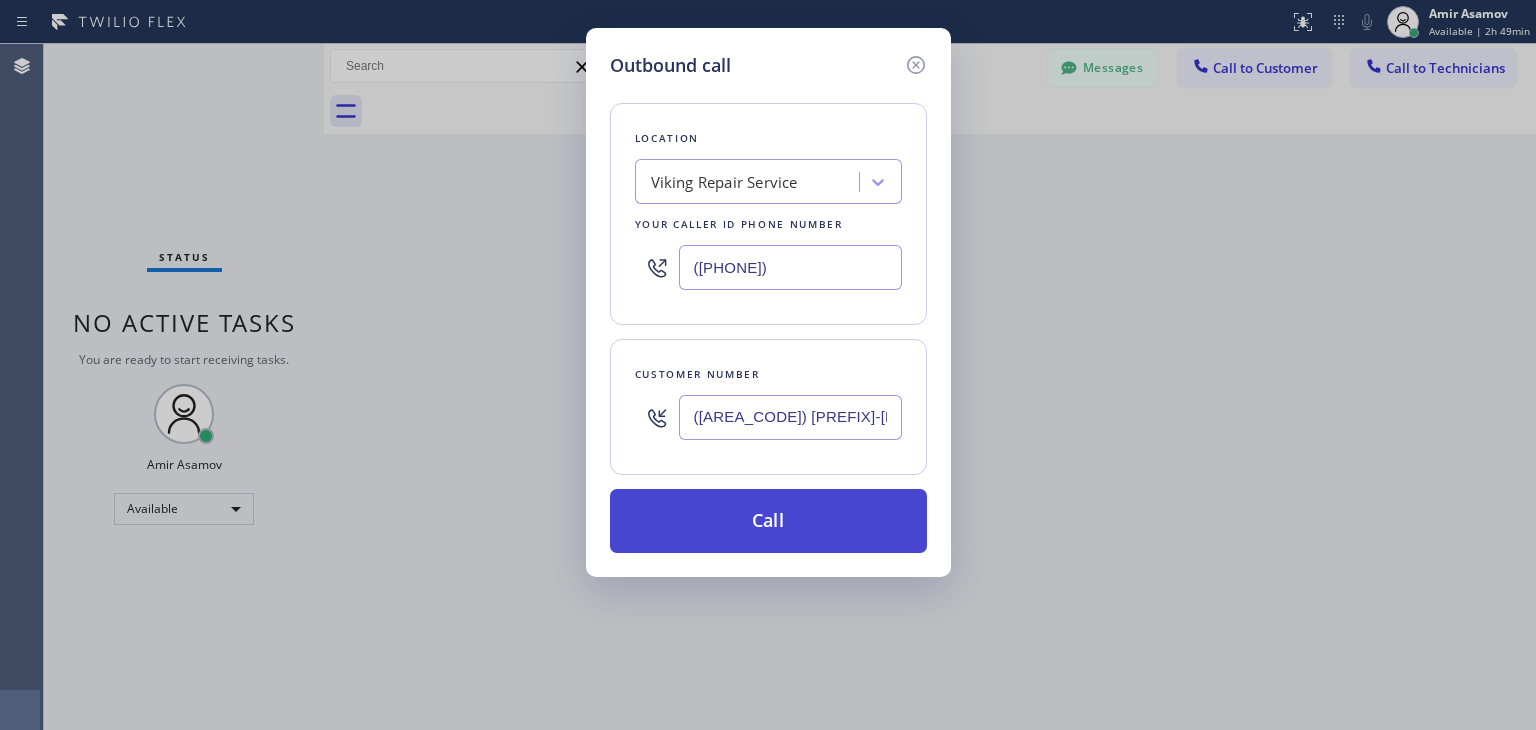 click on "Call" at bounding box center [768, 521] 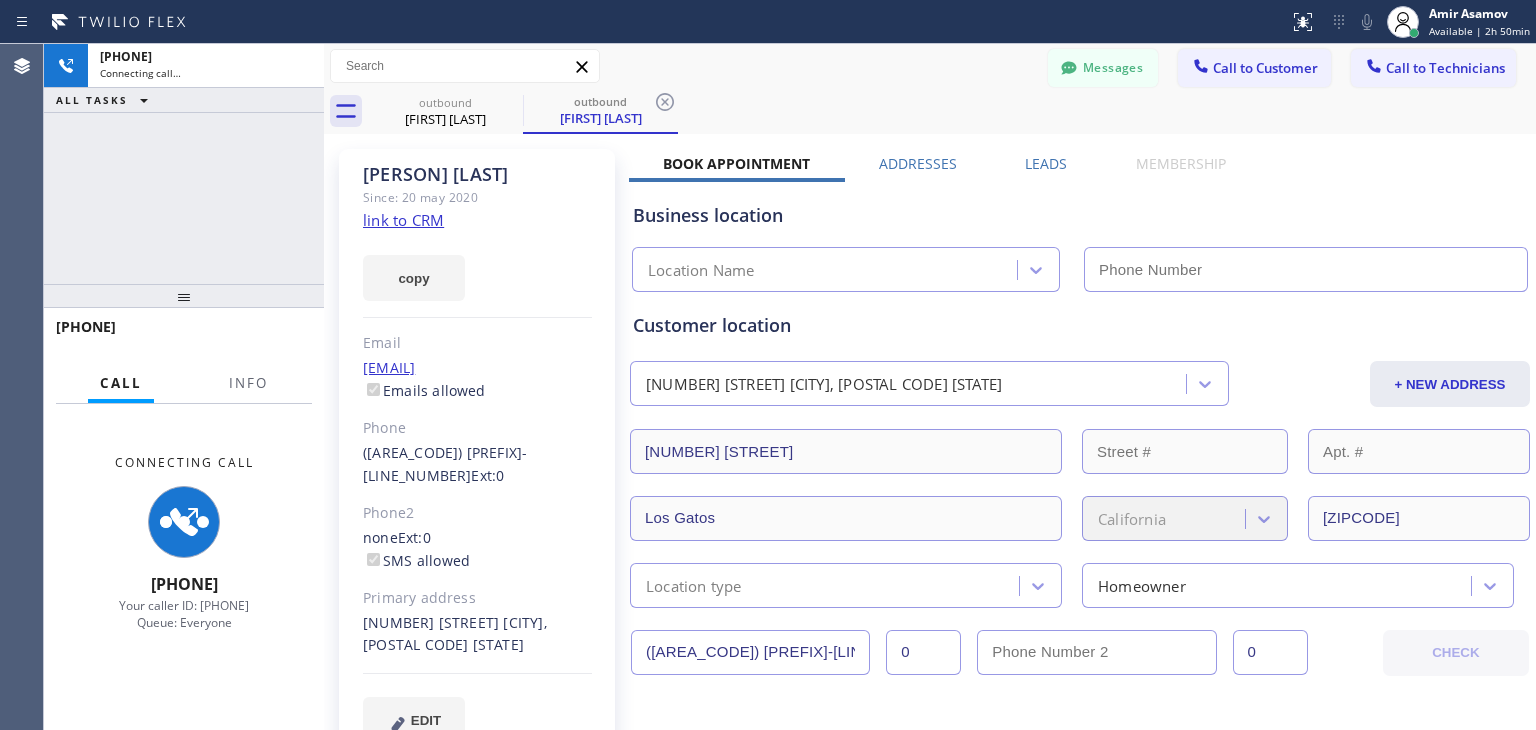 type on "([PHONE])" 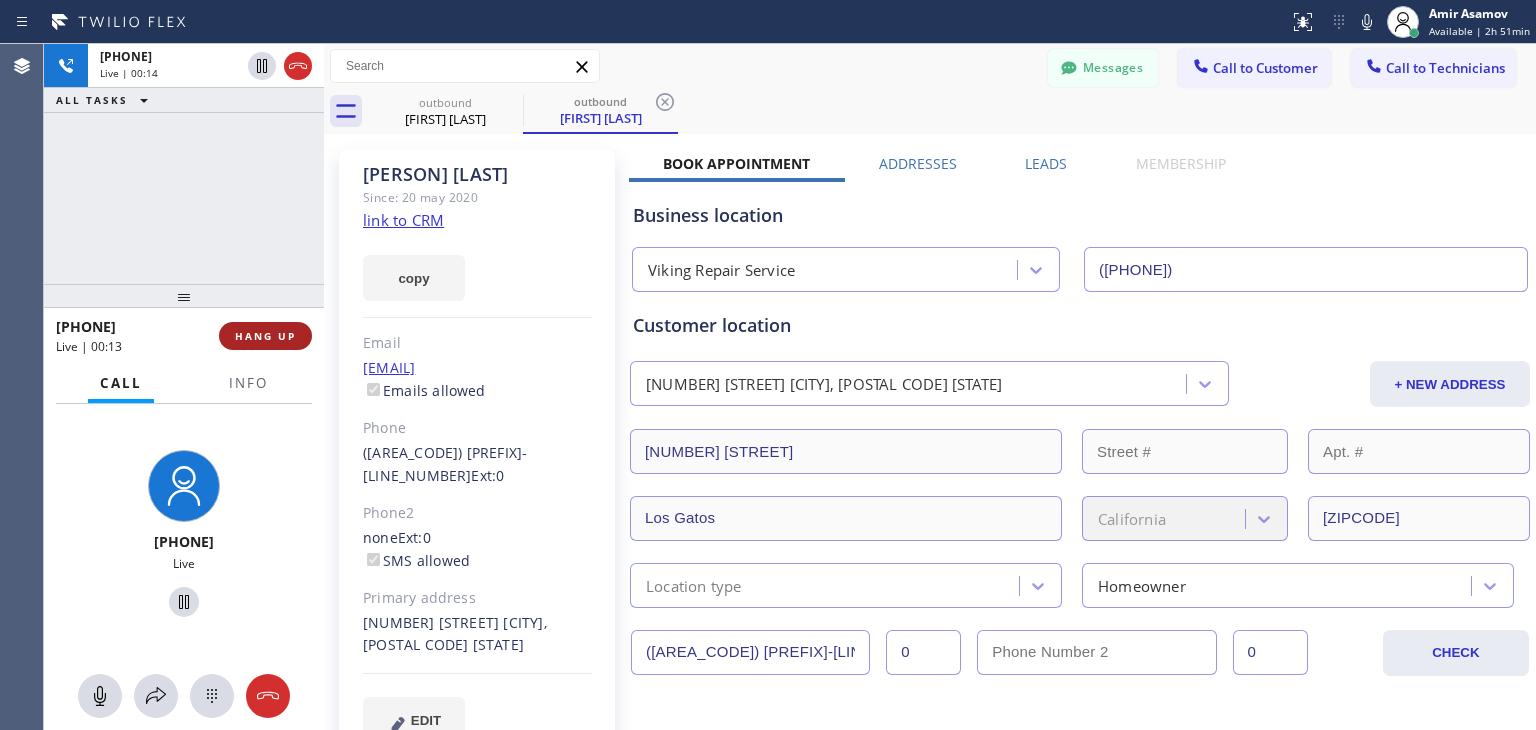 click on "HANG UP" at bounding box center [265, 336] 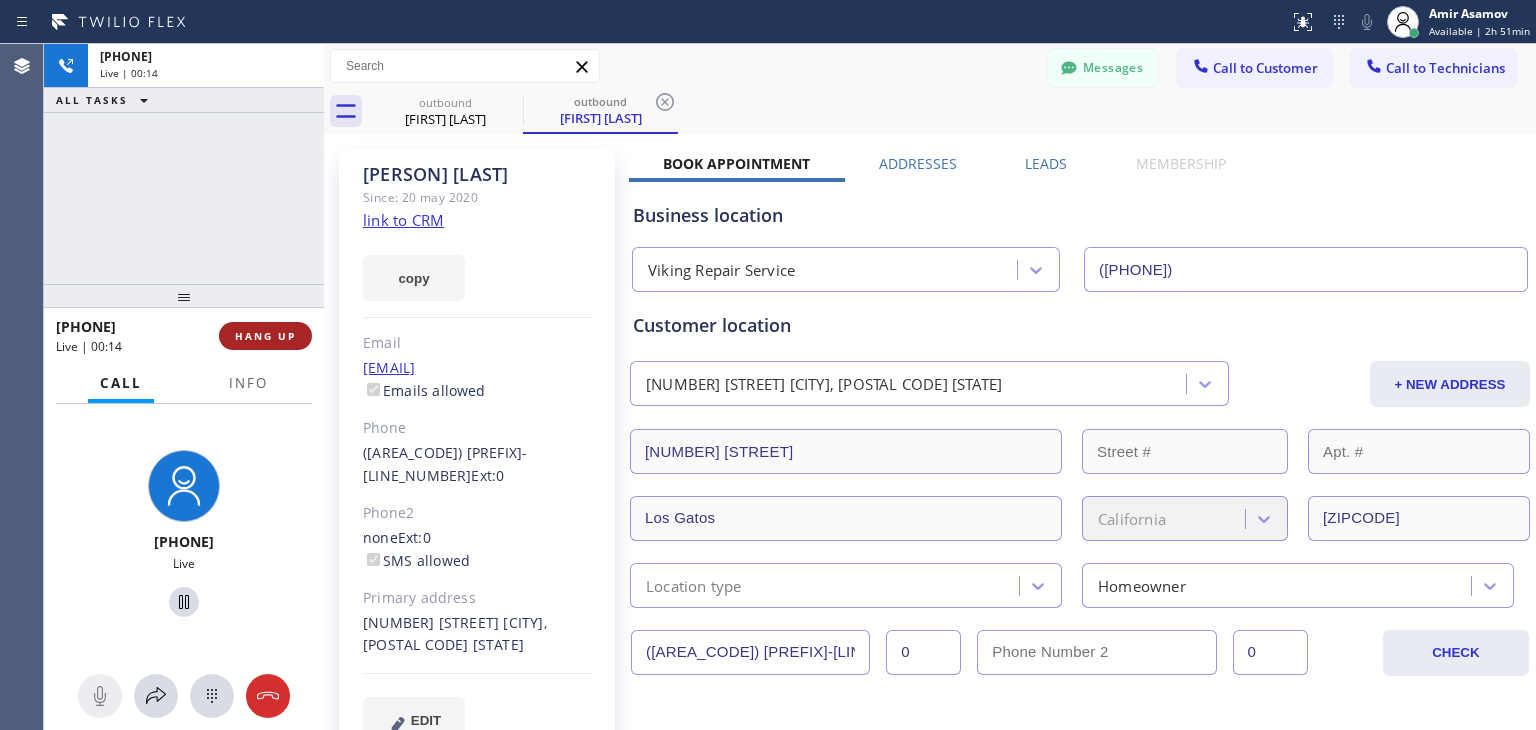 click on "HANG UP" at bounding box center [265, 336] 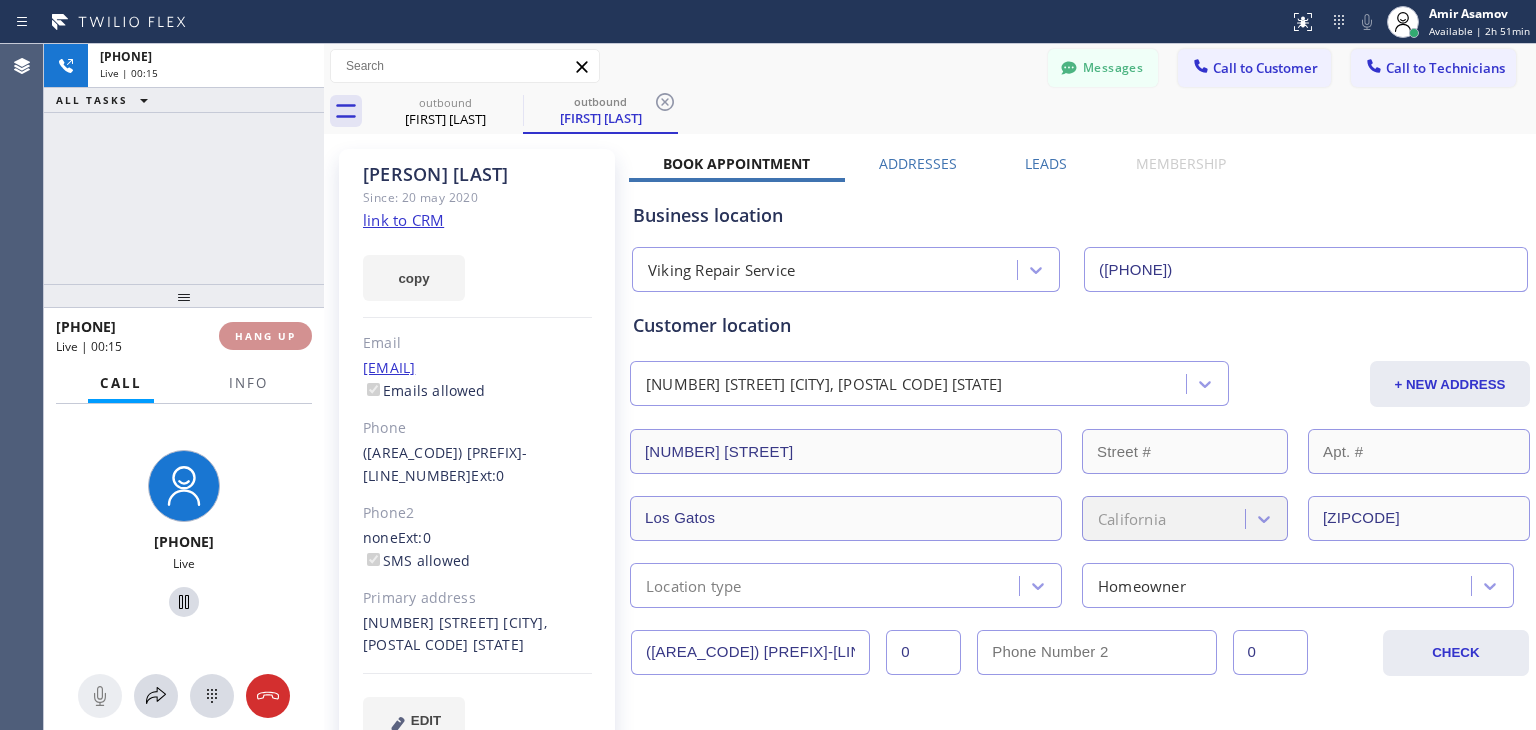 click on "HANG UP" at bounding box center [265, 336] 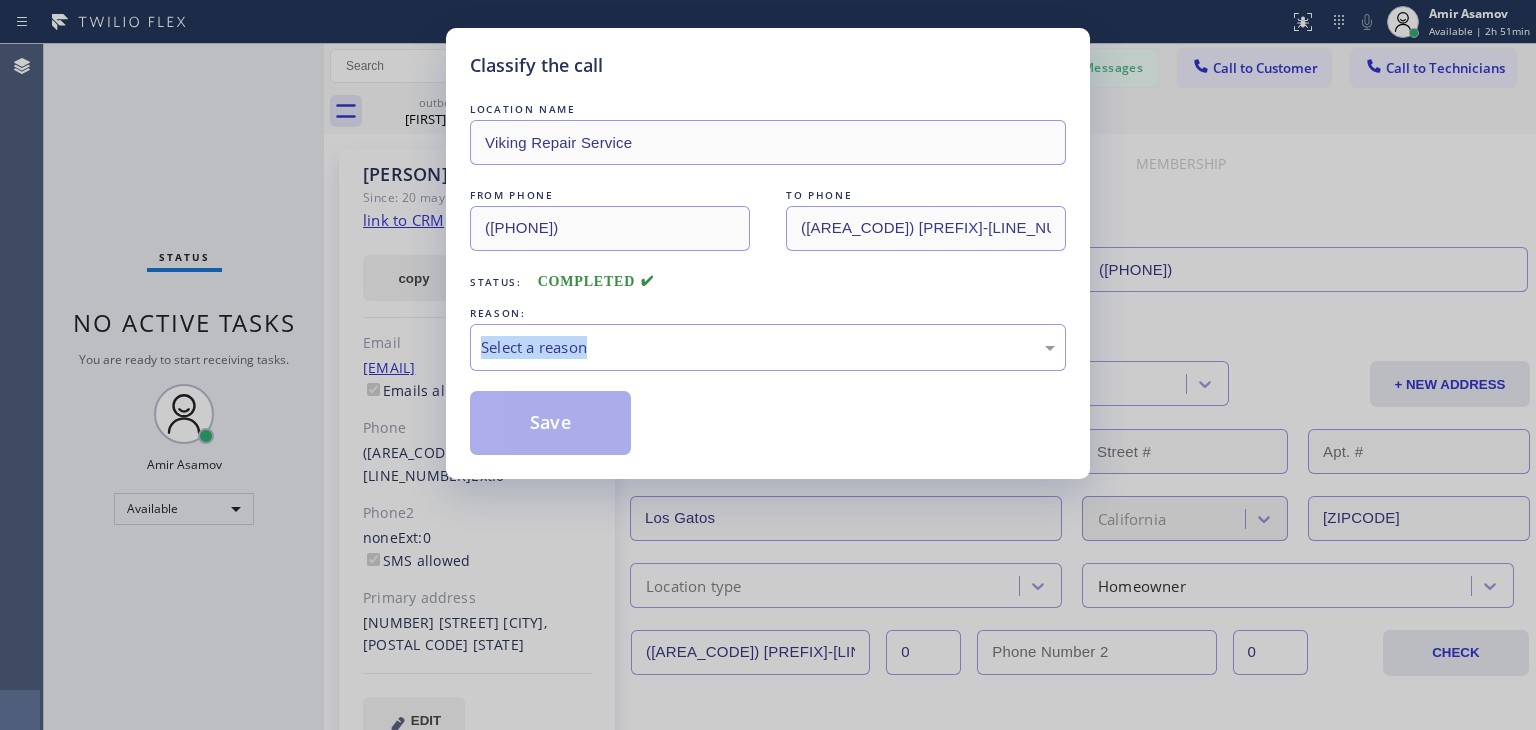 click on "Classify the call LOCATION NAME Viking Repair Service FROM PHONE [PHONE] TO PHONE [PHONE] Status: COMPLETED REASON: Select a reason Save" at bounding box center (768, 365) 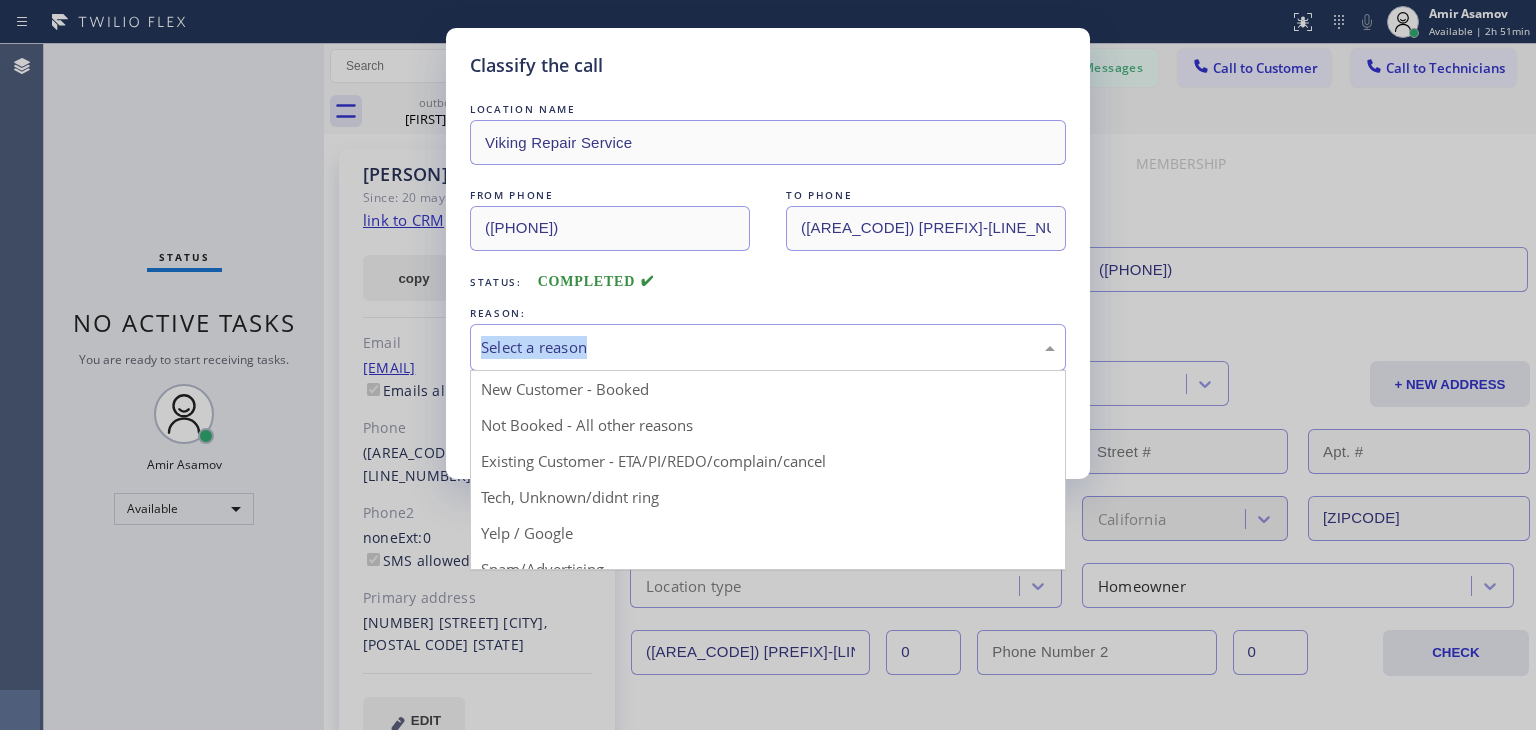 click on "Select a reason New Customer - Booked Not Booked - All other reasons Existing Customer - ETA/PI/REDO/complain/cancel Tech, Unknown/didnt ring Yelp / Google  Spam/Advertising Transferred HouseCallPro / HomeAdvisor / Other platforms  Test call" at bounding box center [768, 347] 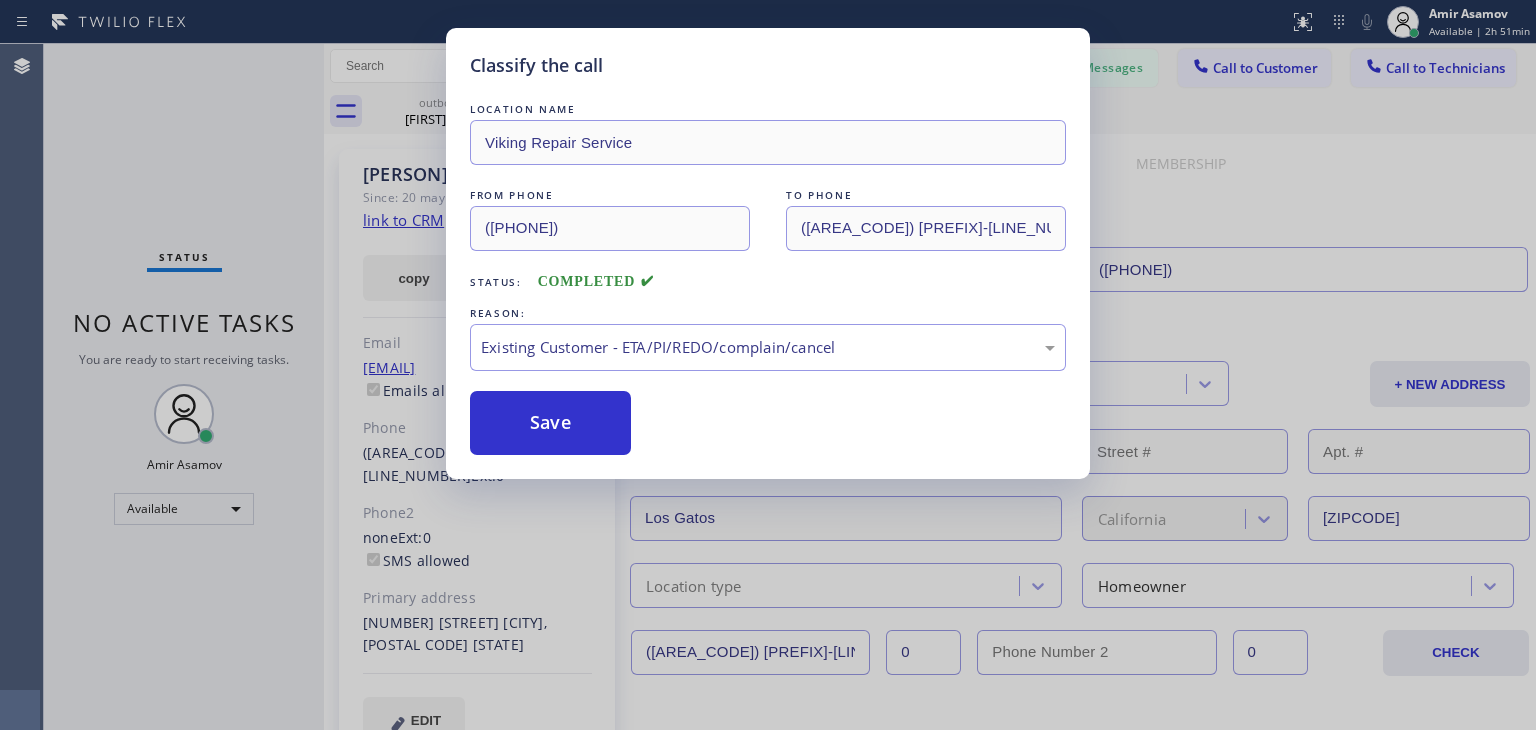 drag, startPoint x: 607, startPoint y: 455, endPoint x: 536, endPoint y: 381, distance: 102.55243 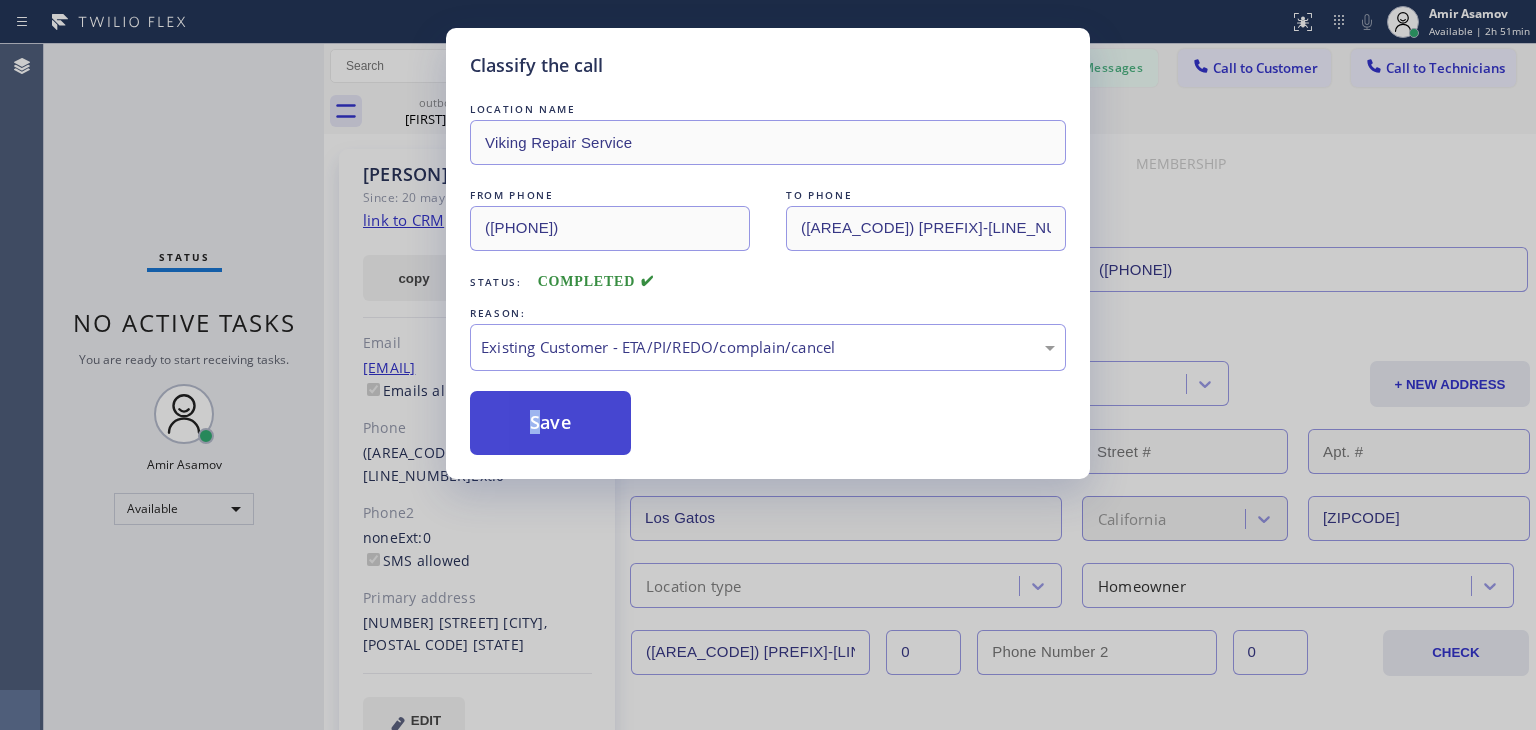 drag, startPoint x: 536, startPoint y: 381, endPoint x: 539, endPoint y: 417, distance: 36.124783 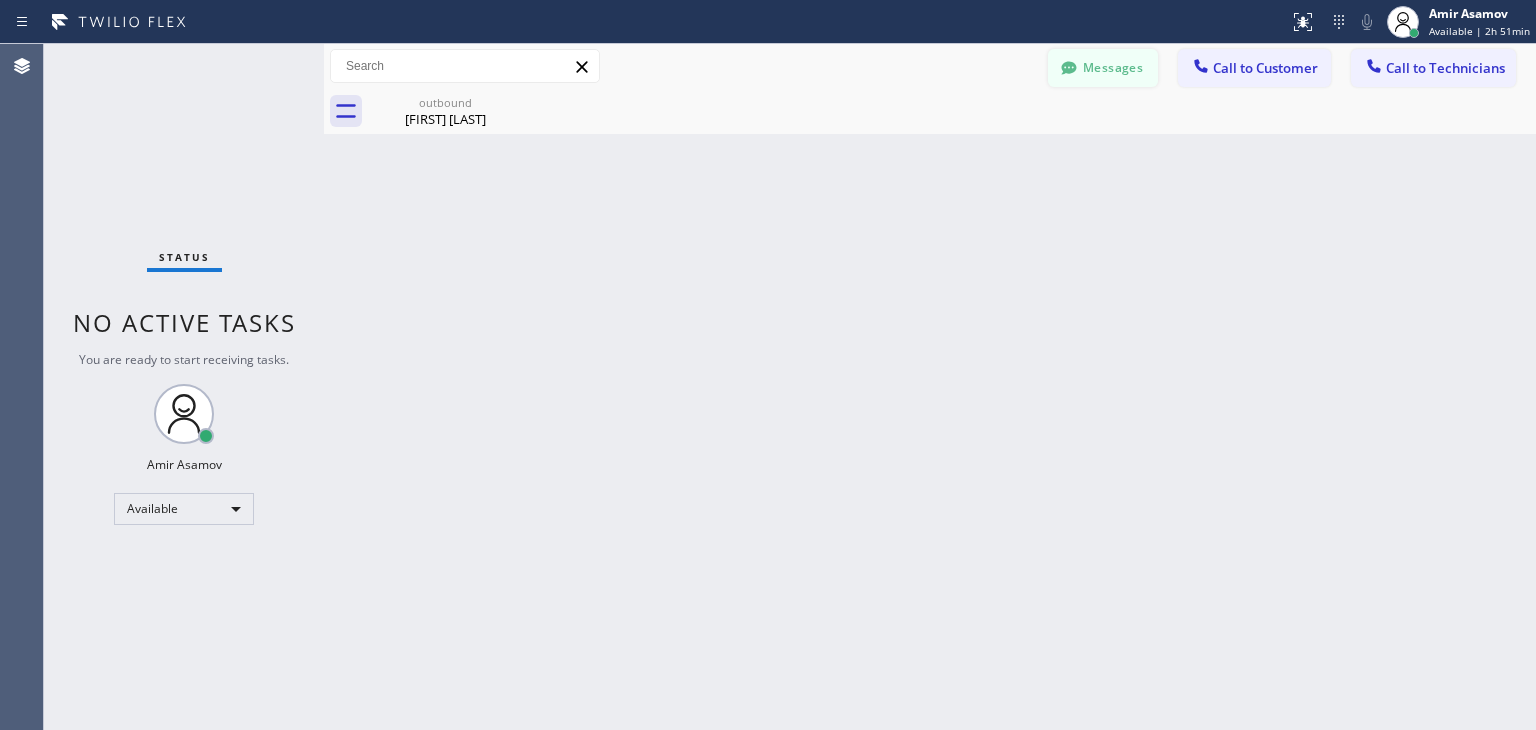 click on "Messages" at bounding box center (1103, 68) 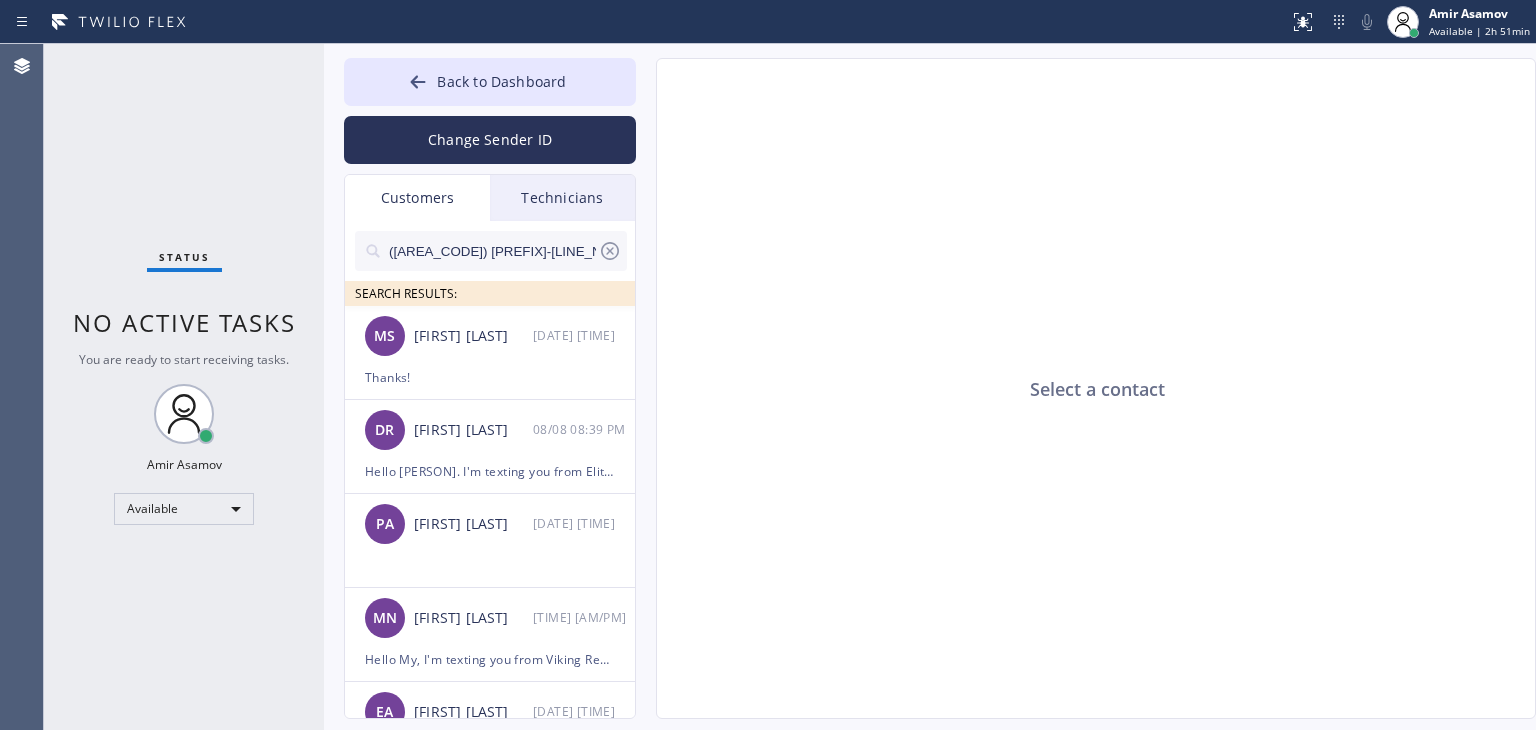 click on "([PHONE]) SEARCH RESULTS:" at bounding box center (491, 263) 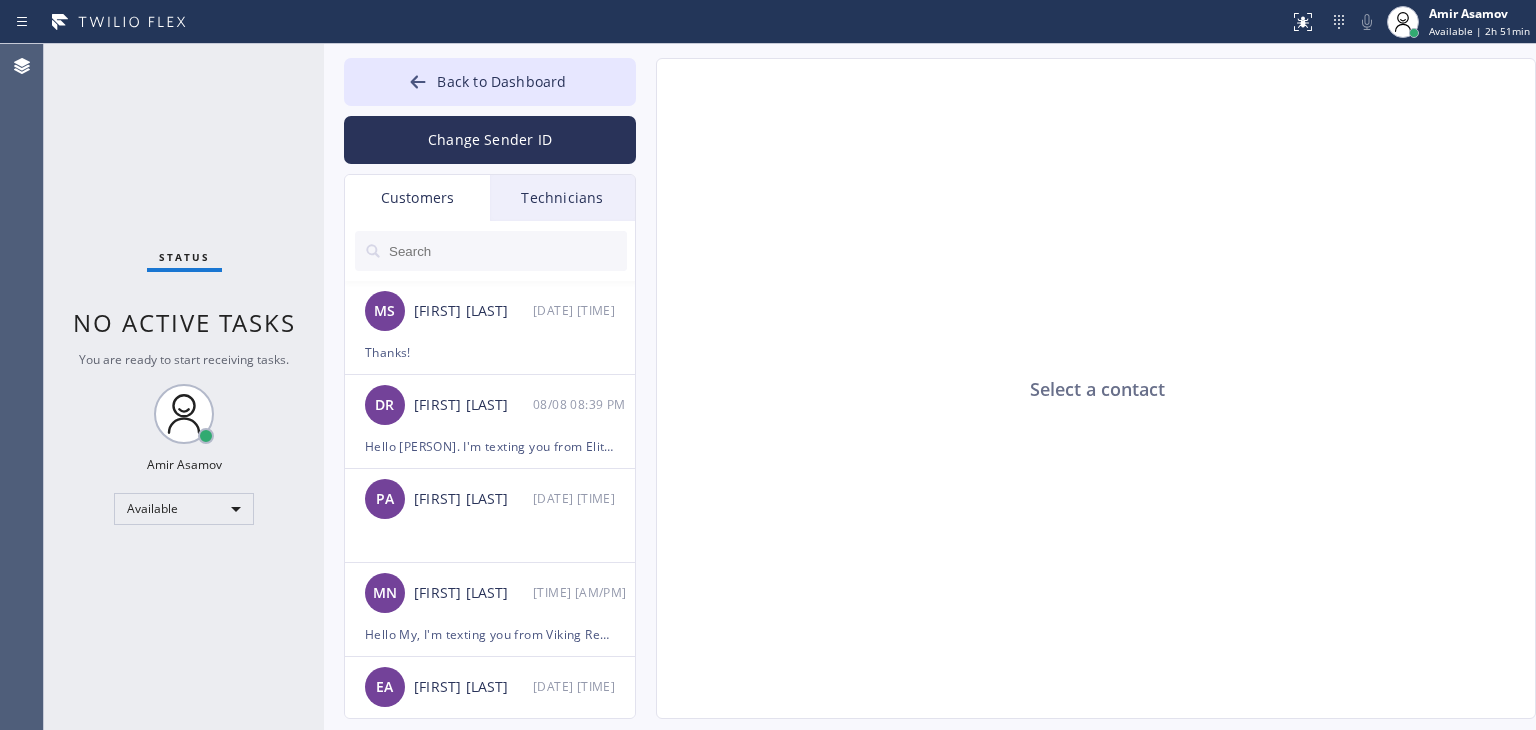 click at bounding box center (507, 251) 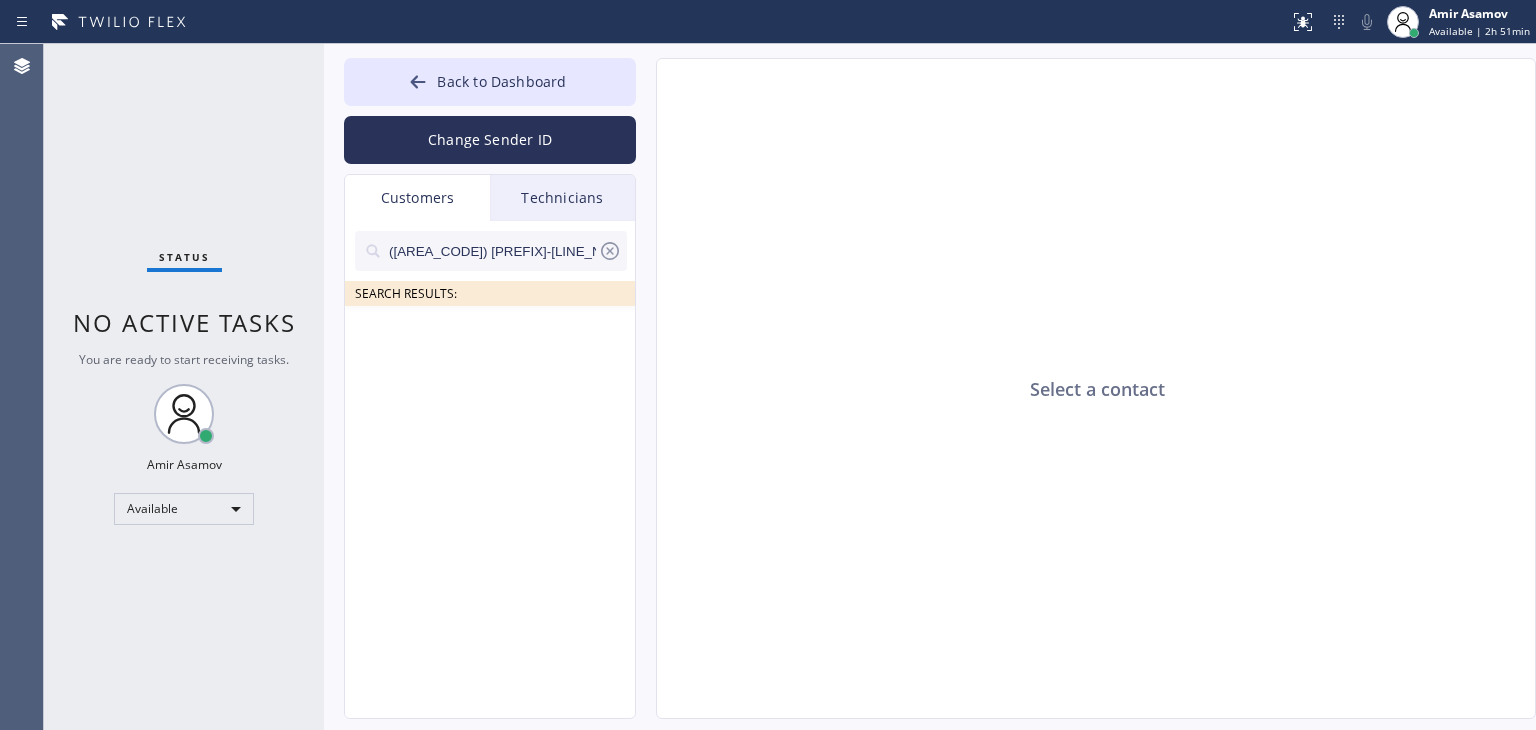 click 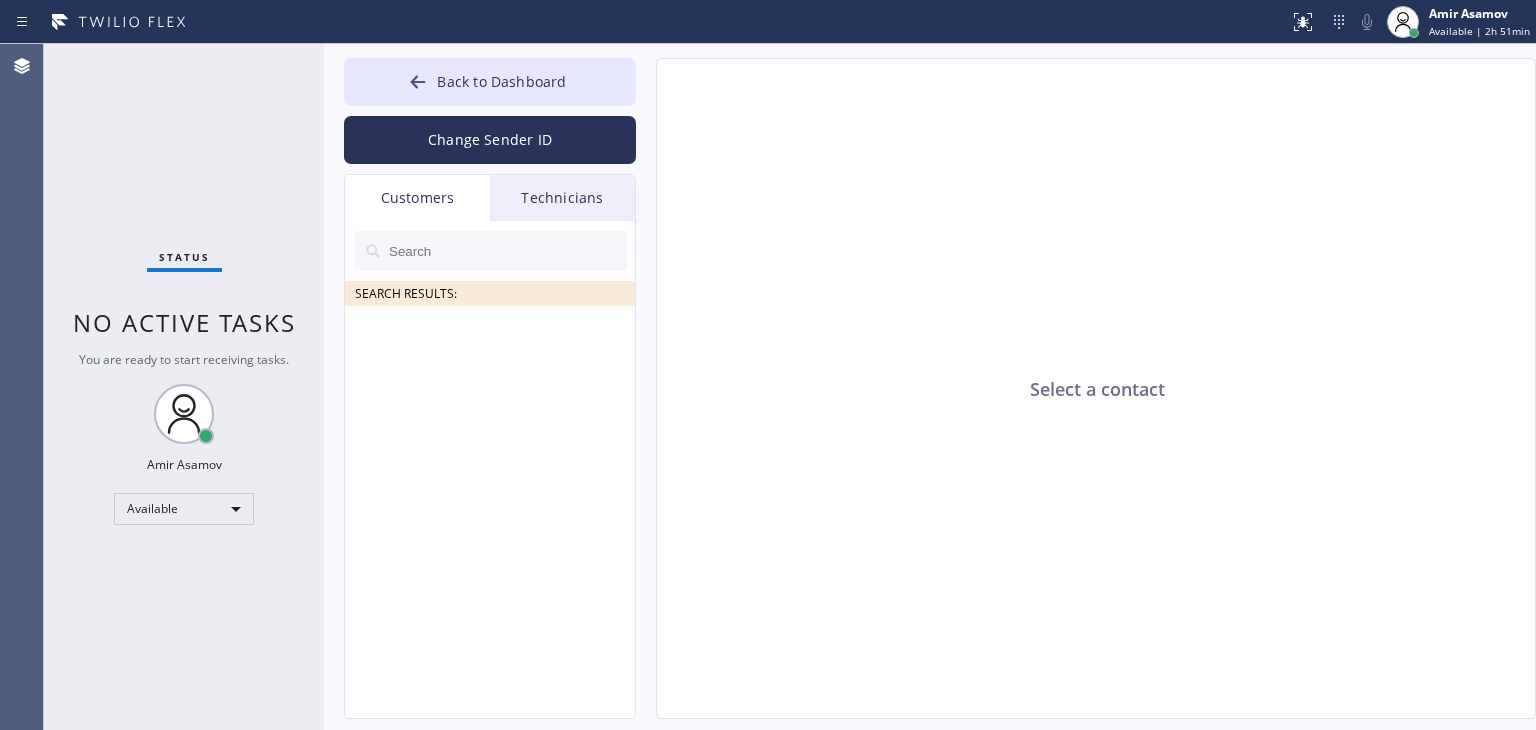 click at bounding box center (507, 251) 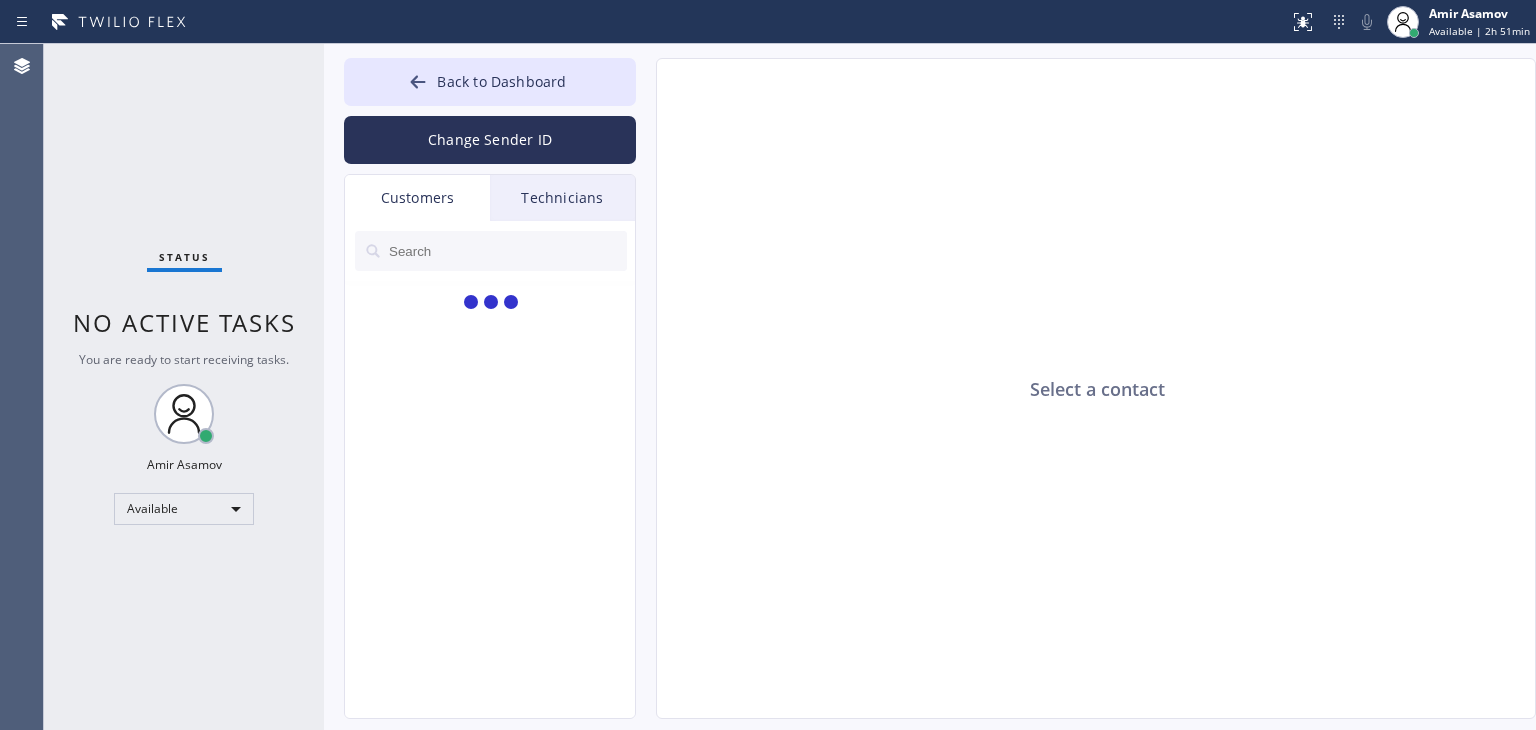 click on "Technicians" at bounding box center (562, 198) 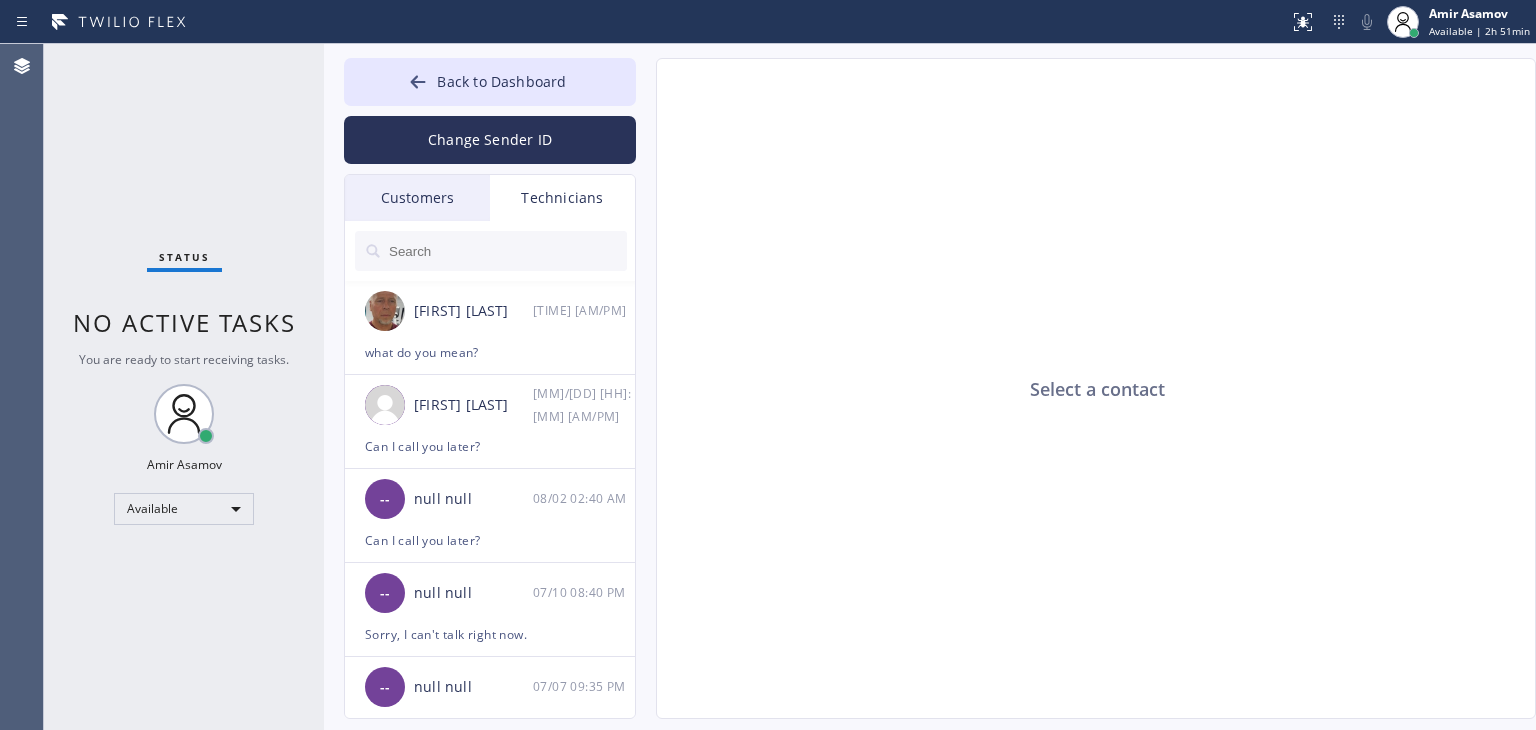 click on "Customers" at bounding box center [417, 198] 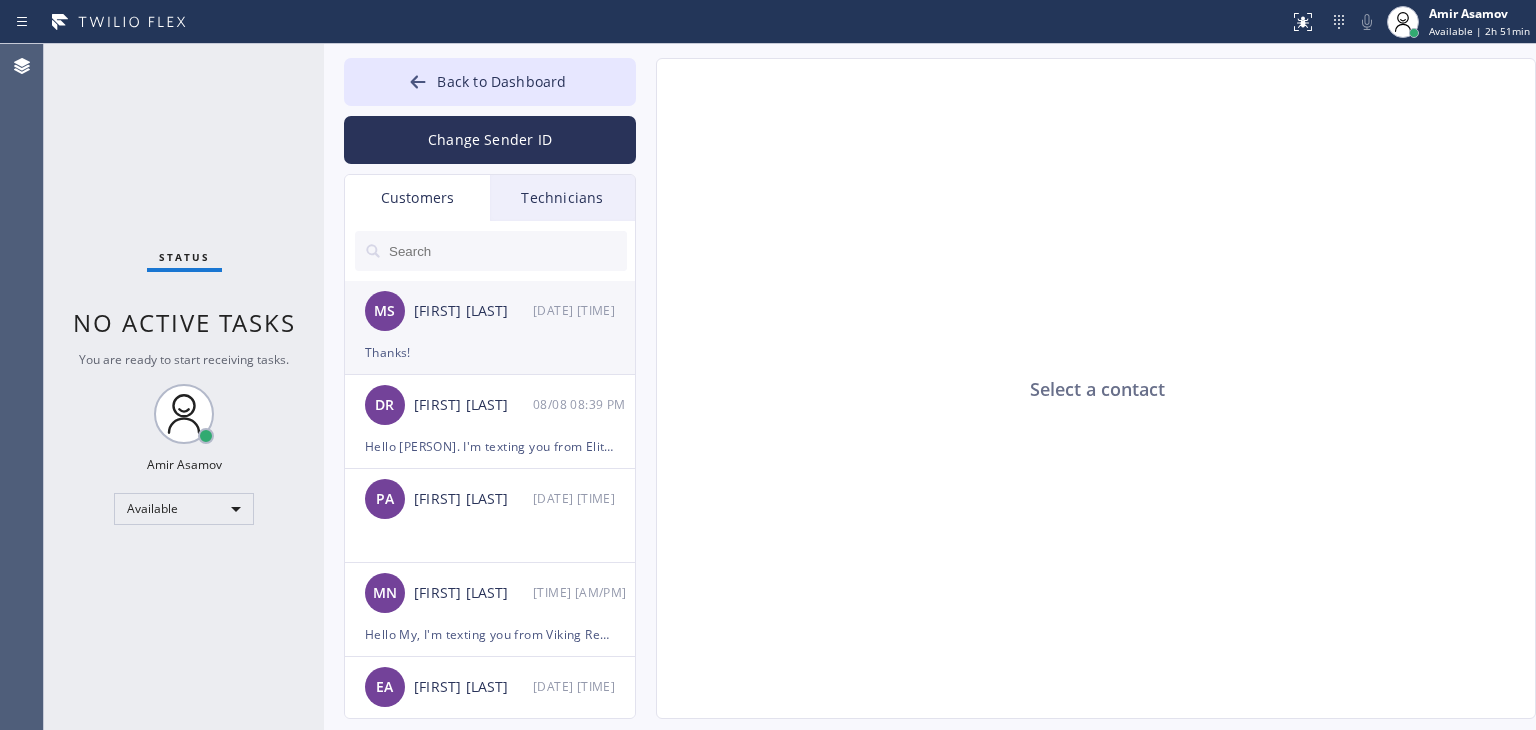 click on "MS [LAST] [FIRST] [DATE] [TIME]" at bounding box center (491, 311) 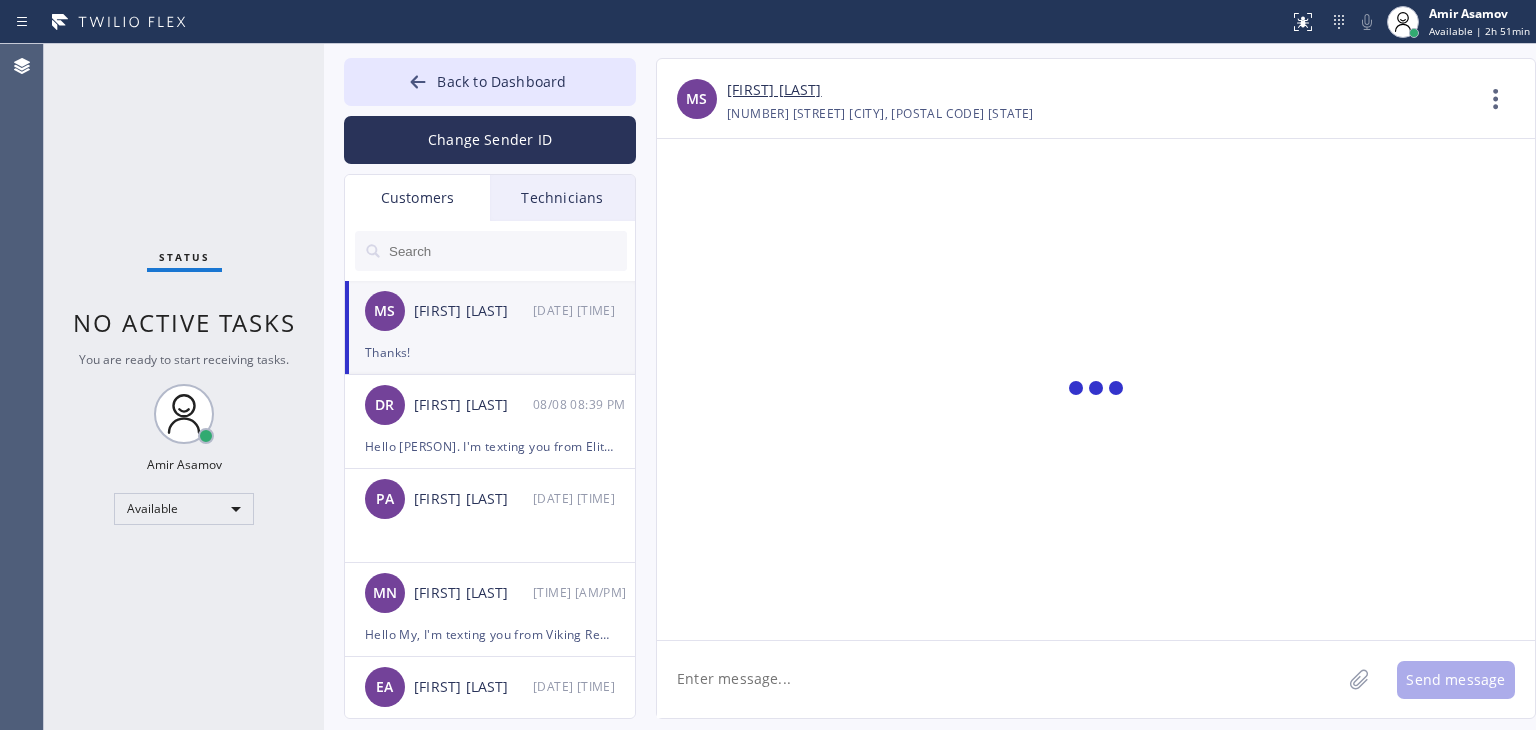 scroll, scrollTop: 34, scrollLeft: 0, axis: vertical 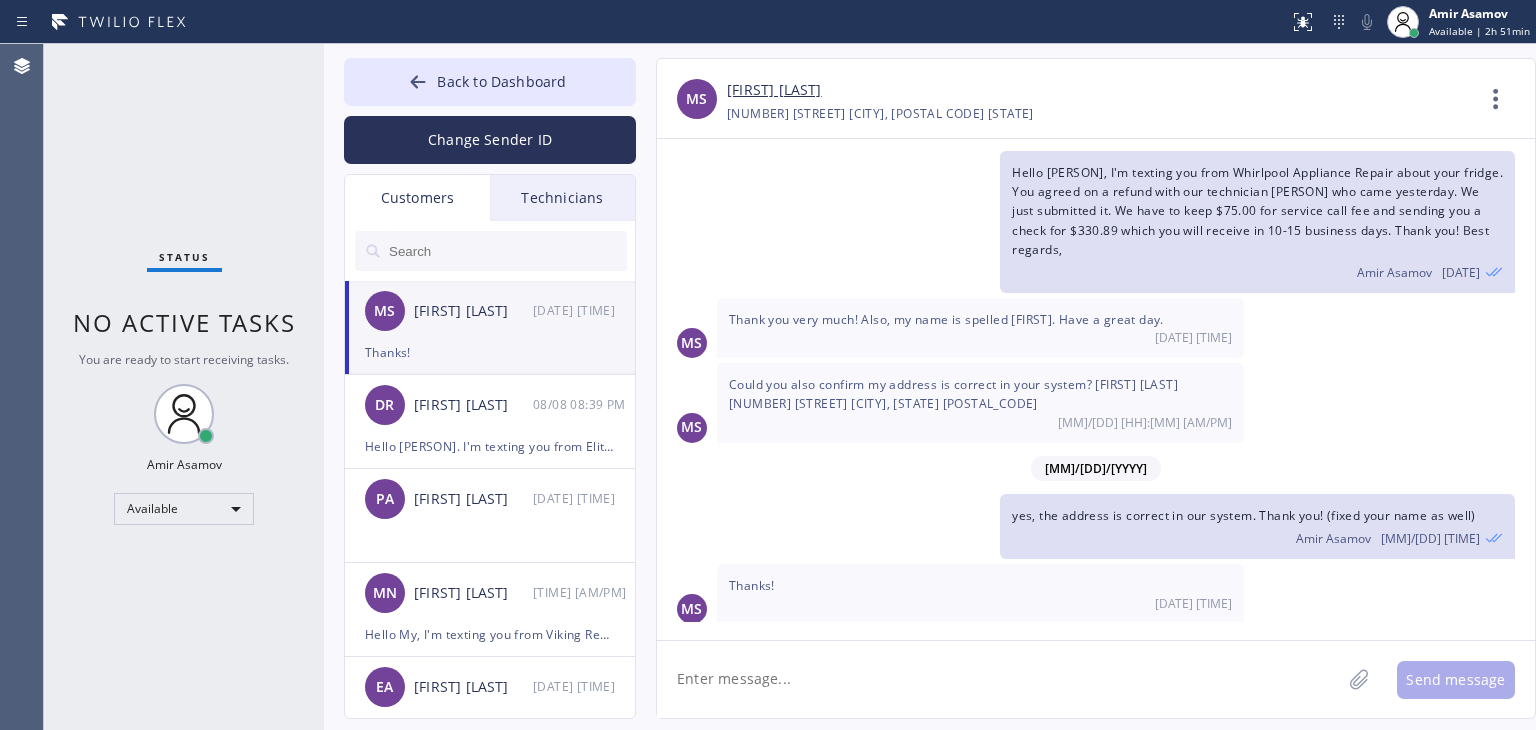 click on "[FIRST] [LAST]" at bounding box center (774, 90) 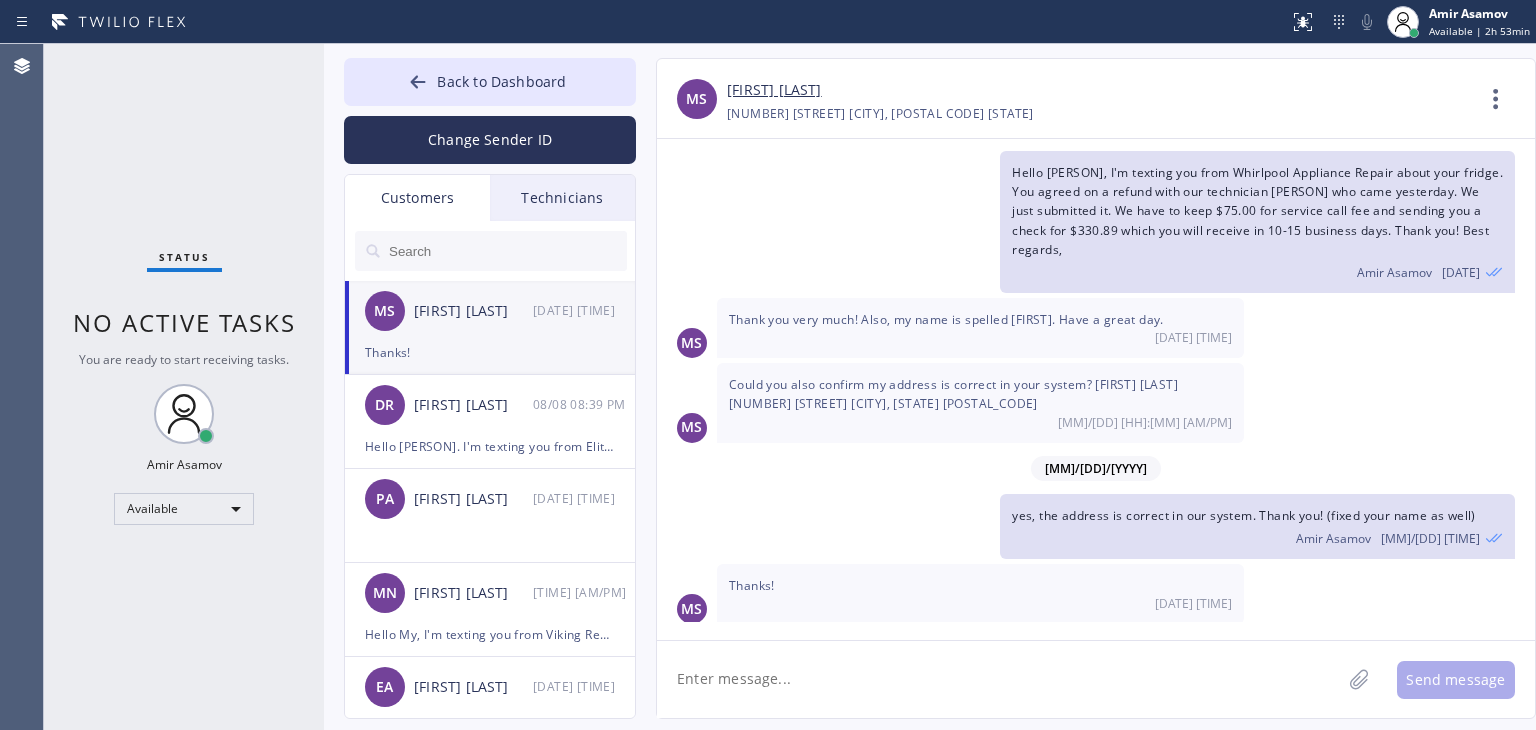 click on "[FIRST] [LAST]" at bounding box center (1099, 90) 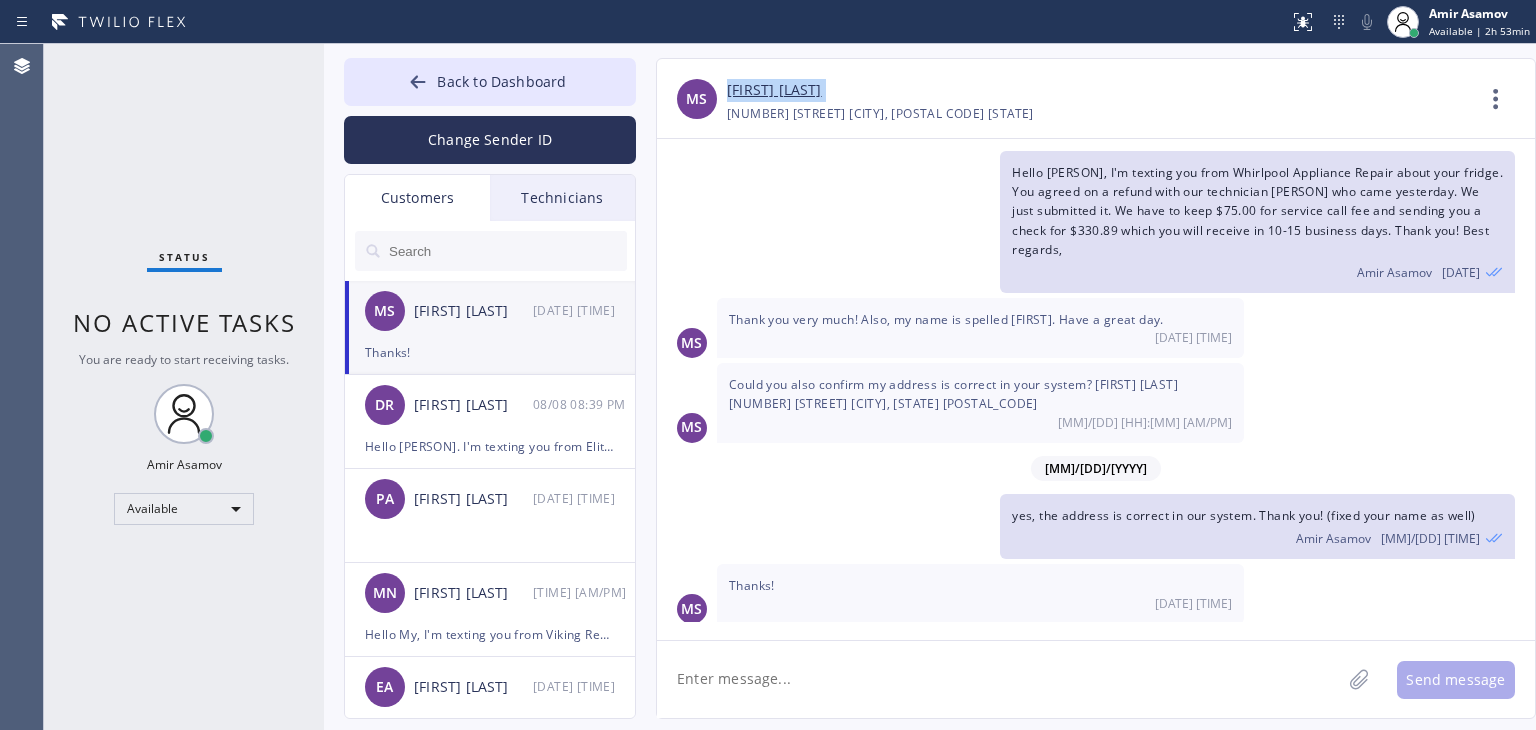 drag, startPoint x: 860, startPoint y: 92, endPoint x: 734, endPoint y: 95, distance: 126.035706 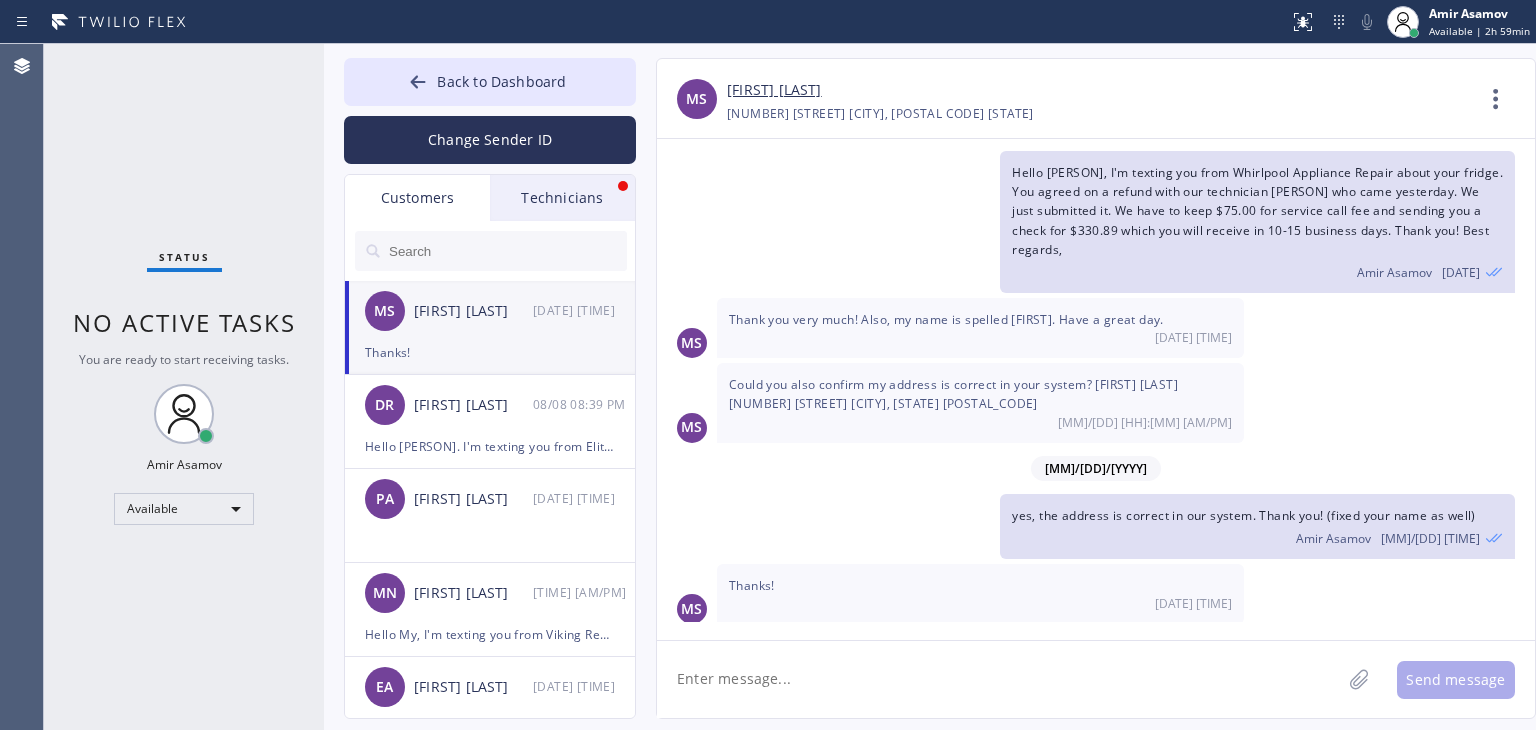 click on "Technicians" at bounding box center [562, 198] 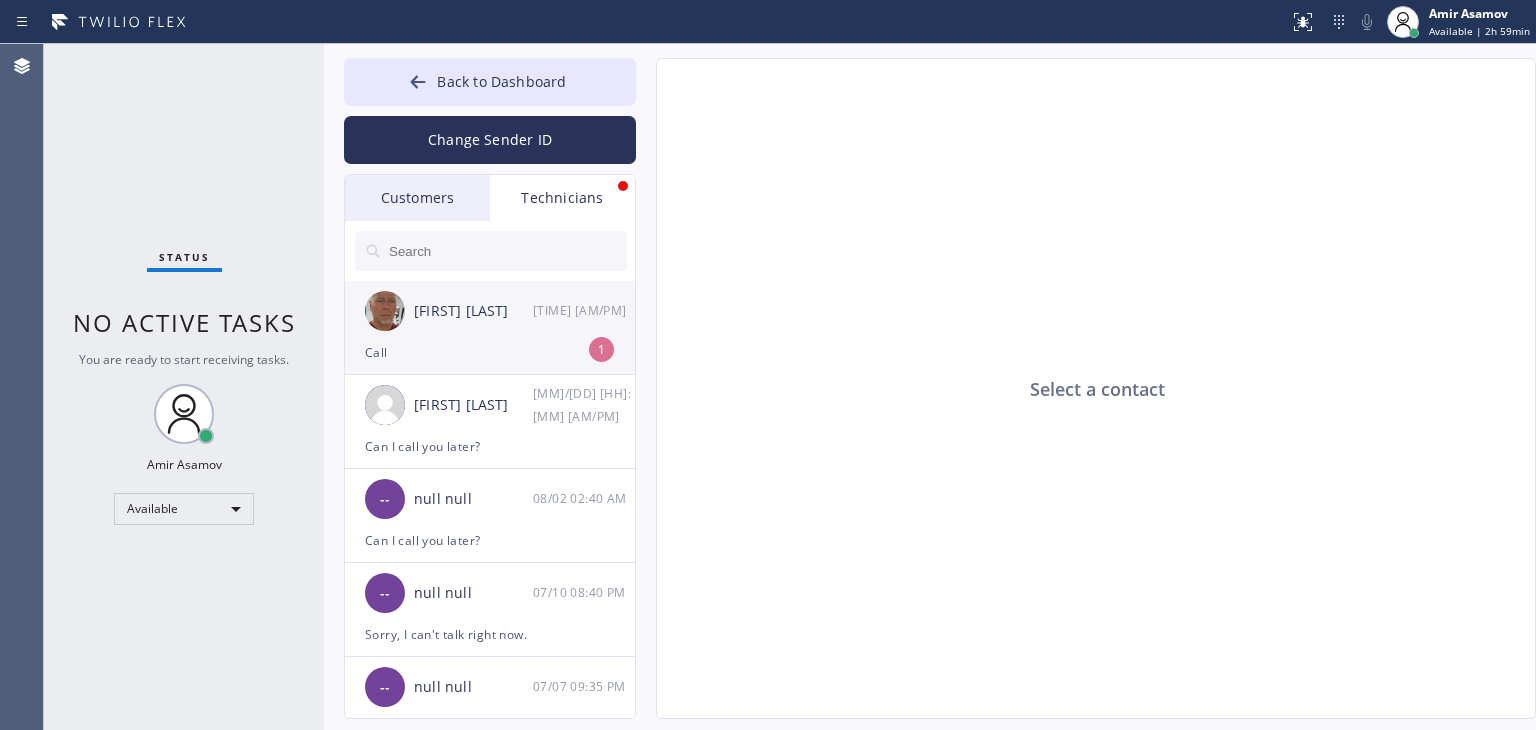 click on "Call" at bounding box center (490, 352) 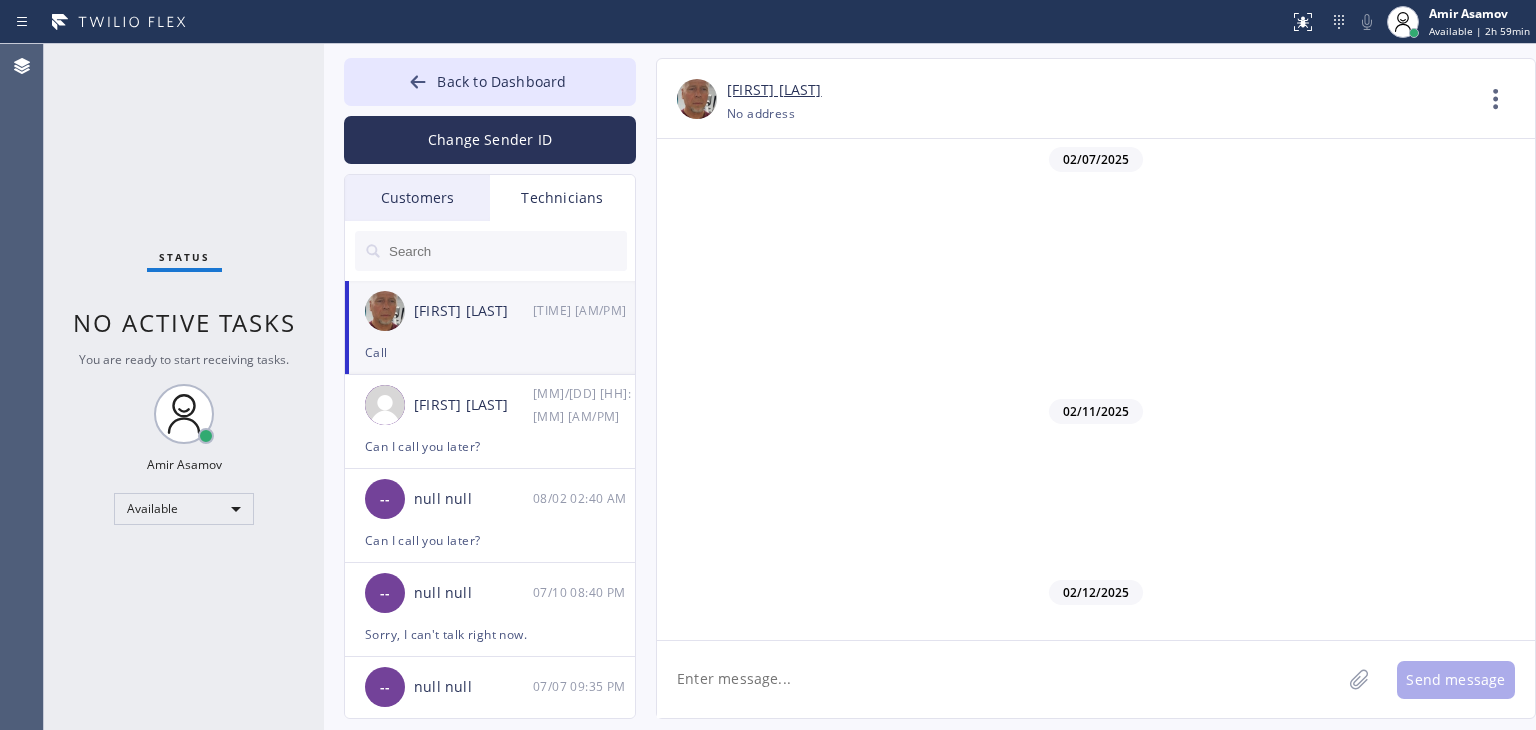 scroll, scrollTop: 18607, scrollLeft: 0, axis: vertical 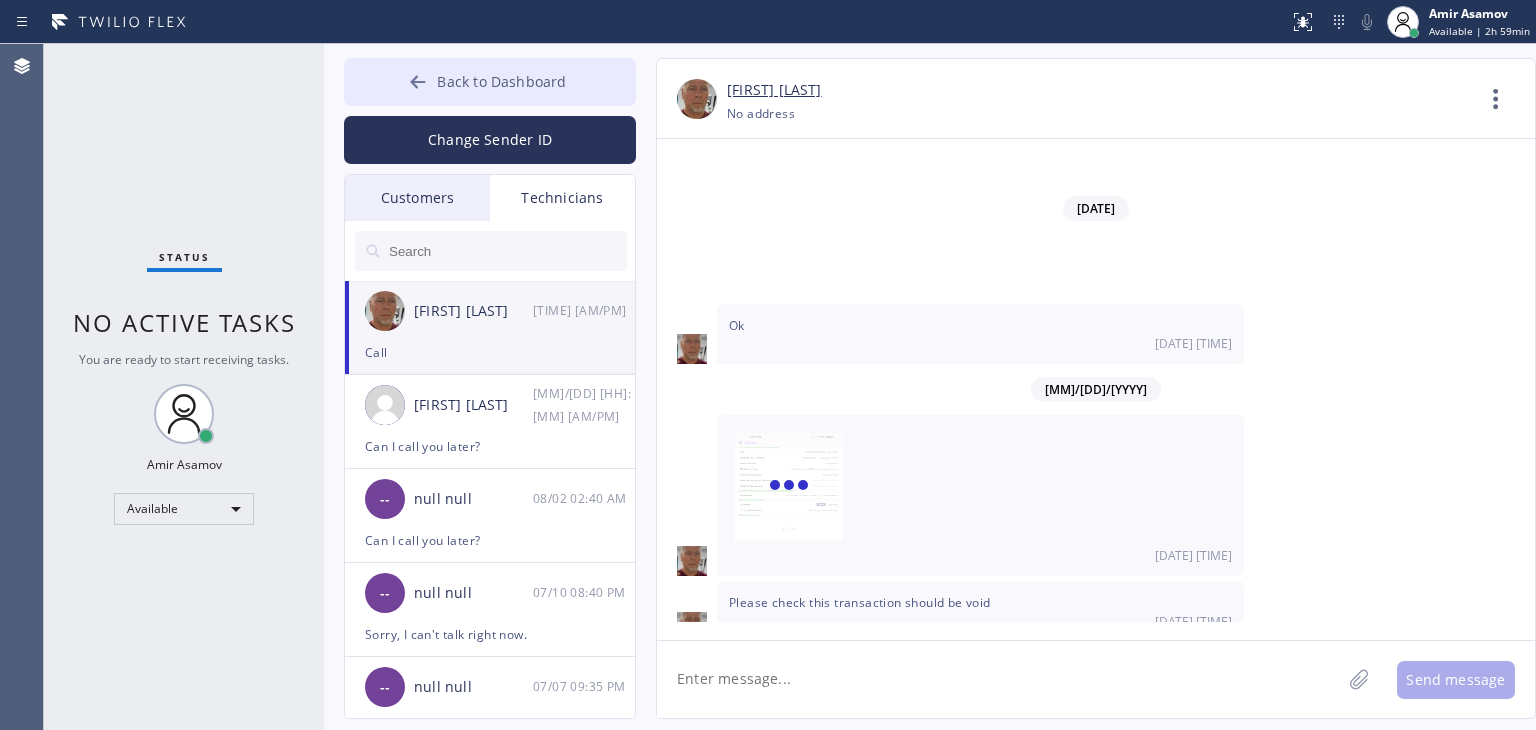 click on "Back to Dashboard" at bounding box center [490, 82] 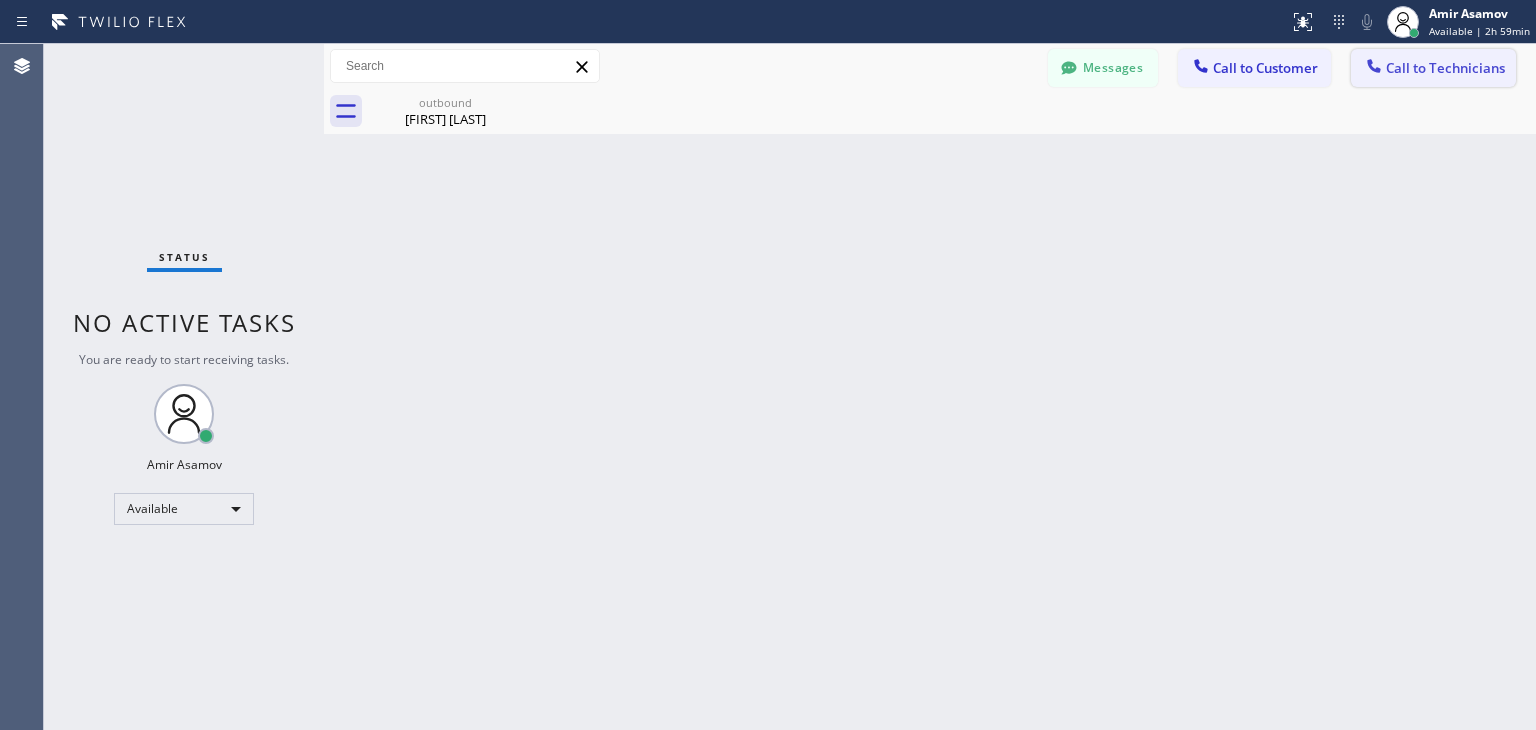 click on "Call to Technicians" at bounding box center [1433, 68] 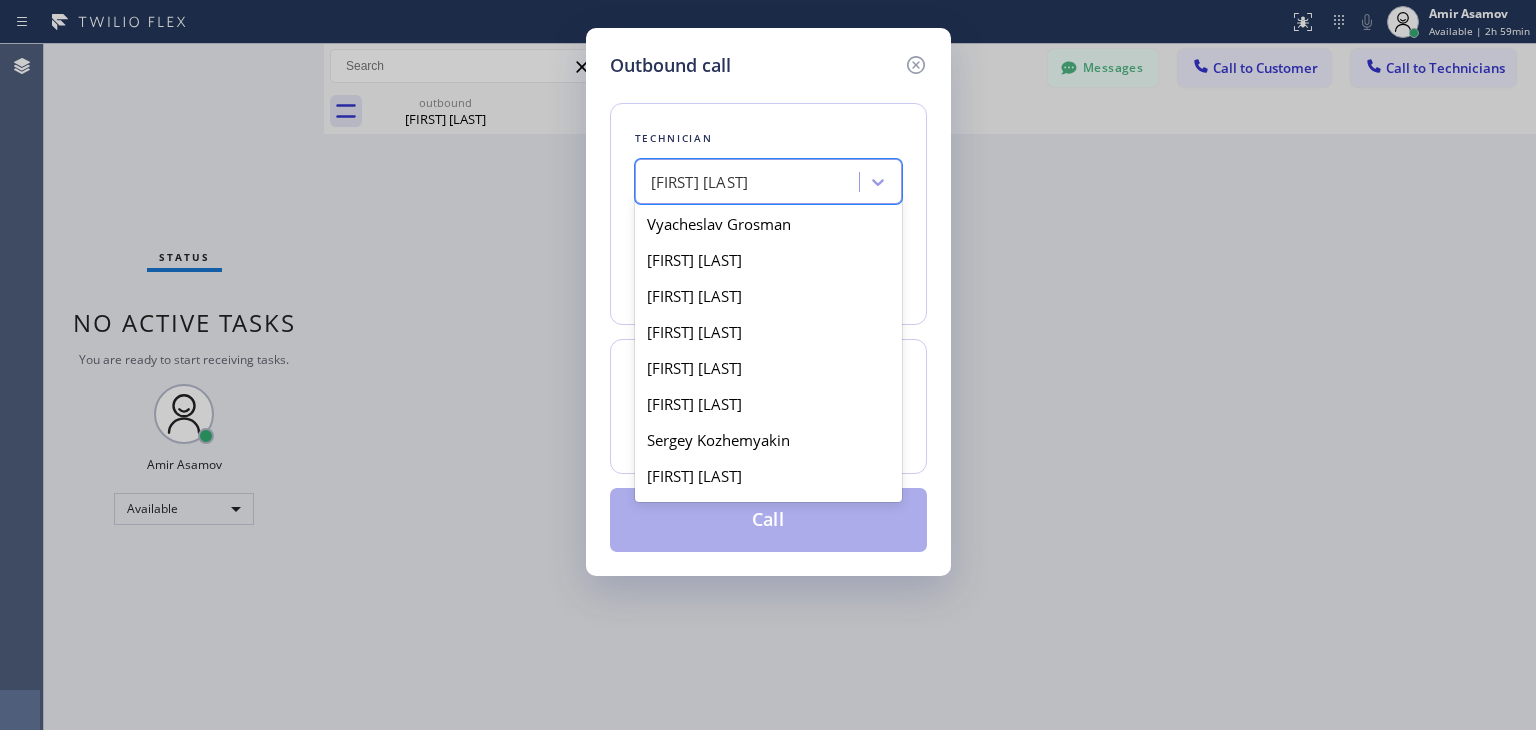 scroll, scrollTop: 6216, scrollLeft: 0, axis: vertical 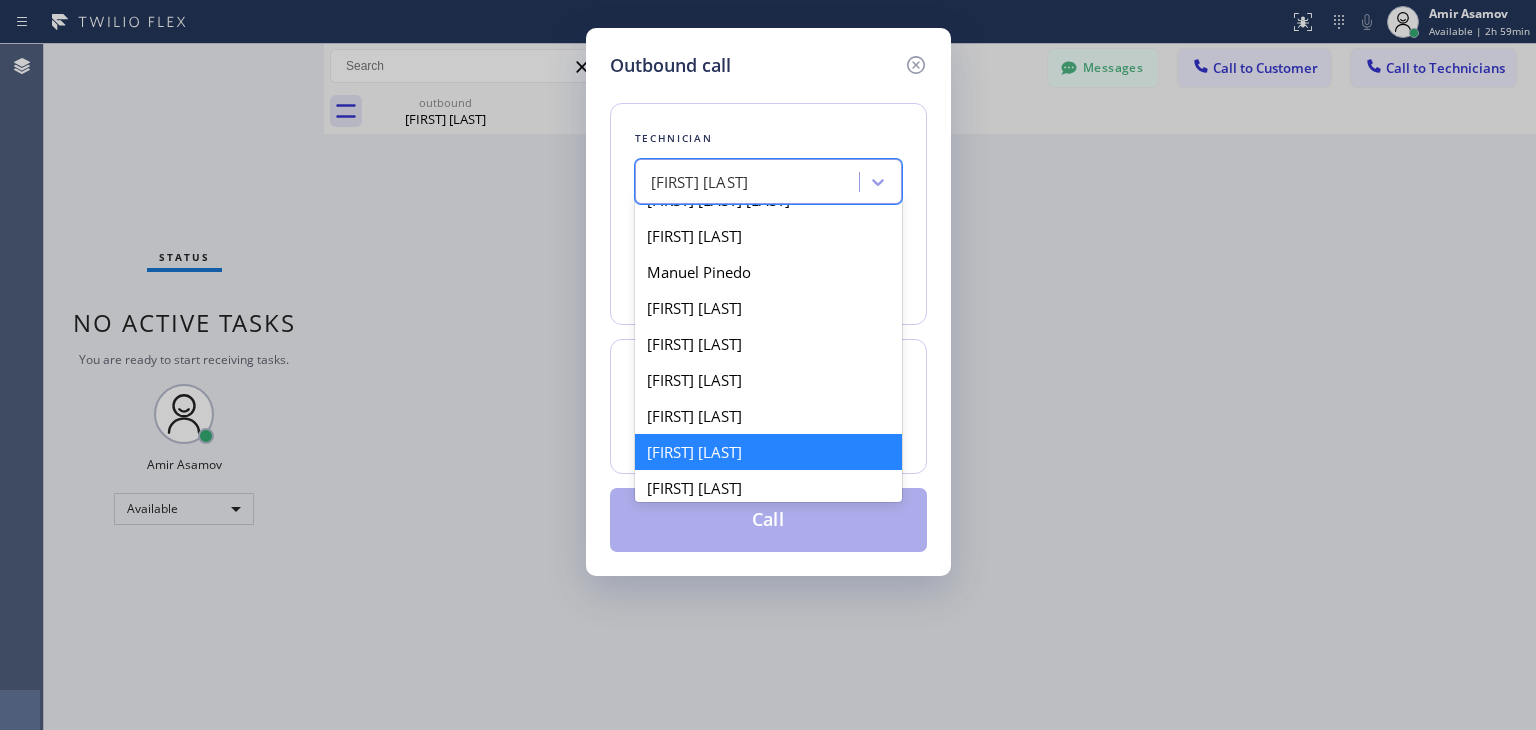 click on "[FIRST] [LAST]" at bounding box center (750, 182) 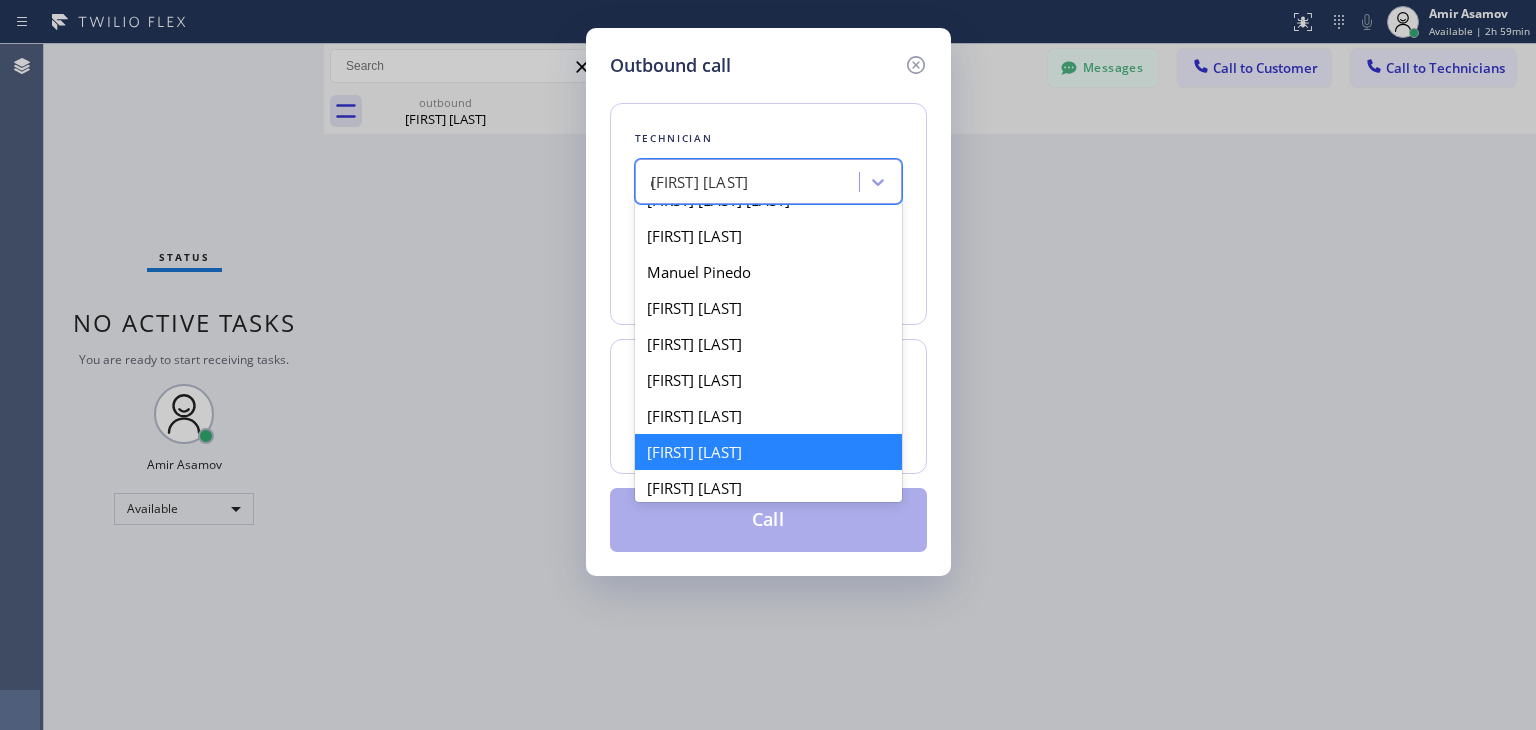scroll, scrollTop: 0, scrollLeft: 0, axis: both 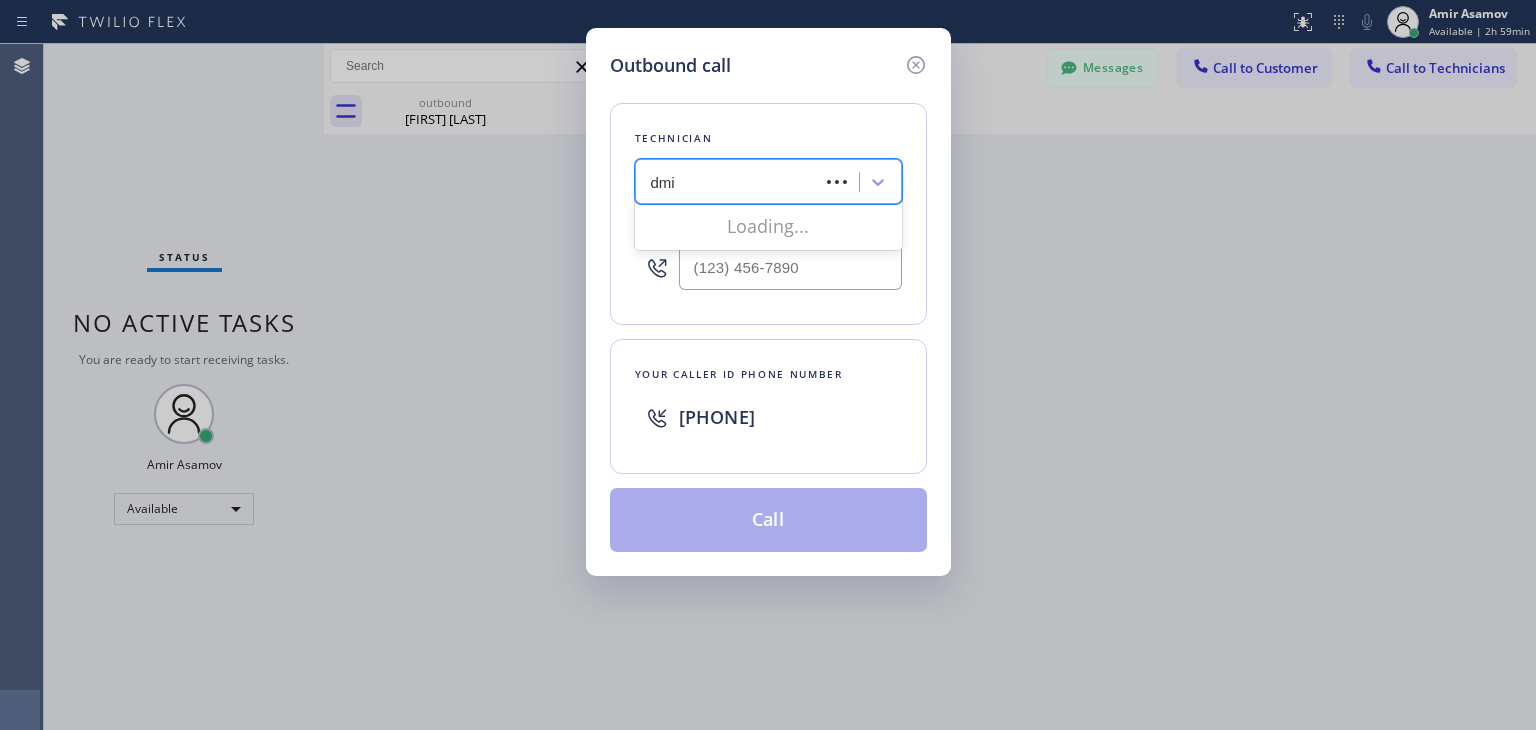 type on "[FIRST]" 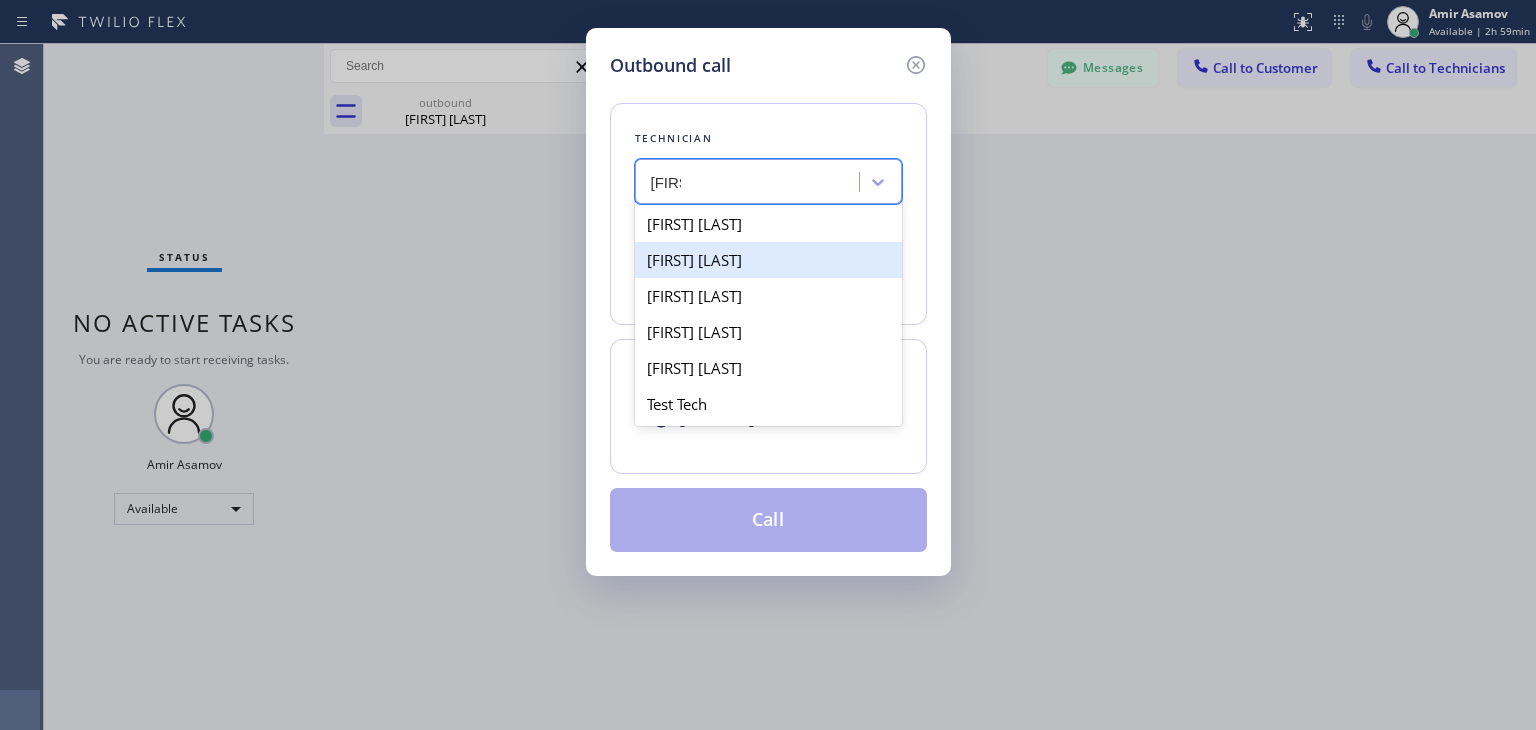 click on "[FIRST] [LAST]" at bounding box center (768, 260) 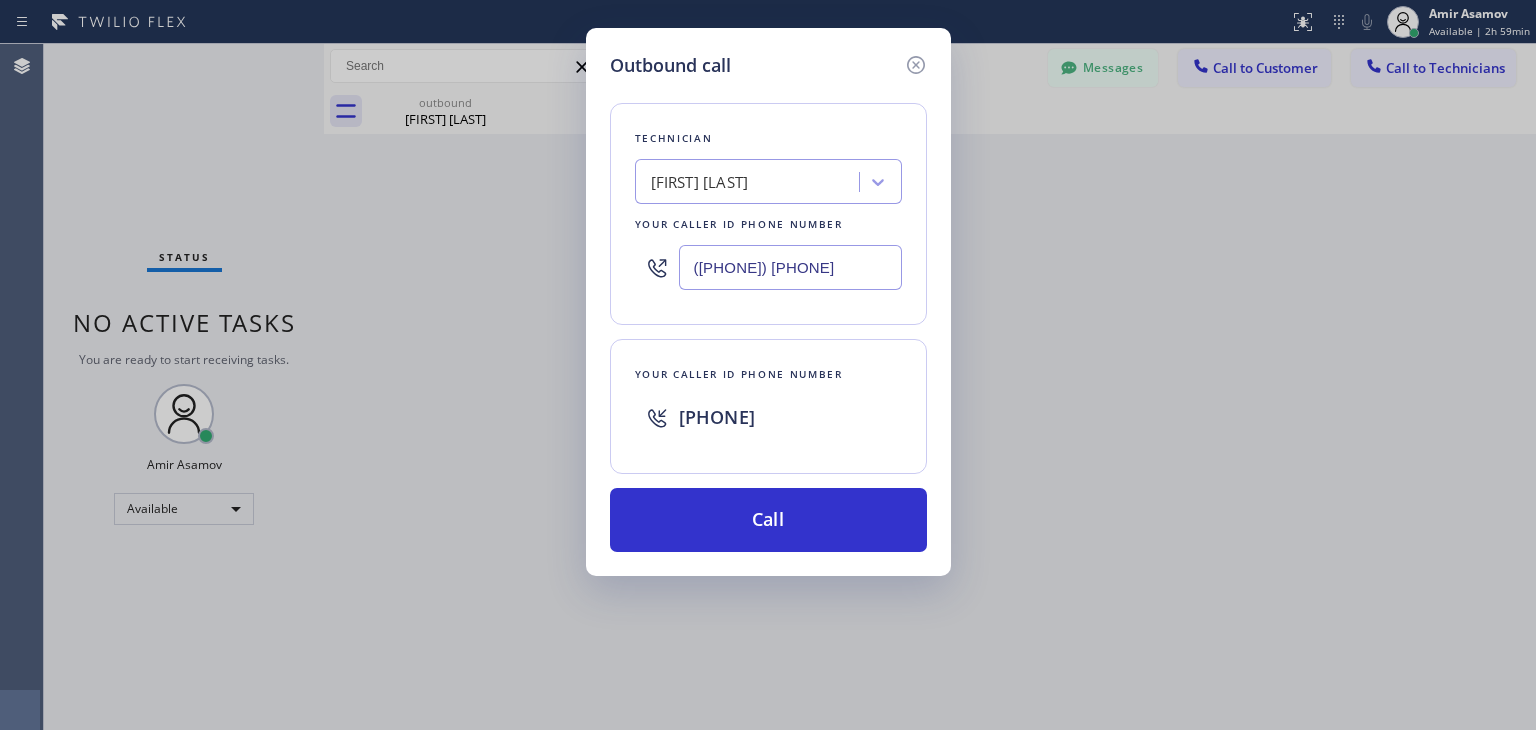 click on "Outbound call Technician [FIRST] [LAST] Your caller id phone number [PHONE] Your caller id phone number [PHONE] Call" at bounding box center [768, 302] 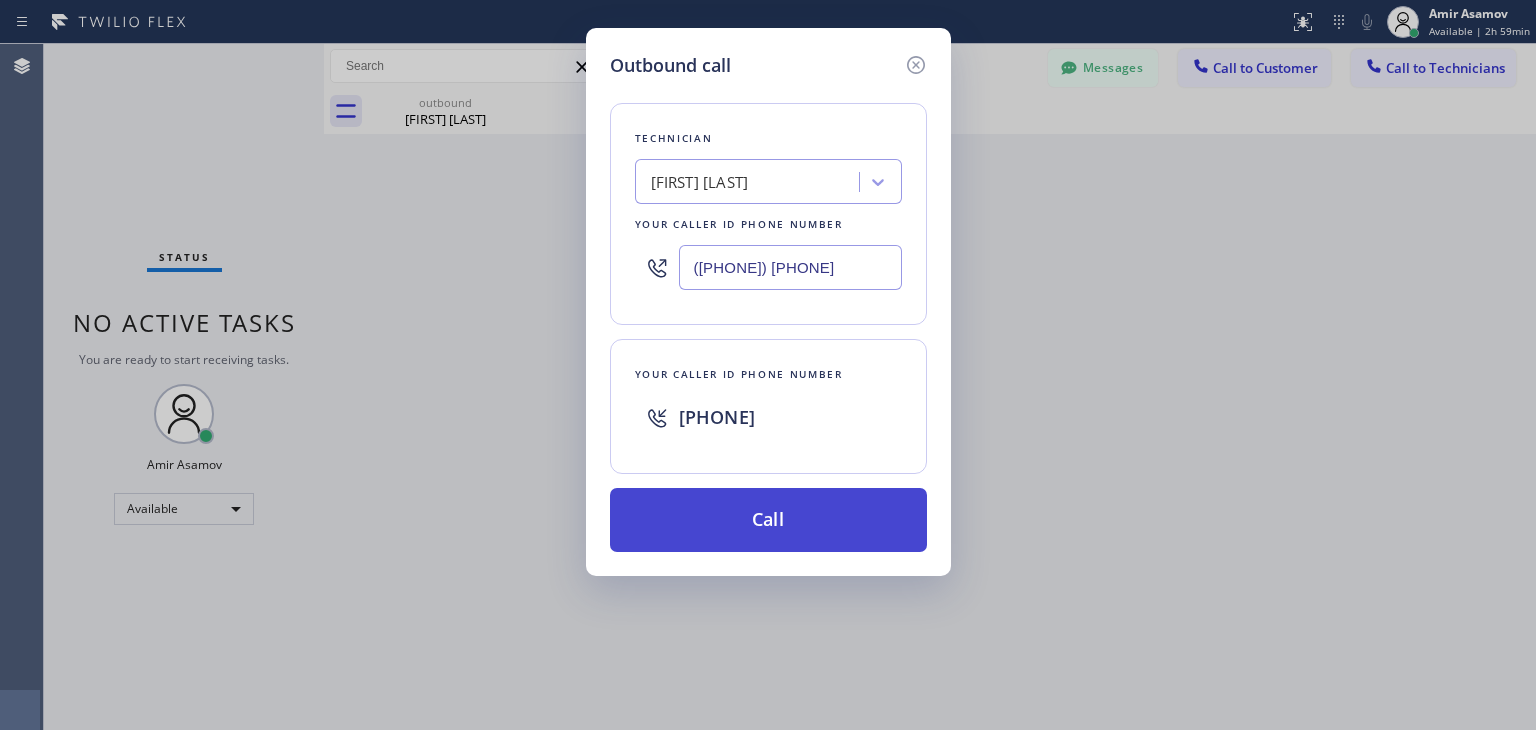 click on "Call" at bounding box center [768, 520] 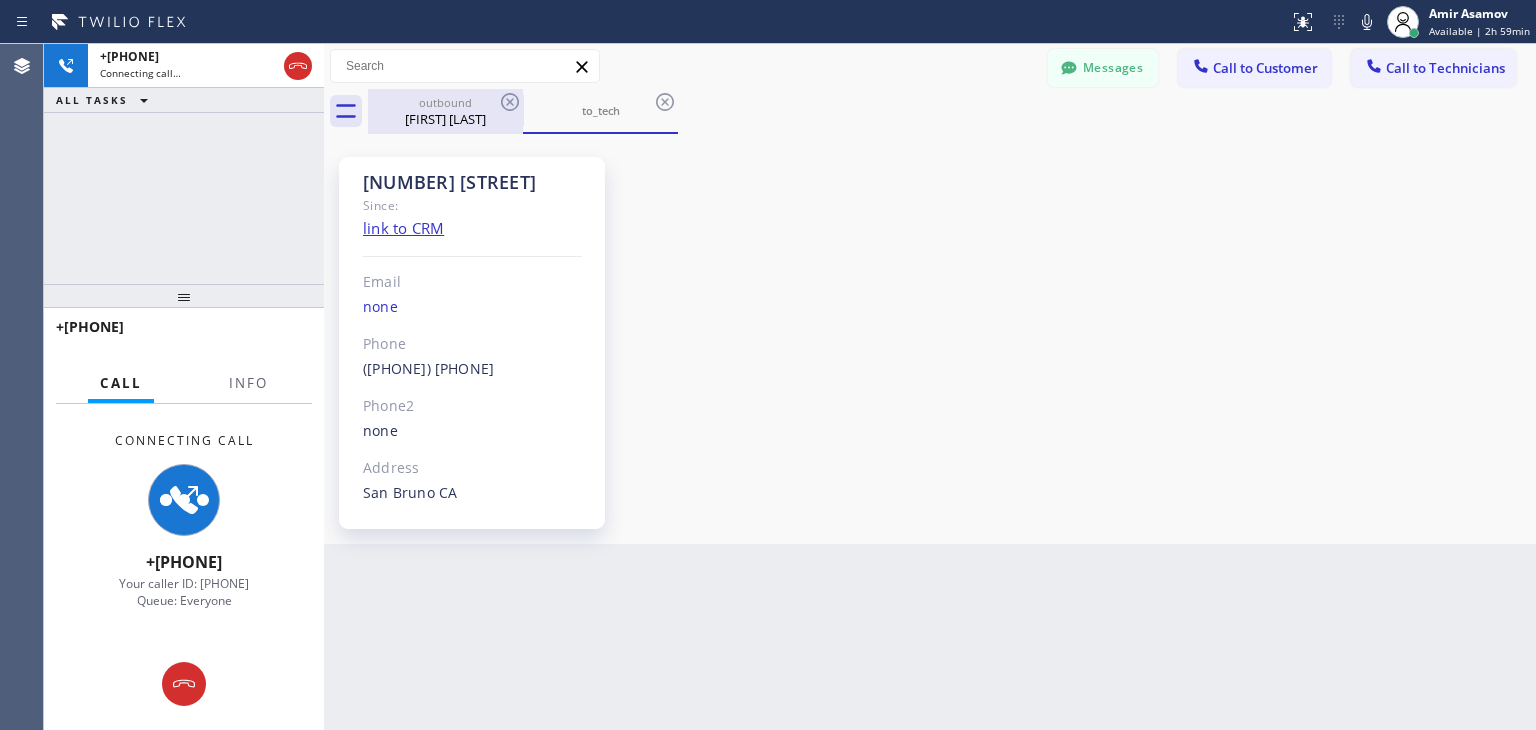 scroll, scrollTop: 18607, scrollLeft: 0, axis: vertical 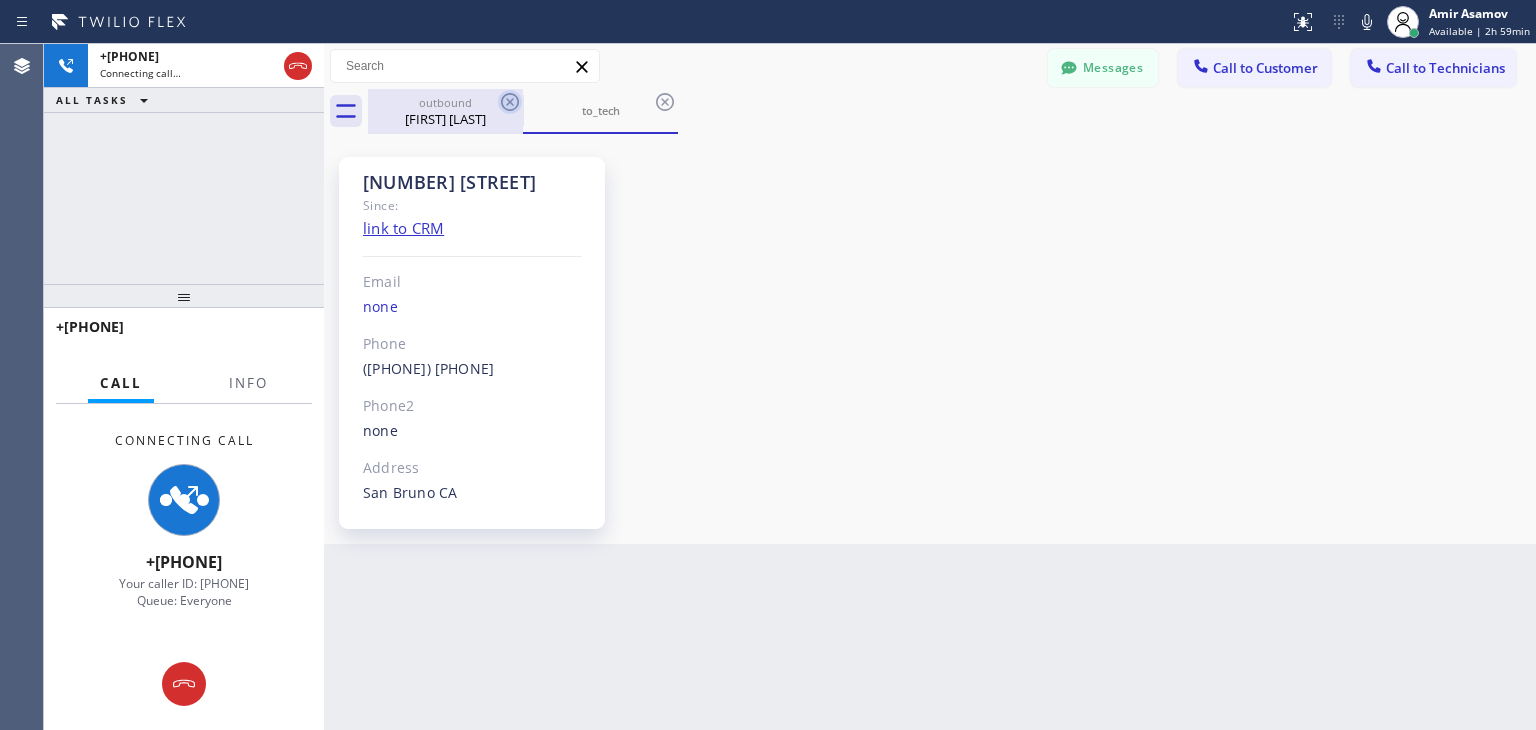 click 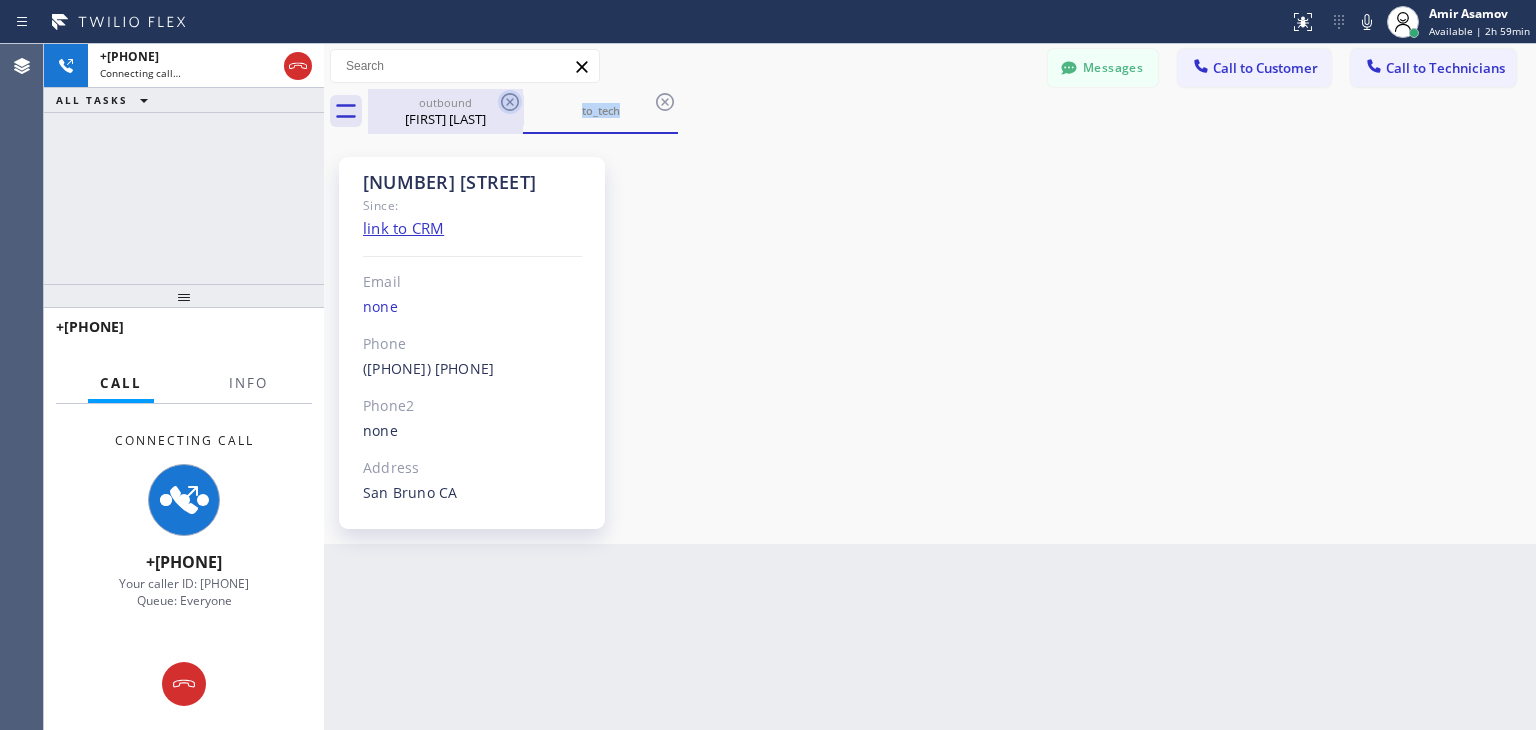 click 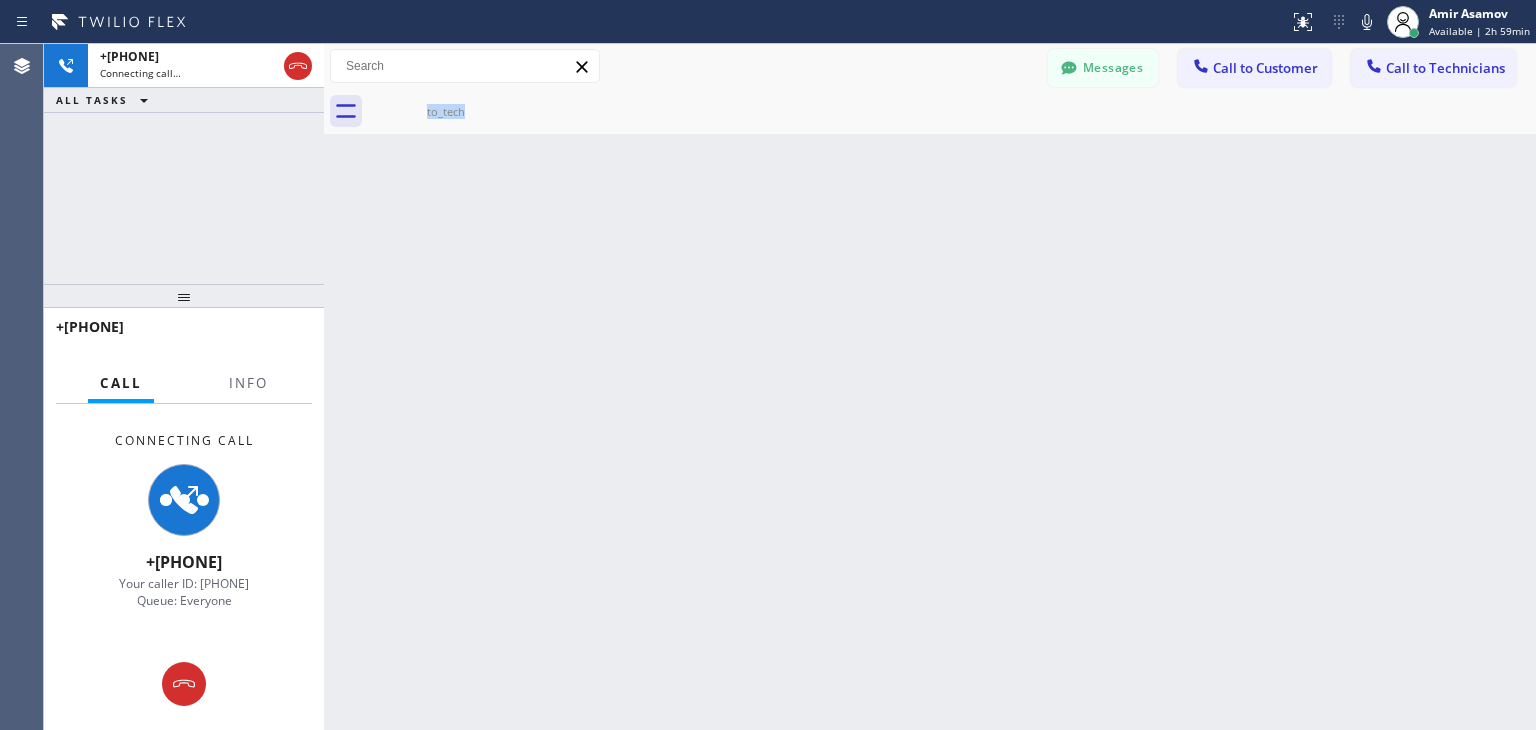 click on "to_tech" at bounding box center [445, 111] 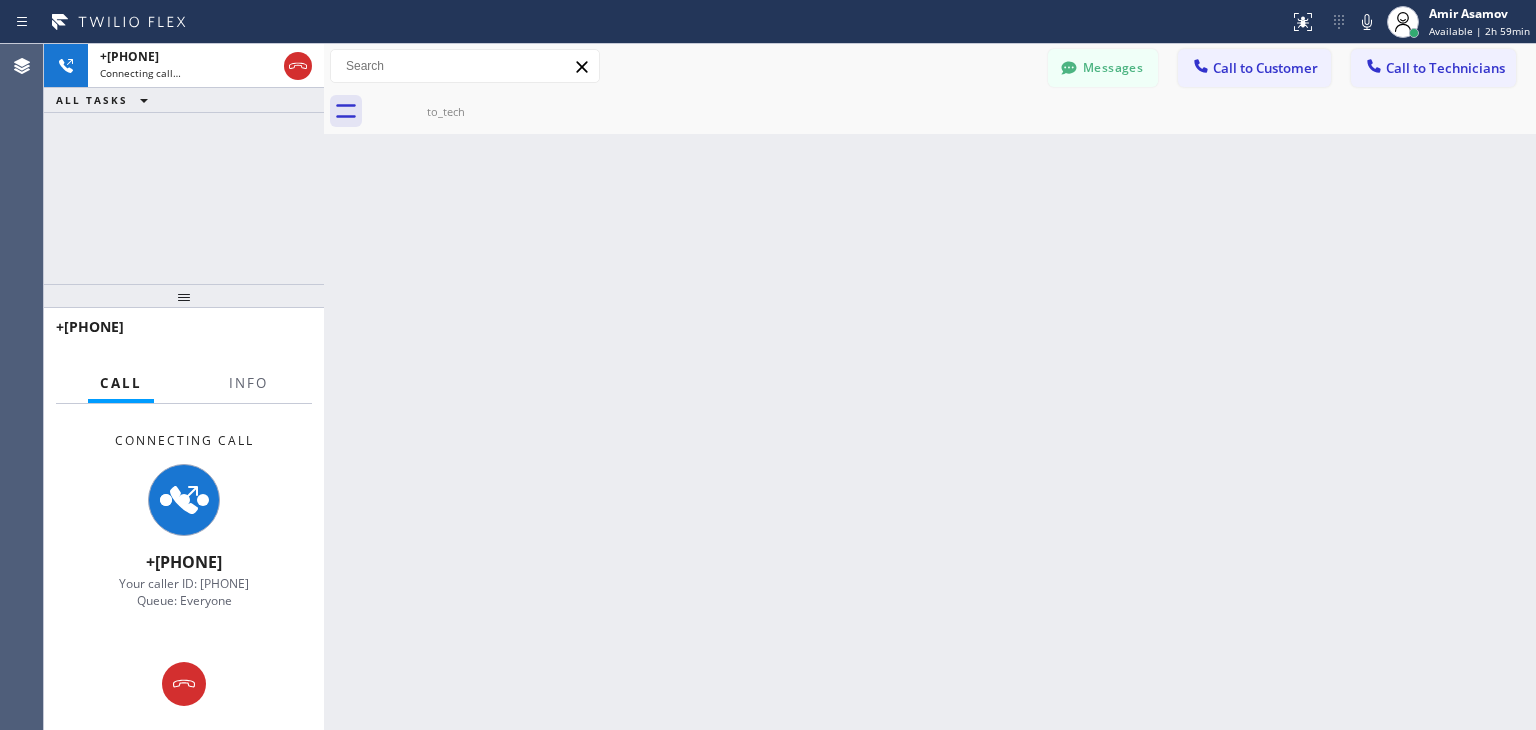 click 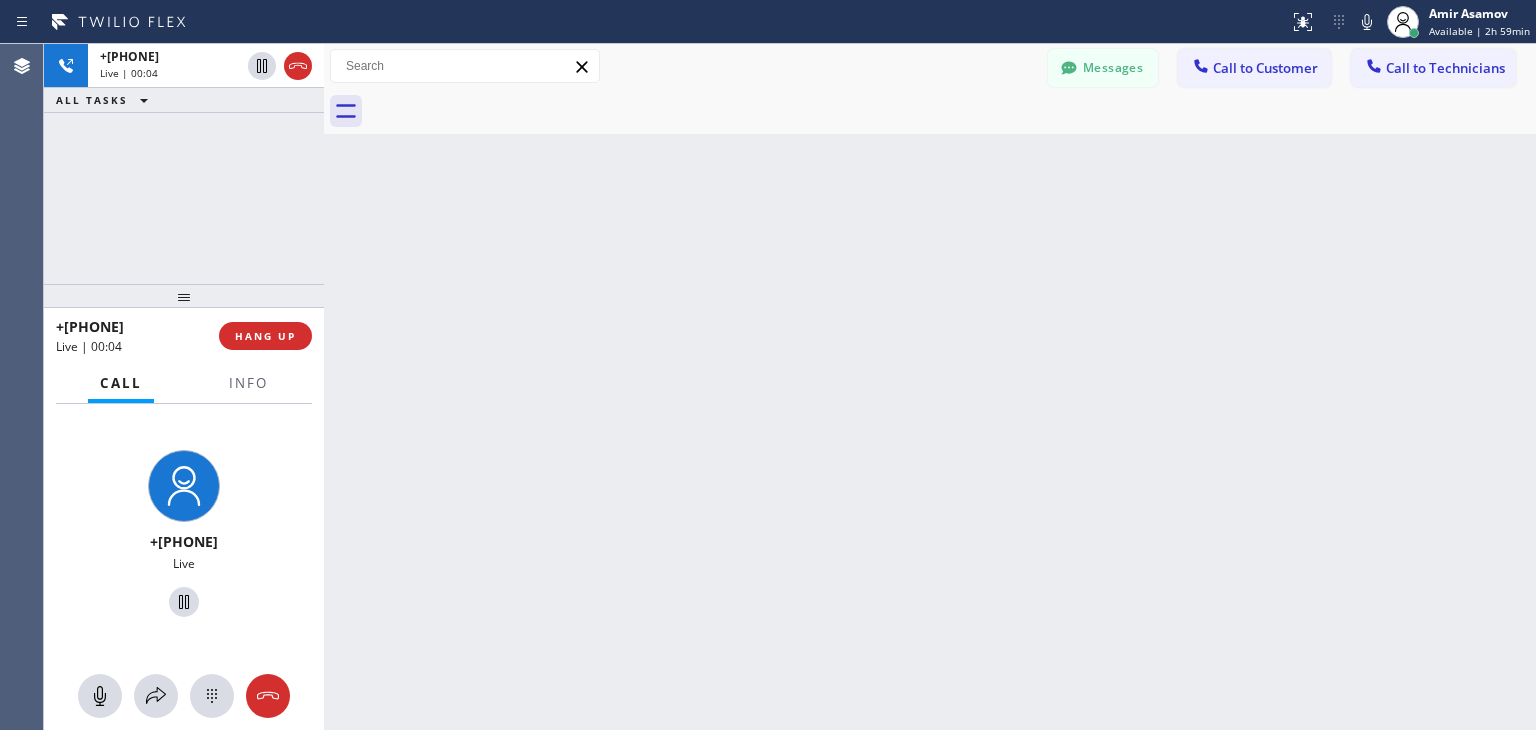click on "Messages Call to Customer Call to Technicians Outbound call Location Viking Repair Service Your caller id phone number ([AREA_CODE]) [PREFIX]-[LINE_NUMBER] Customer number Call Outbound call Technician Search Technician Your caller id phone number Your caller id phone number +[COUNTRY_CODE][AREA_CODE][PREFIX]-[LINE_NUMBER] Call" at bounding box center [930, 66] 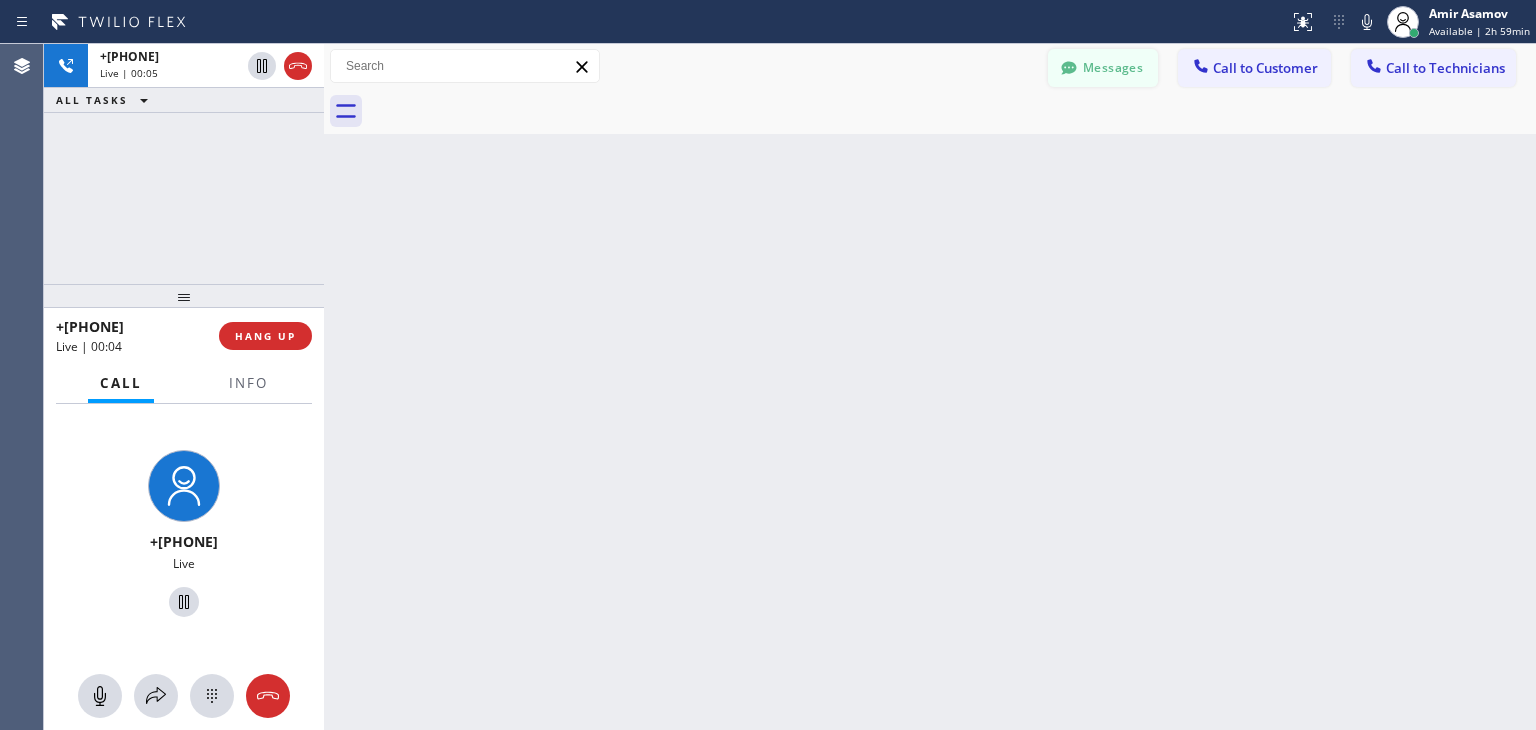 click on "Messages" at bounding box center [1103, 68] 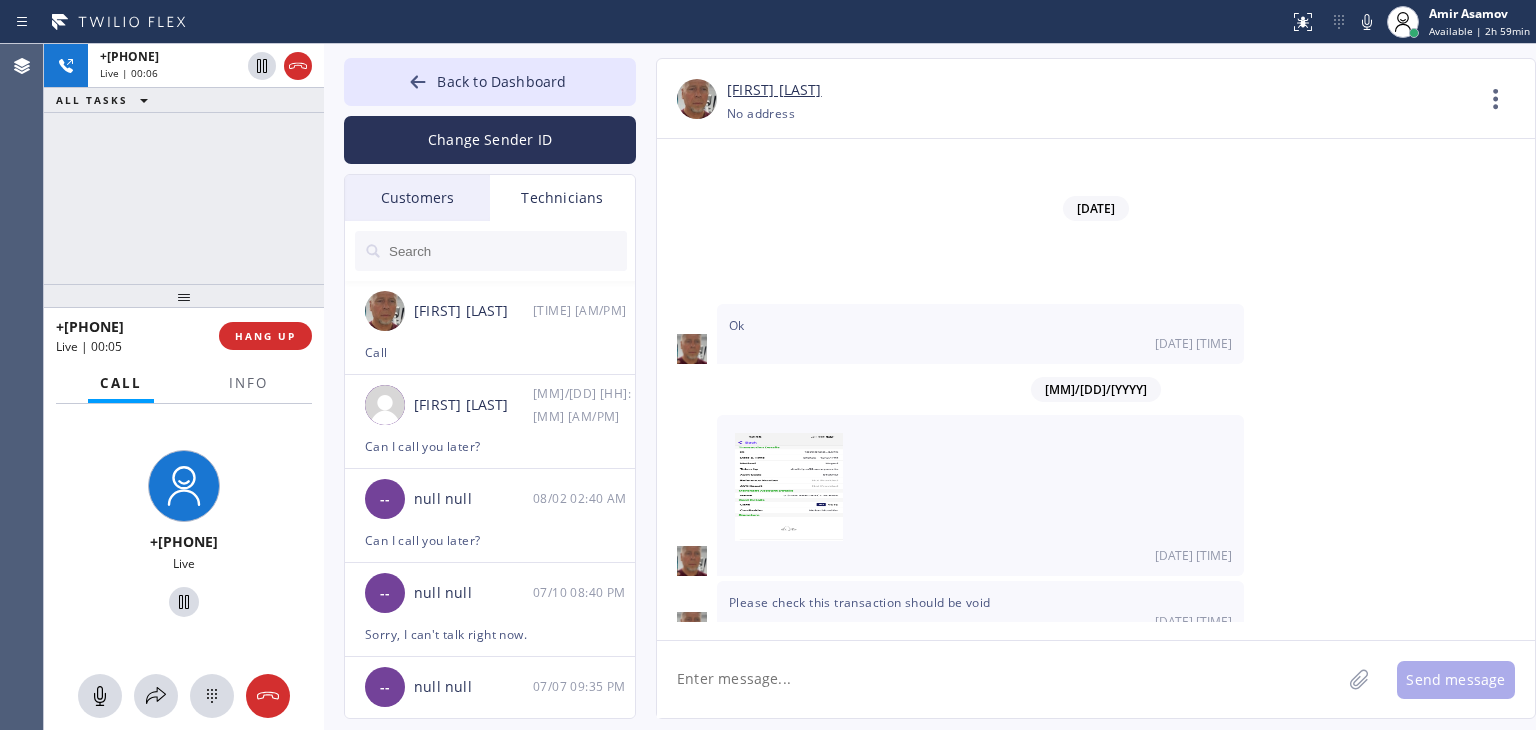 click on "Customers" at bounding box center [417, 198] 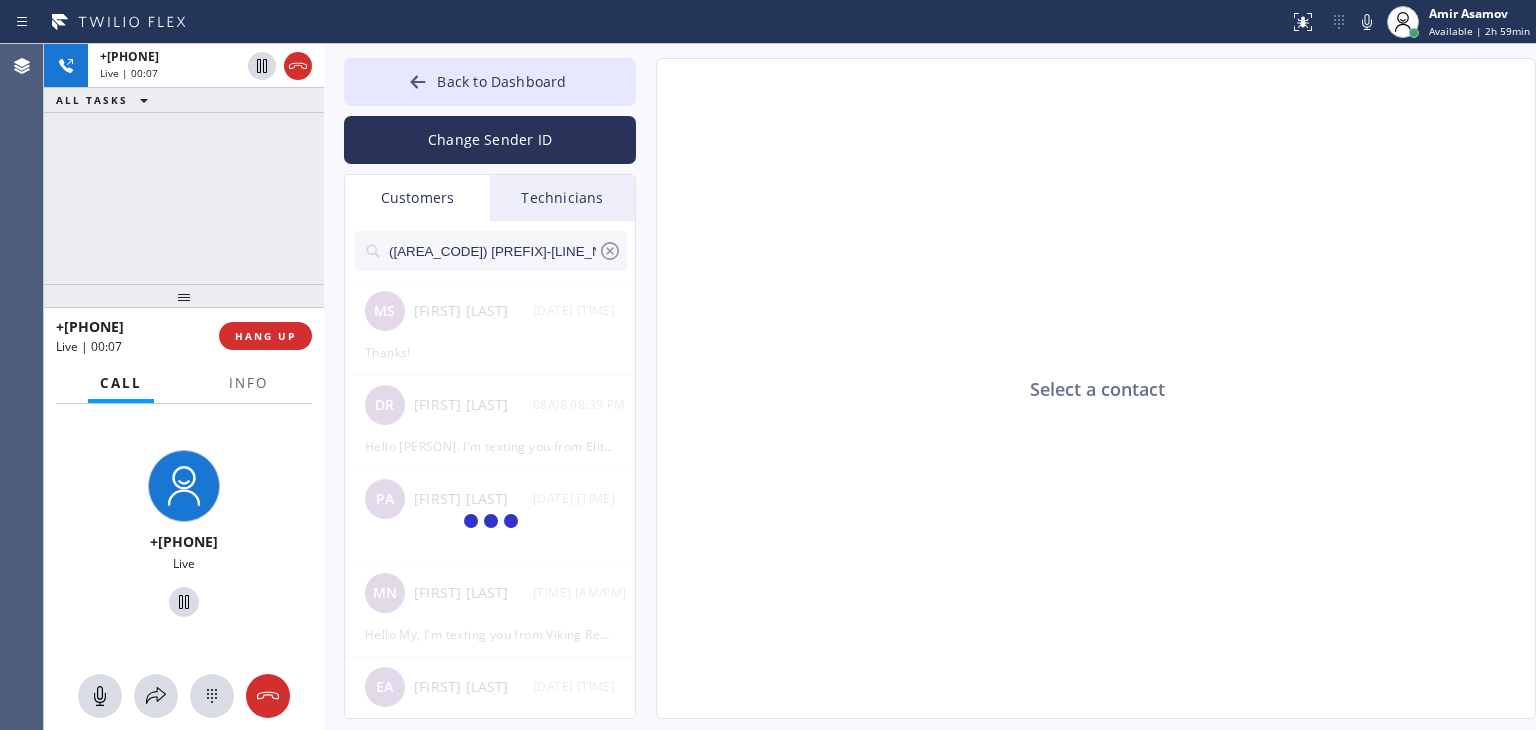 click on "([AREA_CODE]) [PREFIX]-[LINE_NUMBER]" at bounding box center (492, 251) 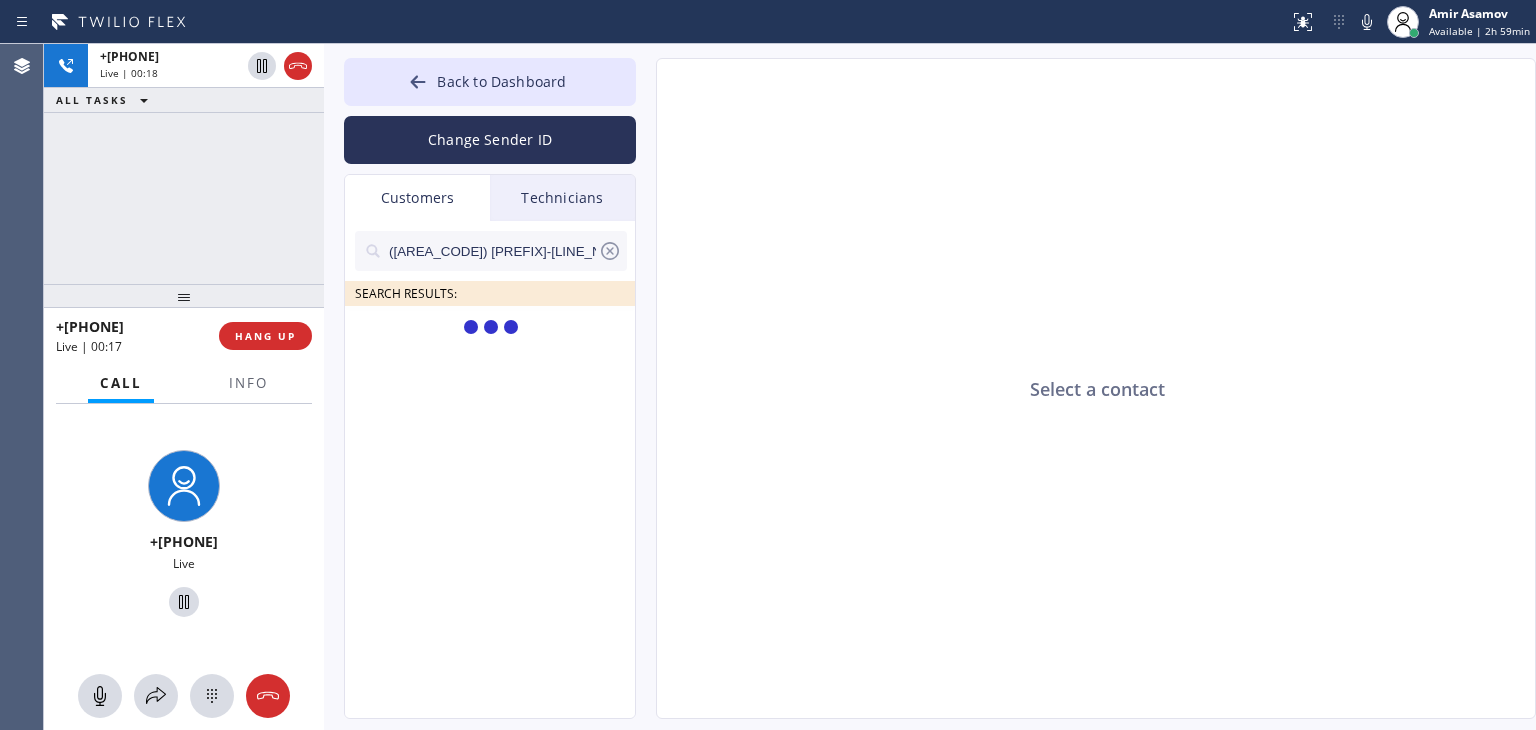 click on "([AREA_CODE]) [PREFIX]-[LINE_NUMBER]_" at bounding box center [492, 251] 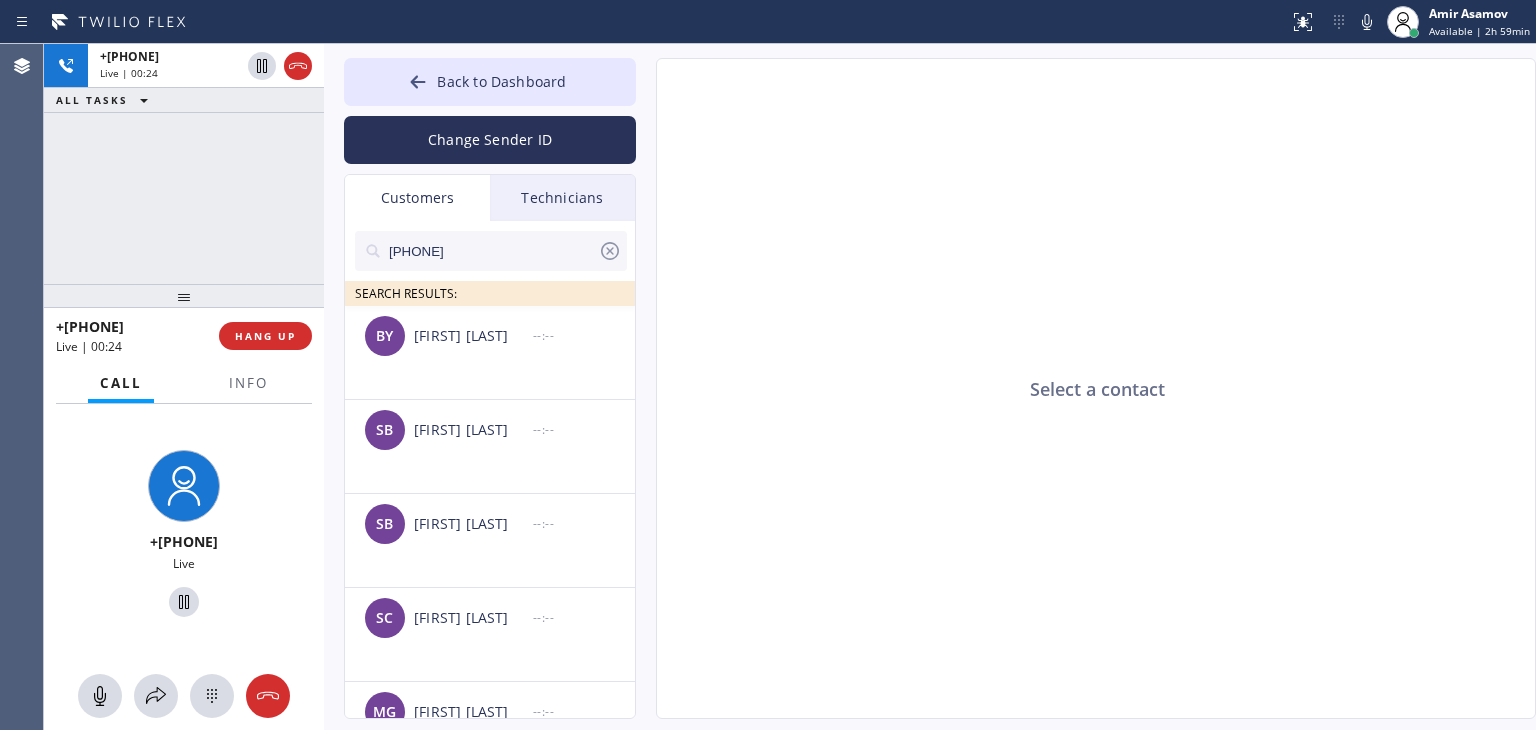 click on "[PHONE]" at bounding box center [492, 251] 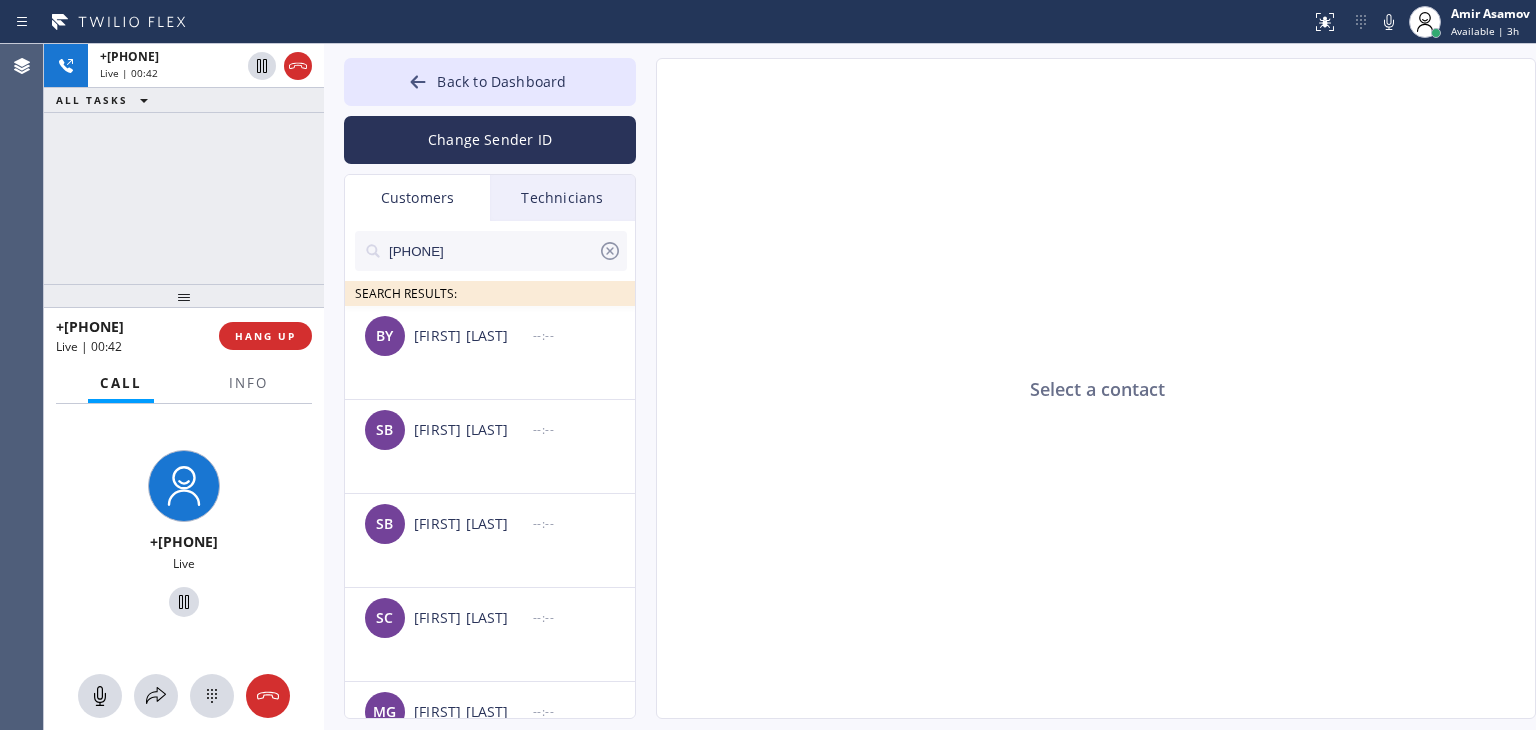 type on "[PHONE]" 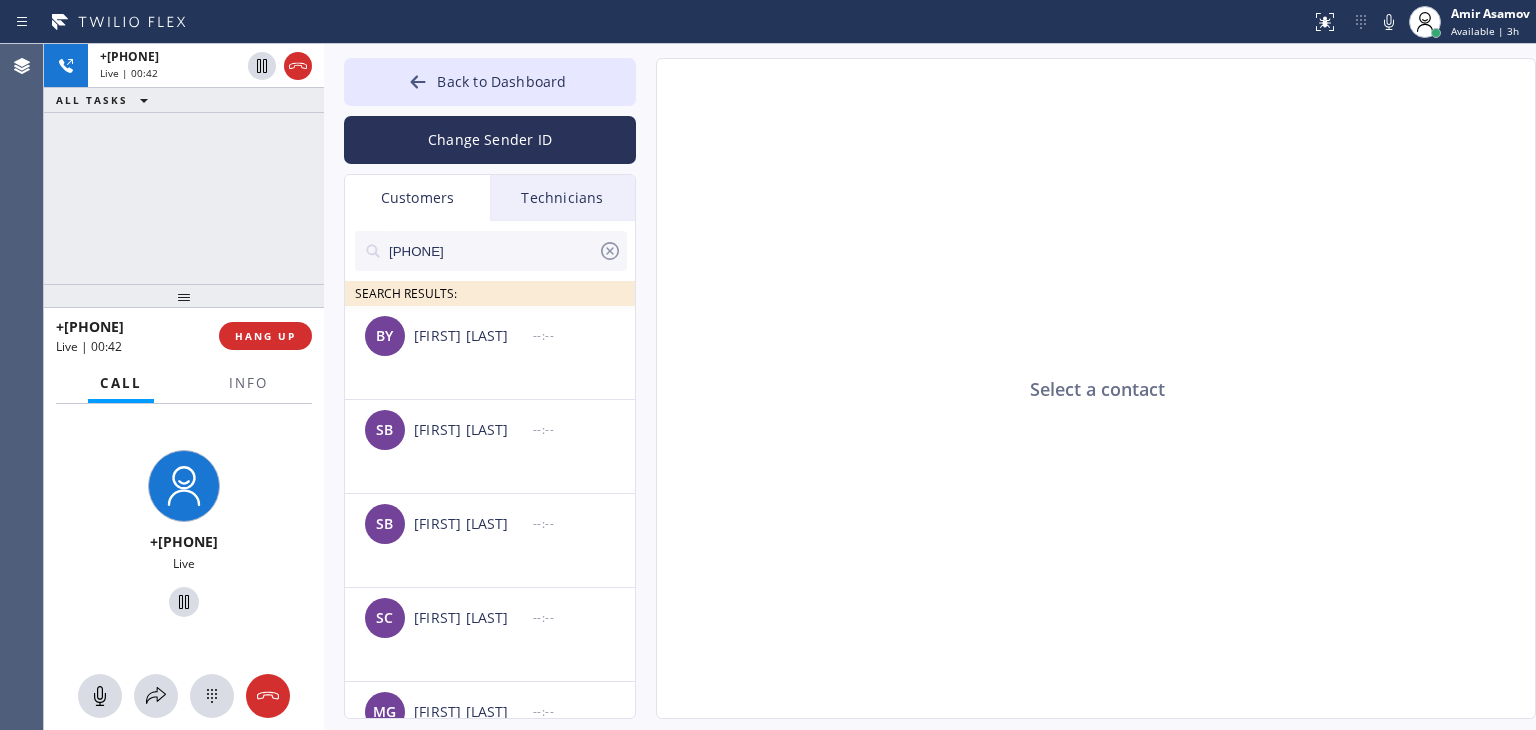 click 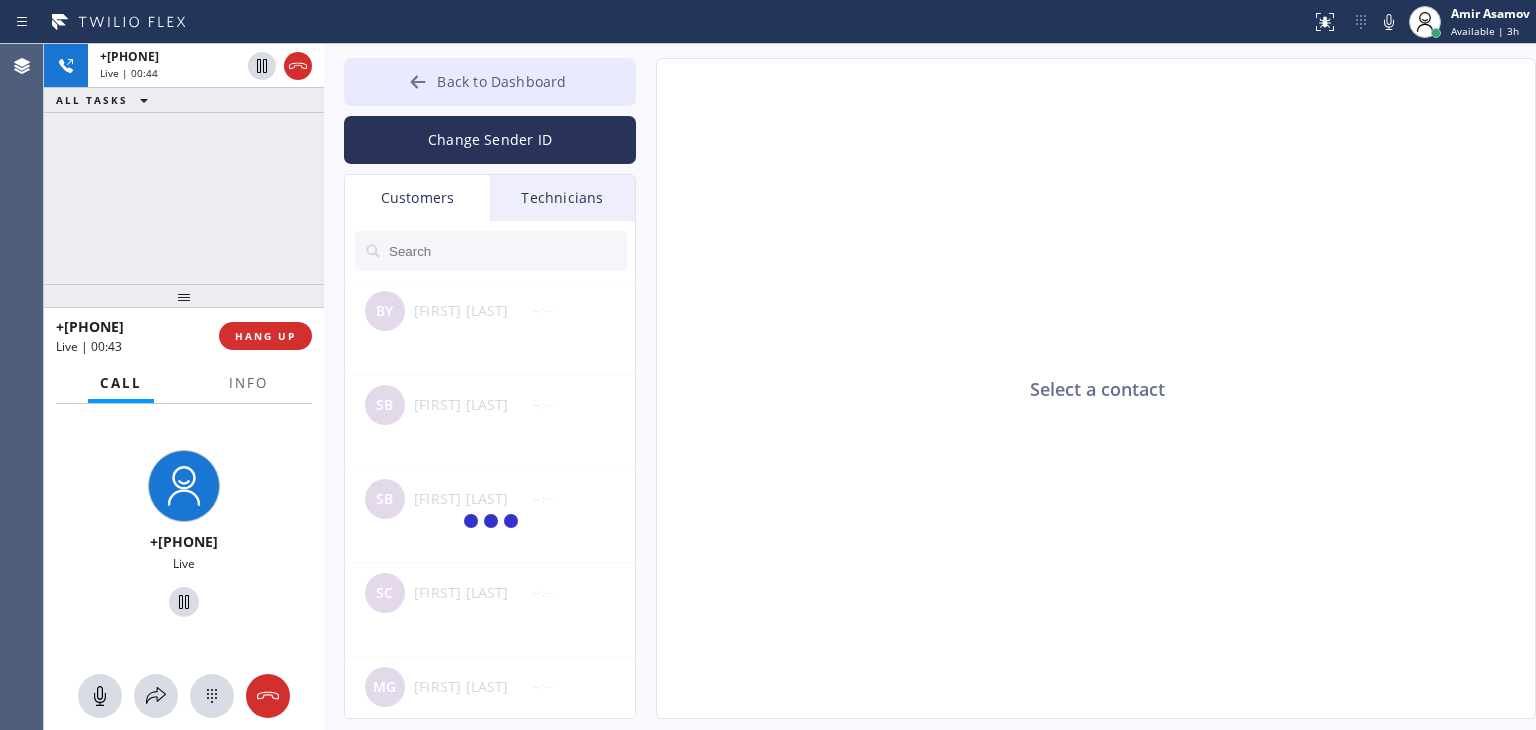click on "Back to Dashboard" at bounding box center [490, 82] 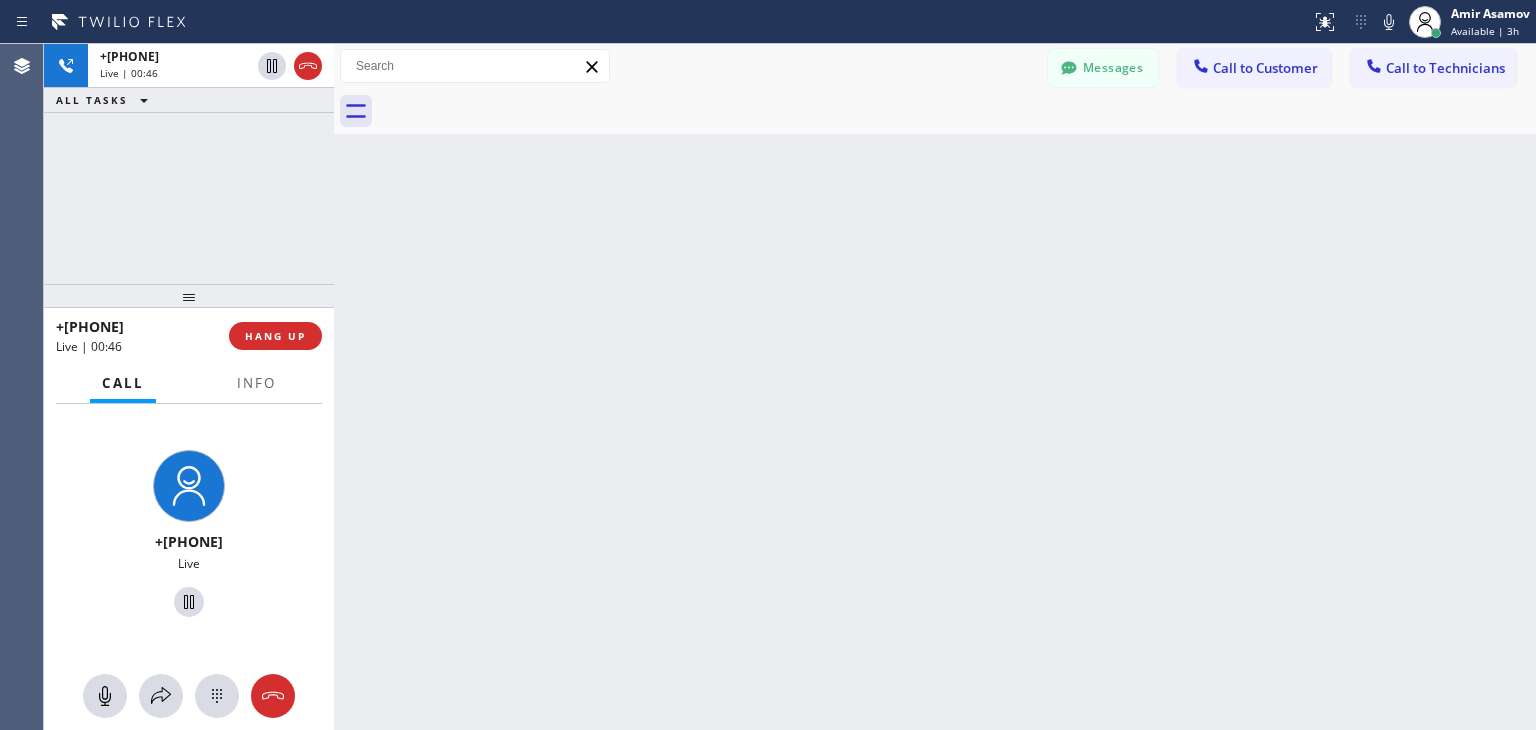 drag, startPoint x: 321, startPoint y: 173, endPoint x: 333, endPoint y: 174, distance: 12.0415945 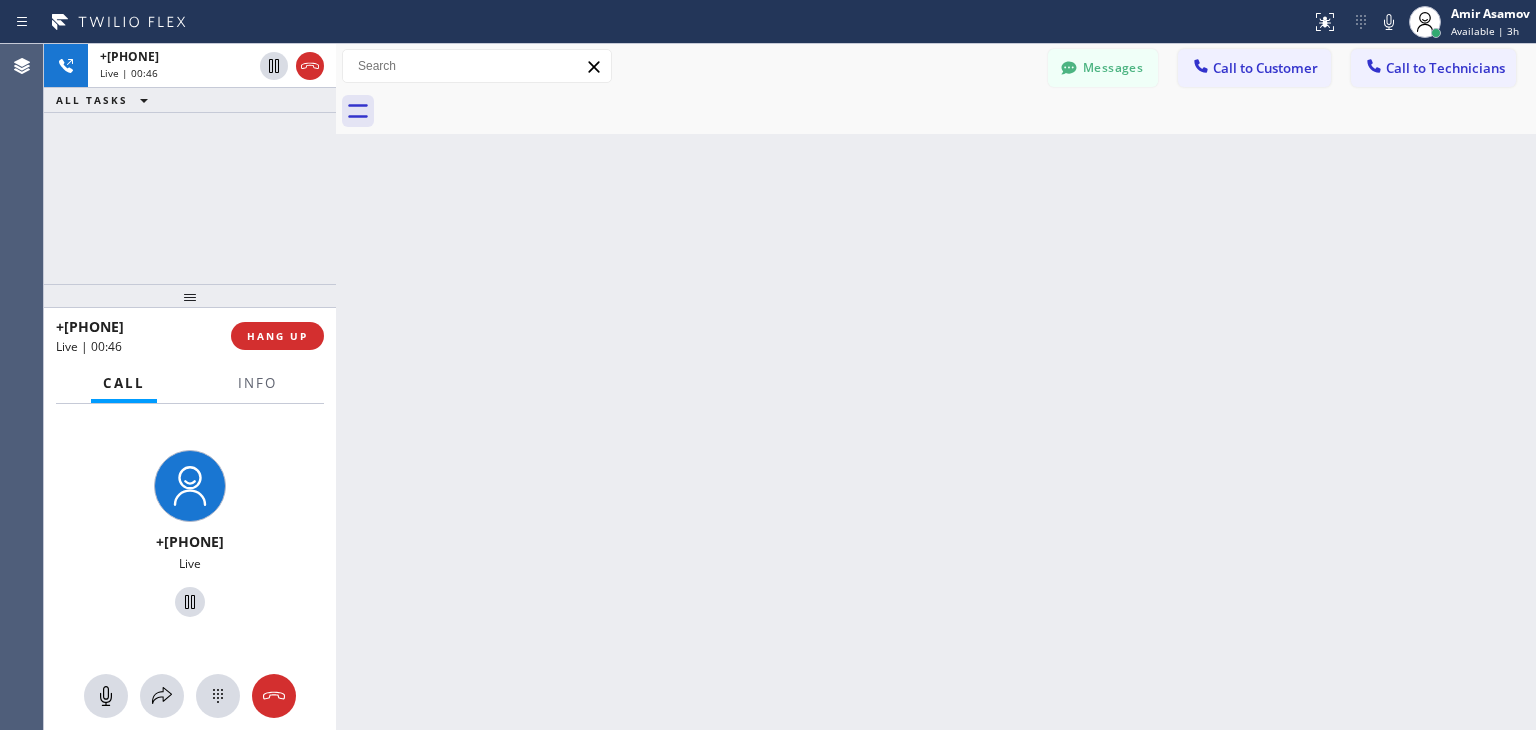 click at bounding box center [336, 387] 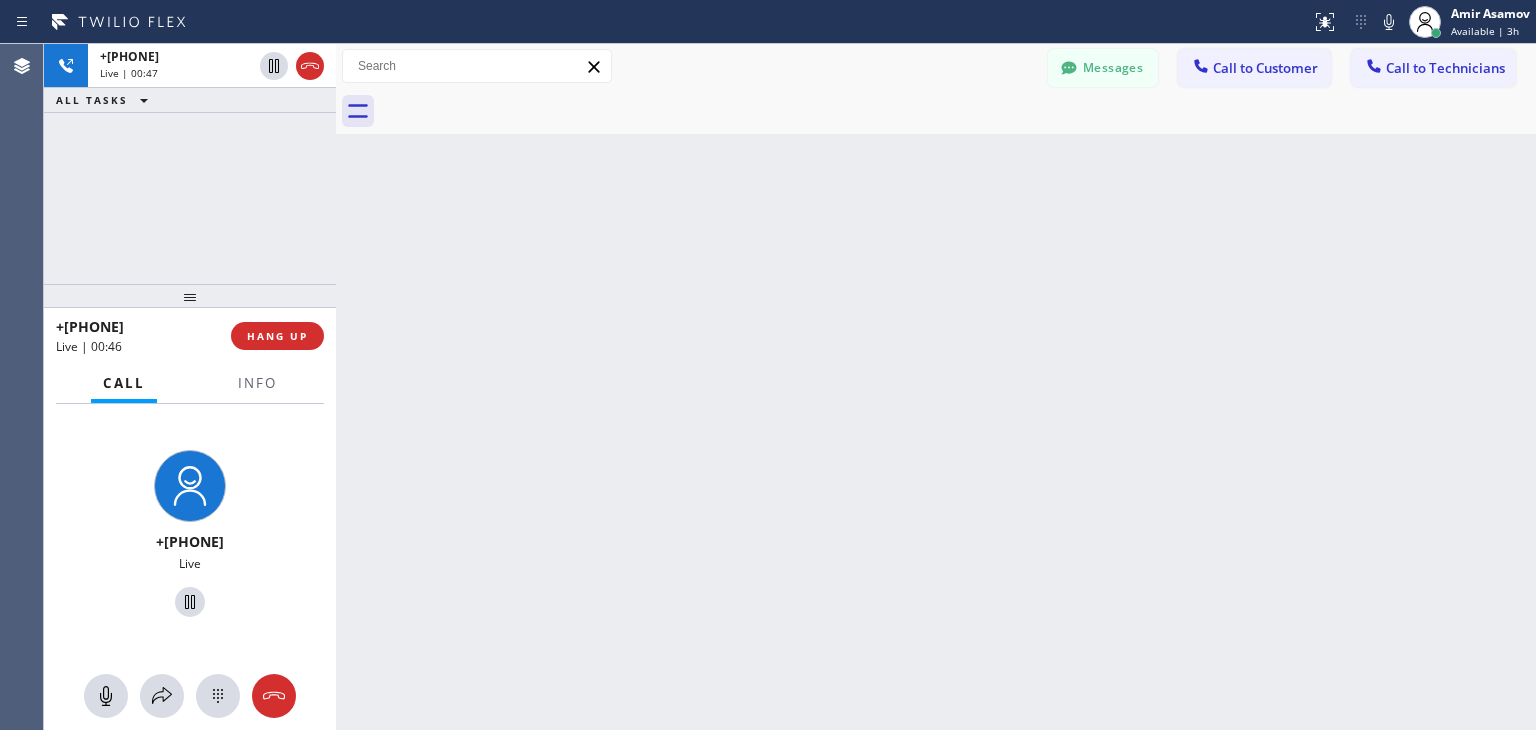 click at bounding box center [336, 387] 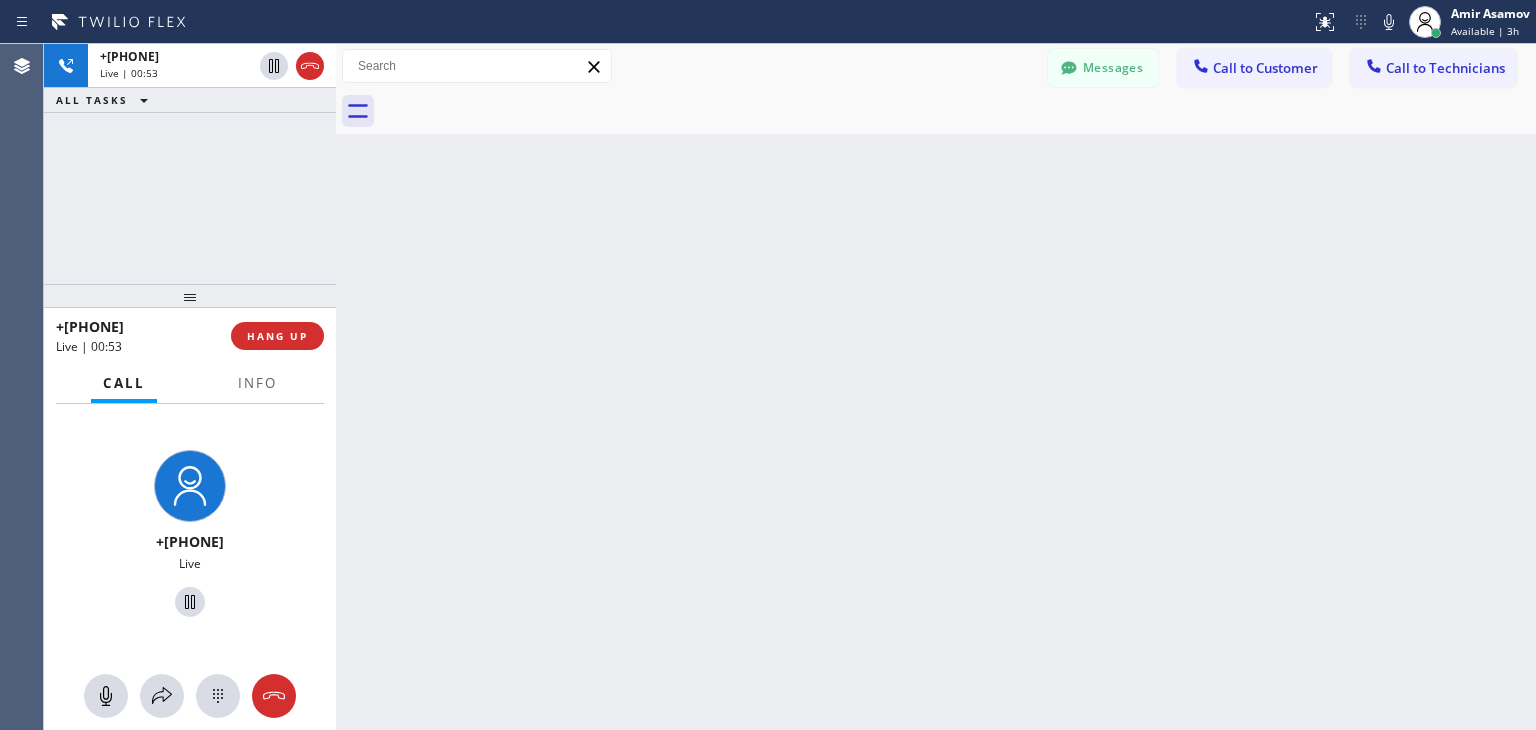 click on "Back to Dashboard Change Sender ID Customers Technicians MS [PERSON] [PERSON] [DATE] [TIME] Thanks! DR [PERSON] [DATE] [TIME] Hello [PERSON]. I'm texting you from Elite Sub-Zero & Wolf Repair Service about your dryer. I'm sorry but we have to cancel your appt for today. We are sorry for that but it turned out that the only technician who could come today got sick and doesn't know when he will come back. Please look for some other company. We are sorry for inconveniences PA [PERSON] [DATE] [TIME] MN [PERSON] [DATE] [TIME] Hello [PERSON], I'm texting you from Viking Repair Service about your appt. We are sorry but our technician got stuck on his previous appt so his ETA is around 2-3pm. We are sorry for it. Please confirm if there is somebody to meet him. He will call 30 mins prior his arrival. Thank you! Best regards, Viking Repair Service DBA 5 Star Appliance Repair [PHONE] EA [PERSON] [PERSON] [DATE] [TIME] PC [PERSON] [DATE] [TIME] VB [PERSON] [DATE] [TIME] DR [PERSON] [PERSON] [PERSON] [PERSON]" at bounding box center (936, 387) 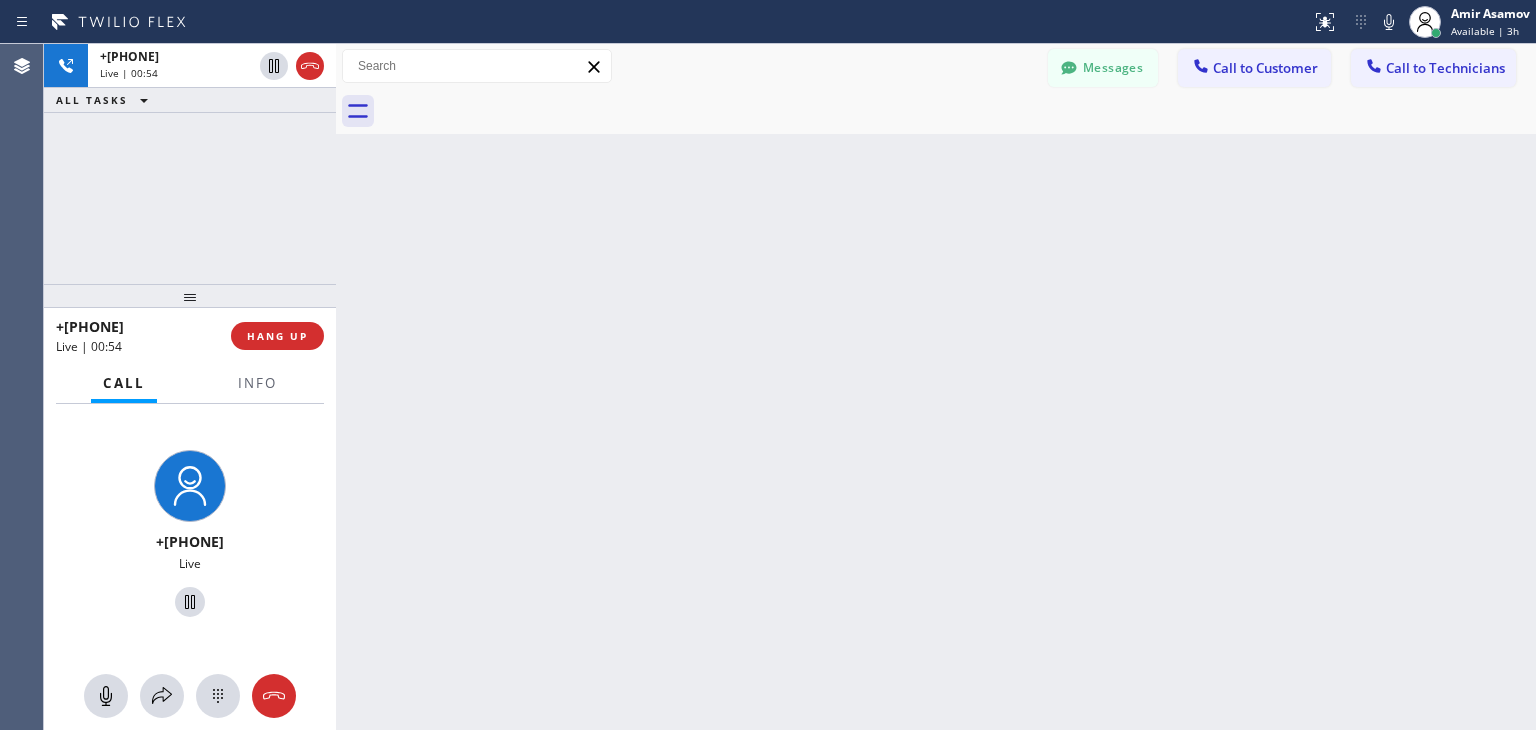 click at bounding box center [336, 387] 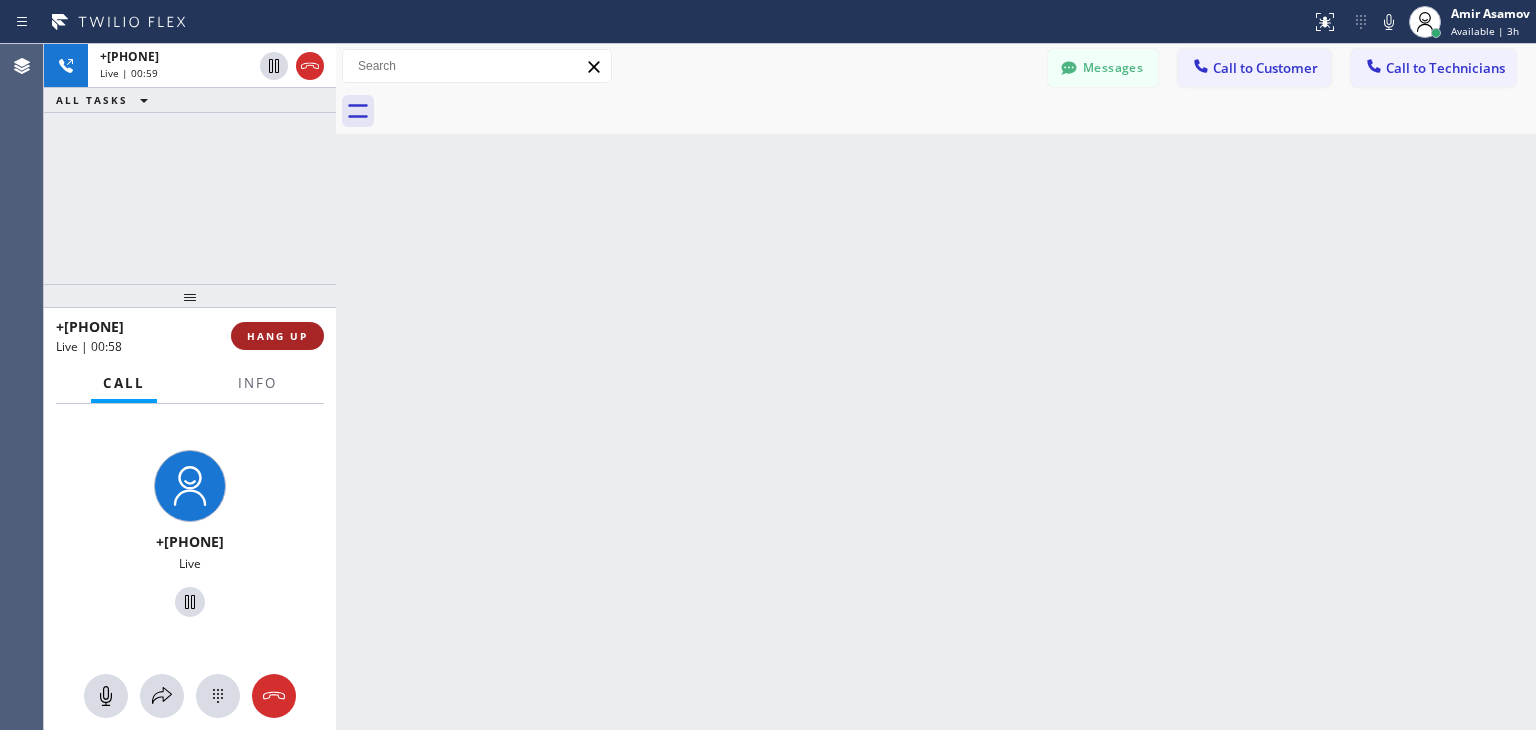 click on "HANG UP" at bounding box center [277, 336] 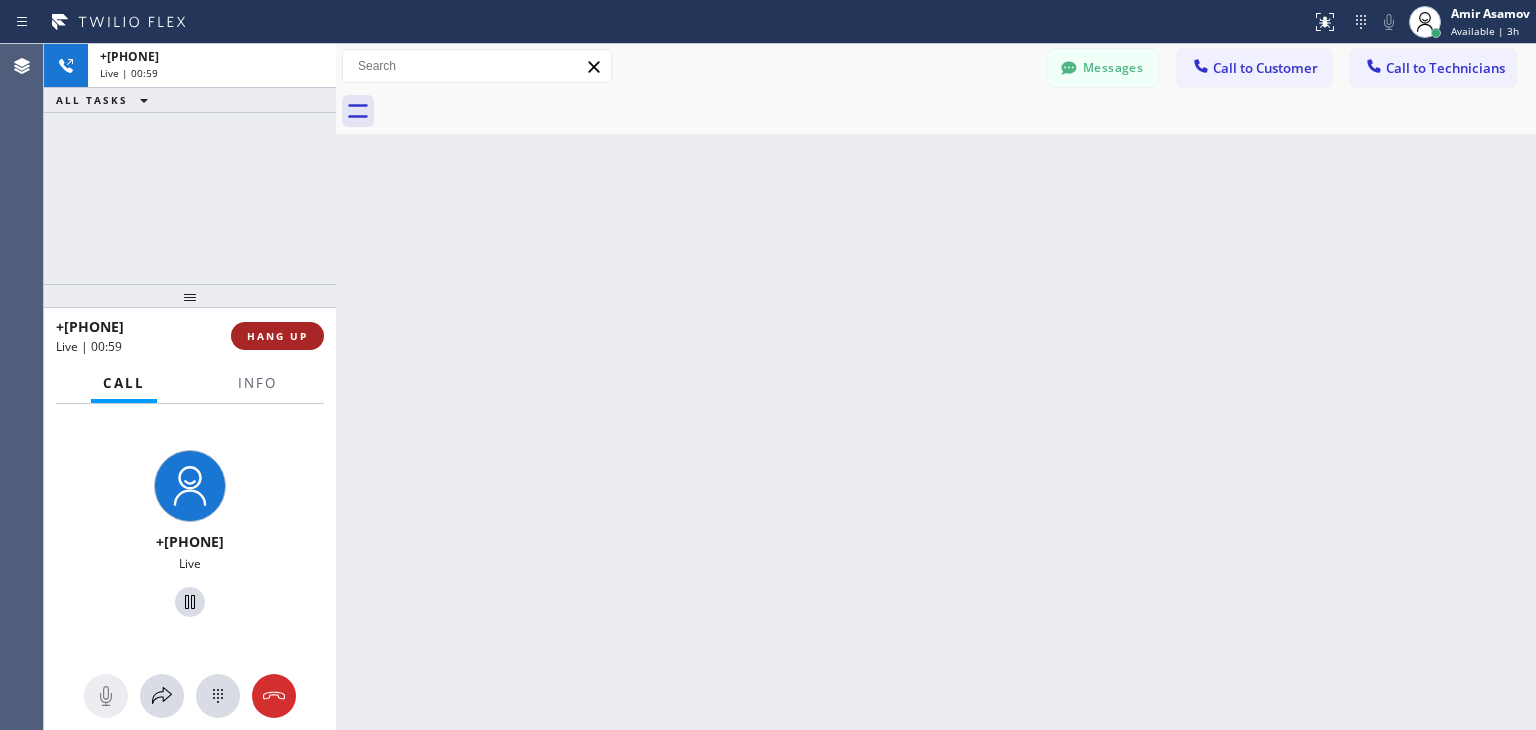 click on "HANG UP" at bounding box center [277, 336] 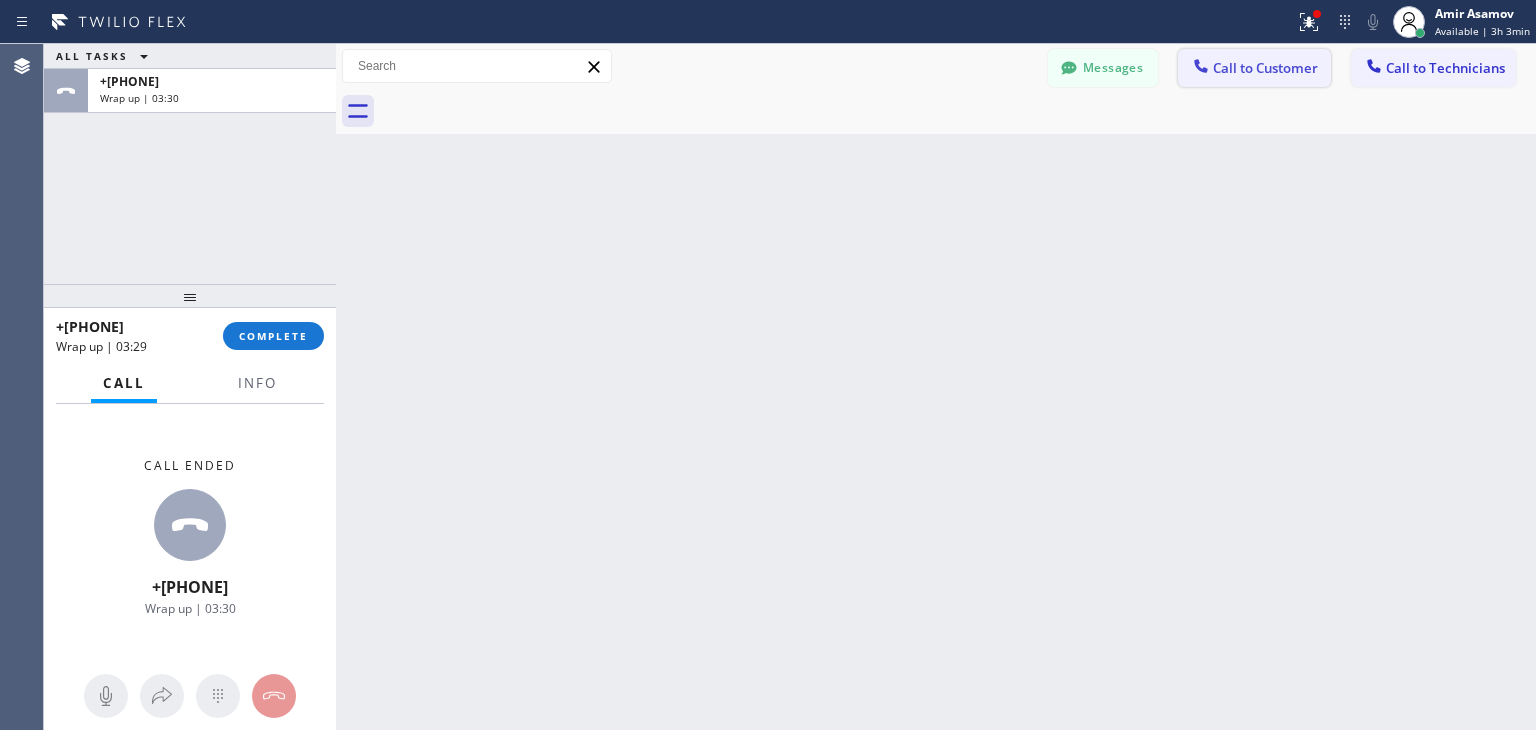 click on "Call to Customer" at bounding box center (1265, 68) 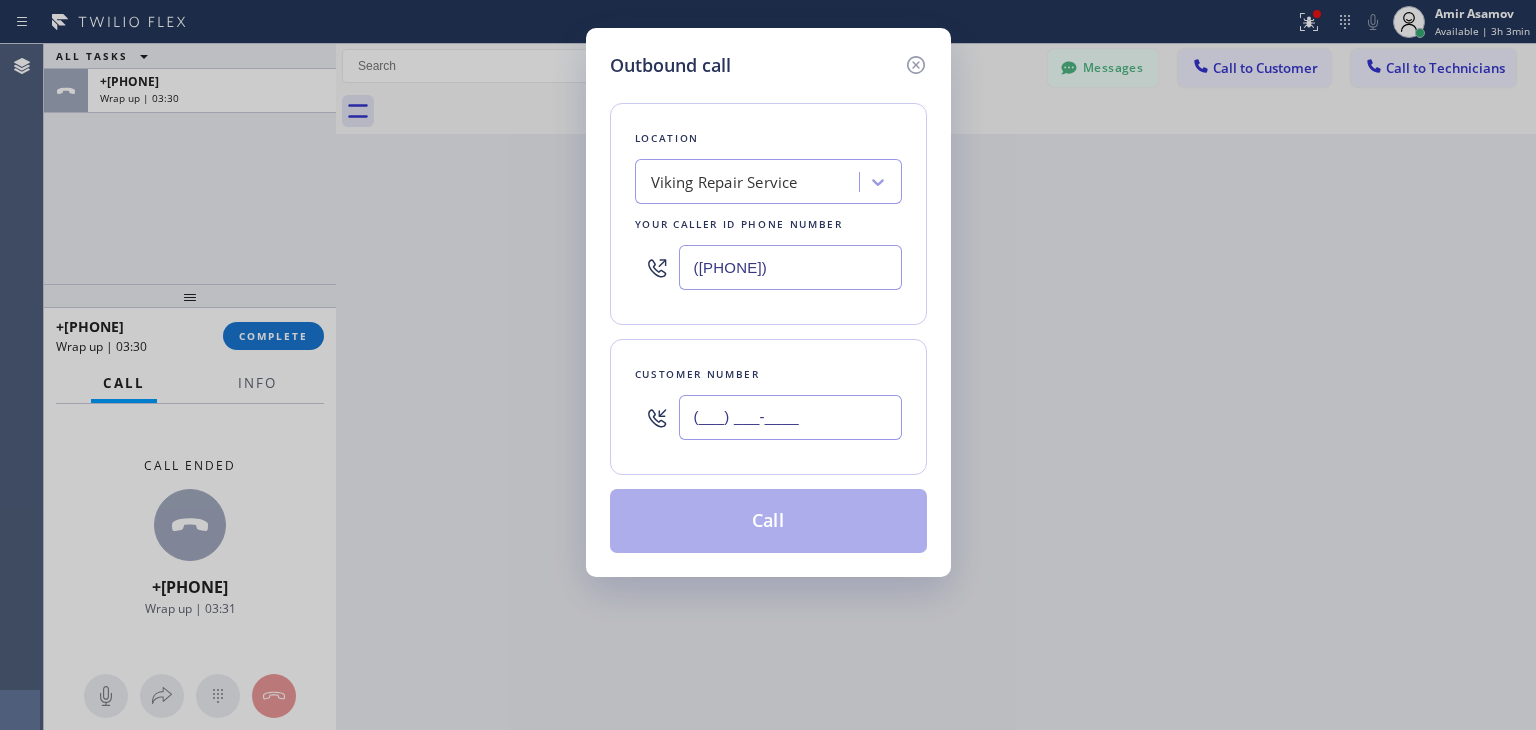 paste on "[PHONE]" 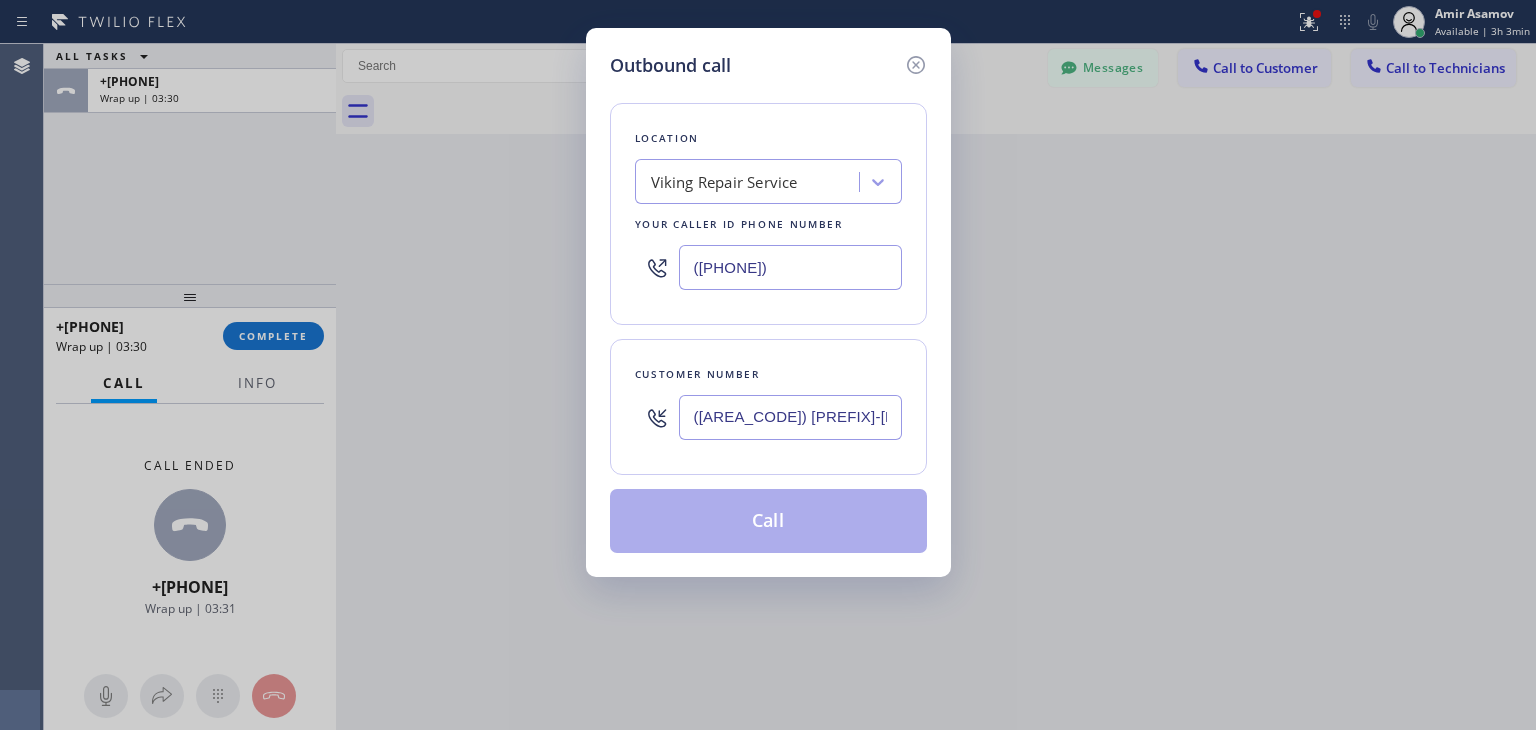 click on "([AREA_CODE]) [PREFIX]-[LINE_NUMBER]" at bounding box center [790, 417] 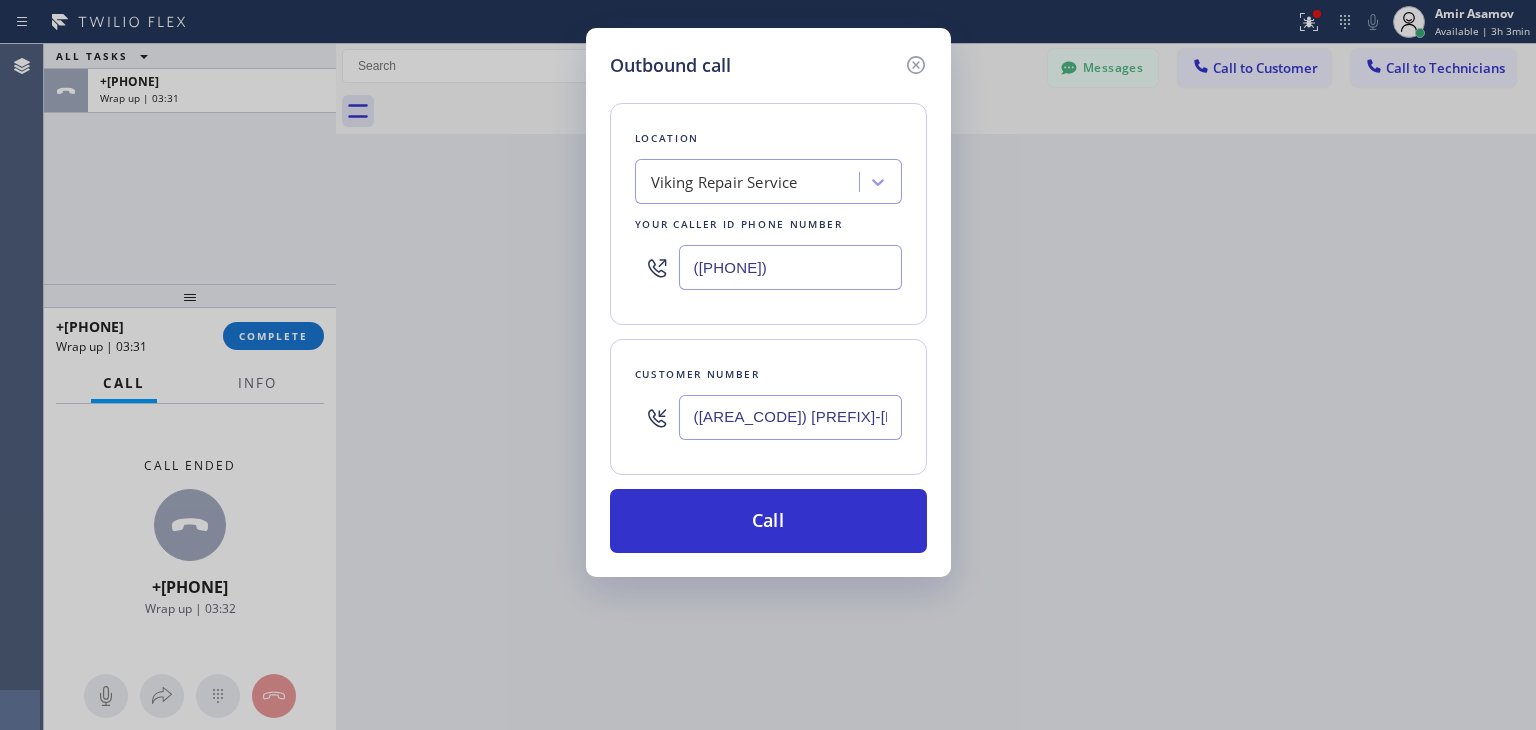 type on "([AREA_CODE]) [PREFIX]-[LINE_NUMBER]" 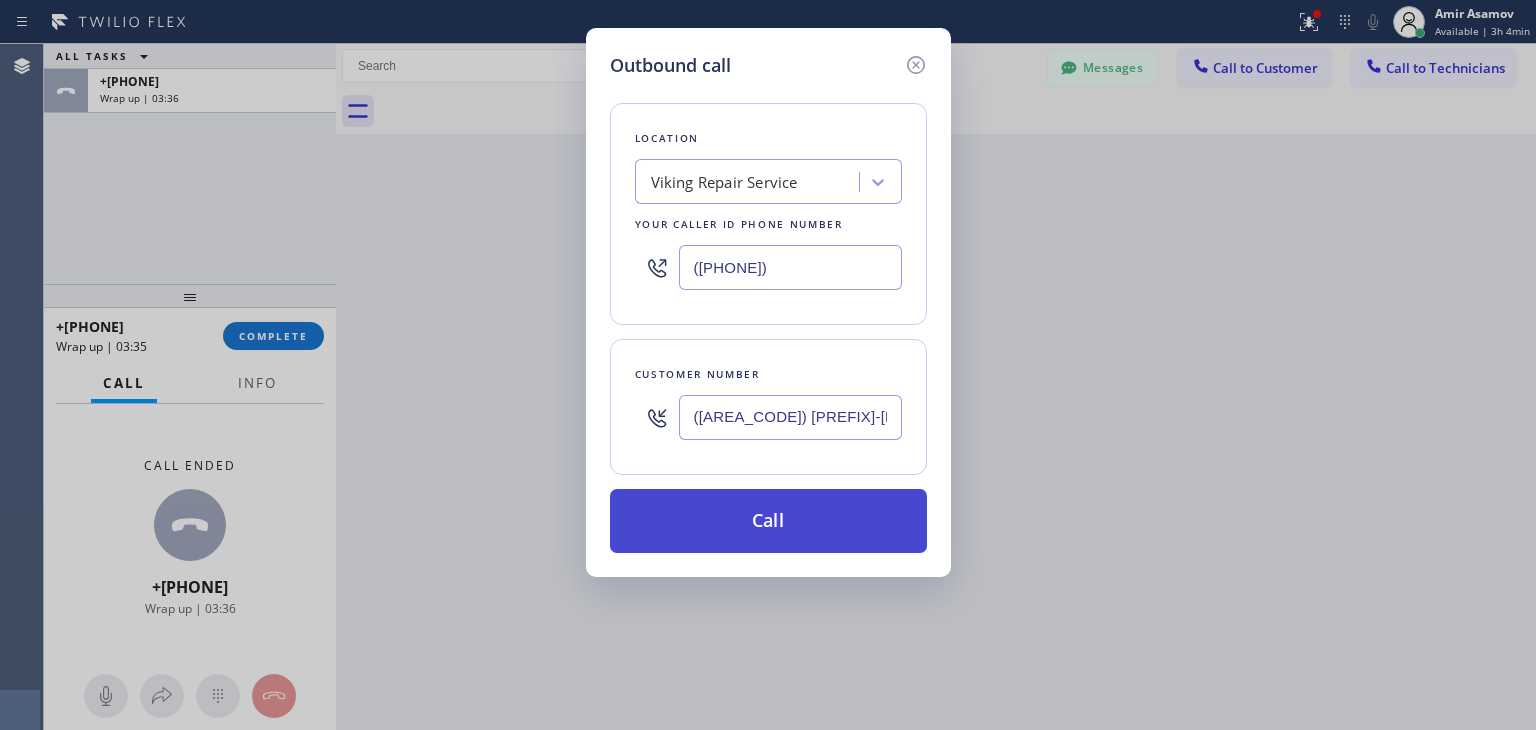 click on "Call" at bounding box center (768, 521) 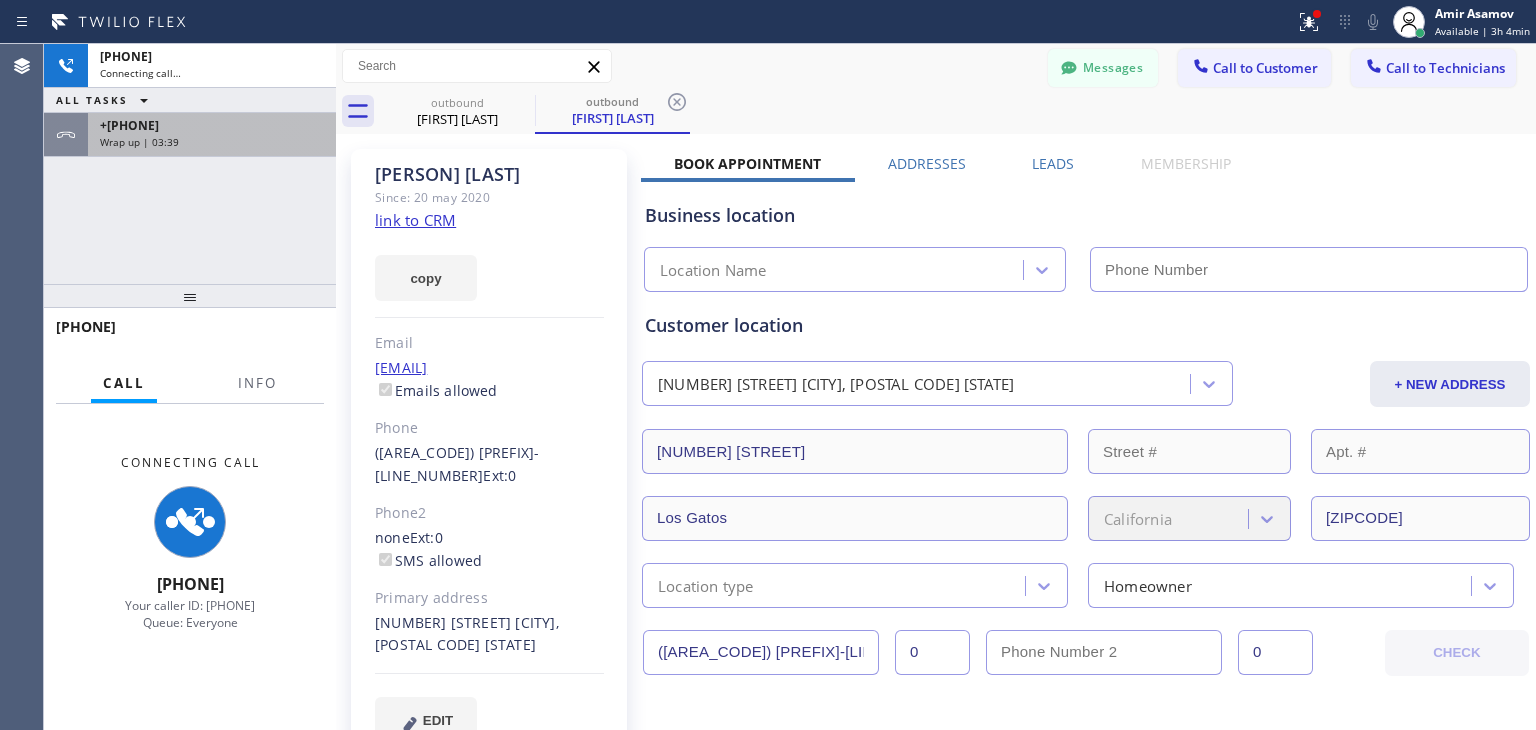 click on "[PHONE] Wrap up | [TIME]" at bounding box center (208, 135) 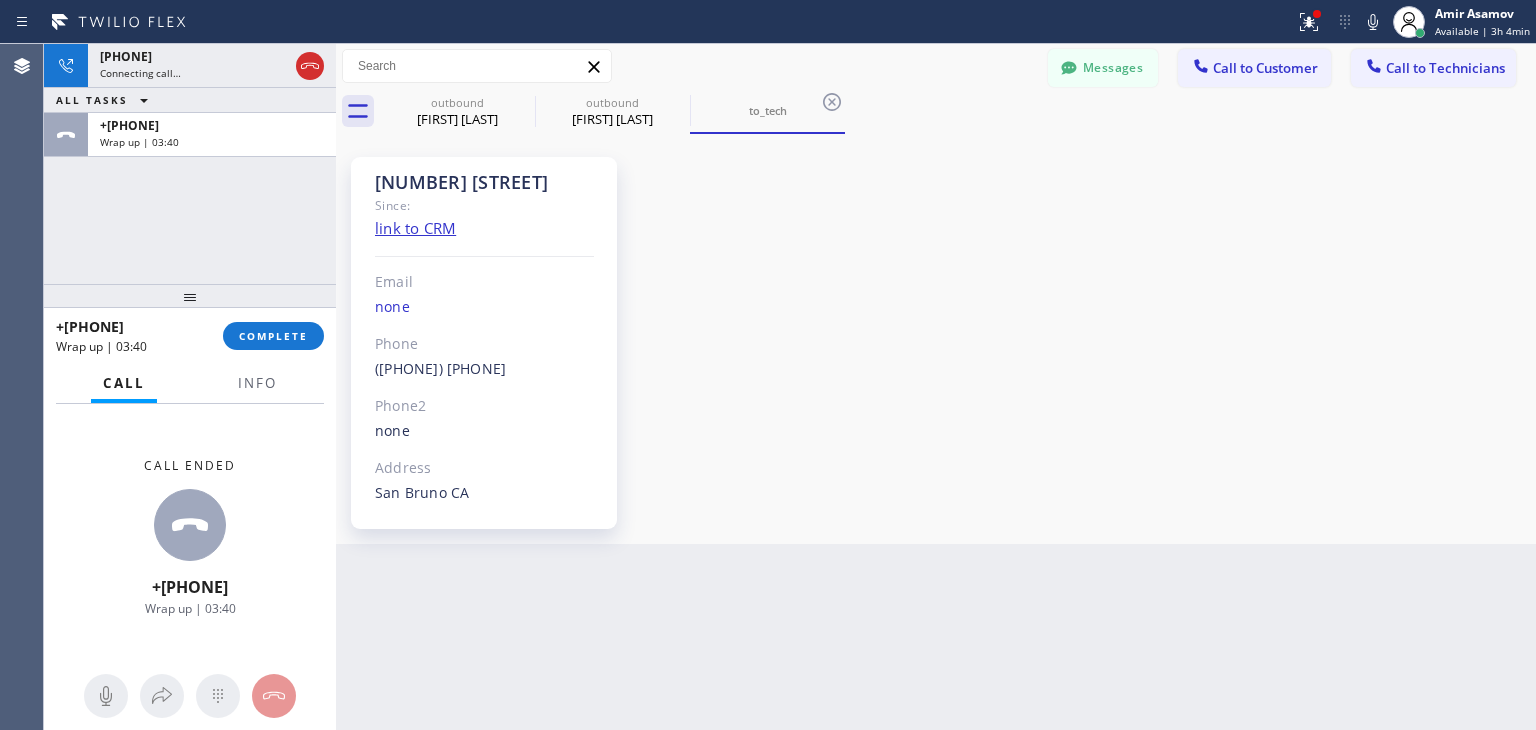 click on "COMPLETE" at bounding box center [273, 336] 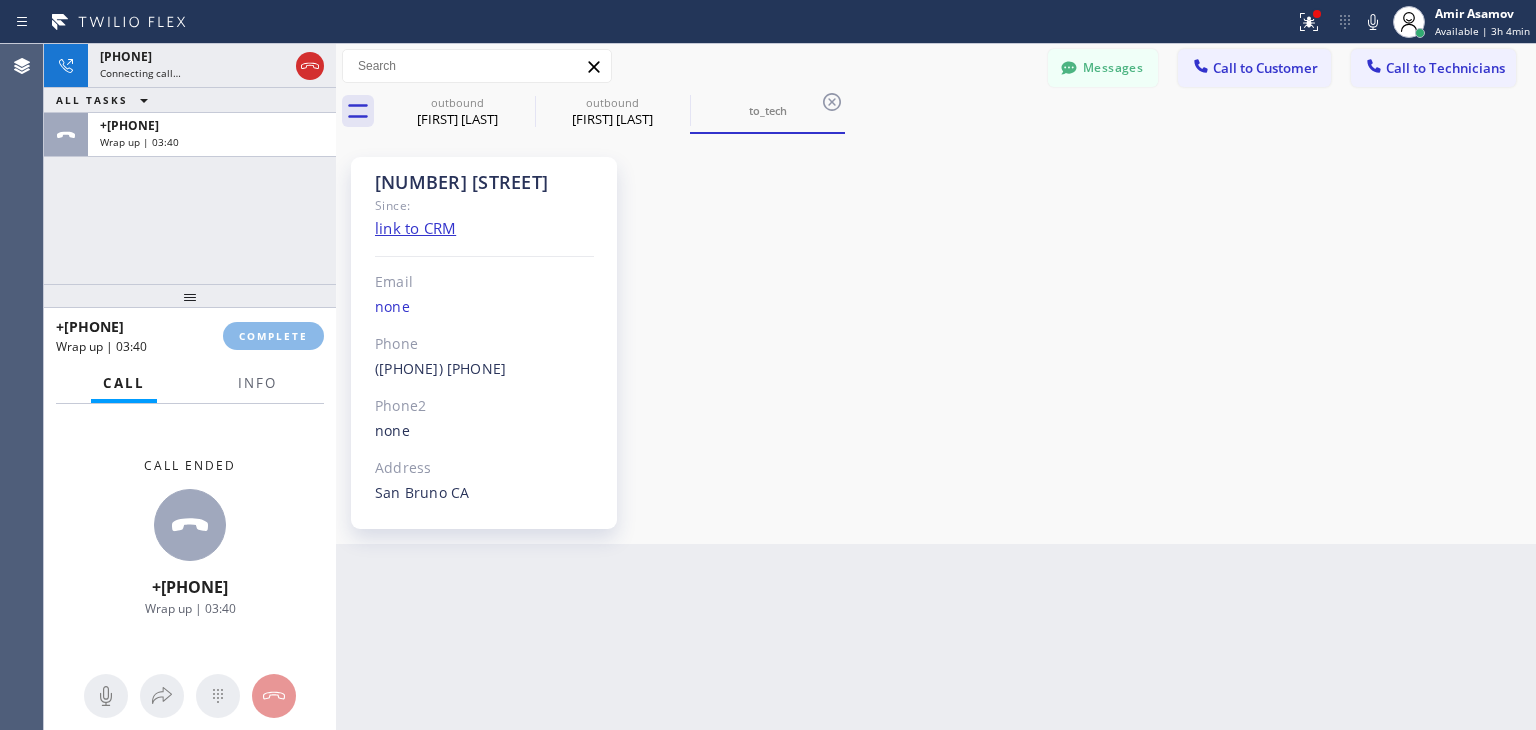 scroll, scrollTop: 18626, scrollLeft: 0, axis: vertical 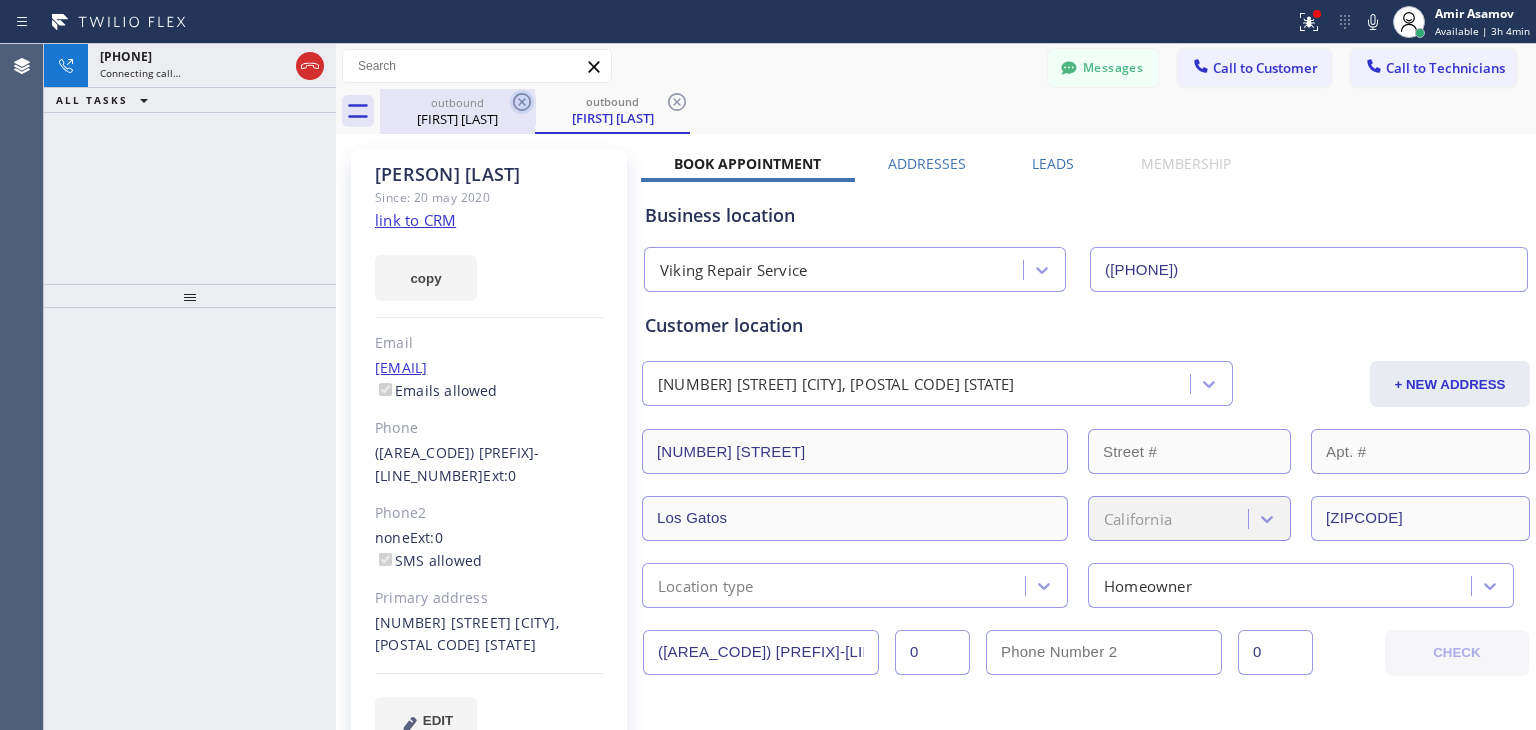 click 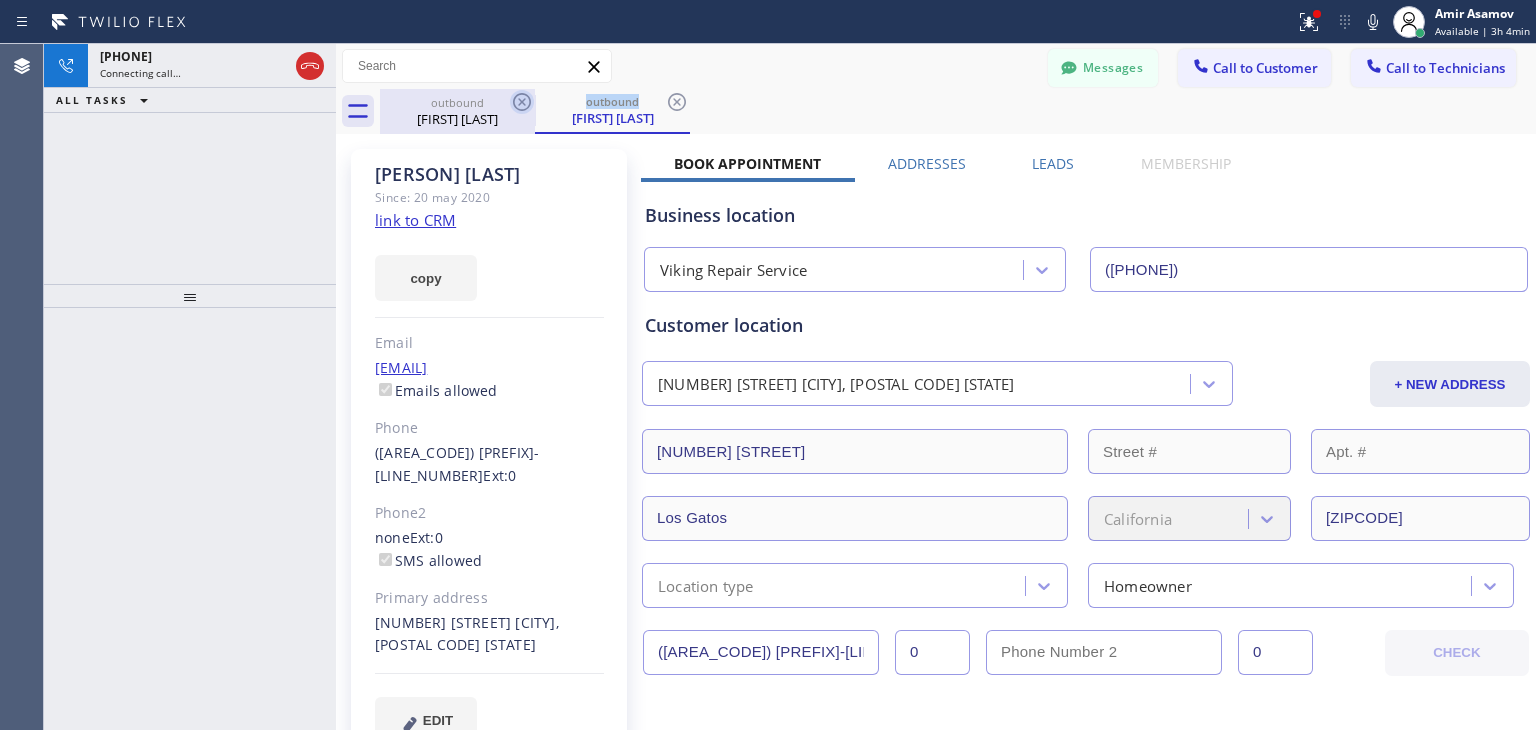 click 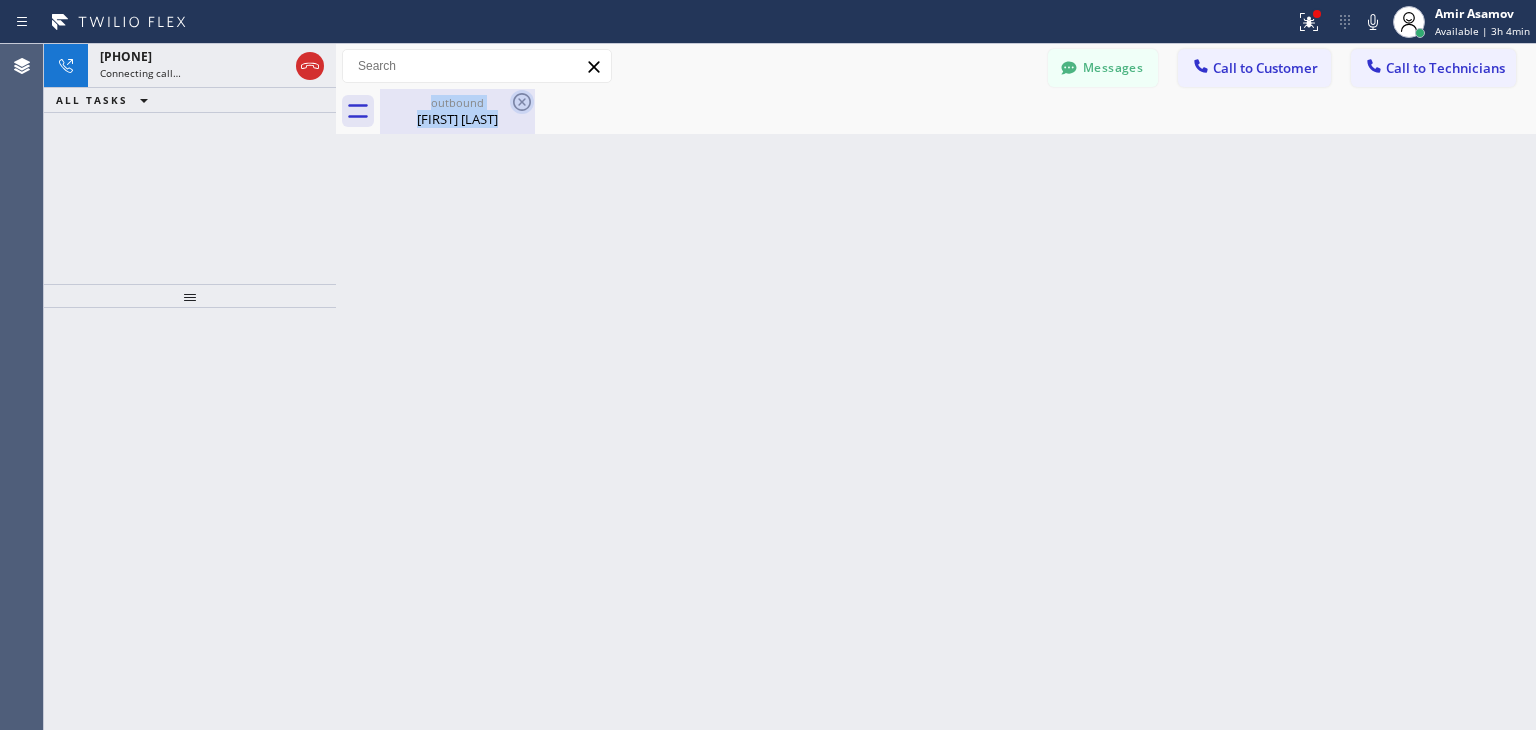 click on "outbound [FIRST] [LAST]" at bounding box center [457, 111] 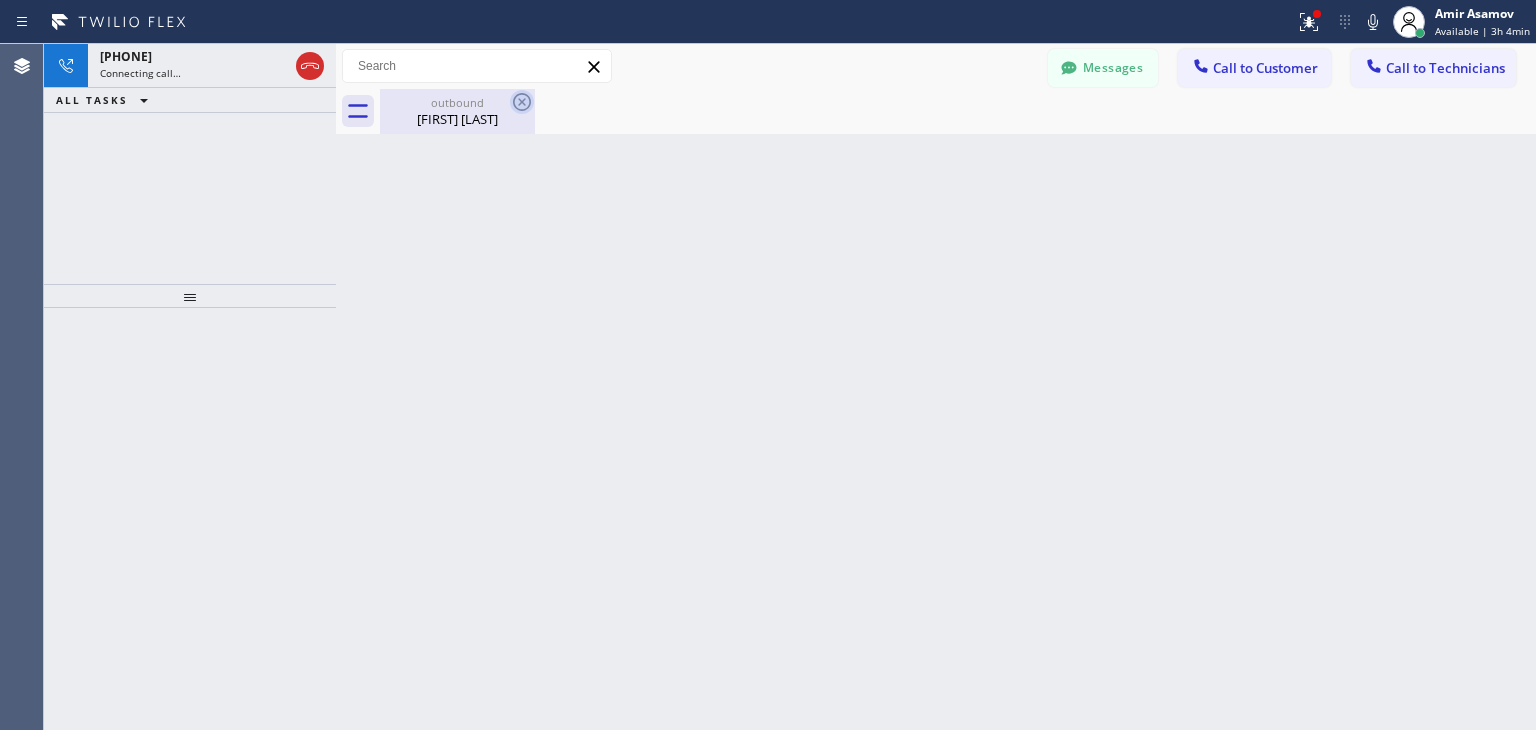 click 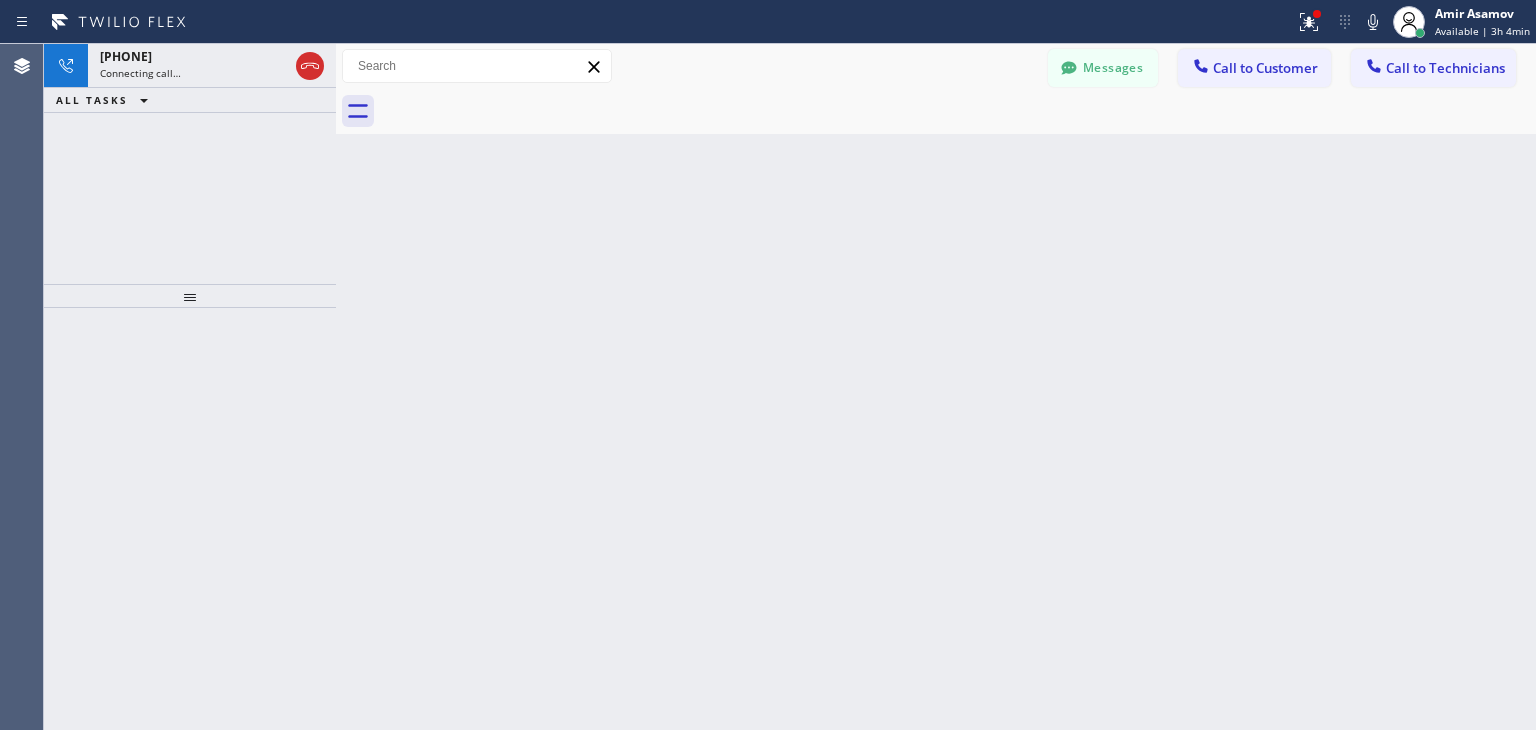 click at bounding box center [958, 111] 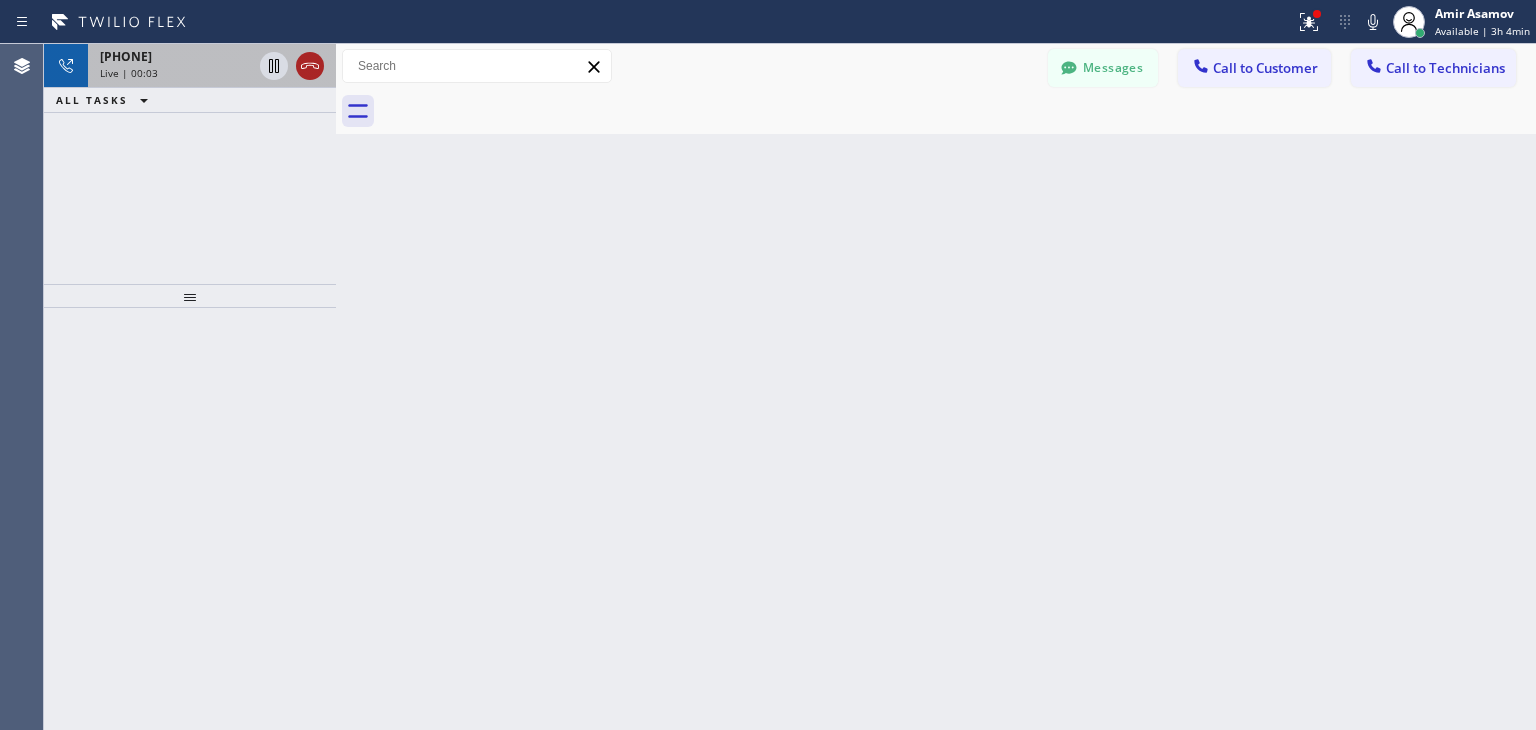 click 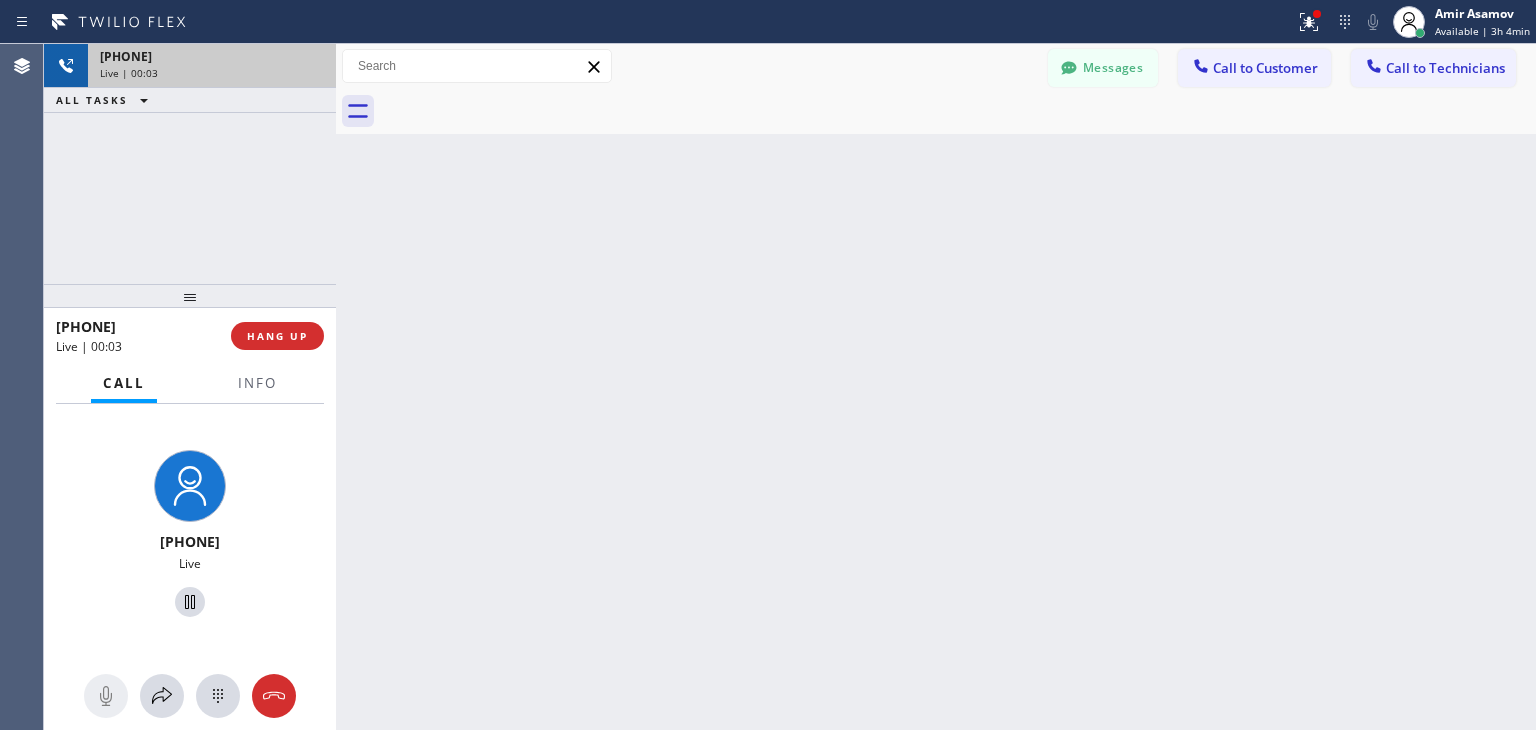 click on "Live | 00:03" at bounding box center (212, 73) 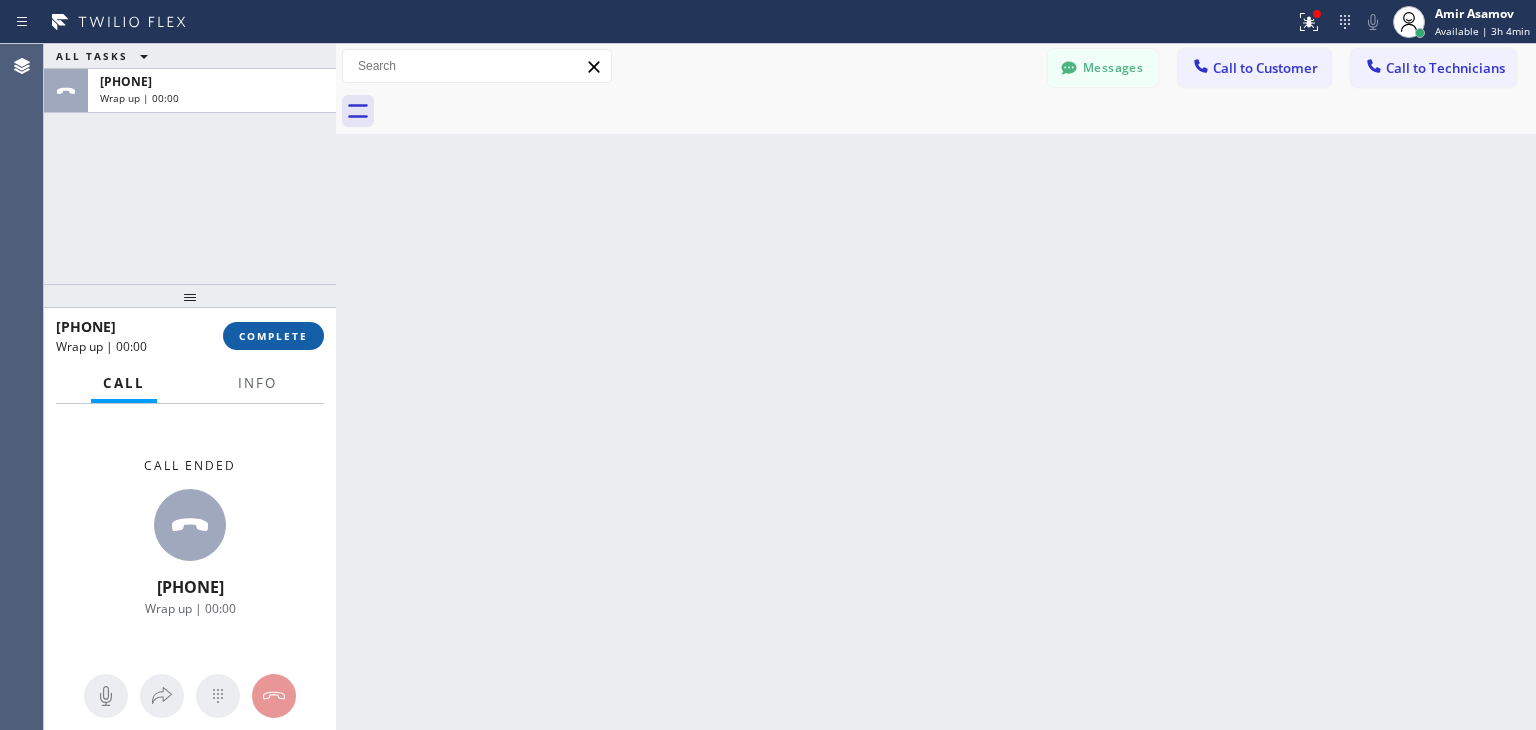 click on "COMPLETE" at bounding box center (273, 336) 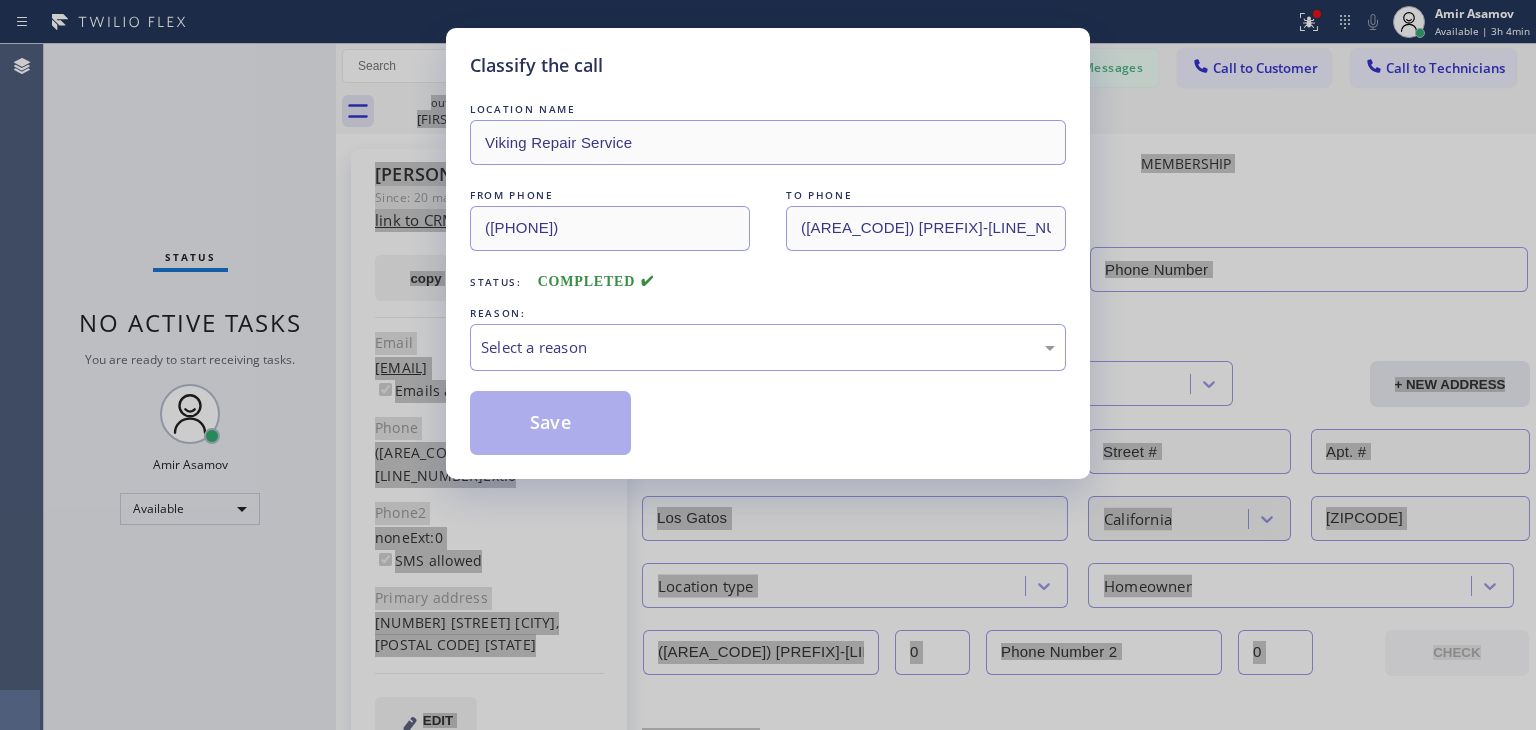 type on "([PHONE])" 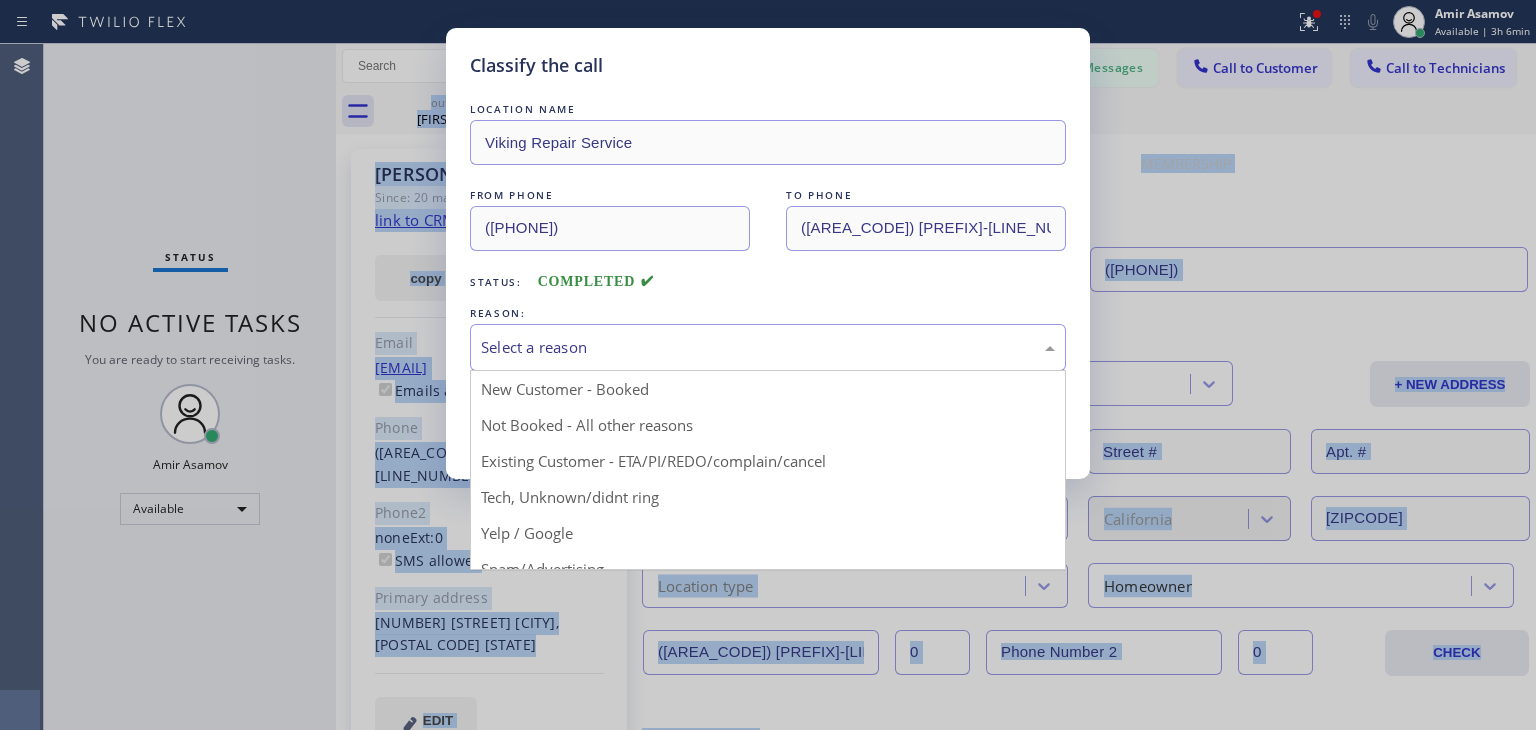 click on "Select a reason" at bounding box center (768, 347) 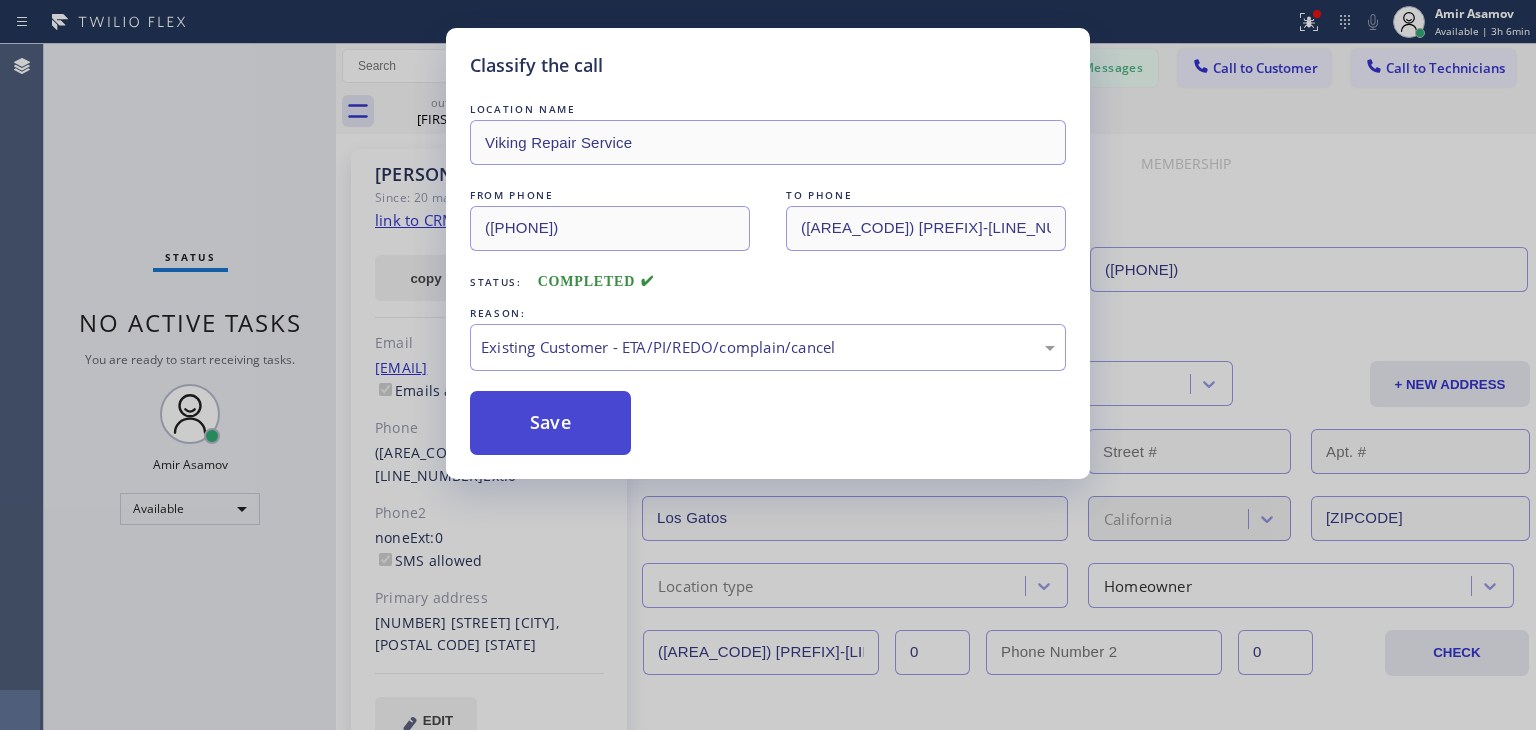 drag, startPoint x: 876, startPoint y: 454, endPoint x: 573, endPoint y: 415, distance: 305.4996 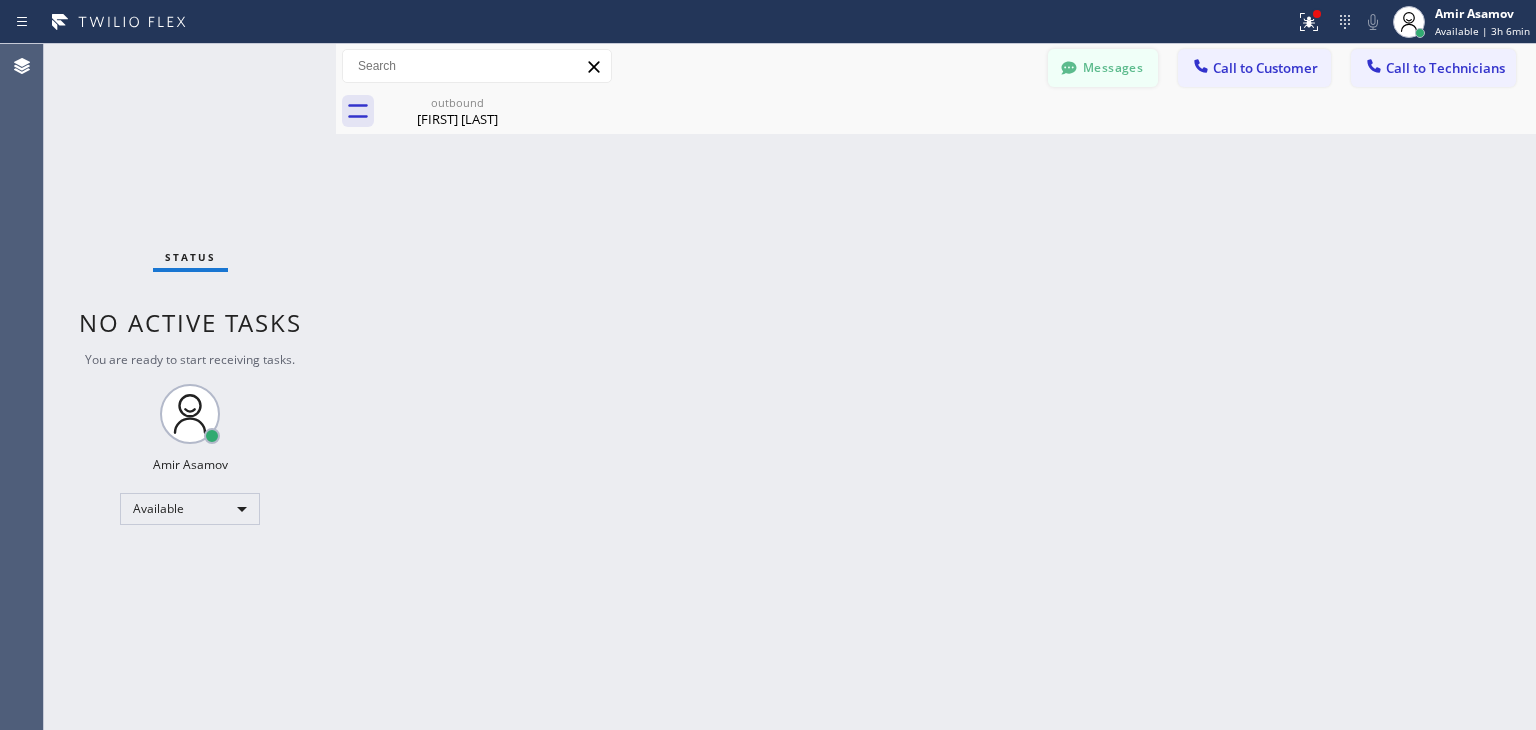 click on "Messages" at bounding box center (1103, 68) 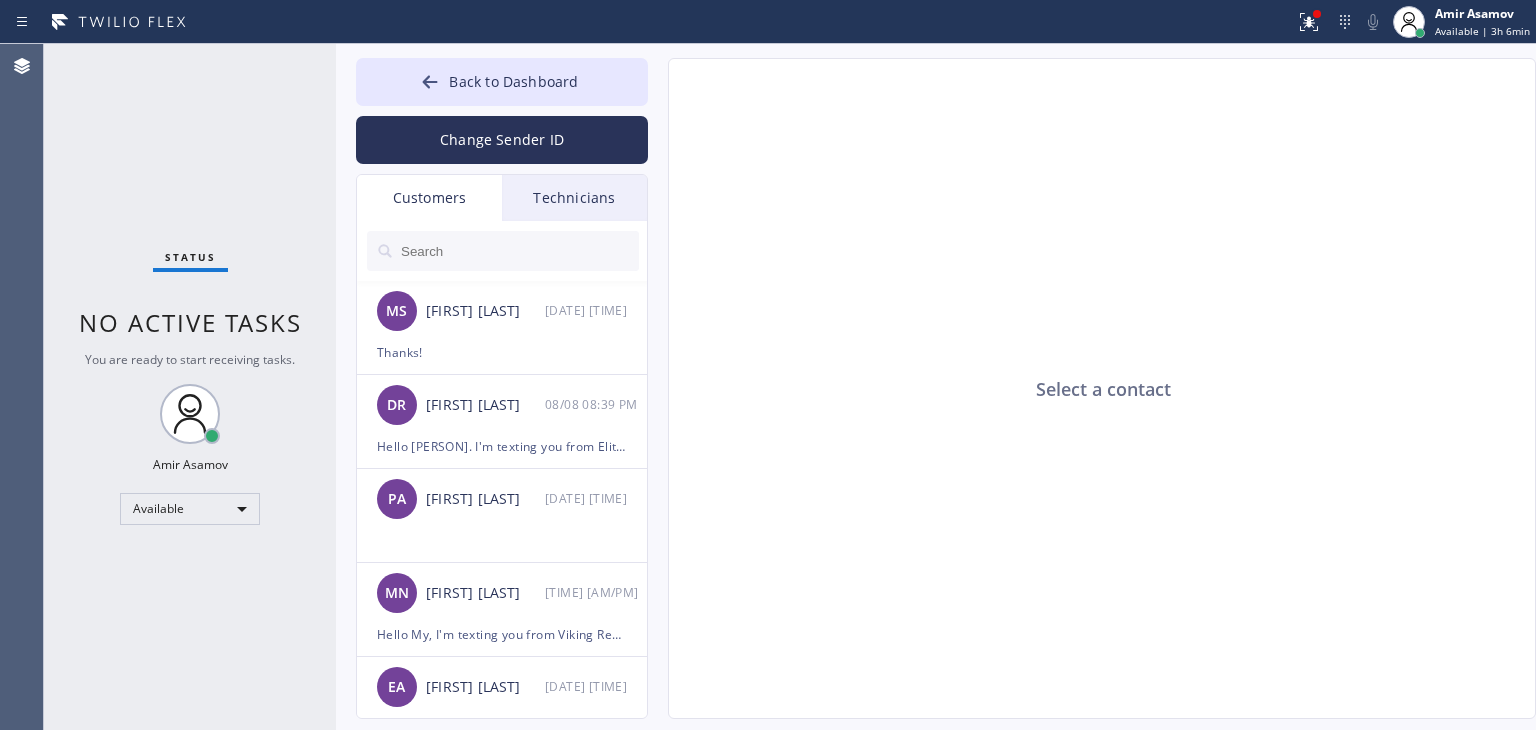 click at bounding box center (519, 251) 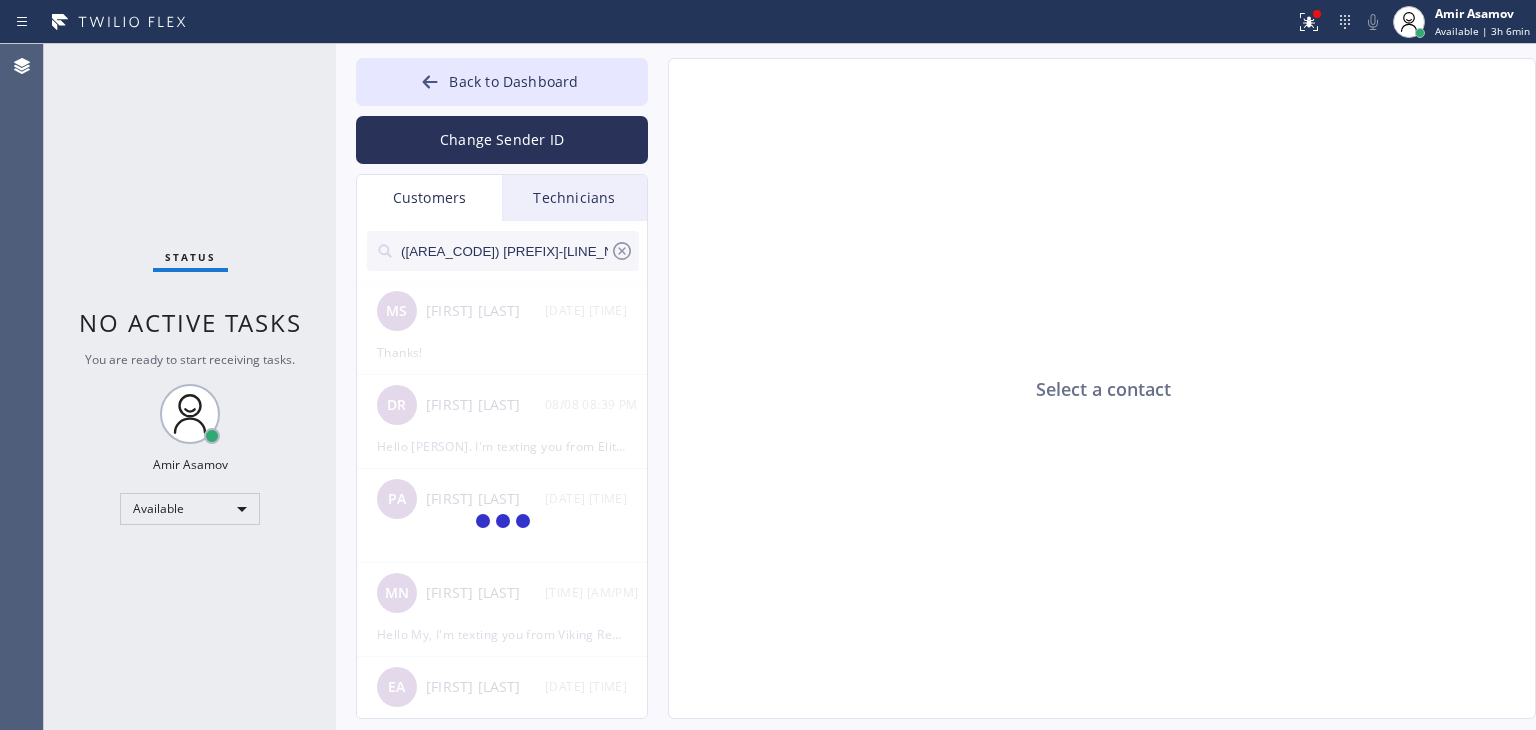 click on "([AREA_CODE]) [PREFIX]-[LINE_NUMBER]" at bounding box center [504, 251] 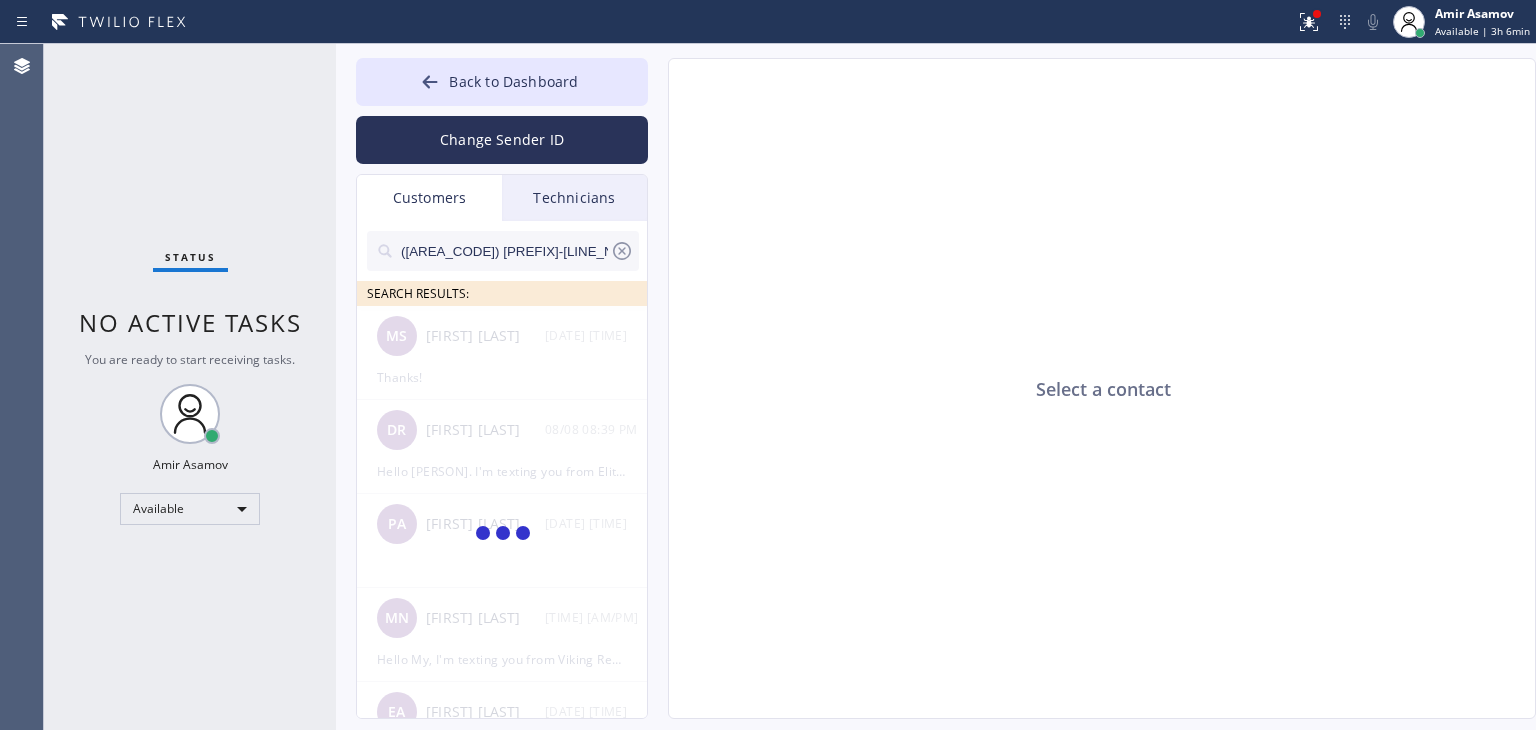 click on "([AREA_CODE]) [PREFIX]-[LINE_NUMBER]" at bounding box center (504, 251) 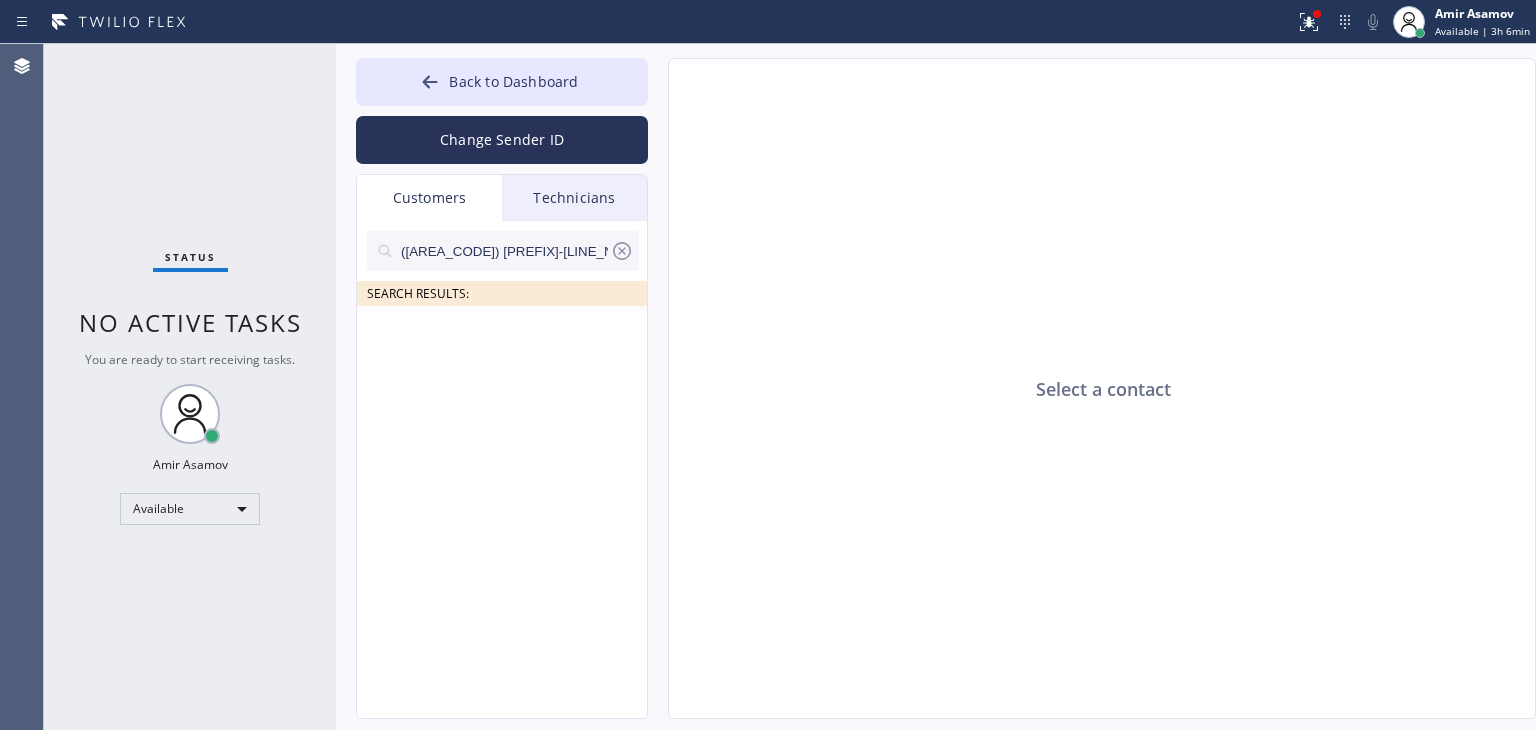 click on "([AREA_CODE]) [PREFIX]-[LINE_NUMBER]_" at bounding box center (504, 251) 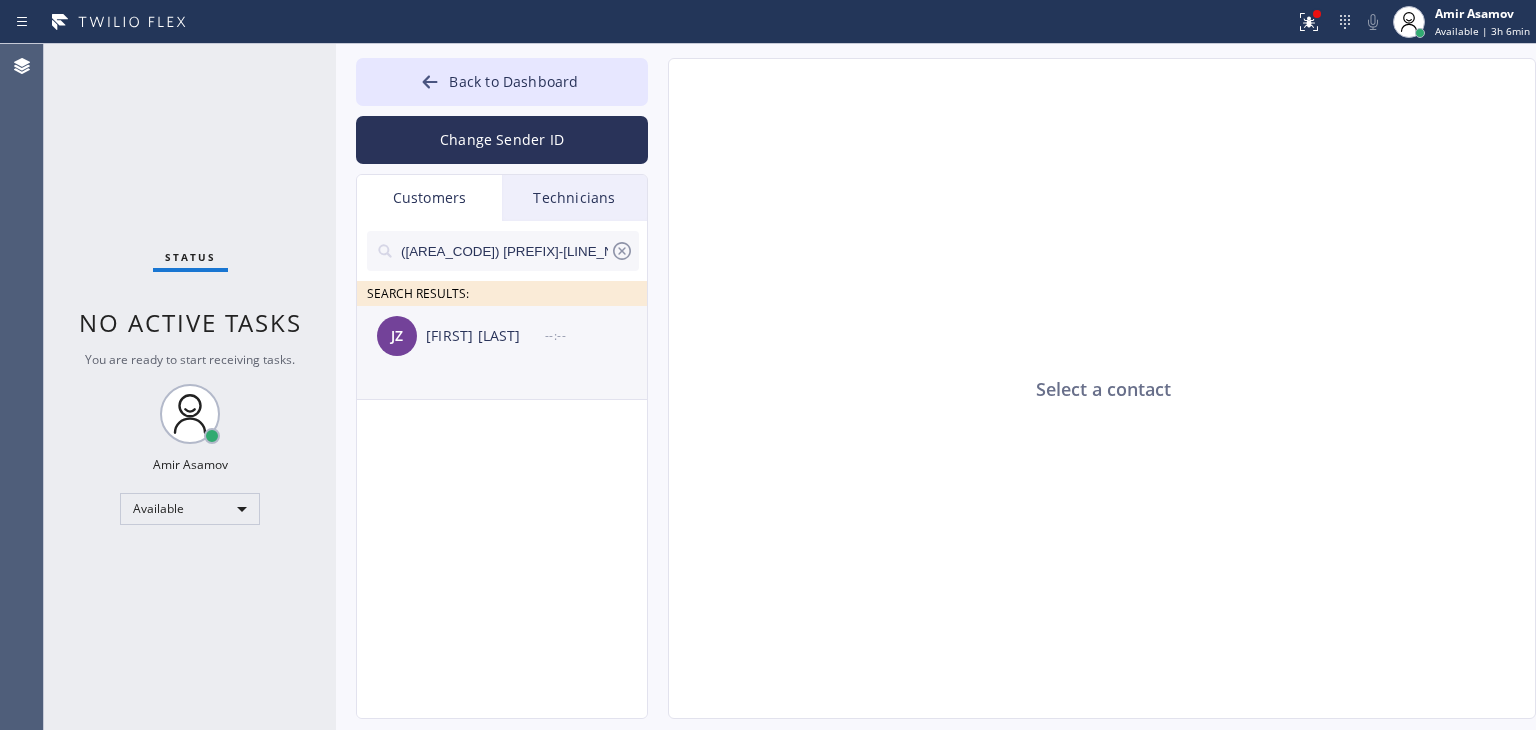 click on "JZ [FIRST] [LAST] --:--" at bounding box center (503, 336) 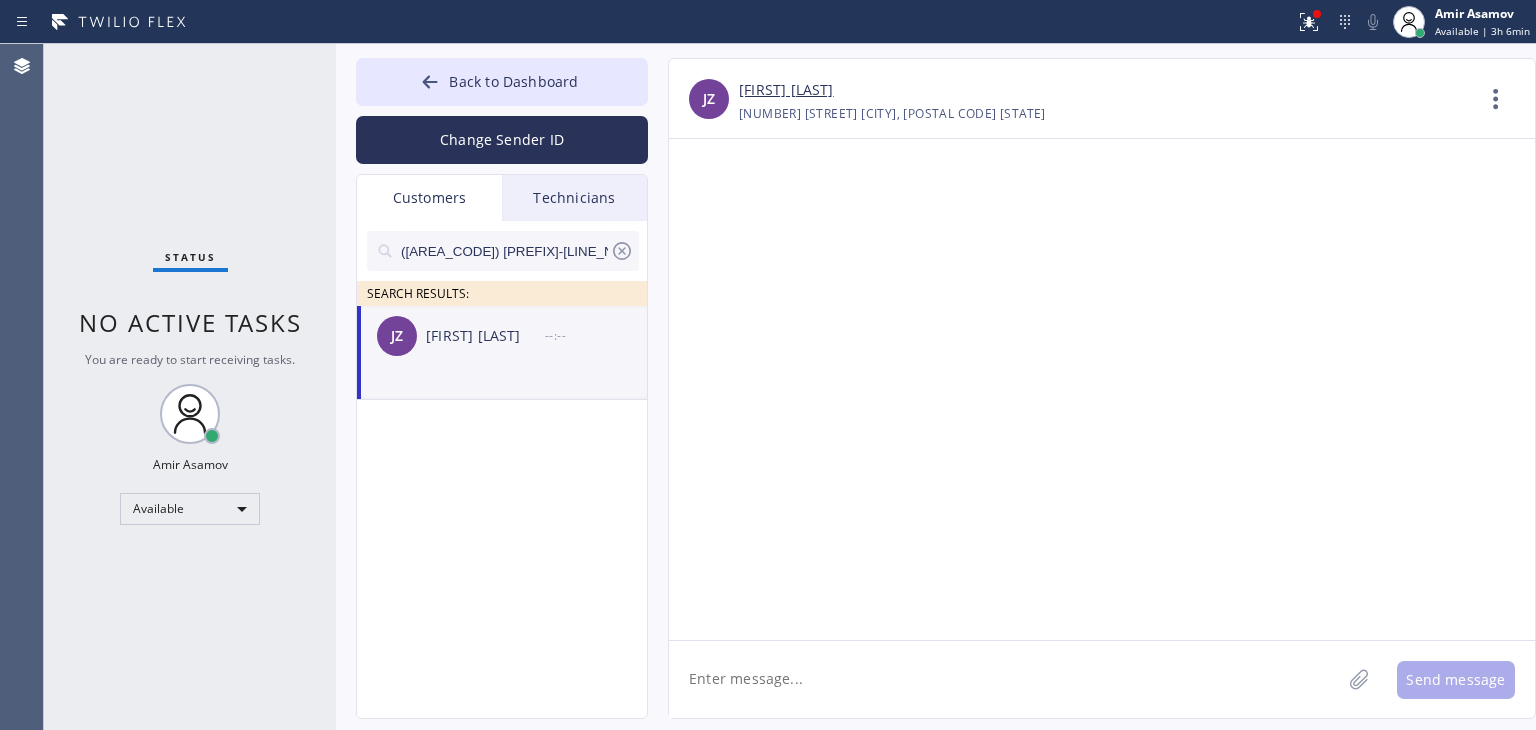 click 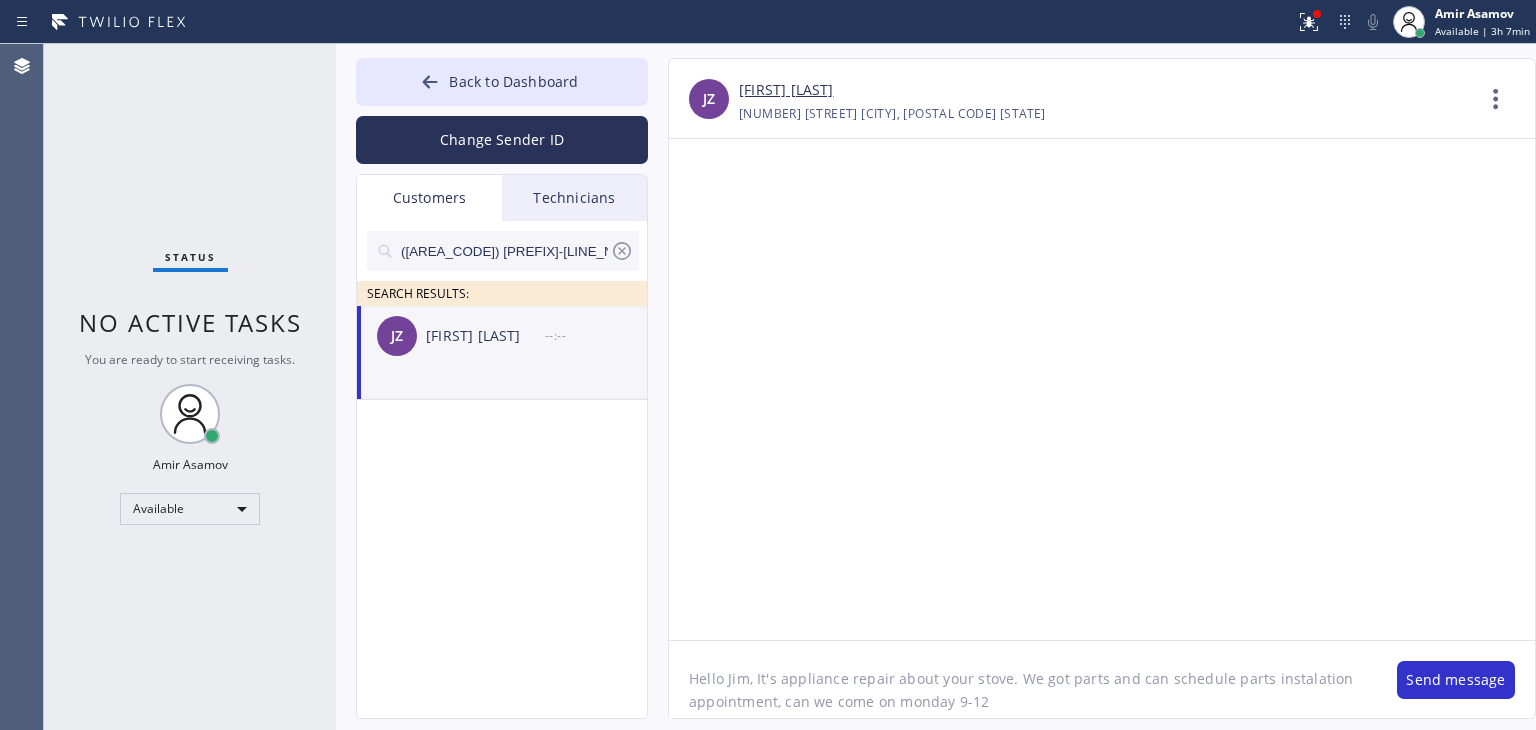 type on "Hello [PERSON], It's appliance repair about your stove. We got parts and can schedule parts instalation appointment, can we come on monday 9-12?" 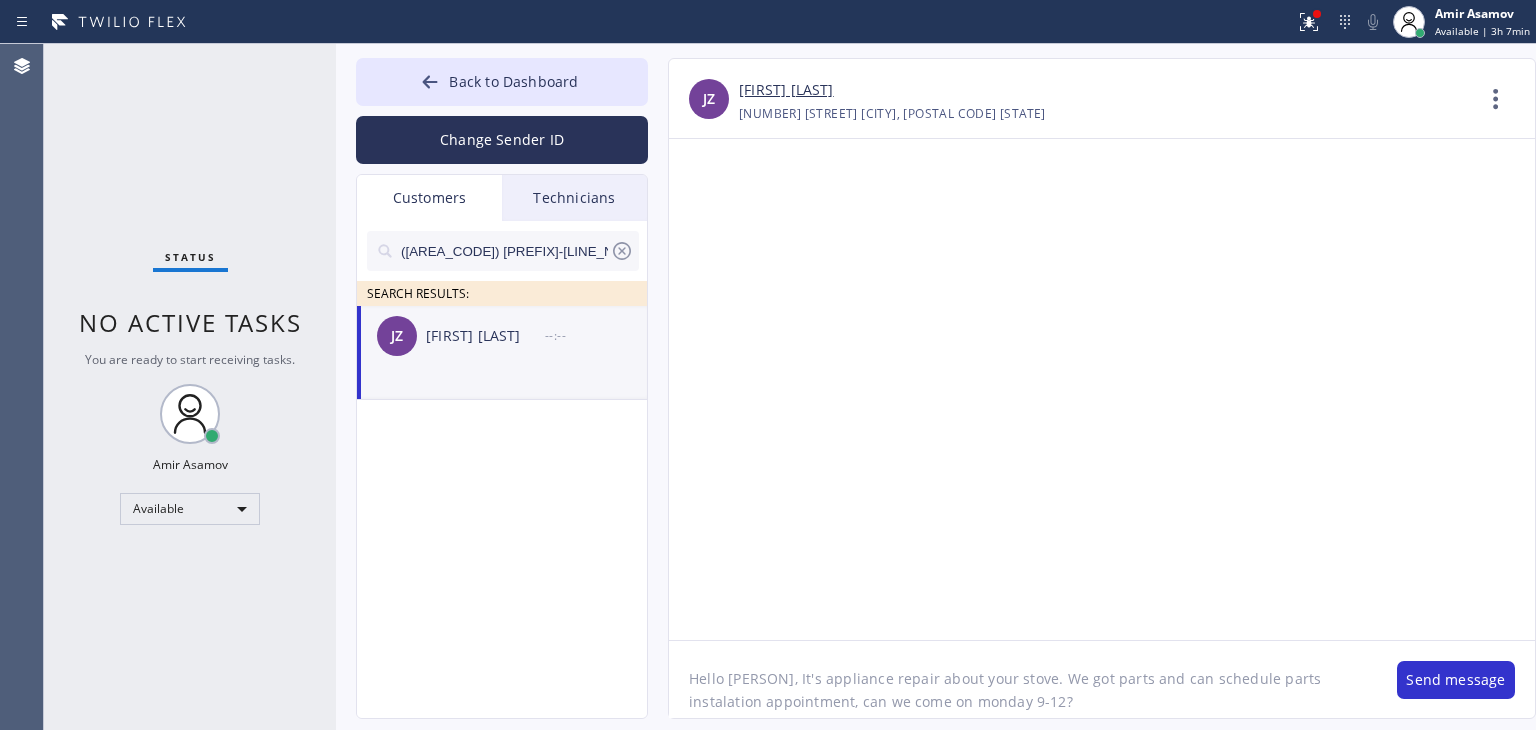 type 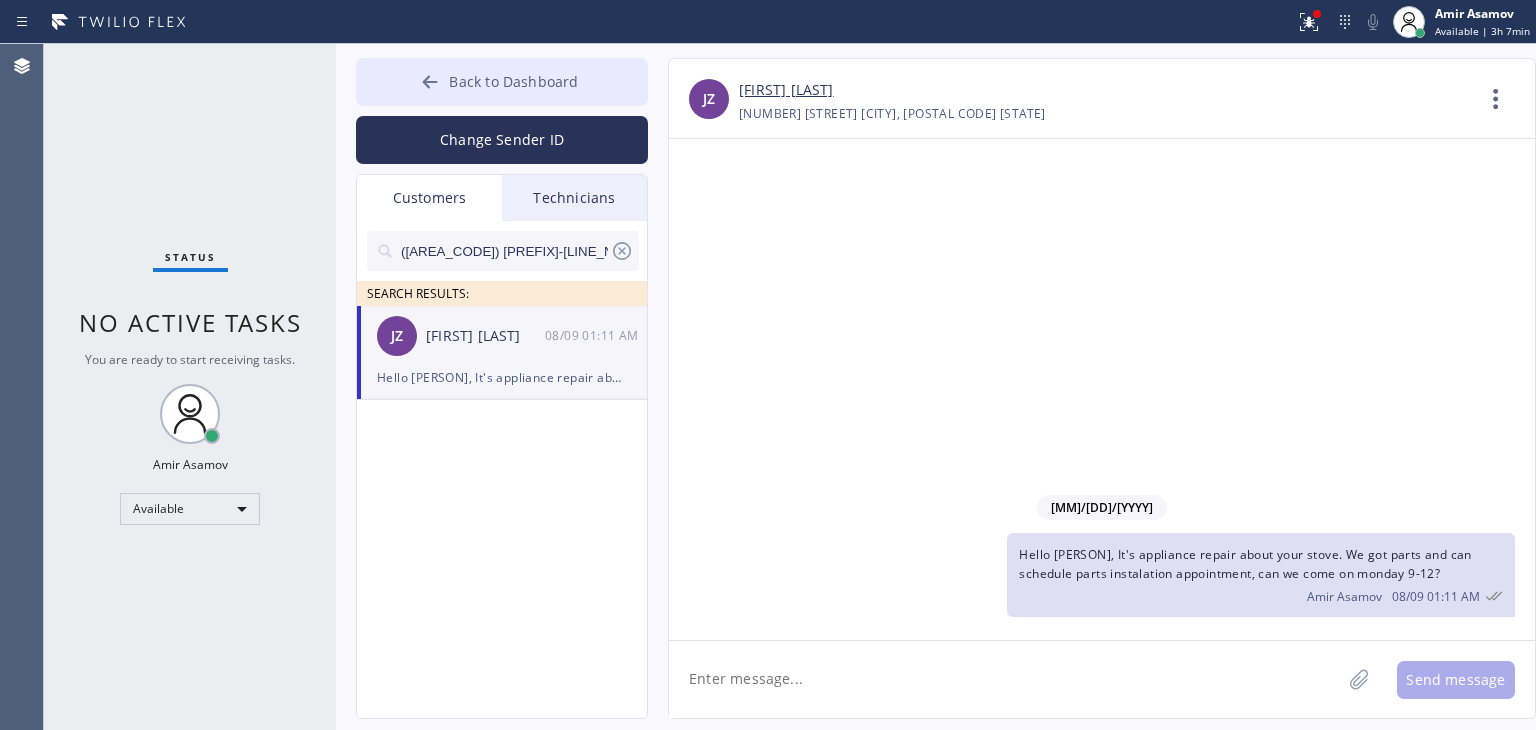 click on "Back to Dashboard" at bounding box center (502, 82) 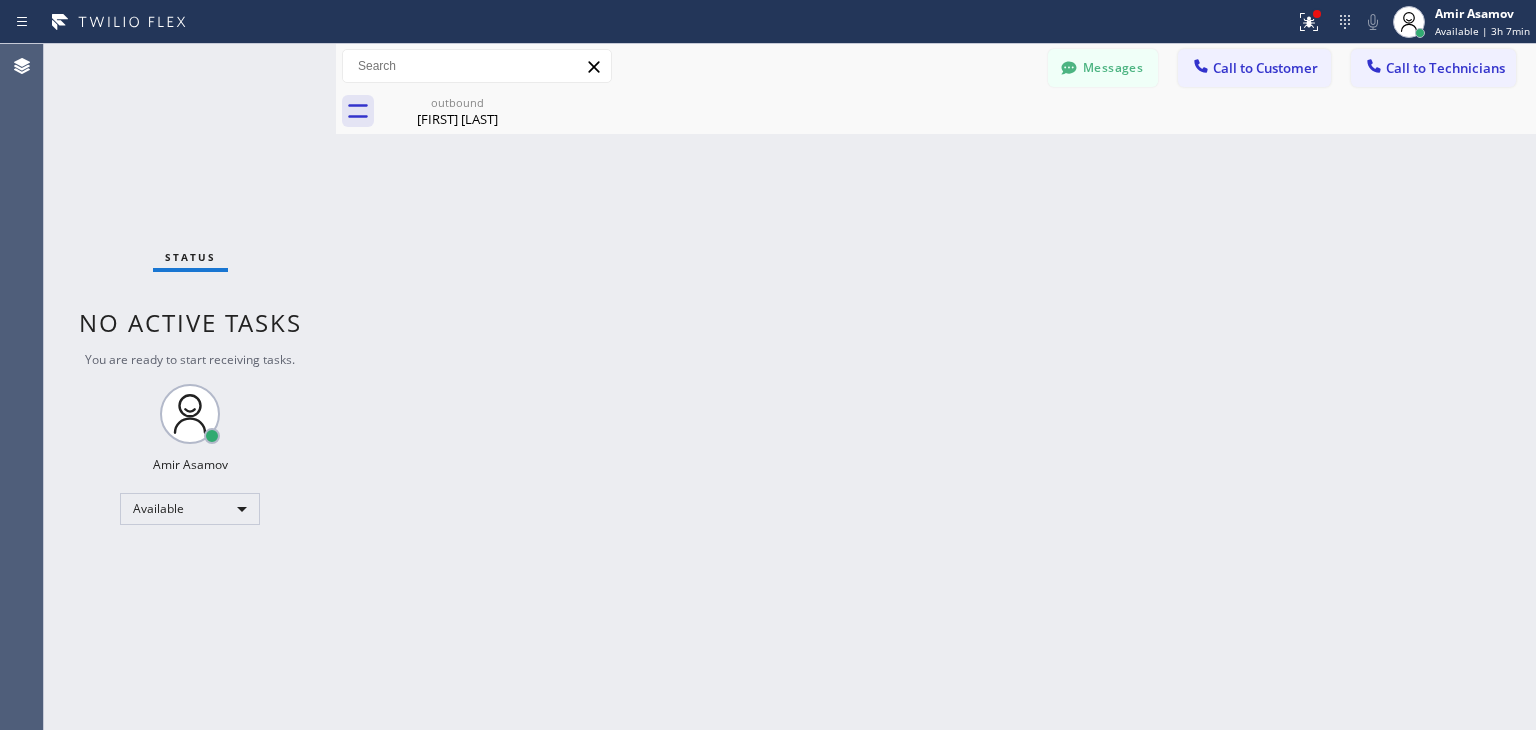 click on "Messages Call to Customer Call to Technicians Outbound call Location Search location Your caller id phone number Customer number Call Outbound call Technician Search Technician Your caller id phone number Your caller id phone number +[PHONE] Call" at bounding box center (936, 66) 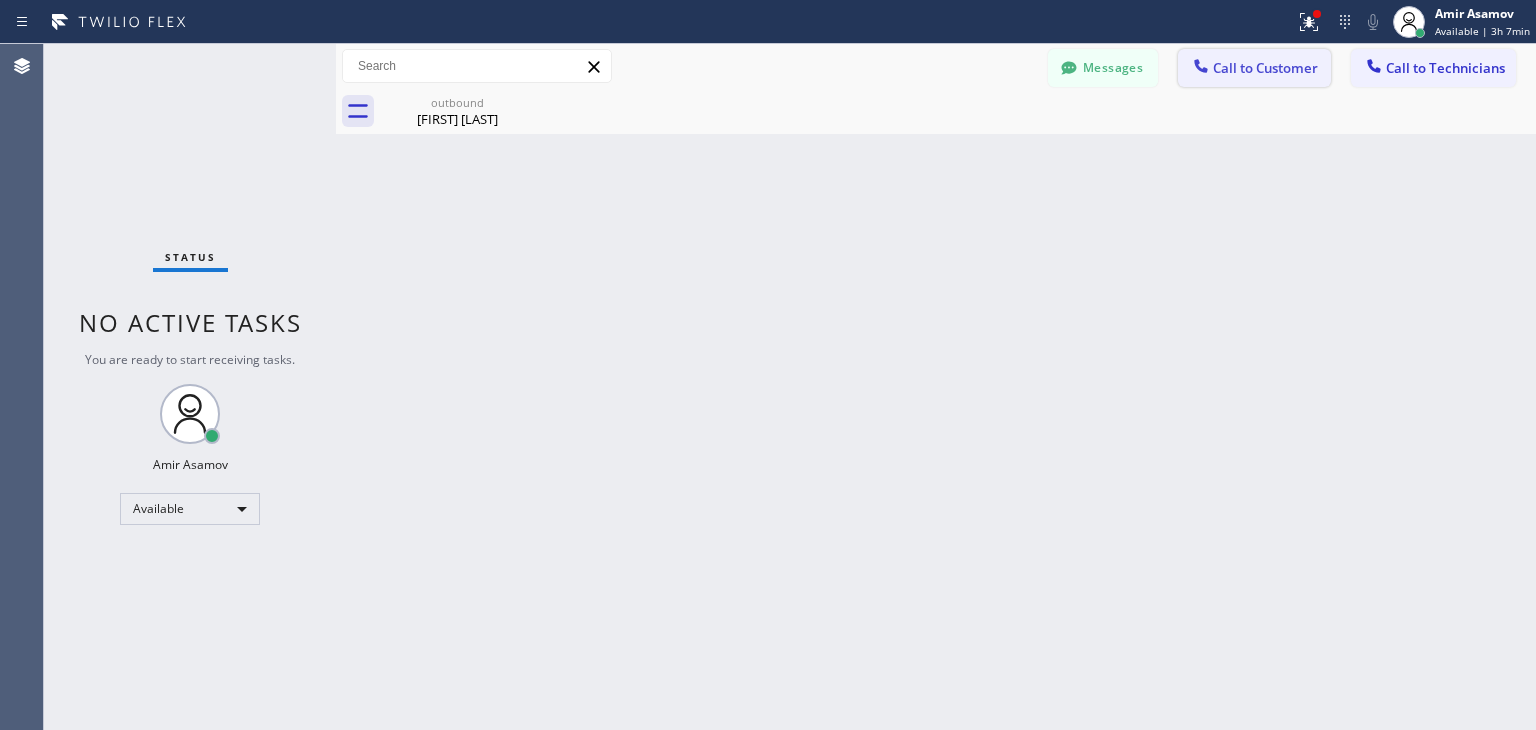 click on "Call to Customer" at bounding box center [1254, 68] 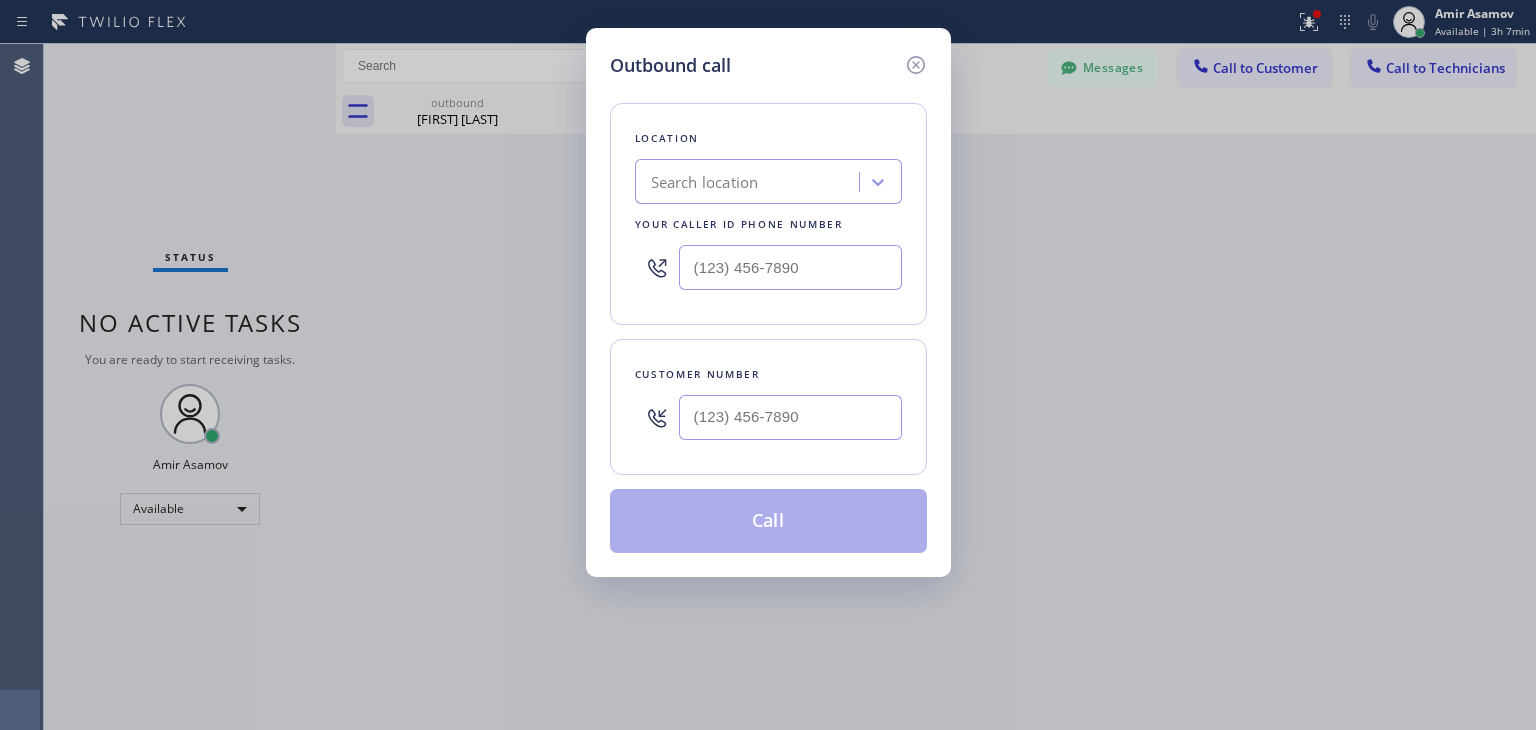 type 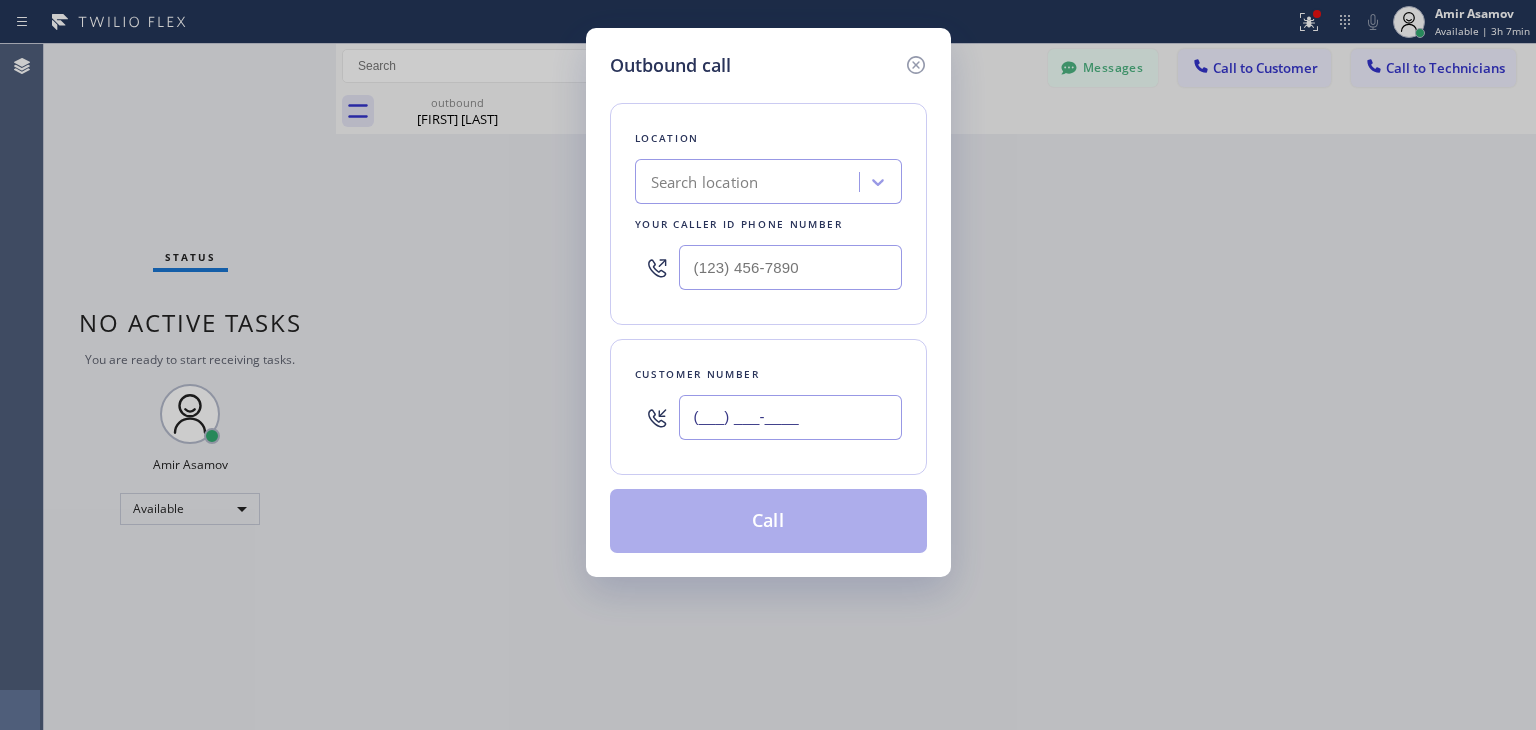 paste on "[PHONE]" 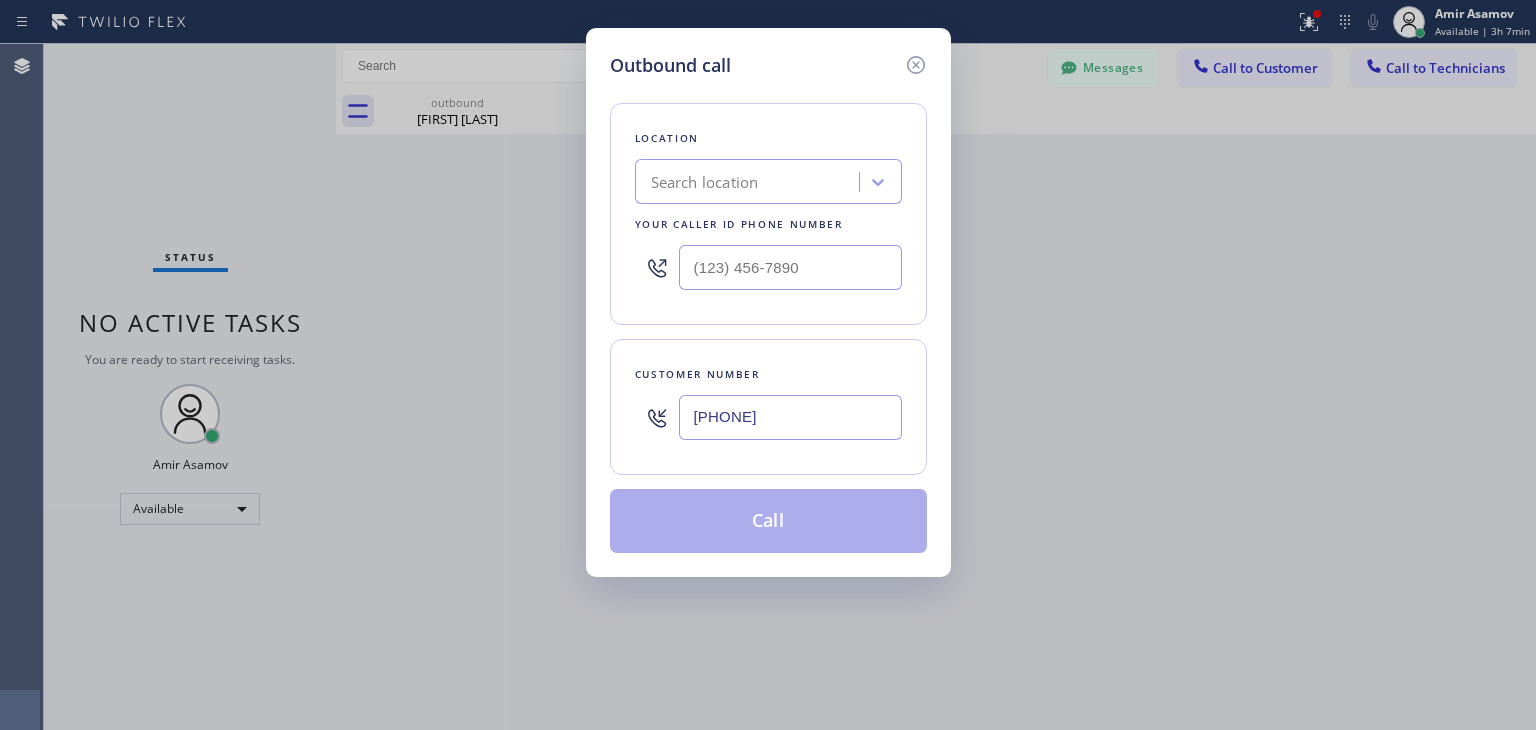 click on "[PHONE]" at bounding box center [790, 417] 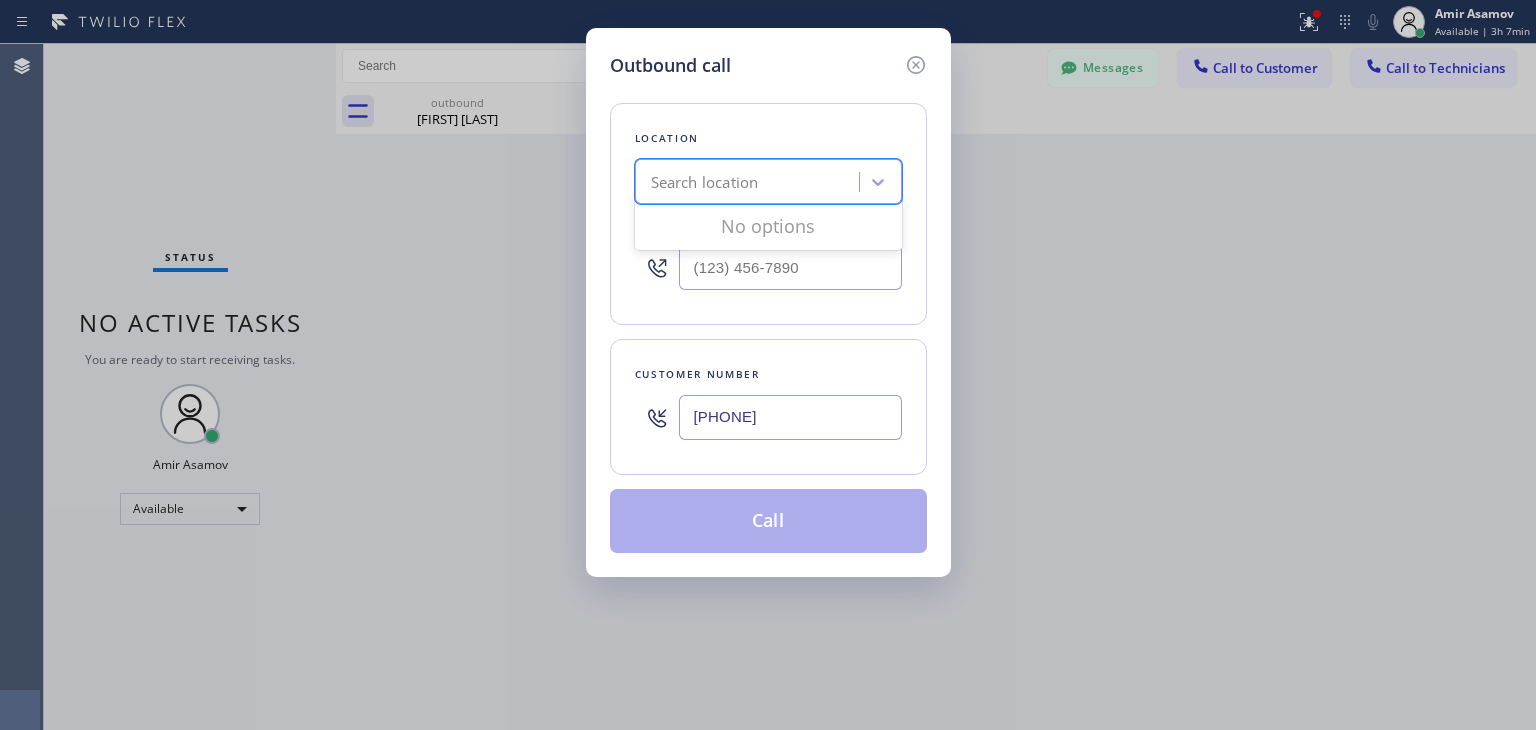 paste on "SubzeroCare.online (San Diego, Google Ads)" 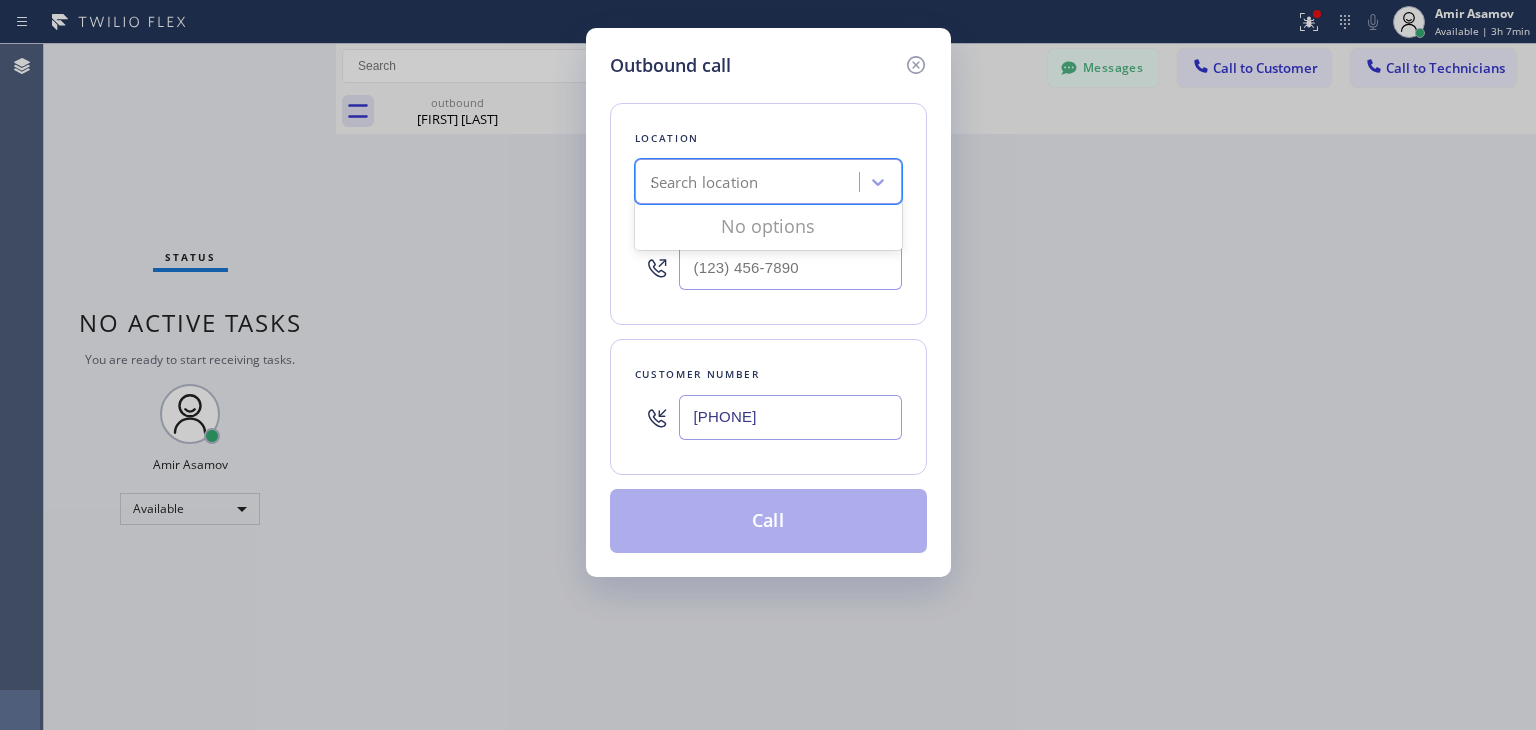 click on "Search location SubzeroCare.online (San Diego, Google Ads)" at bounding box center (768, 181) 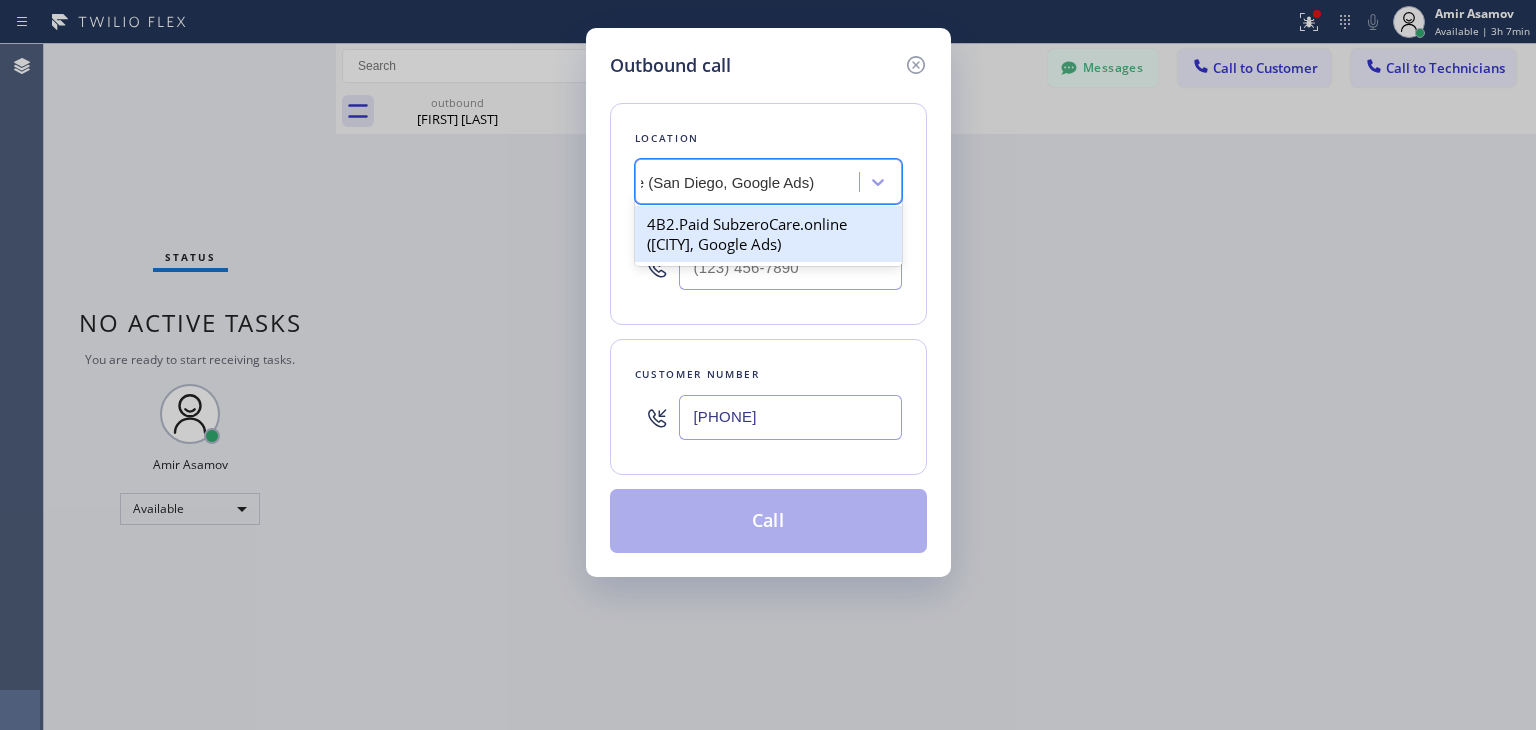 click on "4B2.Paid SubzeroCare.online ([CITY], Google Ads)" at bounding box center (768, 234) 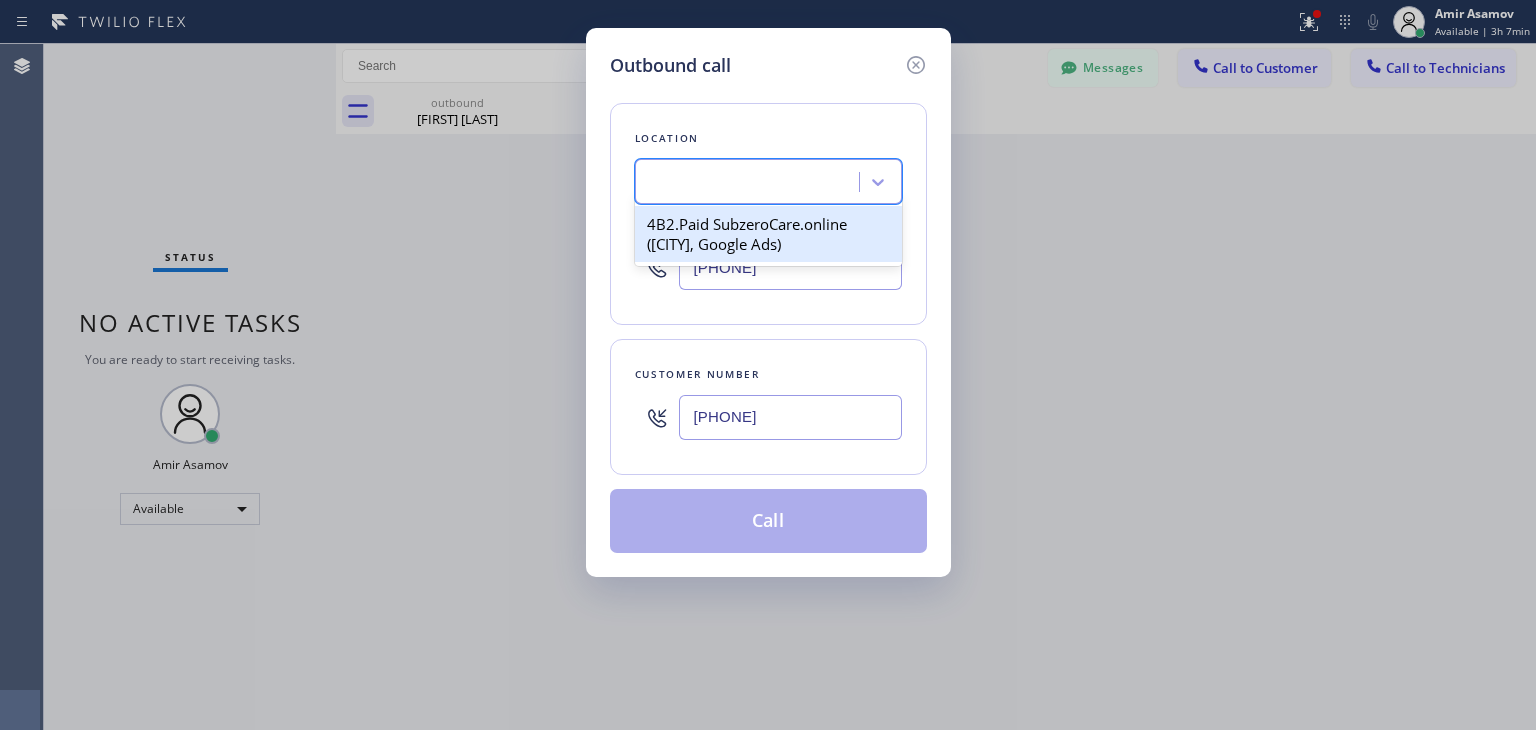 scroll, scrollTop: 0, scrollLeft: 1, axis: horizontal 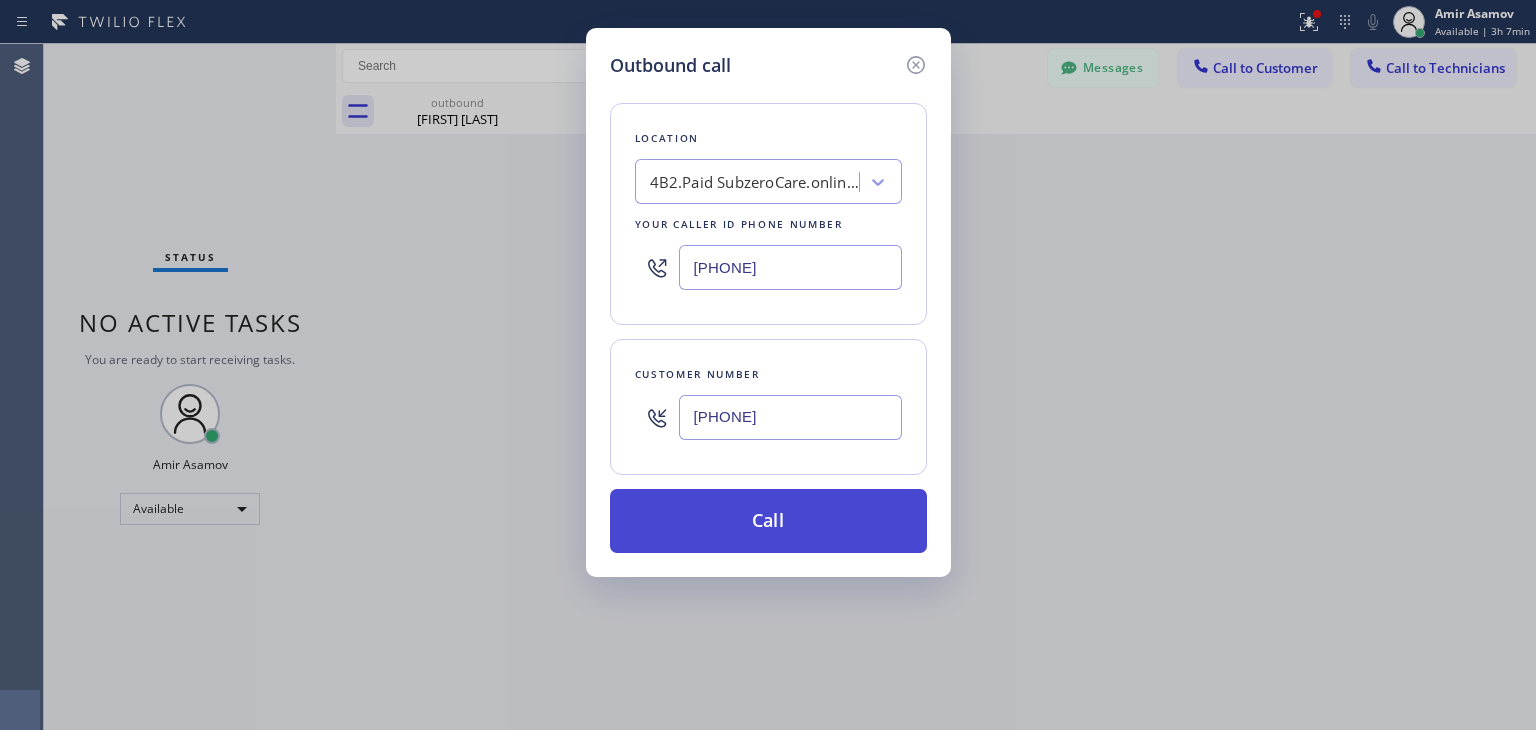 click on "Call" at bounding box center [768, 521] 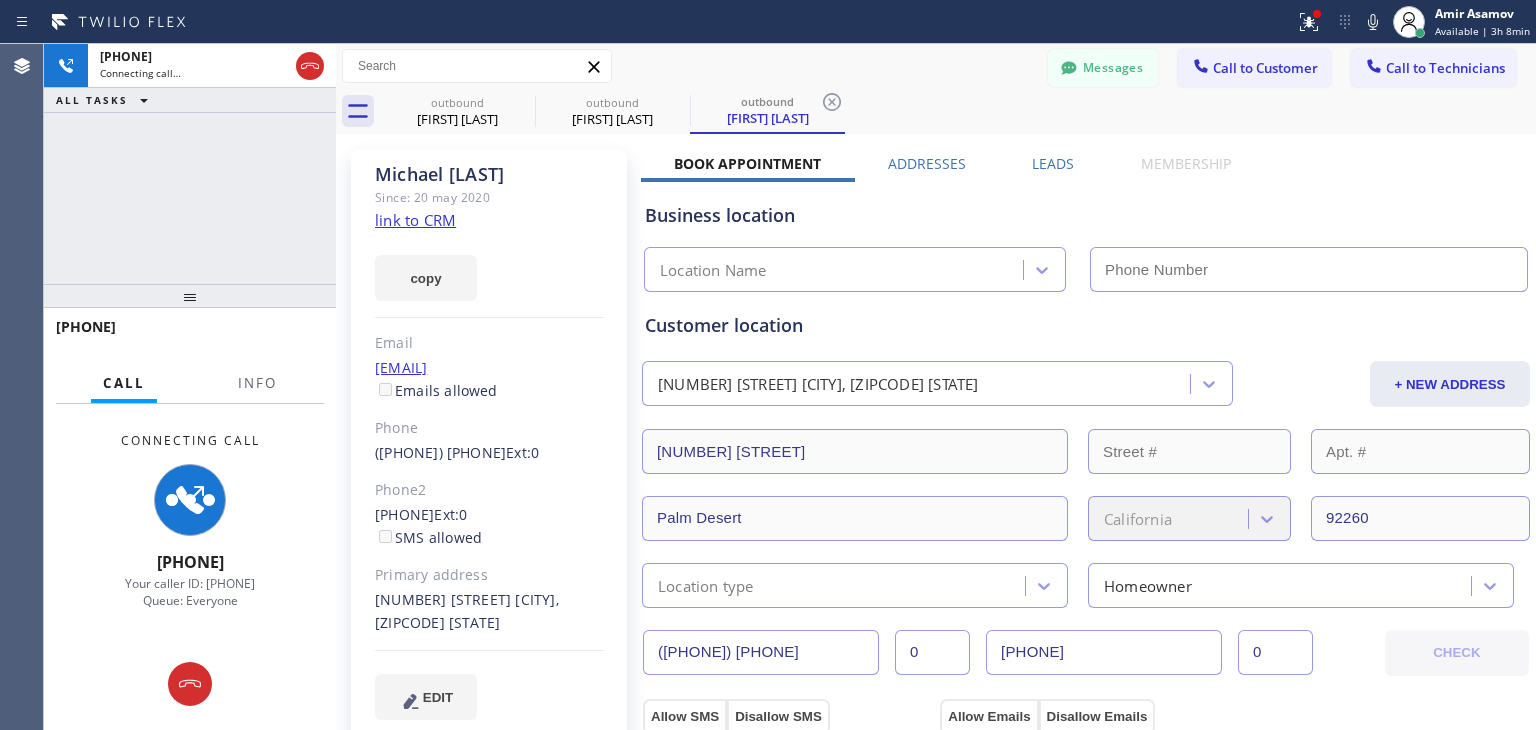 type on "[PHONE]" 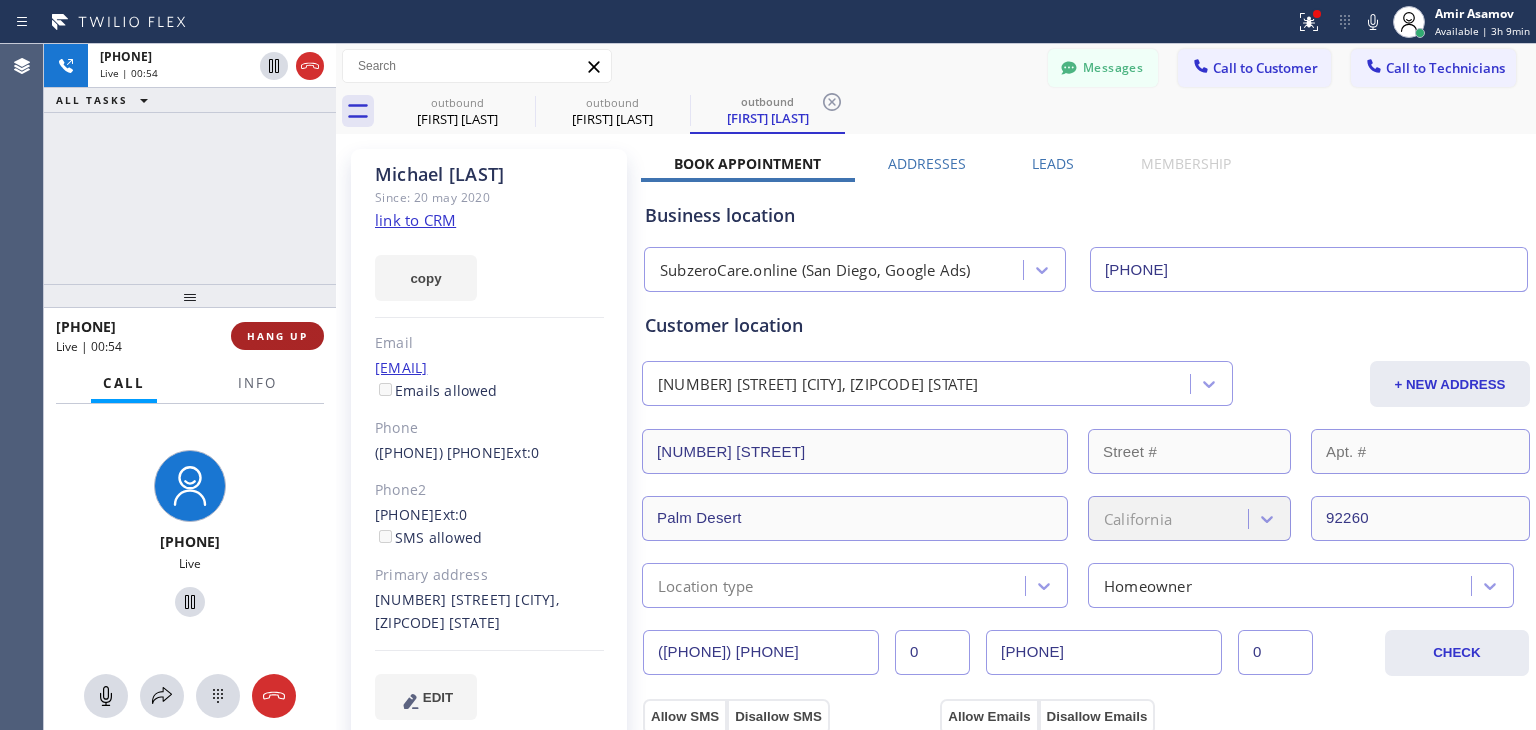 click on "HANG UP" at bounding box center (277, 336) 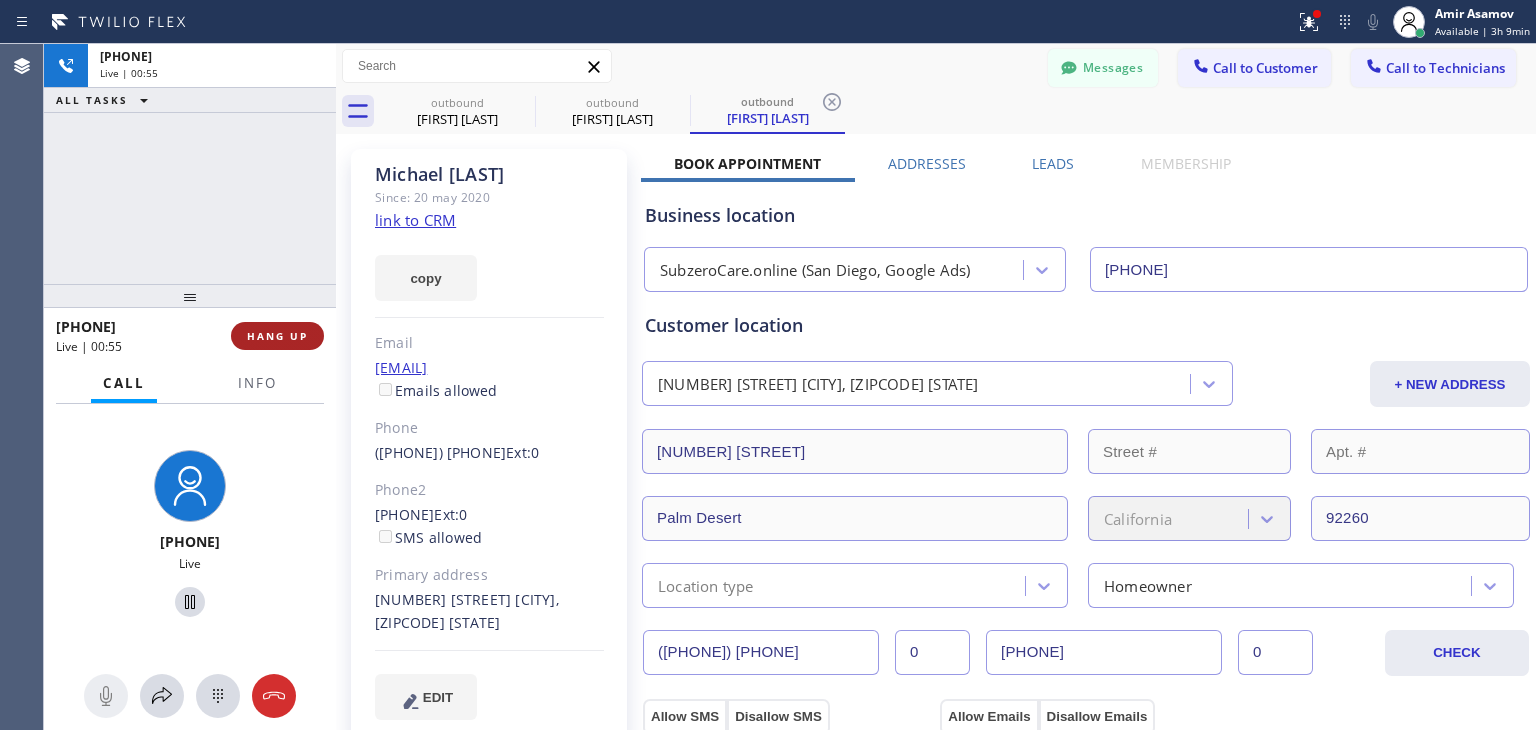 click on "HANG UP" at bounding box center (277, 336) 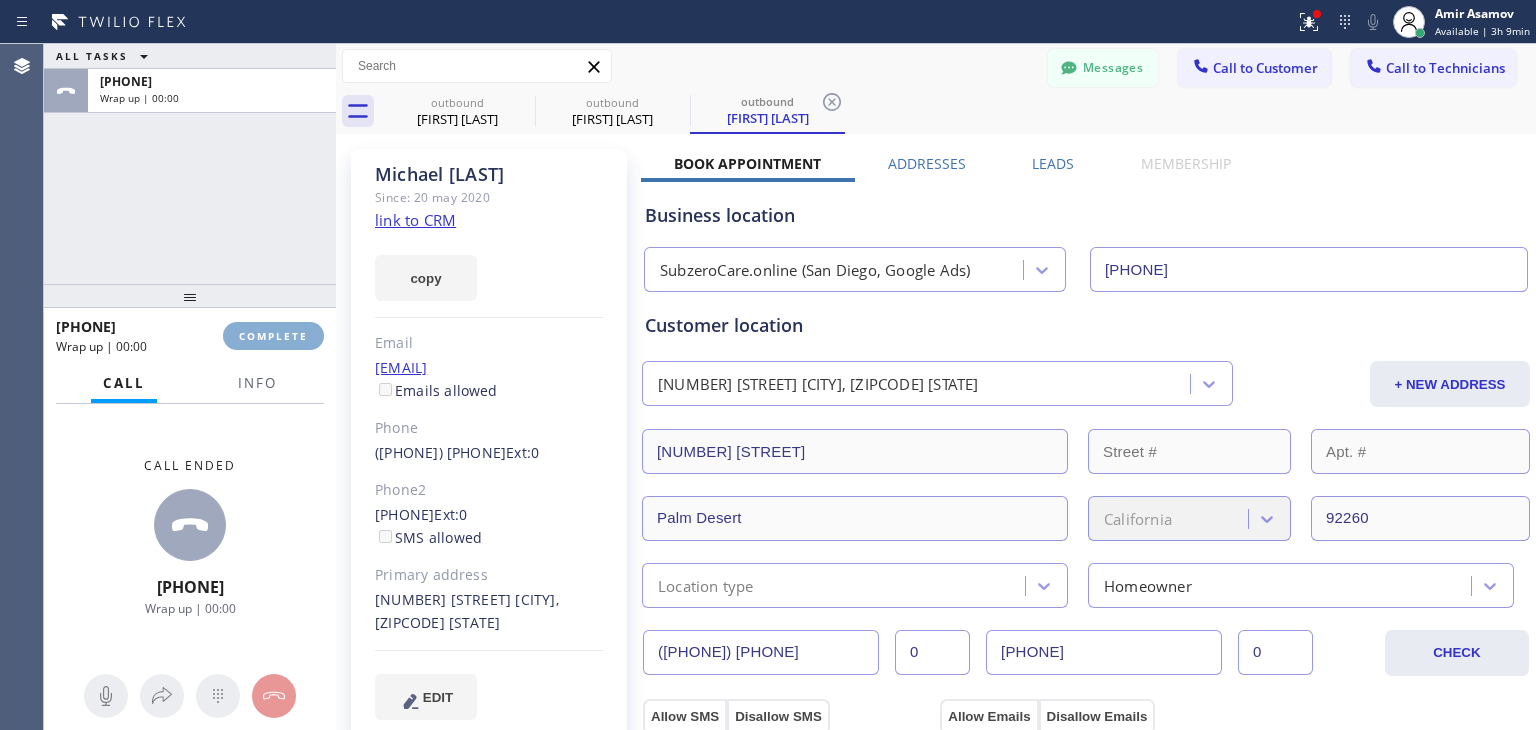 click on "COMPLETE" at bounding box center [273, 336] 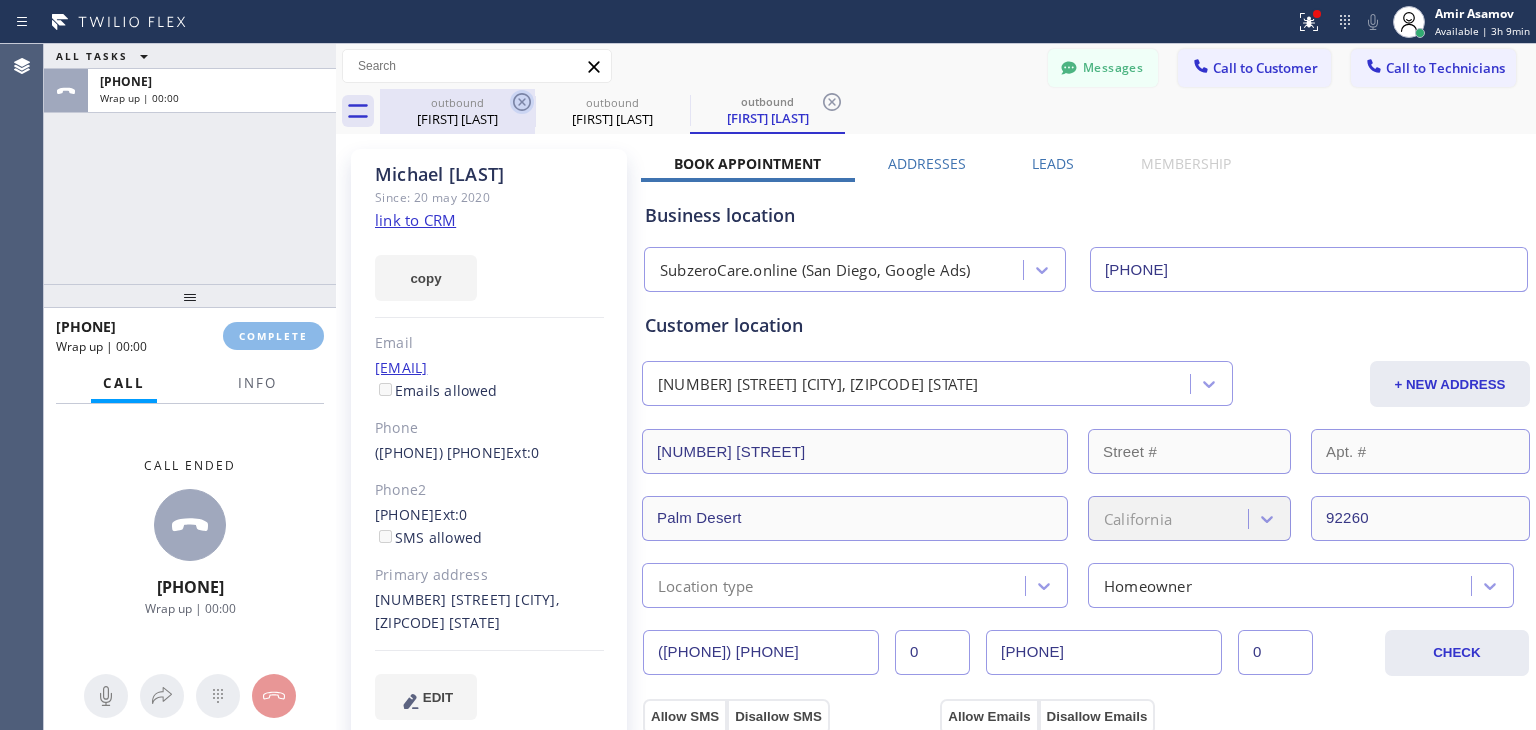 click on "ALL TASKS ALL TASKS ACTIVE TASKS TASKS IN WRAP UP [PHONE] Wrap up | 00:00 [PHONE] Wrap up | 00:00 COMPLETE Call Info Call ended [PHONE] Wrap up | 00:00 Context Queue: Everyone Priority: 0 Customer Name: [FIRST] [LAST] Phone: ([PHONE]) Address: Business location Name: 4B2.Paid SubzeroCare.online (San Diego, Google Ads) Address:   Phone: ([PHONE]) Call From City: State: Zipcode: Outbound call Location SubzeroCare.online (San Diego, Google Ads) Your caller id phone number ([PHONE]) Customer number ([PHONE]) Call Transfer Back to Dashboard Change Sender ID Customers Technicians ([PHONE]) SEARCH RESULTS: JZ [FIRST] [LAST] [DATE] Hello [FIRST], It's appliance repair about your stove. We got parts and can schedule parts instalation appointment, can we come on monday 9-12? MS [FIRST] [LAST] [DATE] Thanks! DR [FIRST] [LAST] [DATE] PA [FIRST] [LAST] [DATE] MN [FIRST] [LAST] [DATE] EA [FIRST] [LAST] [DATE] PC [FIRST] [LAST] [DATE] VB" at bounding box center [790, 387] 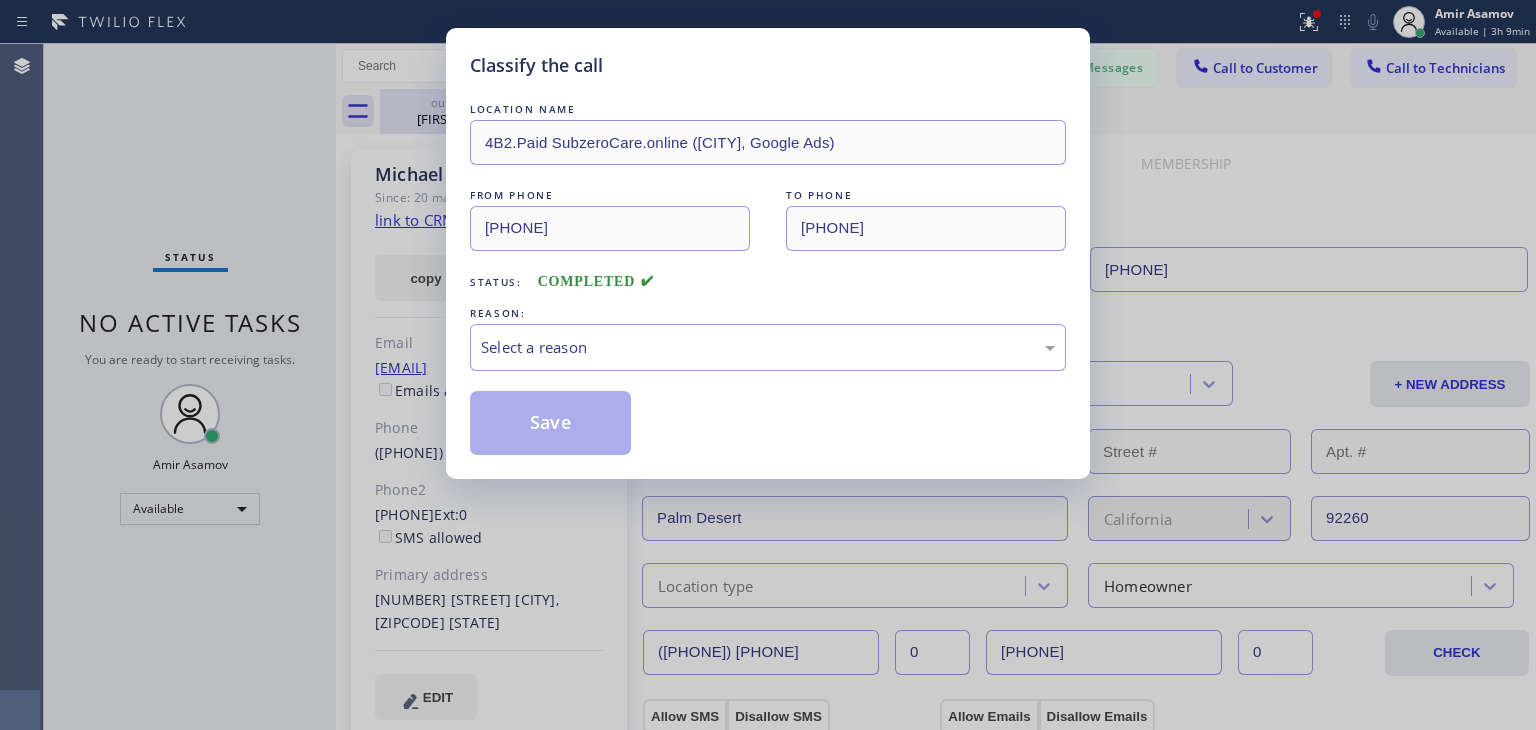 click on "Classify the call LOCATION NAME Viking Repair Service FROM PHONE ([AREA_CODE]) [PREFIX]-[LINE_NUMBER] TO PHONE ([AREA_CODE]) [PREFIX]-[LINE_NUMBER] Status: COMPLETED REASON: Existing Customer - ETA/PI/REDO/complain/cancel Save Classify the call LOCATION NAME Viking Repair Service FROM PHONE ([AREA_CODE]) [PREFIX]-[LINE_NUMBER] TO PHONE ([AREA_CODE]) [PREFIX]-[LINE_NUMBER] Status: COMPLETED REASON: Existing Customer - ETA/PI/REDO/complain/cancel Save Classify the call LOCATION NAME 4B2.Paid SubzeroCare.online ([CITY], Google Ads) FROM PHONE ([AREA_CODE]) [PREFIX]-[LINE_NUMBER] TO PHONE ([AREA_CODE]) [PREFIX]-[LINE_NUMBER] Status: COMPLETED REASON: Select a reason Save Status   No active tasks     You are ready to start receiving tasks.   [FIRST] [LAST] Available Transfer Back to Dashboard Change Sender ID Customers Technicians ([AREA_CODE]) [PREFIX]-[LINE_NUMBER]_ SEARCH RESULTS: JZ [FIRST] [LAST] [DATE] [TIME] Hello [NAME], It's appliance repair about your stove. We got parts and can schedule parts instalation appointment, can we come on monday 9-12? MS [FIRST] [LAST] [DATE] [TIME] Thanks! DR [FIRST] [LAST] [DATE] [TIME] PA [FIRST] [LAST] [DATE] [TIME] MN [FIRST] [LAST]" at bounding box center (790, 387) 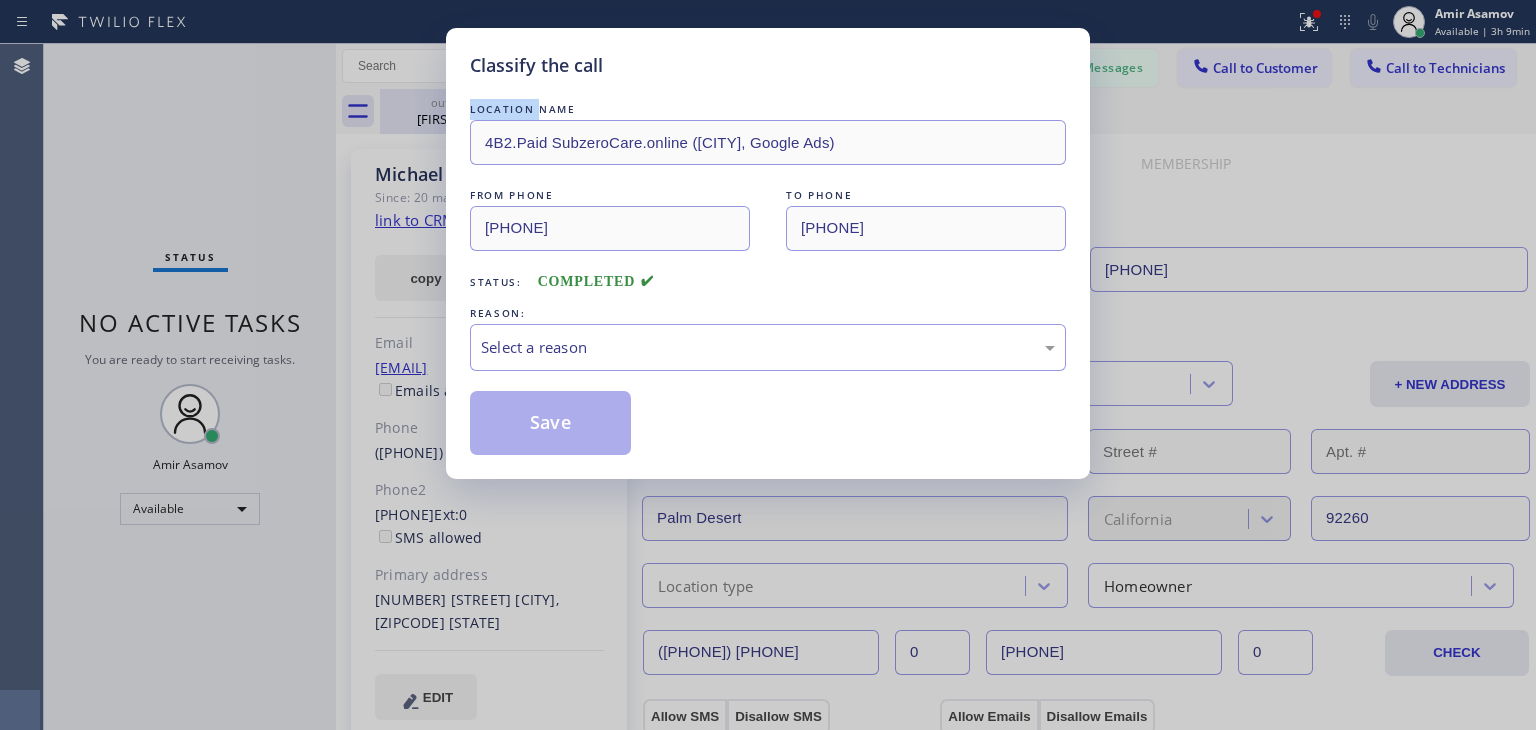 click on "LOCATION NAME" at bounding box center (768, 109) 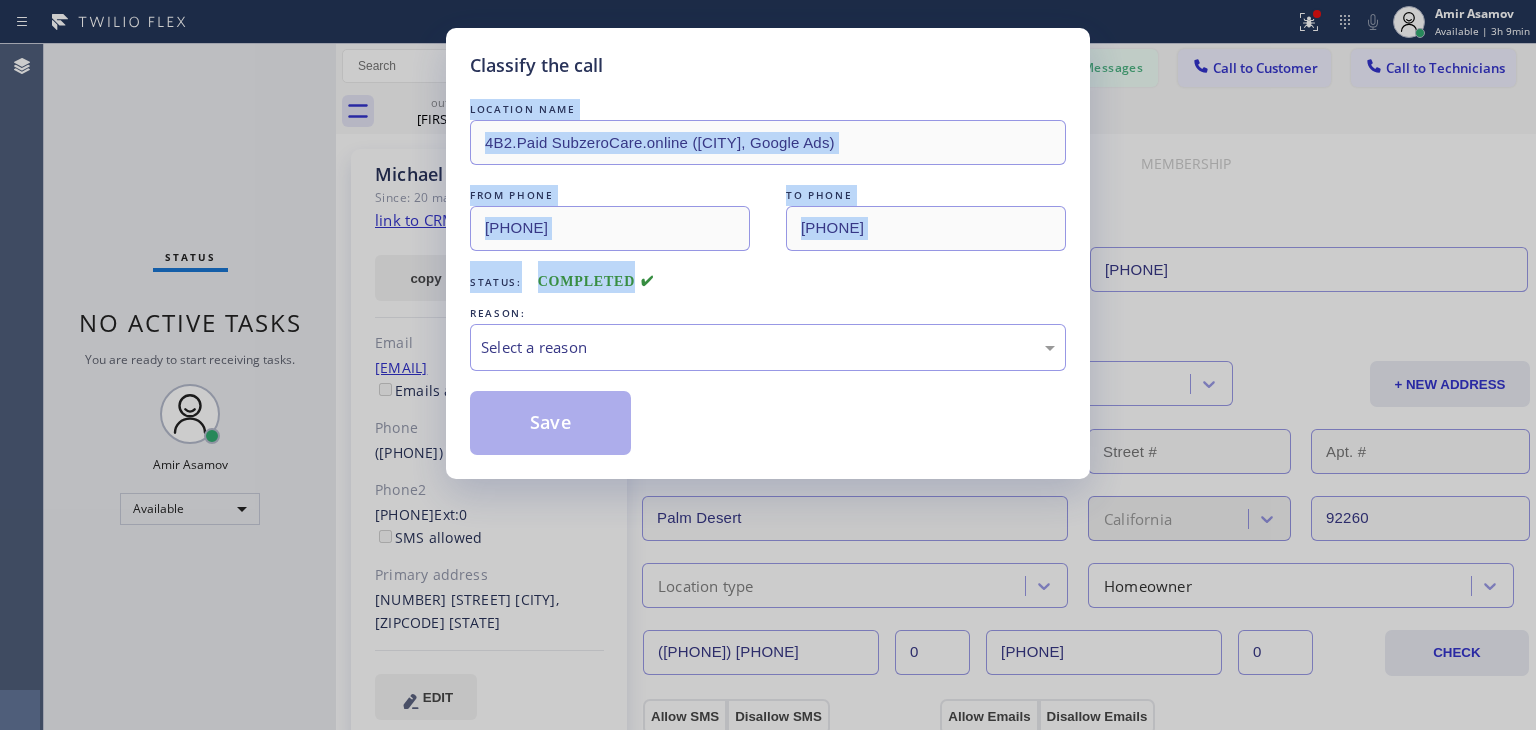 drag, startPoint x: 525, startPoint y: 110, endPoint x: 560, endPoint y: 310, distance: 203.0394 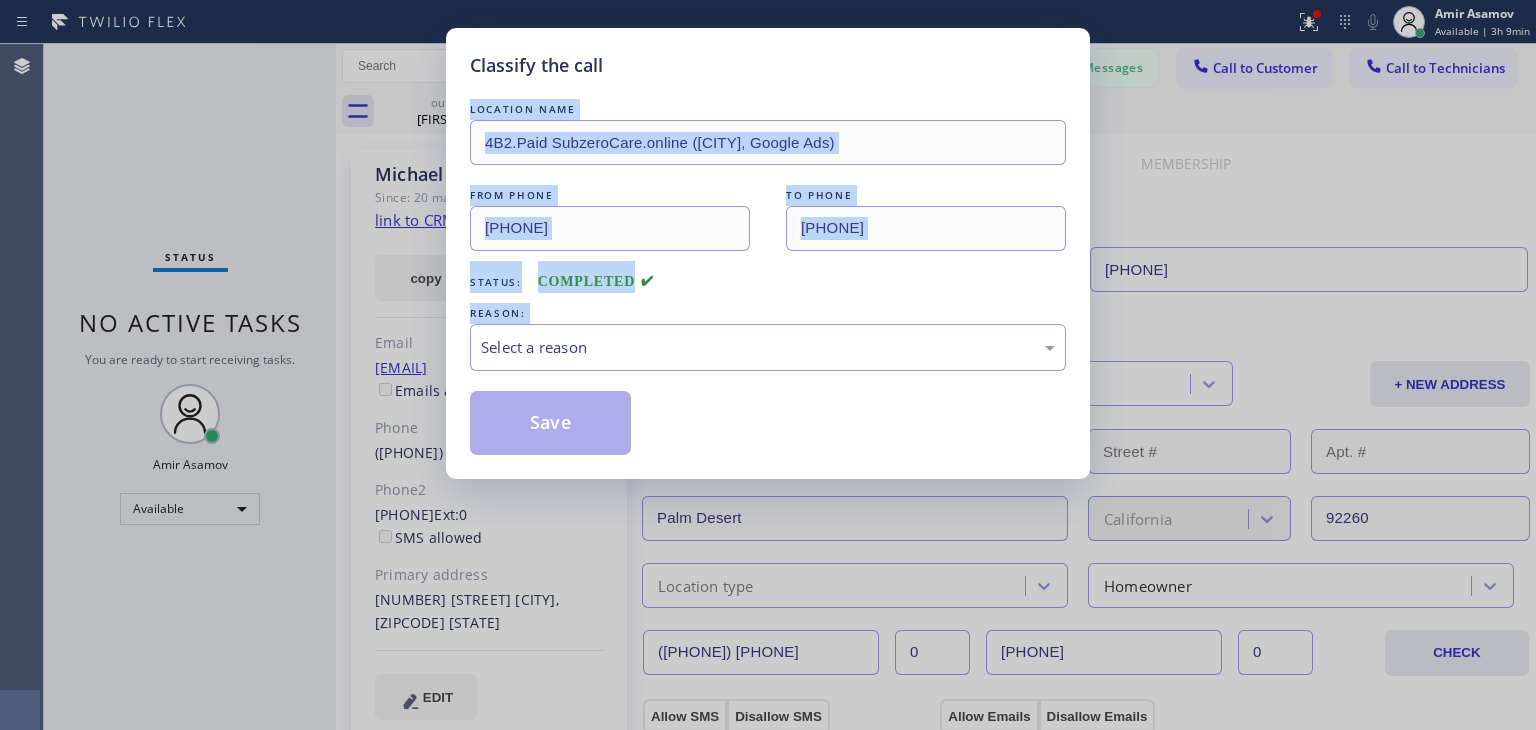 click on "REASON:" at bounding box center (768, 313) 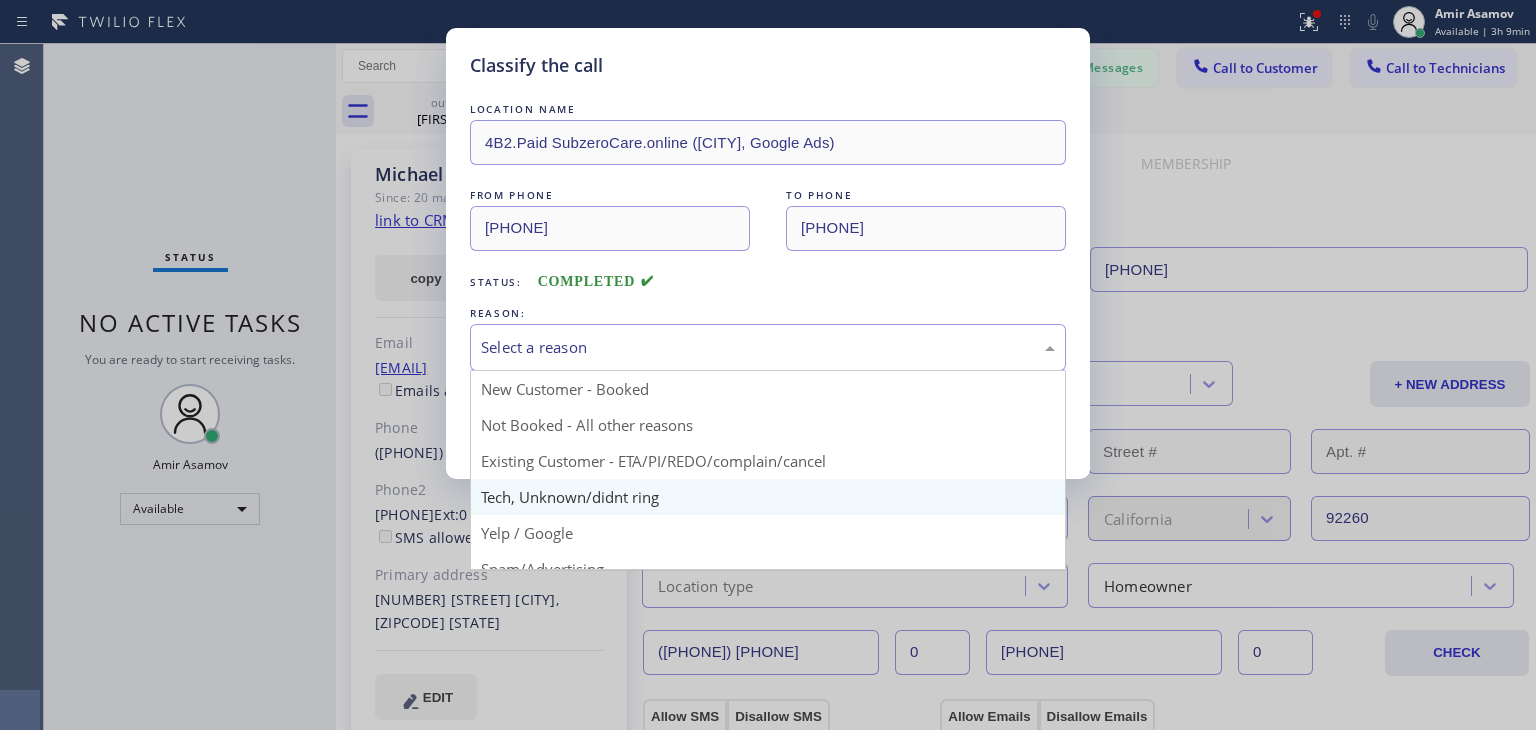 drag, startPoint x: 560, startPoint y: 346, endPoint x: 596, endPoint y: 497, distance: 155.23209 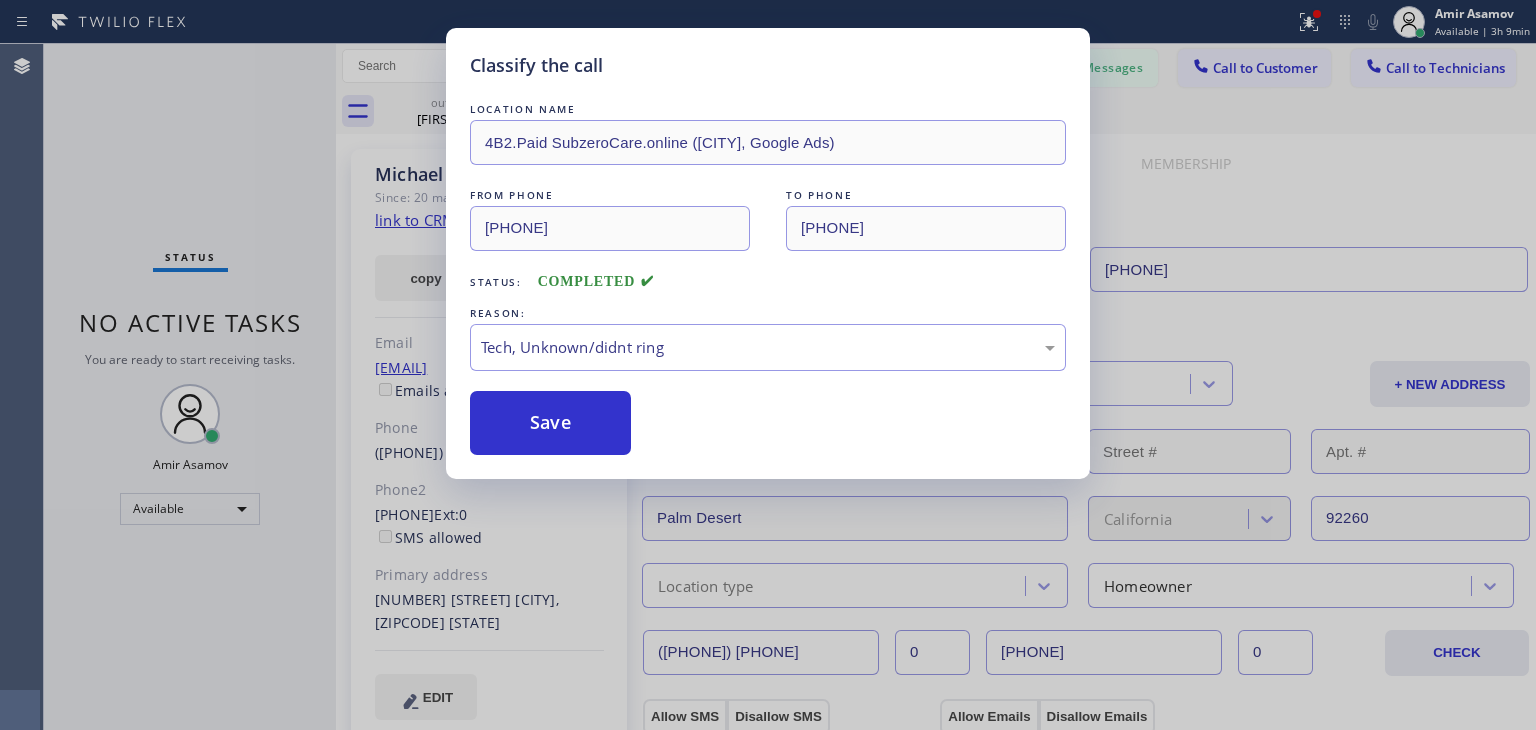 drag, startPoint x: 628, startPoint y: 480, endPoint x: 634, endPoint y: 380, distance: 100.17984 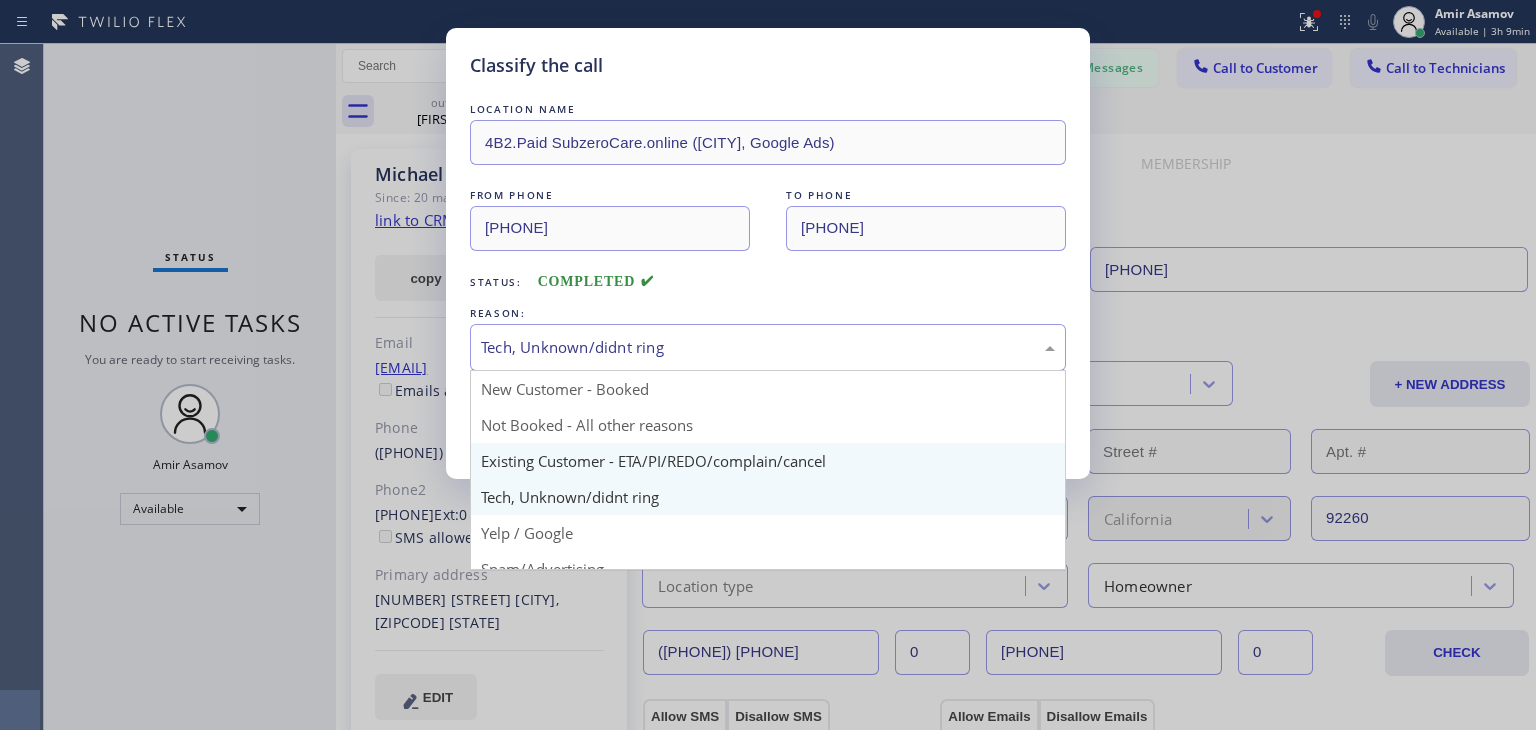 drag, startPoint x: 655, startPoint y: 365, endPoint x: 648, endPoint y: 455, distance: 90.27181 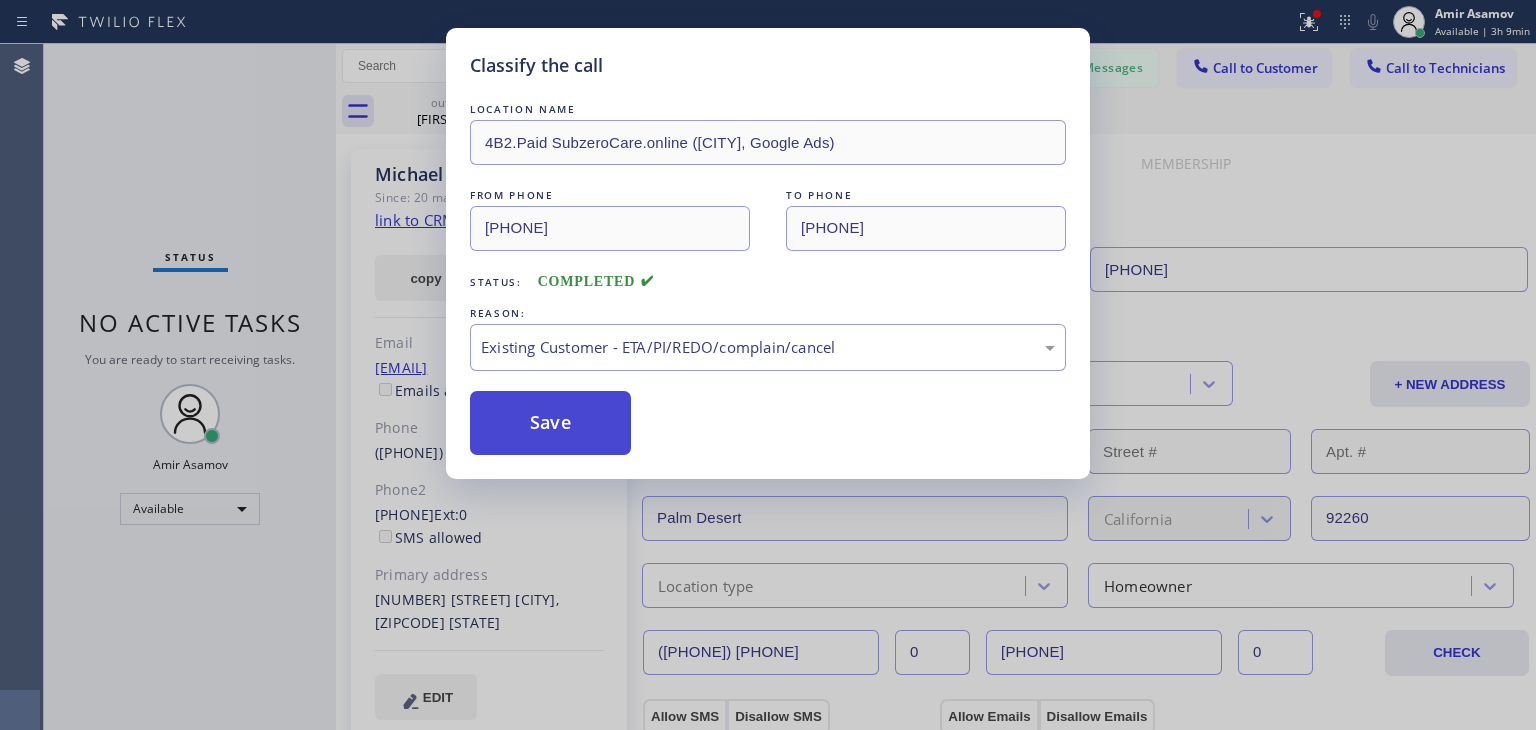 drag, startPoint x: 648, startPoint y: 455, endPoint x: 542, endPoint y: 425, distance: 110.16351 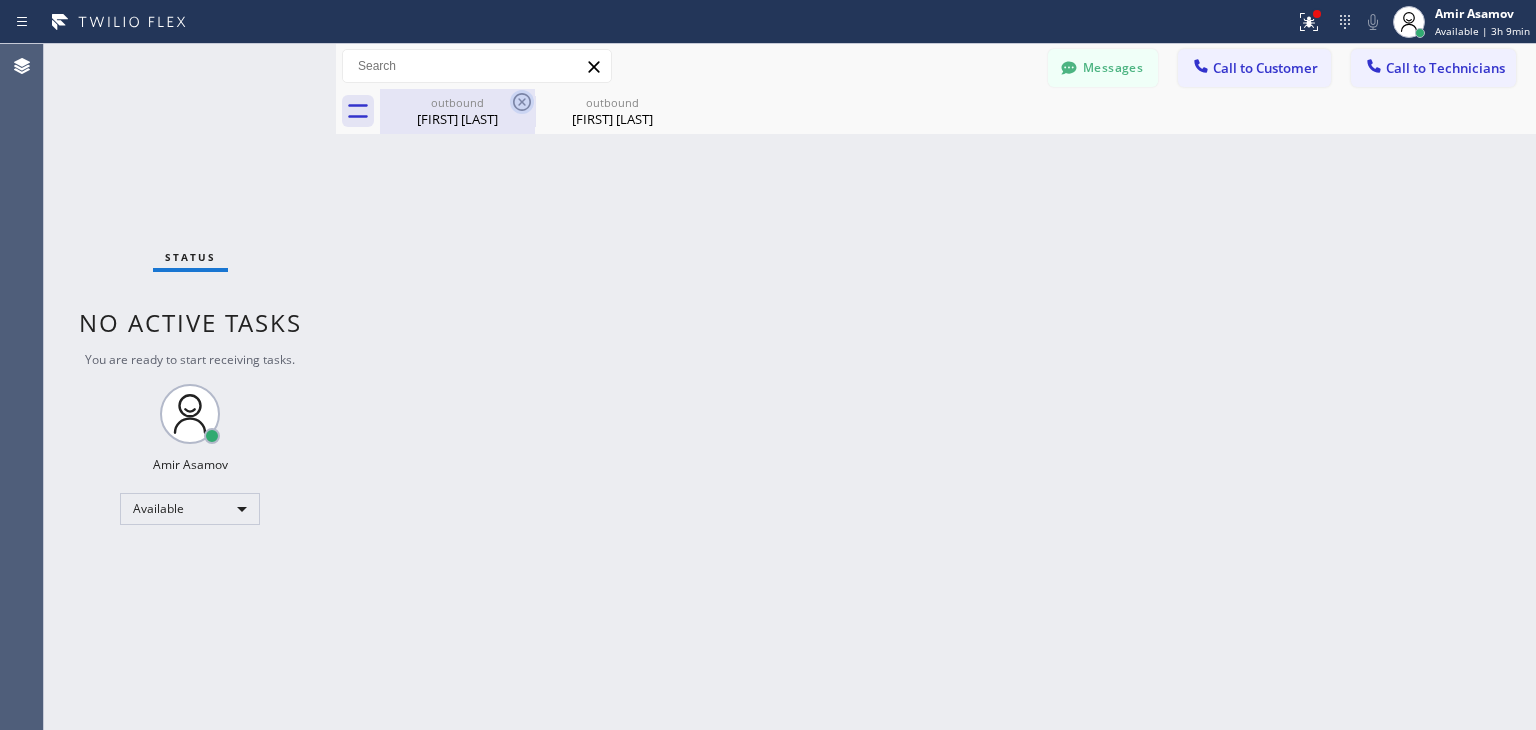 drag, startPoint x: 486, startPoint y: 105, endPoint x: 515, endPoint y: 102, distance: 29.15476 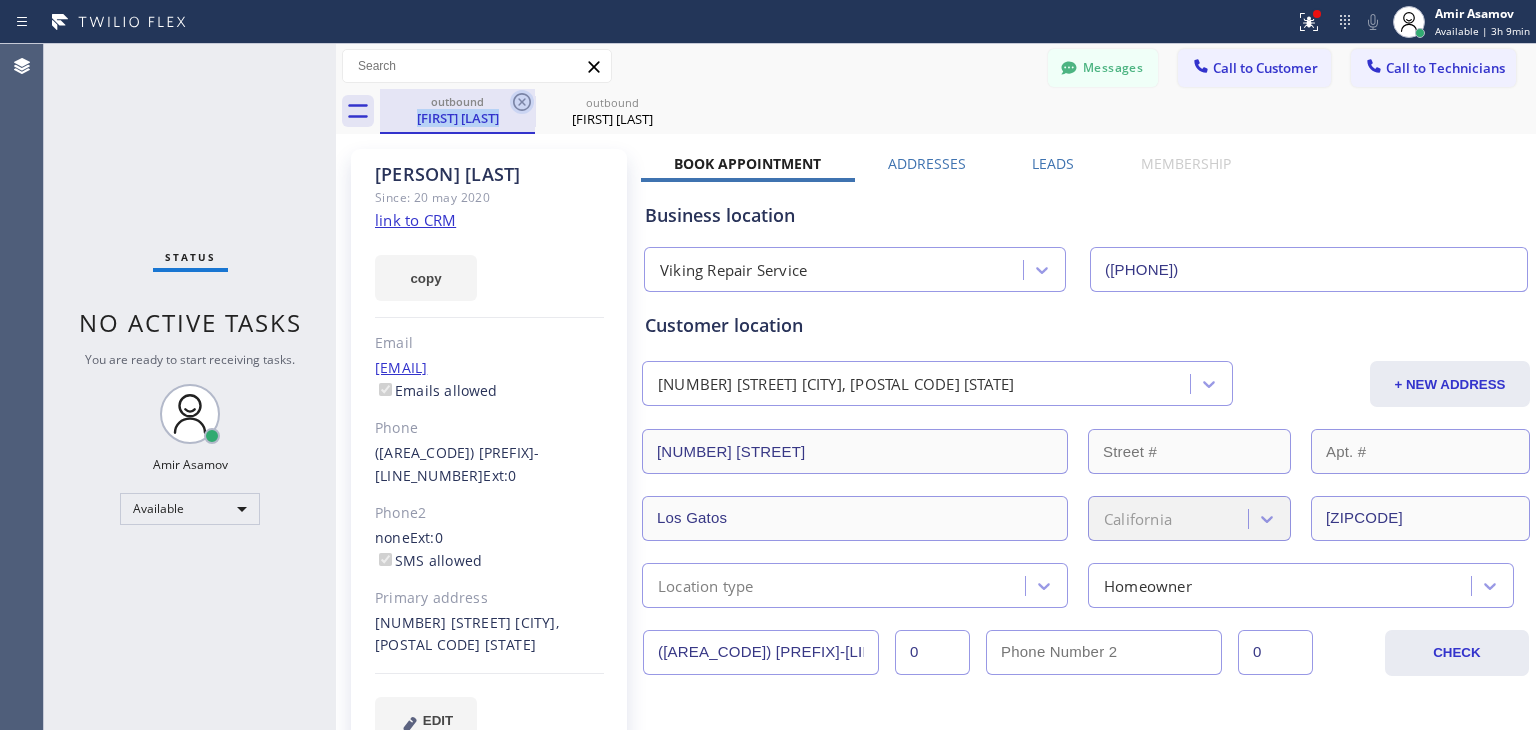 click 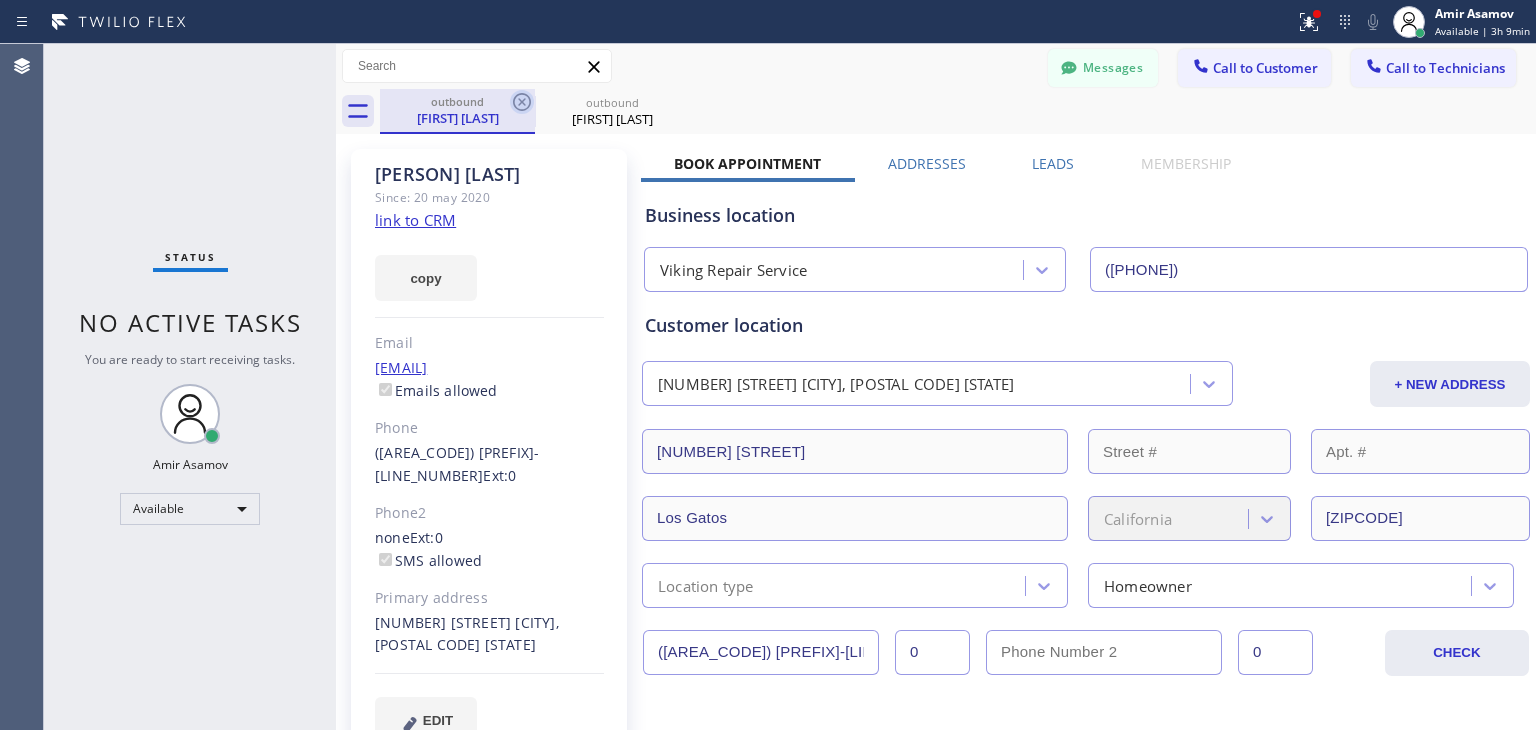 click 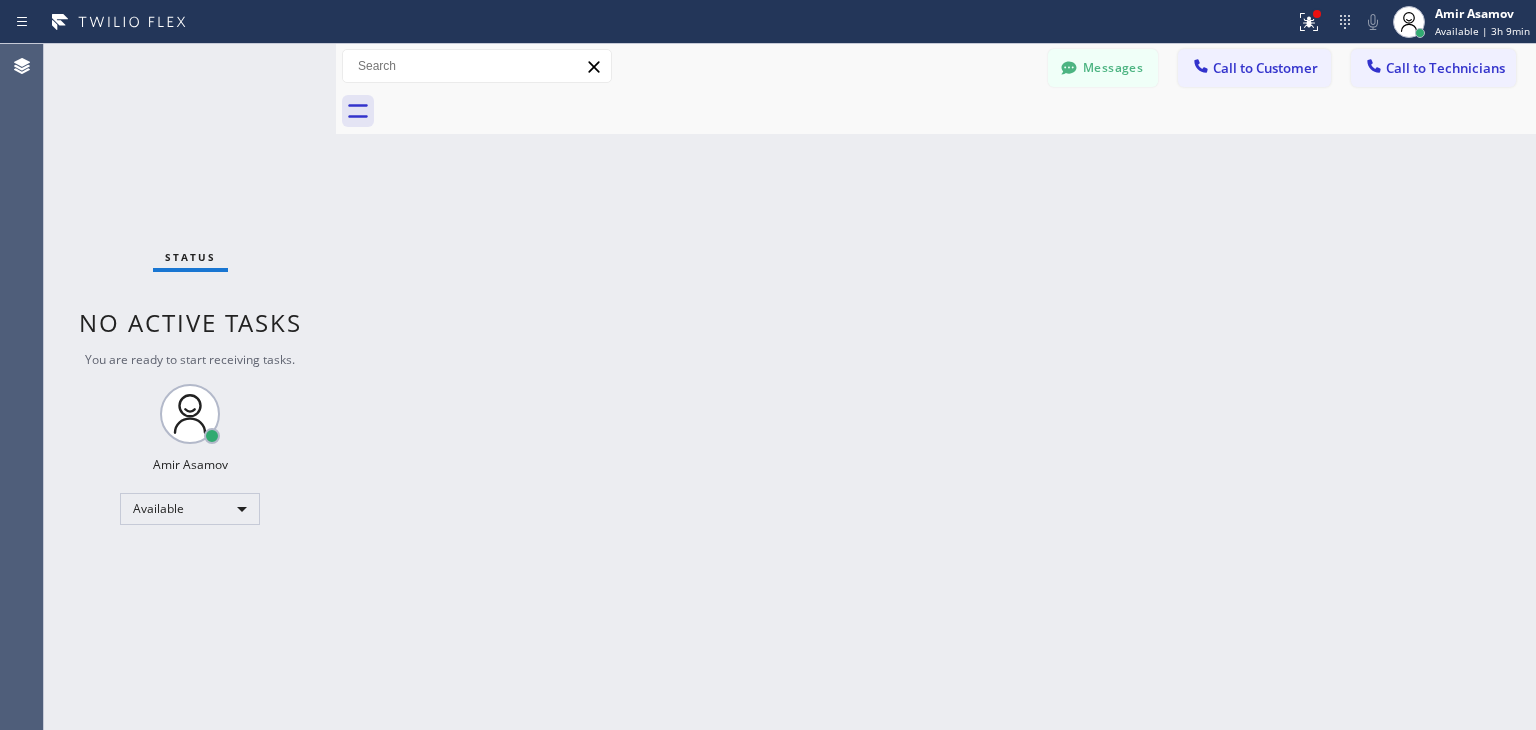 click at bounding box center [958, 111] 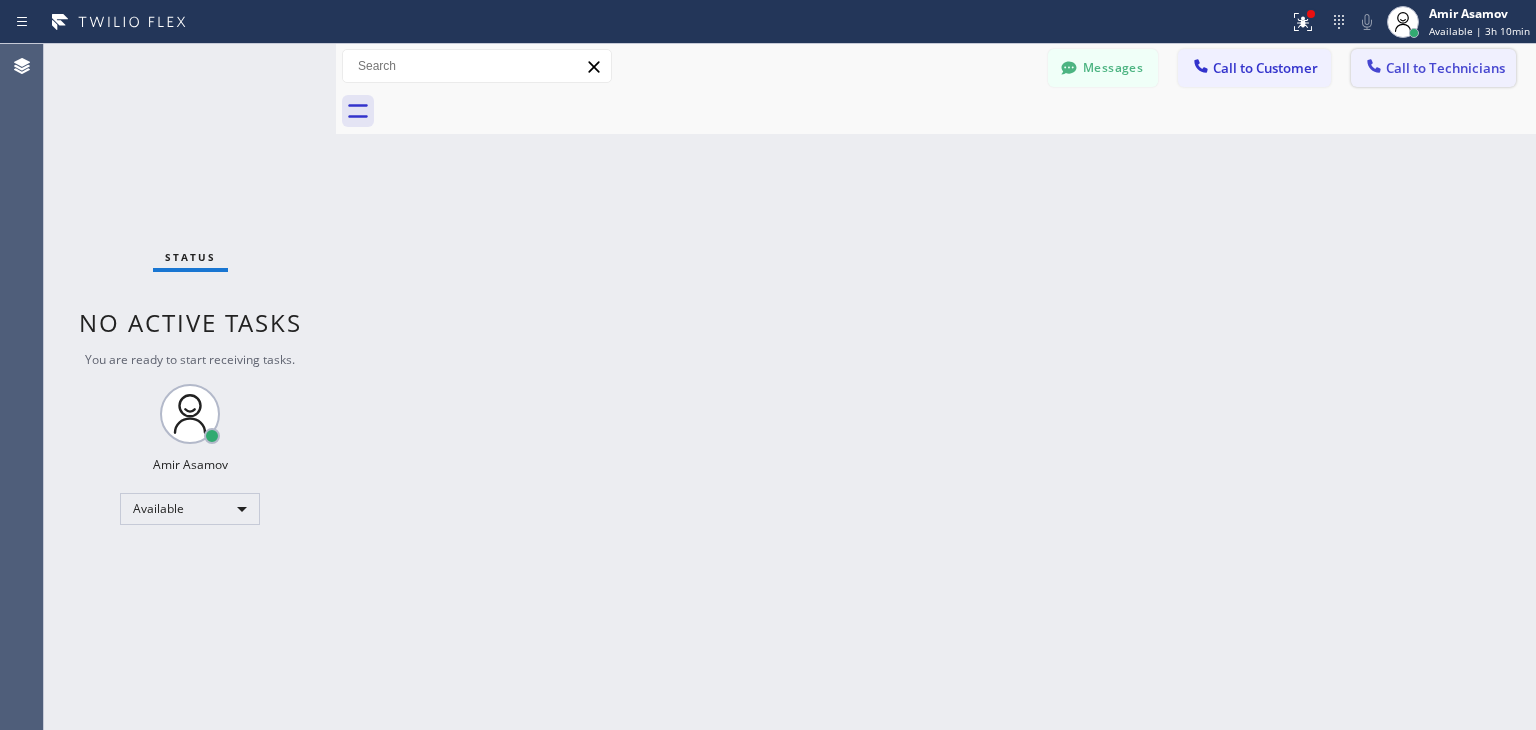 click on "Call to Technicians" at bounding box center (1433, 68) 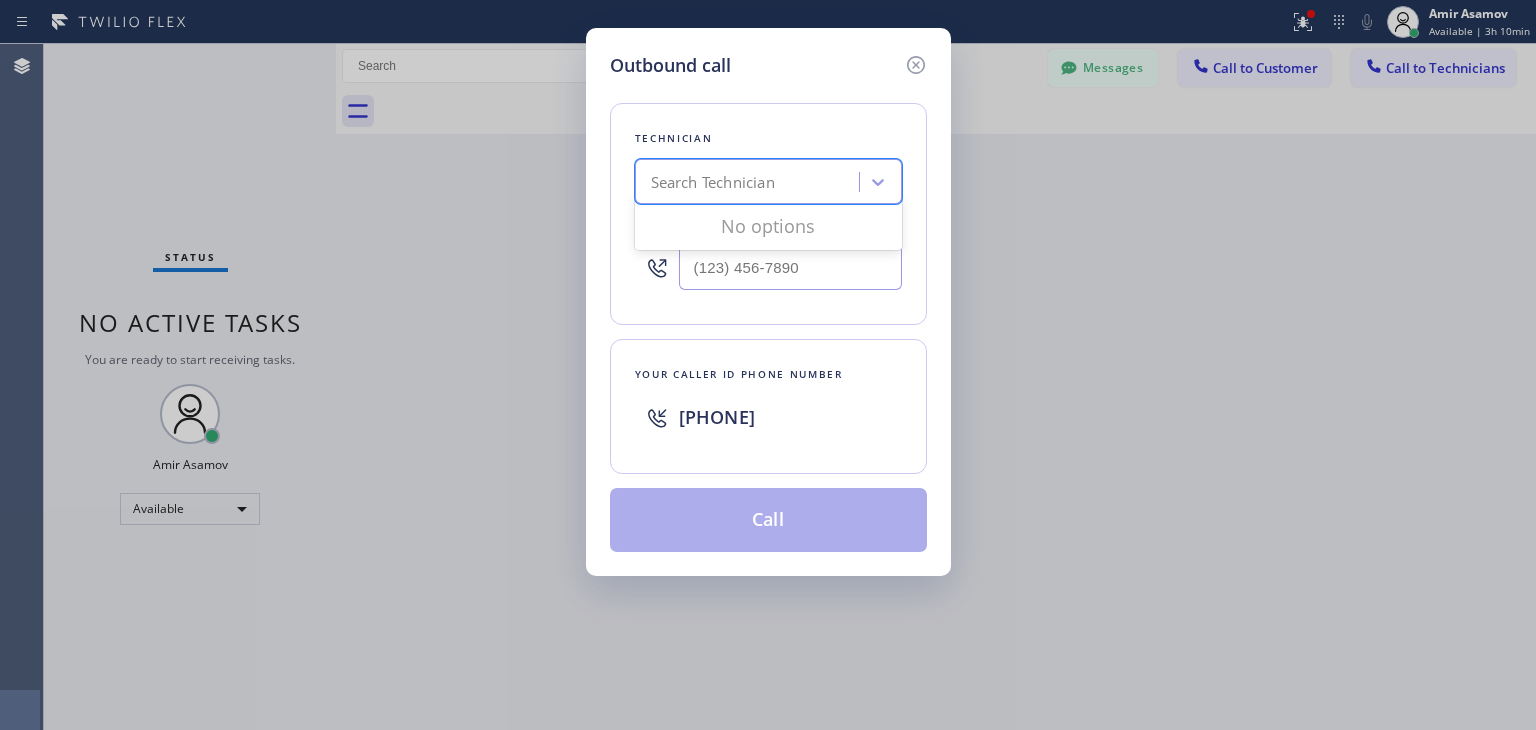 click on "Search Technician" at bounding box center (750, 182) 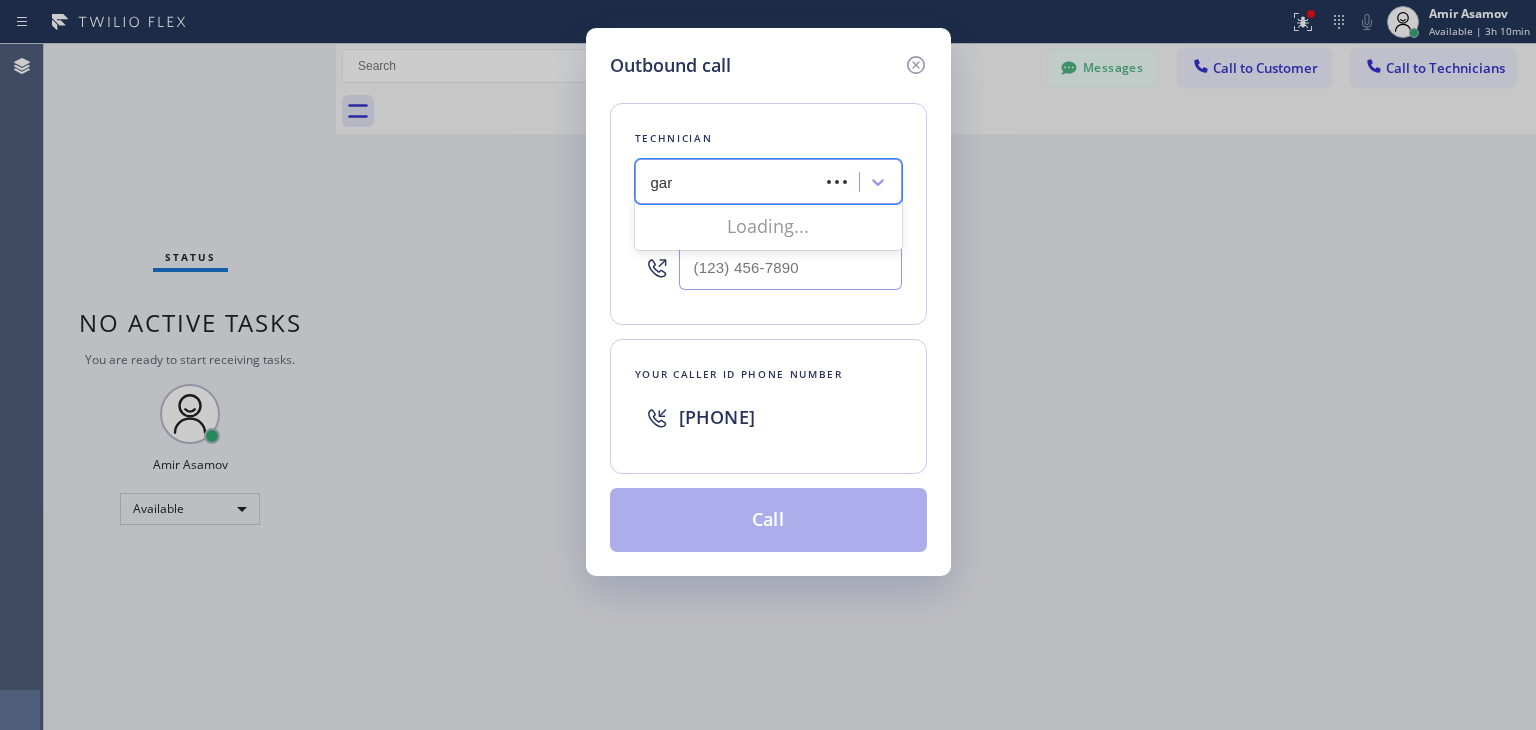 type on "[FIRST]" 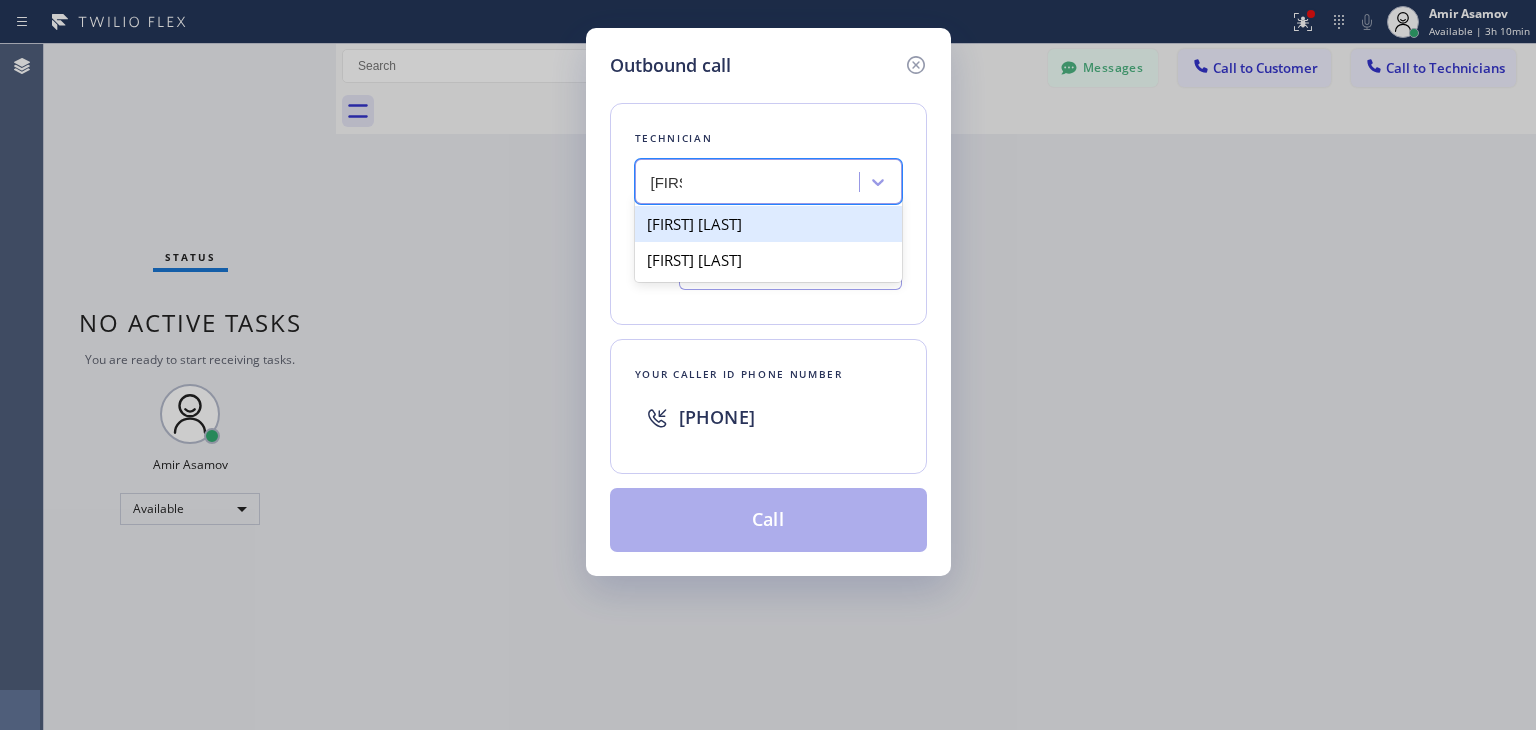 click on "[FIRST] [LAST]" at bounding box center (768, 224) 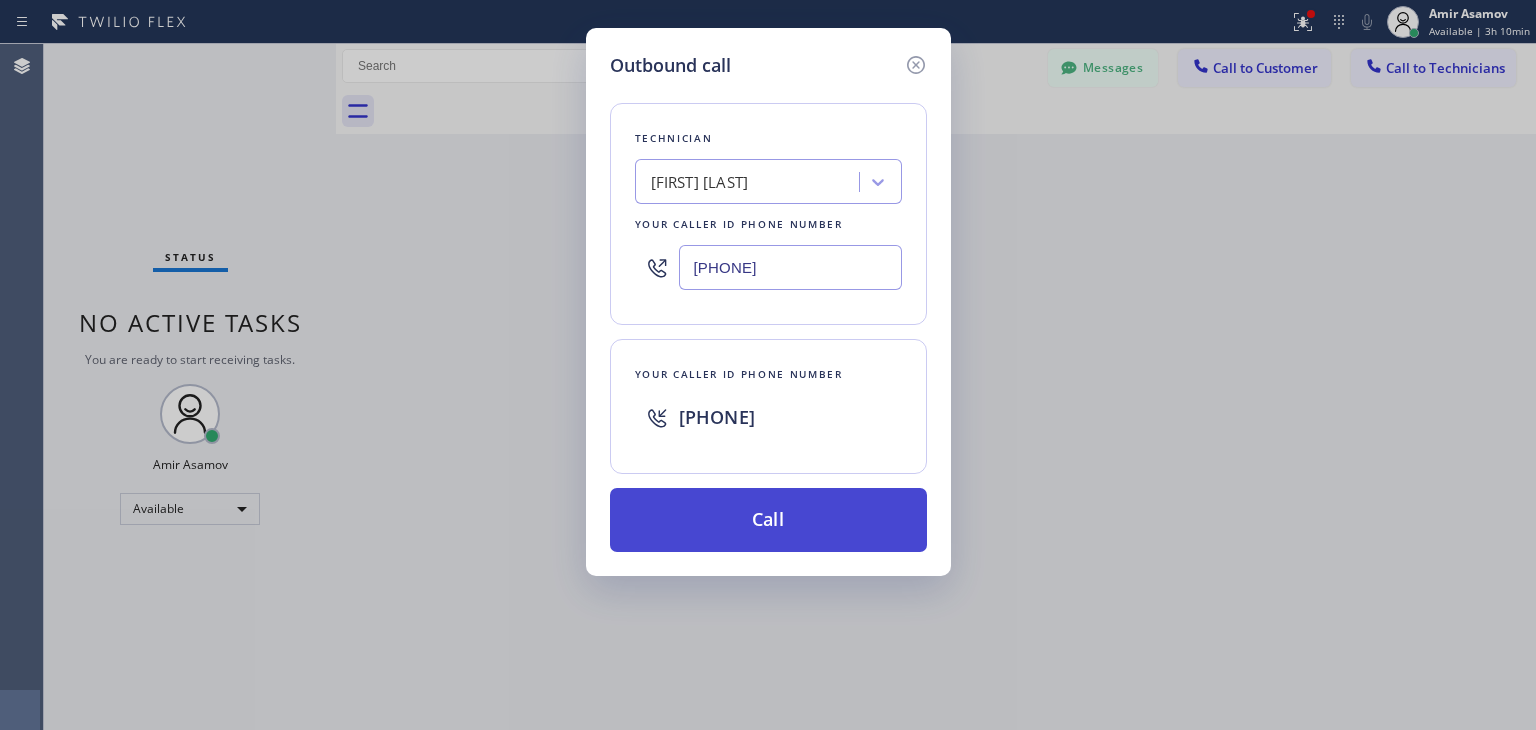 click on "Call" at bounding box center (768, 520) 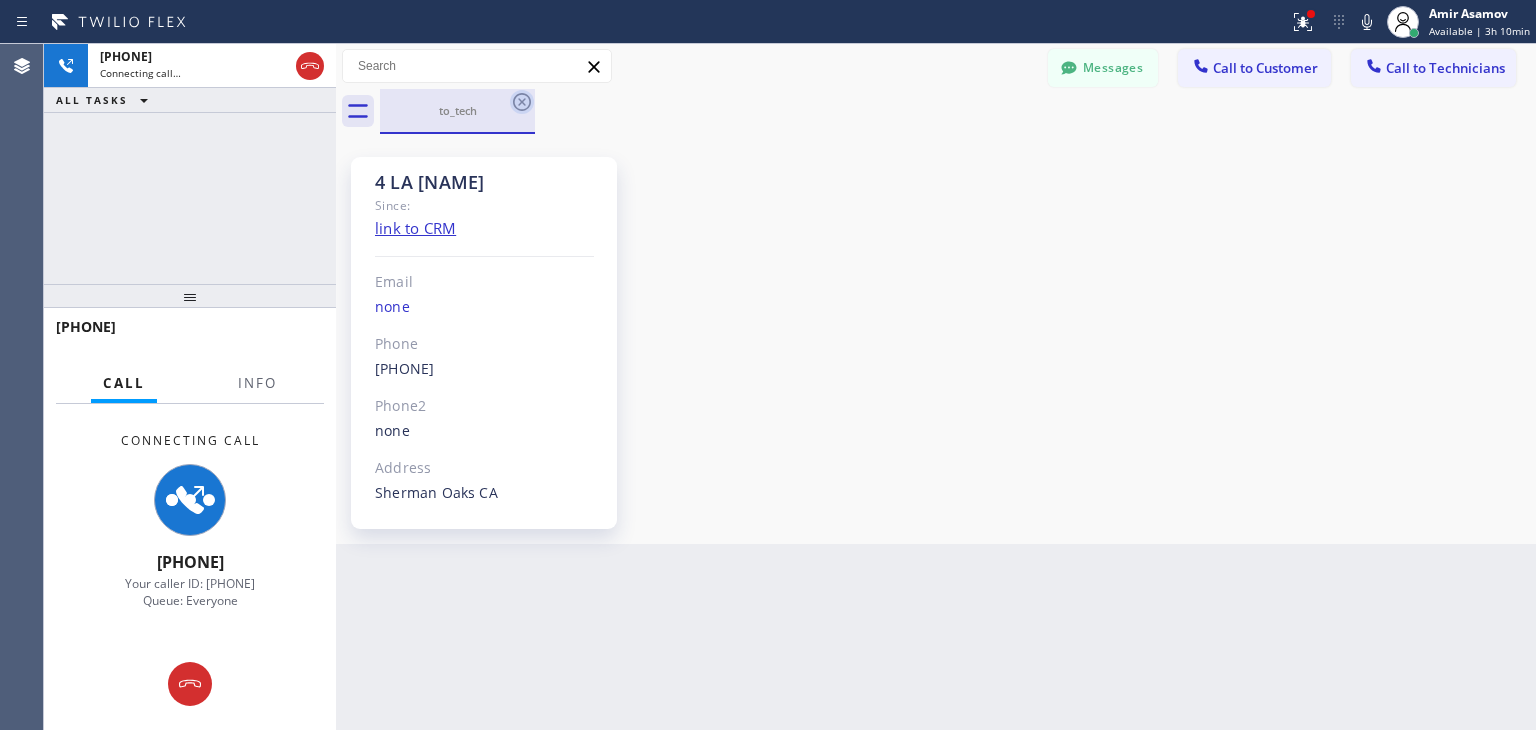 click 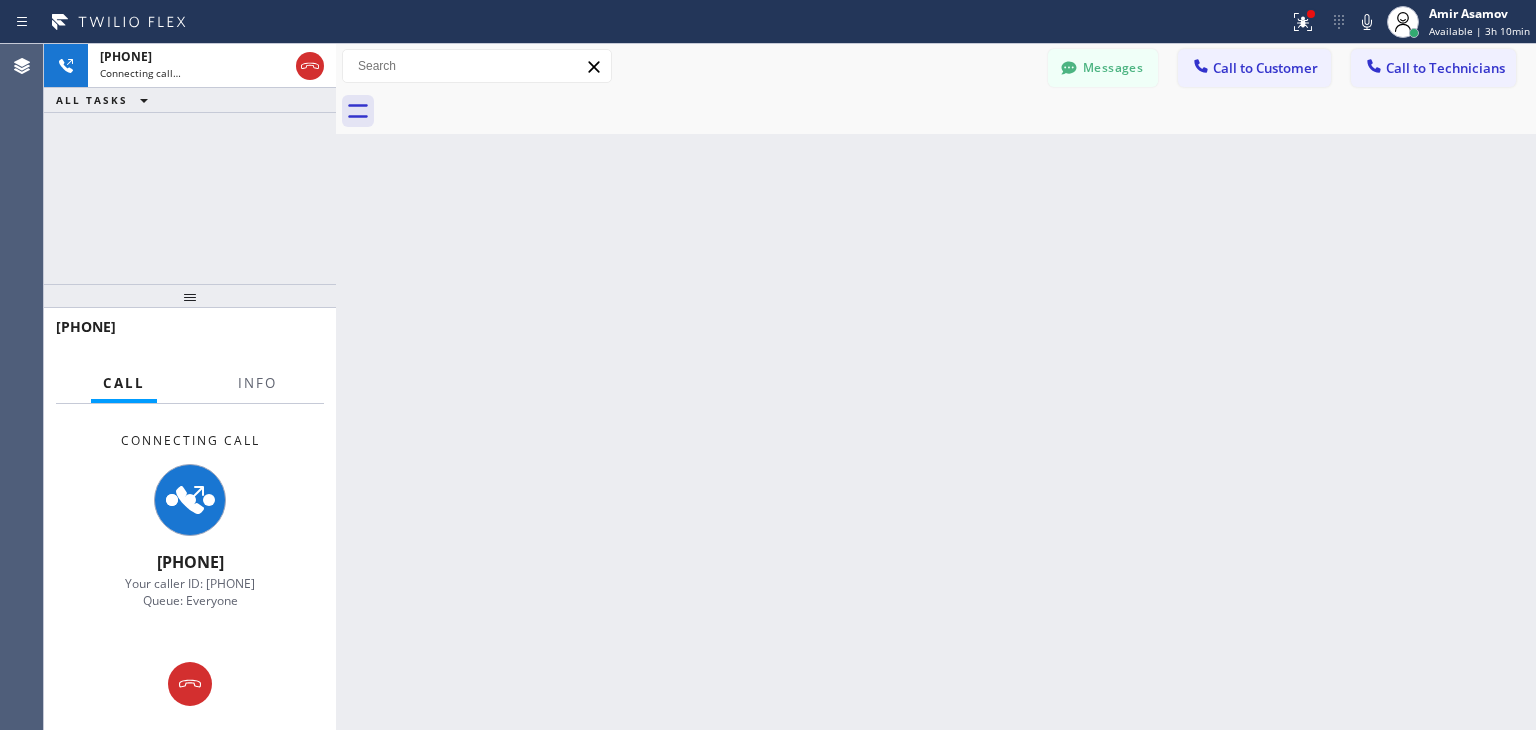 click at bounding box center [958, 111] 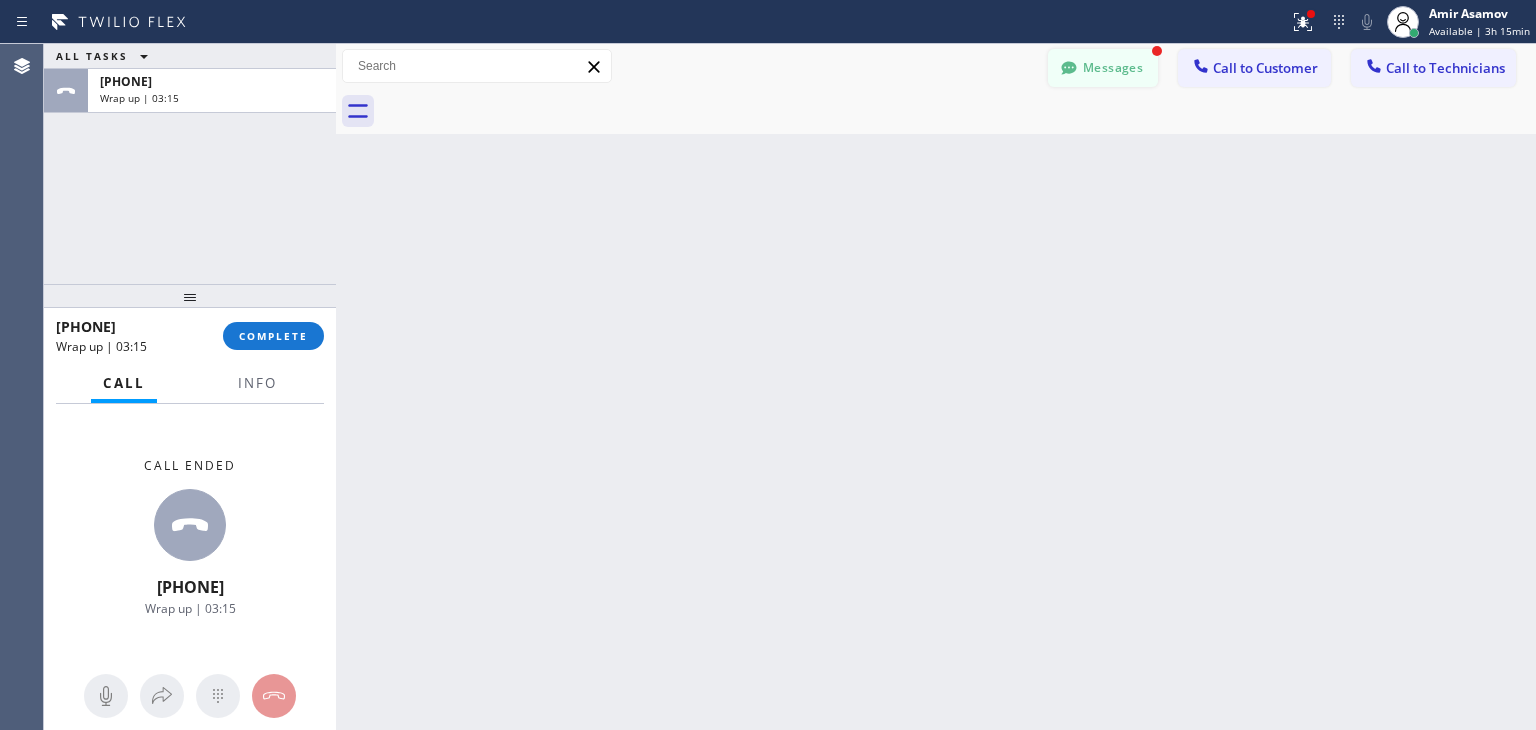 click on "Messages" at bounding box center [1103, 68] 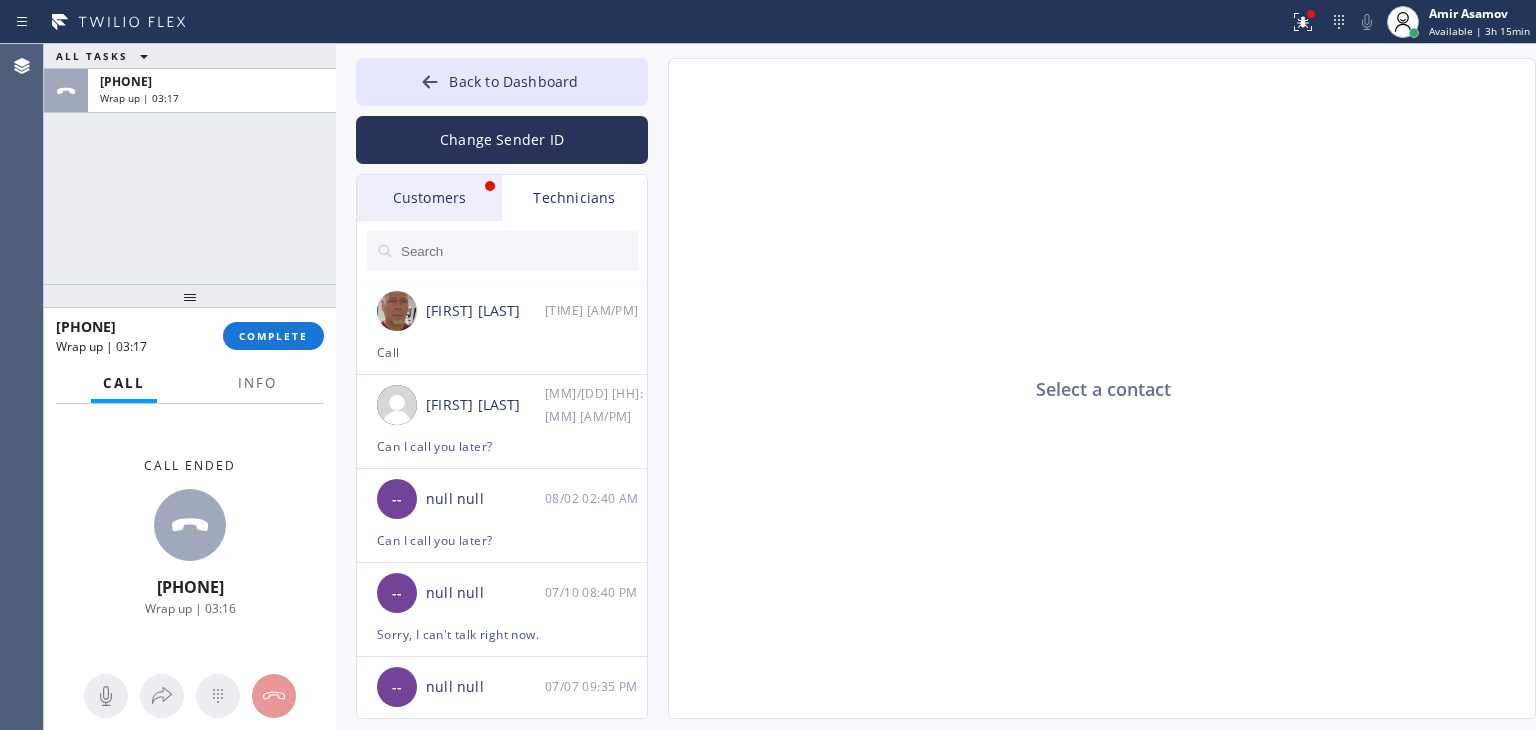 click on "Customers" at bounding box center [429, 198] 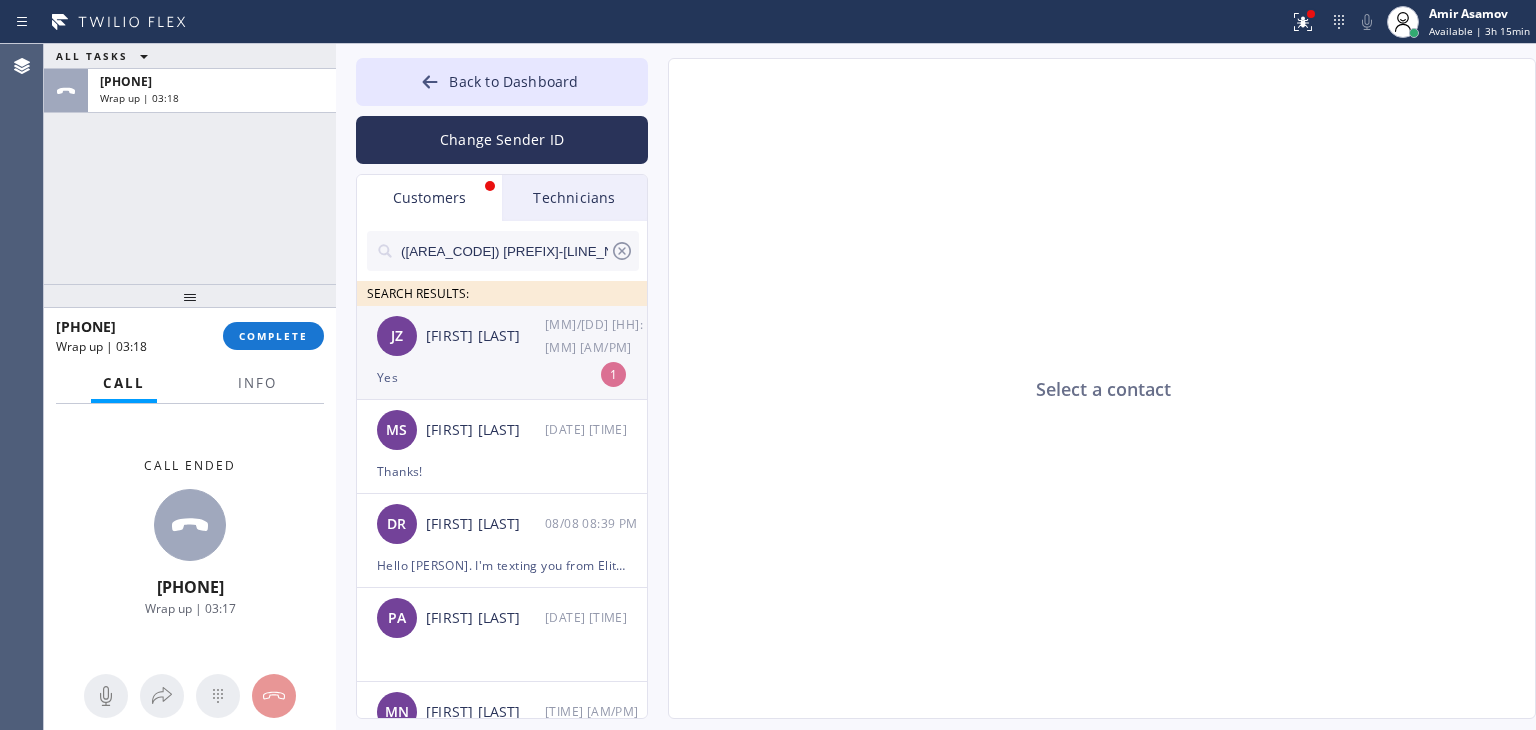 click on "[FIRST] [FIRST] [LAST] [MM]/[DD] [HH]:[MM] [AM/PM]" at bounding box center (503, 336) 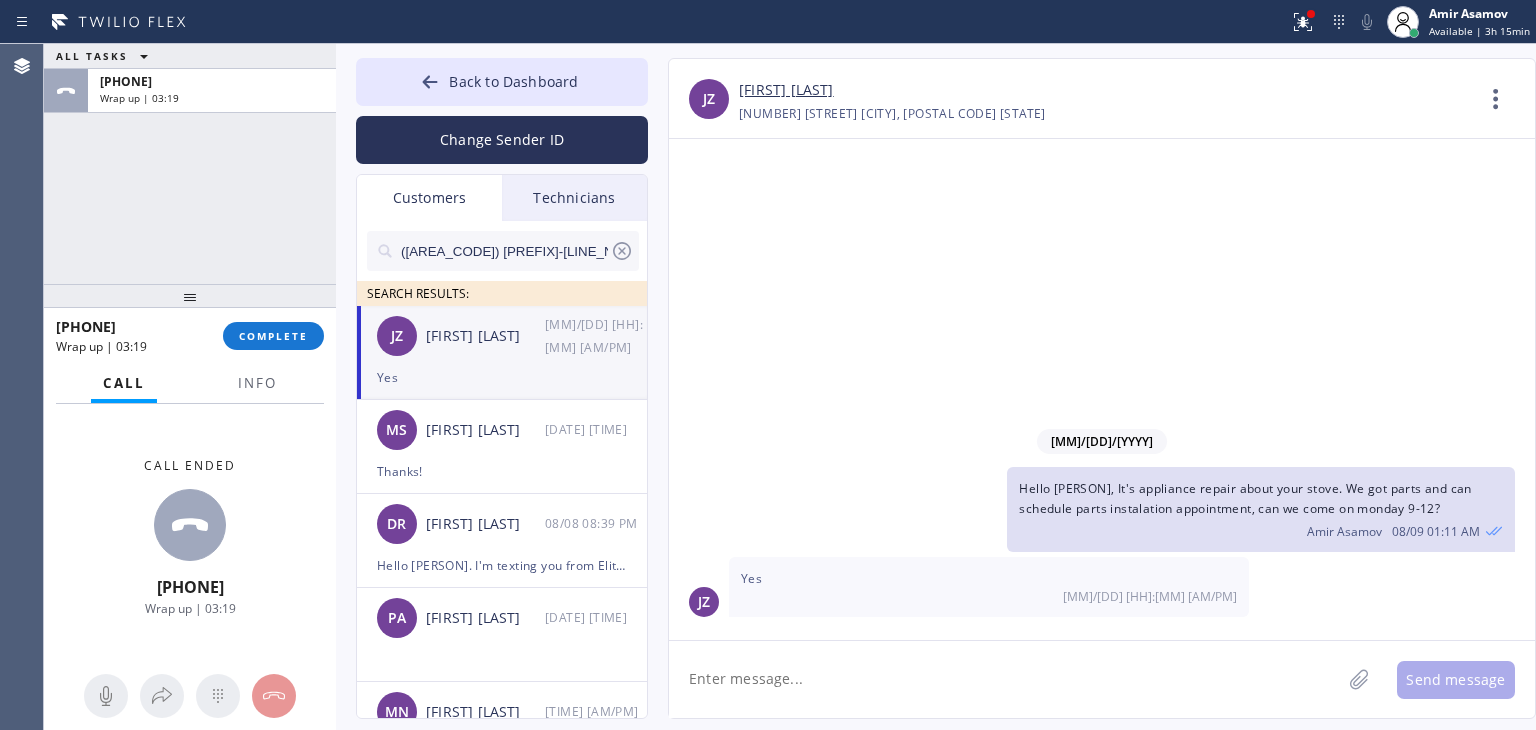 click 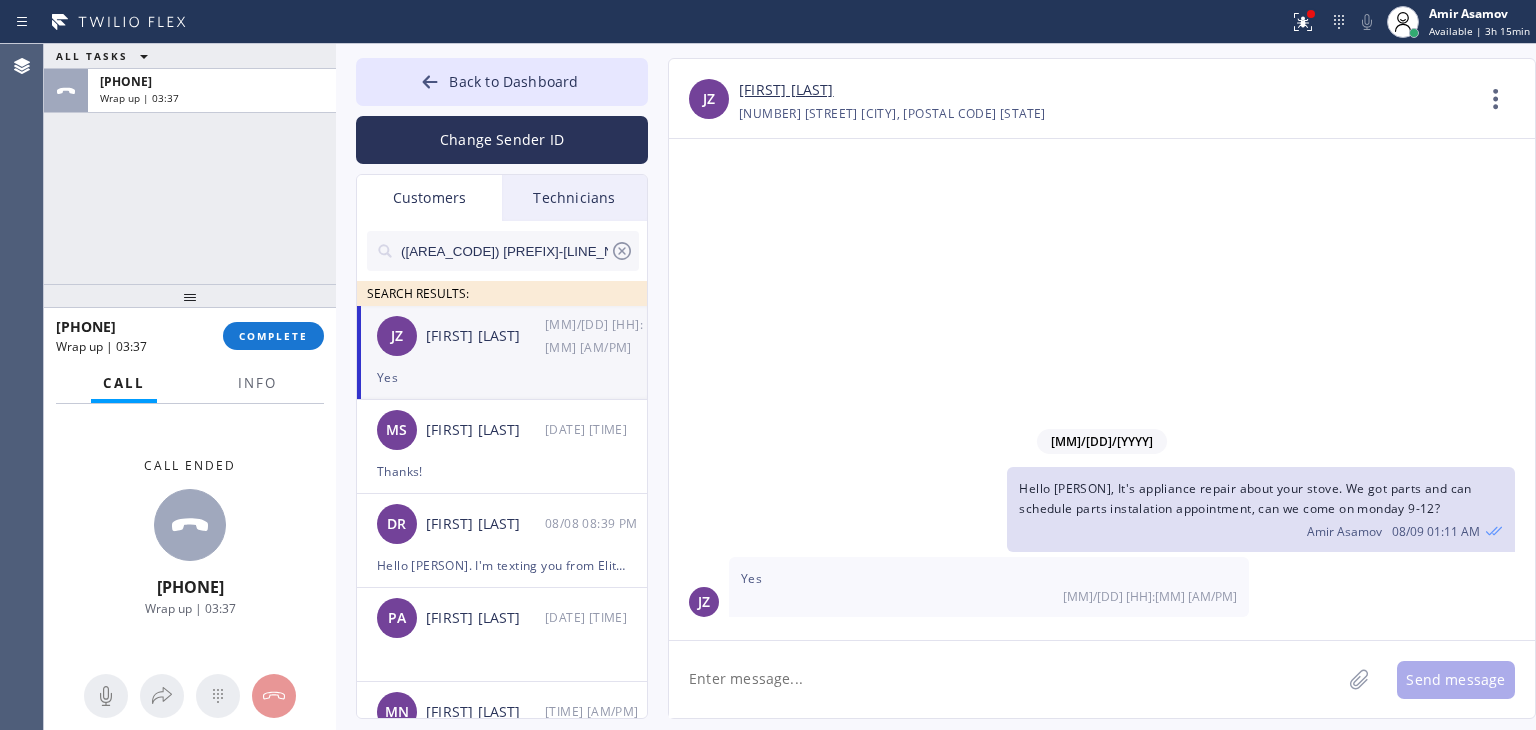 click on "[FIRST] [LAST]" at bounding box center [786, 90] 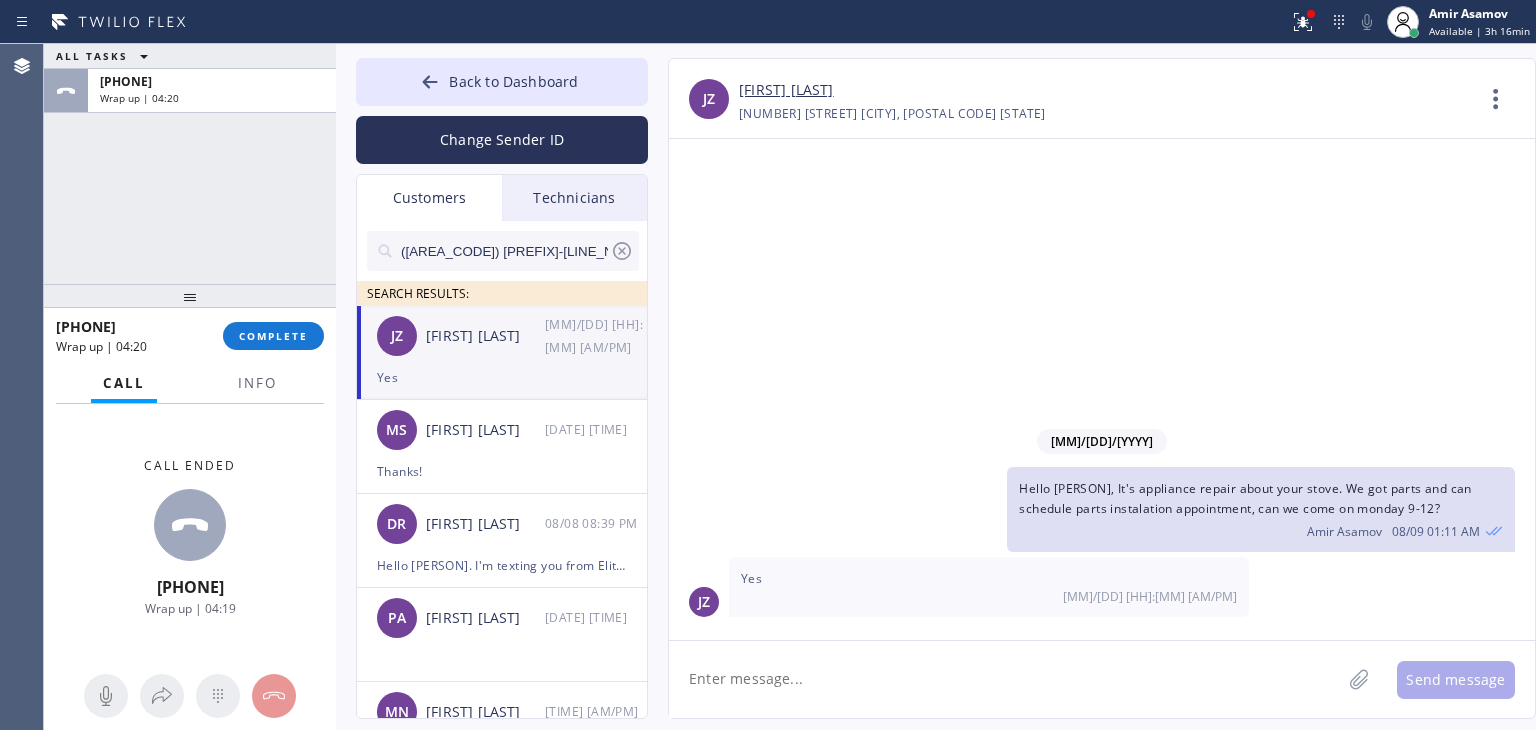 click 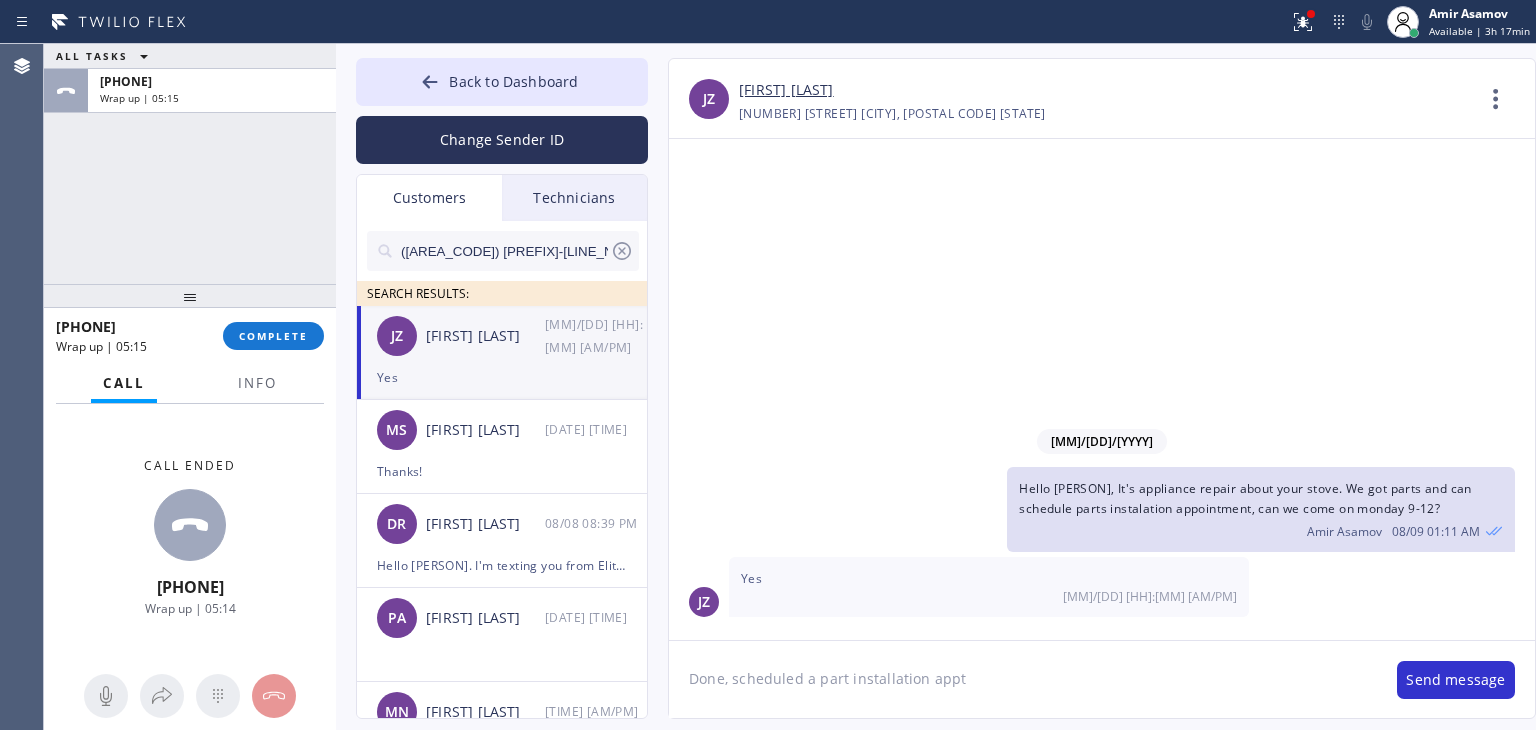click on "Done, scheduled a part installation appt" 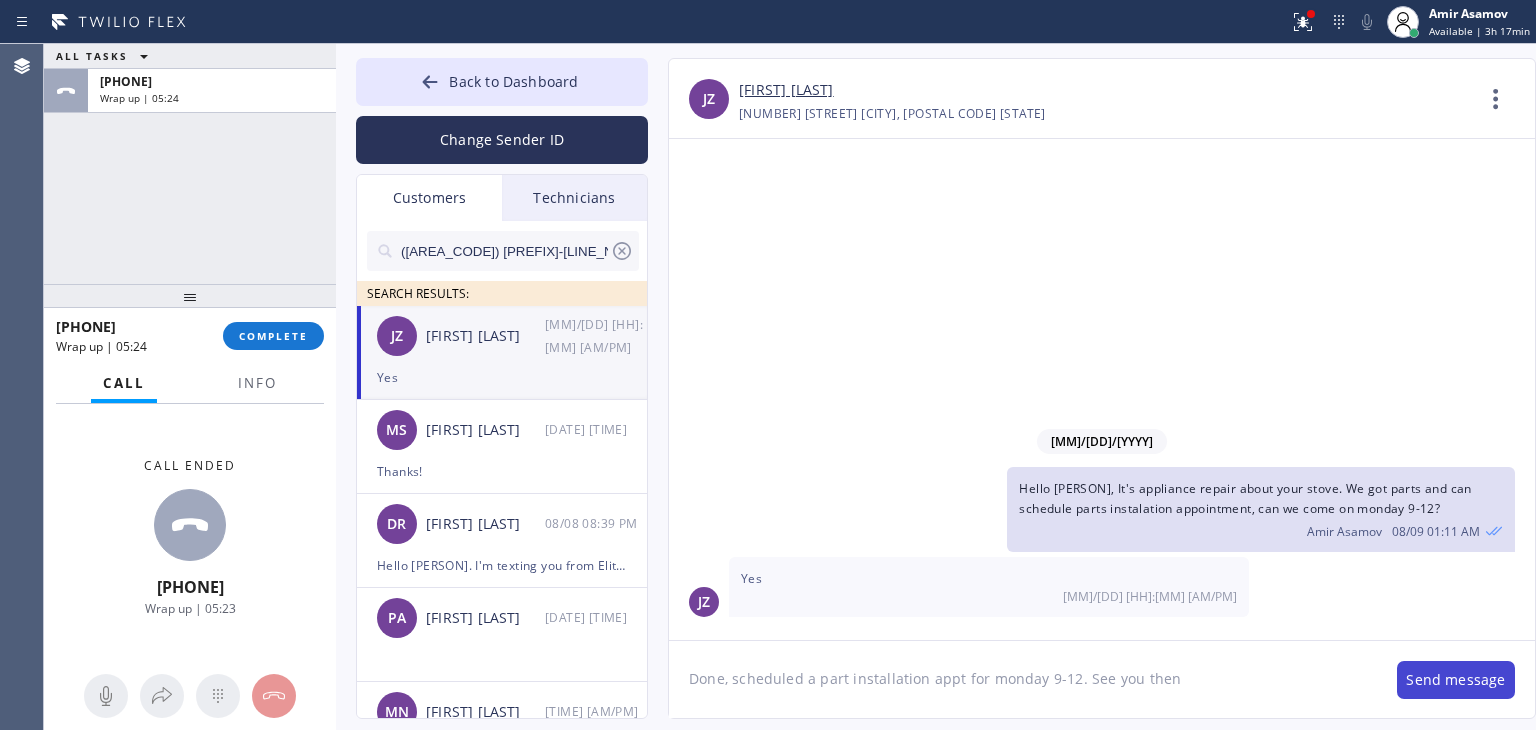 type on "Done, scheduled a part installation appt for monday 9-12. See you then" 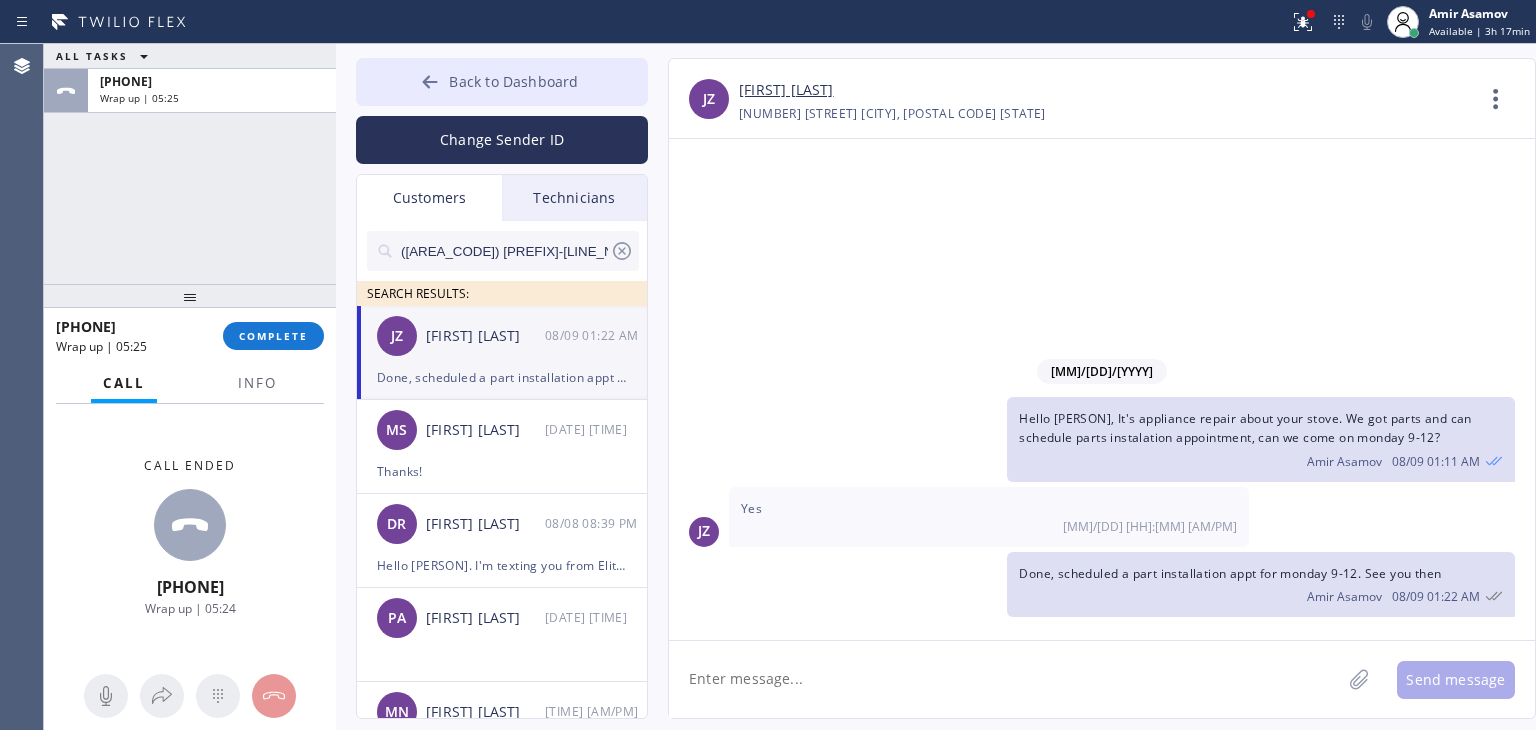 click on "Back to Dashboard" at bounding box center [502, 82] 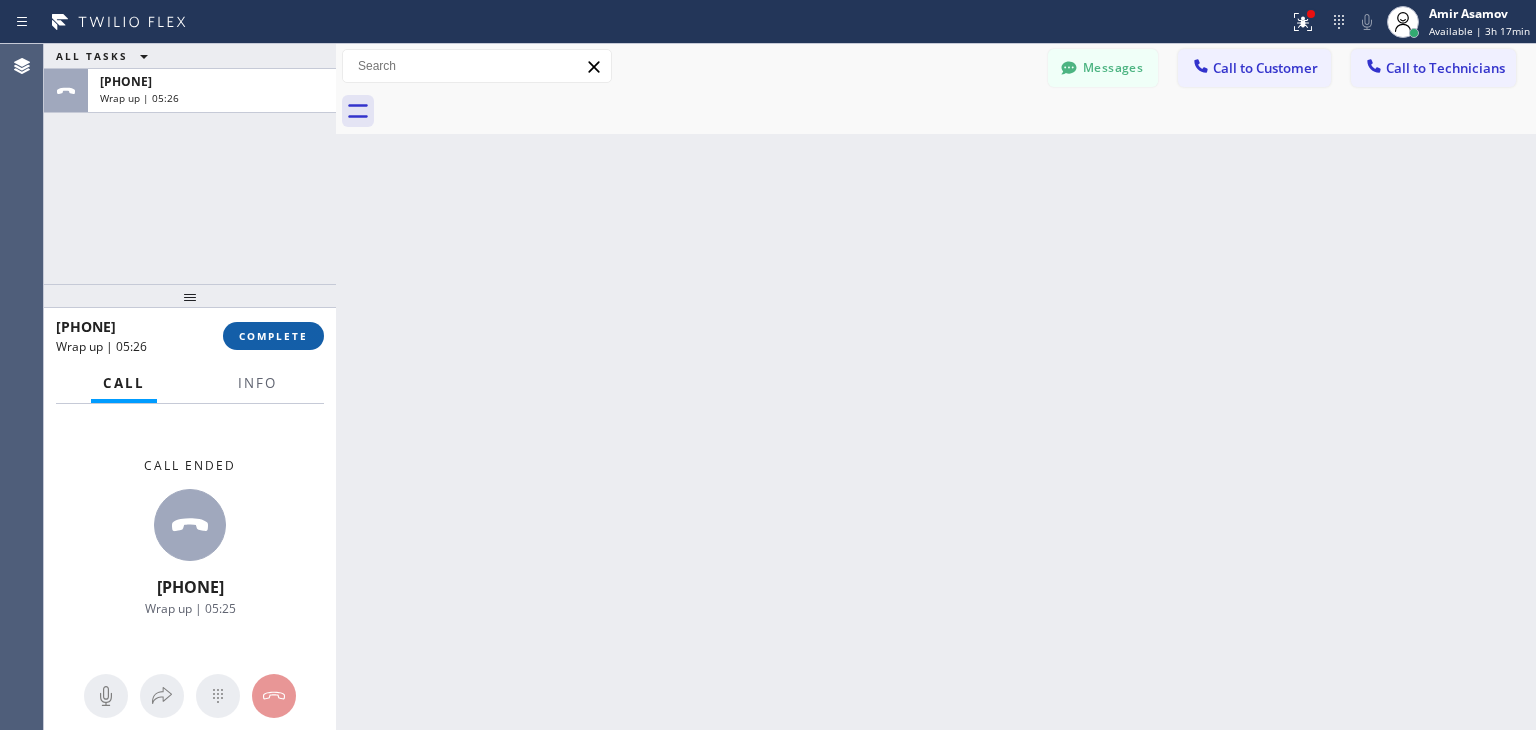 click on "COMPLETE" at bounding box center [273, 336] 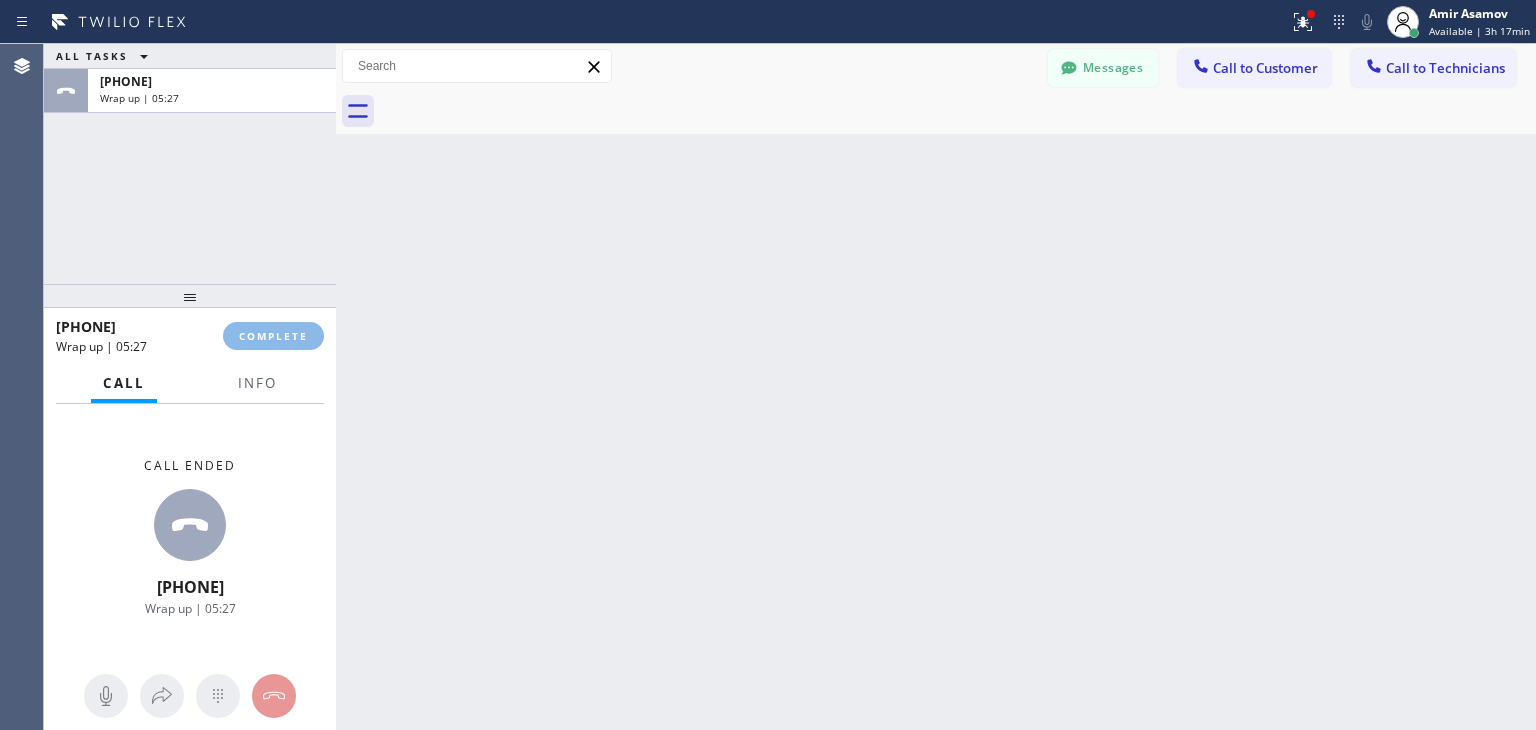 drag, startPoint x: 246, startPoint y: 71, endPoint x: 284, endPoint y: 313, distance: 244.9653 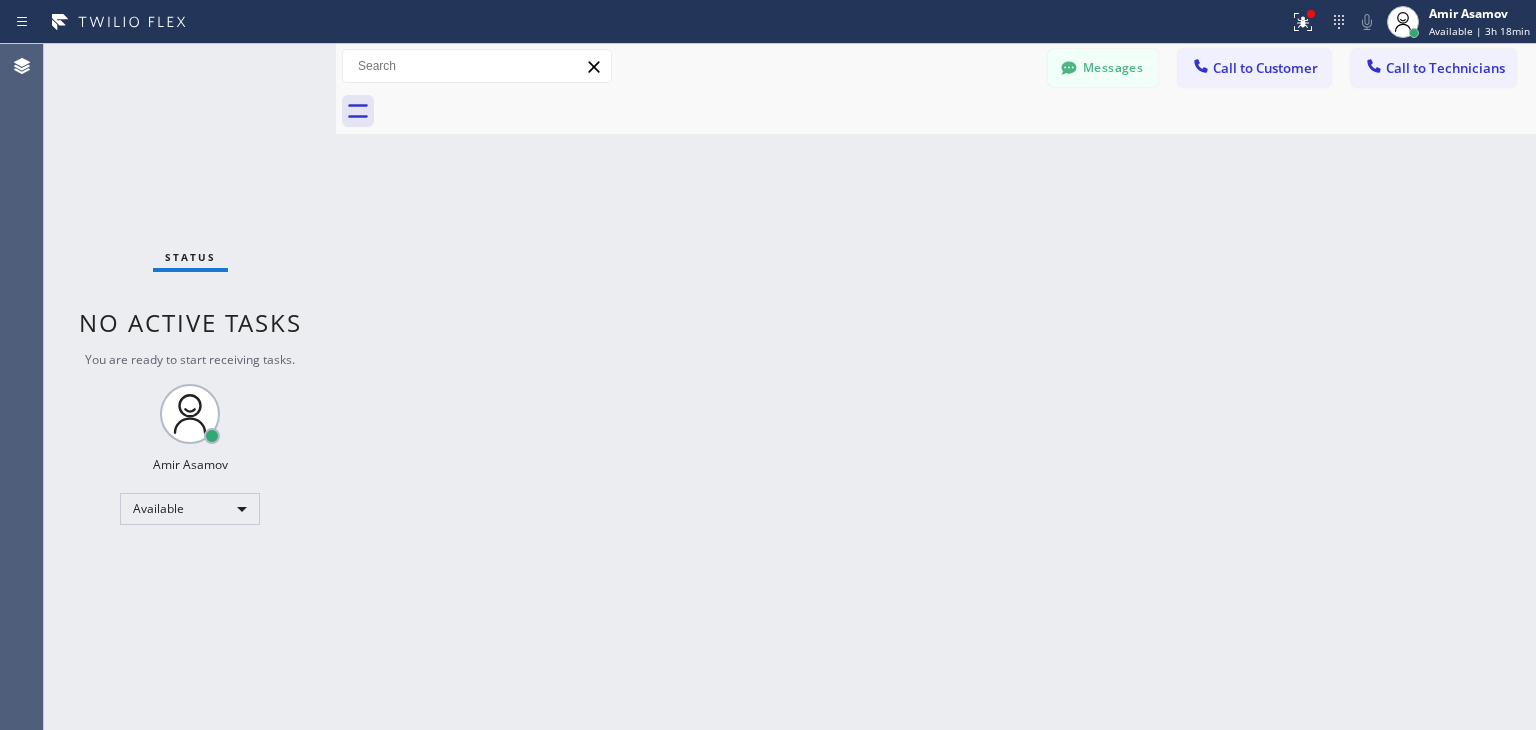 click at bounding box center (958, 111) 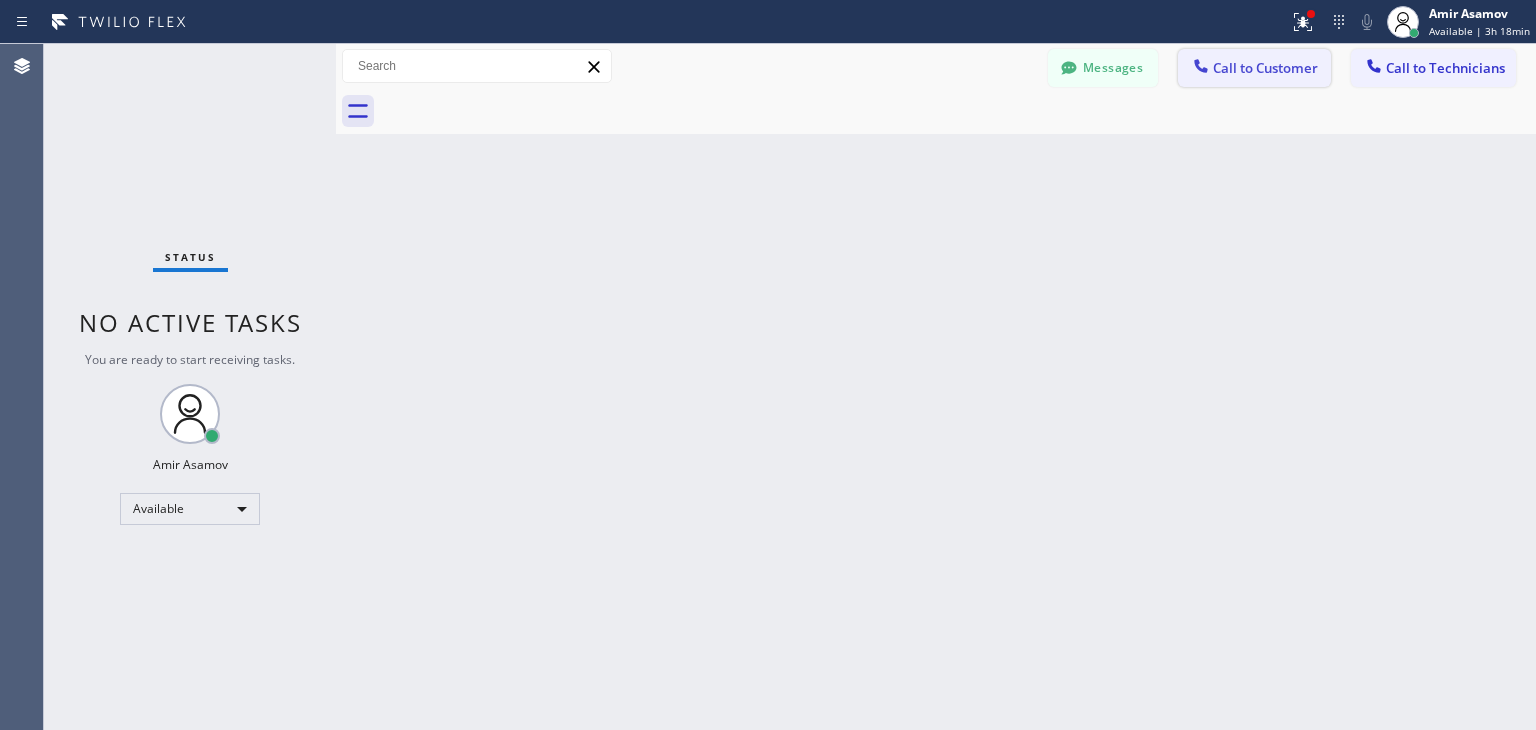 drag, startPoint x: 1268, startPoint y: 93, endPoint x: 1292, endPoint y: 67, distance: 35.383614 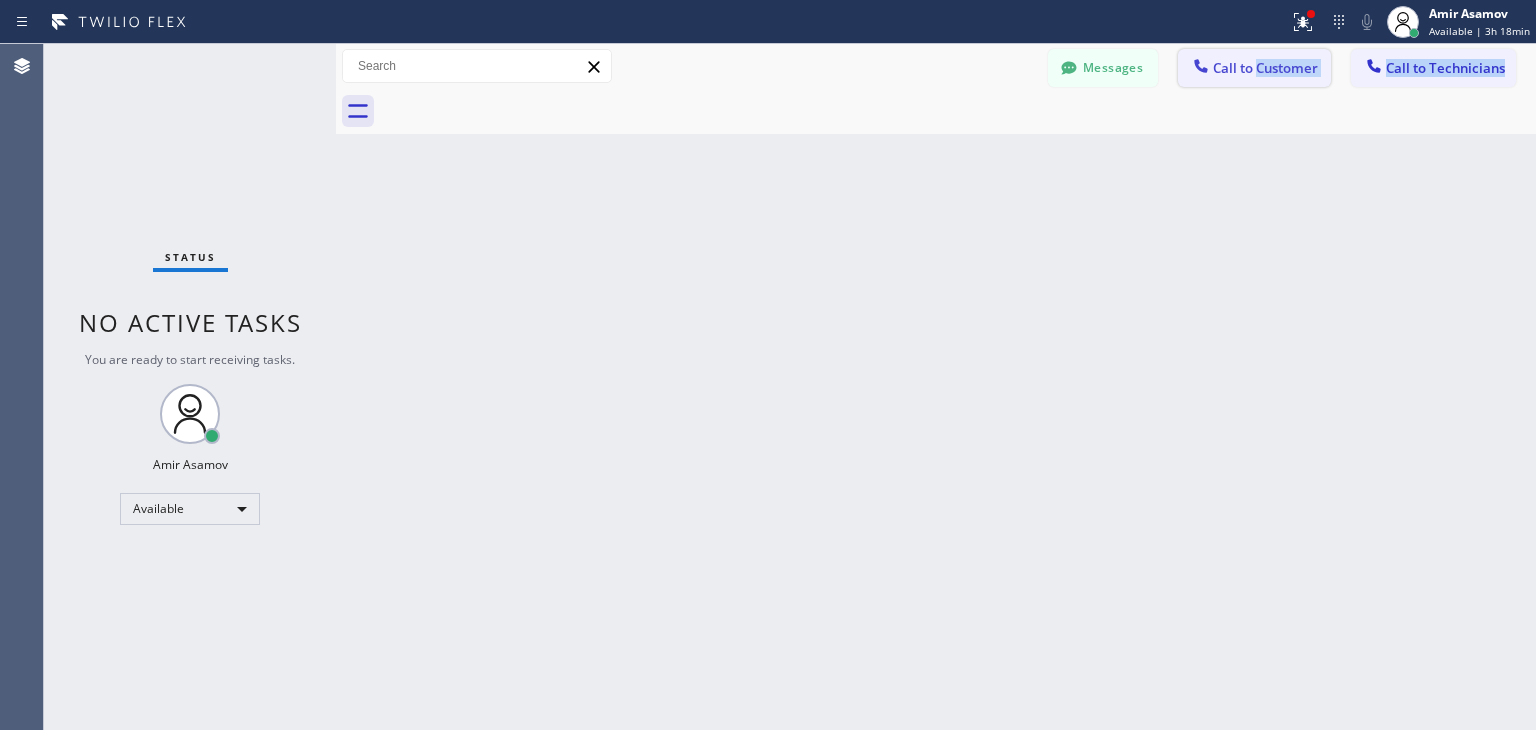 click on "Call to Customer" at bounding box center (1265, 68) 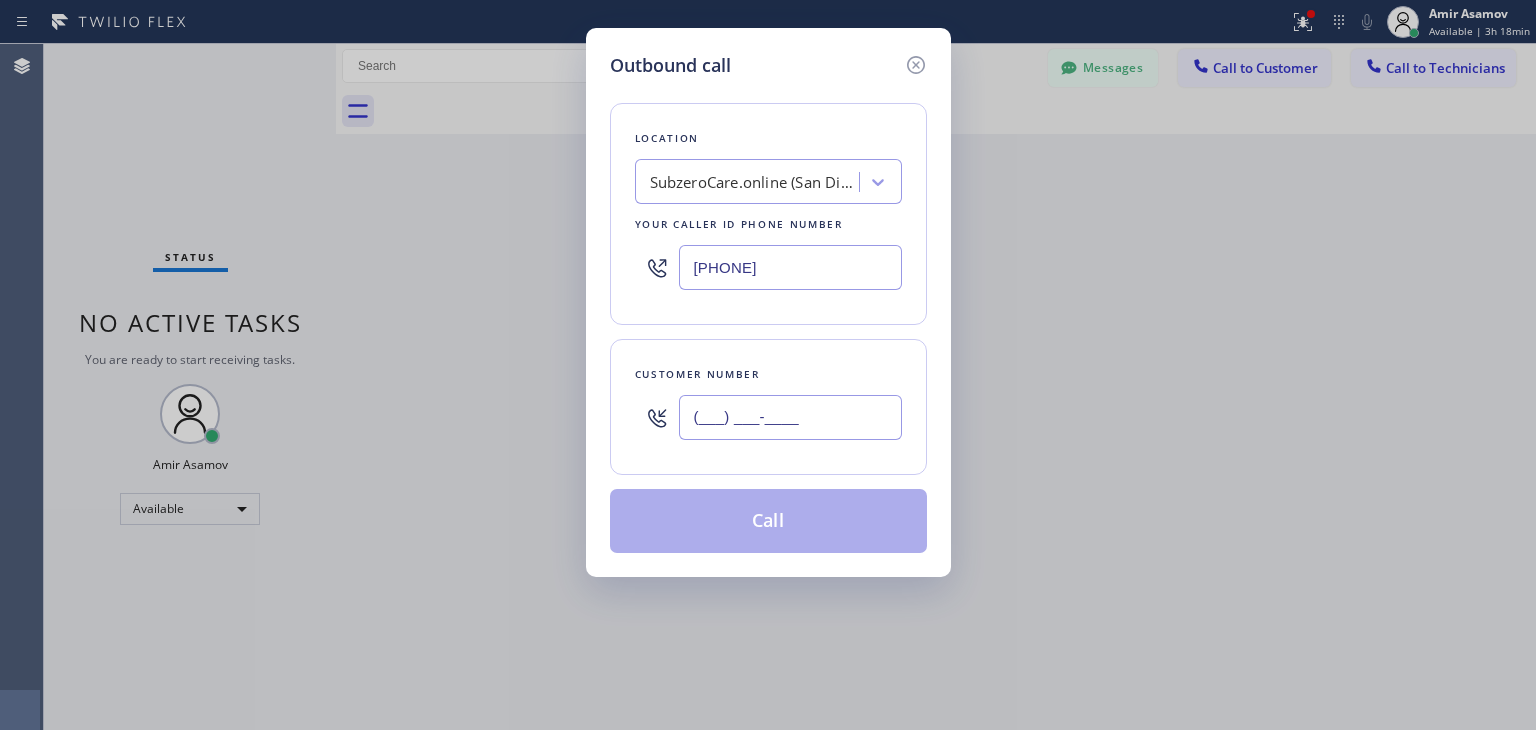 click on "(___) ___-____" at bounding box center (790, 417) 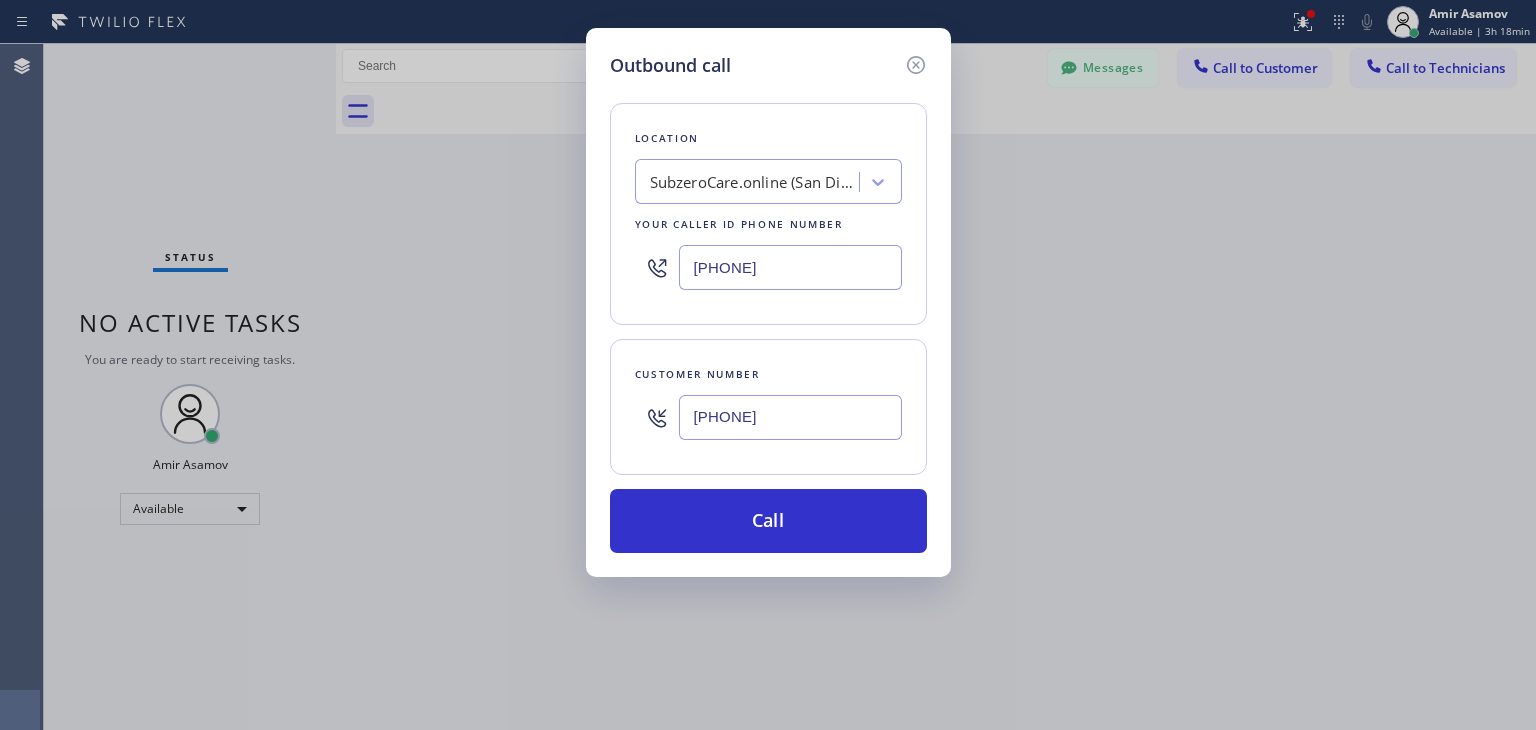 type on "[PHONE]" 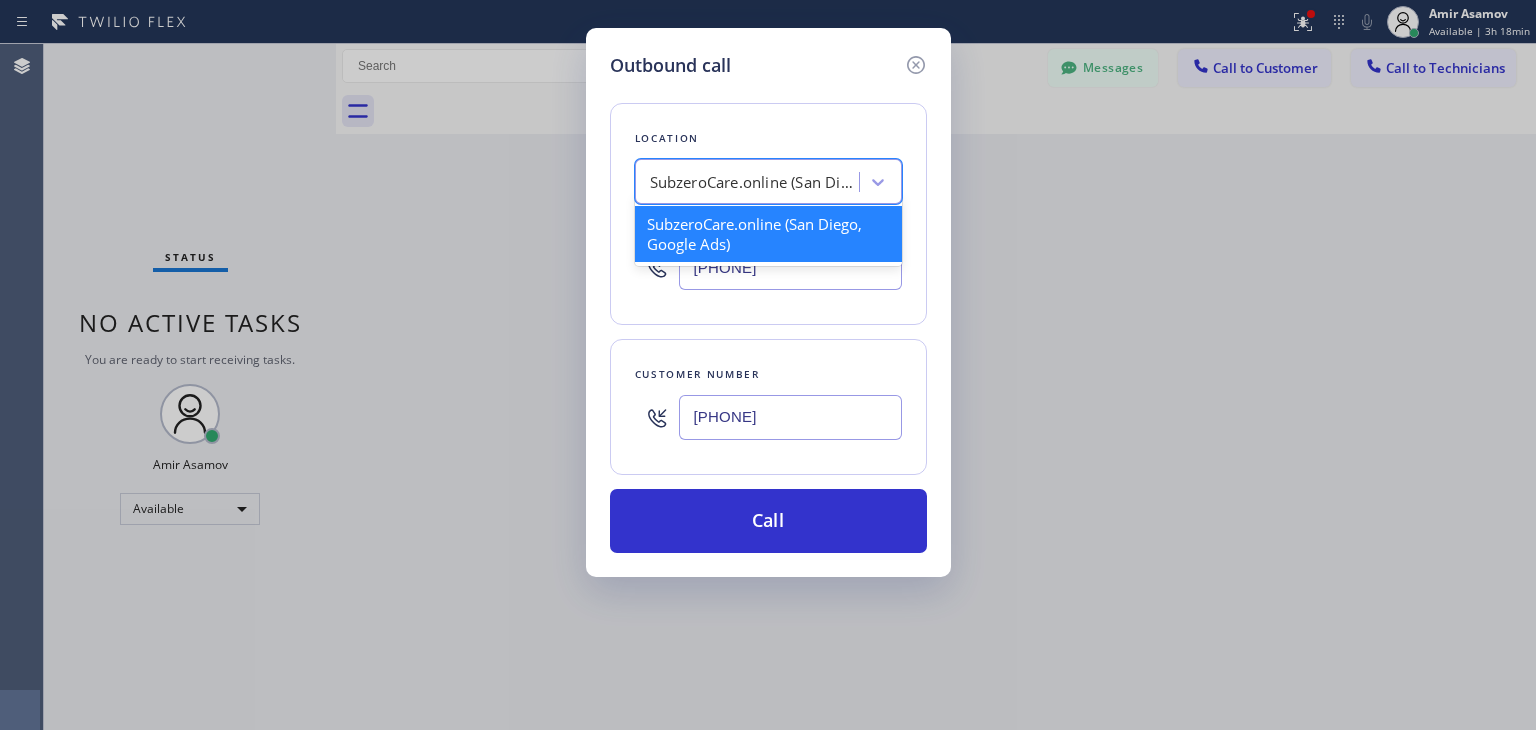 paste on "AR B2B SMS" 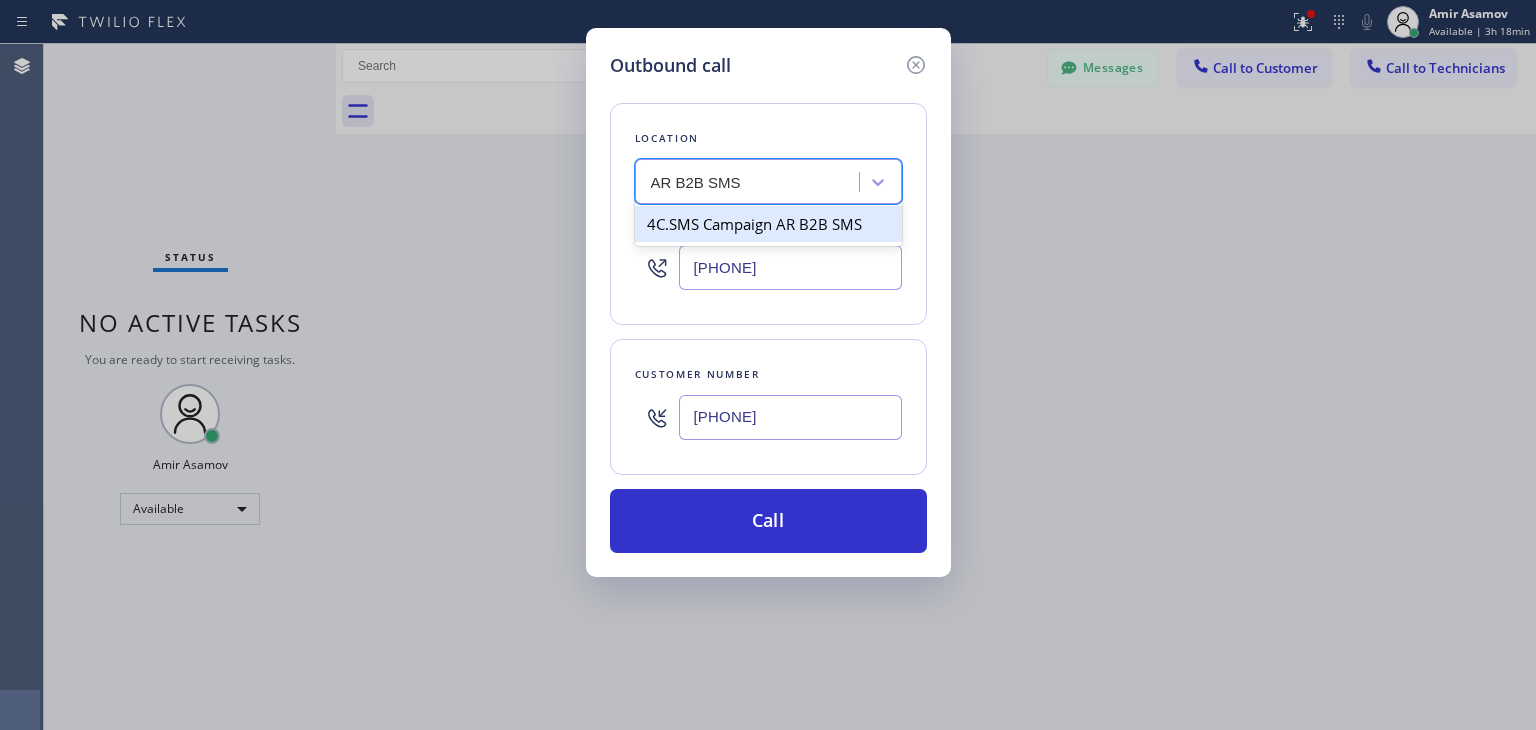 click on "4C.SMS Campaign AR B2B SMS" at bounding box center [768, 224] 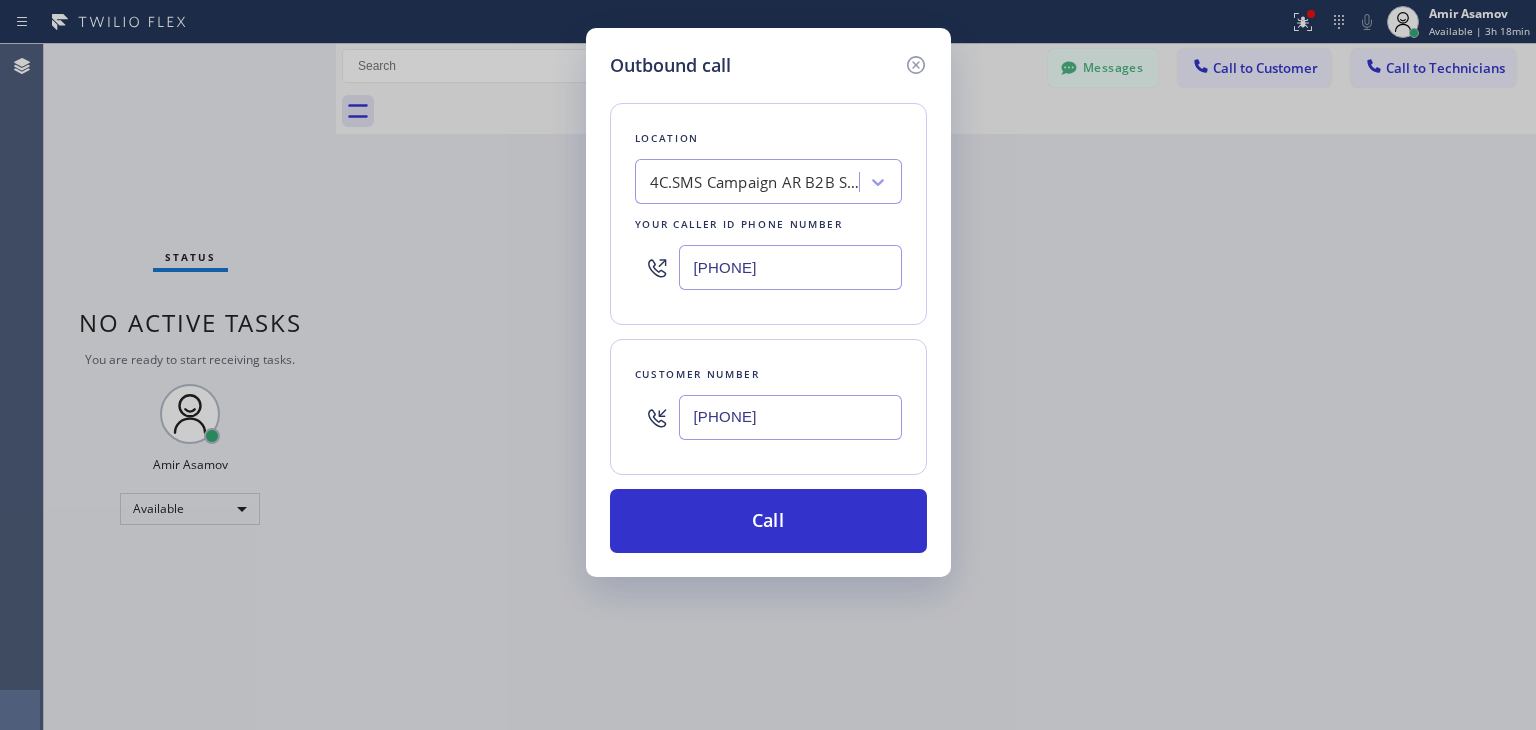 click on "Outbound call Location [NUMBER][LETTER].SMS Campaign AR B2B SMS Your caller id phone number ([PHONE]) Customer number ([PHONE]) Call" at bounding box center [768, 302] 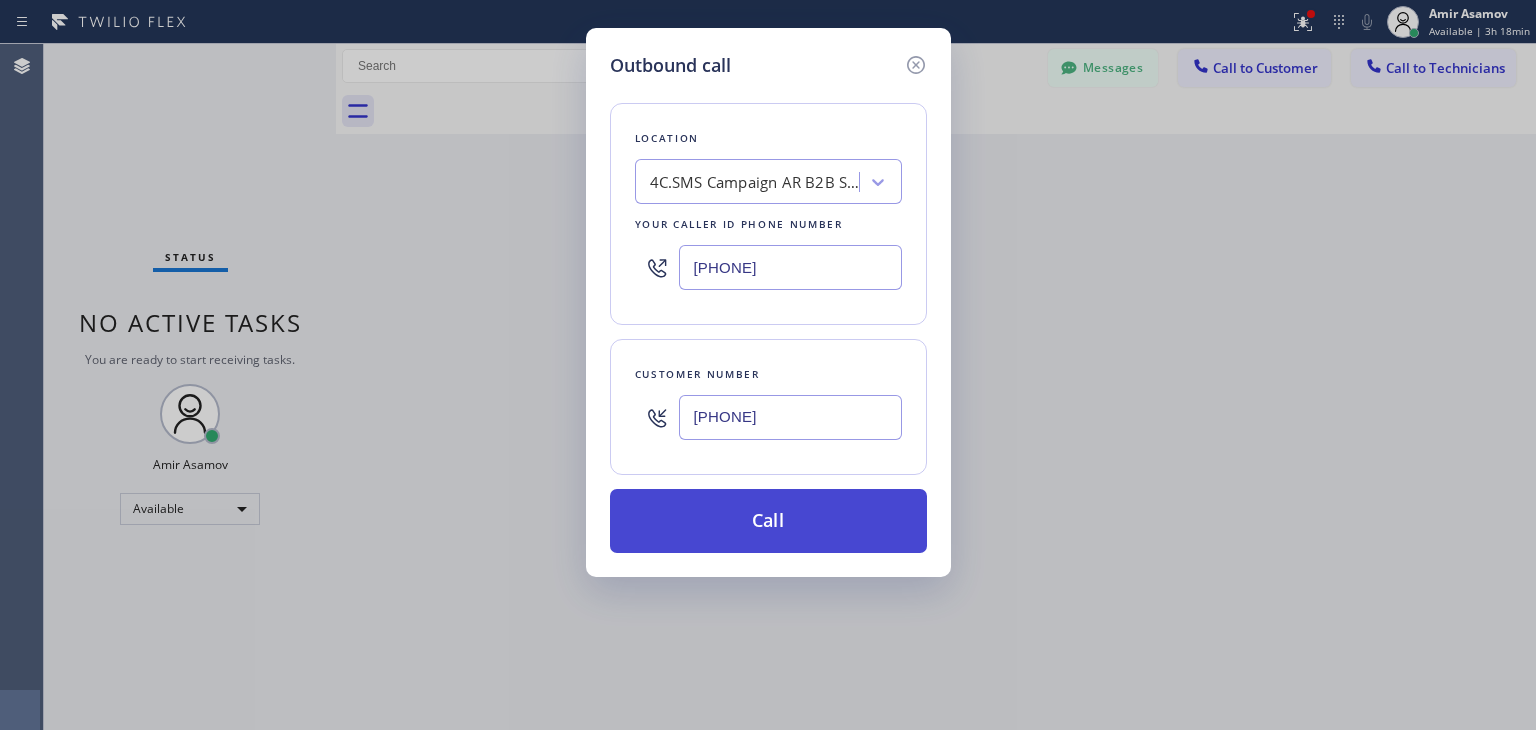 click on "Call" at bounding box center [768, 521] 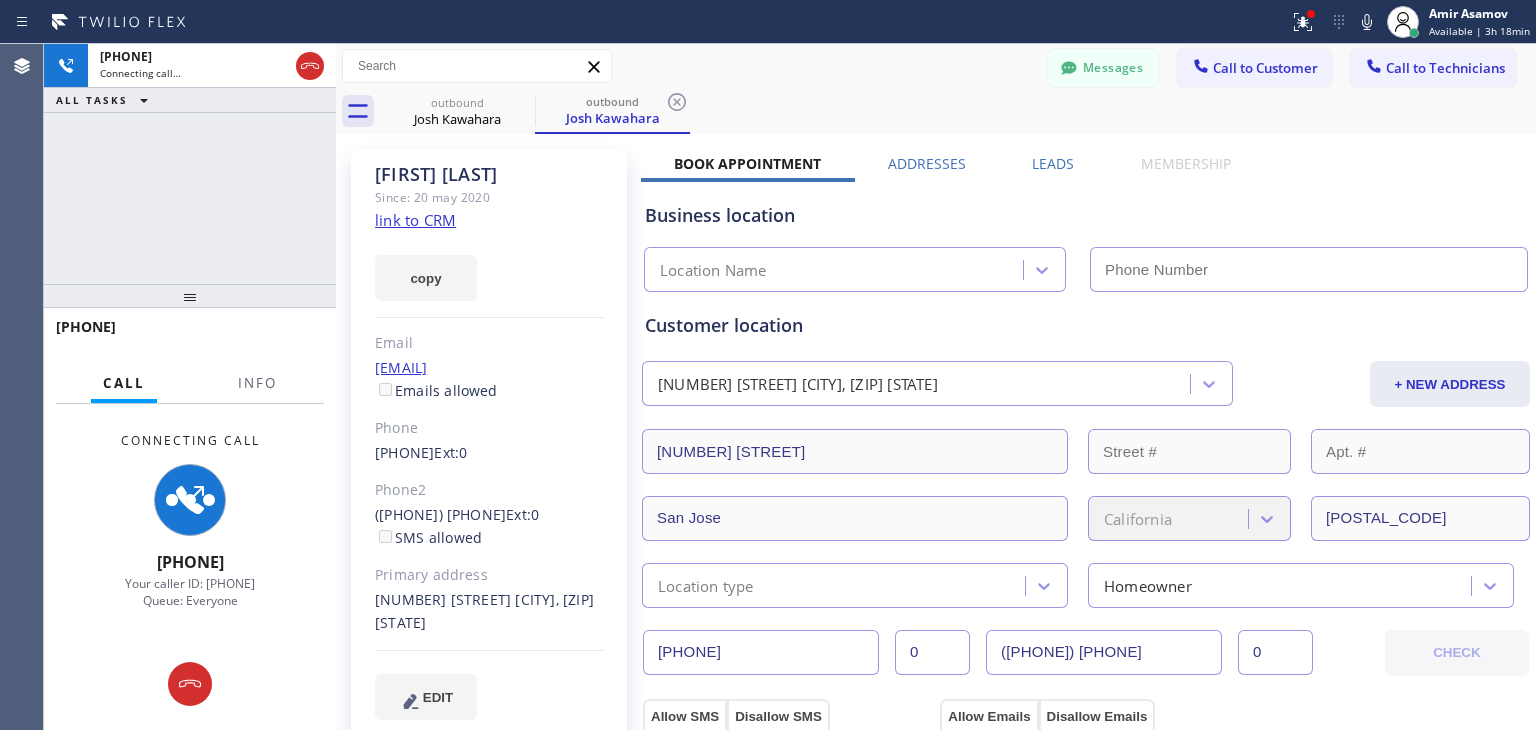 type on "[PHONE]" 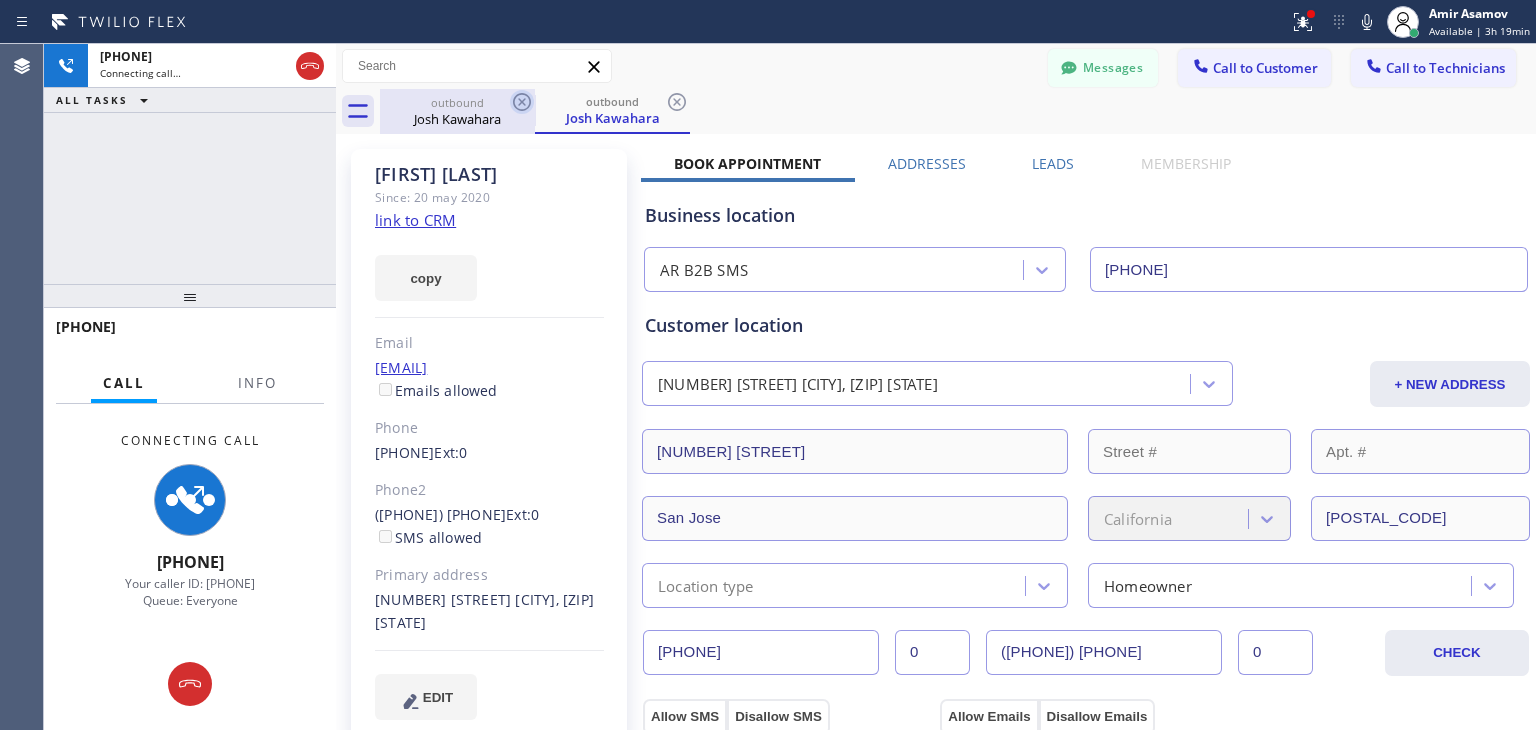 click 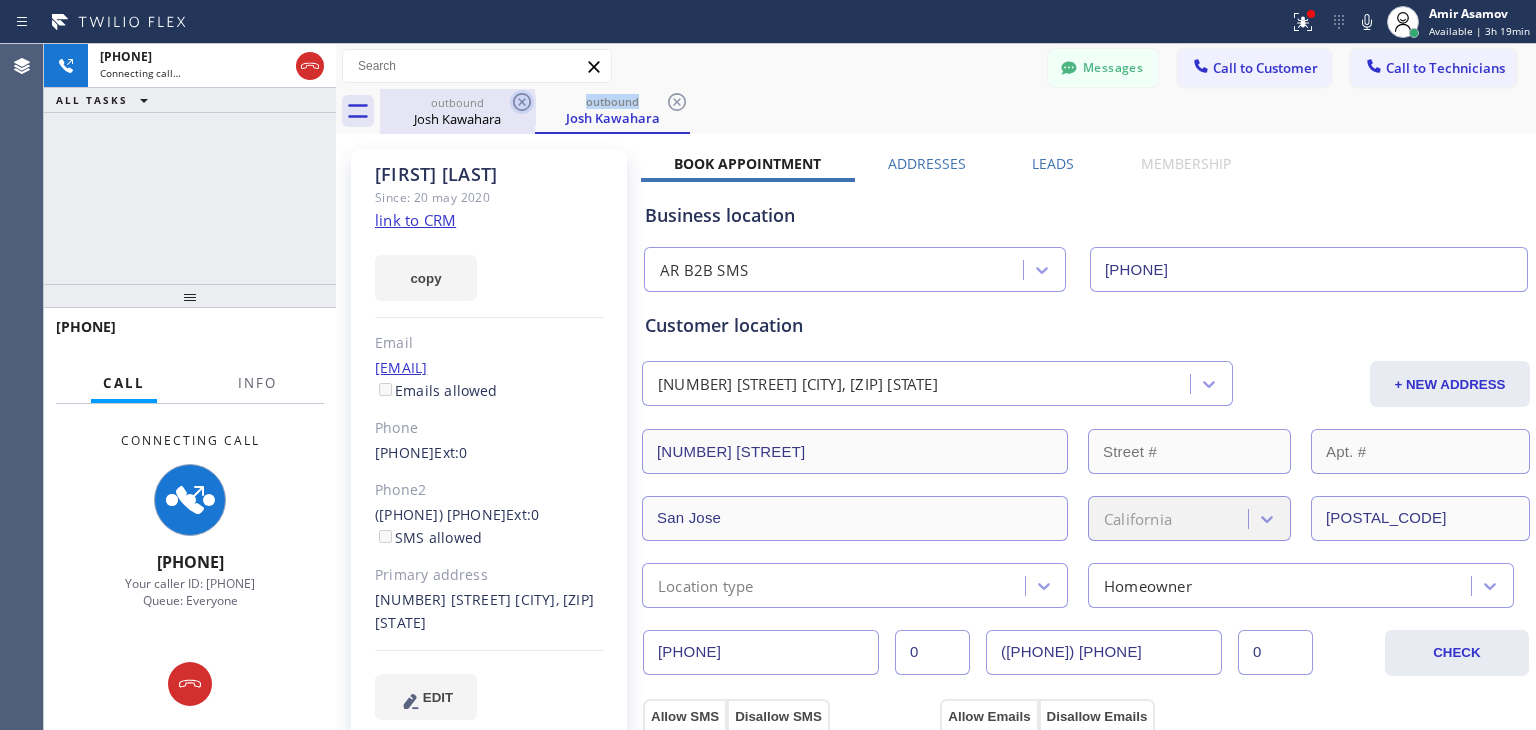 click 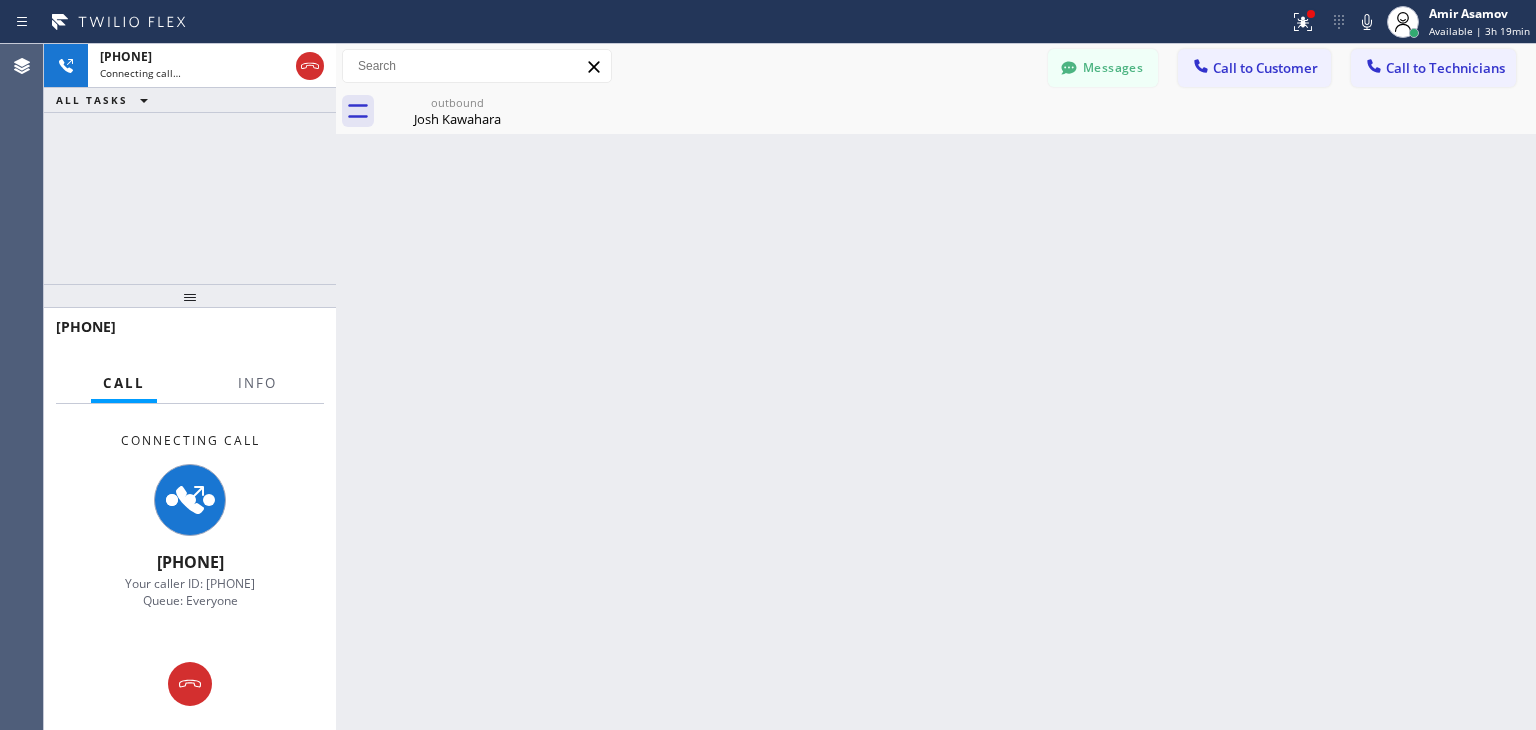 click 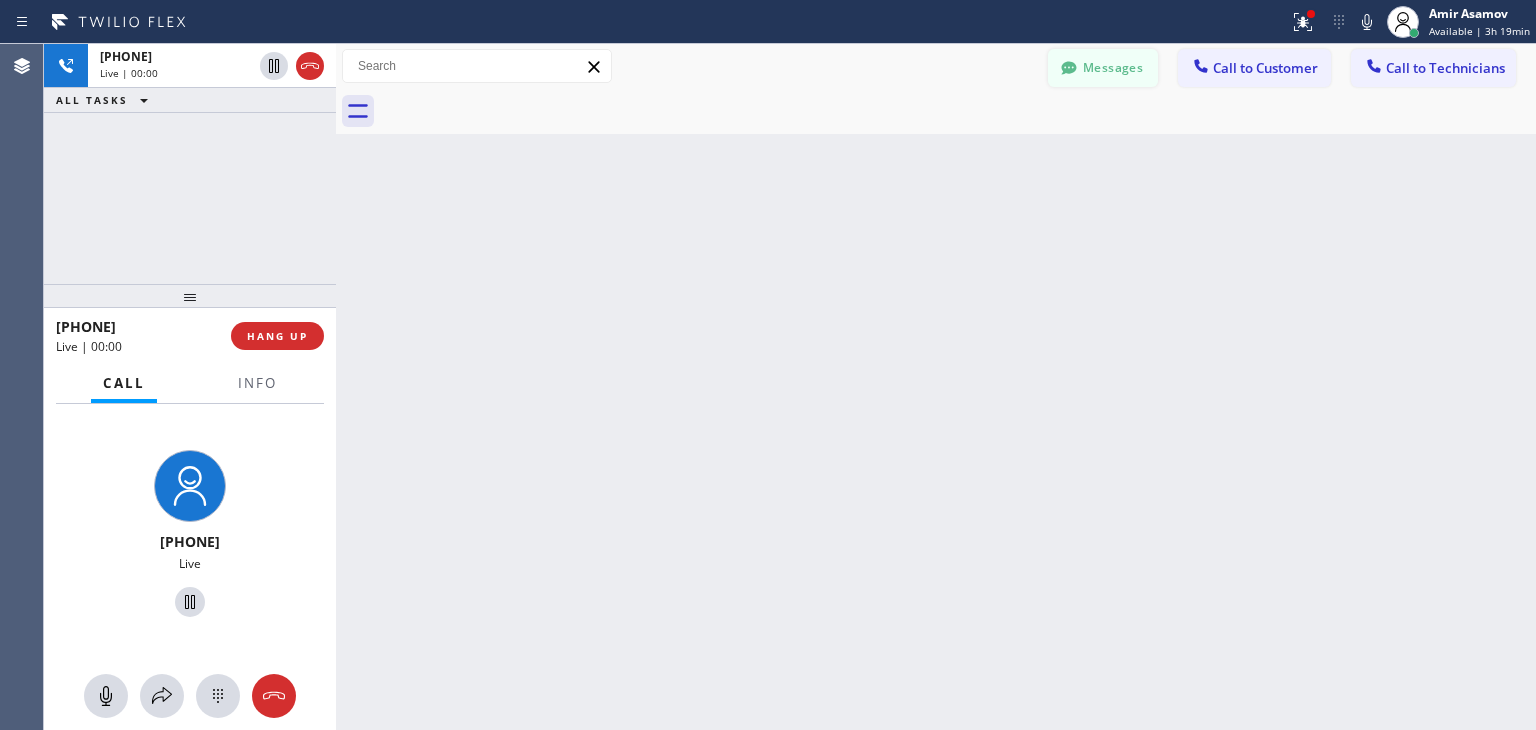 click on "Messages" at bounding box center (1103, 68) 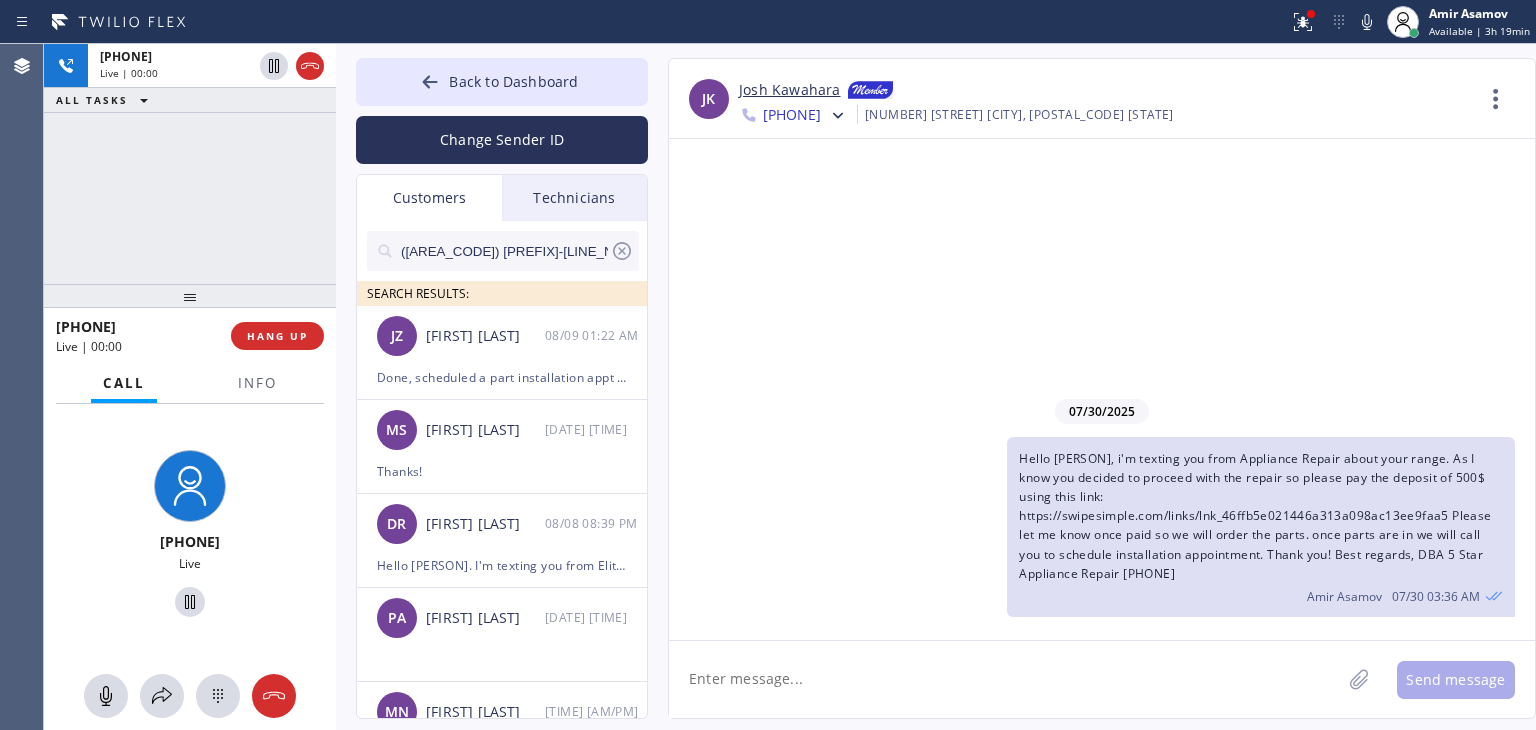 click 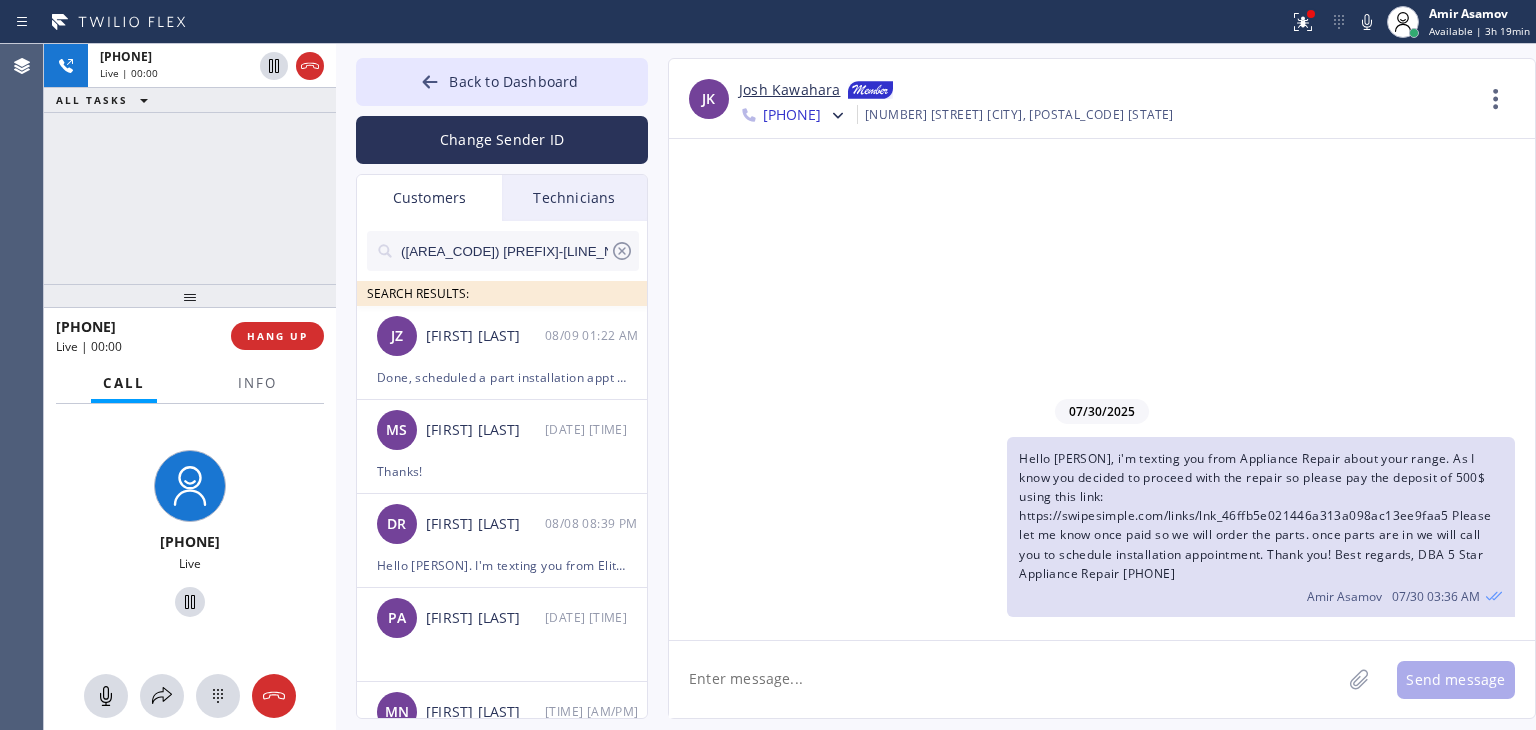 type 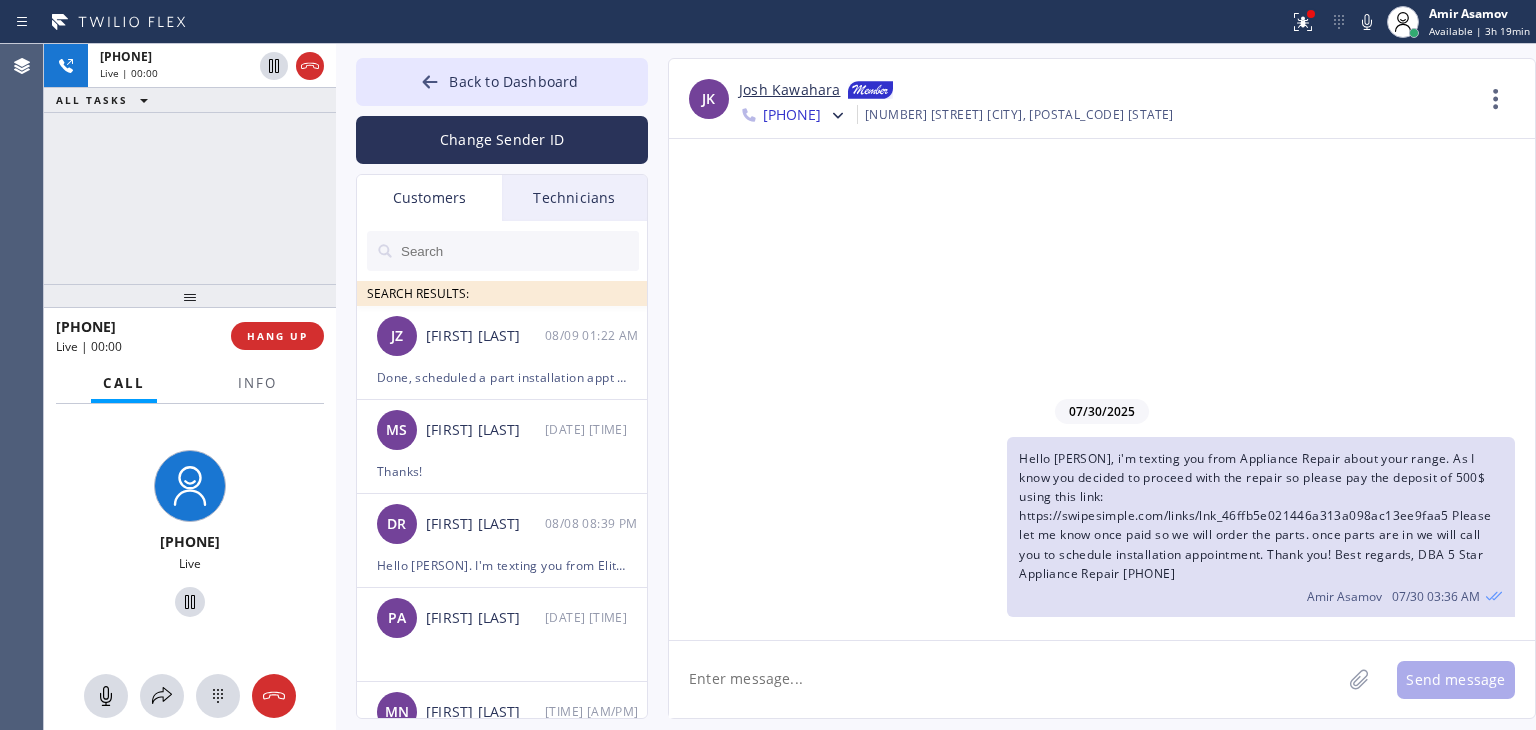 click at bounding box center (519, 251) 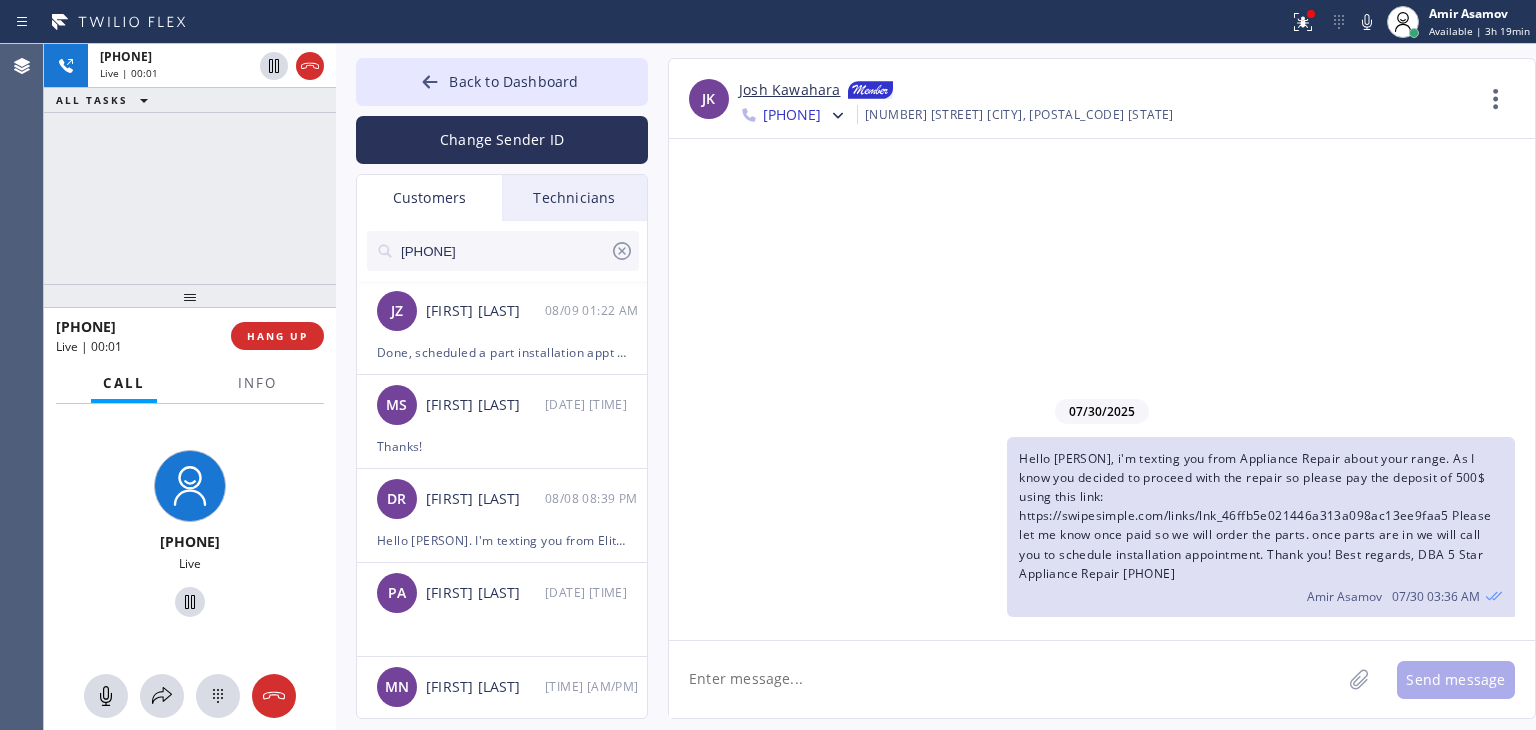 click on "[PHONE]" at bounding box center [504, 251] 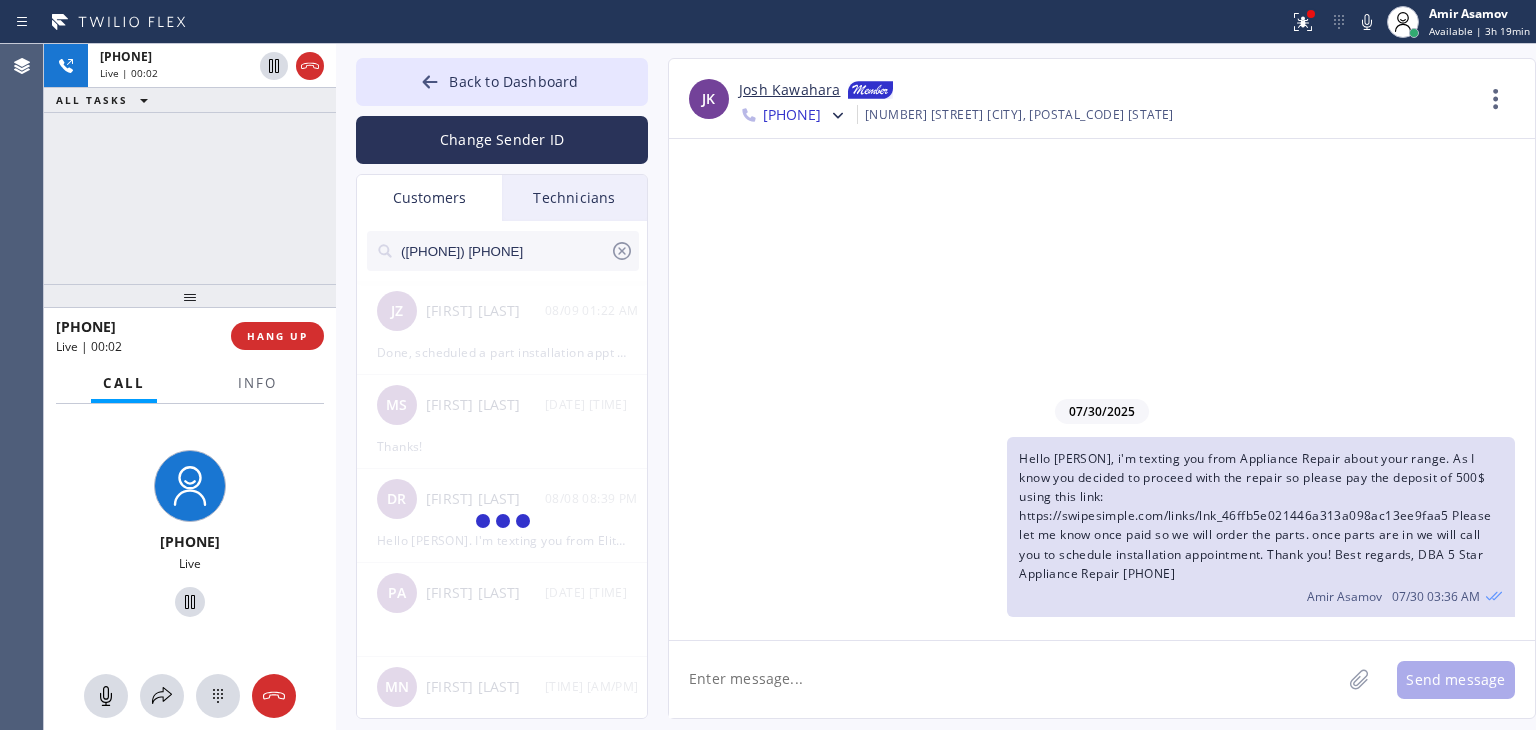 click on "([PHONE]) [PHONE]" at bounding box center (504, 251) 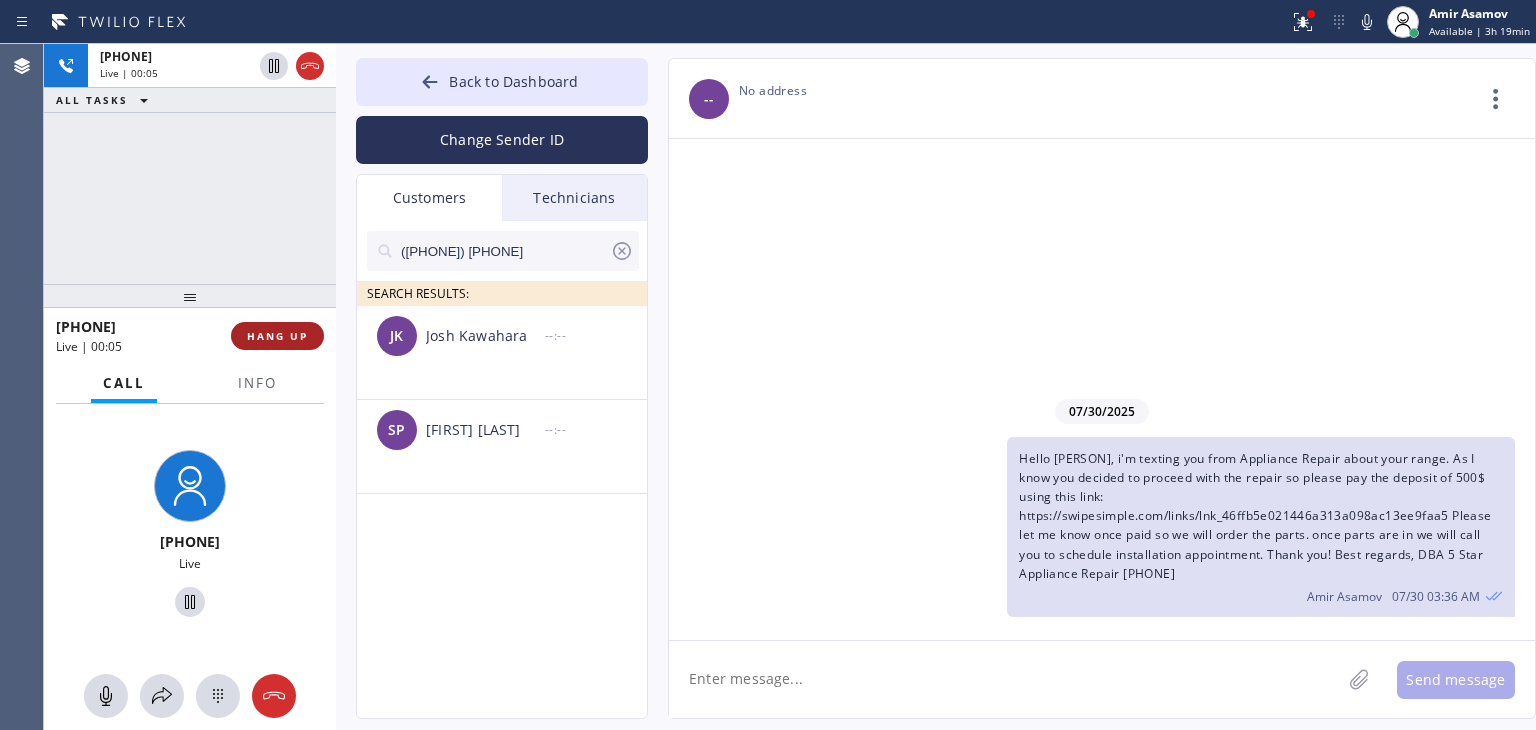 type on "([PHONE]) [PHONE]" 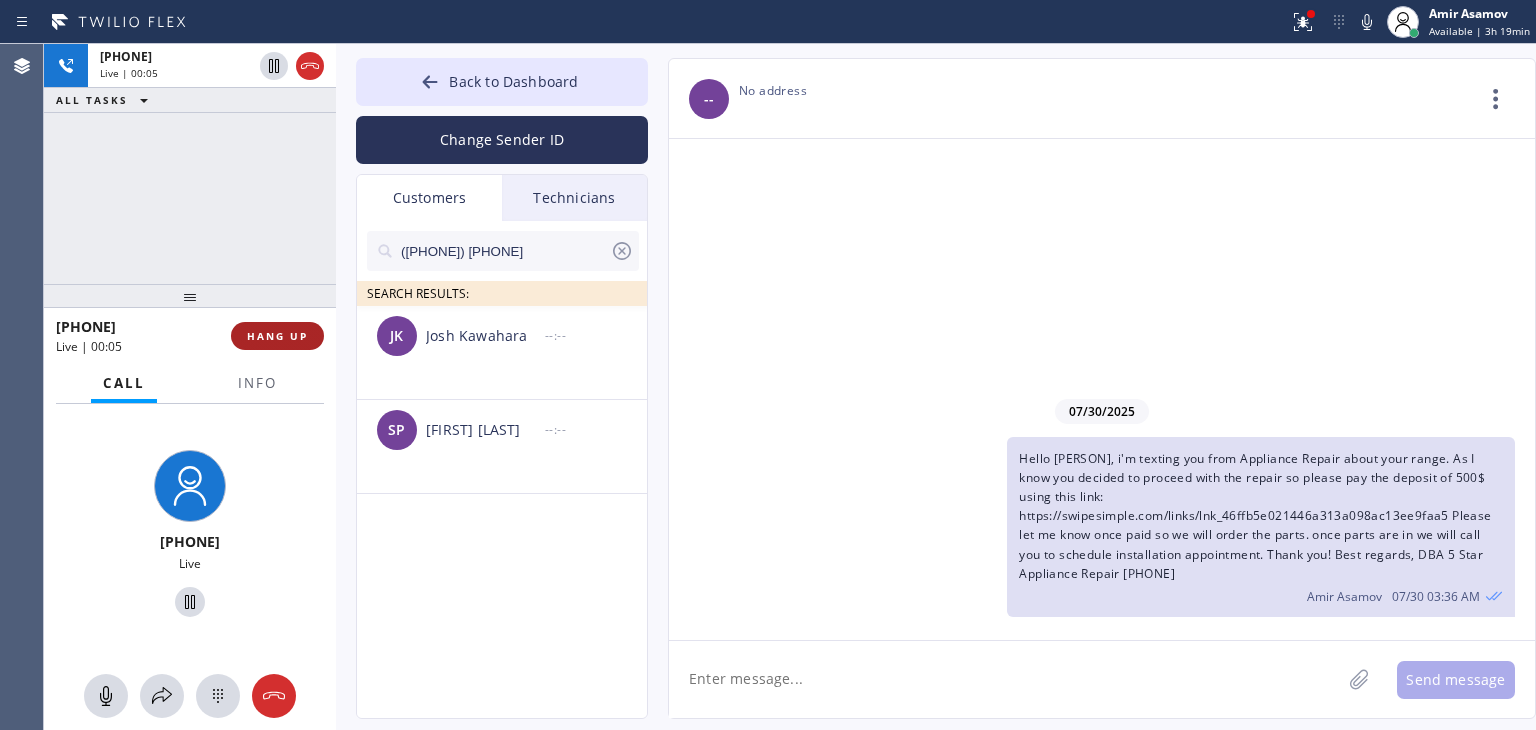 click on "HANG UP" at bounding box center (277, 336) 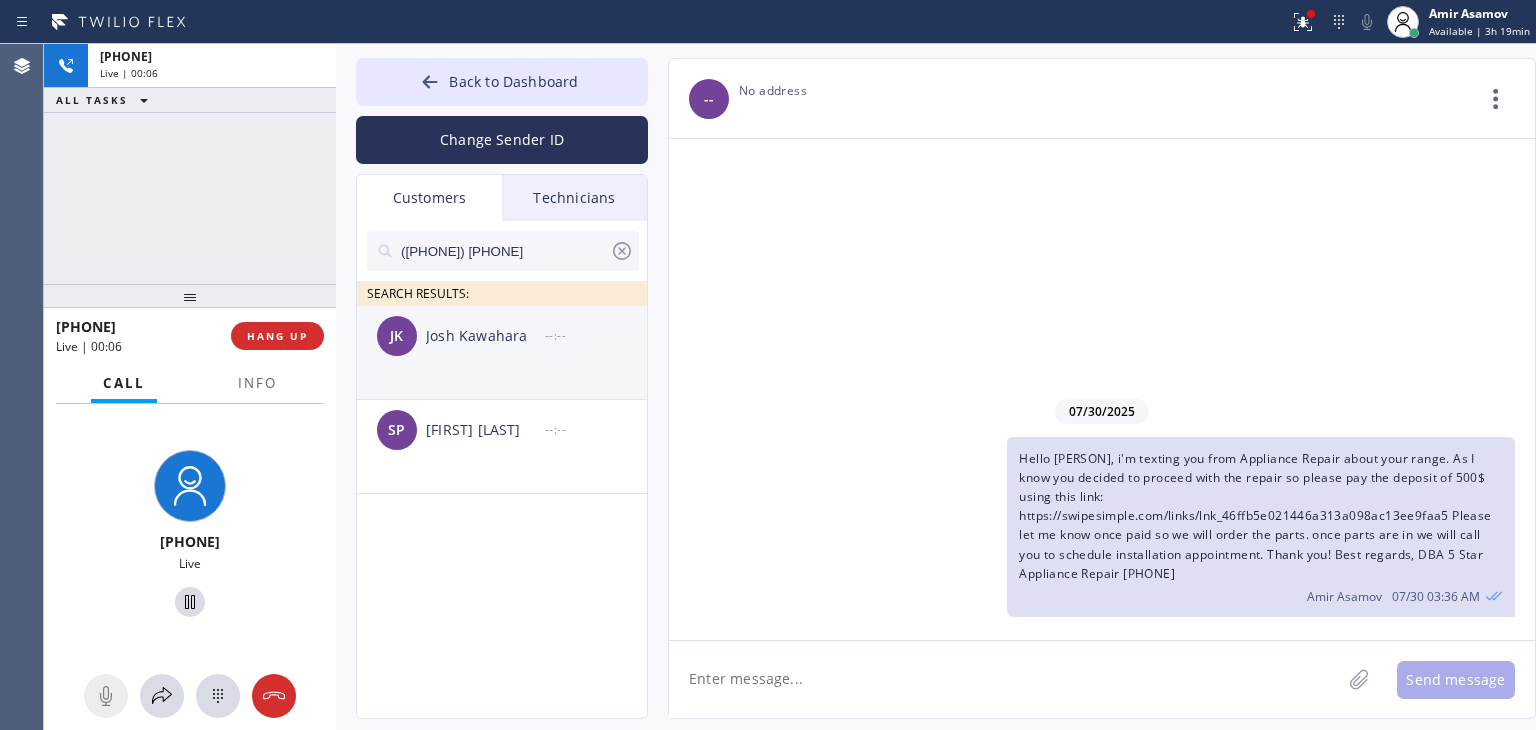drag, startPoint x: 284, startPoint y: 348, endPoint x: 493, endPoint y: 347, distance: 209.0024 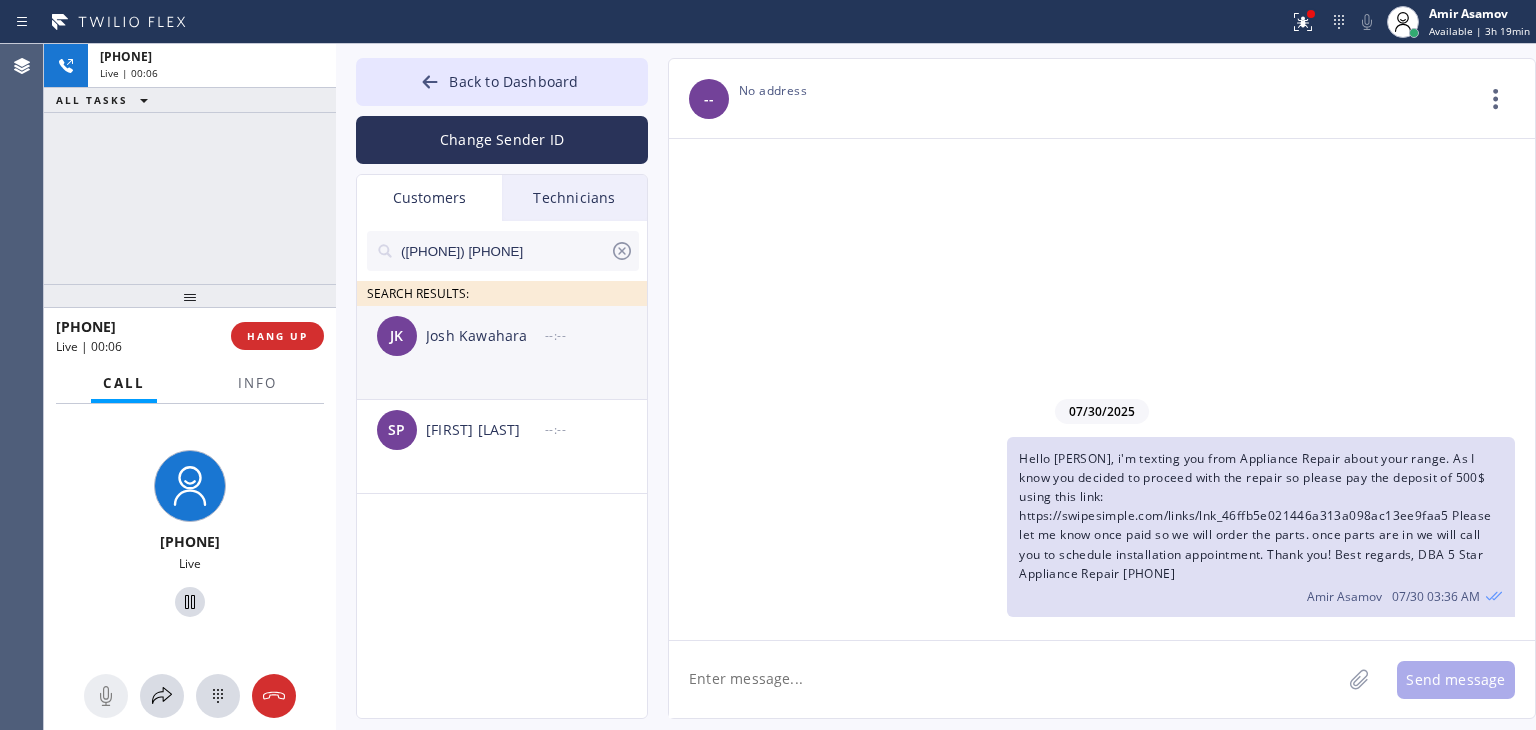 click on "[PHONE] Live | 00:06 ALL TASKS ALL TASKS ACTIVE TASKS TASKS IN WRAP UP [PHONE] Live | 00:06 HANG UP Call Info [PHONE]   Live Context Queue: Everyone Priority: 0 Customer Name: [FIRST] [LAST] Phone: ([PHONE]) Address: Business location Name: 4C.SMS Campaign AR B2B SMS Address:   Phone: ([PHONE]) Call From City: State: Zipcode: Outbound call Location AR B2B SMS Your caller id phone number ([PHONE]) Customer number ([PHONE]) Call Transfer Back to Dashboard Change Sender ID Customers Technicians ([PHONE]) SEARCH RESULTS: JK [FIRST] [LAST] --:-- SP [FIRST] [LAST] --:-- [FIRST] [LAST] [DATE] Call [FIRST] [LAST] [DATE] Can I call you later? -- null null [DATE] Can I call you later? -- null null [DATE] Sorry, I can't talk right now. -- null null [DATE] text me in slack please, Amir -- null null [DATE] Please write a text message  -- null null [DATE] I'm here  -- null null [DATE] -- null null [DATE] --" at bounding box center (790, 387) 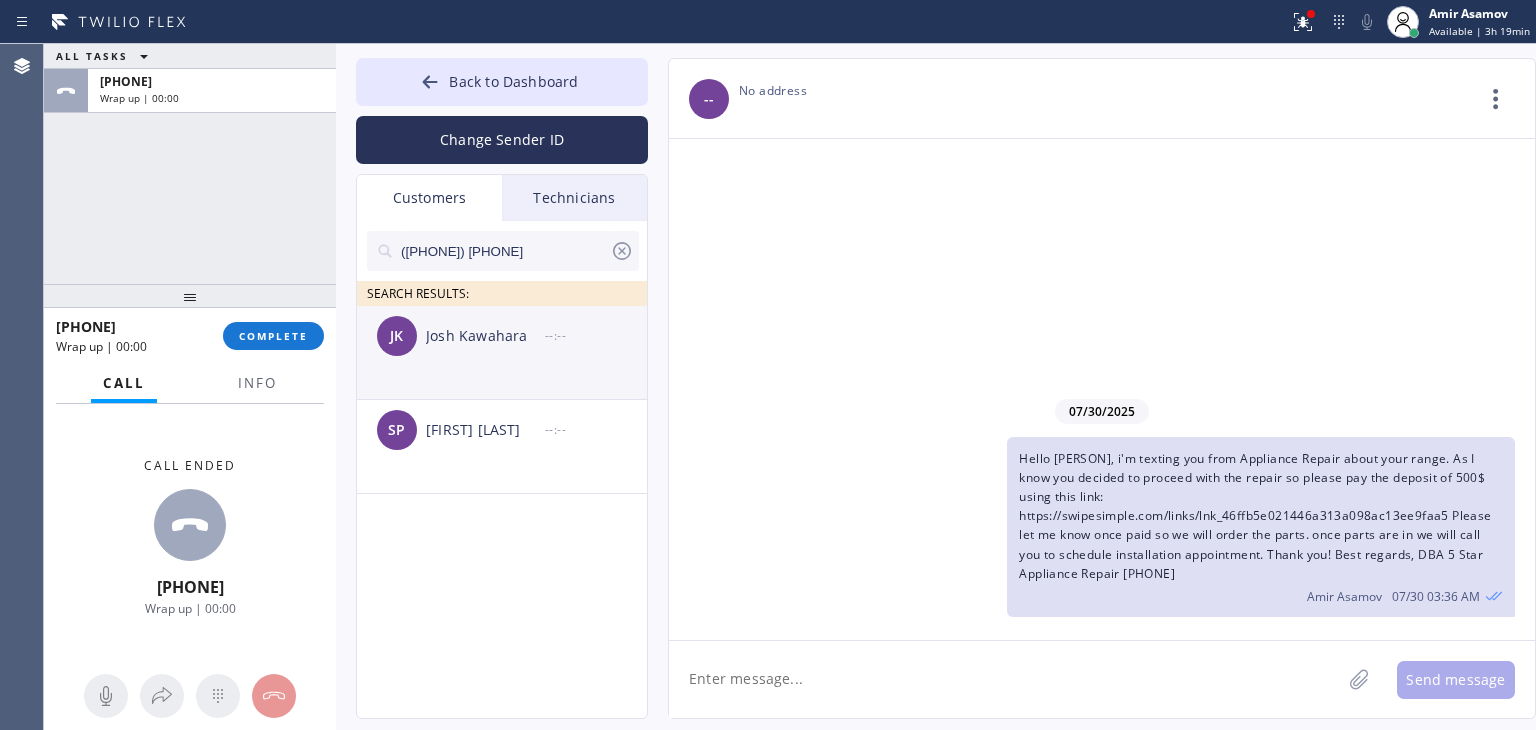 click on "JK [FIRST] [LAST] --:--" at bounding box center [503, 336] 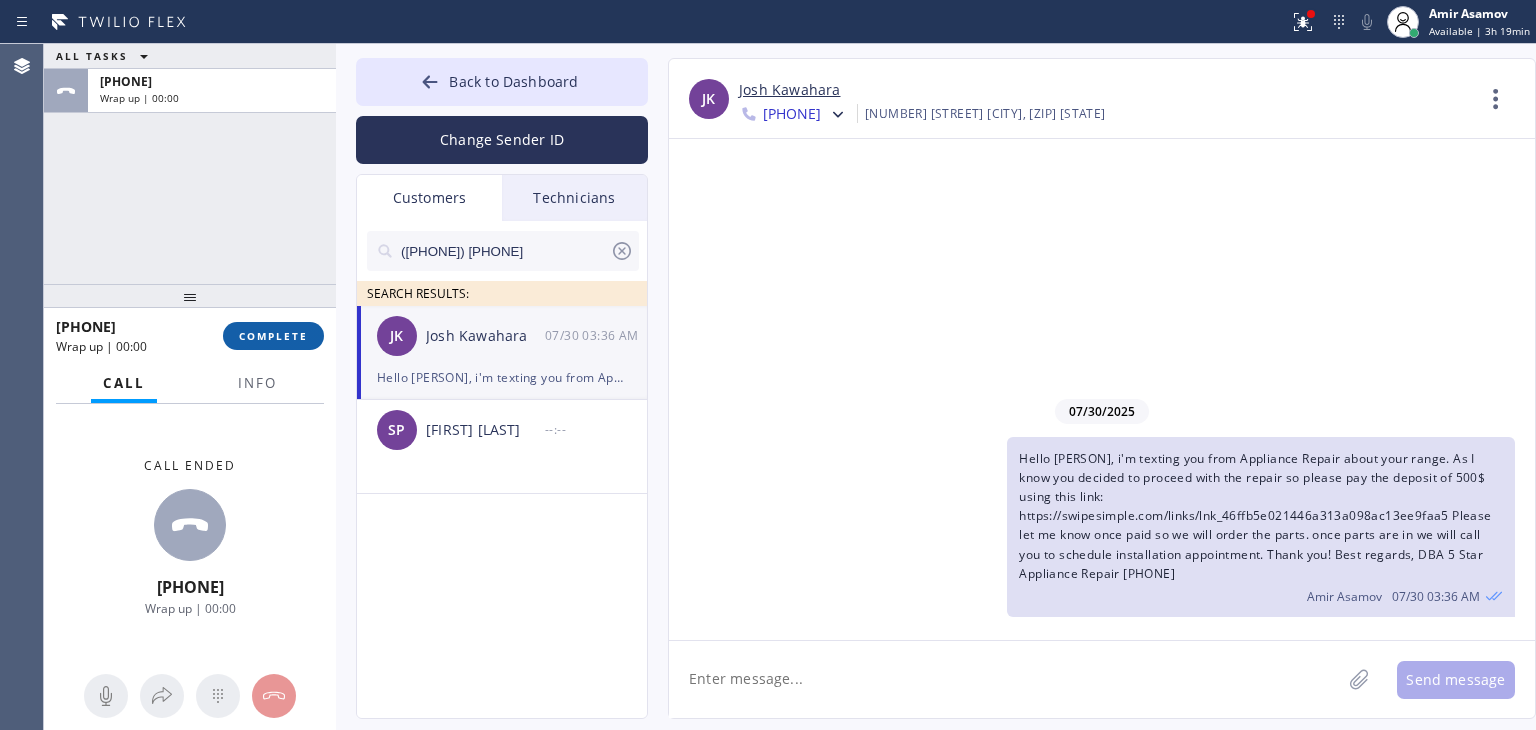 click on "COMPLETE" at bounding box center [273, 336] 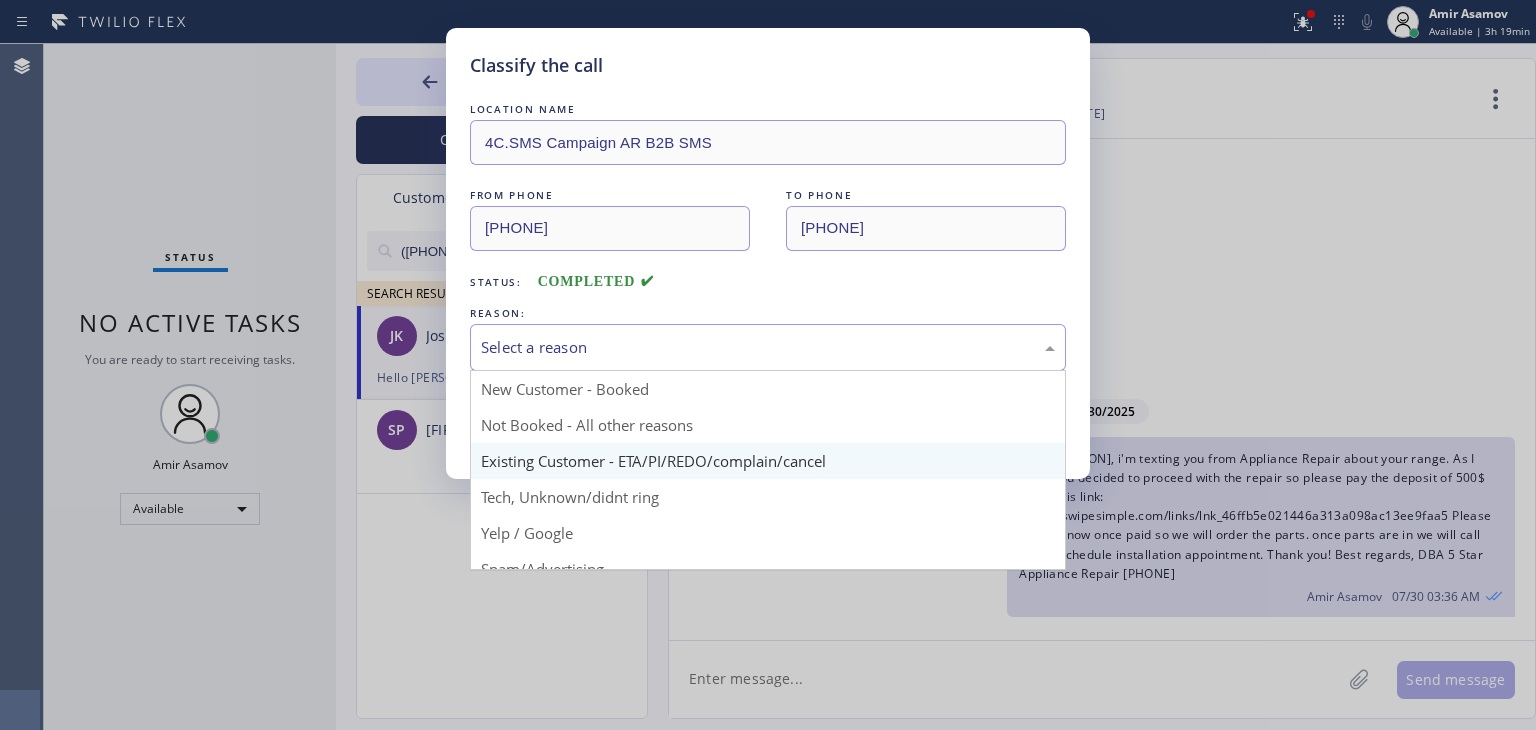 drag, startPoint x: 690, startPoint y: 350, endPoint x: 696, endPoint y: 465, distance: 115.15642 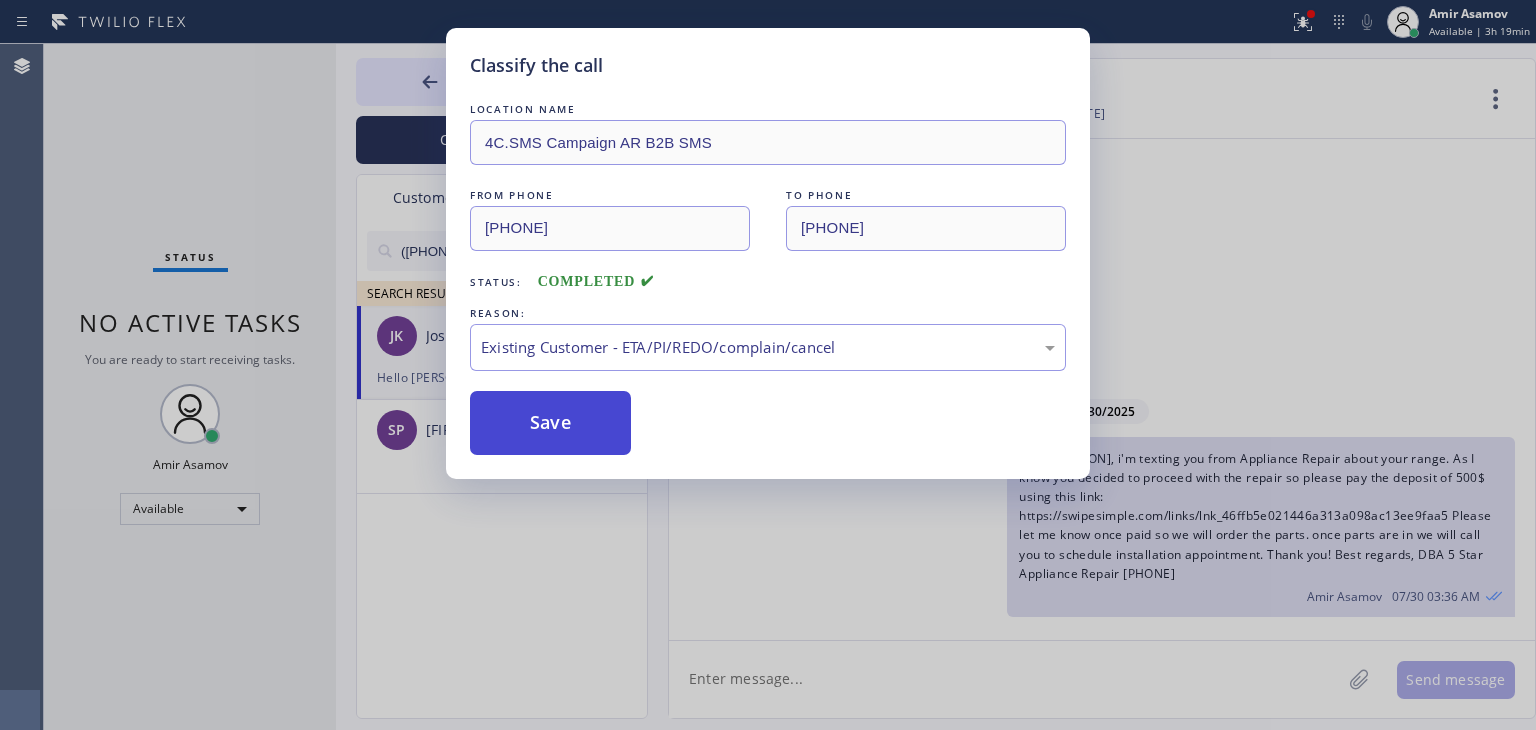 drag, startPoint x: 696, startPoint y: 465, endPoint x: 557, endPoint y: 420, distance: 146.1027 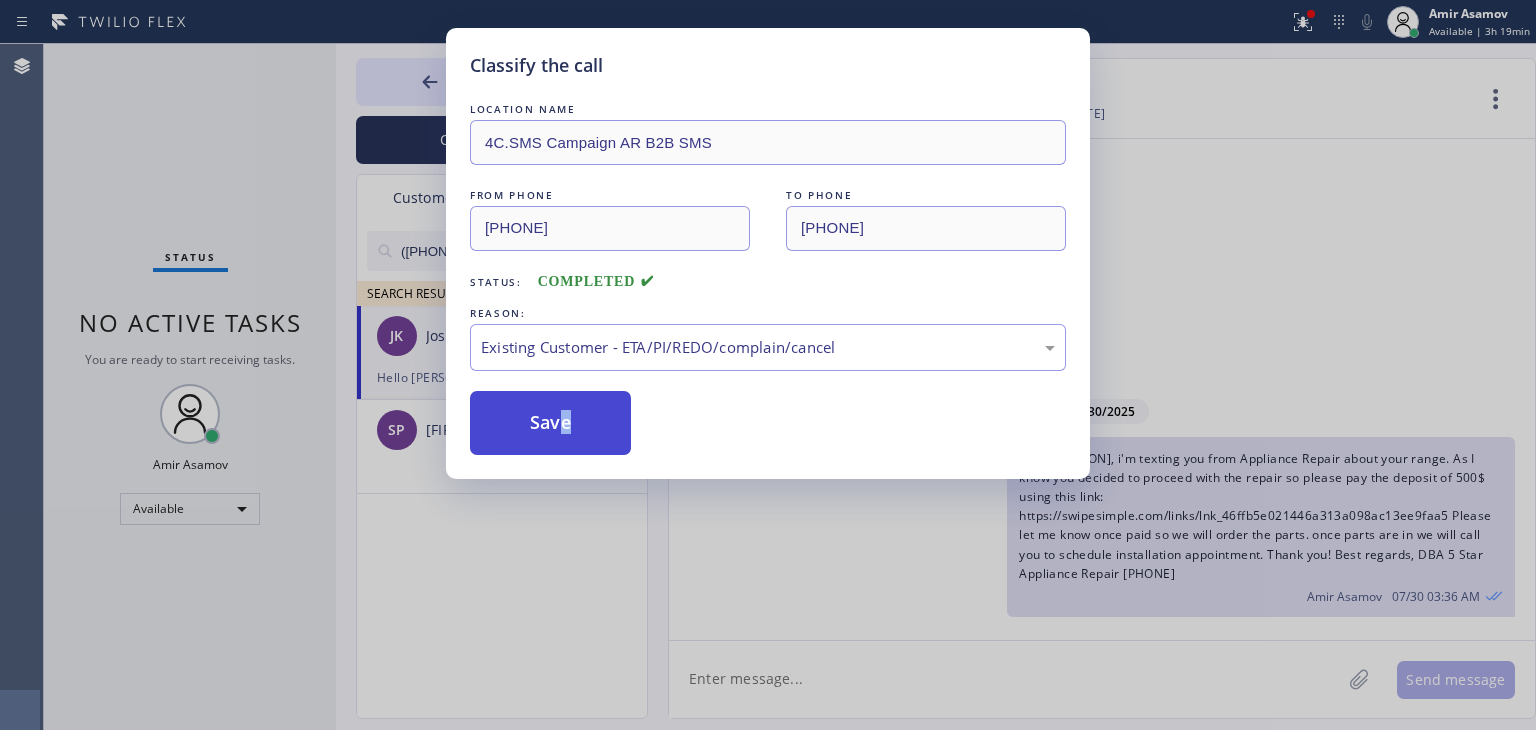 click on "Save" at bounding box center (550, 423) 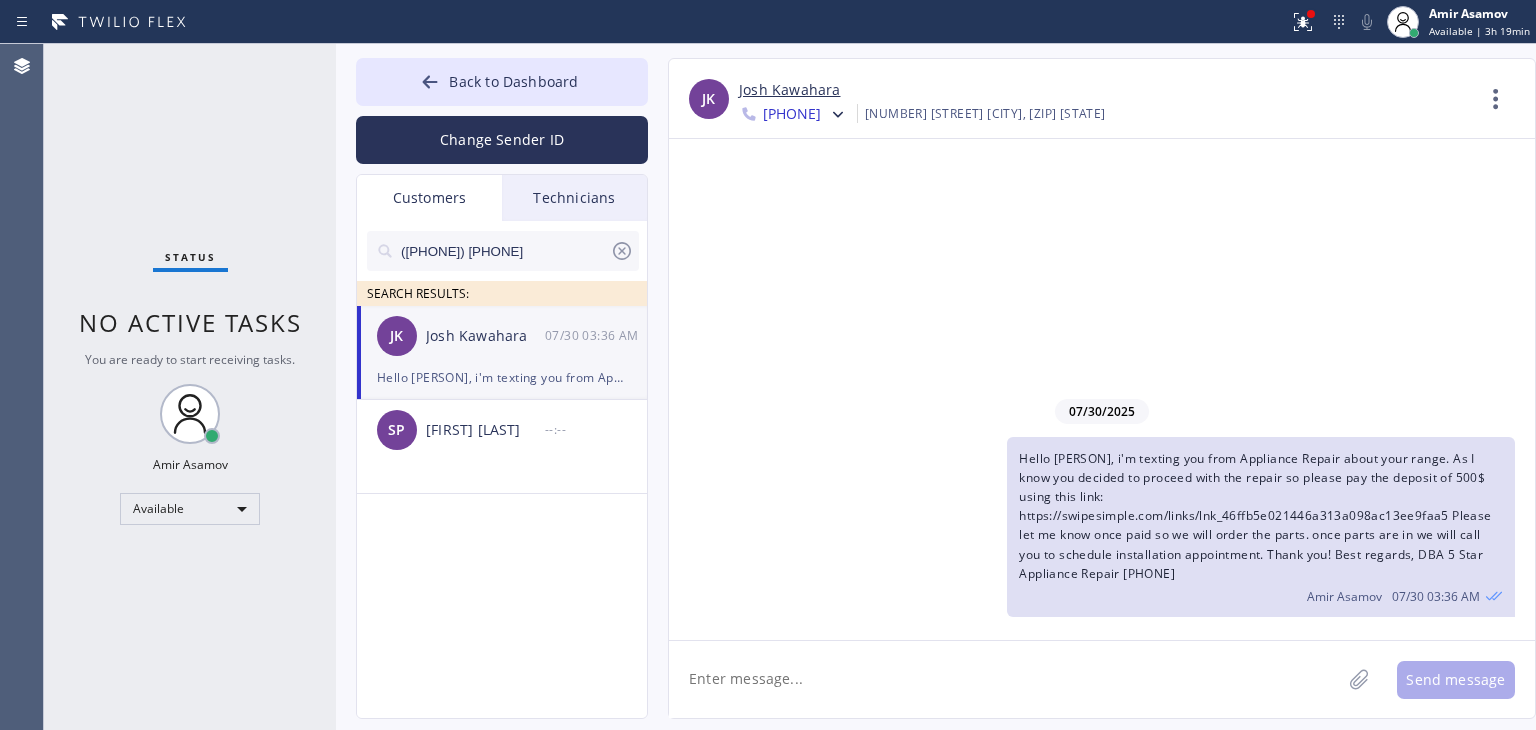 click 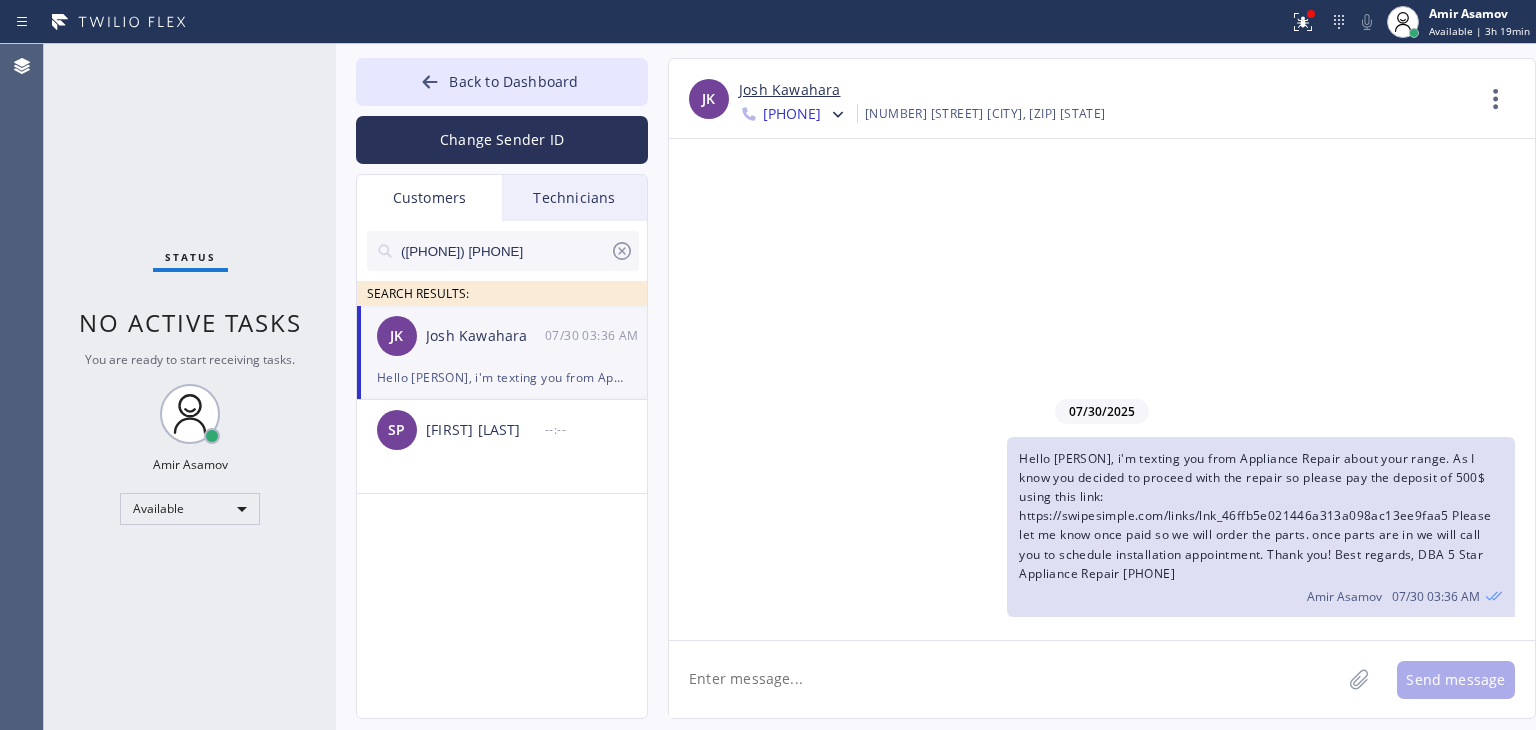 type 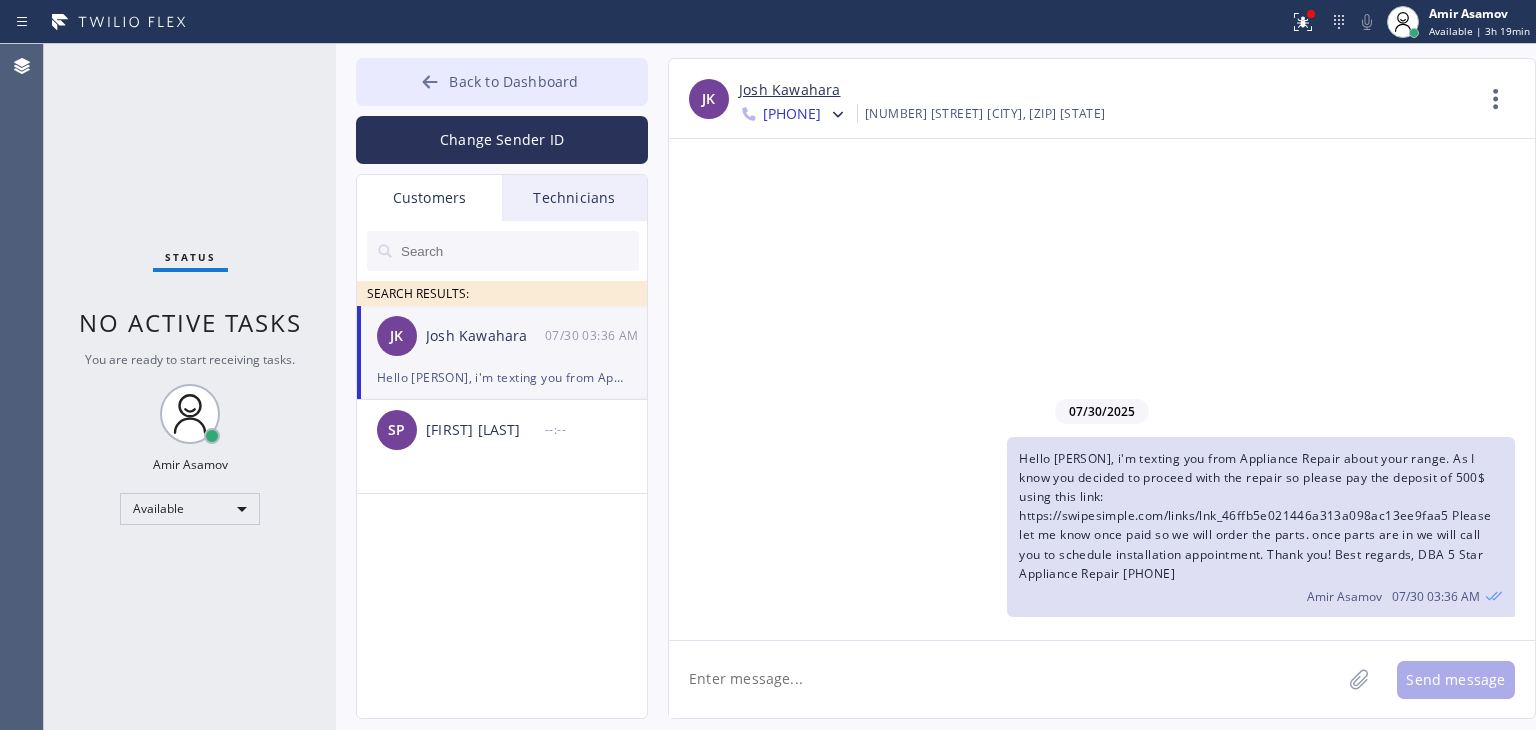 click on "Back to Dashboard" at bounding box center [502, 82] 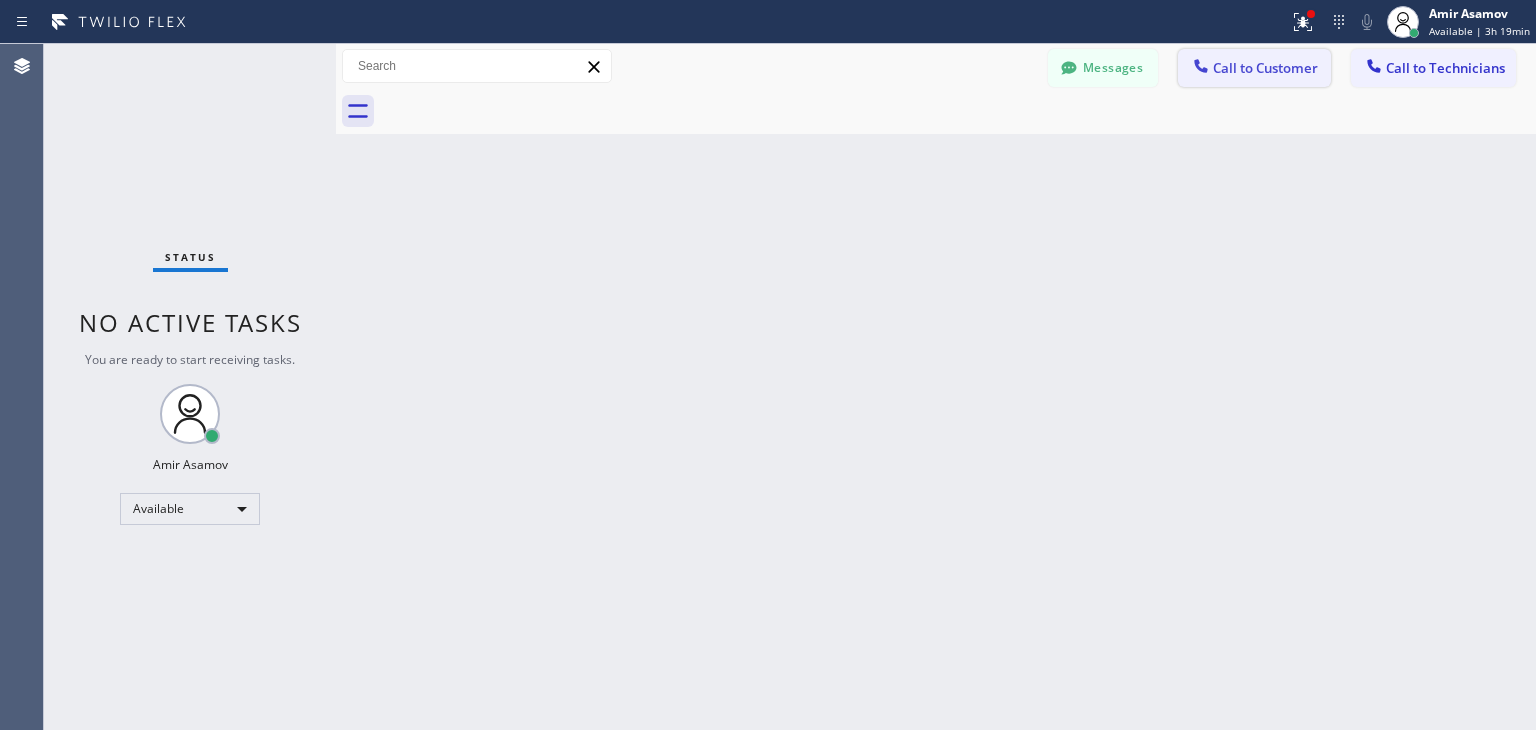 click on "Call to Customer" at bounding box center [1265, 68] 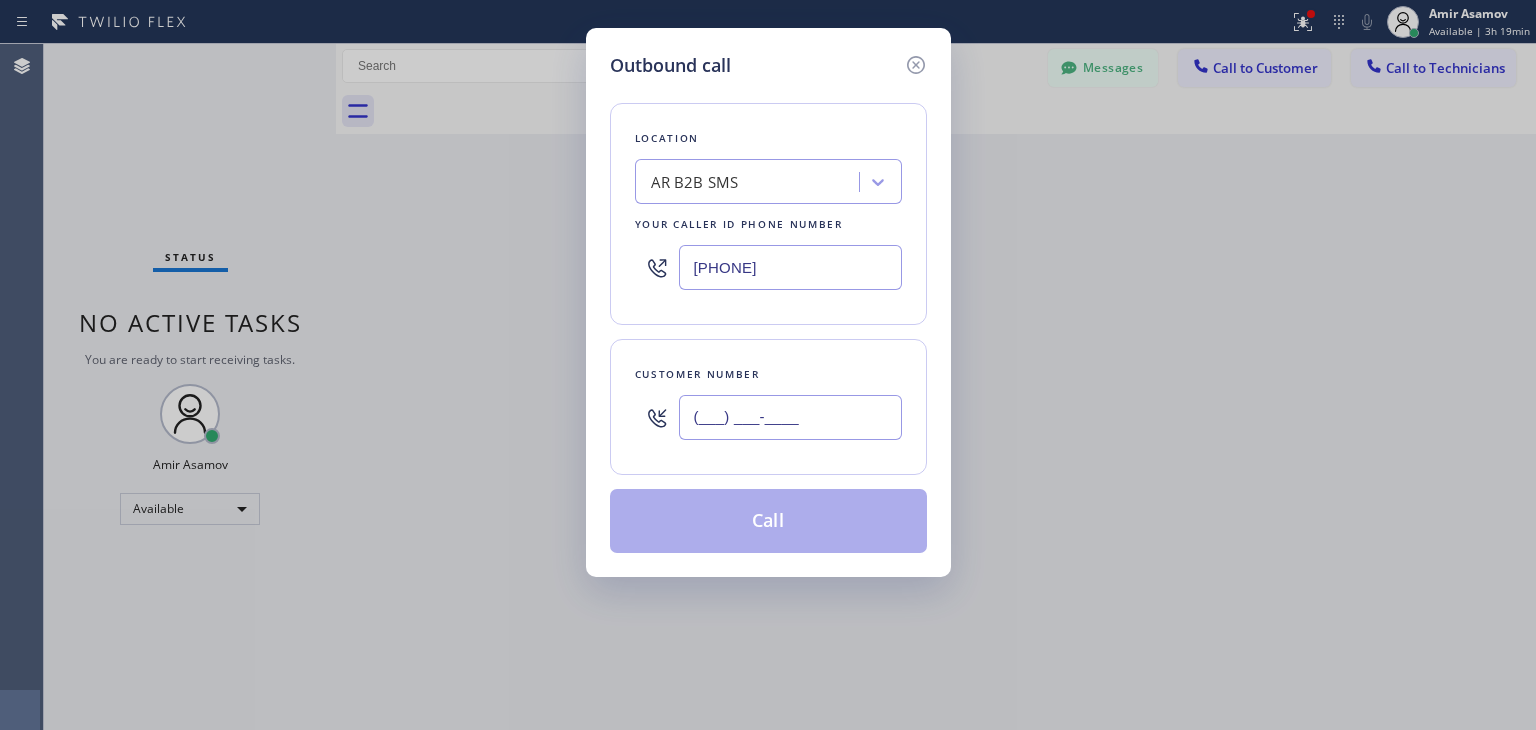 click on "(___) ___-____" at bounding box center (790, 417) 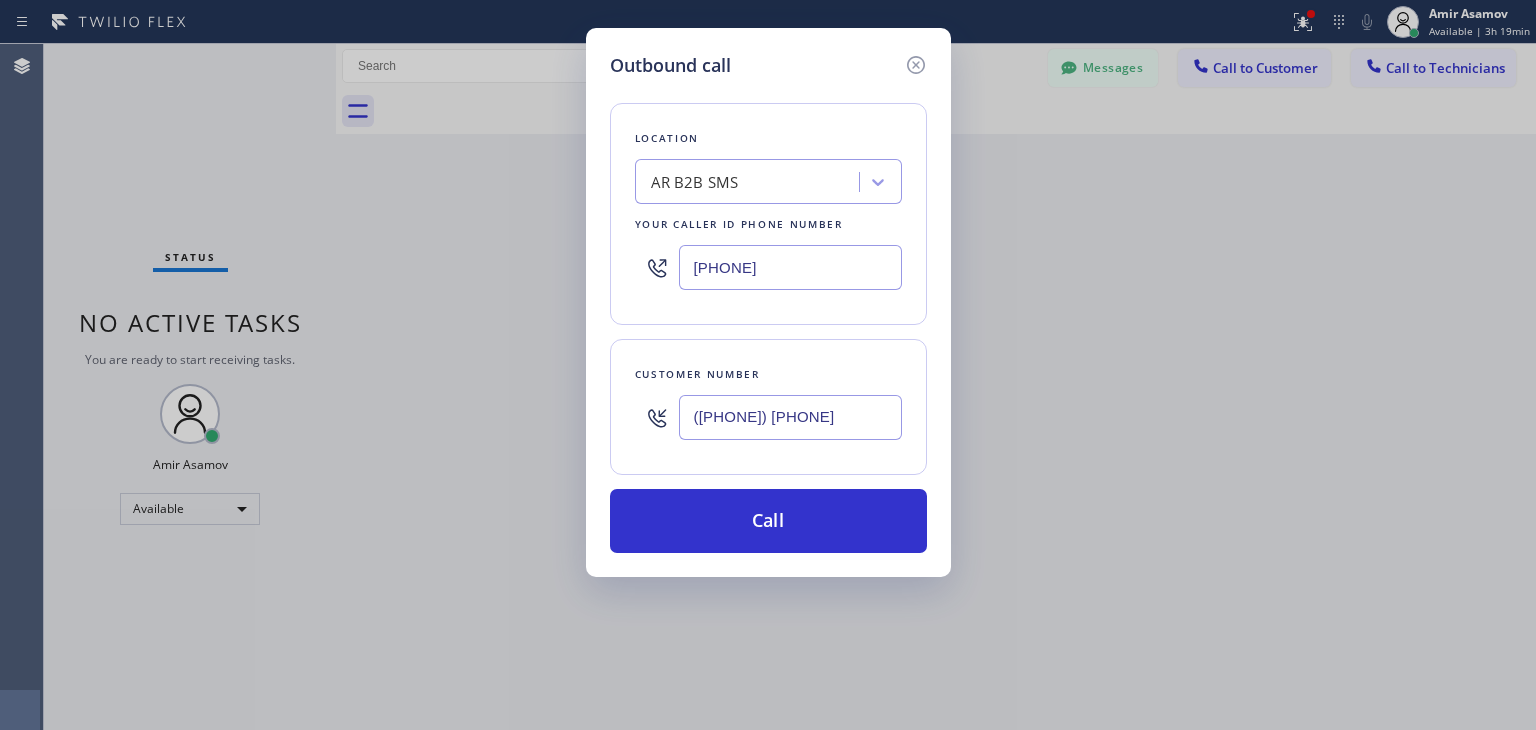 type on "([PHONE]) [PHONE]" 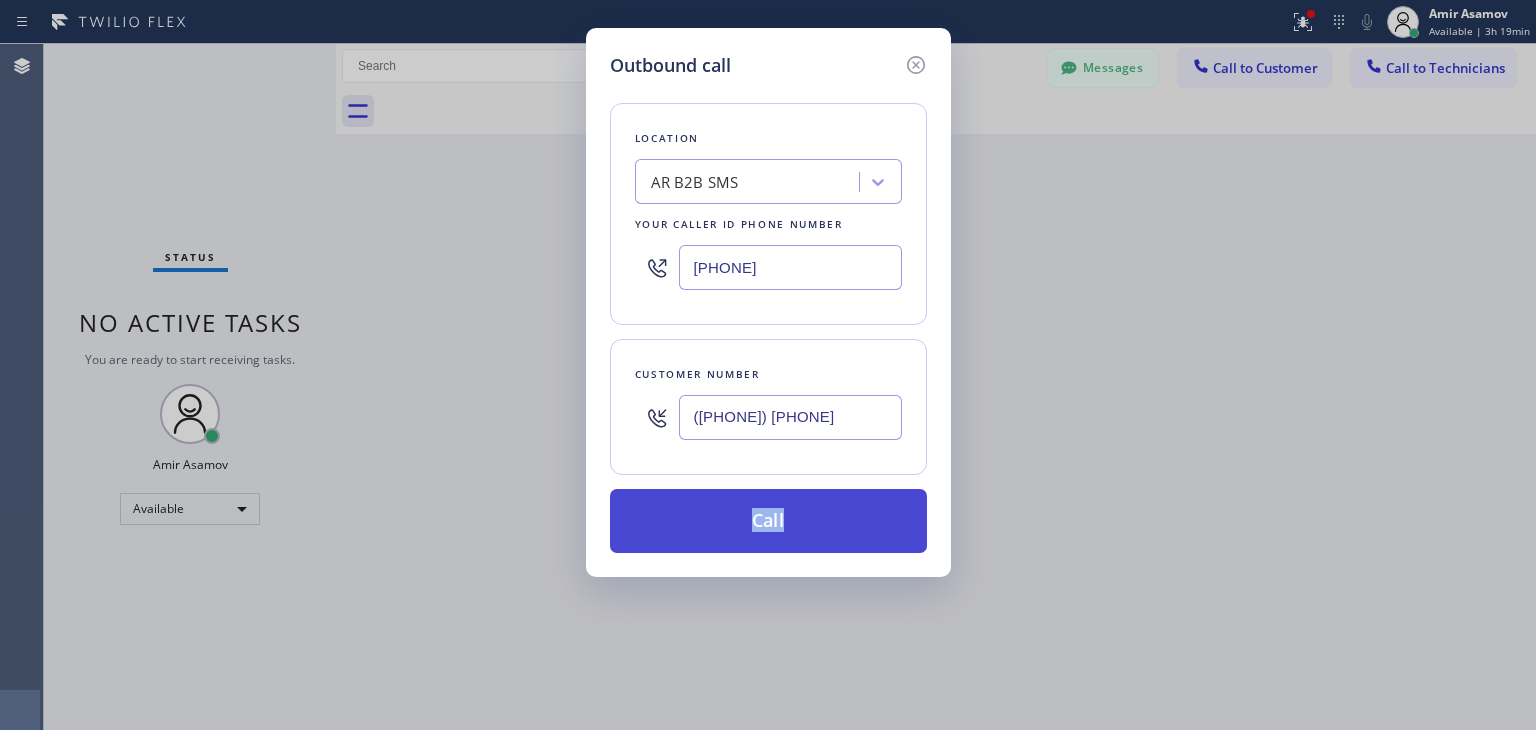 drag, startPoint x: 829, startPoint y: 480, endPoint x: 816, endPoint y: 521, distance: 43.011627 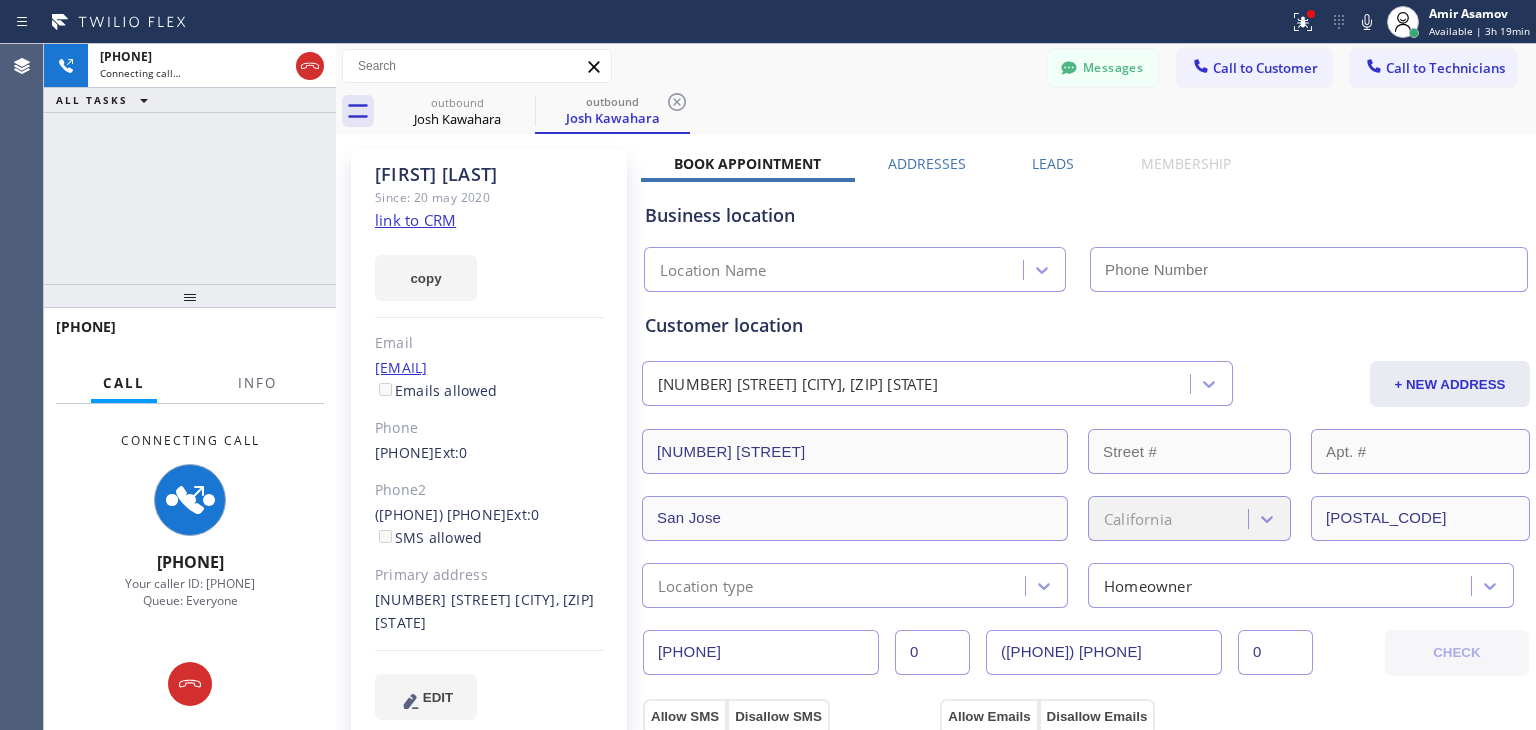 type on "[PHONE]" 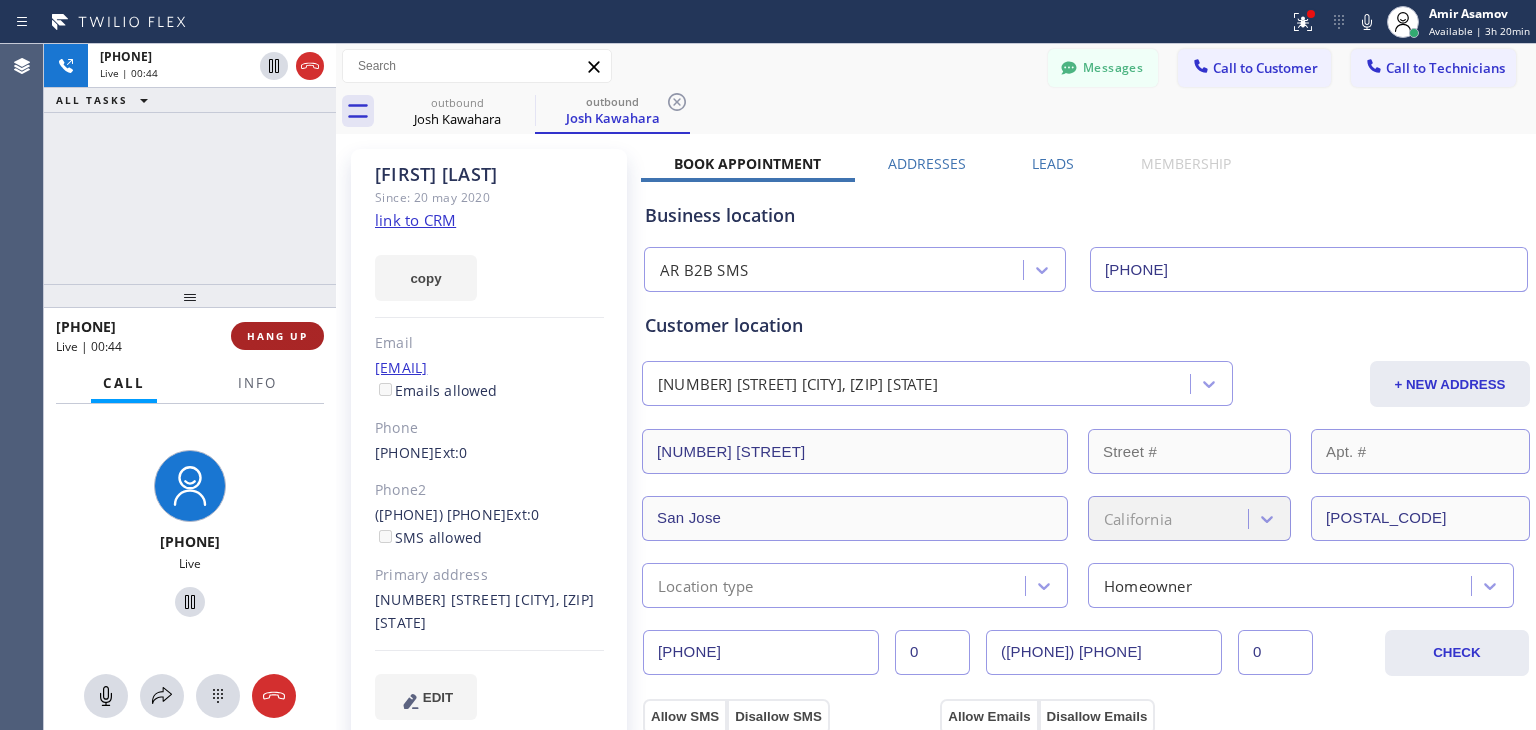 click on "HANG UP" at bounding box center (277, 336) 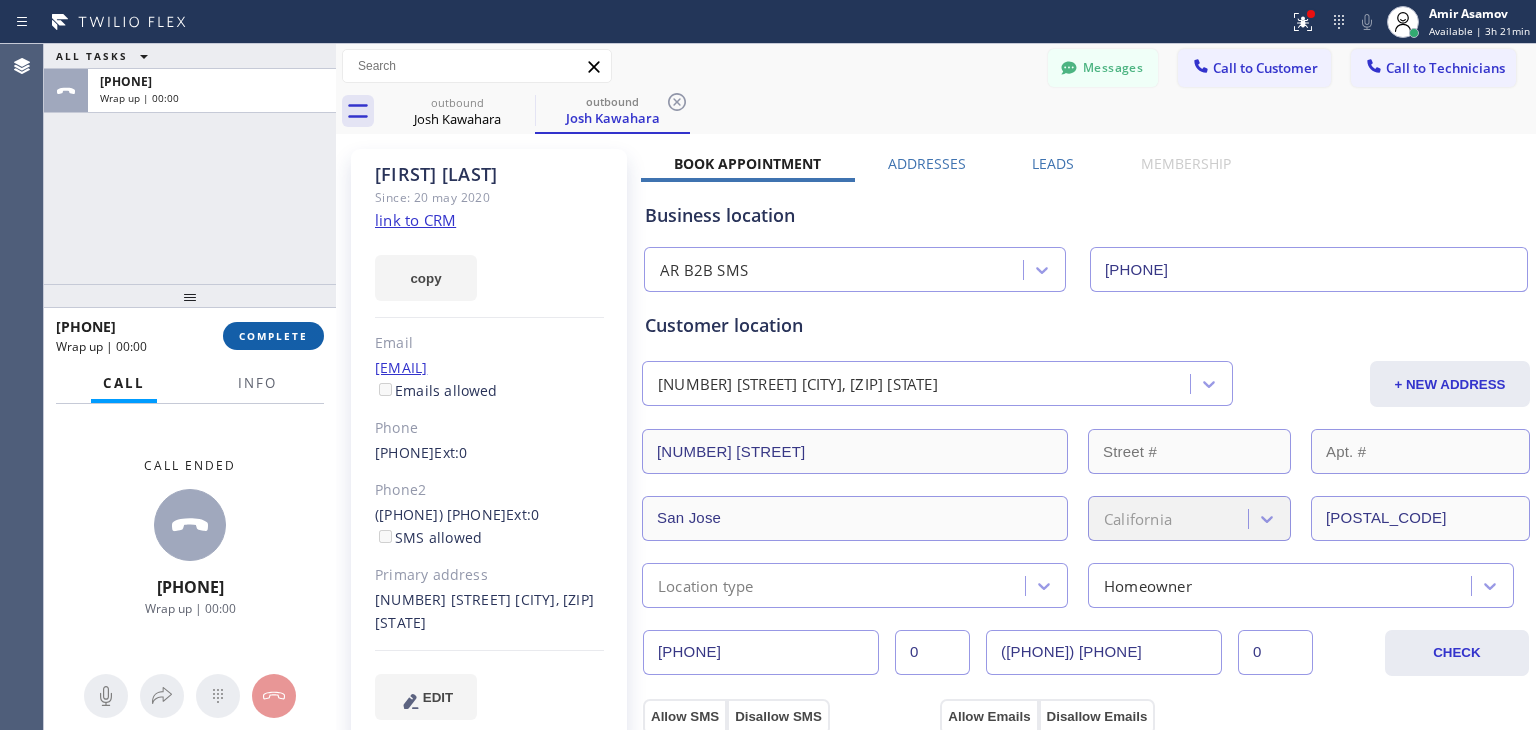 click on "COMPLETE" at bounding box center [273, 336] 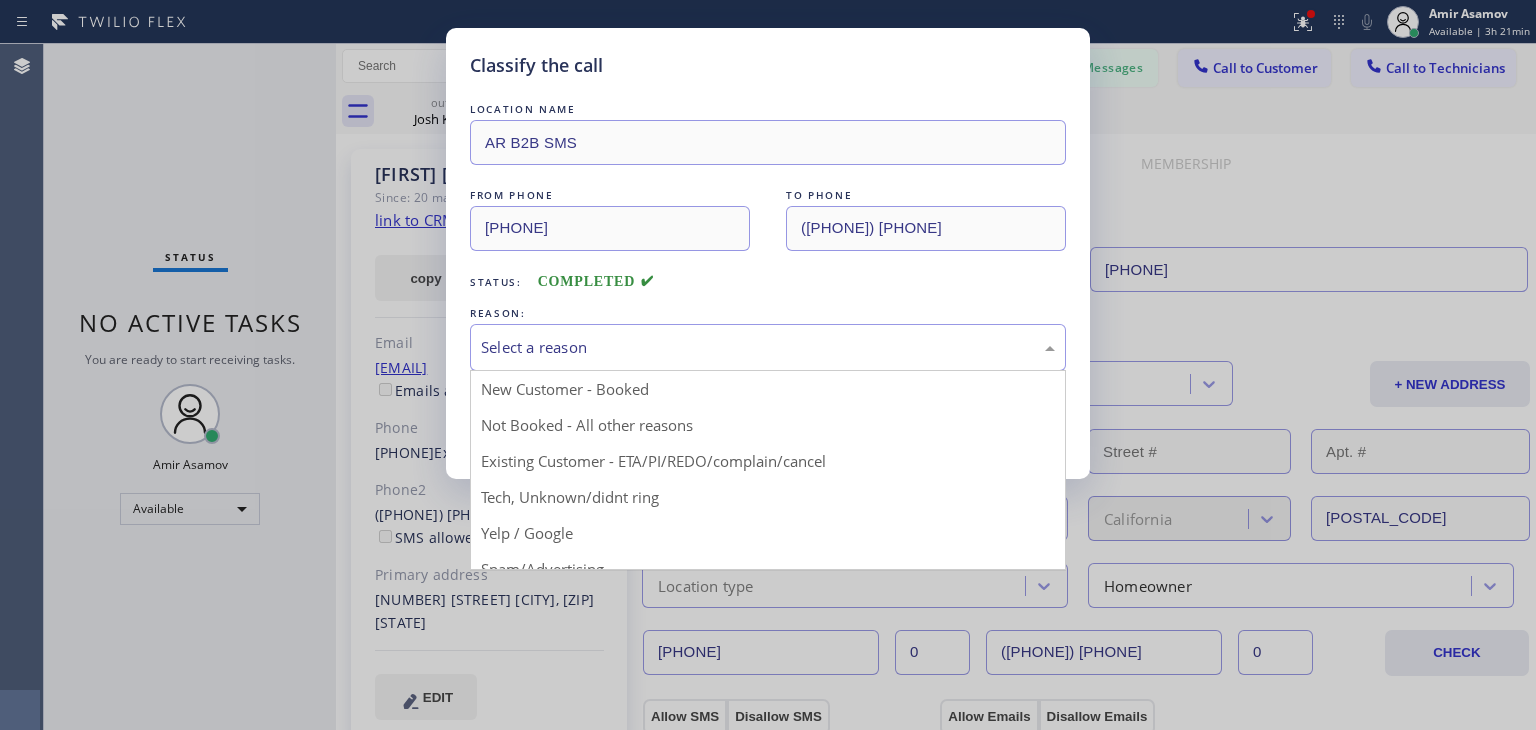 click on "Select a reason" at bounding box center (768, 347) 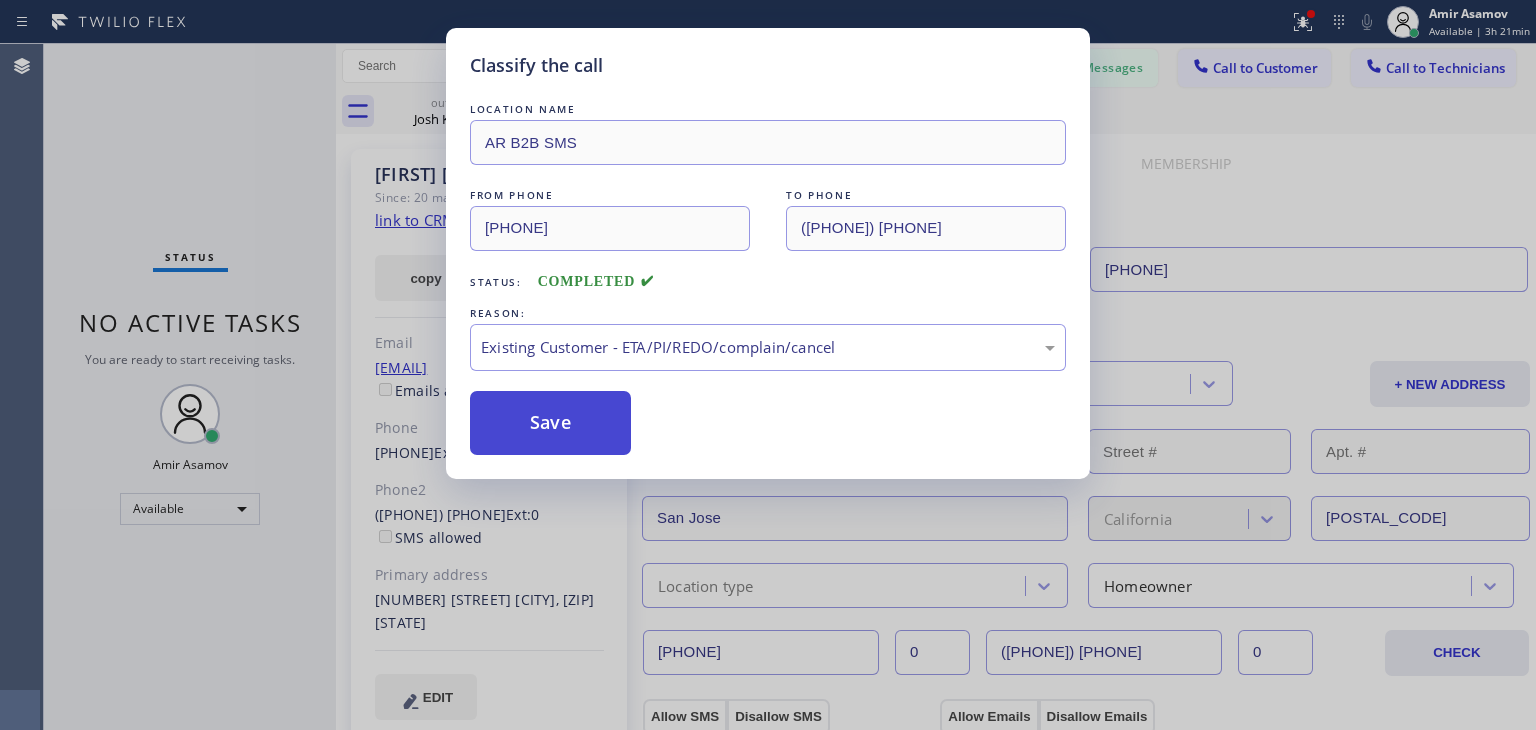 click on "Save" at bounding box center (550, 423) 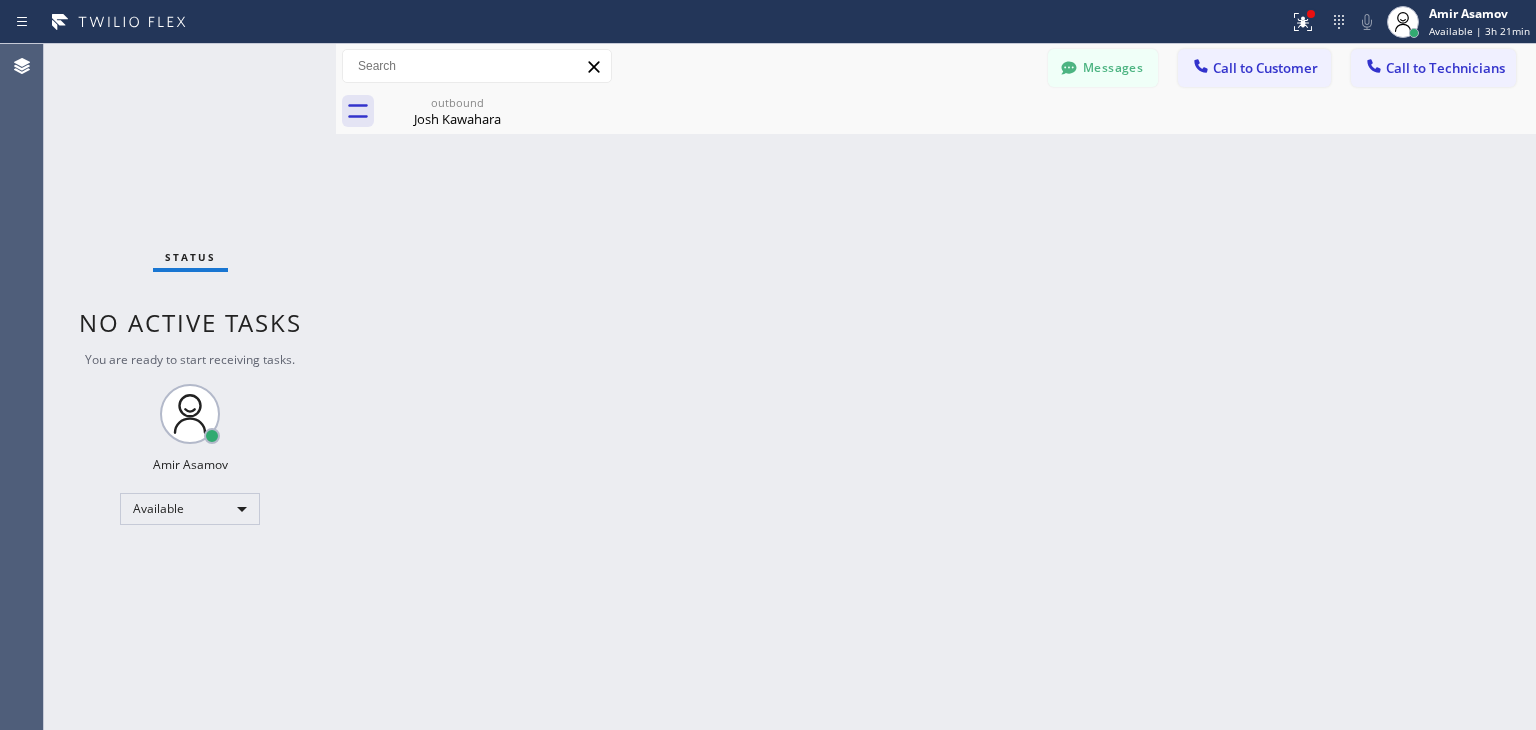 click on "Call to Customer" at bounding box center (1265, 68) 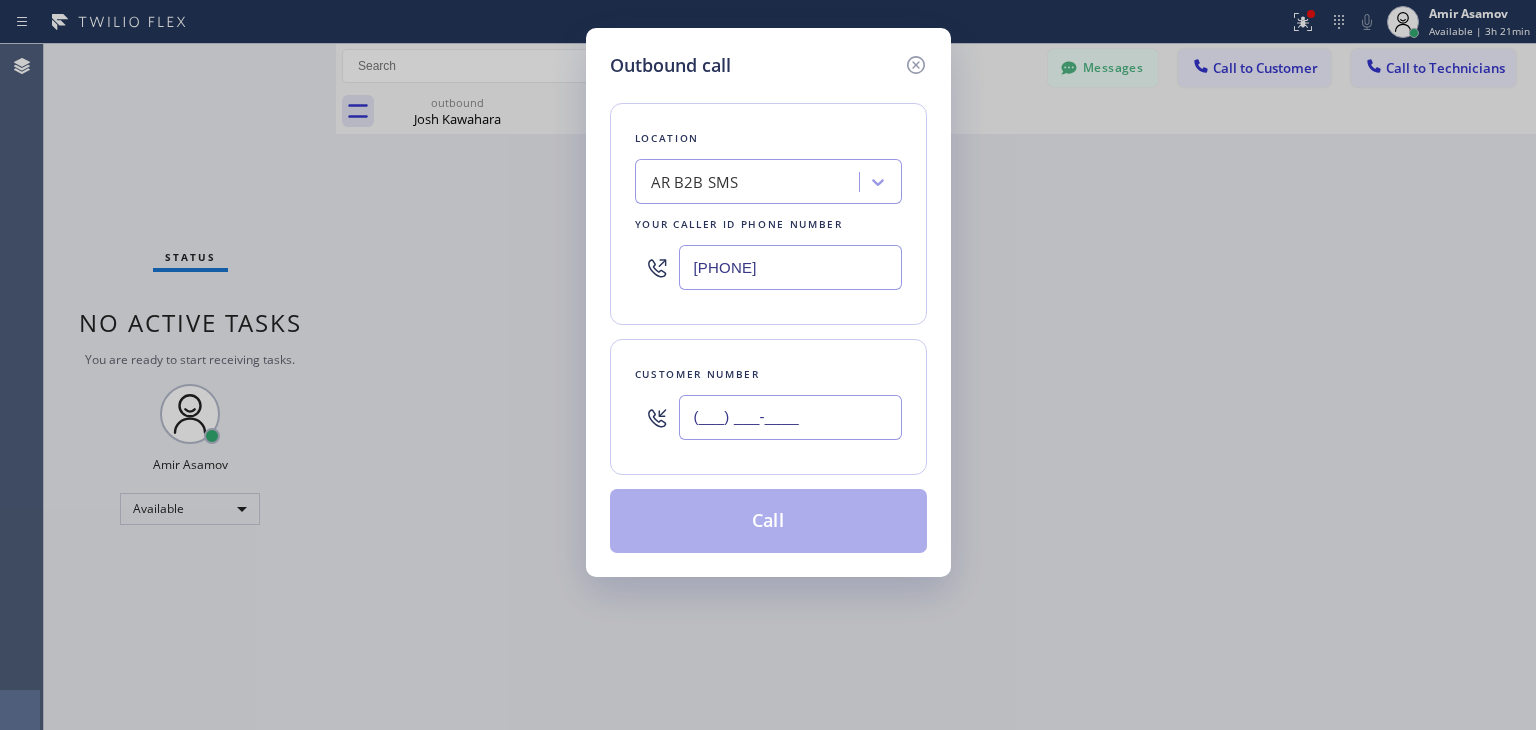 click on "(___) ___-____" at bounding box center [790, 417] 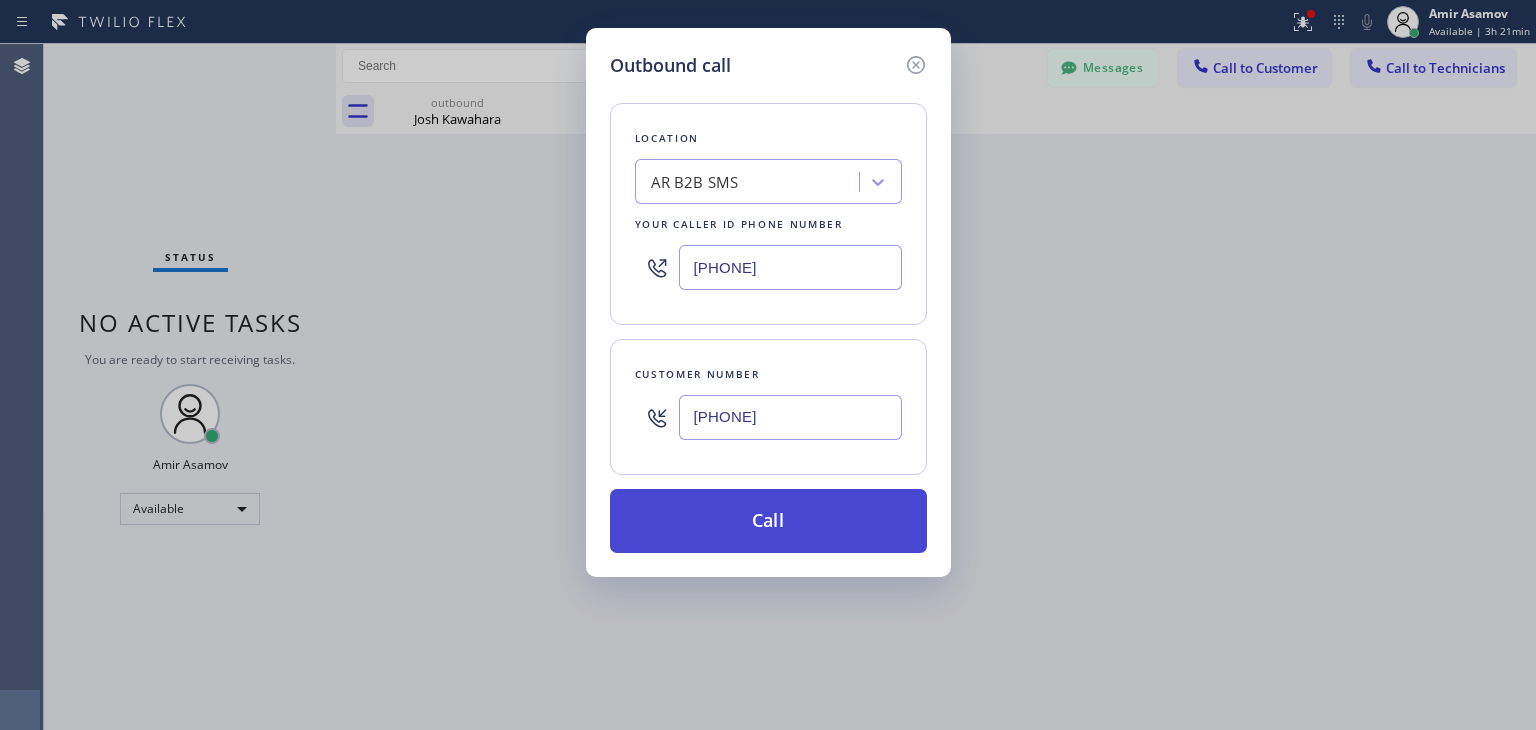 type on "[PHONE]" 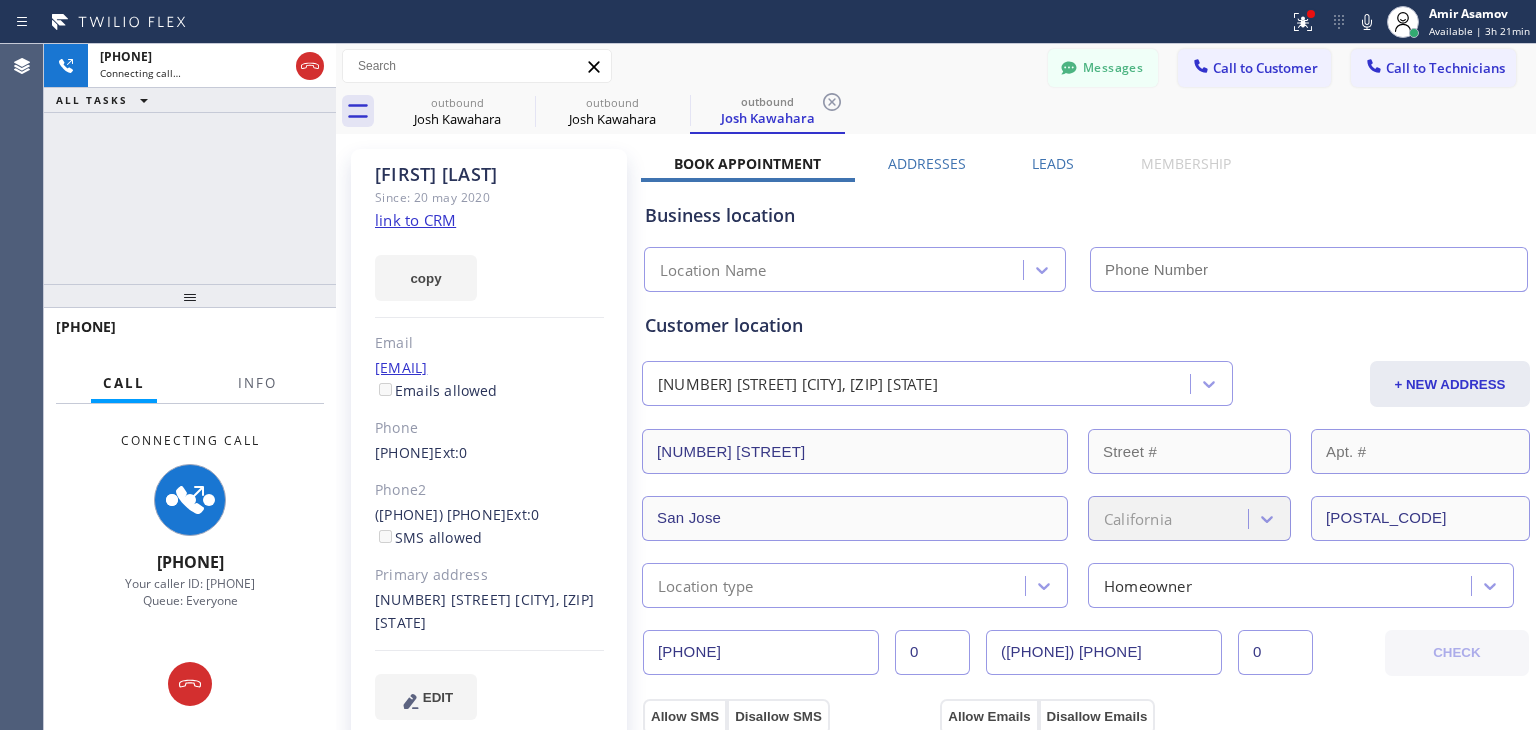 type on "[PHONE]" 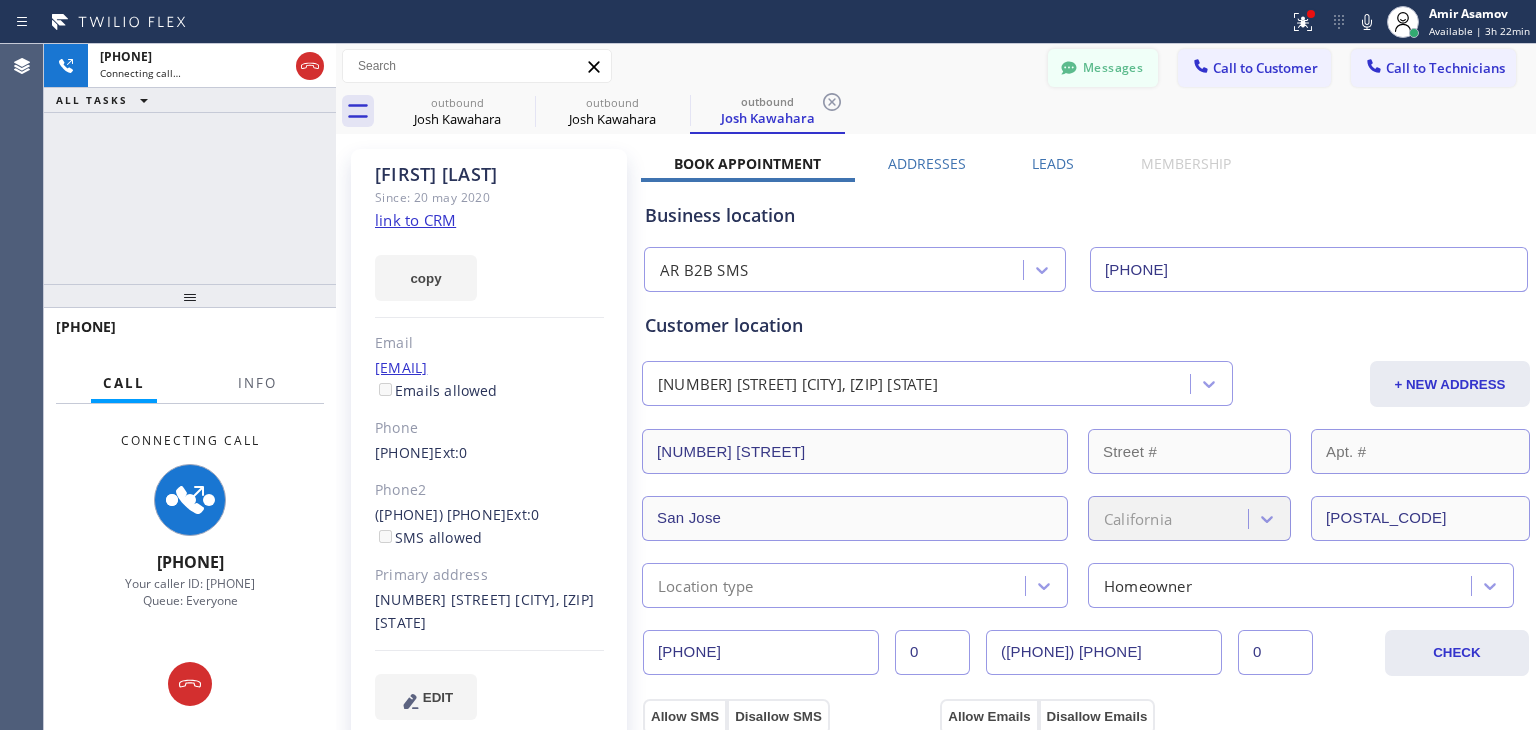 click on "Messages" at bounding box center (1103, 68) 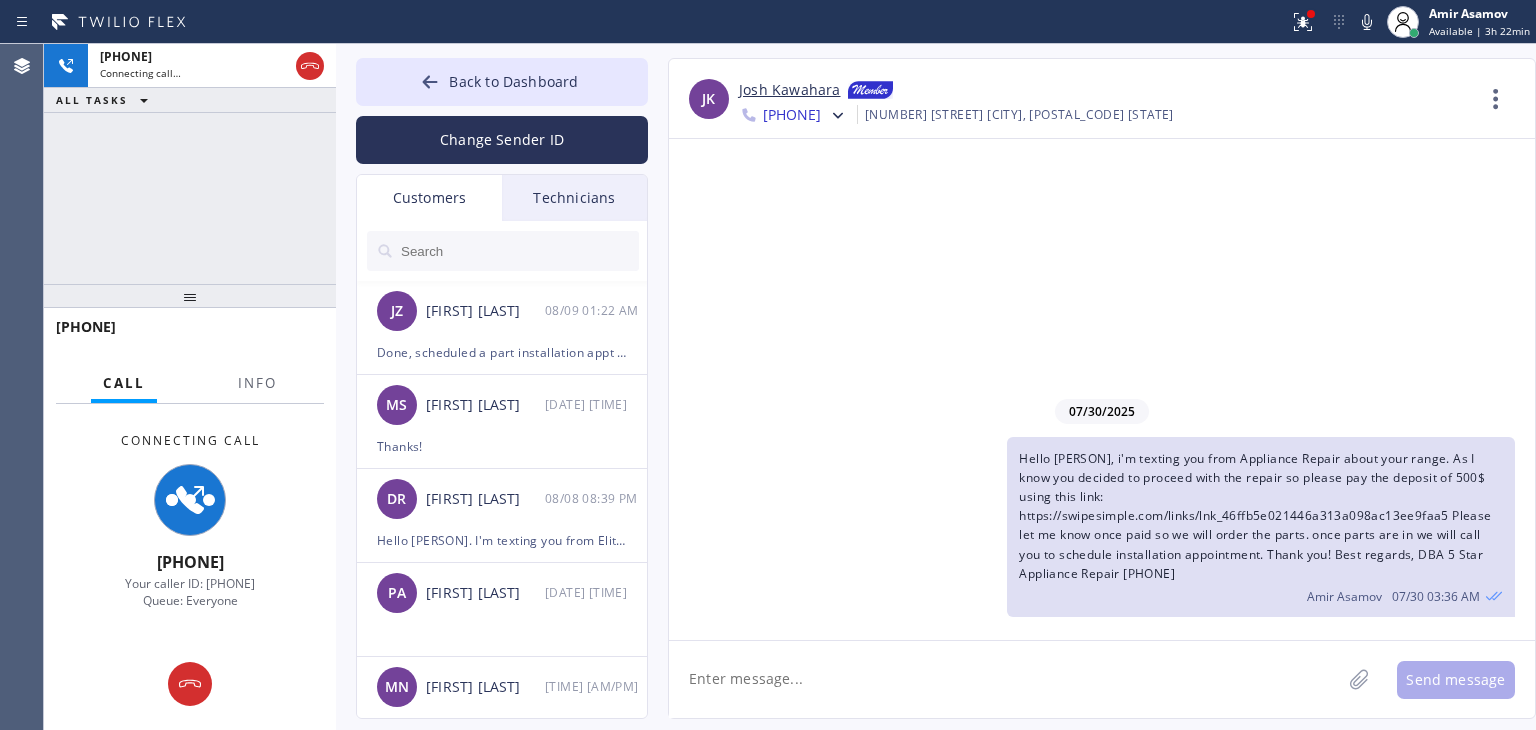 click 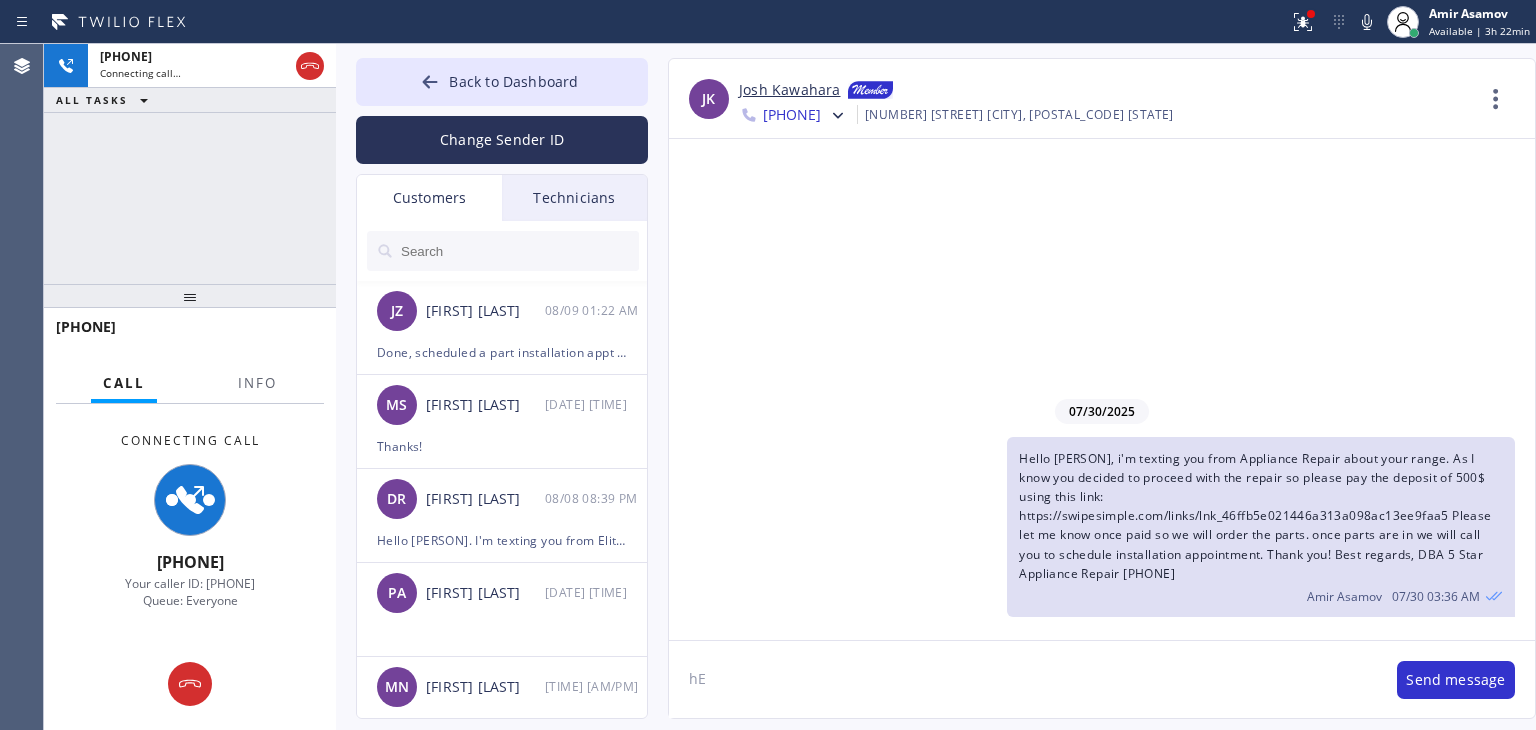 type on "h" 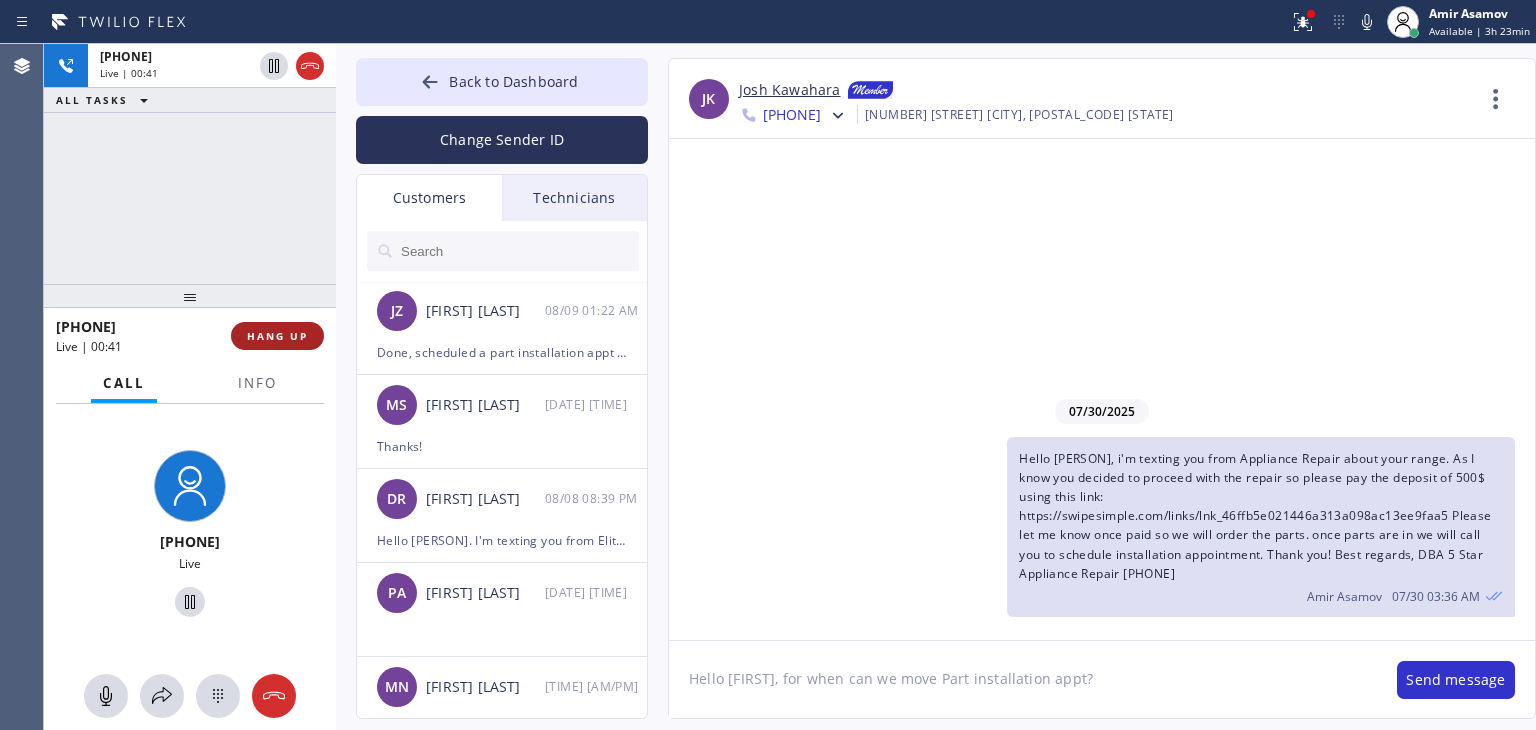click on "HANG UP" at bounding box center (277, 336) 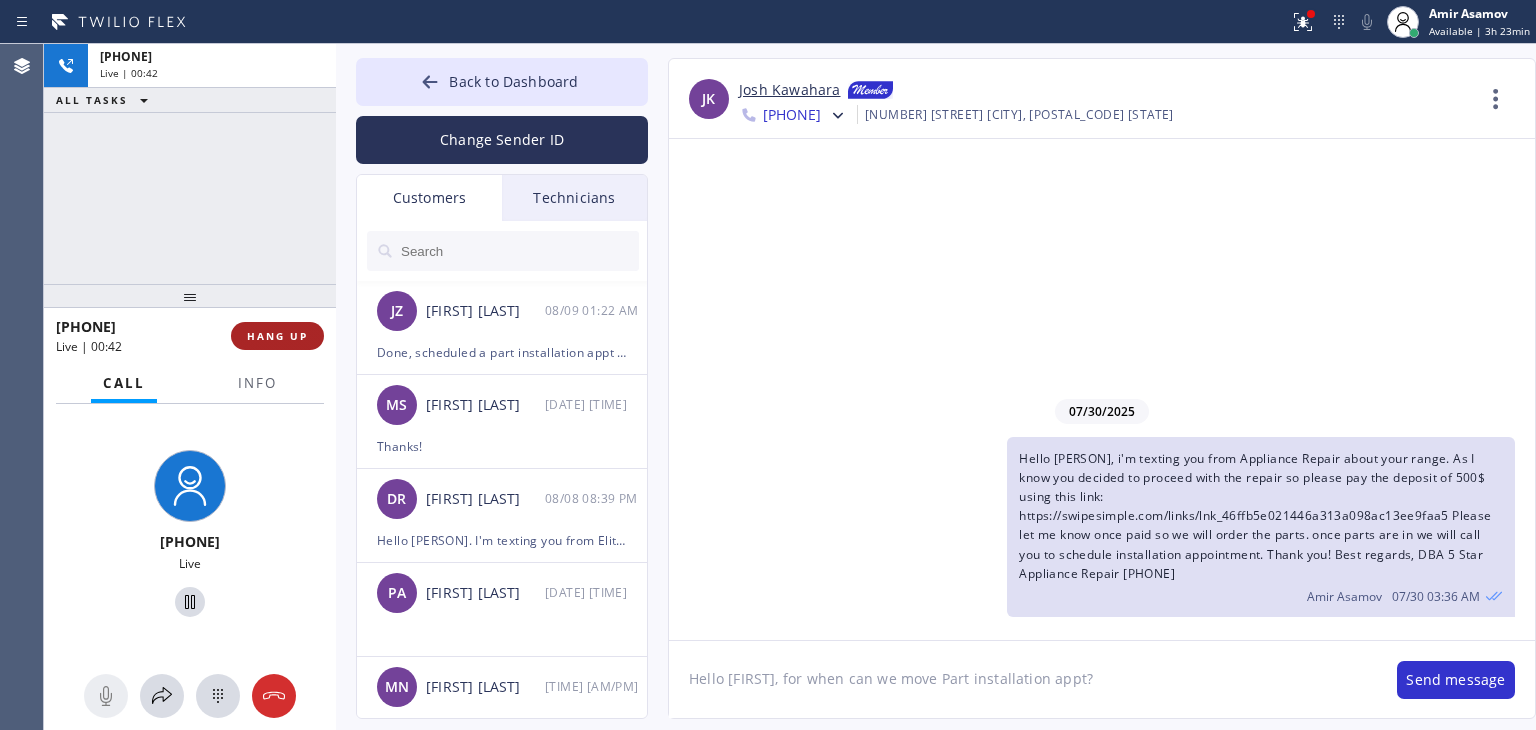 click on "HANG UP" at bounding box center [277, 336] 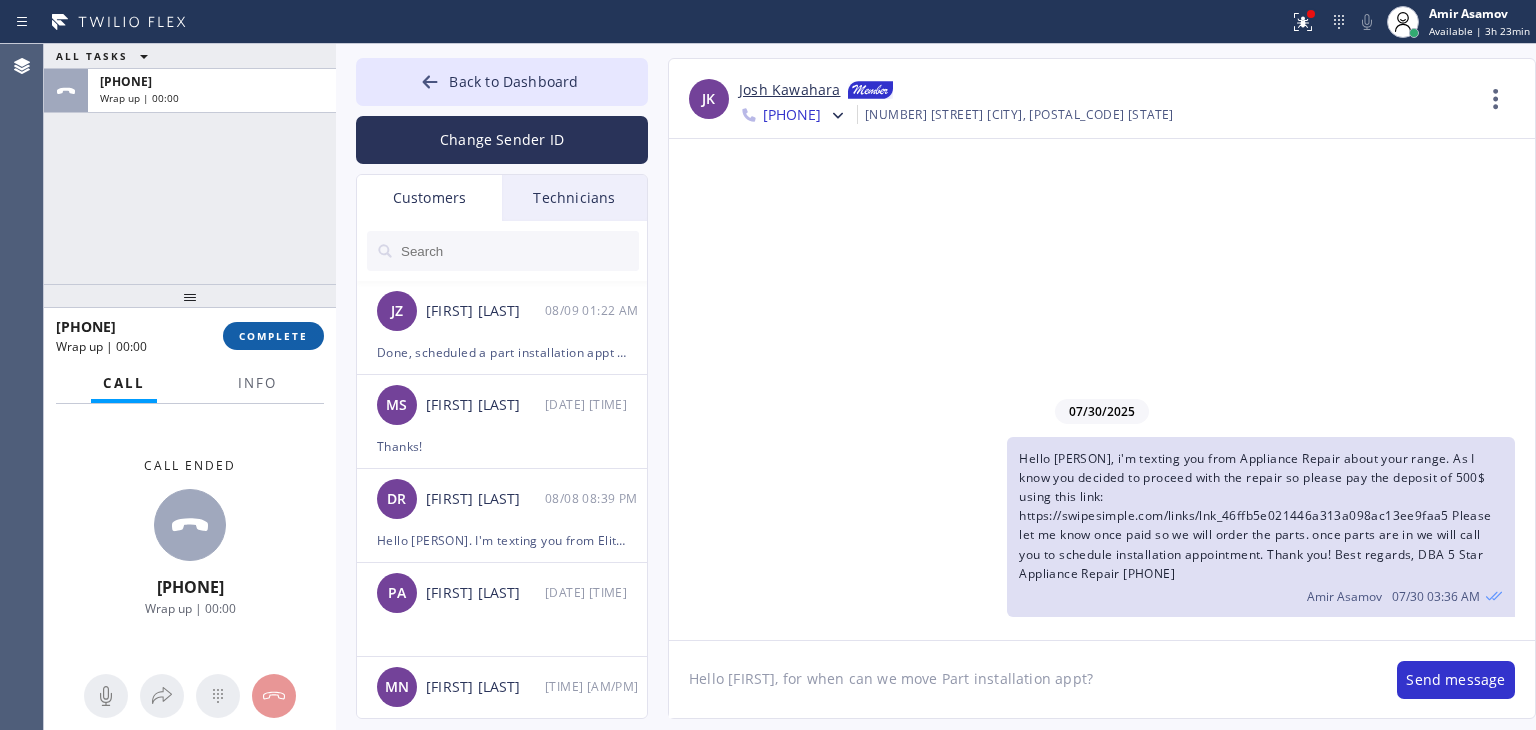 click on "COMPLETE" at bounding box center [273, 336] 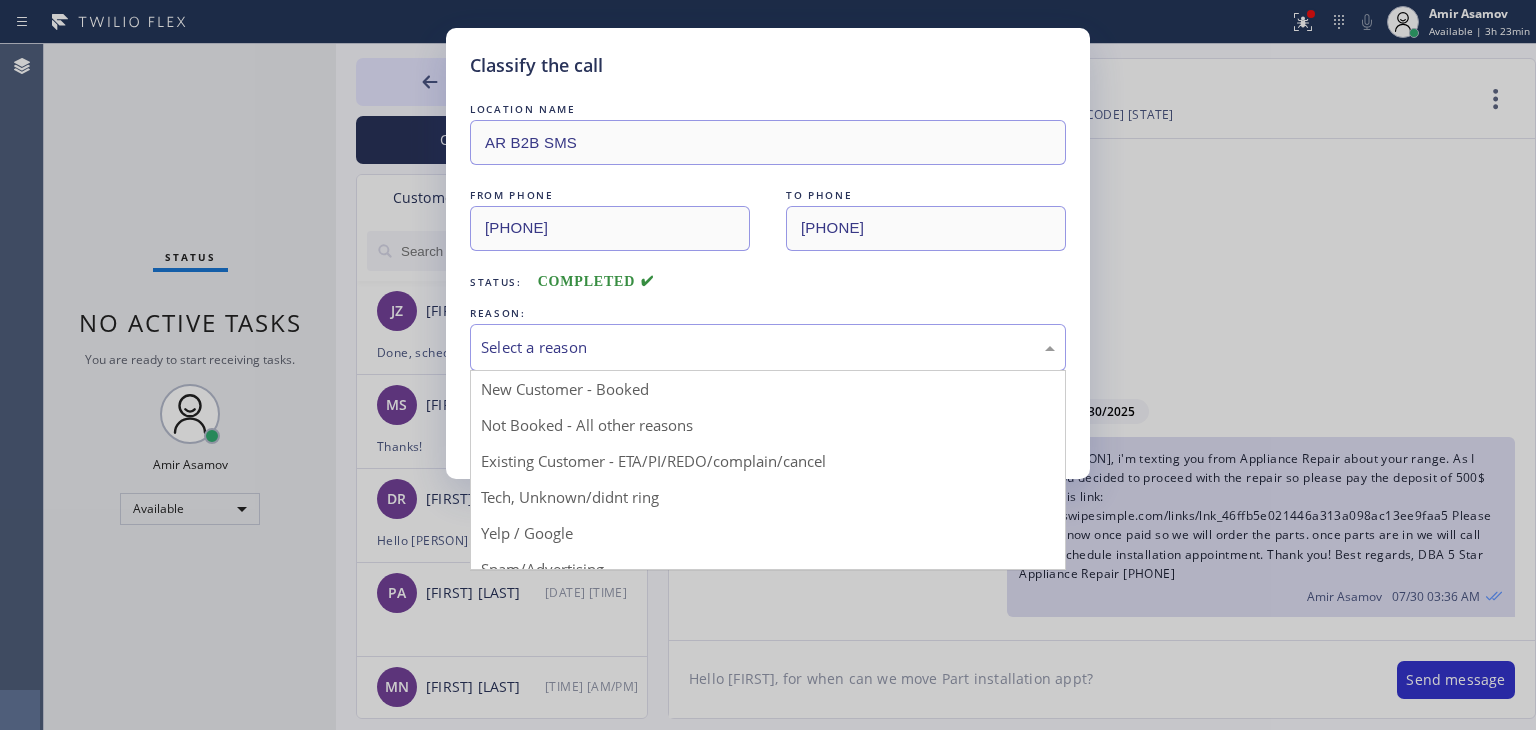 click on "Select a reason" at bounding box center [768, 347] 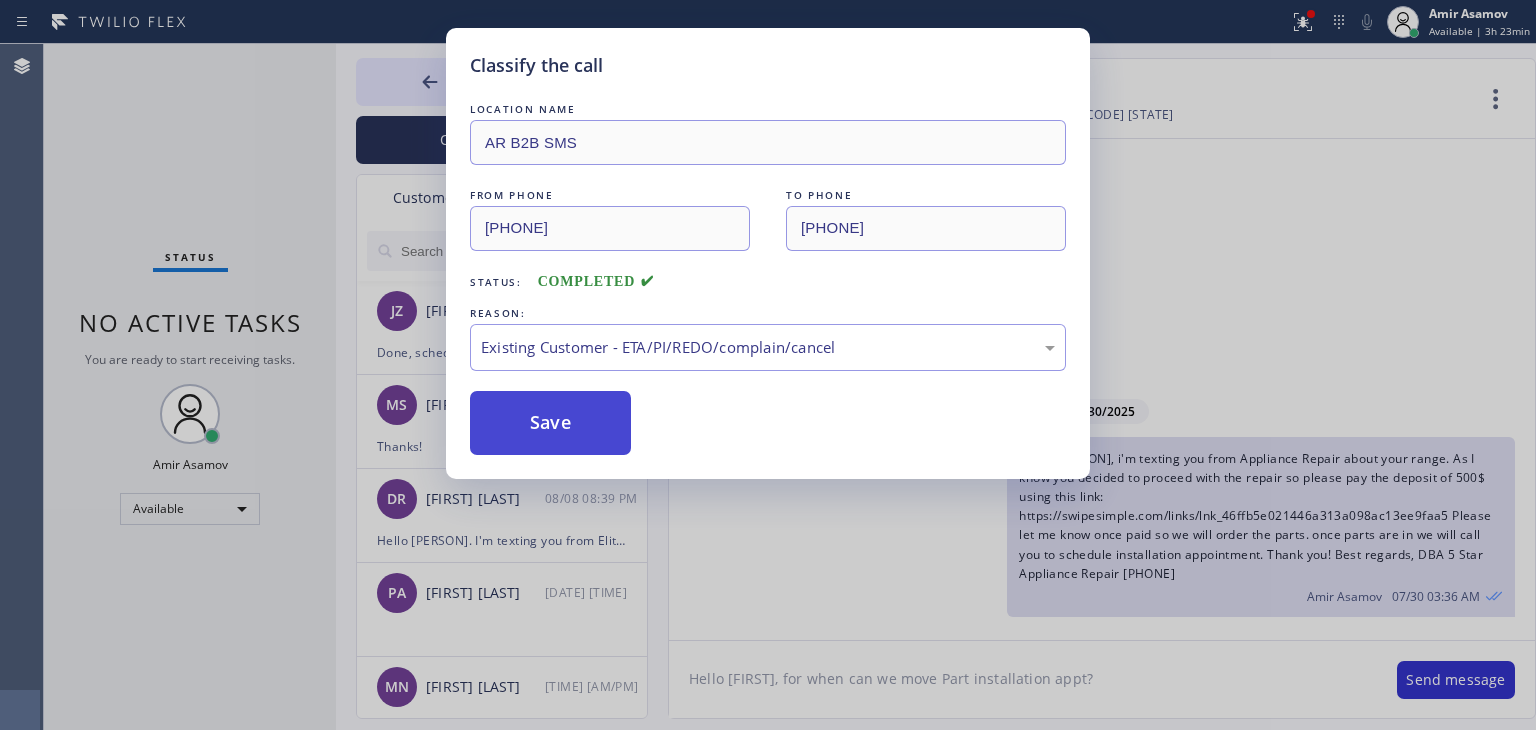click on "Save" at bounding box center [550, 423] 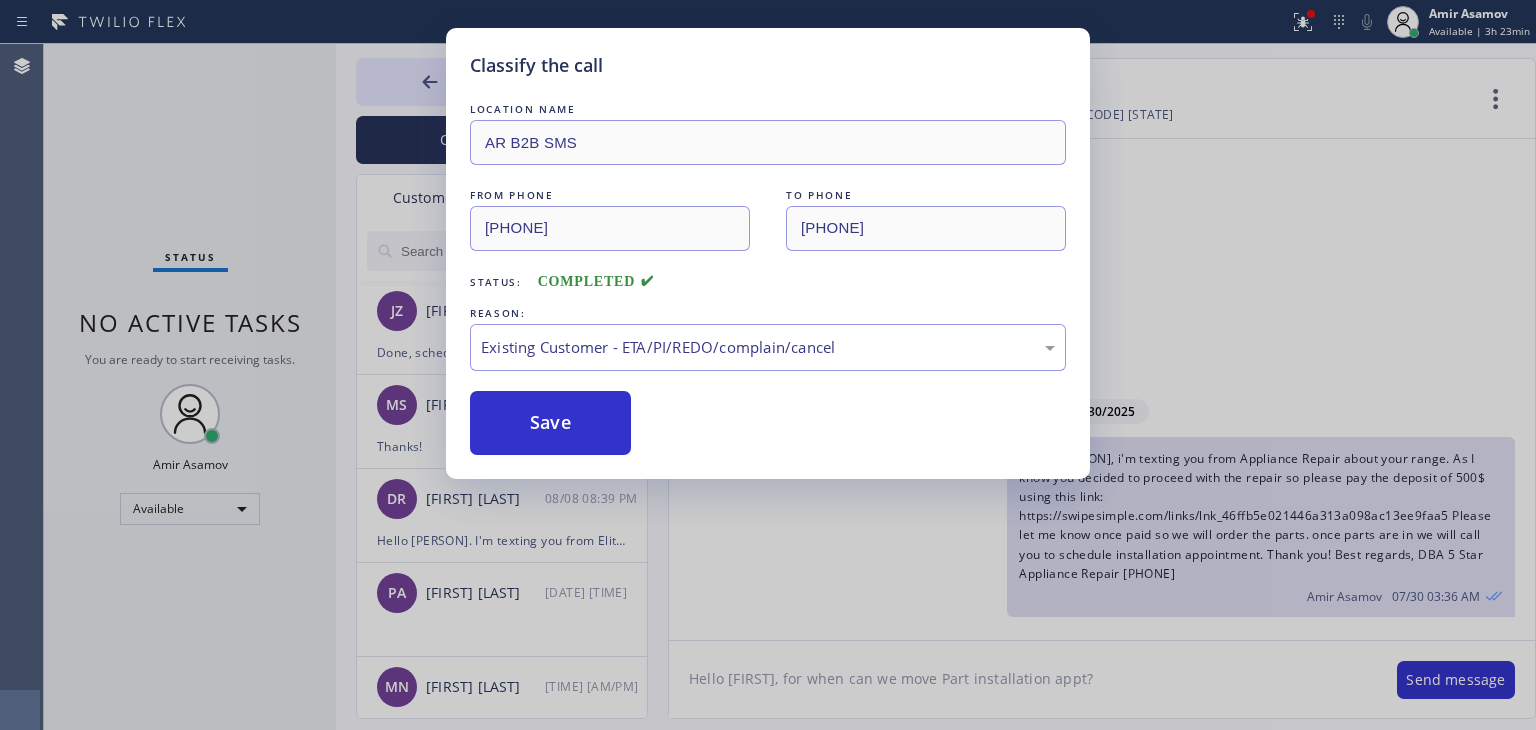 click on "Classify the call LOCATION NAME Viking Repair Service FROM PHONE [PHONE] TO PHONE [PHONE] Status: COMPLETED REASON: Existing Customer - ETA/PI/REDO/complain/cancel Save Classify the call LOCATION NAME Viking Repair Service FROM PHONE [PHONE] TO PHONE [PHONE] Status: COMPLETED REASON: Existing Customer - ETA/PI/REDO/complain/cancel Save Classify the call LOCATION NAME 4B2.Paid SubzeroCare.online (San Diego, Google Ads) FROM PHONE [PHONE] TO PHONE [PHONE] Status: COMPLETED REASON: Existing Customer - ETA/PI/REDO/complain/cancel Save Classify the call LOCATION NAME AR B2B SMS FROM PHONE [PHONE] TO PHONE [PHONE] Status: COMPLETED REASON: Existing Customer - ETA/PI/REDO/complain/cancel Save Classify the call LOCATION NAME AR B2B SMS FROM PHONE [PHONE] TO PHONE [PHONE] Status: COMPLETED REASON: Existing Customer - ETA/PI/REDO/complain/cancel Save Classify the call LOCATION NAME AR B2B SMS FROM PHONE [PHONE] TO PHONE:" at bounding box center [790, 387] 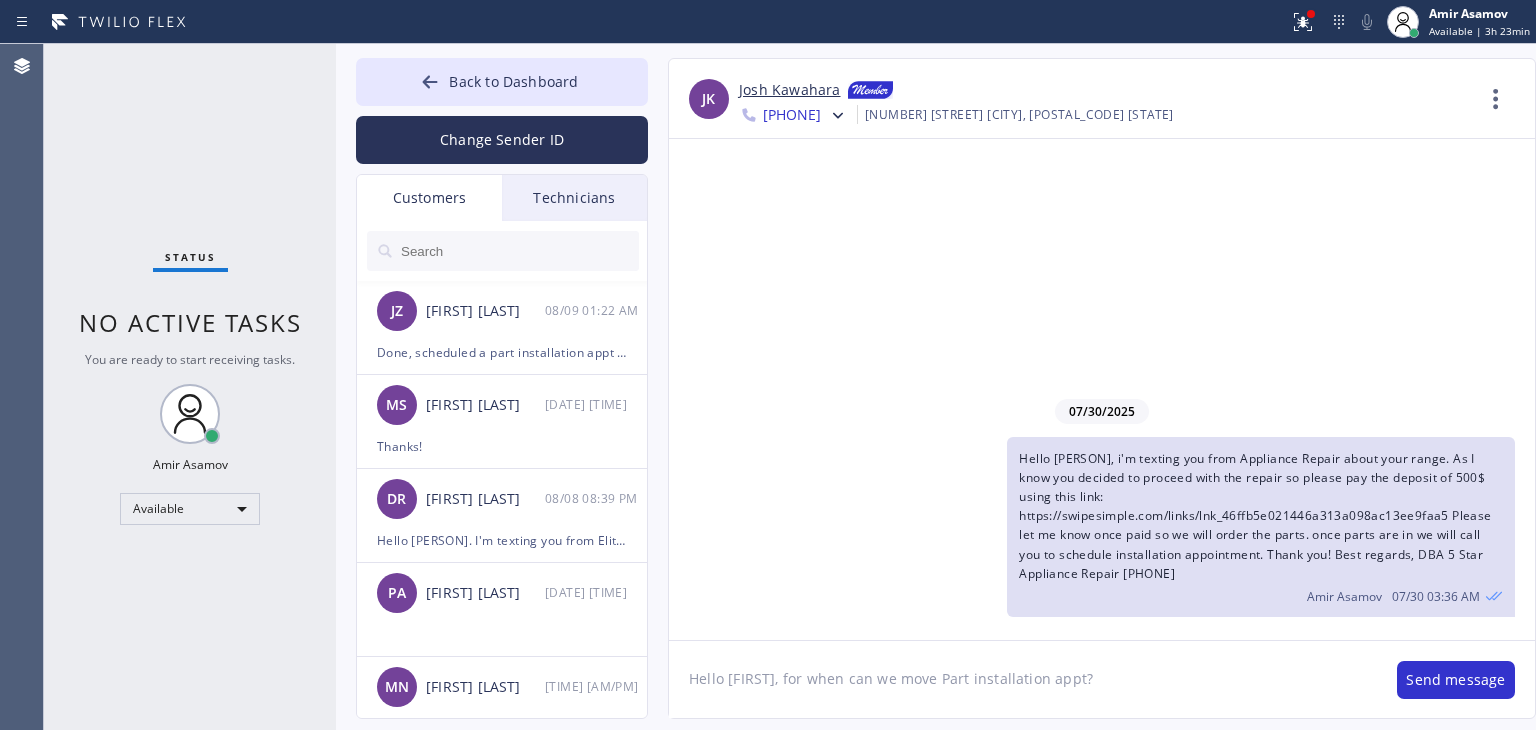 click on "Hello [FIRST], for when can we move Part installation appt?" 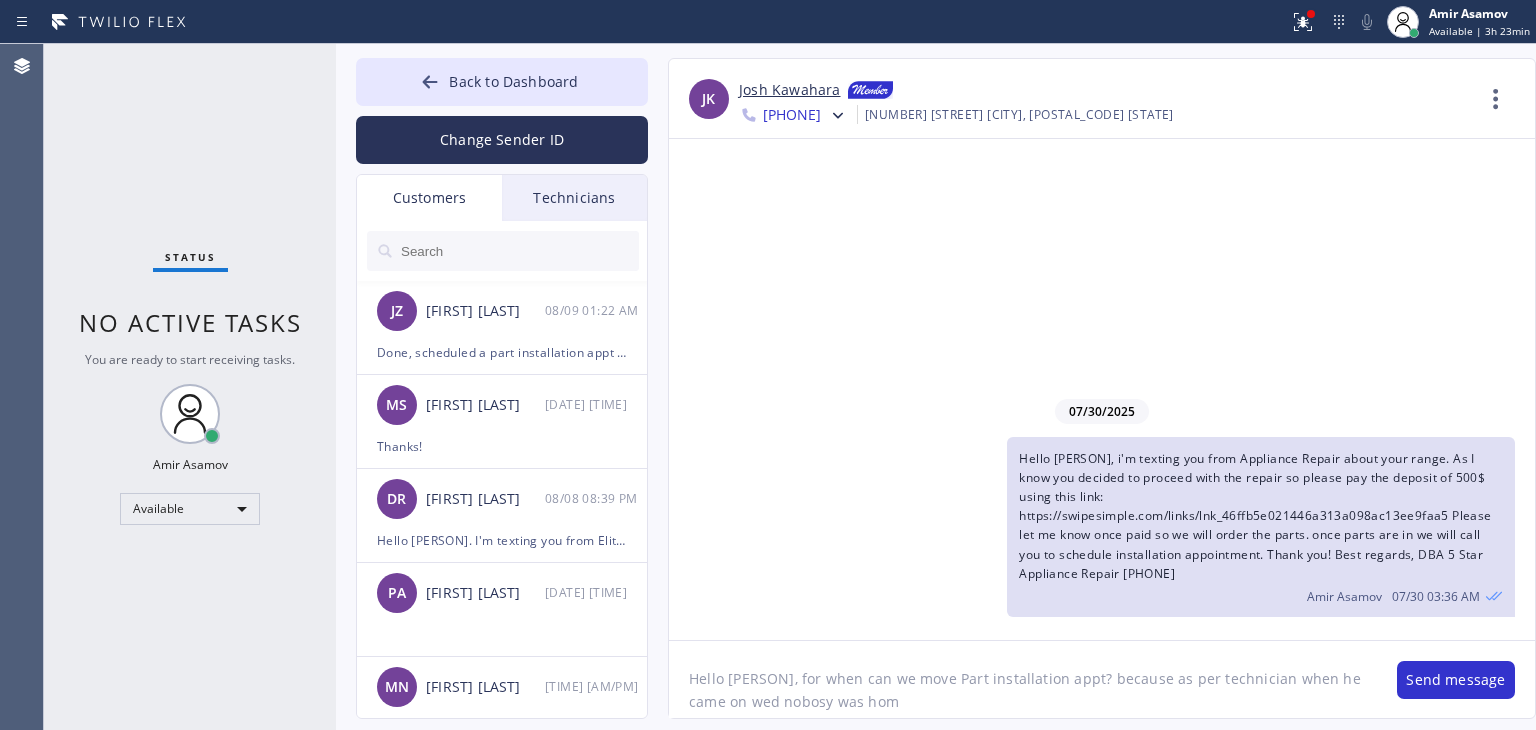 type on "Hello Josh, for when can we move Part installation appt? because as per technician when he came on wed nobosy was home" 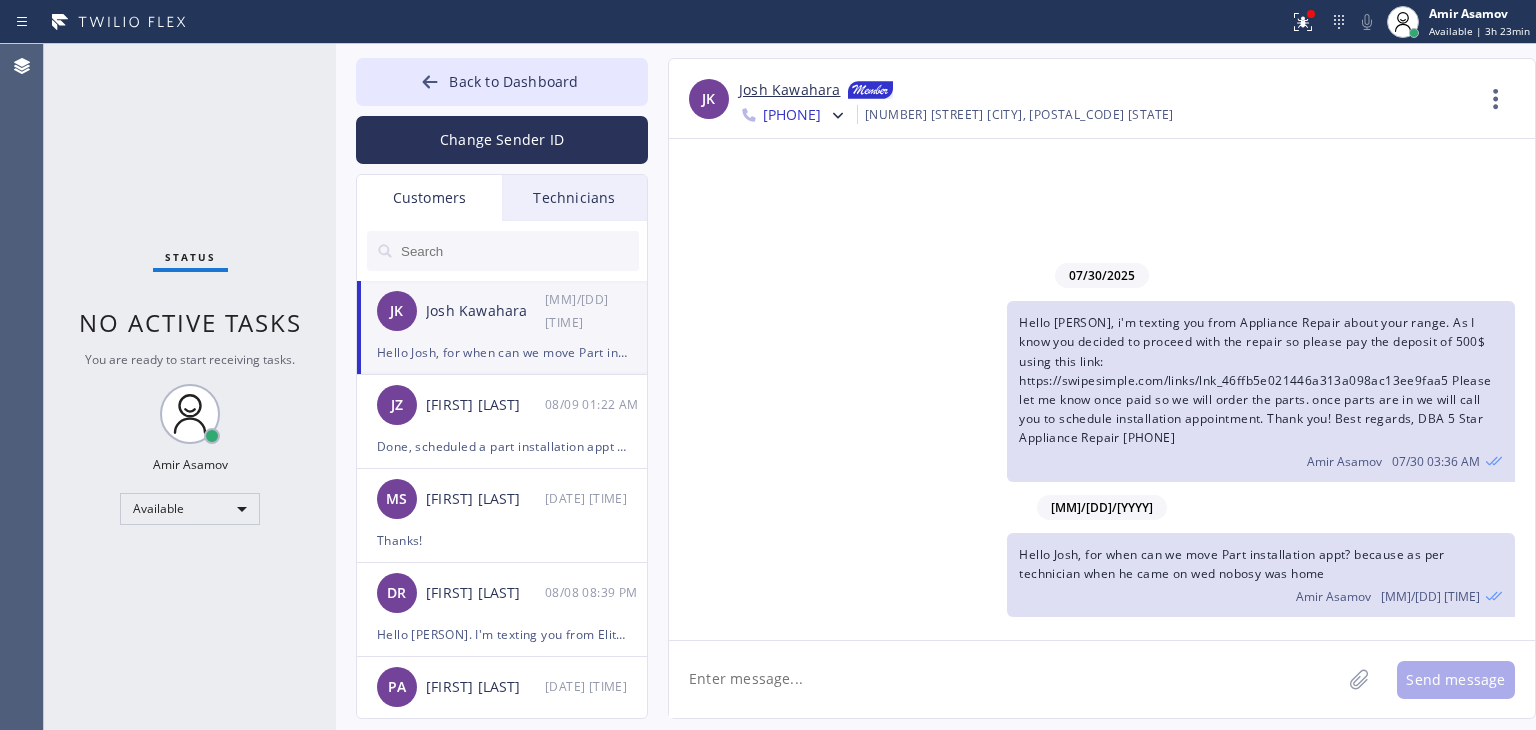 type 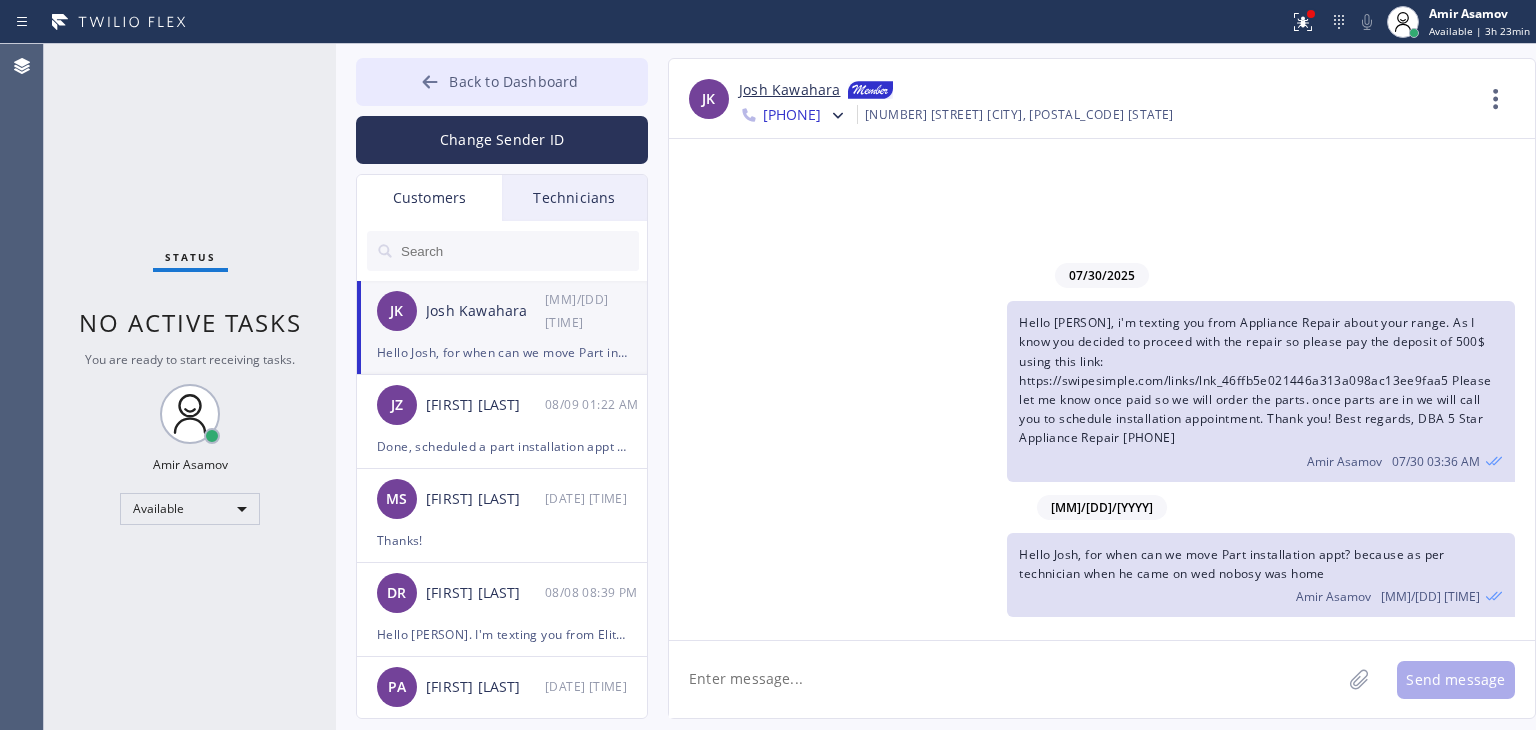 click on "Back to Dashboard" at bounding box center (502, 82) 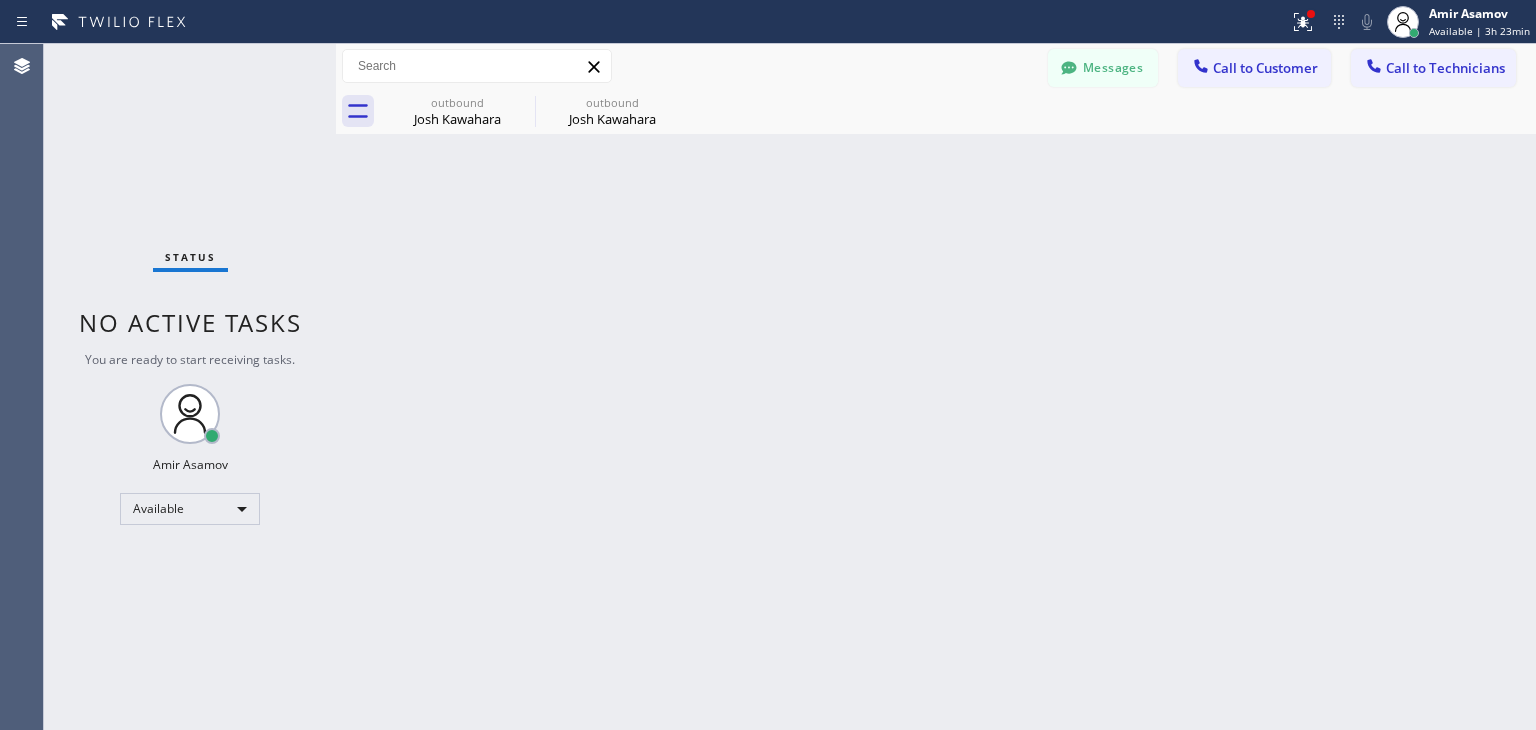 drag, startPoint x: 1408, startPoint y: 79, endPoint x: 1208, endPoint y: 93, distance: 200.4894 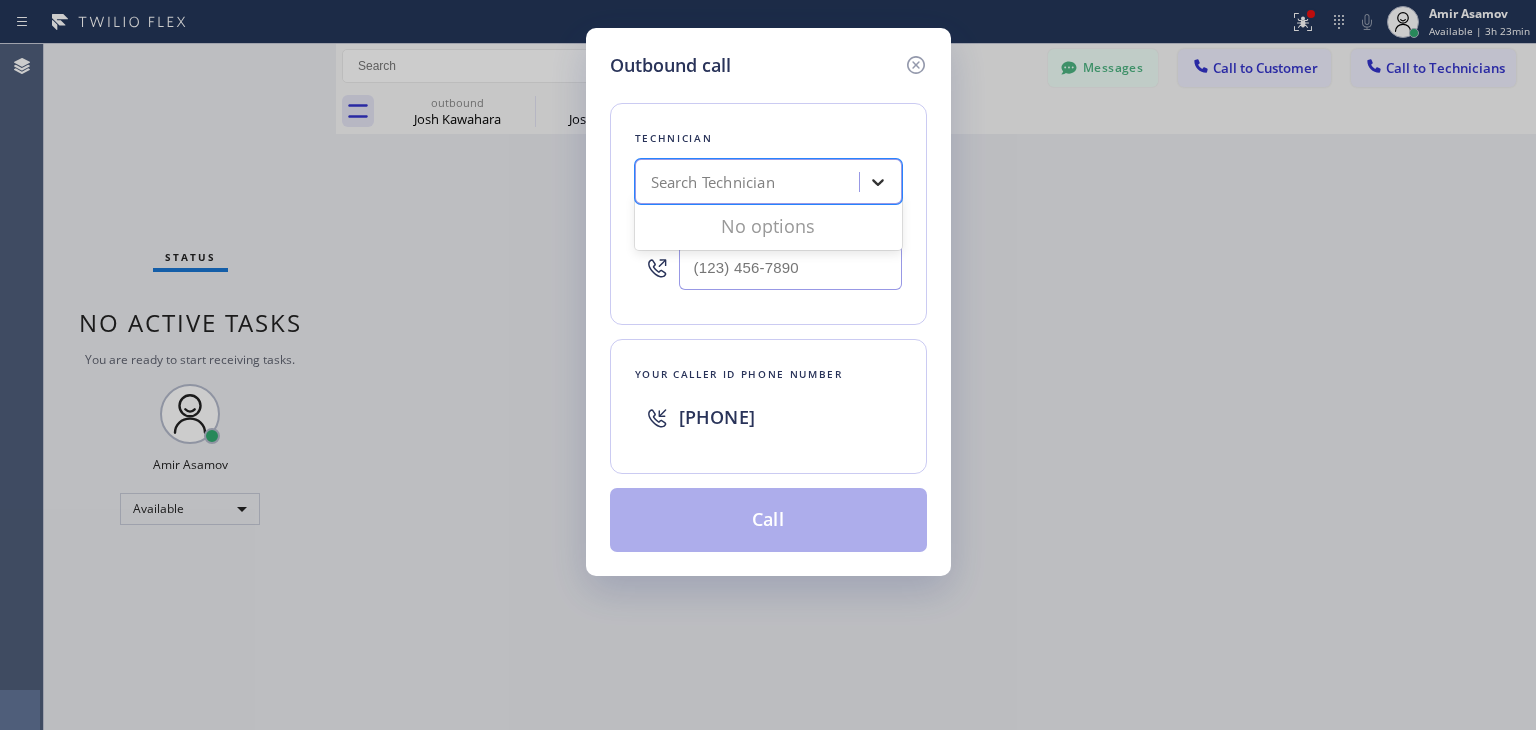 click at bounding box center [878, 182] 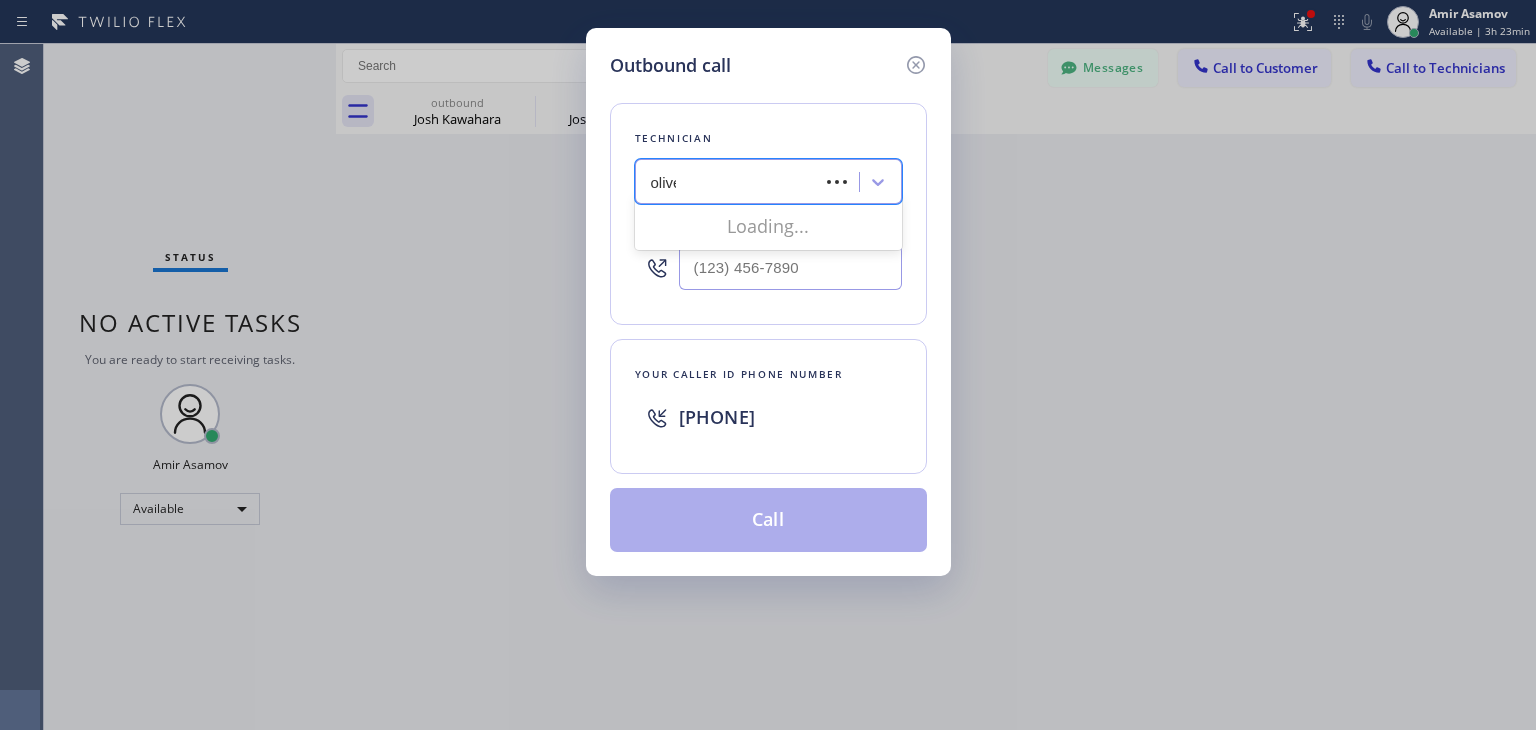 type on "[LAST]" 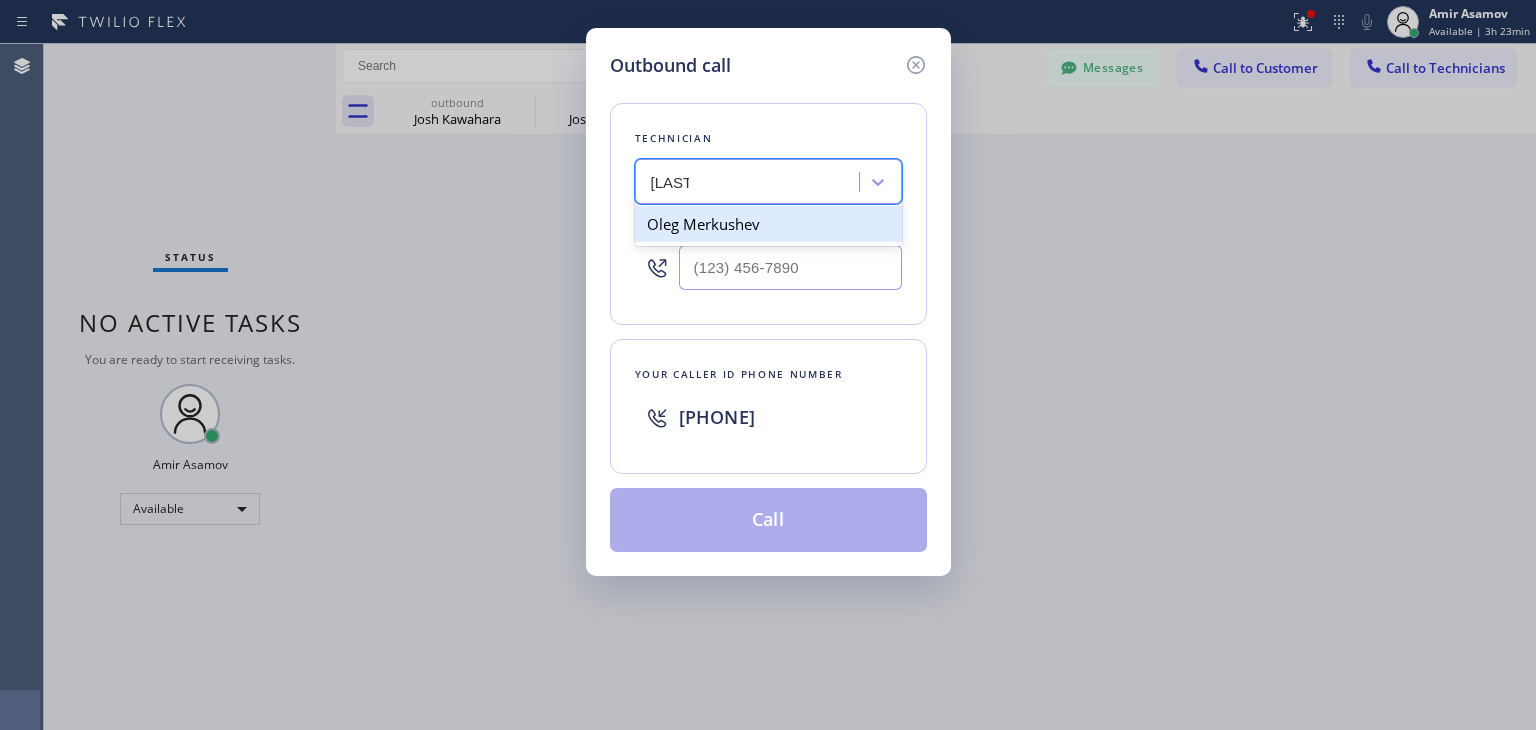 click on "Oleg Merkushev" at bounding box center [768, 224] 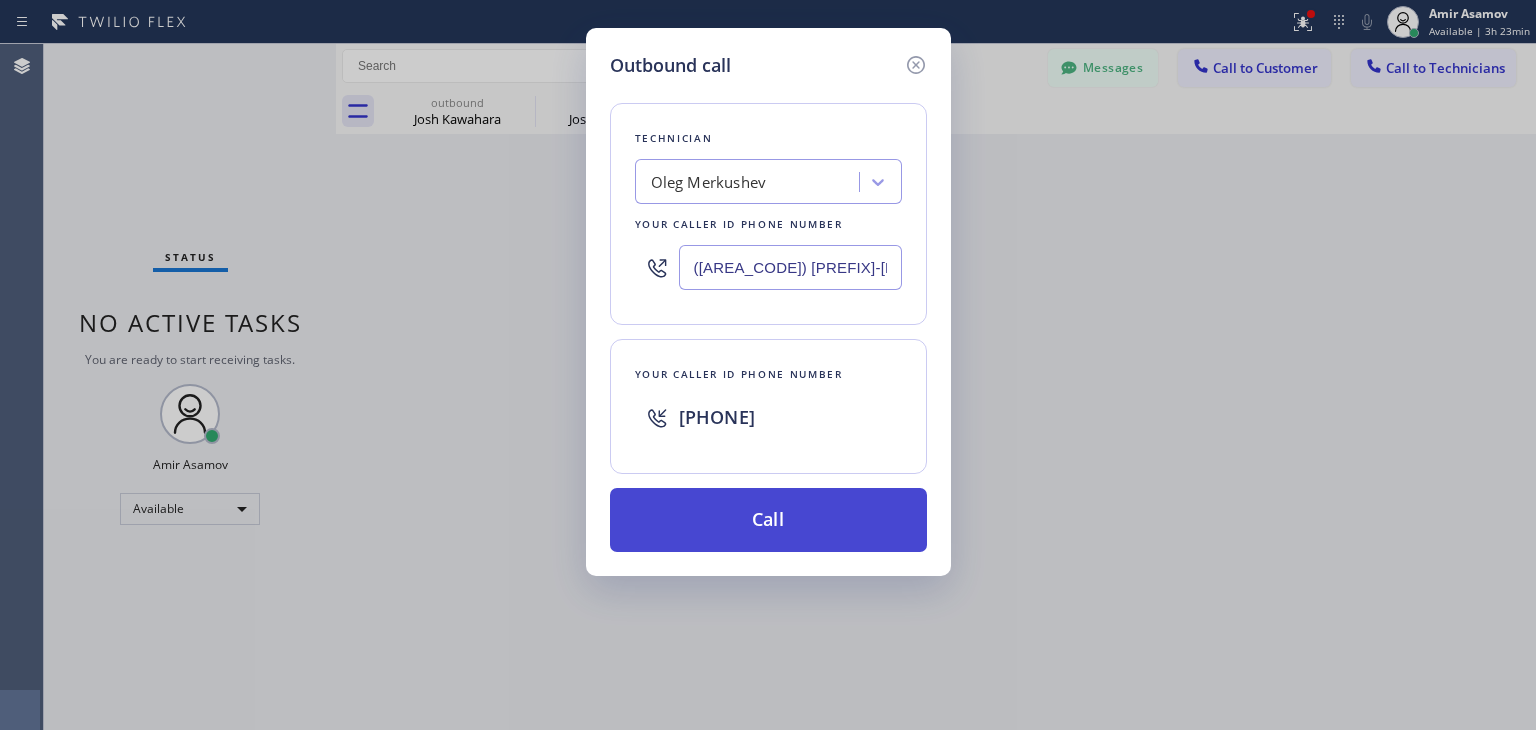 click on "Call" at bounding box center [768, 520] 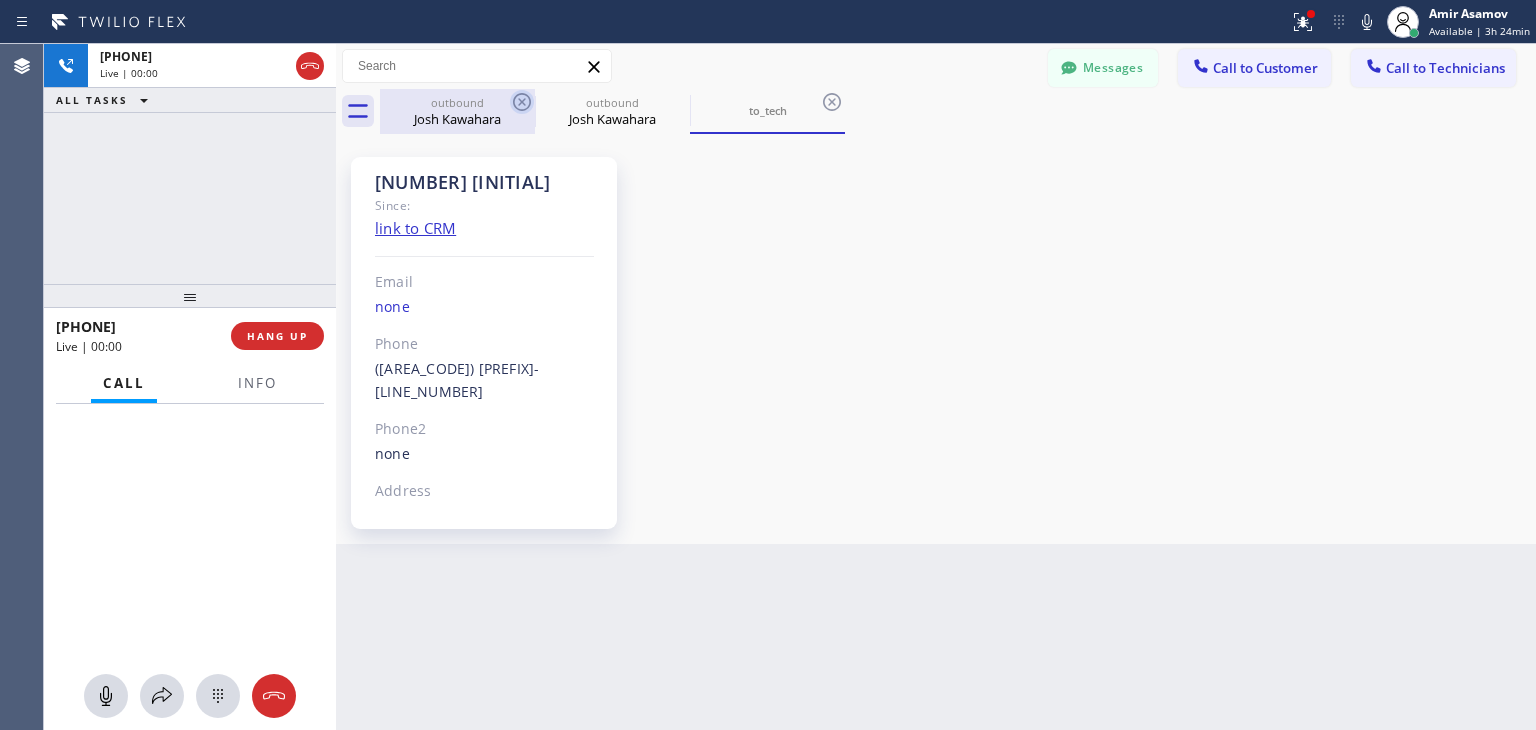 click 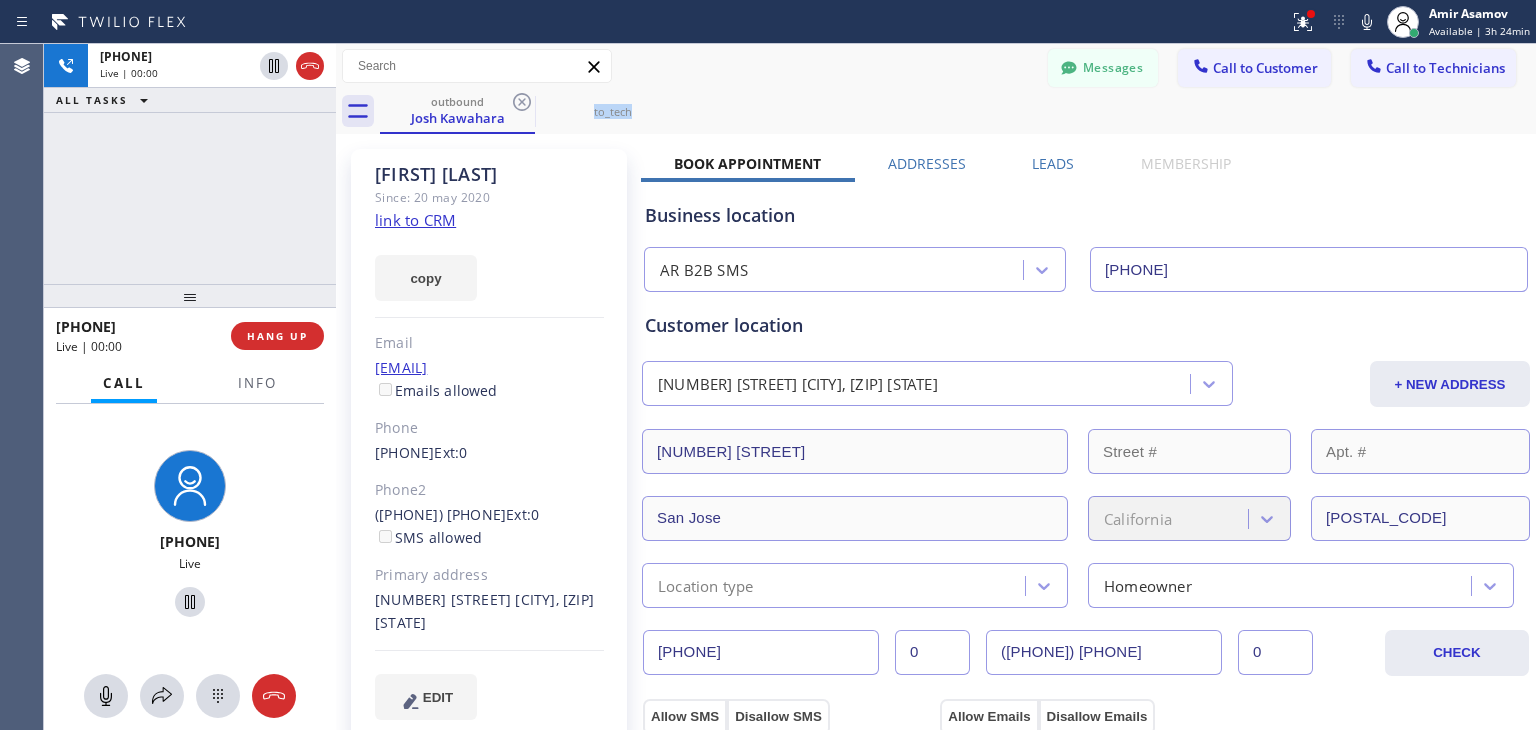 click 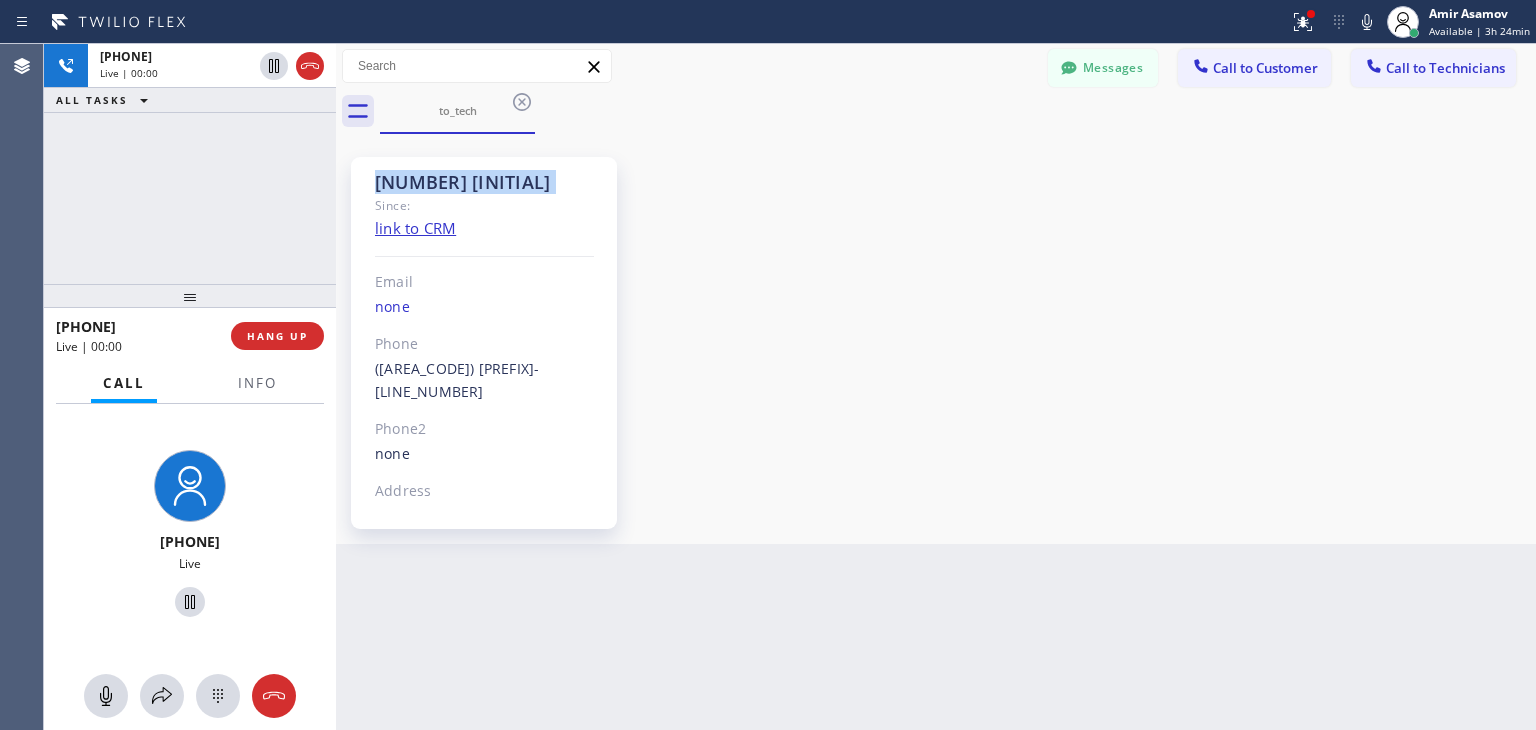 click 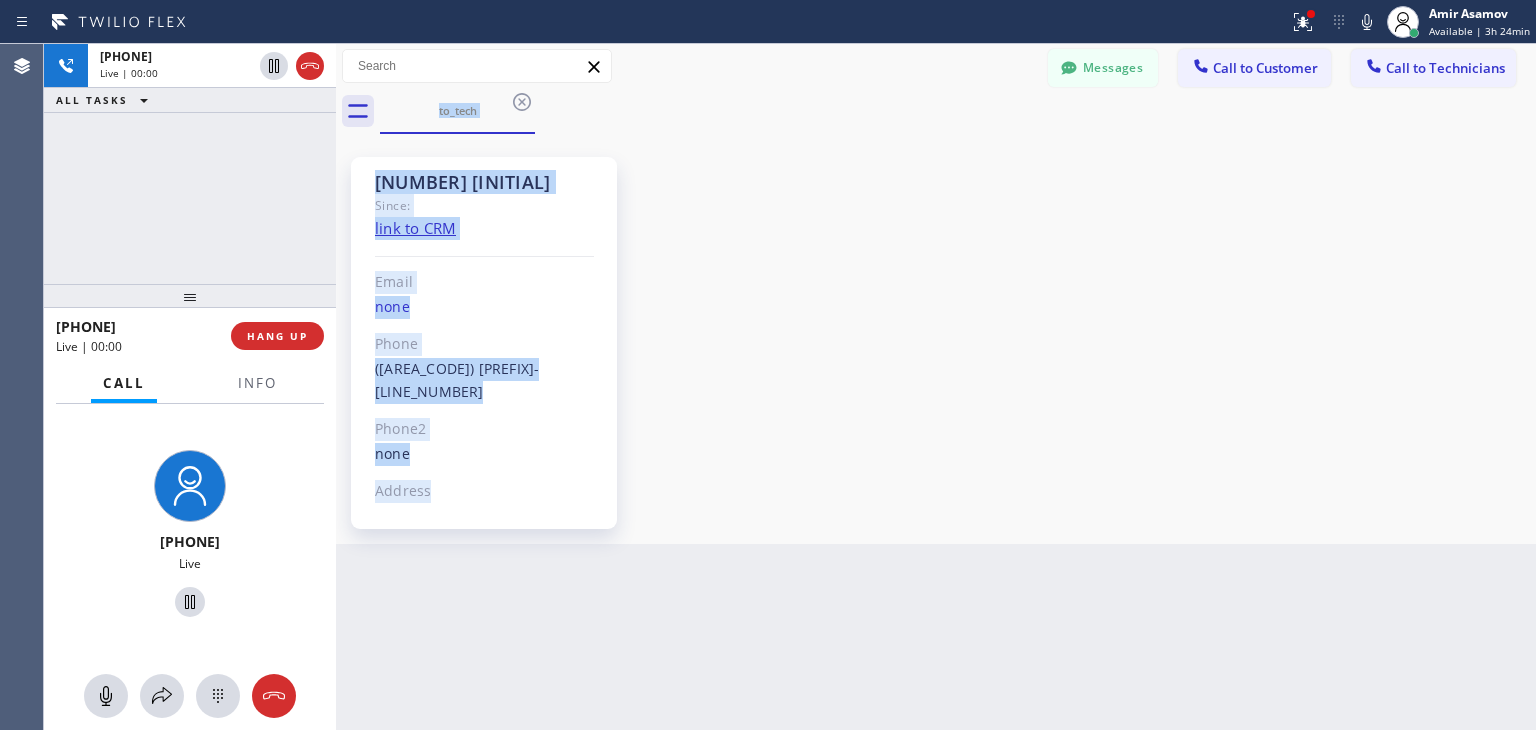 click on "to_tech" at bounding box center [958, 111] 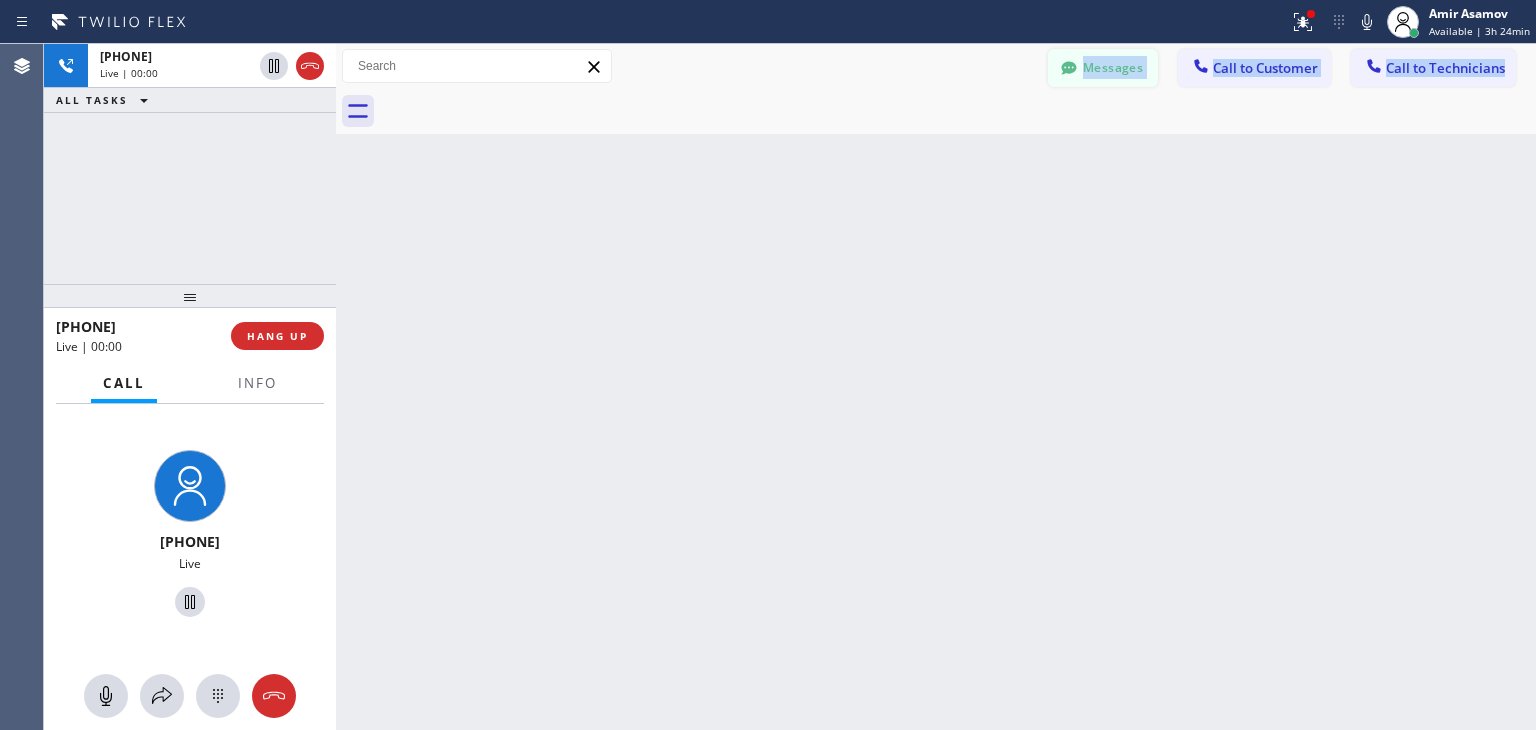 drag, startPoint x: 524, startPoint y: 106, endPoint x: 1142, endPoint y: 50, distance: 620.53204 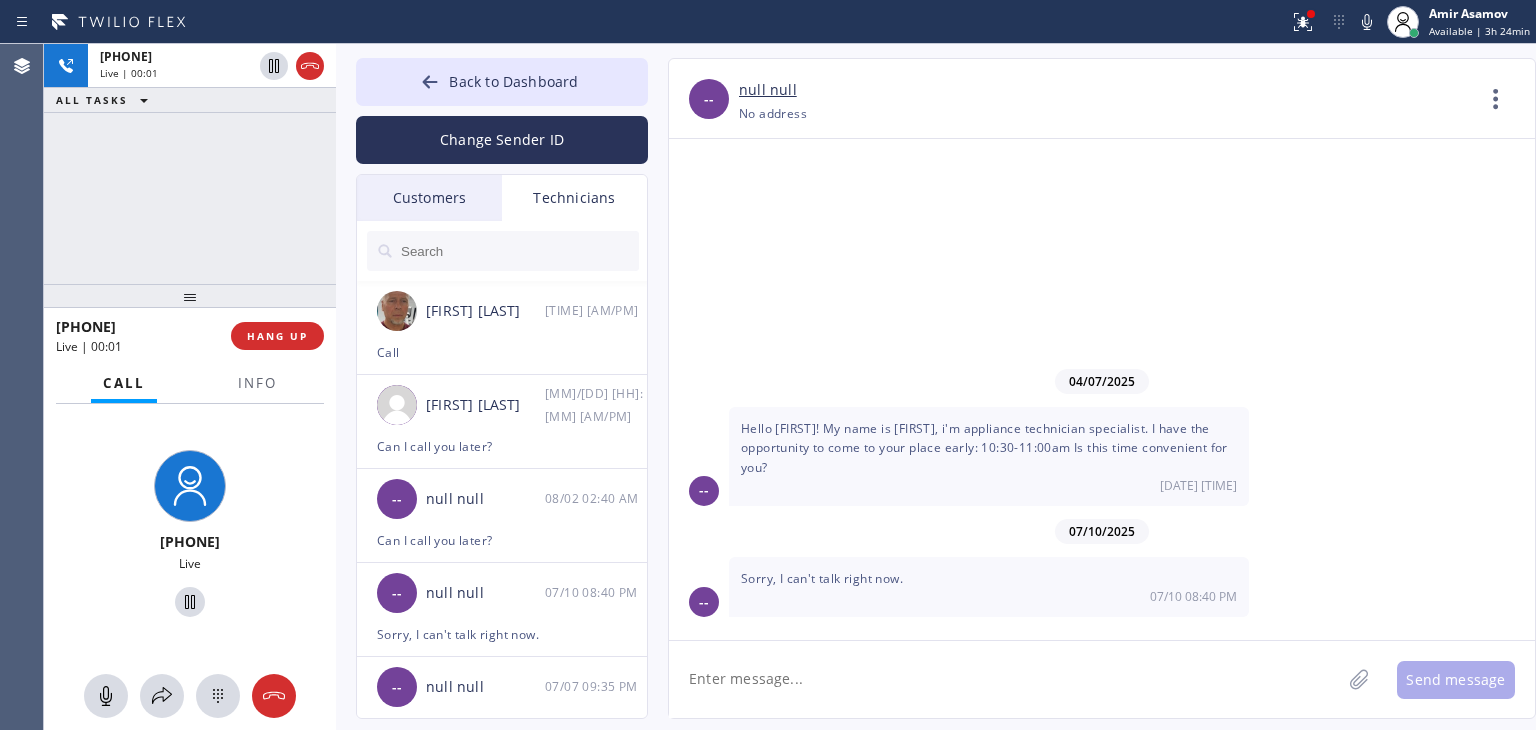 click on "Customers" at bounding box center [429, 198] 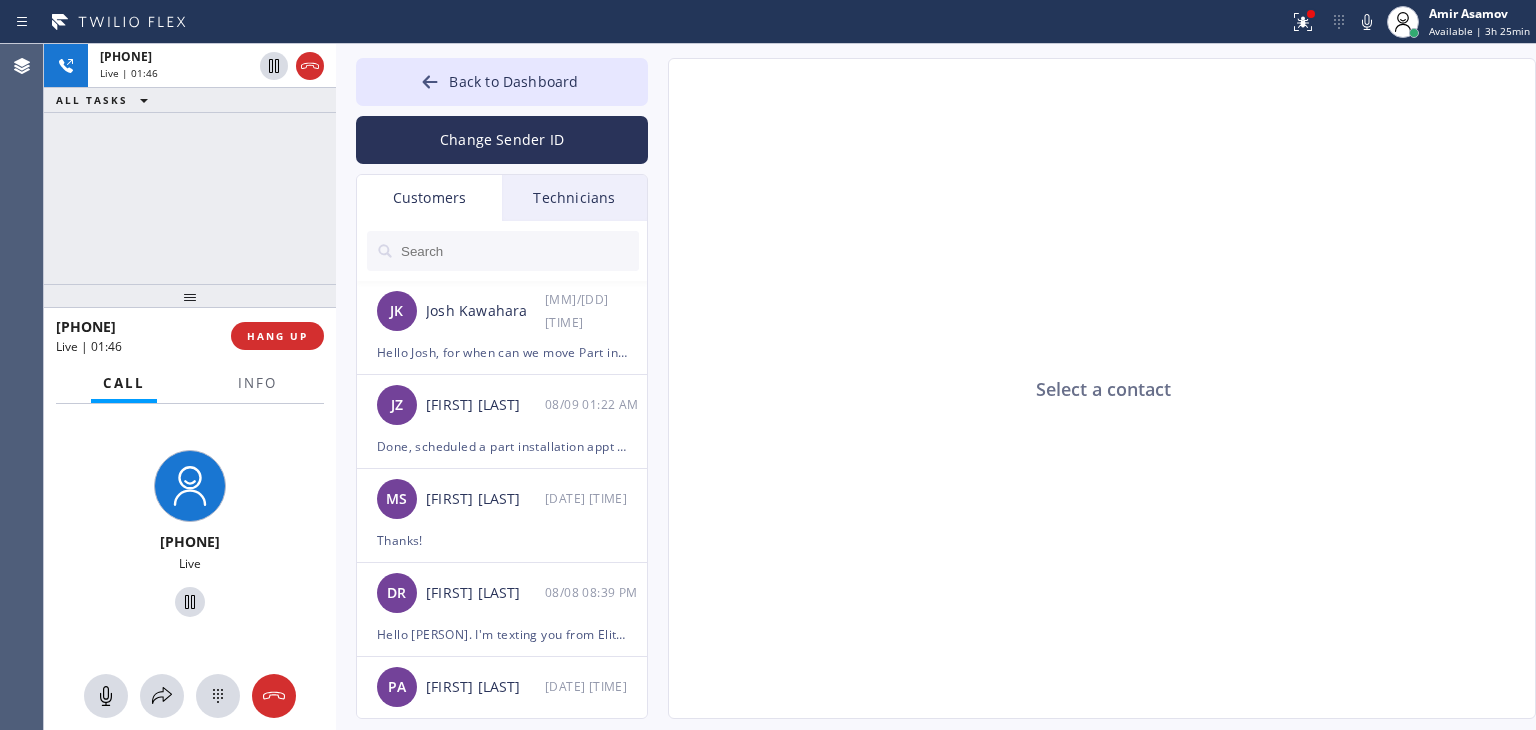 click on "Technicians" at bounding box center [574, 198] 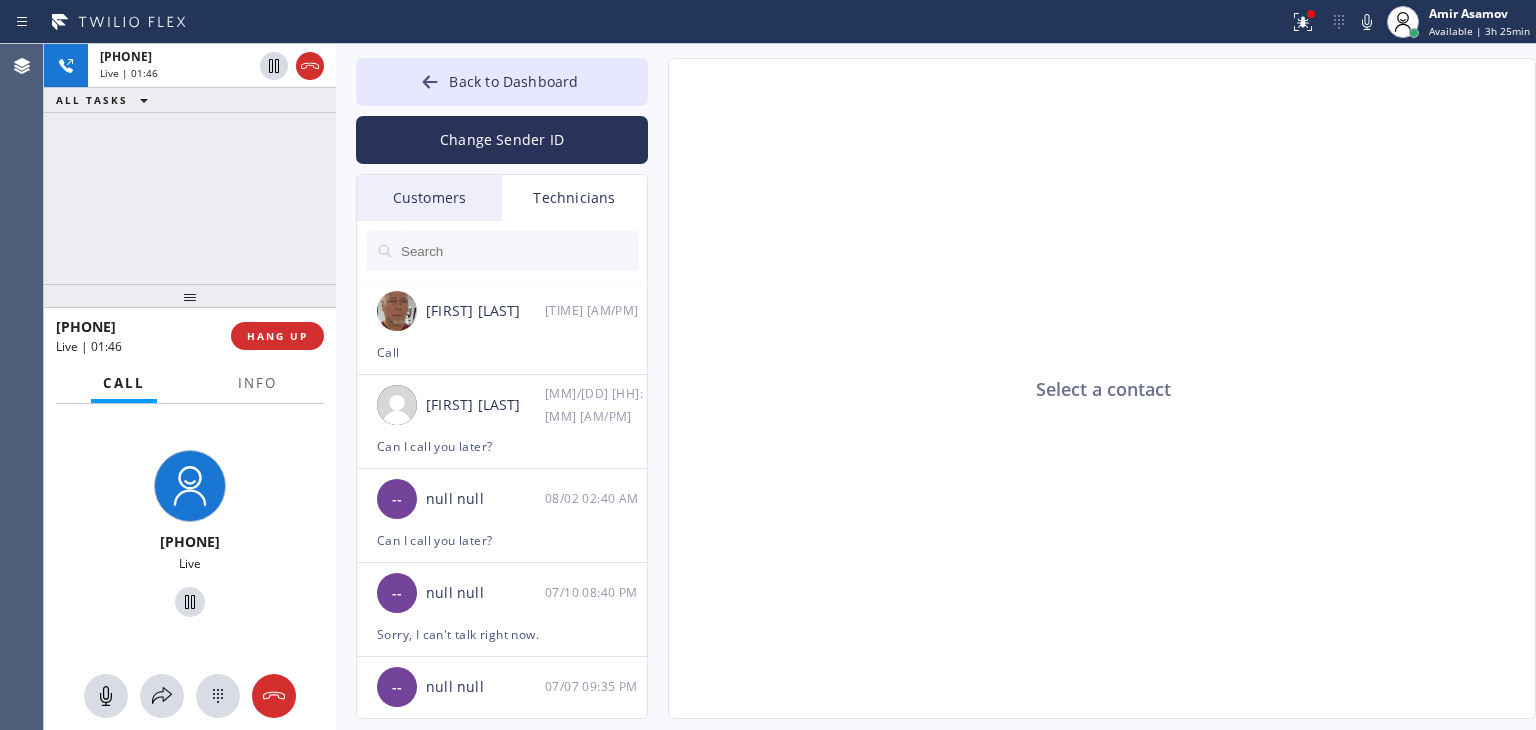 click on "Customers" at bounding box center (429, 198) 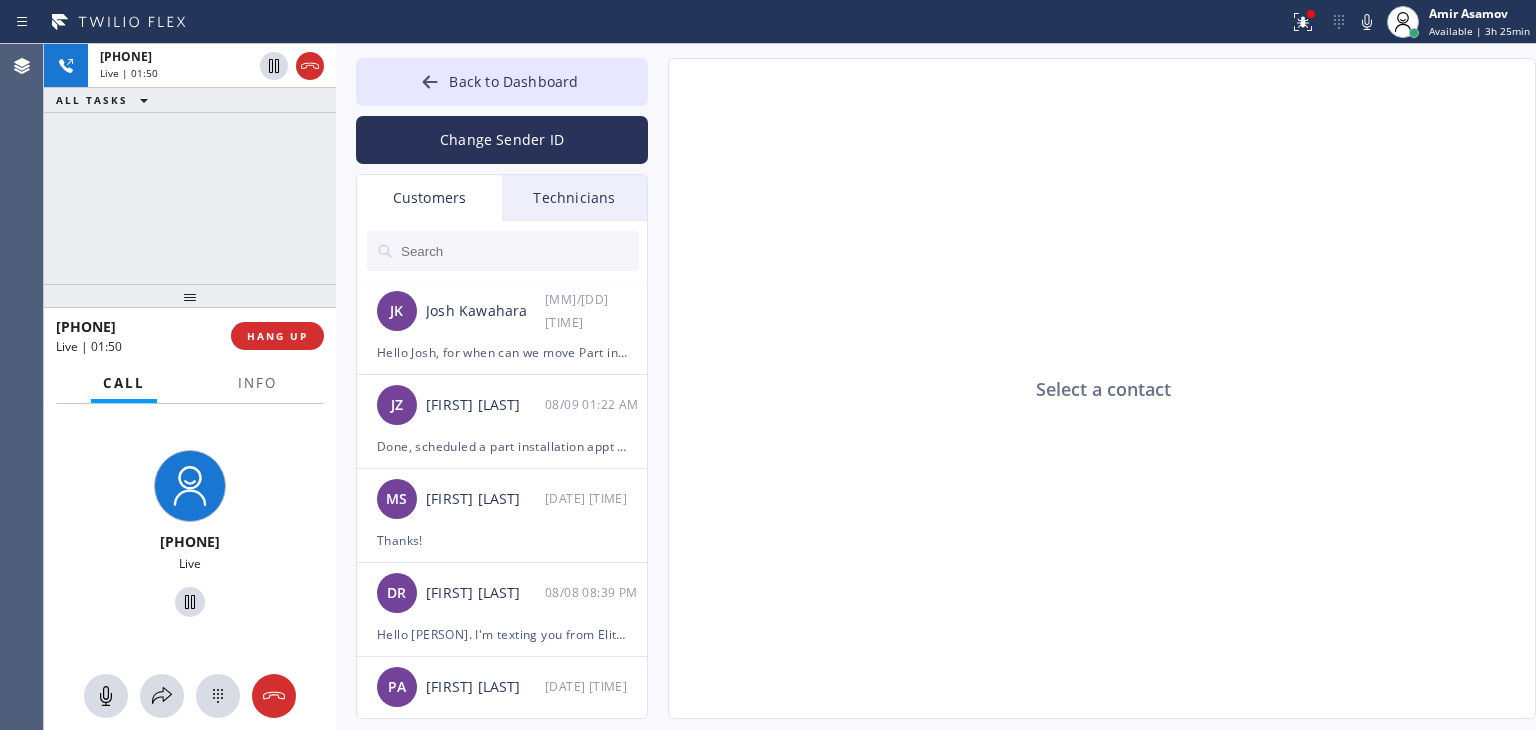 click on "Back to Dashboard Change Sender ID Customers Technicians JK [FIRST] [LAST] 08/09 01:28 AM Hello Josh, for when can we move Part installation appt? because as per technician when he came on wed nobosy was home JZ [FIRST] [LAST] 08/09 01:22 AM Done, scheduled a part installation appt for monday 9-12. See you then MS [FIRST] [LAST] 08/09 12:36 AM Thanks! DR [FIRST] [LAST] 08/08 08:39 PM Hello David. I'm texting you from Elite Sub-Zero & Wolf Repair Service about your dryer. I'm sorry but we have to cancel your appt for today. We are sorry for that but it turned out that the only technician who could come today got sick and doesn't know when he will come back. Please look for some other company. We are sorry for inconveniences PA [FIRST] [LAST] 08/07 11:15 PM MN [FIRST] [LAST] 08/07 12:22 AM EA [FIRST] [LAST] 08/06 11:02 PM PC [FIRST] [LAST] 08/06 10:31 PM Hello Payal, please reply. We need to collect the payment and schedule another appointment. Please confirm VB [FIRST] [LAST] 08/06 10:10 PM DR [FIRST] [LAST] FR DS LZ SS" at bounding box center [936, 387] 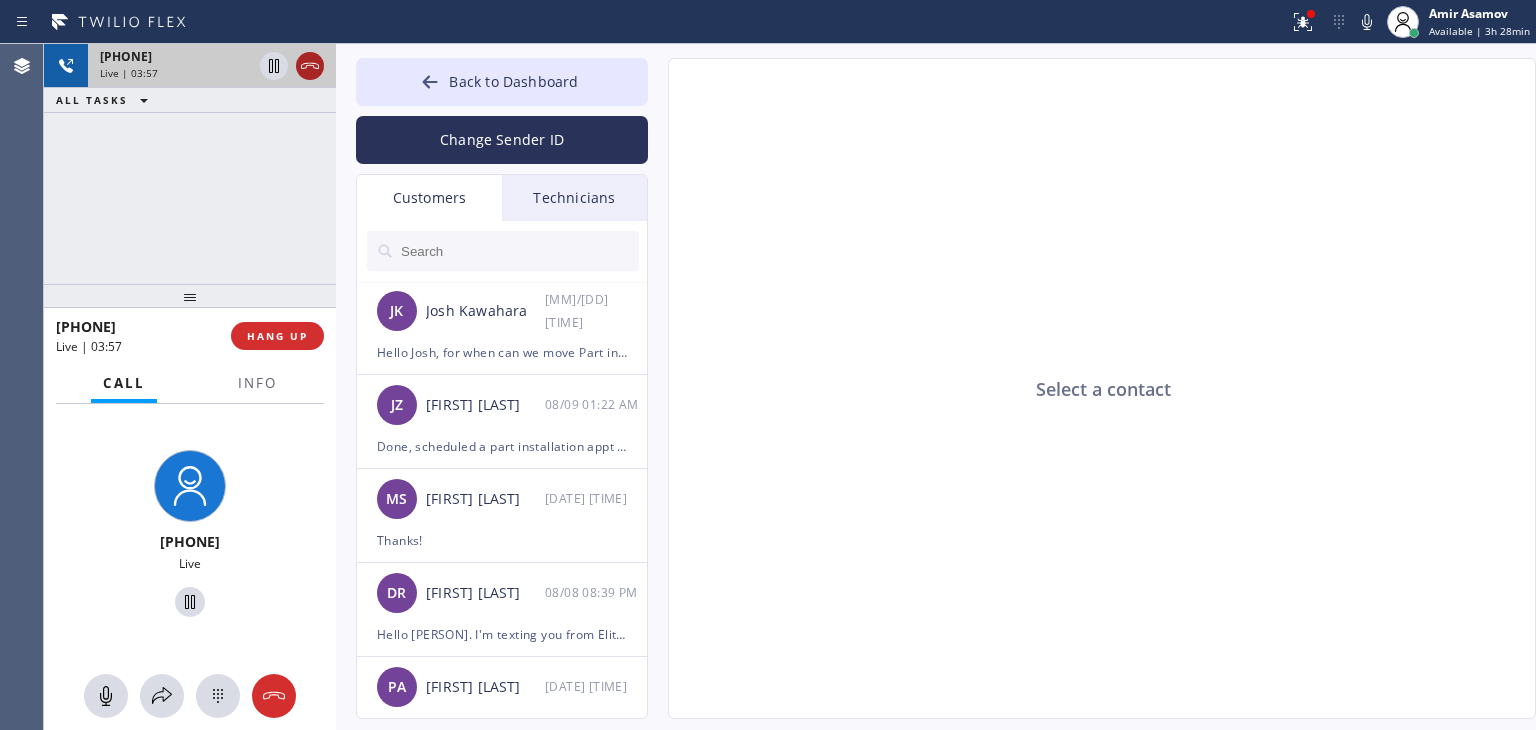 click 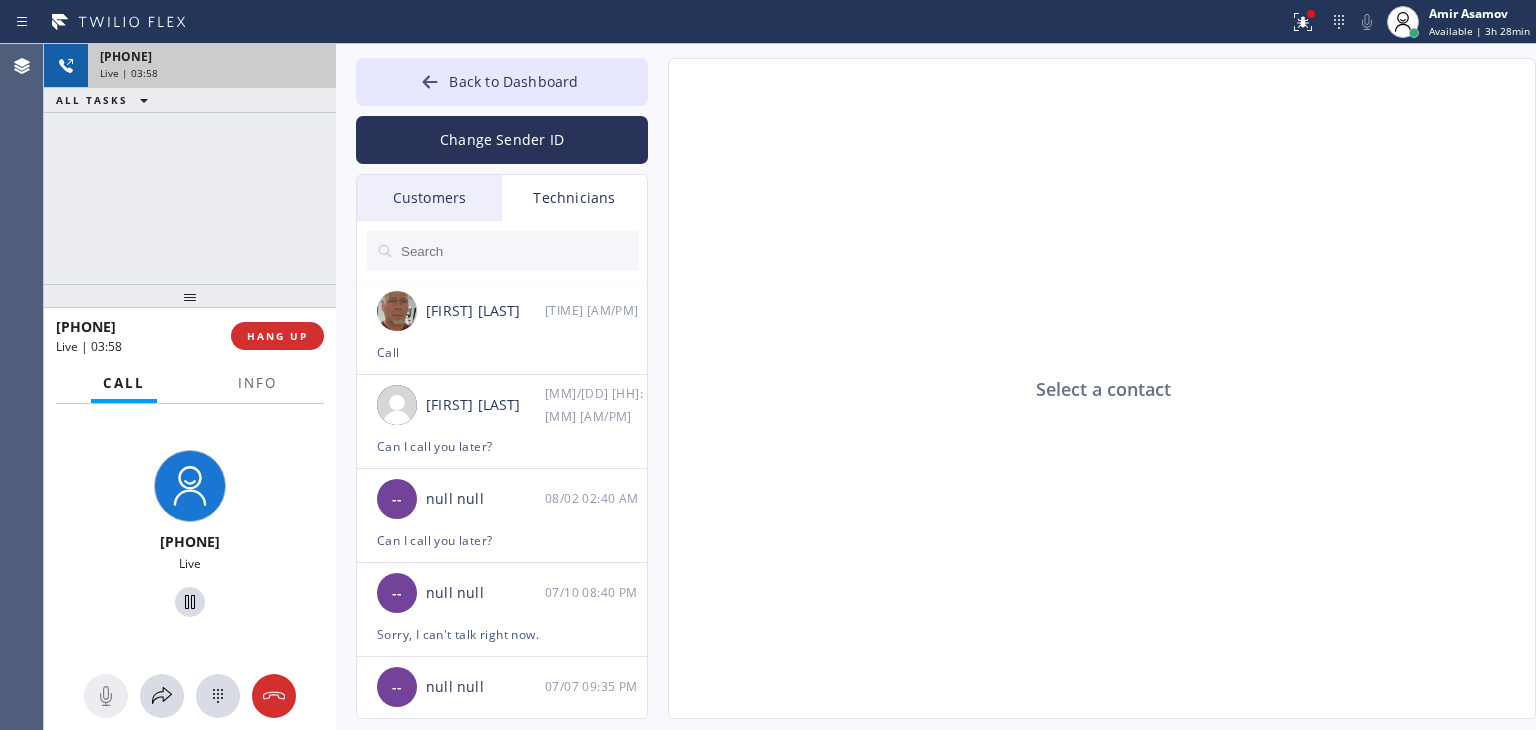 click on "[PHONE]" at bounding box center [212, 56] 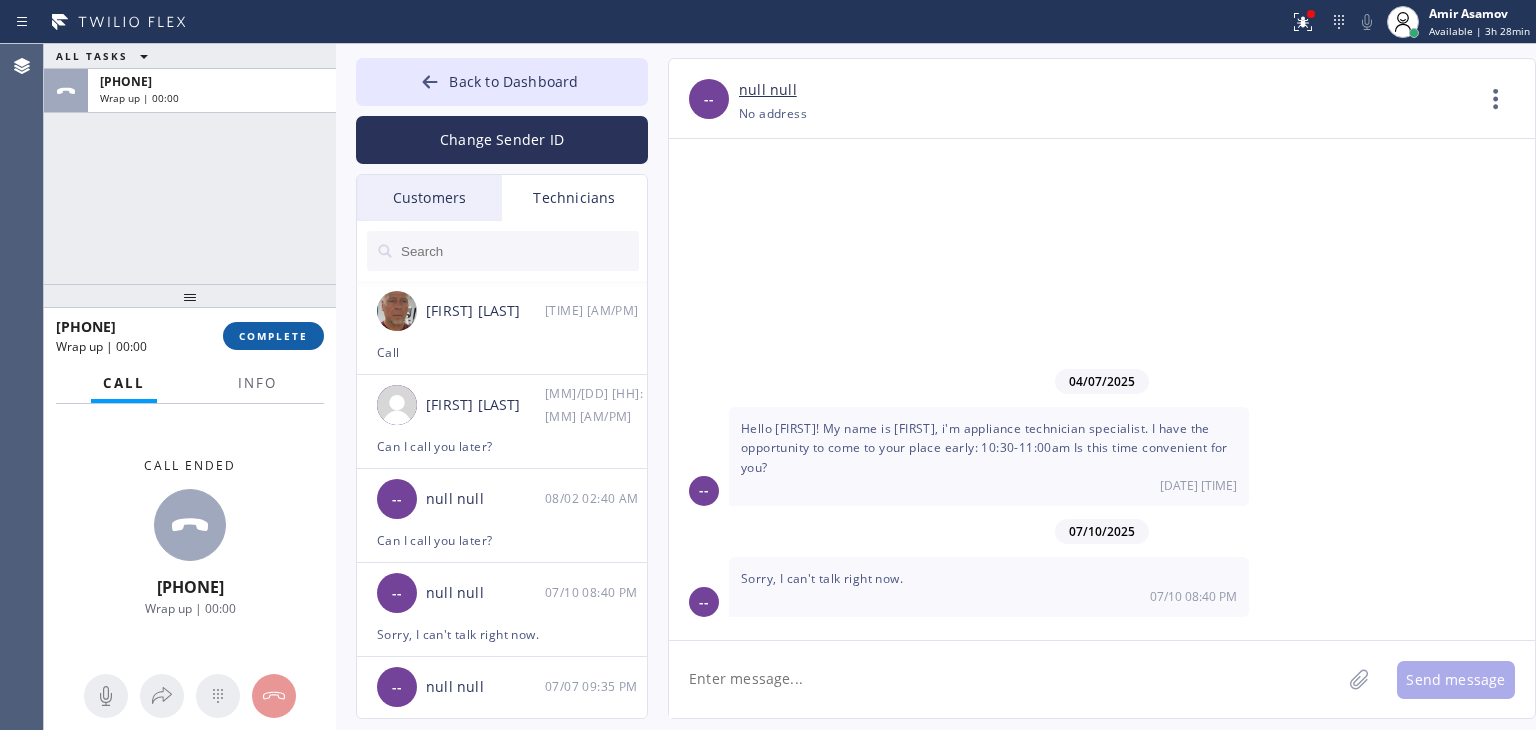 drag, startPoint x: 306, startPoint y: 57, endPoint x: 232, endPoint y: 346, distance: 298.32364 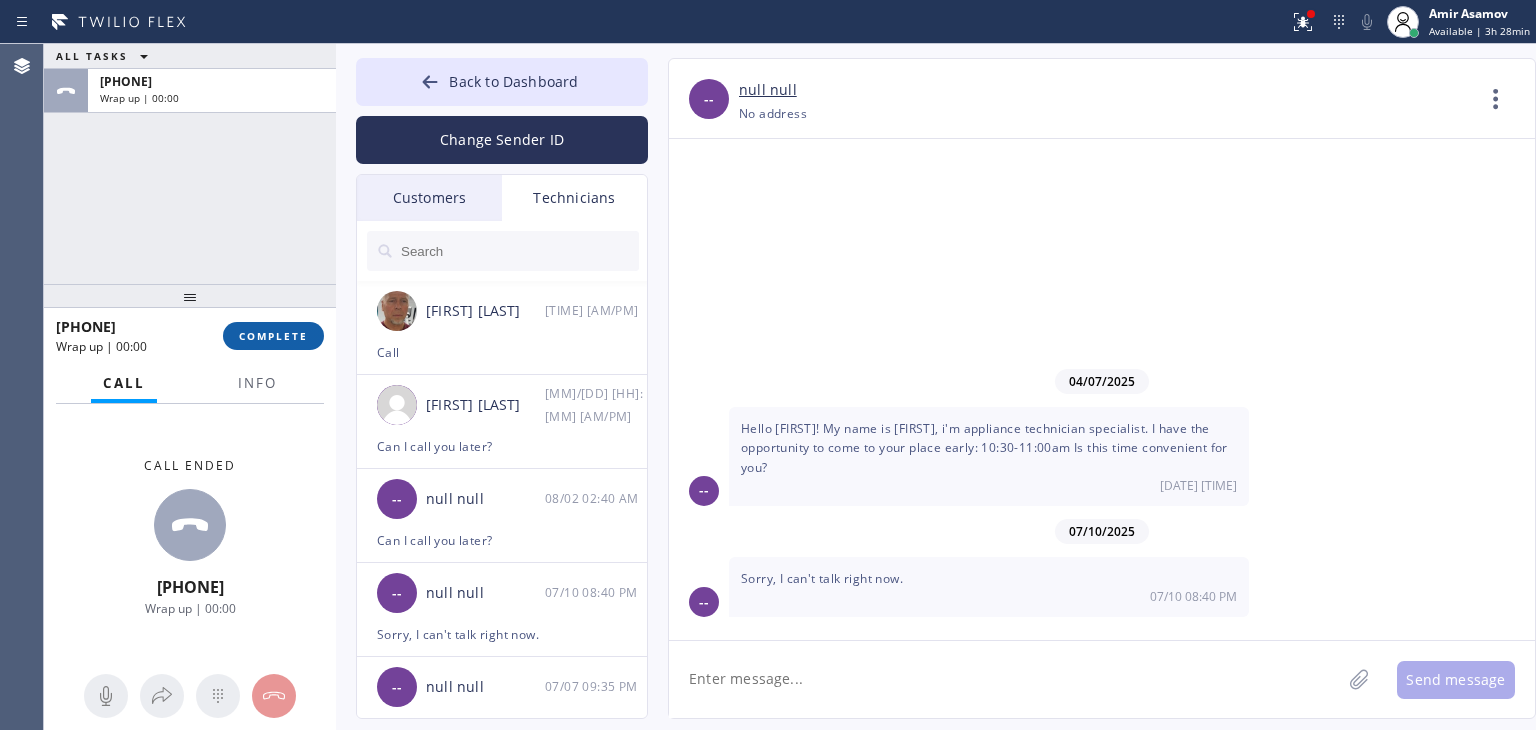 click on "ALL TASKS ALL TASKS ACTIVE TASKS TASKS IN WRAP UP [PHONE] Wrap up | 00:00 [PHONE] Wrap up | 00:00 COMPLETE Call Info Call ended [PHONE] Wrap up | 00:00 Context Queue: Everyone Priority: 0 User  4 SF Oliver Role: Technitian Name: [FIRST] [LAST] Phone: [PHONE] Location:   Outbound call Technician Search Technician Your caller id phone number Your caller id phone number [PHONE] Call" at bounding box center [190, 387] 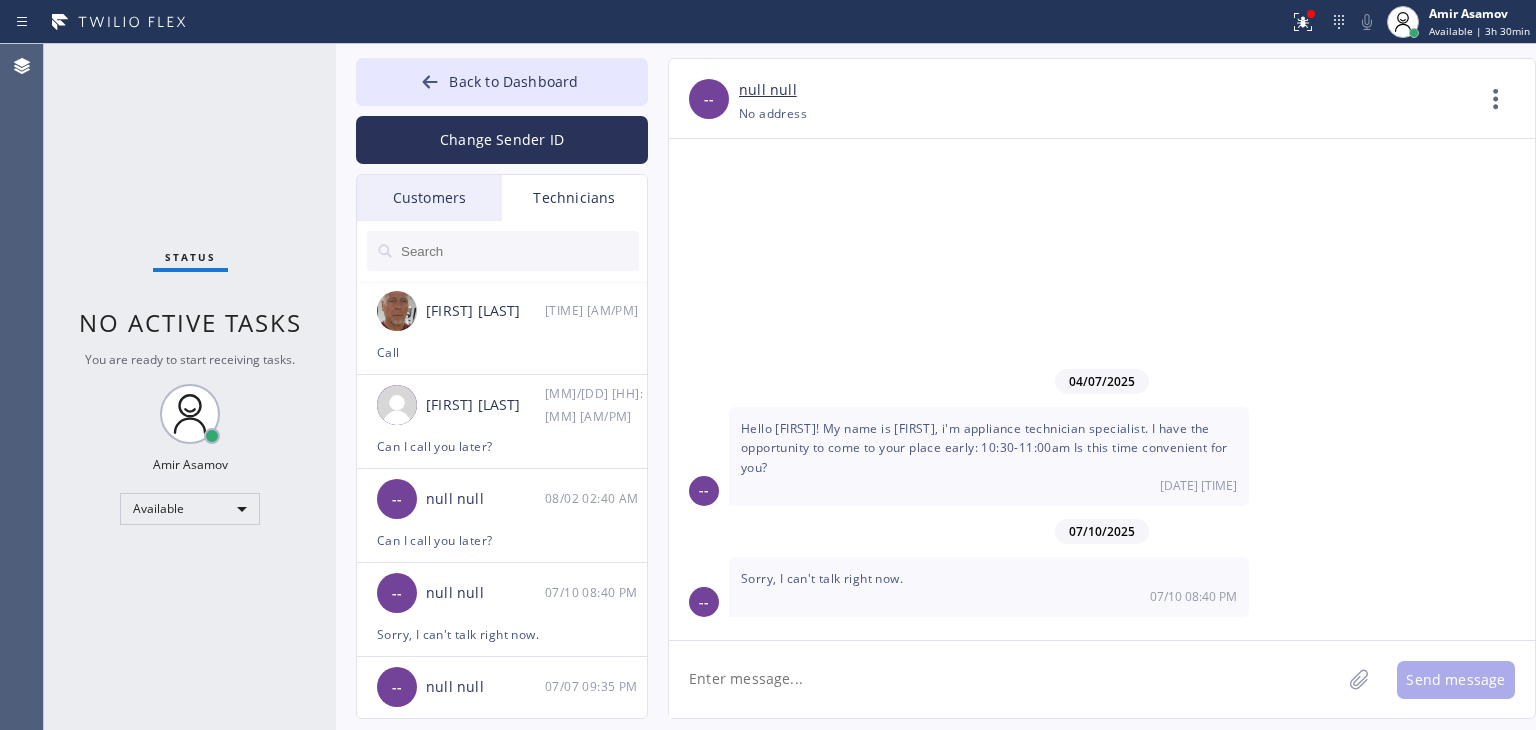 click on "Customers" at bounding box center (429, 198) 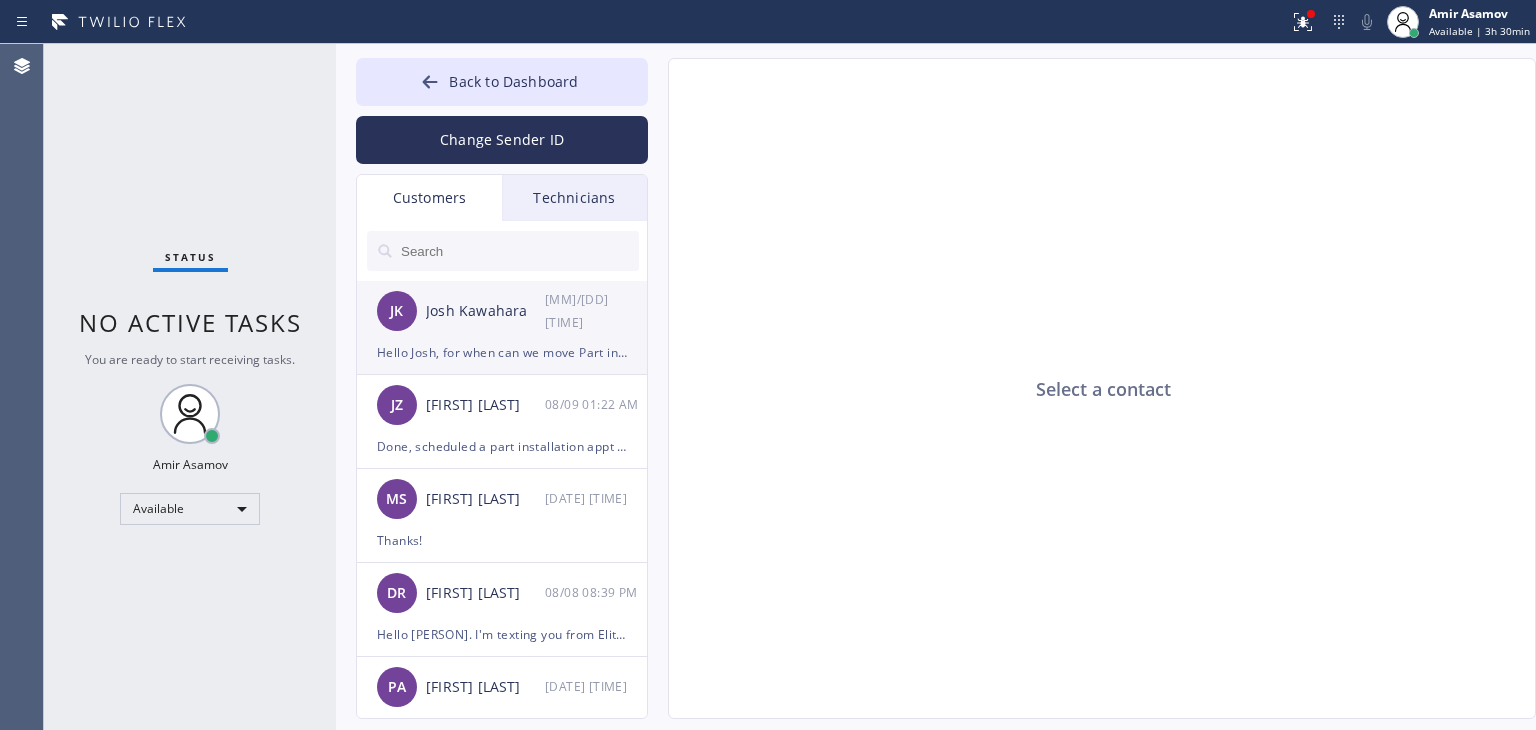 click on "Josh Kawahara" at bounding box center (485, 311) 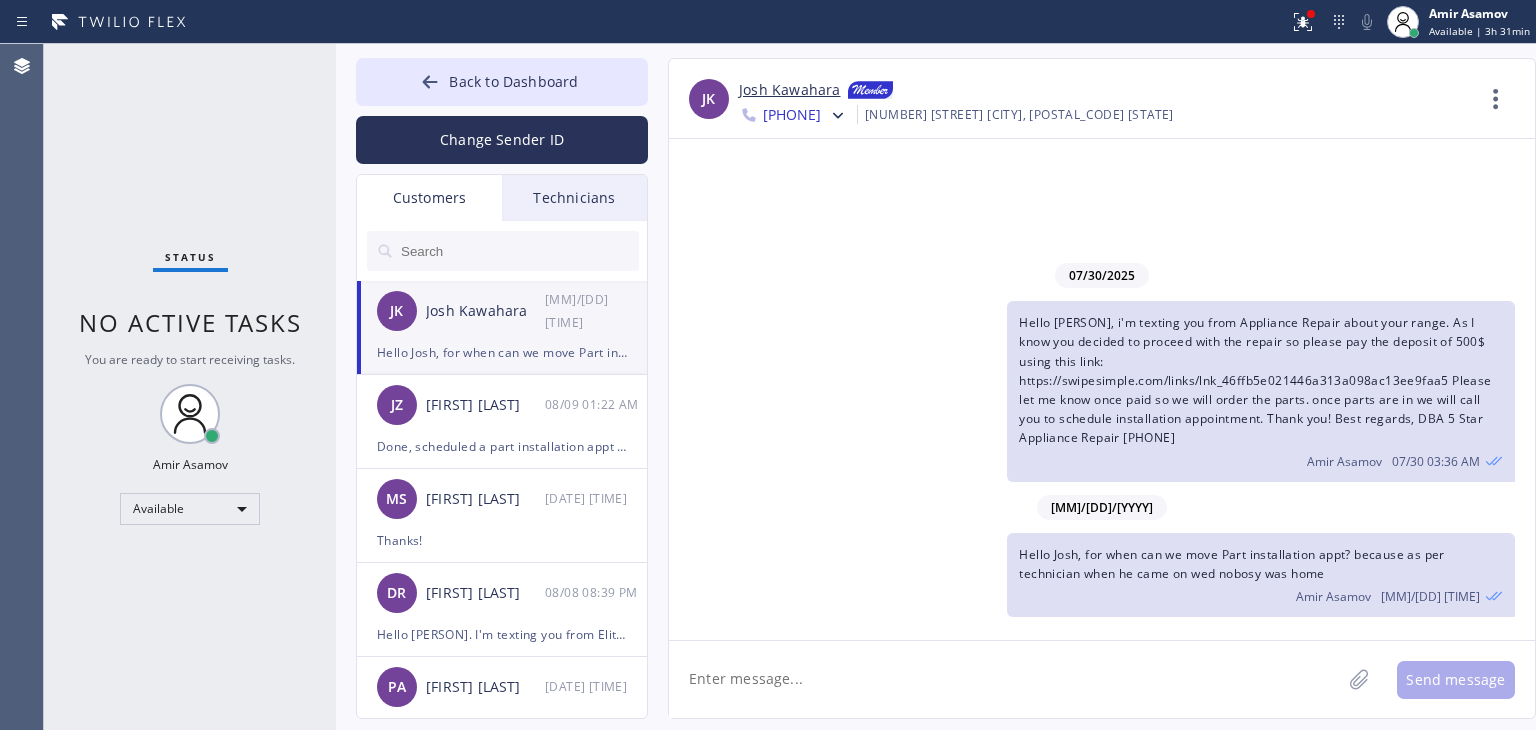 drag, startPoint x: 608, startPoint y: 69, endPoint x: 564, endPoint y: 210, distance: 147.7058 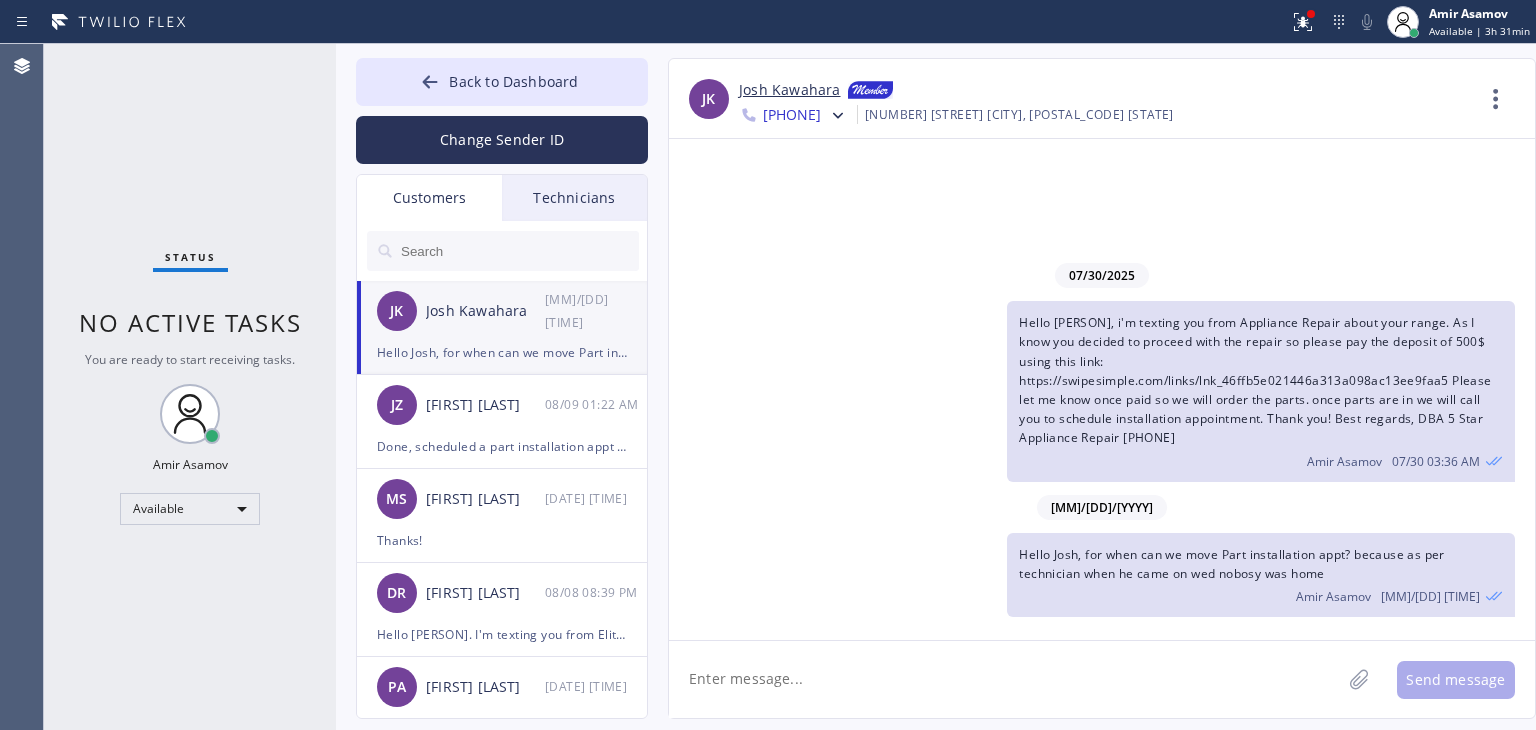 click on "Back to Dashboard Change Sender ID Customers Technicians JK [FIRST] [LAST] 08/09 01:28 AM Hello Josh, for when can we move Part installation appt? because as per technician when he came on wed nobosy was home JZ [FIRST] [LAST] 08/09 01:22 AM Done, scheduled a part installation appt for monday 9-12. See you then MS [FIRST] [LAST] 08/09 12:36 AM Thanks! DR [FIRST] [LAST] 08/08 08:39 PM Hello David. I'm texting you from Elite Sub-Zero & Wolf Repair Service about your dryer. I'm sorry but we have to cancel your appt for today. We are sorry for that but it turned out that the only technician who could come today got sick and doesn't know when he will come back. Please look for some other company. We are sorry for inconveniences PA [FIRST] [LAST] 08/07 11:15 PM MN [FIRST] [LAST] 08/07 12:22 AM EA [FIRST] [LAST] 08/06 11:02 PM PC [FIRST] [LAST] 08/06 10:31 PM Hello Payal, please reply. We need to collect the payment and schedule another appointment. Please confirm VB [FIRST] [LAST] 08/06 10:10 PM DR [FIRST] [LAST] FR DS LZ SS" at bounding box center (502, 388) 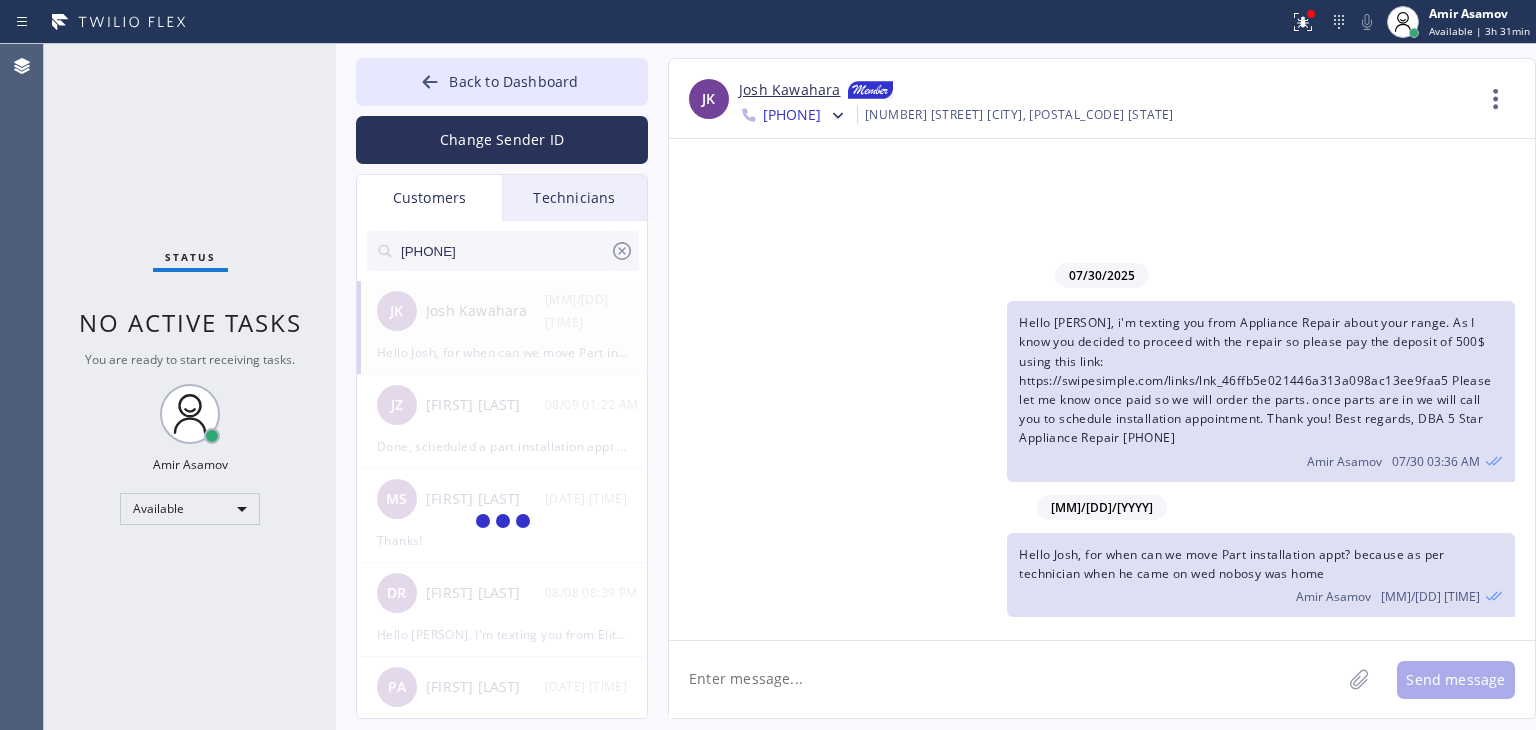 click on "[PHONE]" at bounding box center (504, 251) 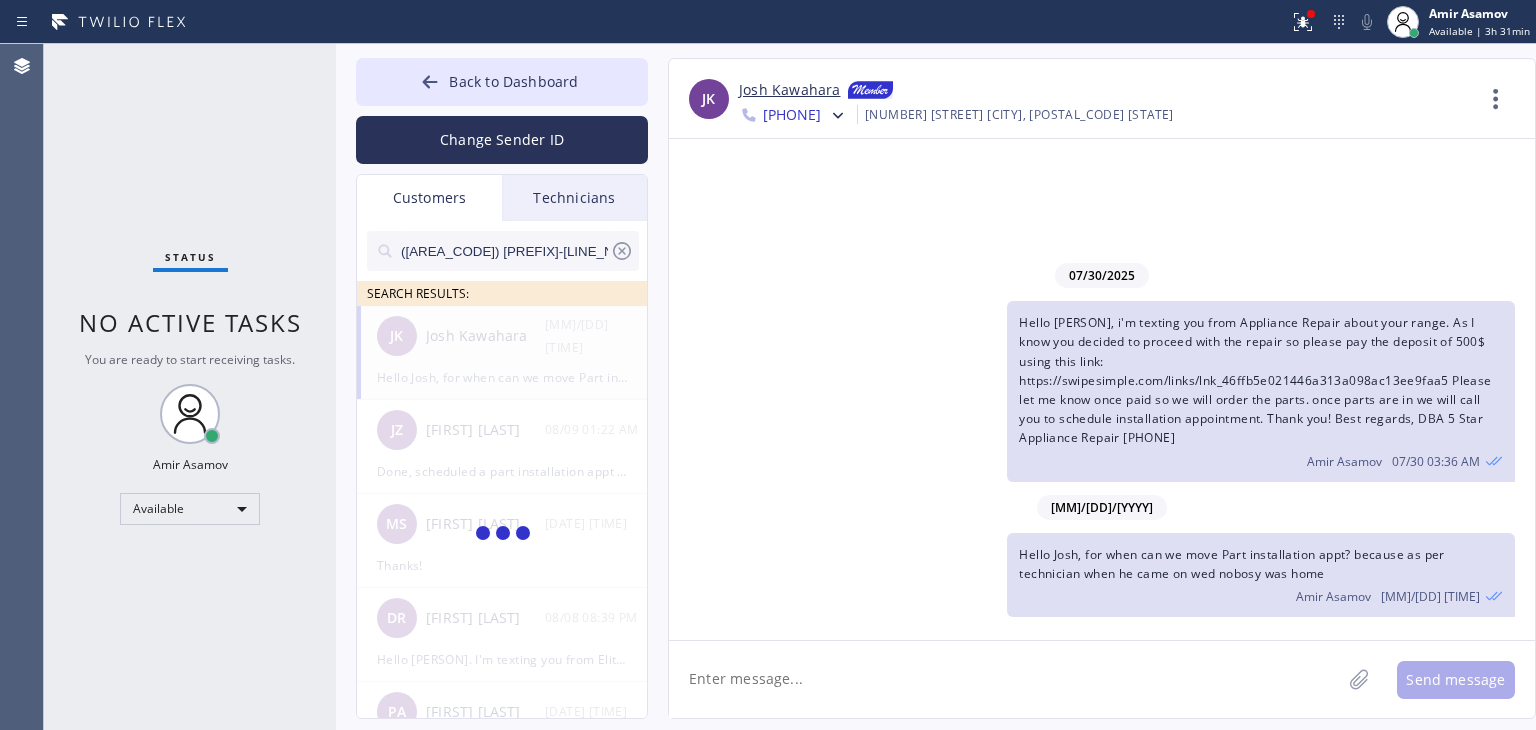 click on "([AREA_CODE]) [PREFIX]-[LINE_NUMBER]" at bounding box center [504, 251] 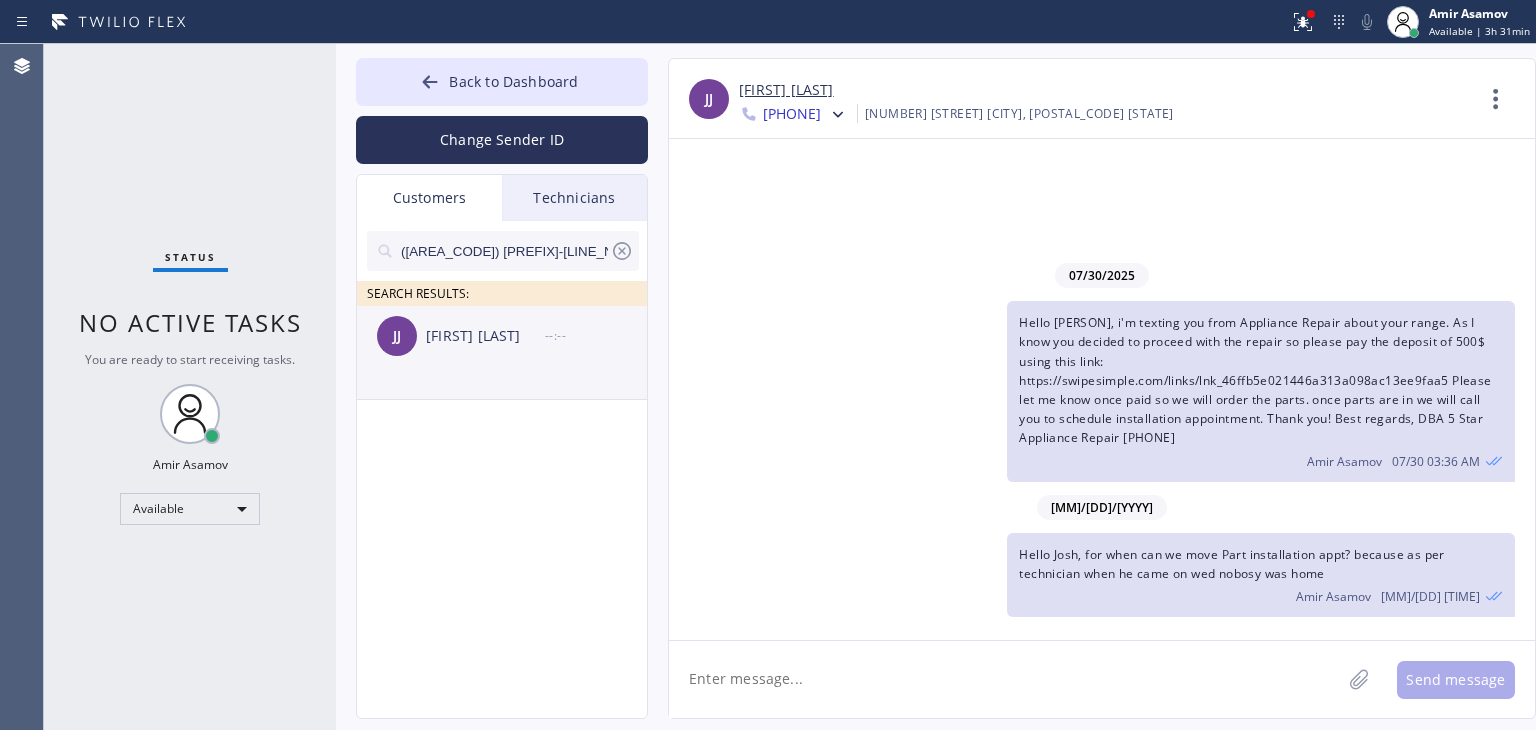type on "([AREA_CODE]) [PREFIX]-[LINE_NUMBER]" 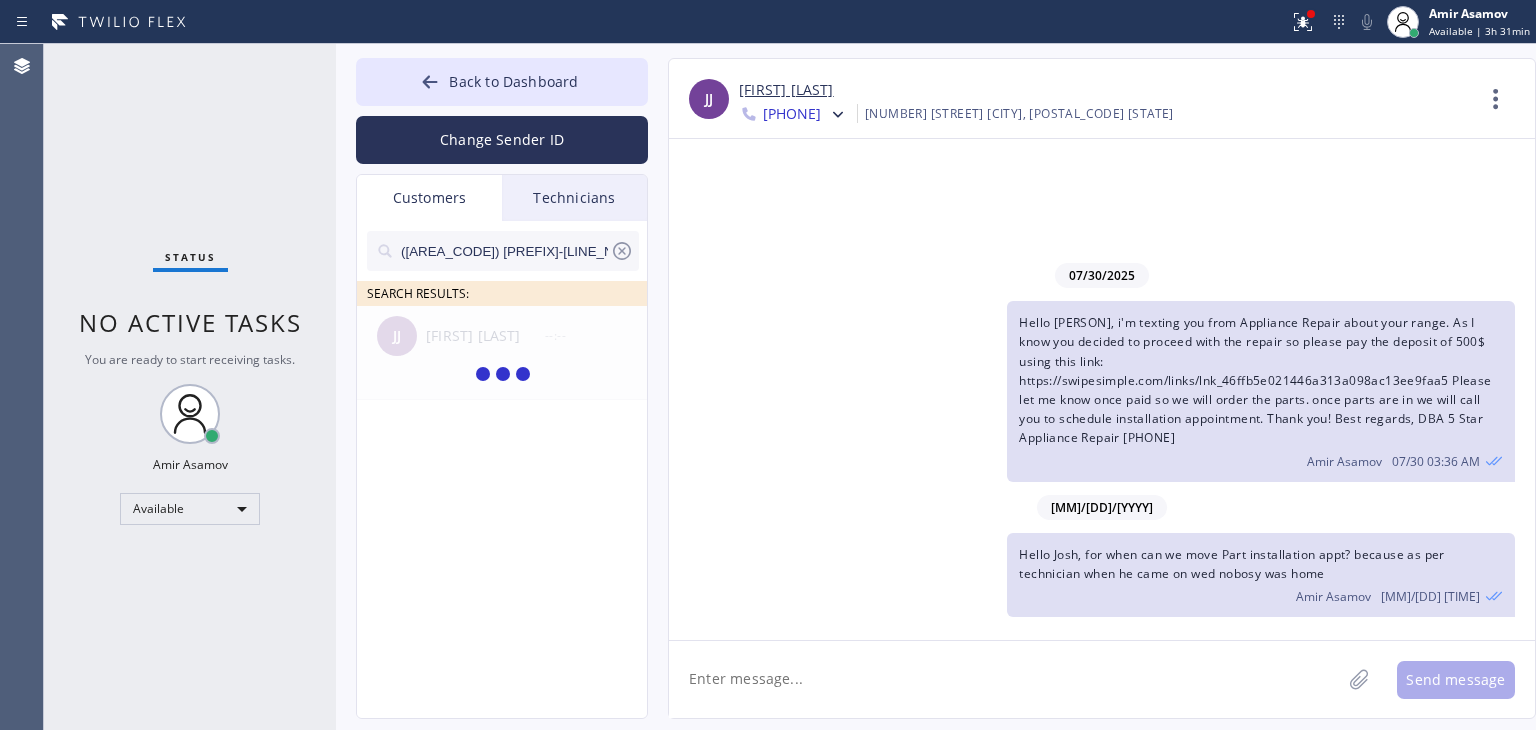 click on "[FIRST] [LAST] --:--" at bounding box center (503, 375) 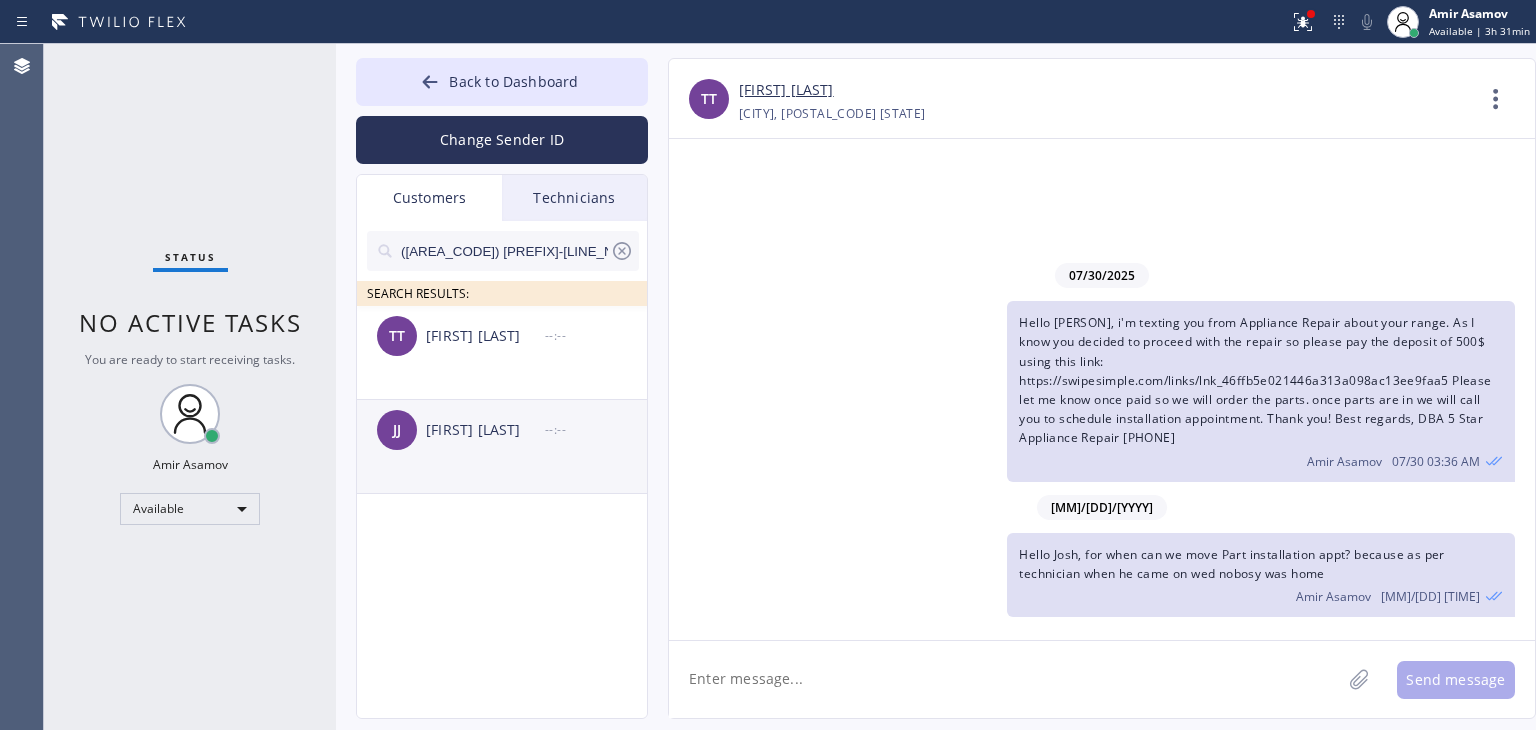 click on "[FIRST] [LAST]" at bounding box center (485, 430) 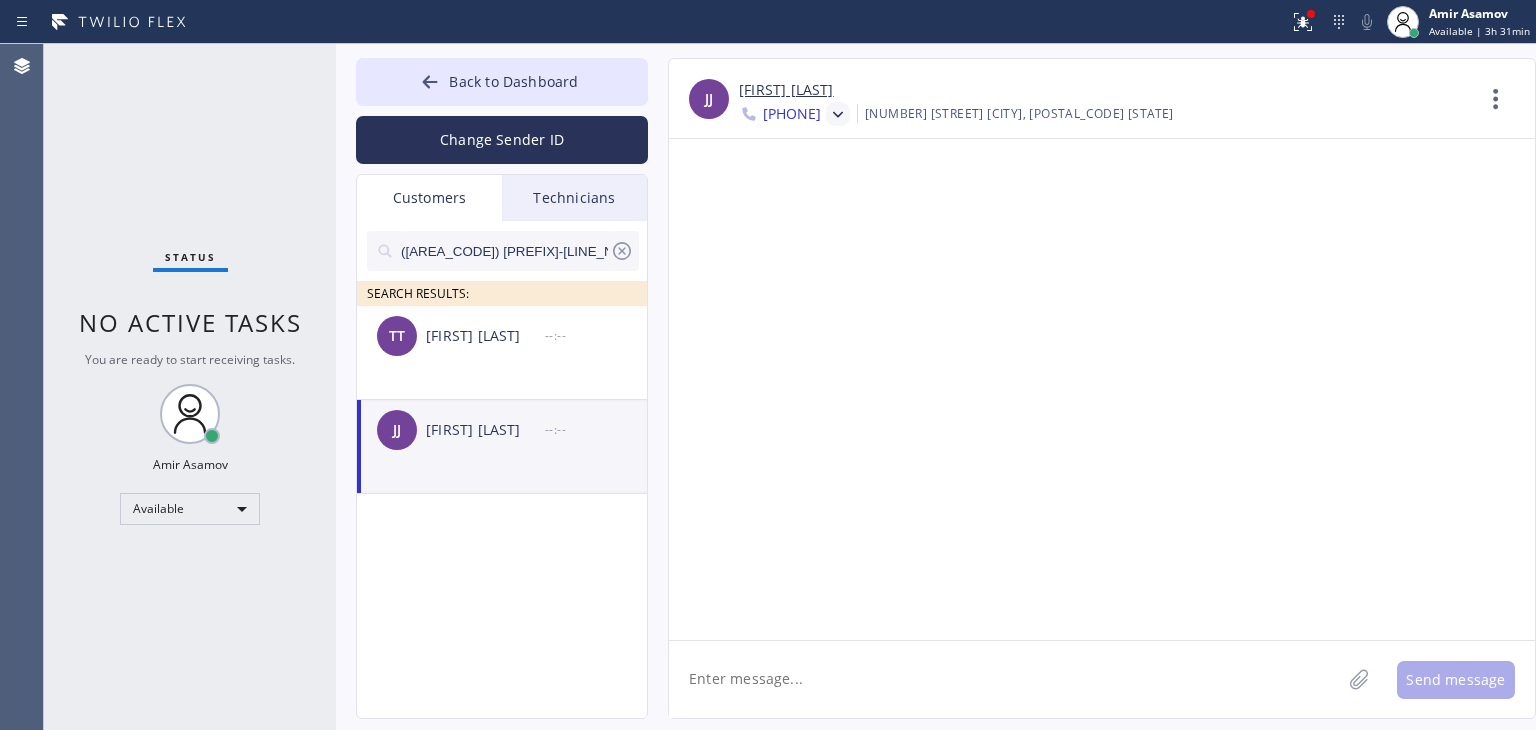 click 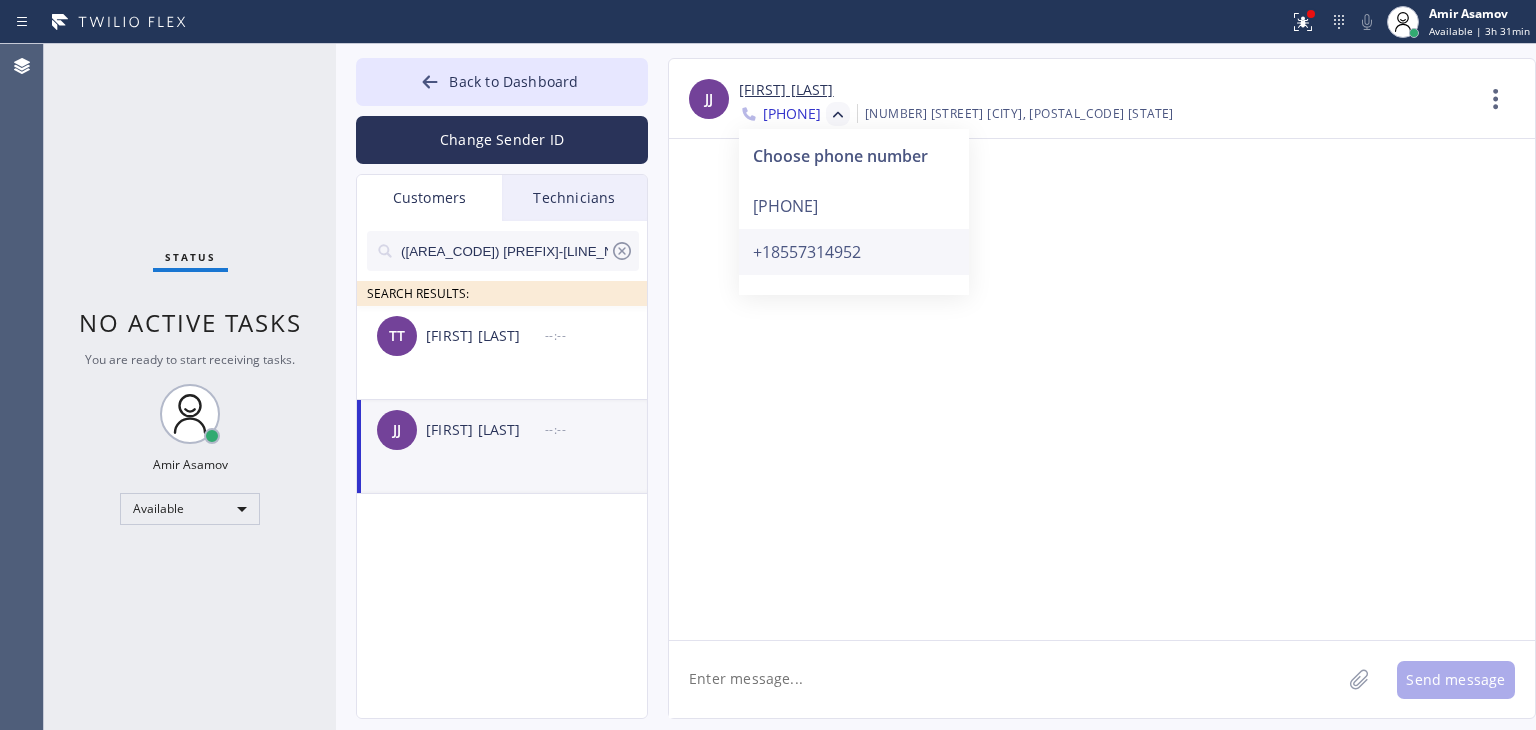 click on "+18557314952" at bounding box center (854, 252) 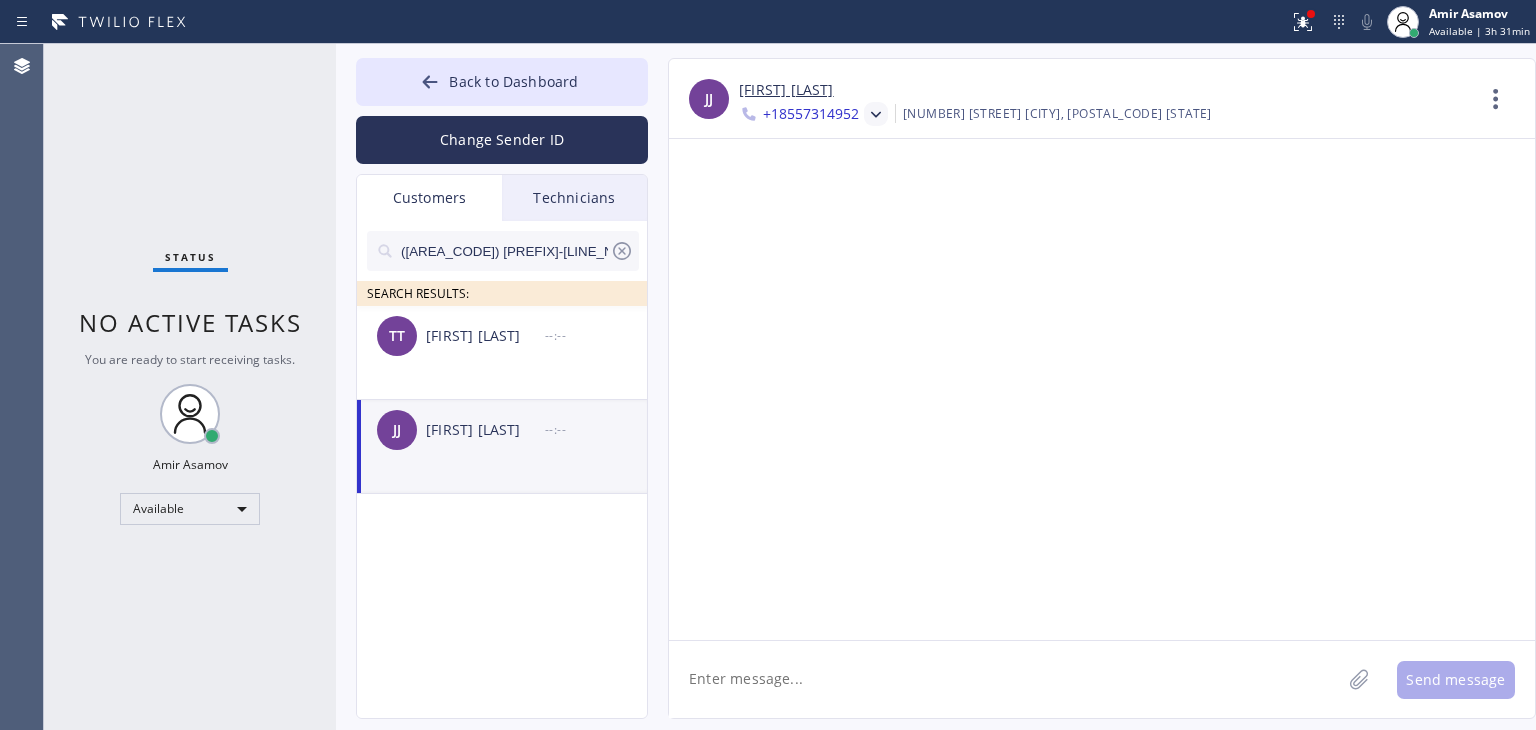 click 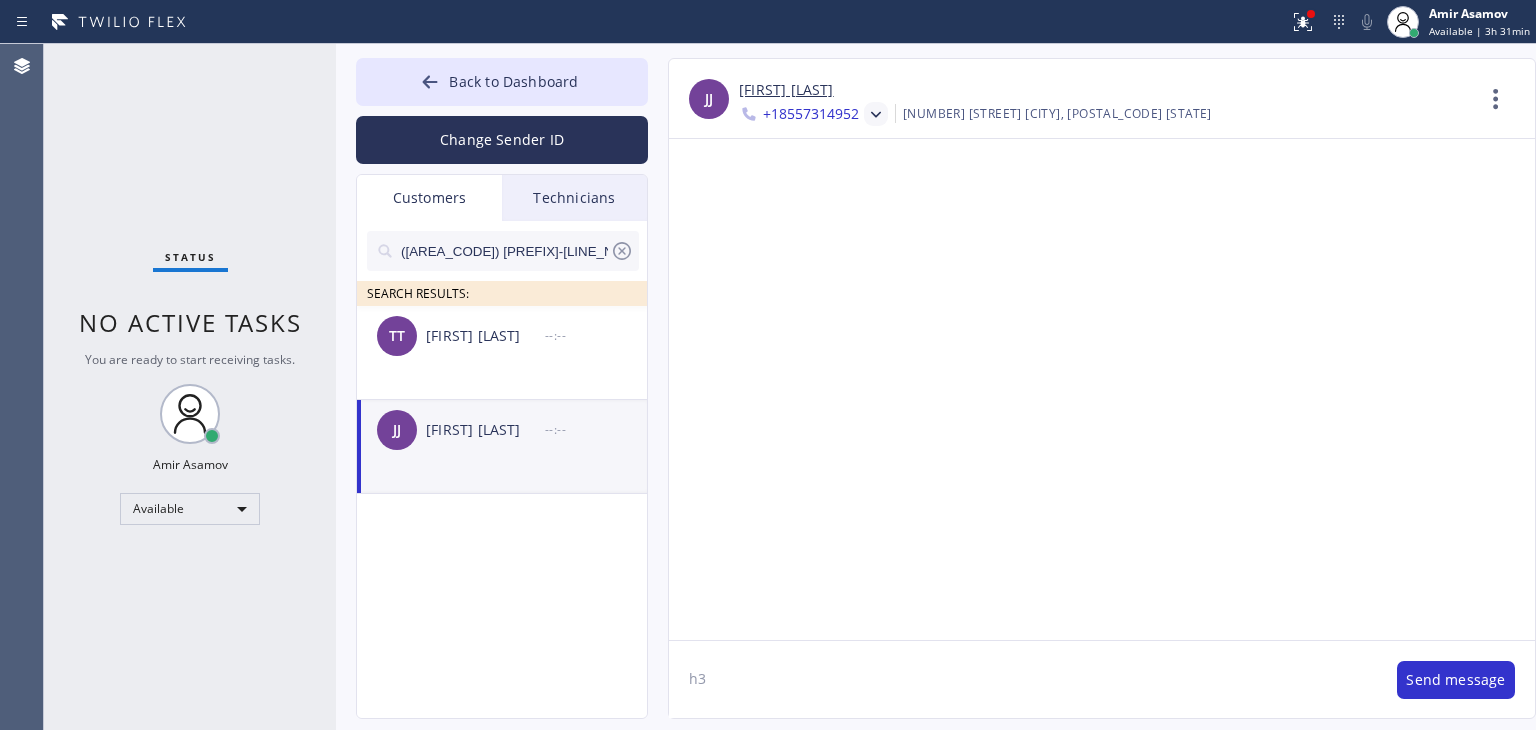 type on "h" 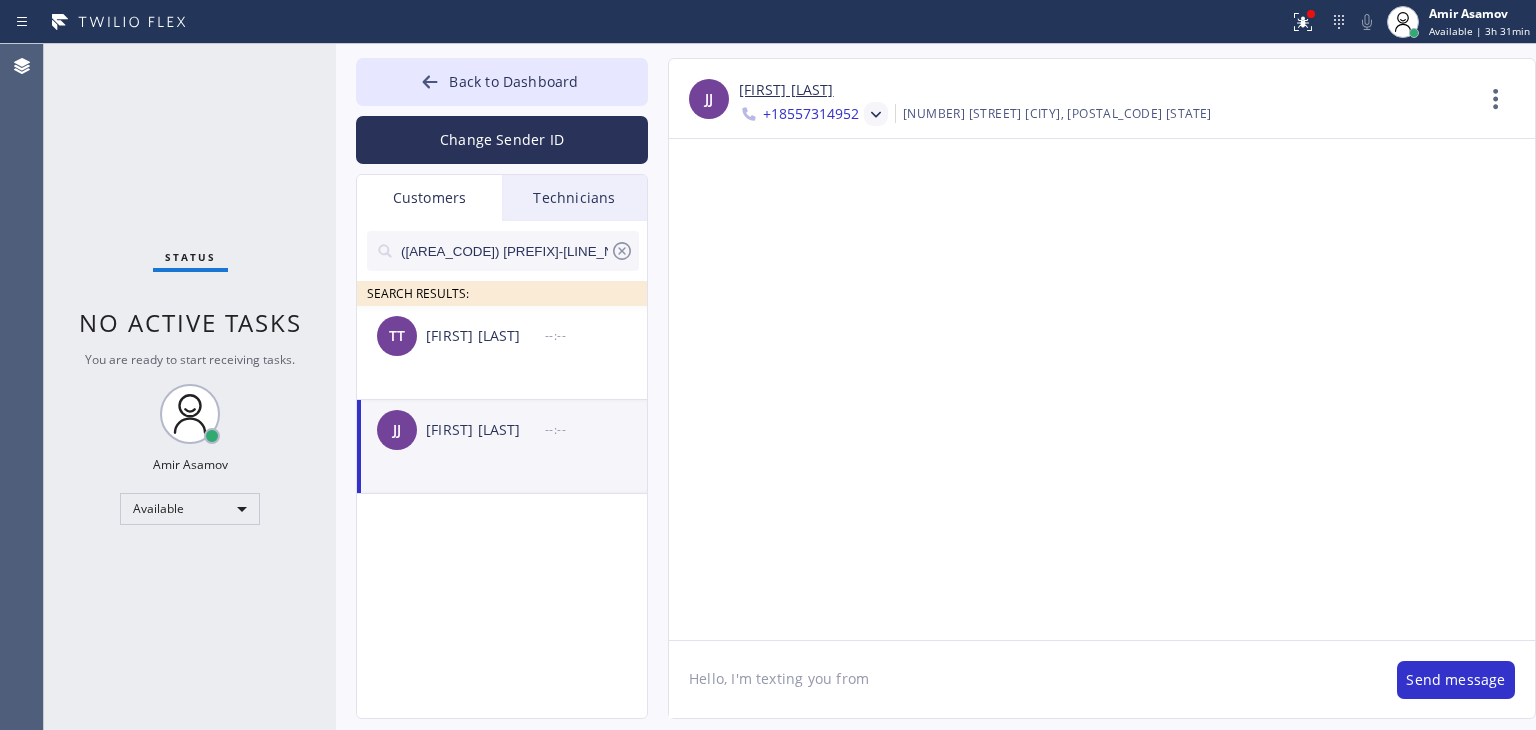 paste on "VikingTechs.online" 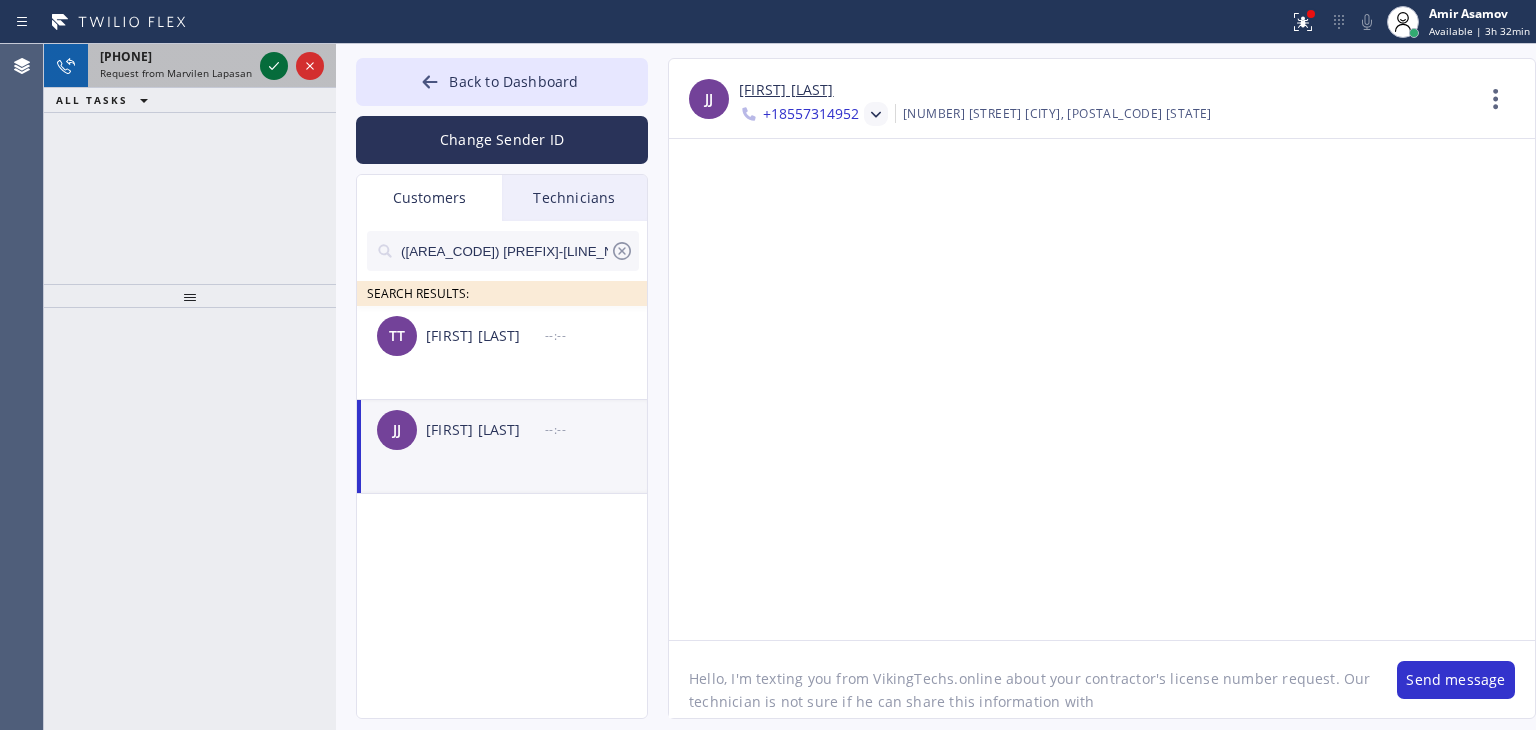 type on "Hello, I'm texting you from VikingTechs.online about your contractor's license number request. Our technician is not sure if he can share this information with" 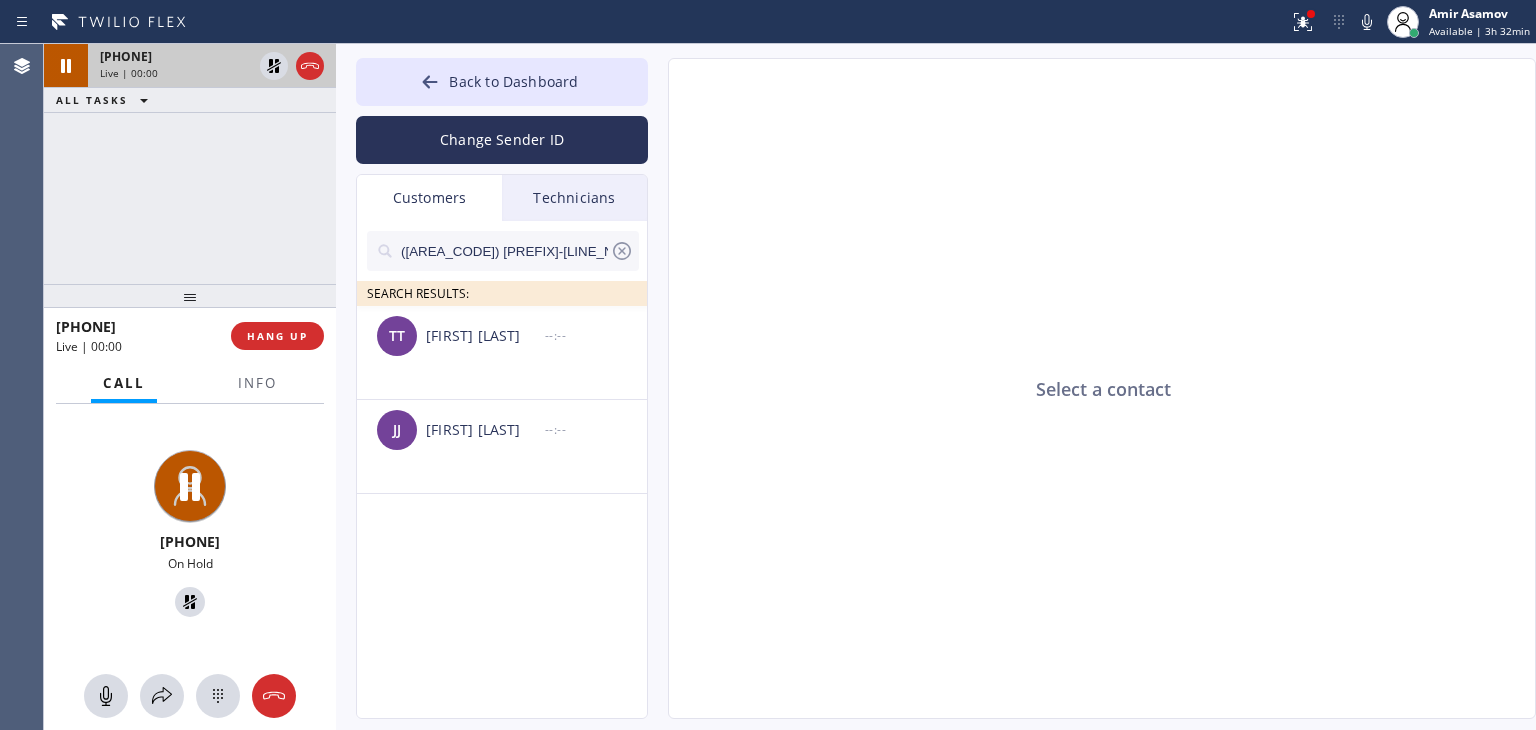 type on "([PHONE])" 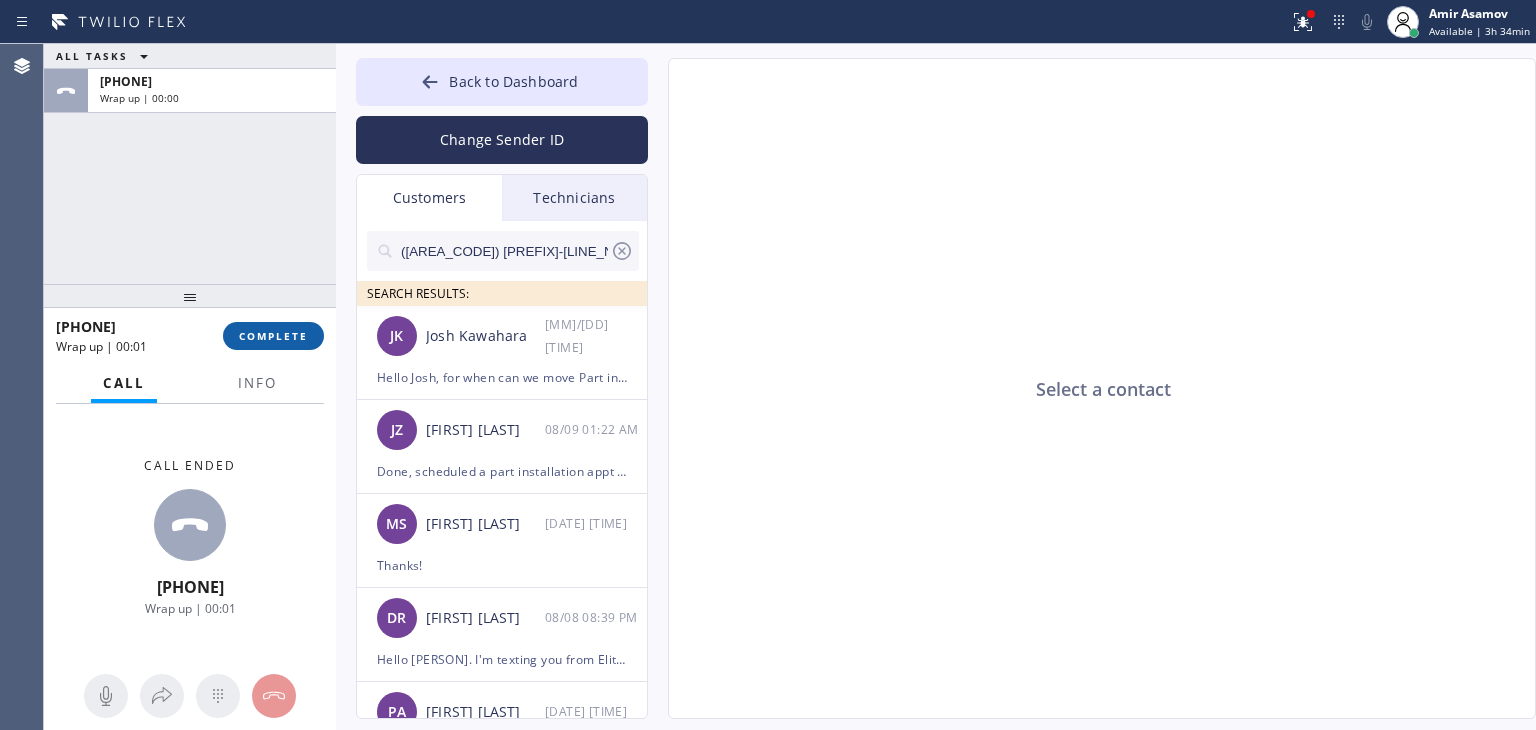 click on "[PHONE] Wrap up | [TIME] COMPLETE" at bounding box center [190, 336] 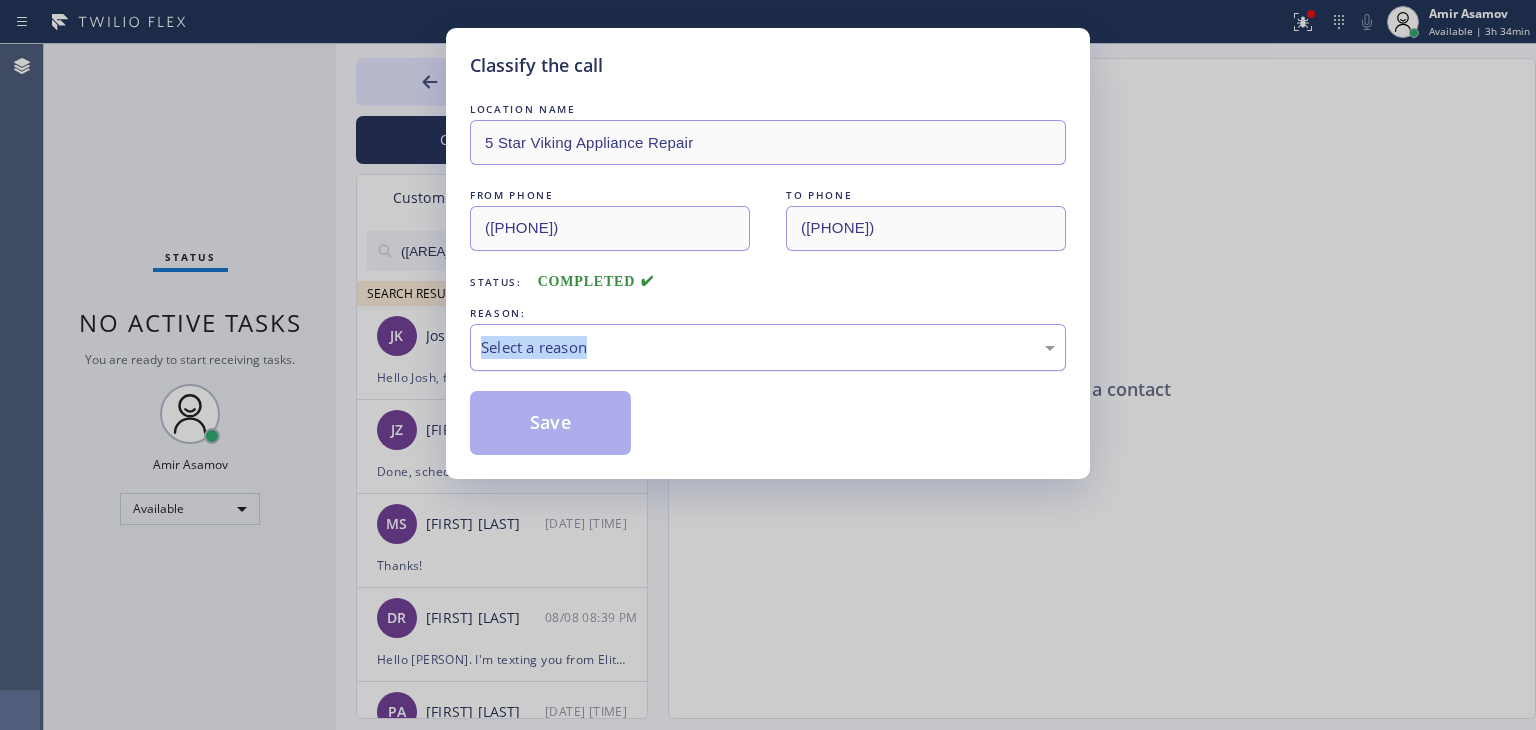 drag, startPoint x: 286, startPoint y: 346, endPoint x: 666, endPoint y: 356, distance: 380.13156 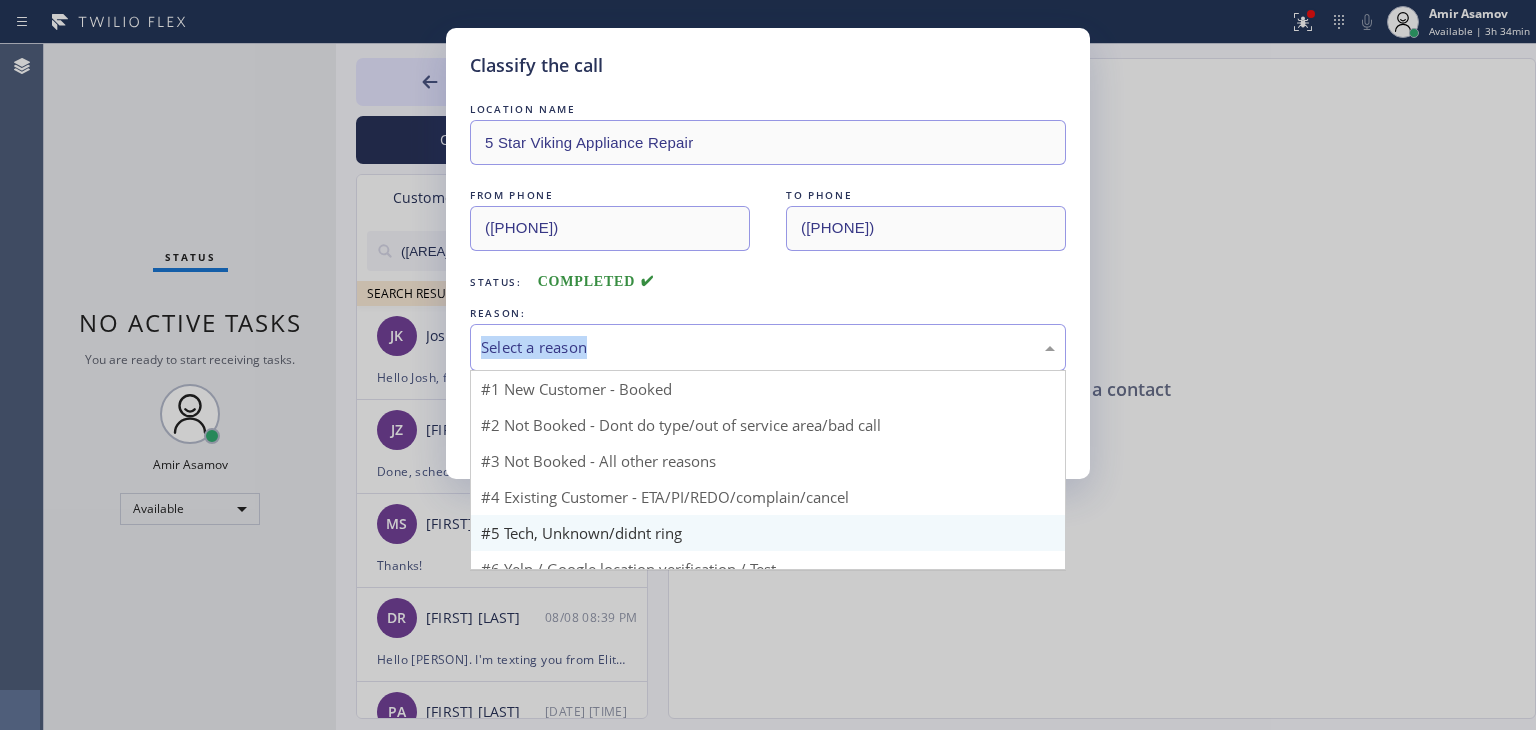 drag, startPoint x: 666, startPoint y: 356, endPoint x: 645, endPoint y: 492, distance: 137.61177 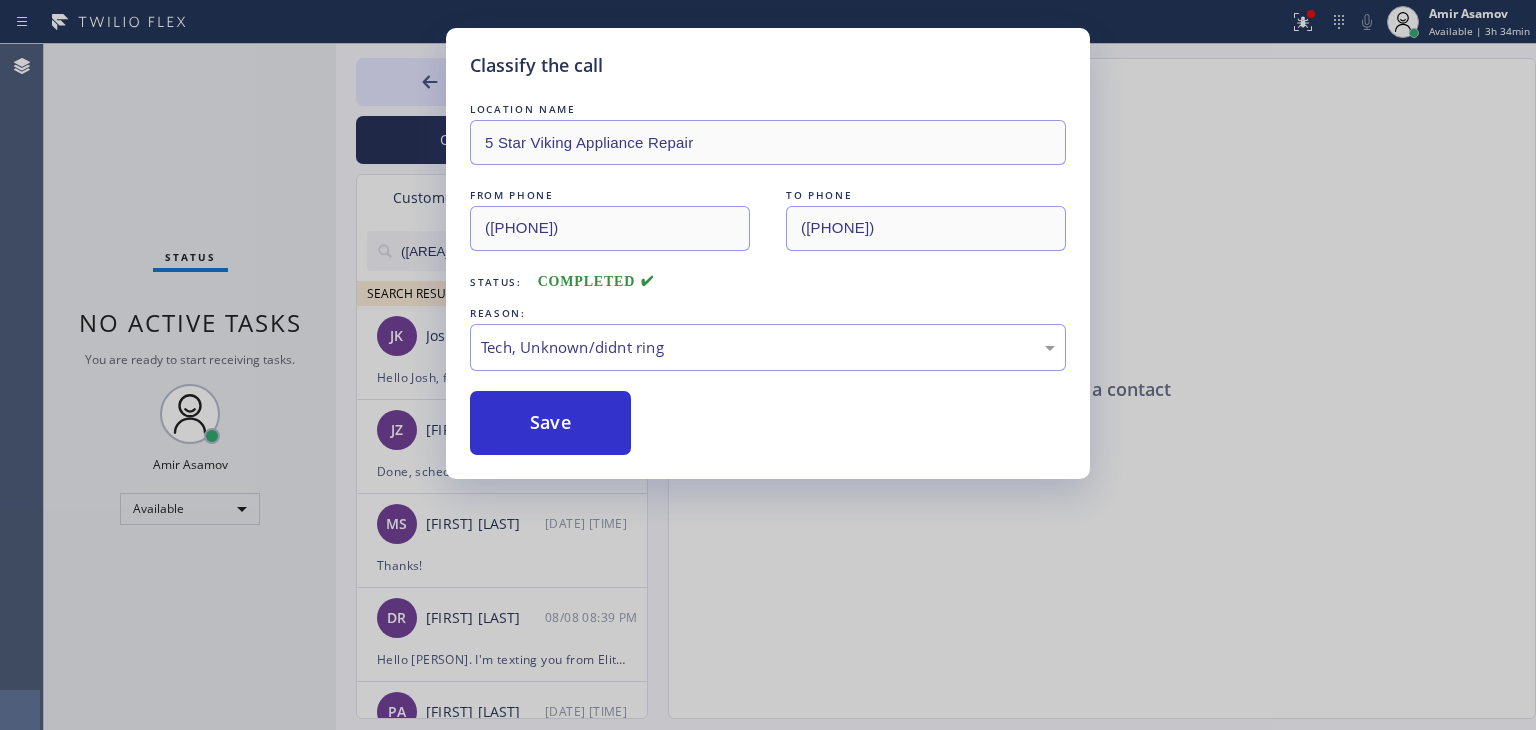 drag, startPoint x: 645, startPoint y: 492, endPoint x: 720, endPoint y: 379, distance: 135.62448 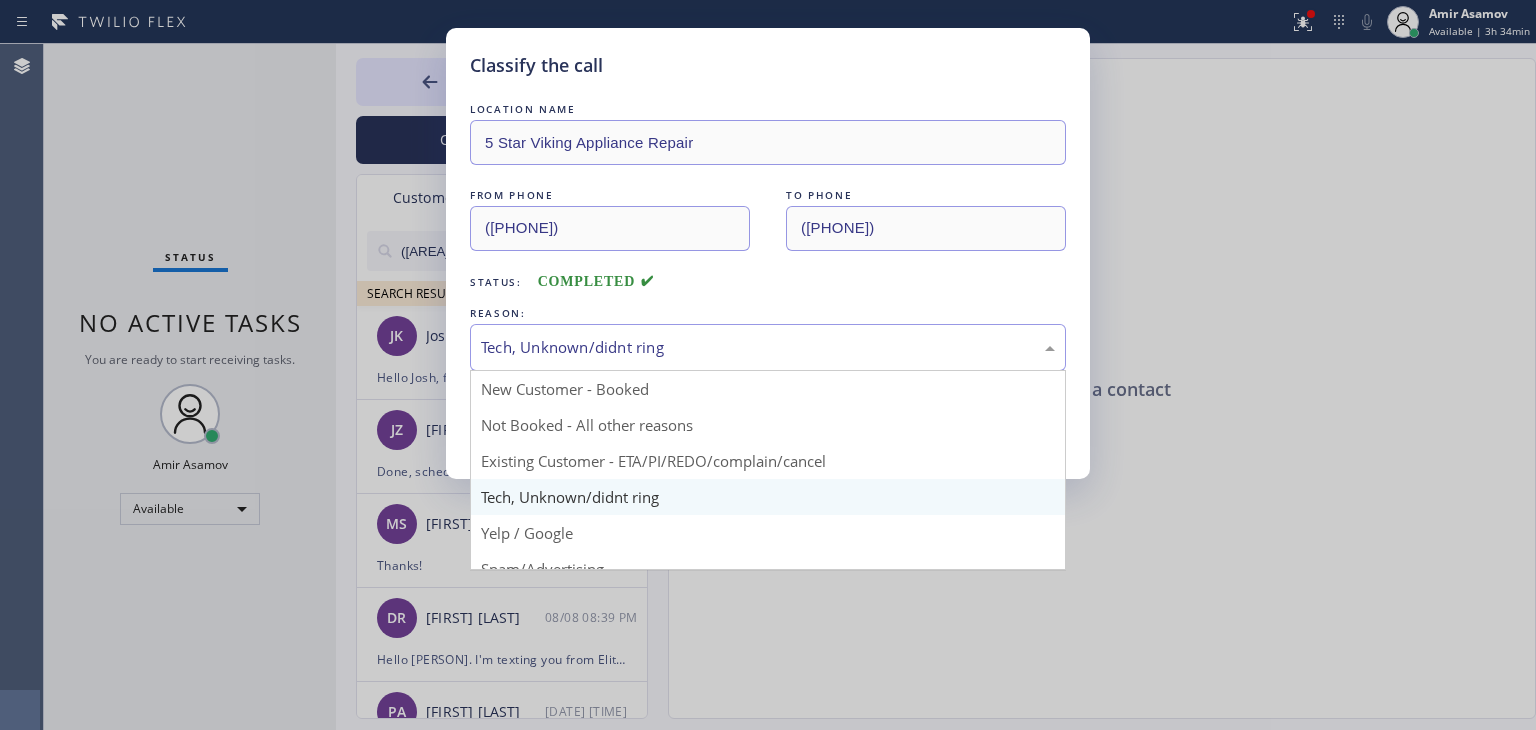 drag, startPoint x: 738, startPoint y: 364, endPoint x: 716, endPoint y: 478, distance: 116.1034 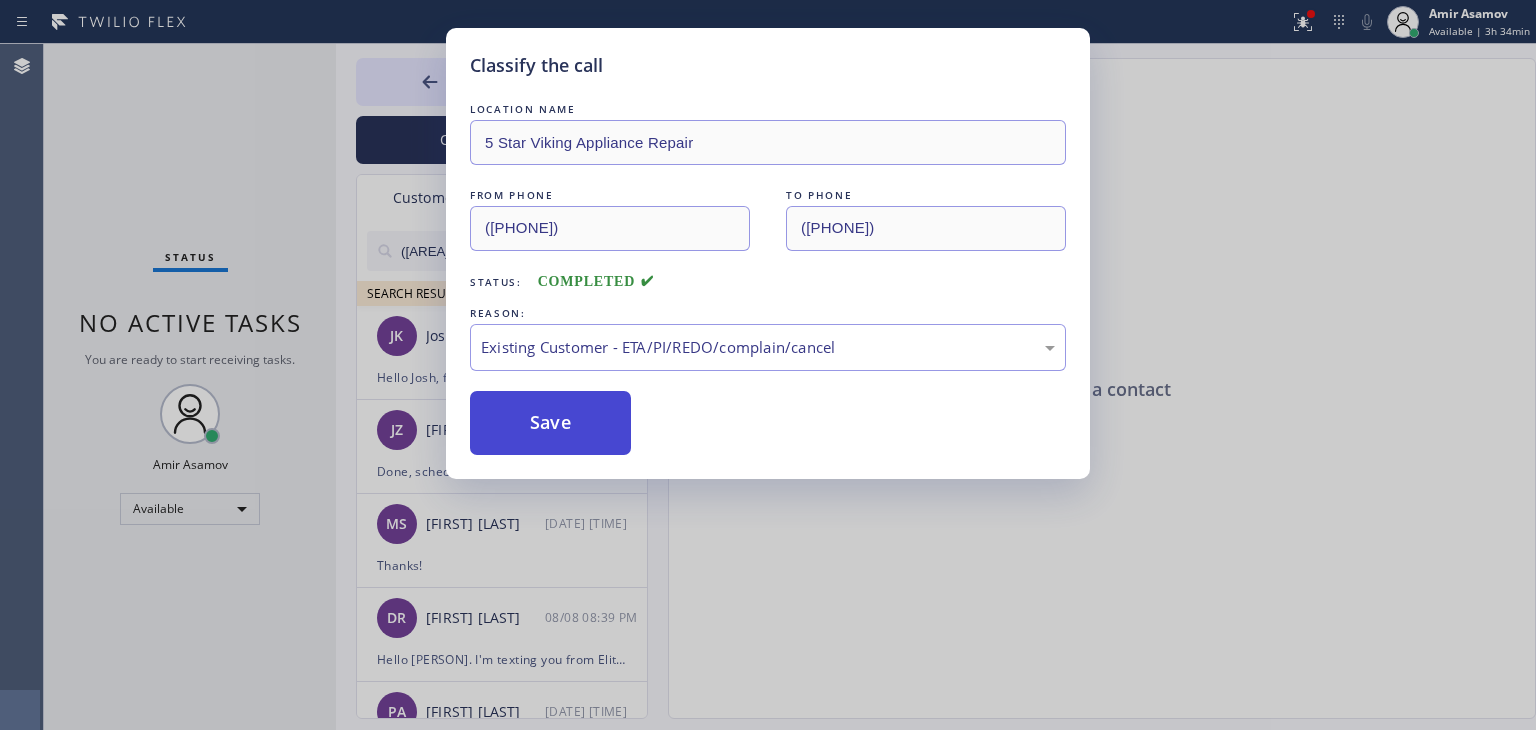 click on "Save" at bounding box center (550, 423) 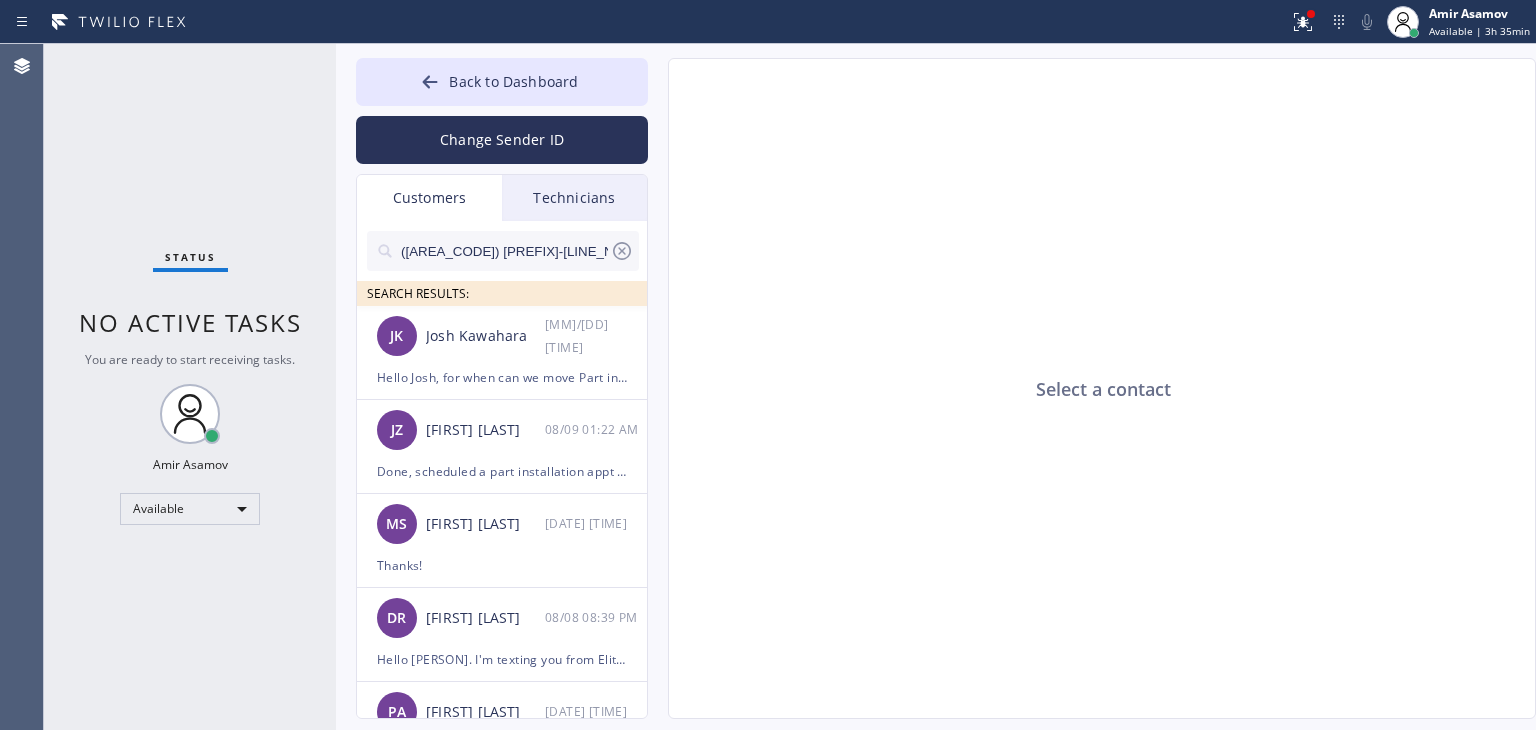 click 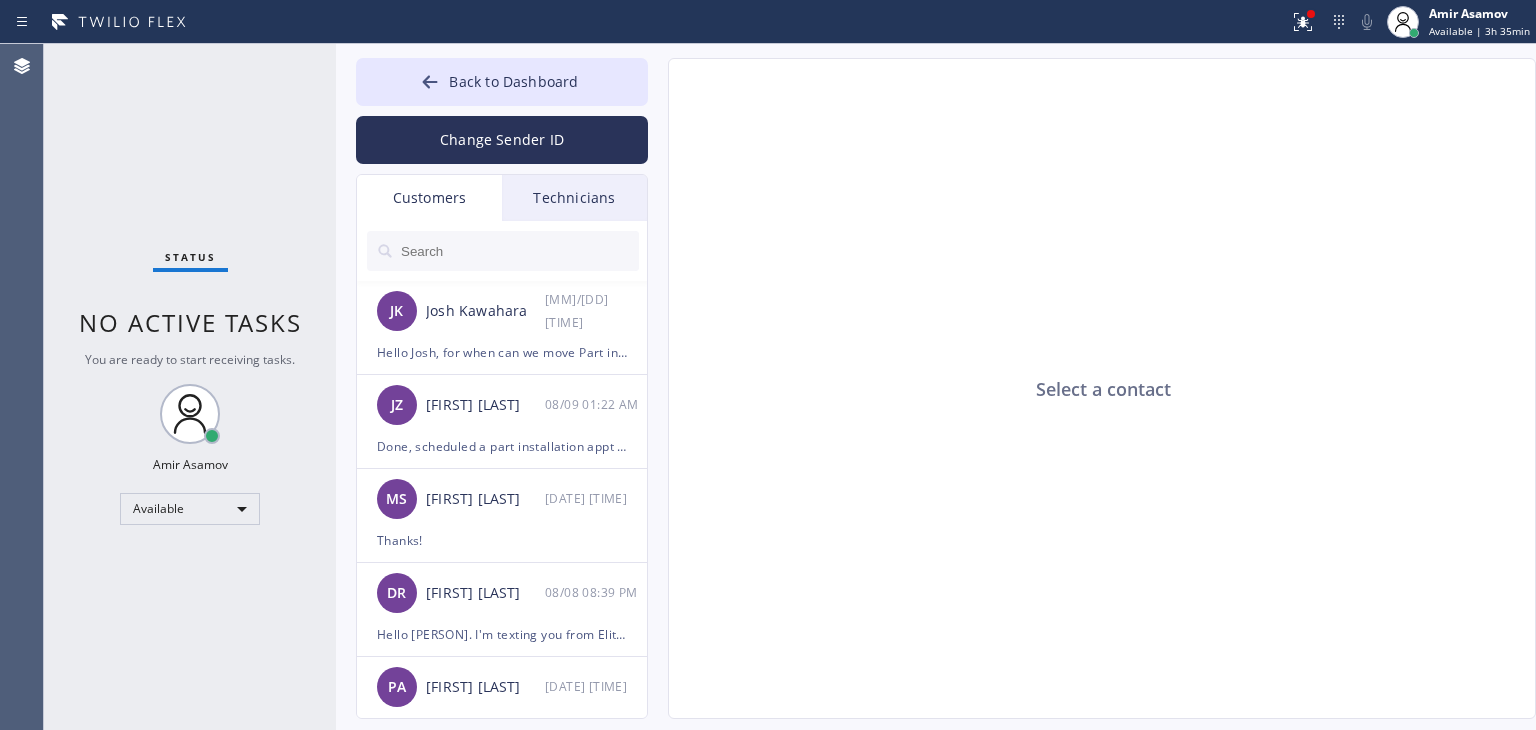 drag, startPoint x: 538, startPoint y: 73, endPoint x: 988, endPoint y: 752, distance: 814.58026 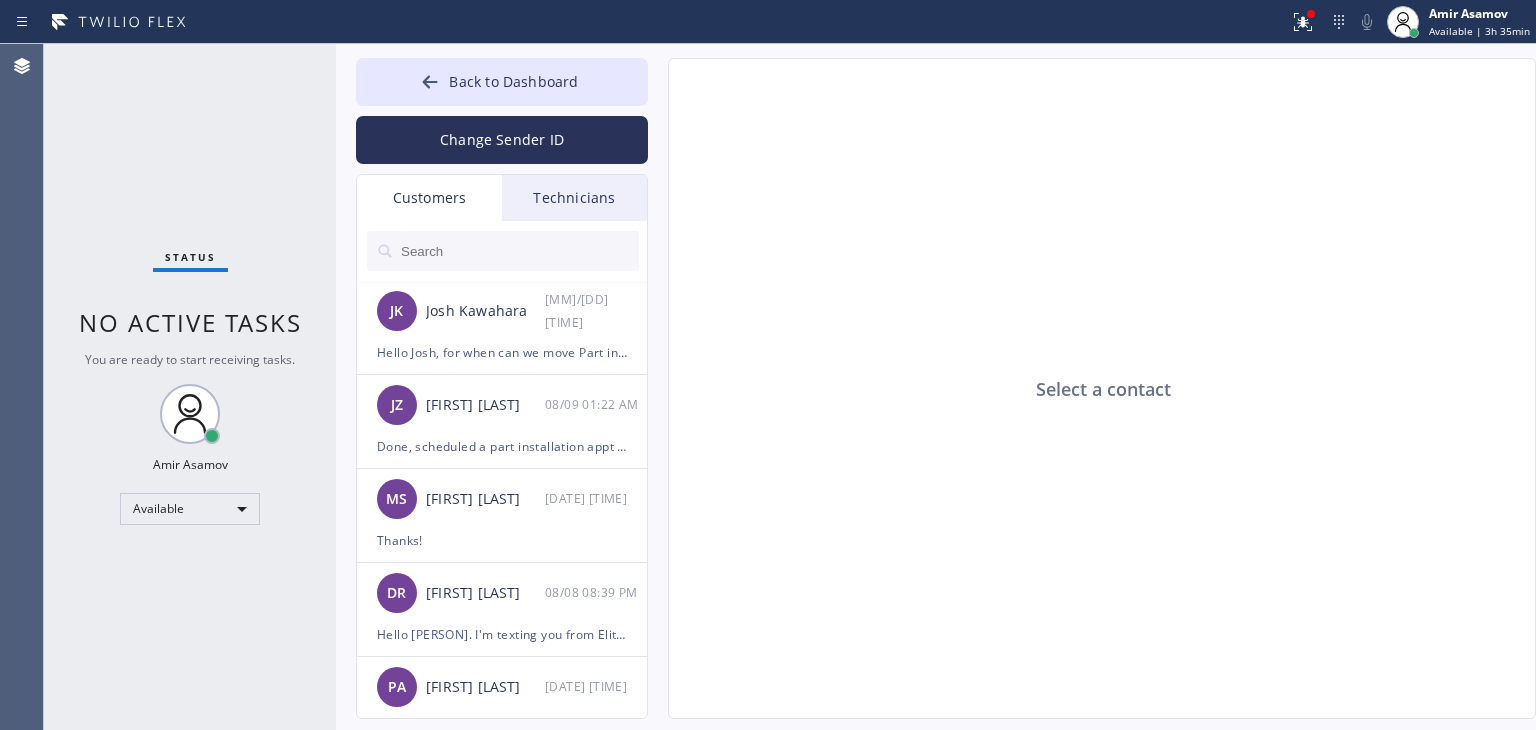 click on "Status report Issues detected These issues could affect your workflow. Please contact your support team. View issues Download report Clear issues Amir Asamov Available | 3h 35min Set your status Offline Available Unavailable Break Log out Agent Desktop Classify the call LOCATION NAME Viking Repair Service FROM PHONE [PHONE] TO PHONE [PHONE] Status: COMPLETED REASON: Existing Customer - ETA/PI/REDO/complain/cancel Save Classify the call LOCATION NAME Viking Repair Service FROM PHONE [PHONE] TO PHONE [PHONE] Status: COMPLETED REASON: Existing Customer - ETA/PI/REDO/complain/cancel Save Classify the call LOCATION NAME 4B2.Paid SubzeroCare.online (San Diego, Google Ads) FROM PHONE [PHONE] TO PHONE [PHONE] Status: COMPLETED REASON: Existing Customer - ETA/PI/REDO/complain/cancel Save Classify the call LOCATION NAME 4C.SMS Campaign AR B2B SMS FROM PHONE [PHONE] TO PHONE [PHONE] Status: COMPLETED REASON: Existing Customer - ETA/PI/REDO/complain/cancel Save Save" at bounding box center (768, 365) 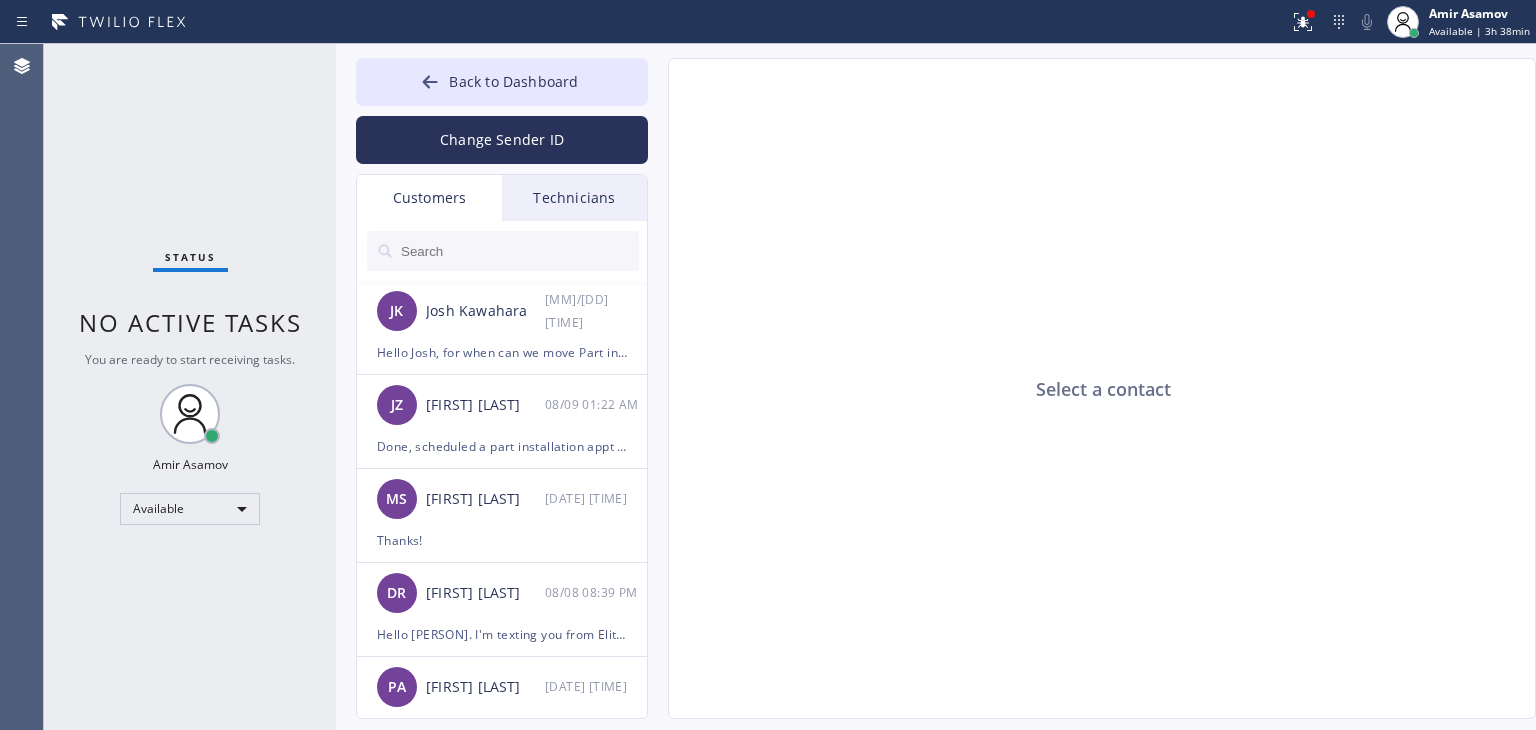click at bounding box center (519, 251) 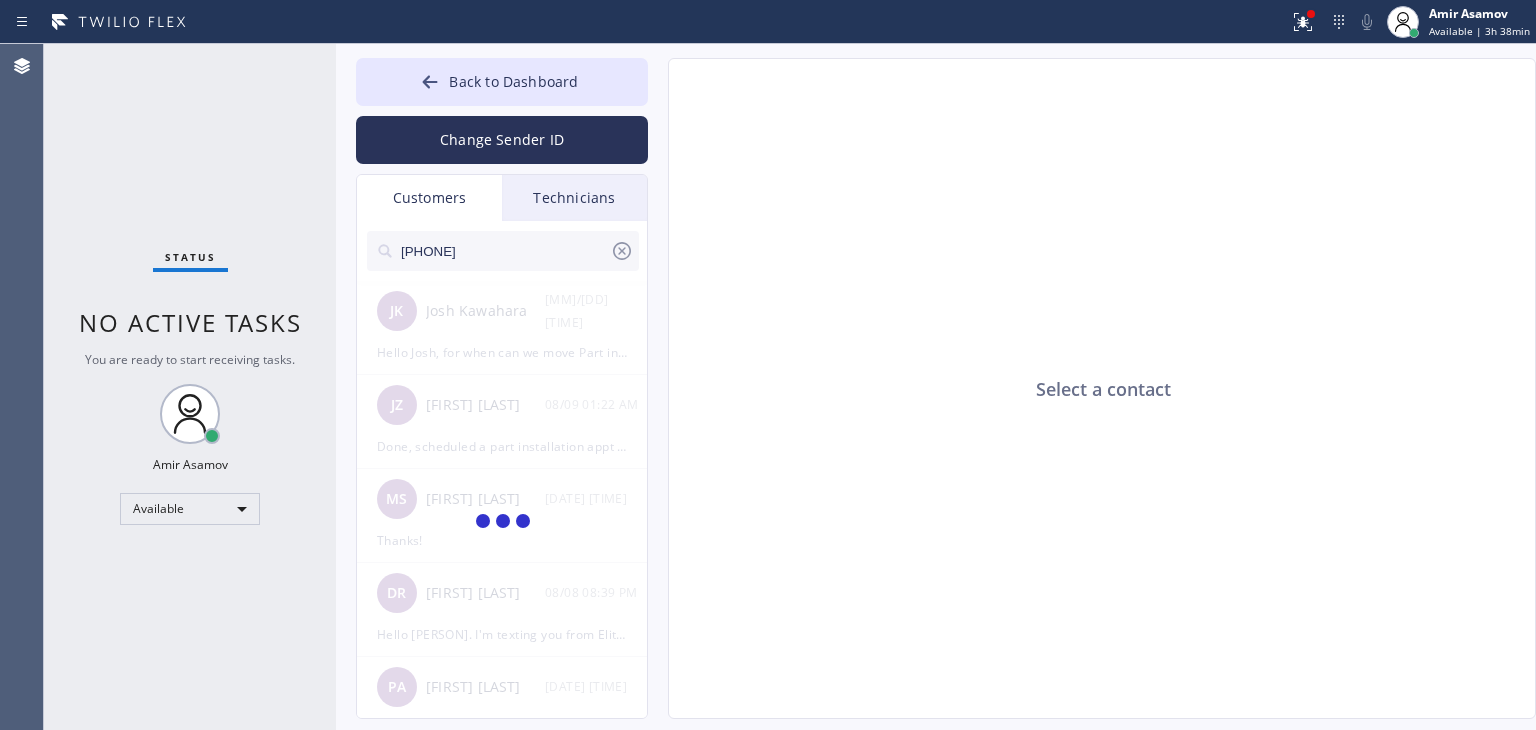 click on "[PHONE]" at bounding box center (504, 251) 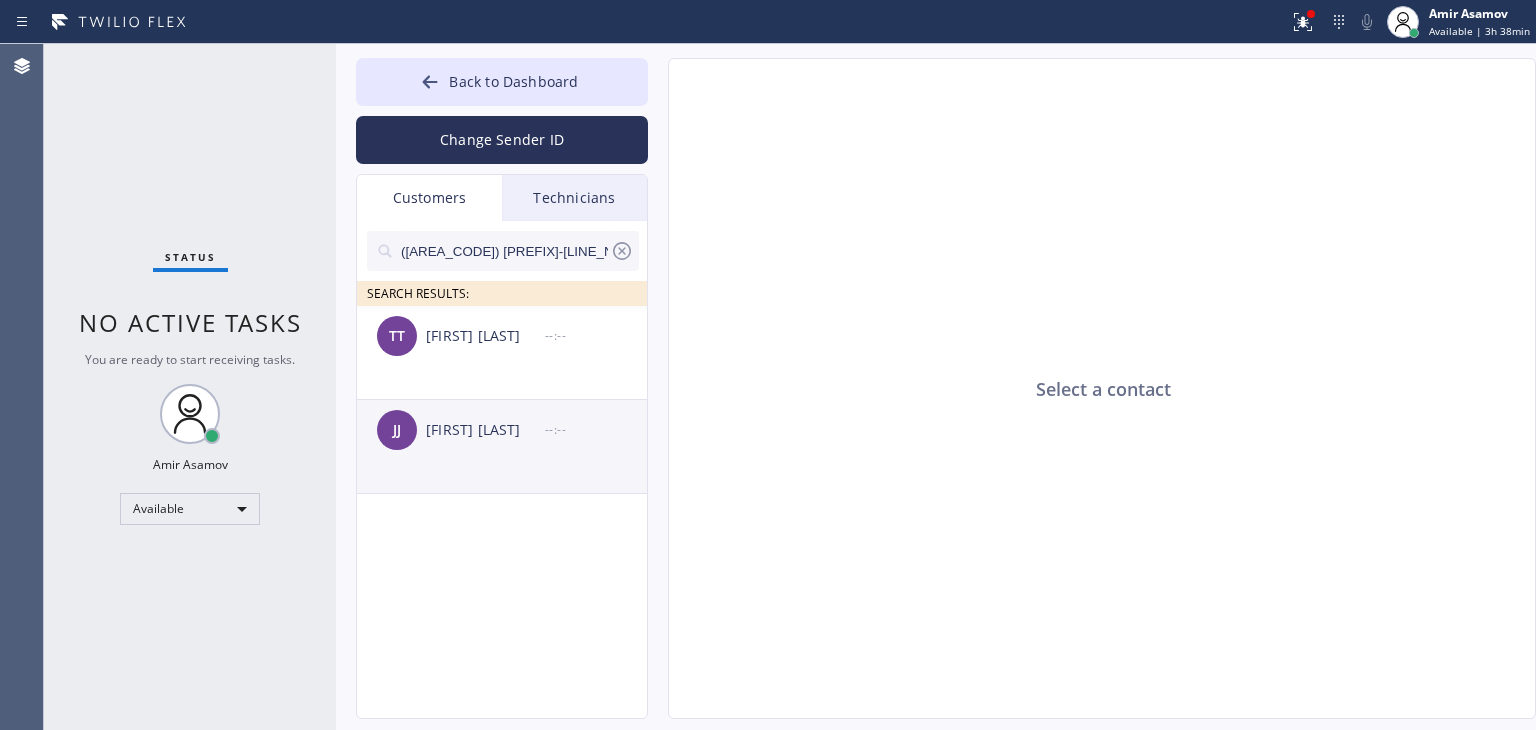 type on "([AREA_CODE]) [PREFIX]-[LINE_NUMBER]" 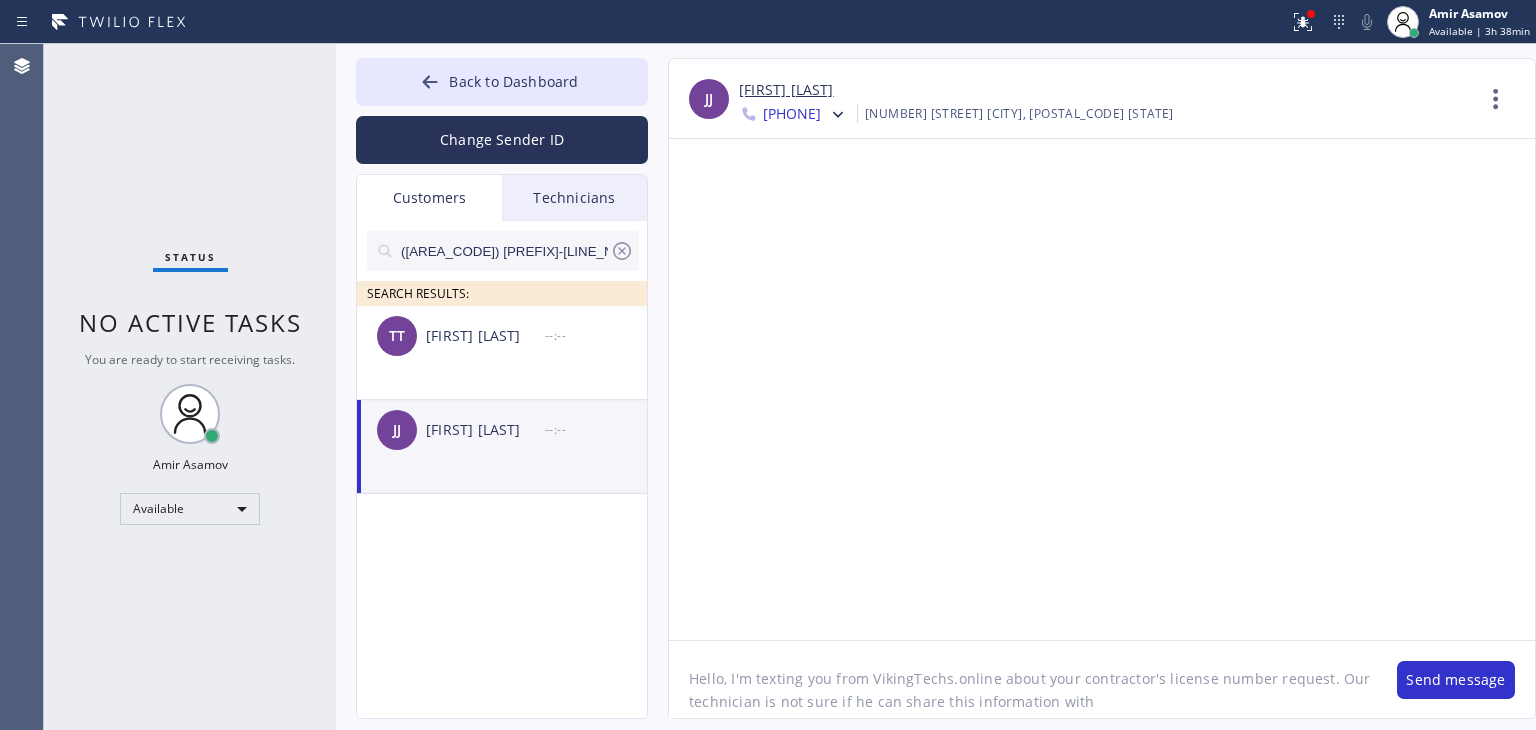 click on "[PHONE]" at bounding box center [794, 116] 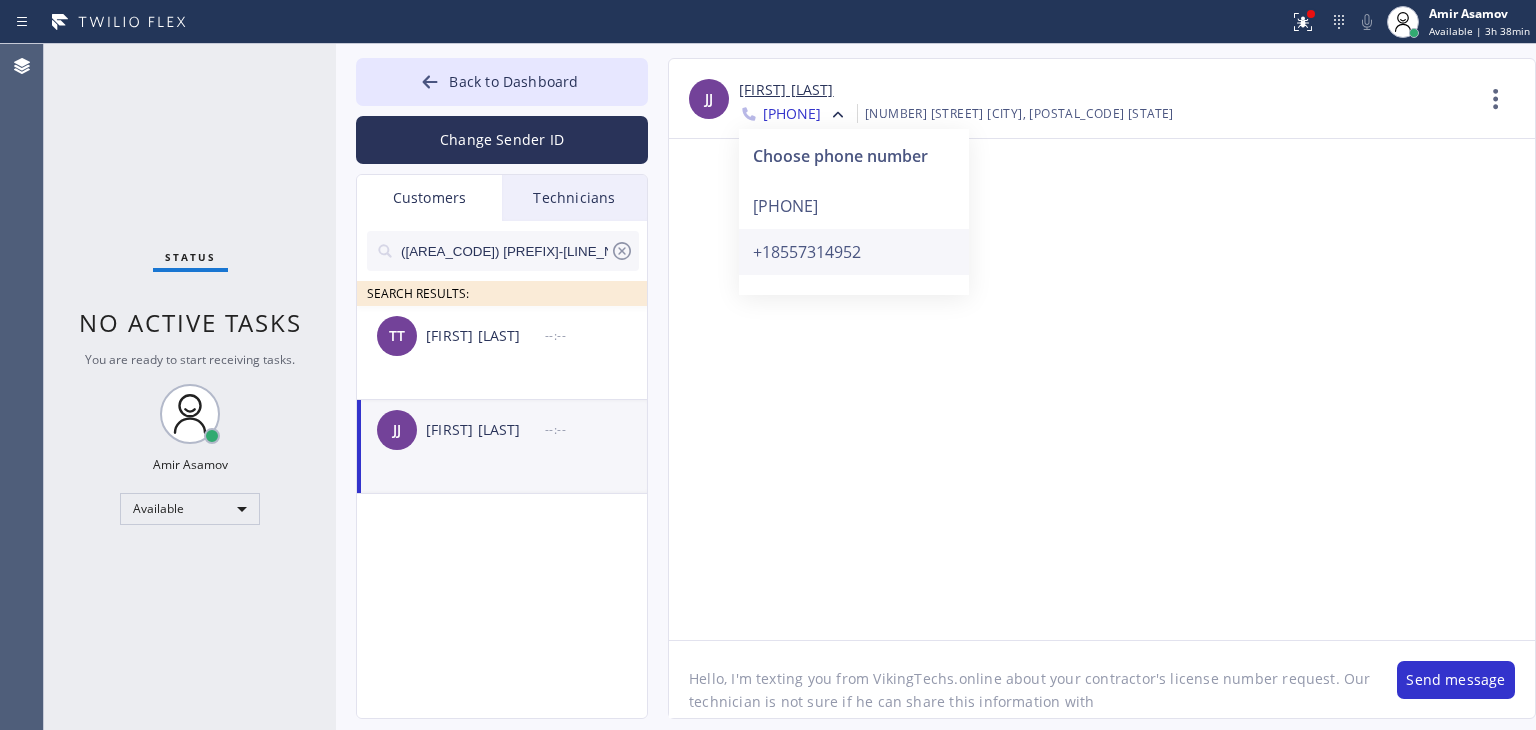 click on "+18557314952" at bounding box center (854, 252) 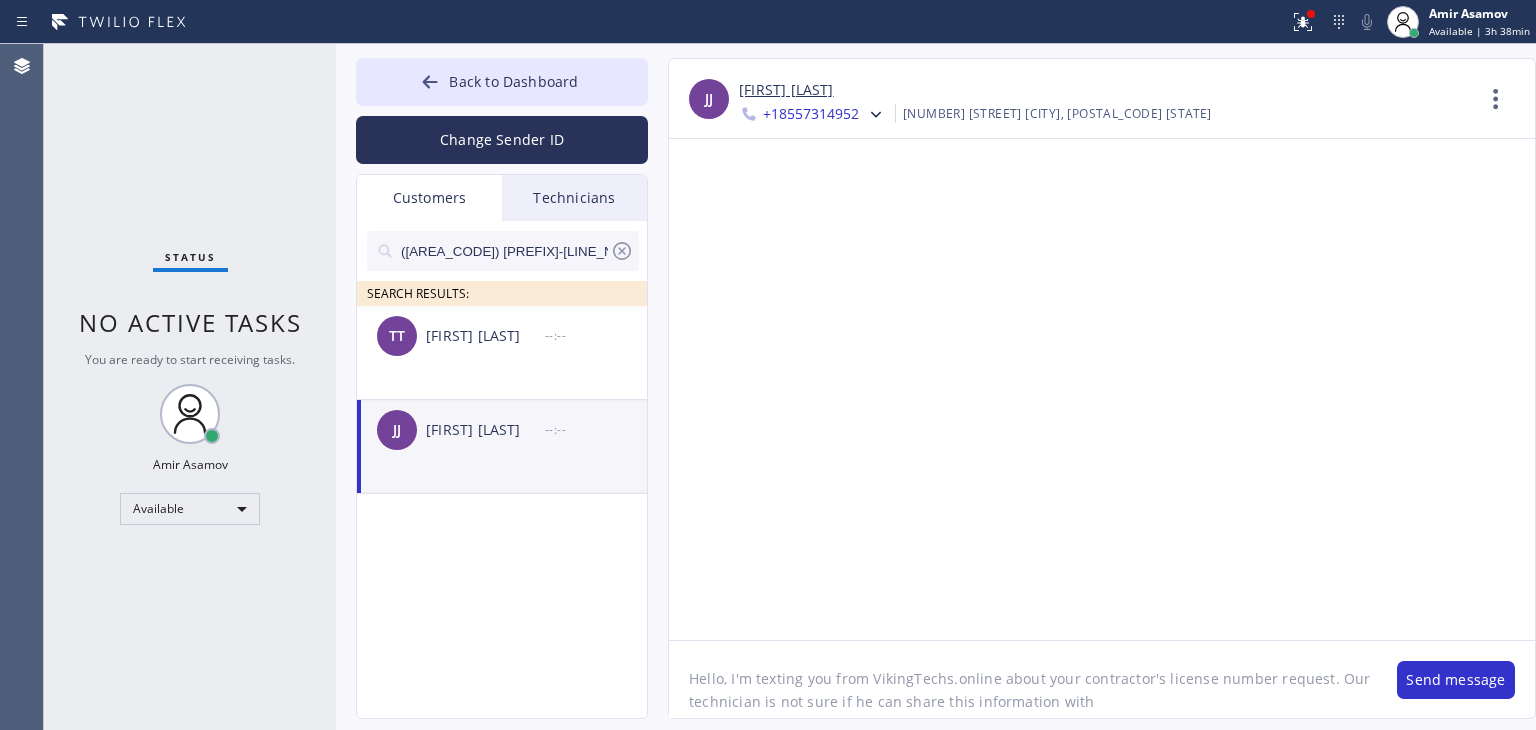 click on "Hello, I'm texting you from VikingTechs.online about your contractor's license number request. Our technician is not sure if he can share this information with" 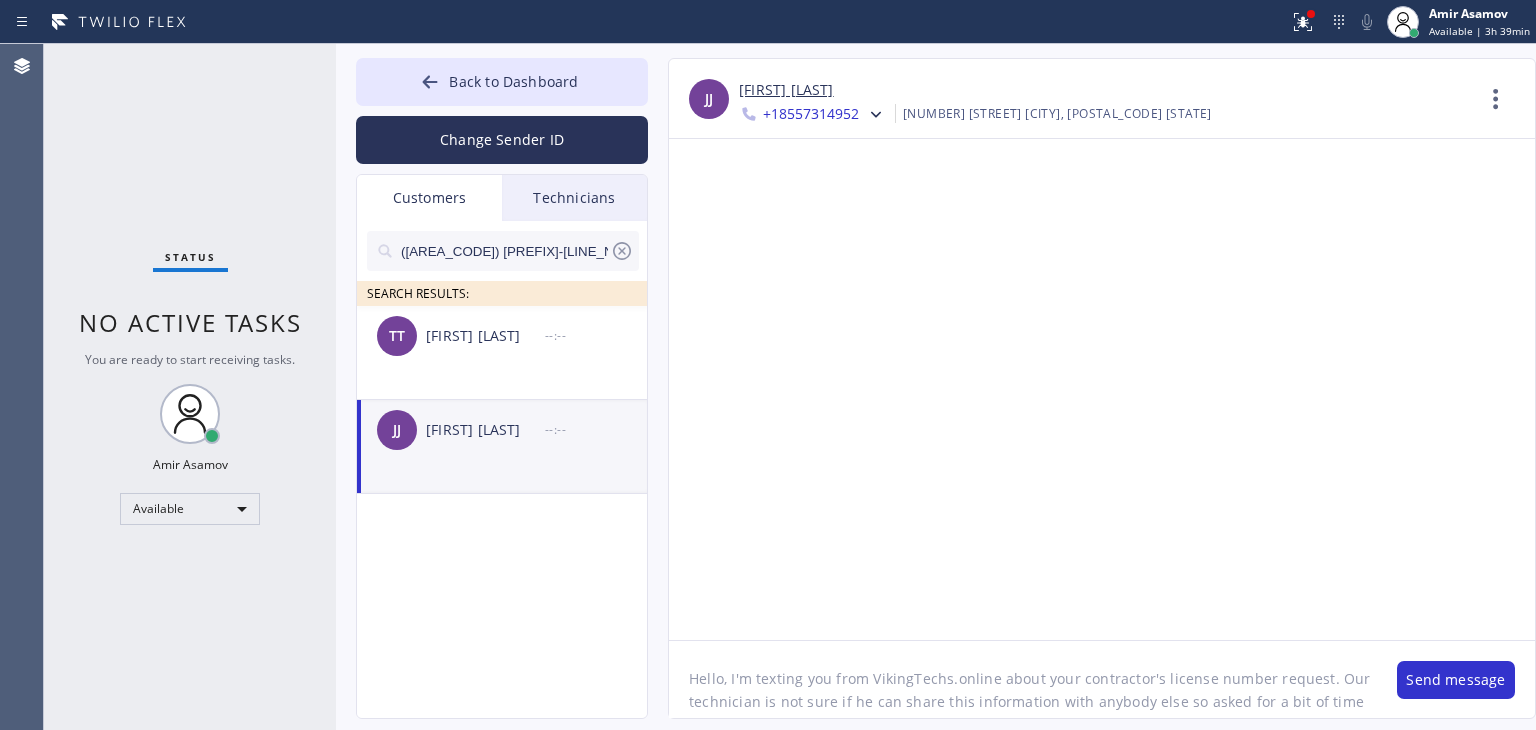 scroll, scrollTop: 16, scrollLeft: 0, axis: vertical 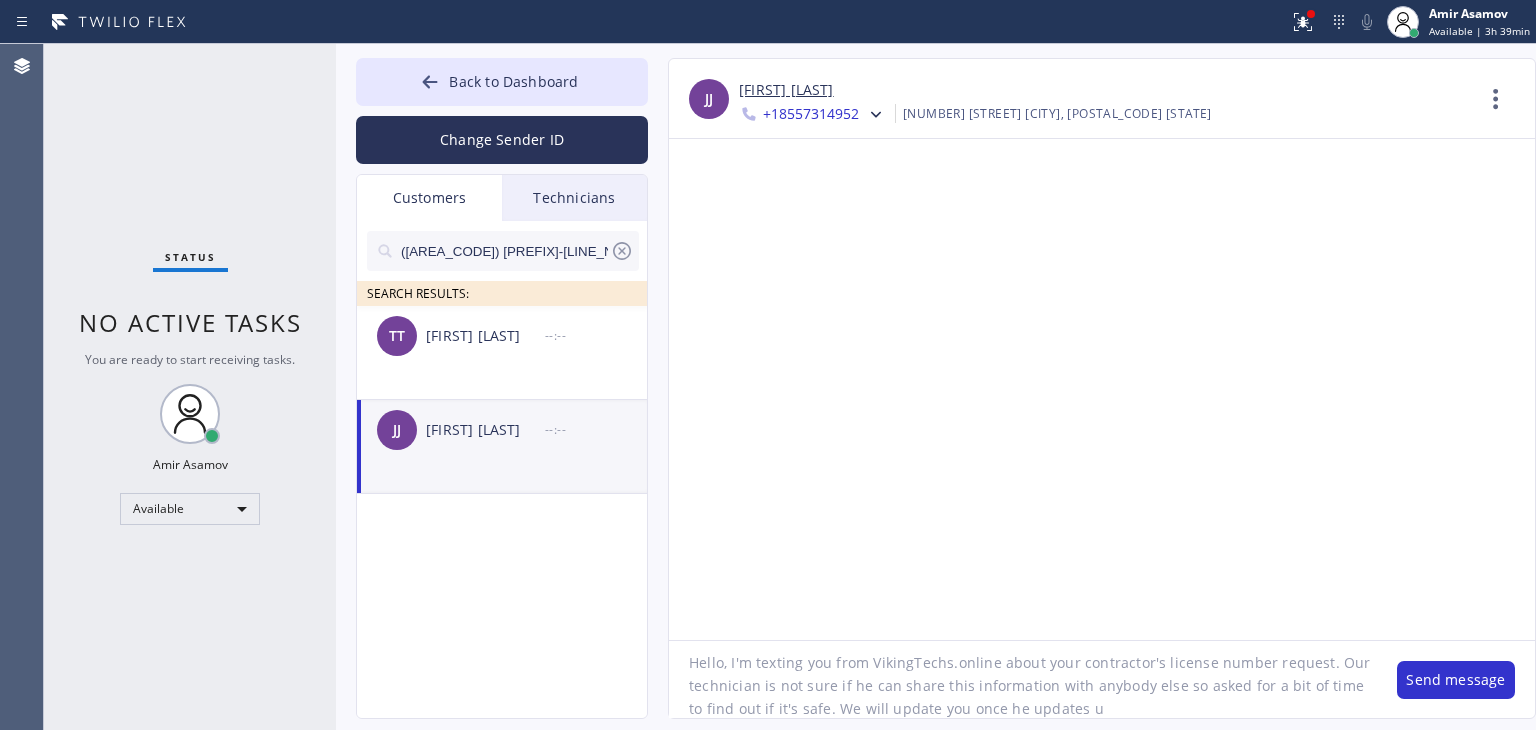 type on "Hello, I'm texting you from VikingTechs.online about your contractor's license number request. Our technician is not sure if he can share this information with anybody else so asked for a bit of time to find out if it's safe. We will update you once he updates us" 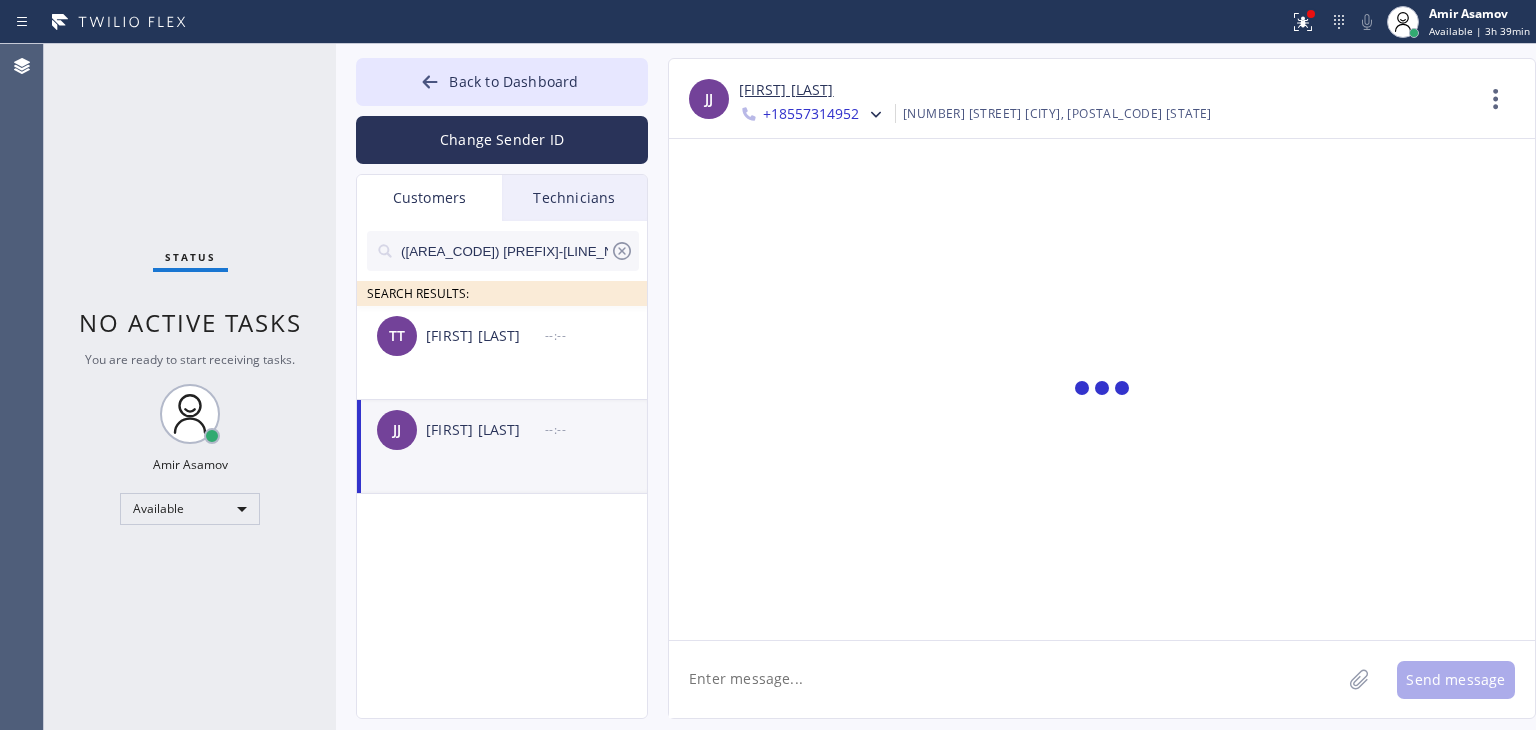 scroll, scrollTop: 0, scrollLeft: 0, axis: both 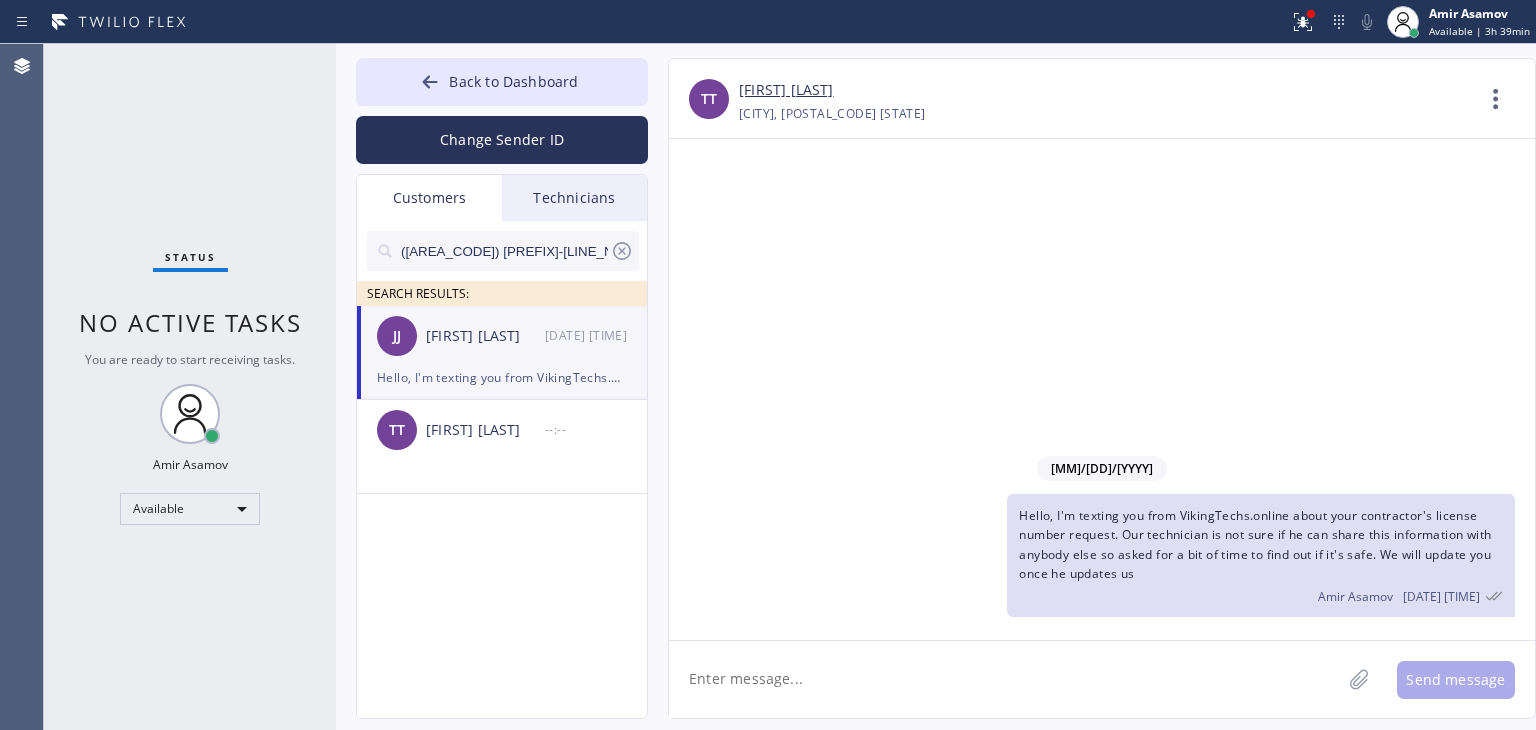 type 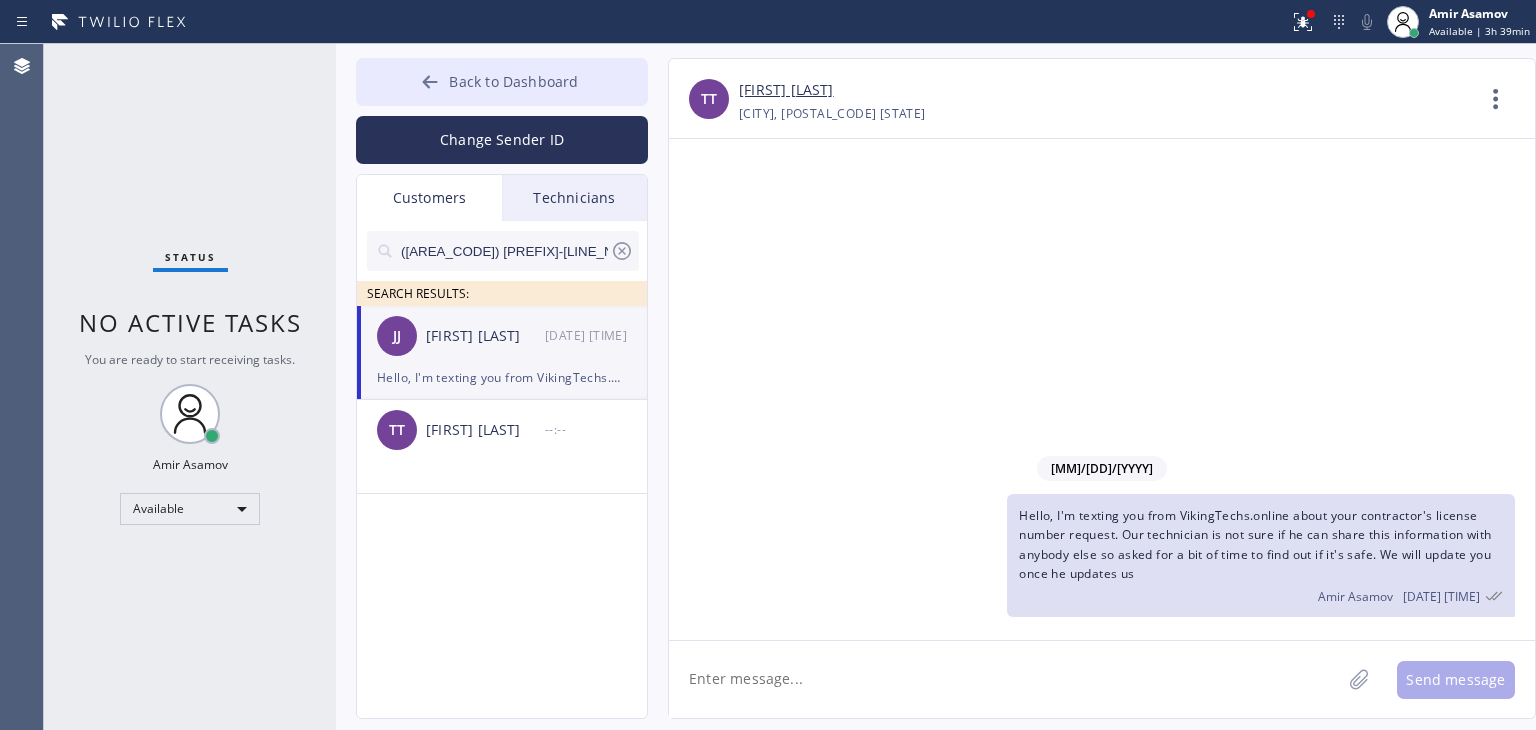 click on "Back to Dashboard" at bounding box center (502, 82) 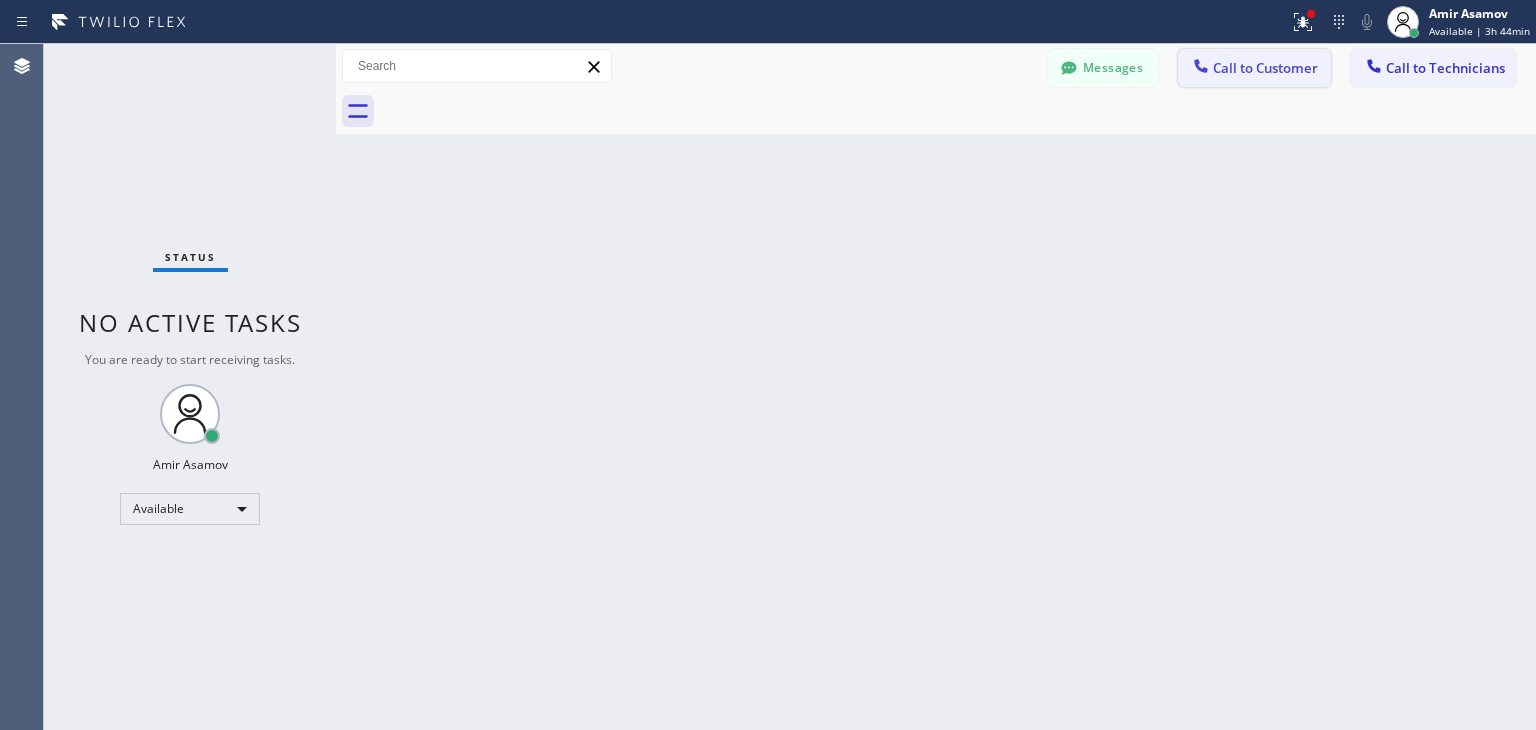click on "Call to Customer" at bounding box center (1254, 68) 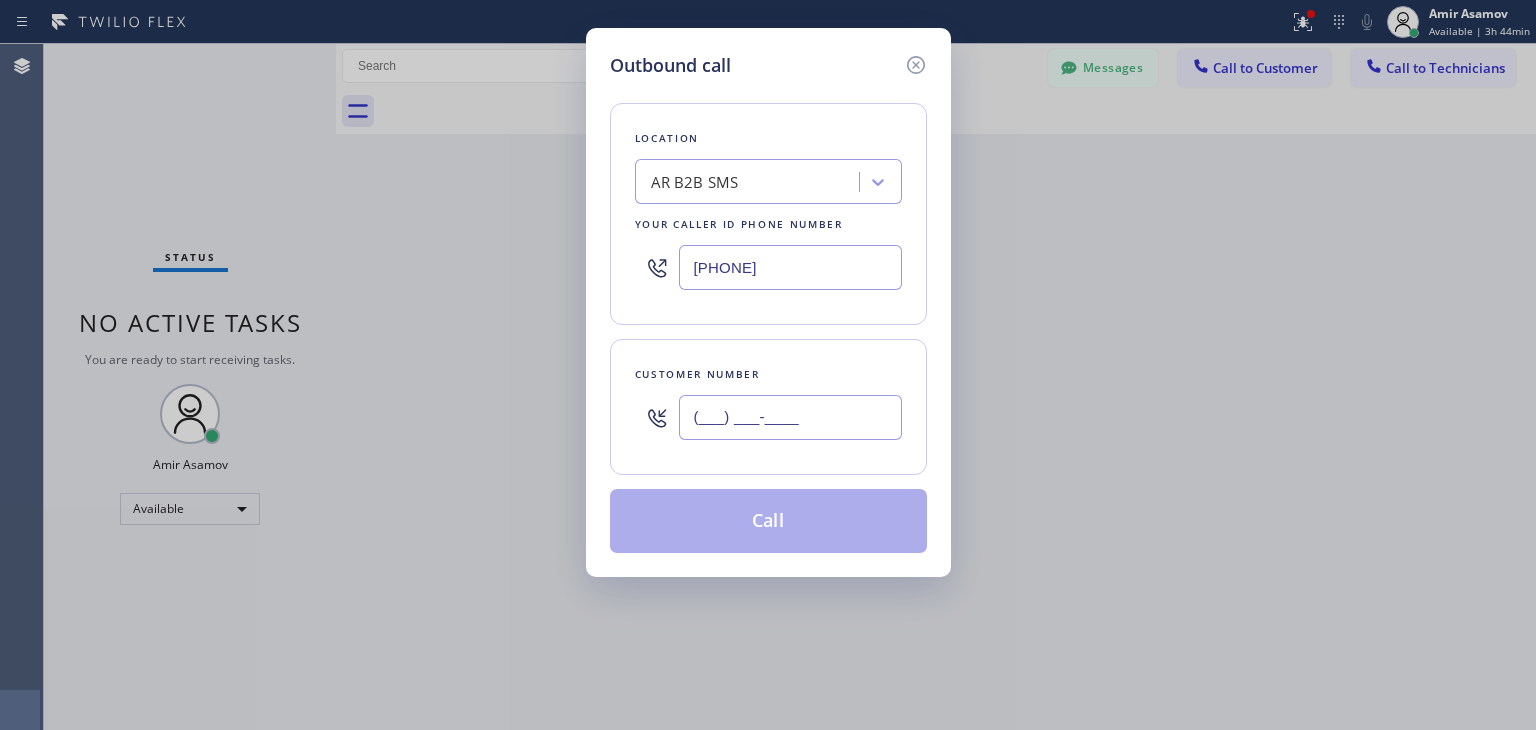 paste on "[PHONE]" 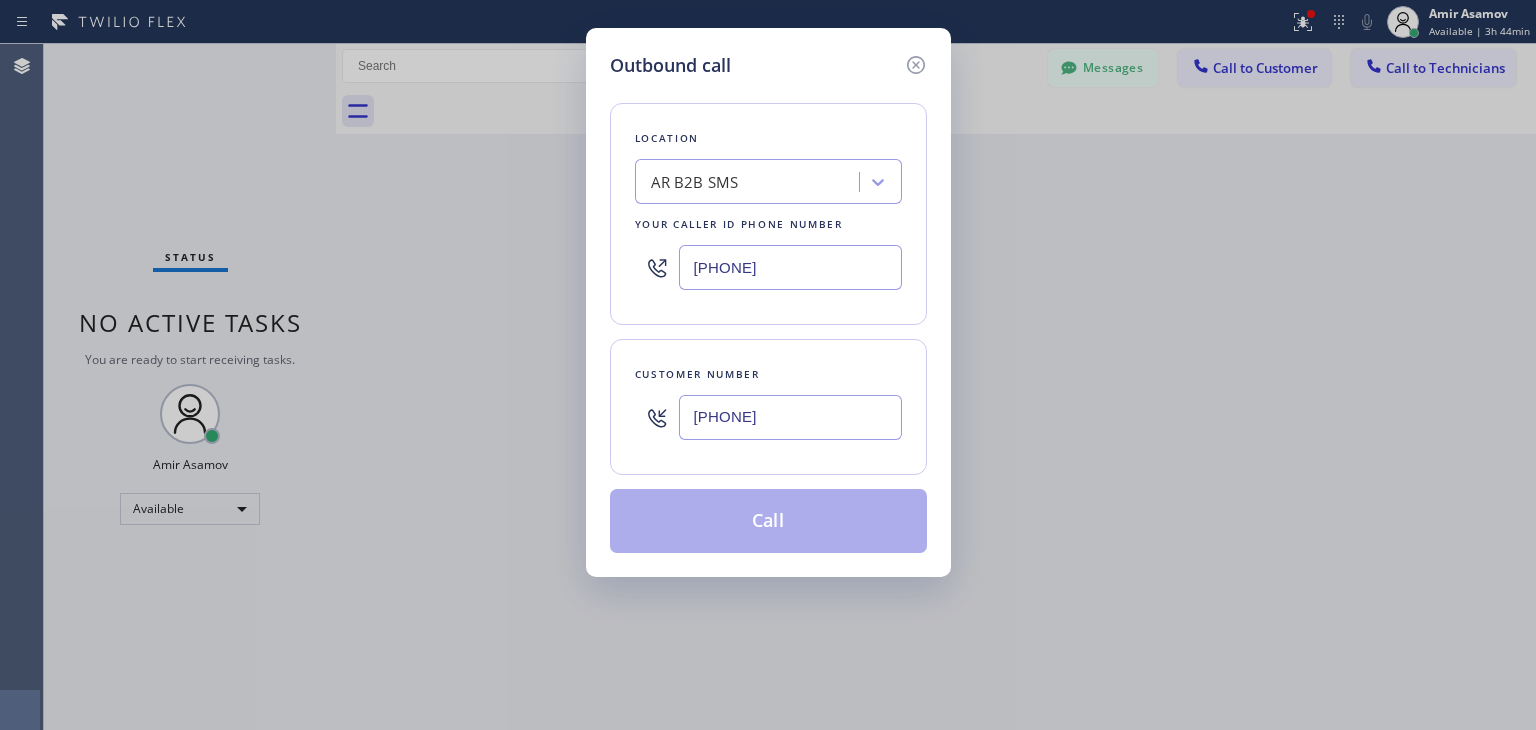 click on "[PHONE]" at bounding box center [790, 417] 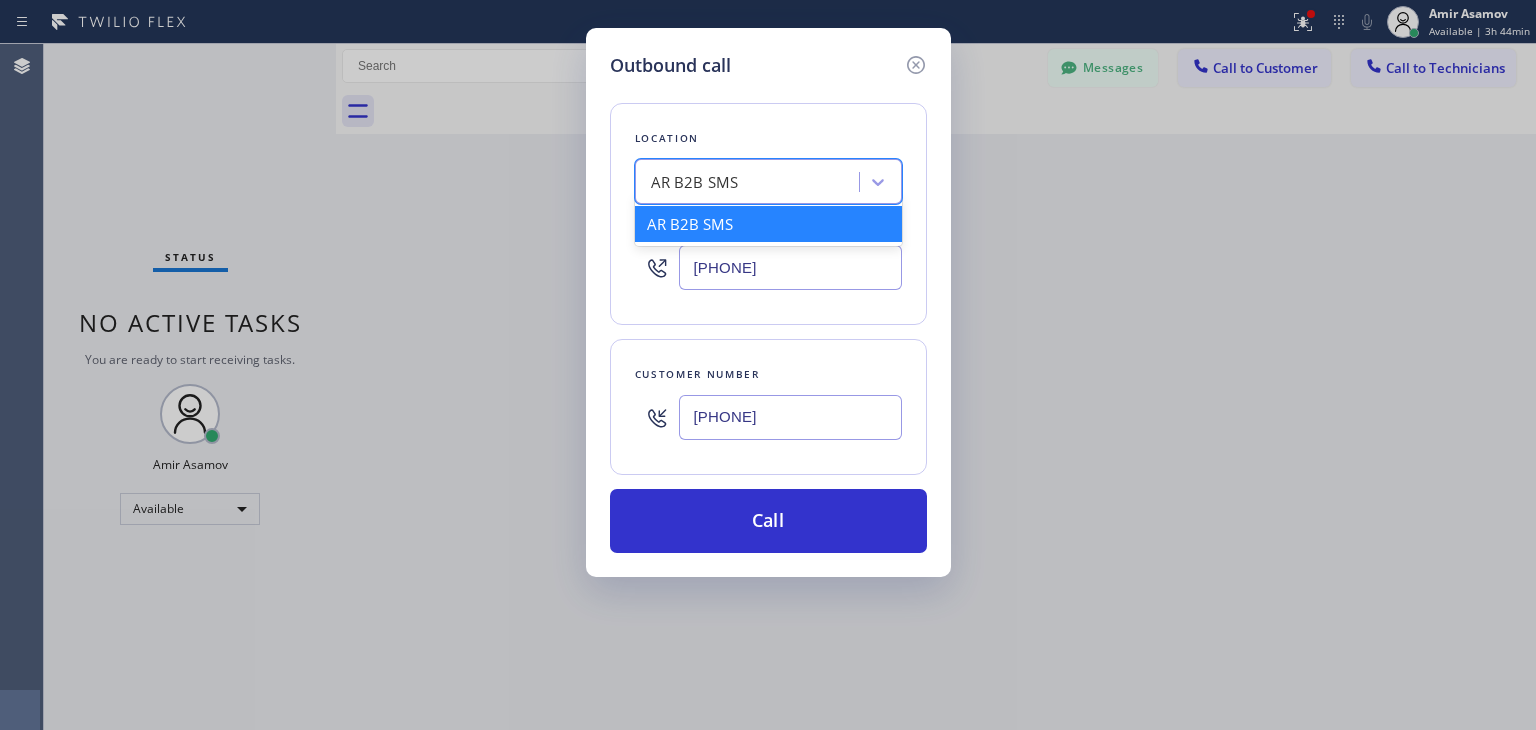 click on "AR B2B SMS" at bounding box center [750, 182] 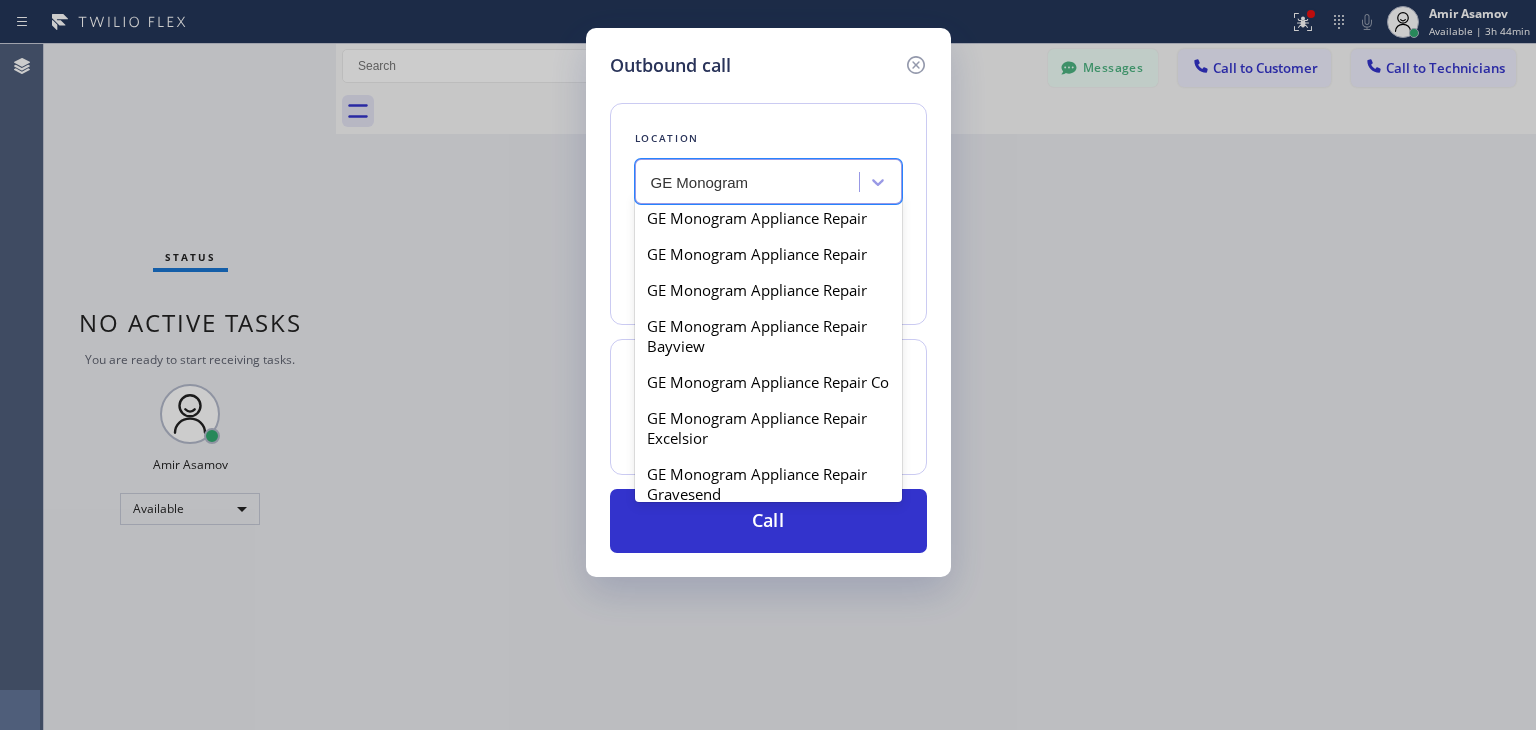 scroll, scrollTop: 1535, scrollLeft: 0, axis: vertical 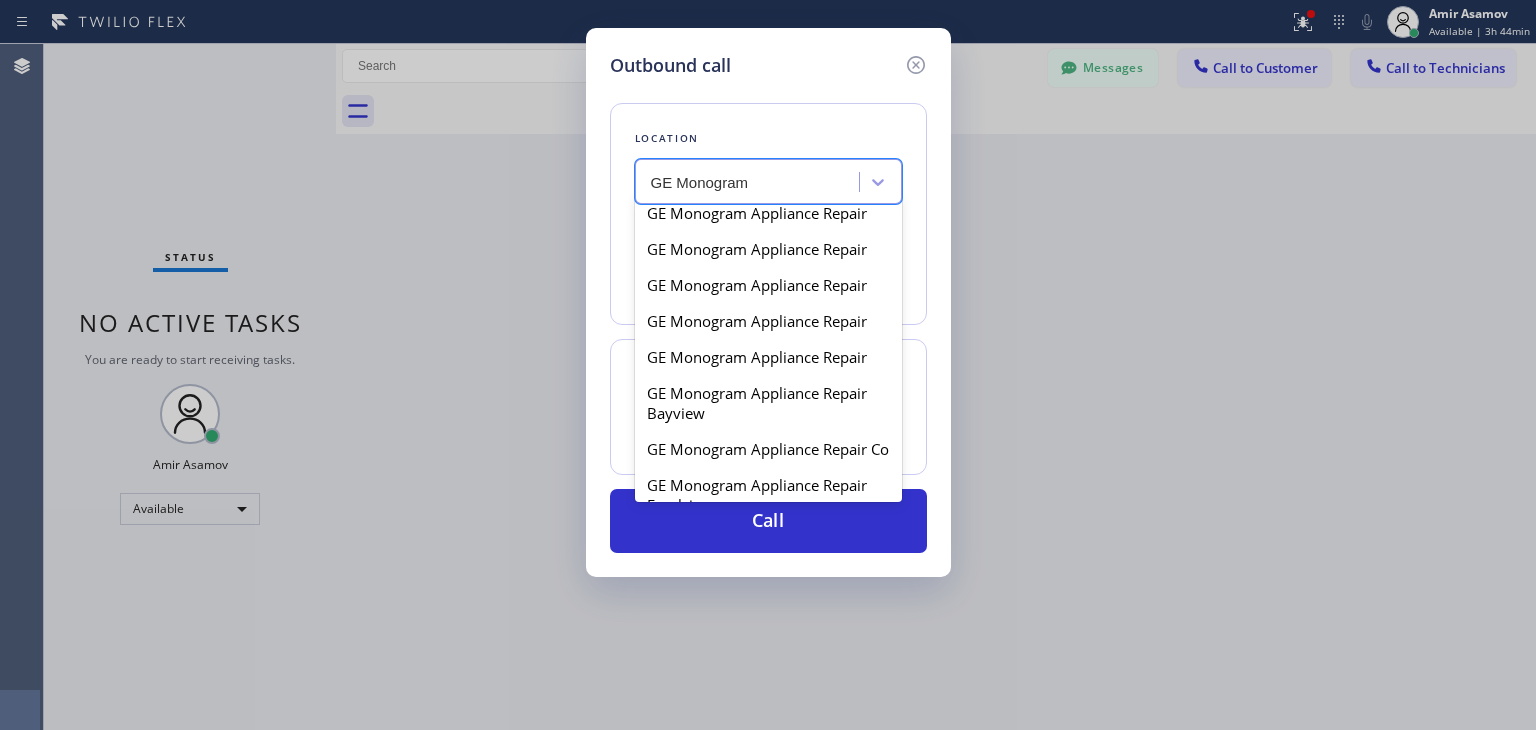 click on "GE Monogram Appliance Repair" at bounding box center [768, 177] 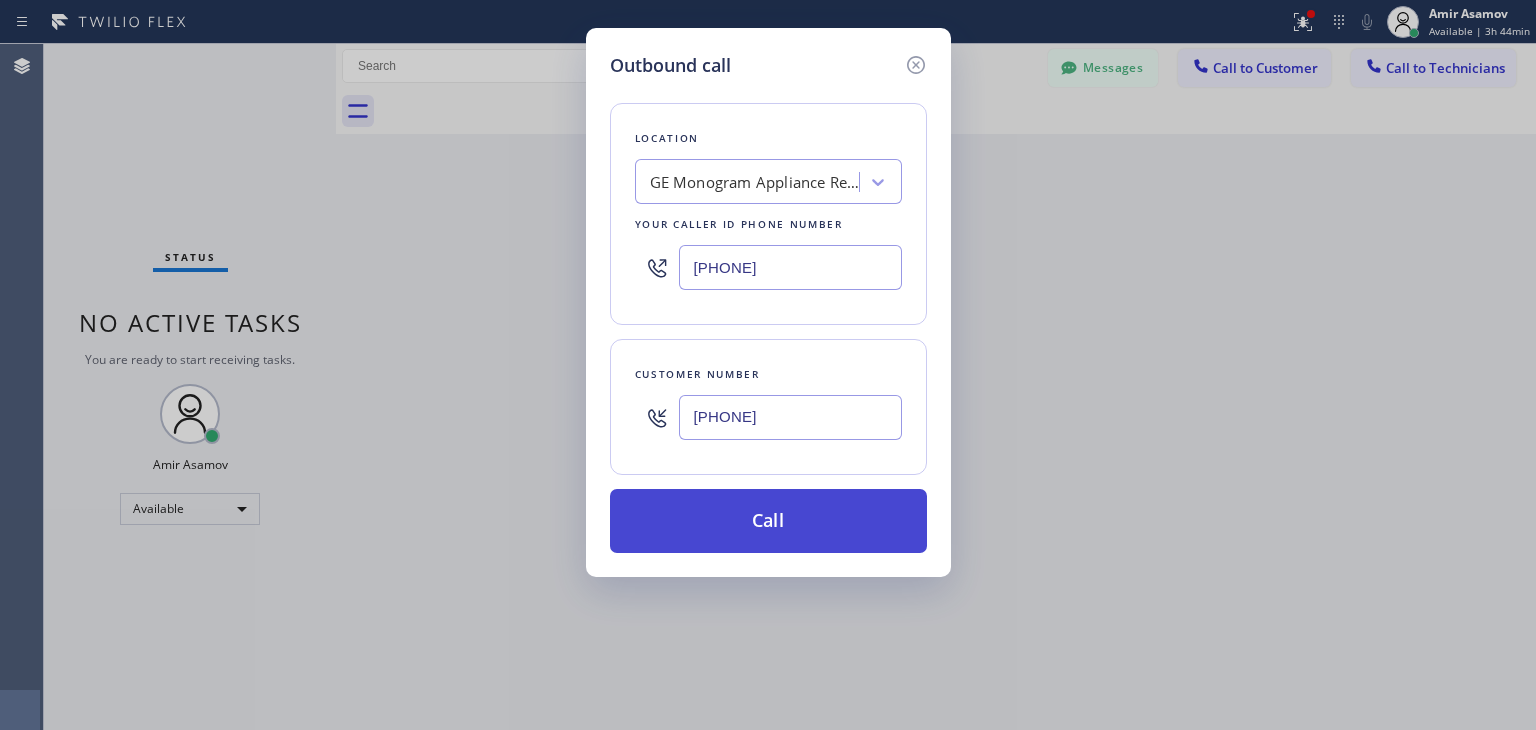 click on "Call" at bounding box center [768, 521] 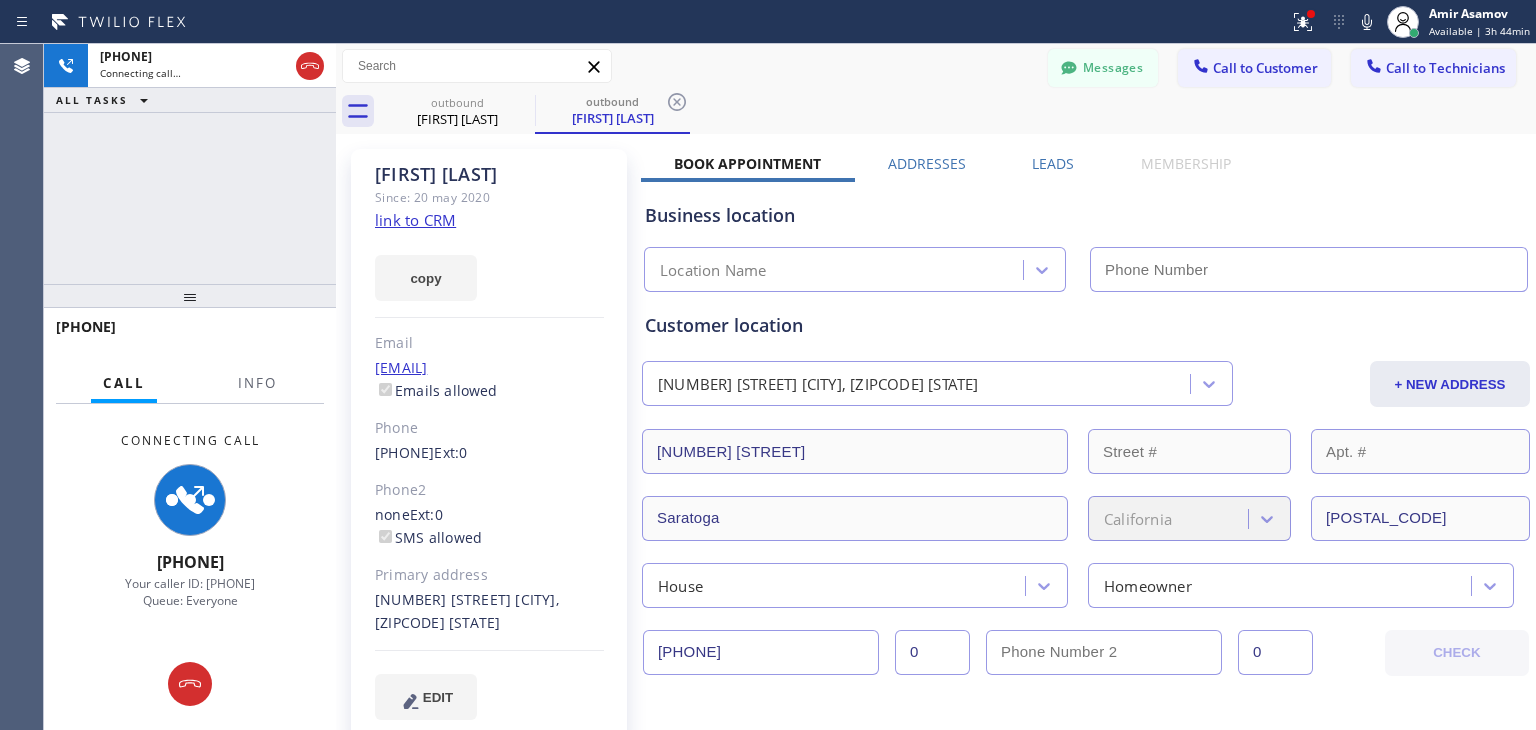 type on "[PHONE]" 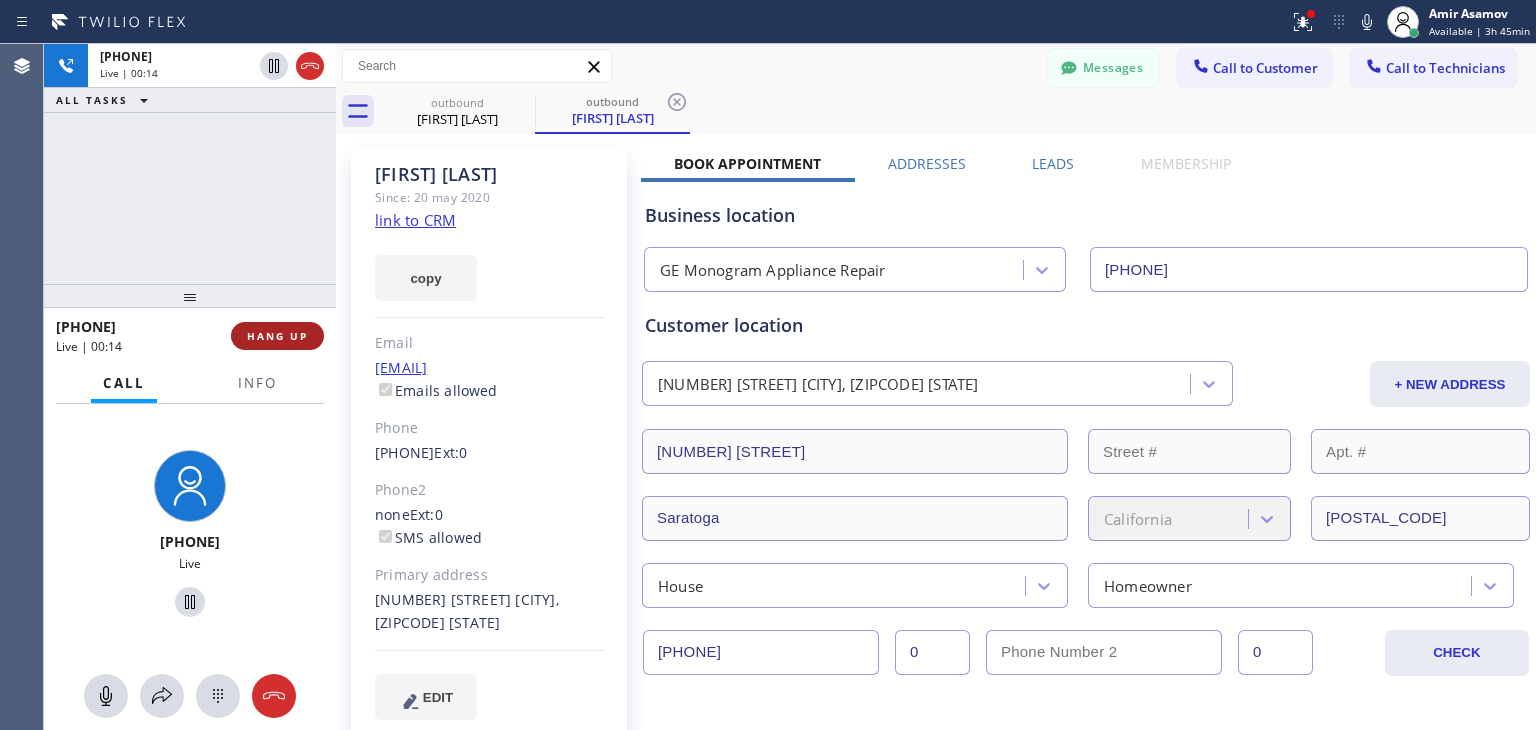 click on "HANG UP" at bounding box center (277, 336) 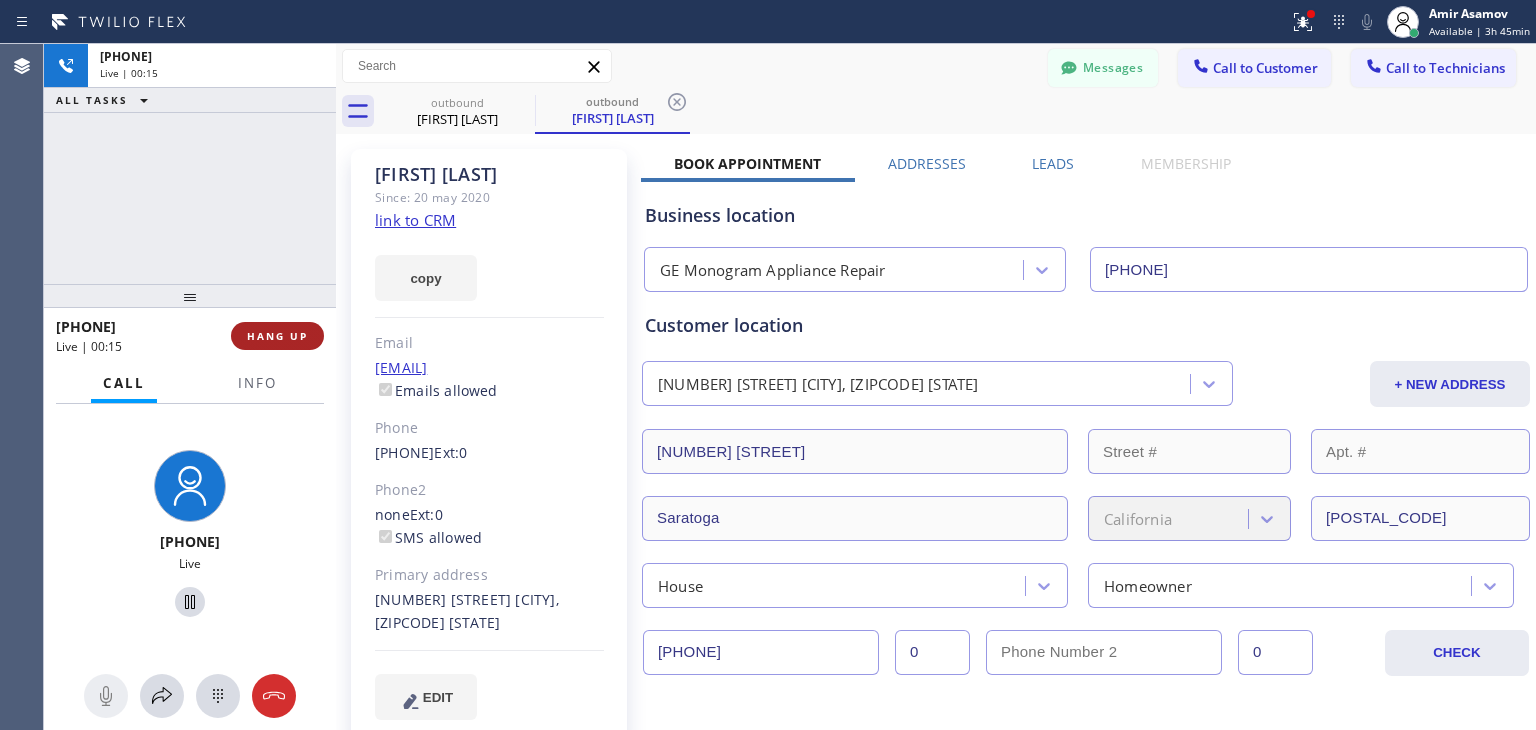 click on "HANG UP" at bounding box center [277, 336] 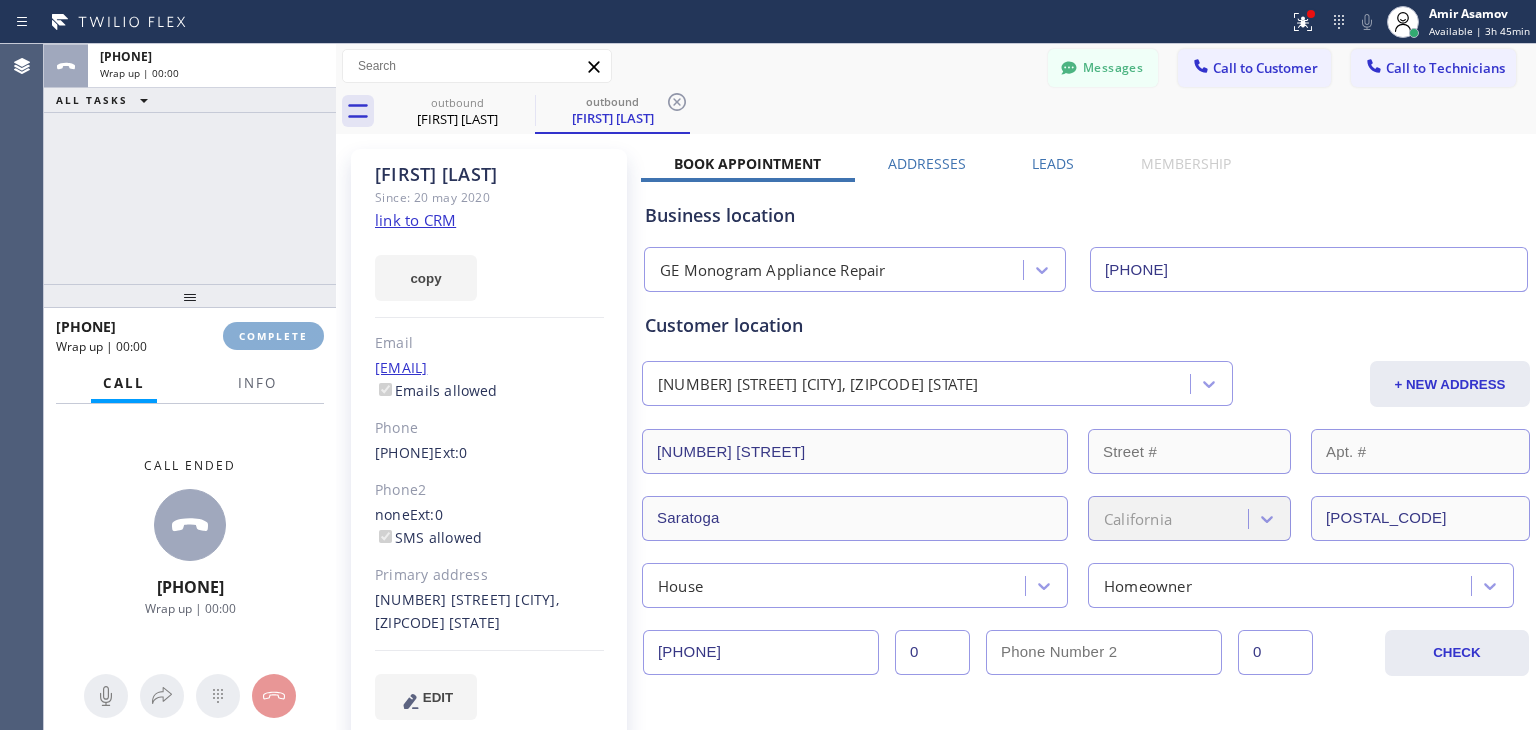 click on "COMPLETE" at bounding box center [273, 336] 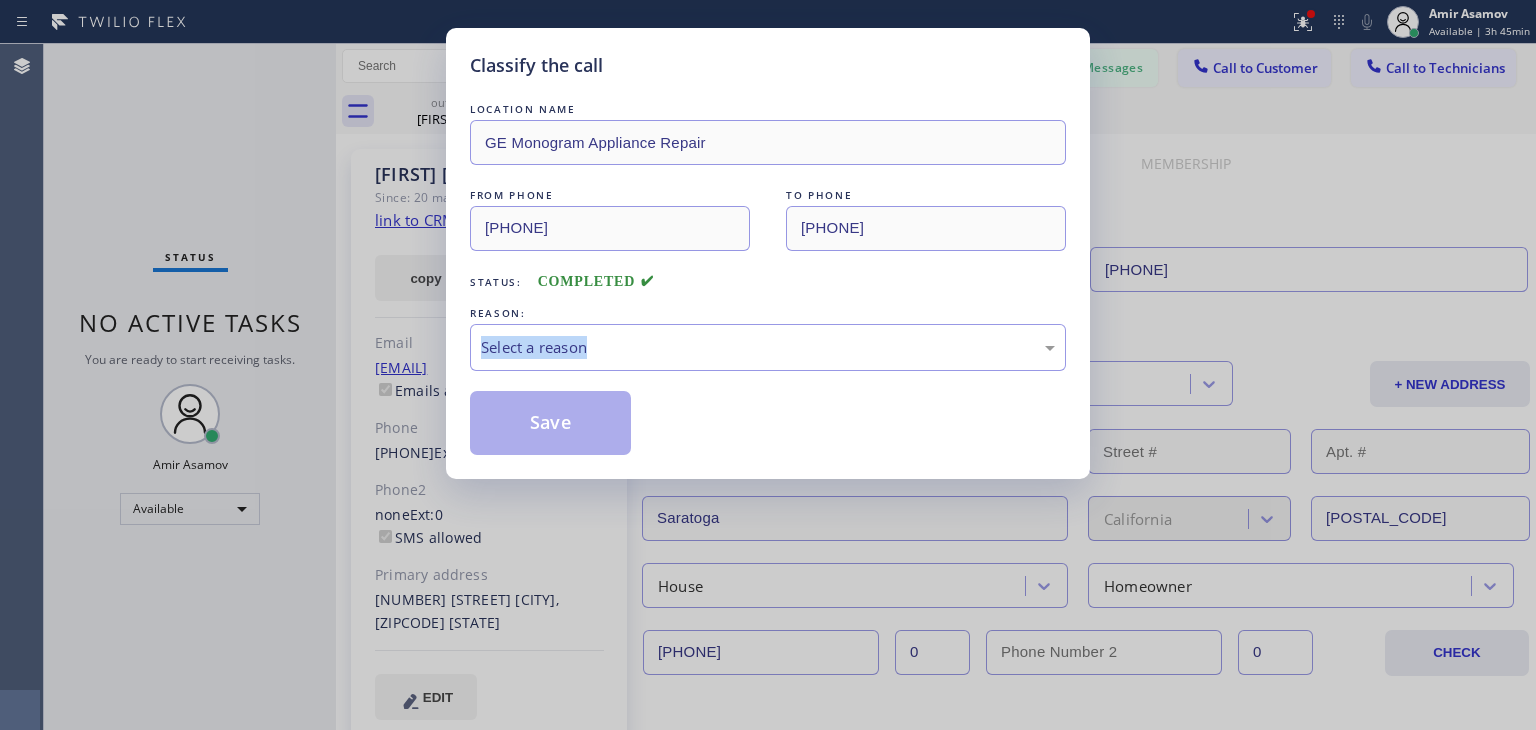 click on "Classify the call LOCATION NAME GE Monogram Appliance Repair FROM PHONE [PHONE] TO PHONE [PHONE] Status: COMPLETED REASON: Select a reason Save" at bounding box center (768, 365) 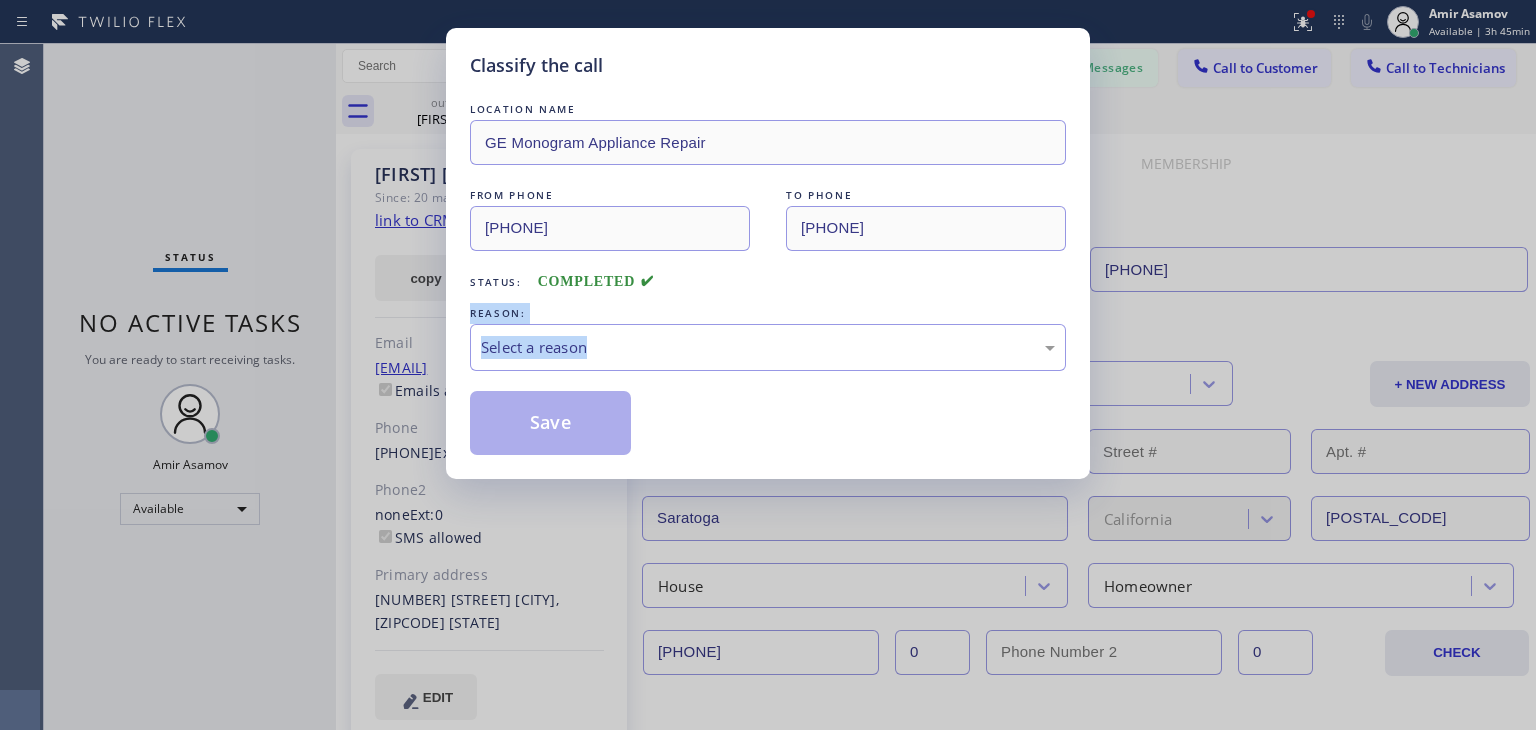 drag, startPoint x: 248, startPoint y: 325, endPoint x: 621, endPoint y: 293, distance: 374.37015 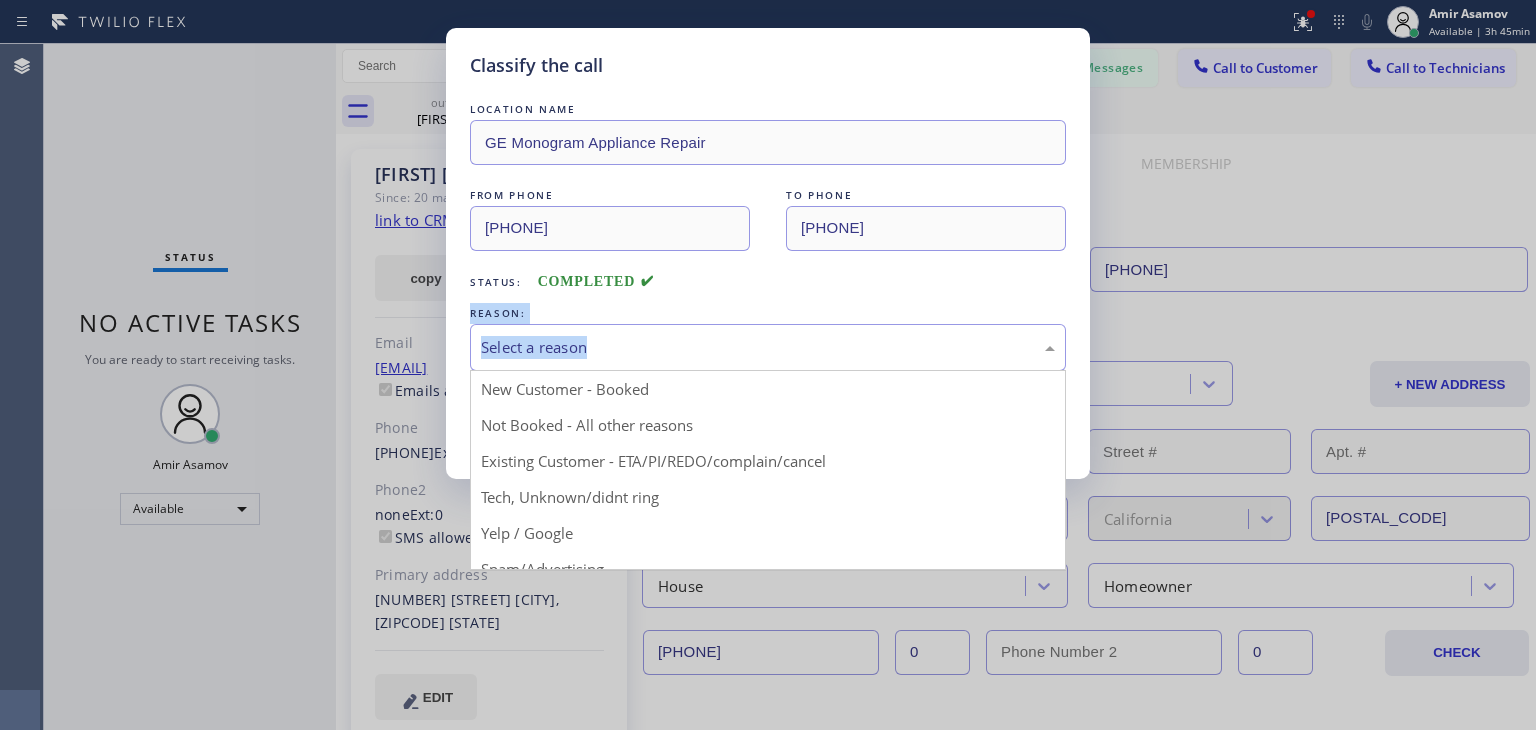 click on "Select a reason" at bounding box center (768, 347) 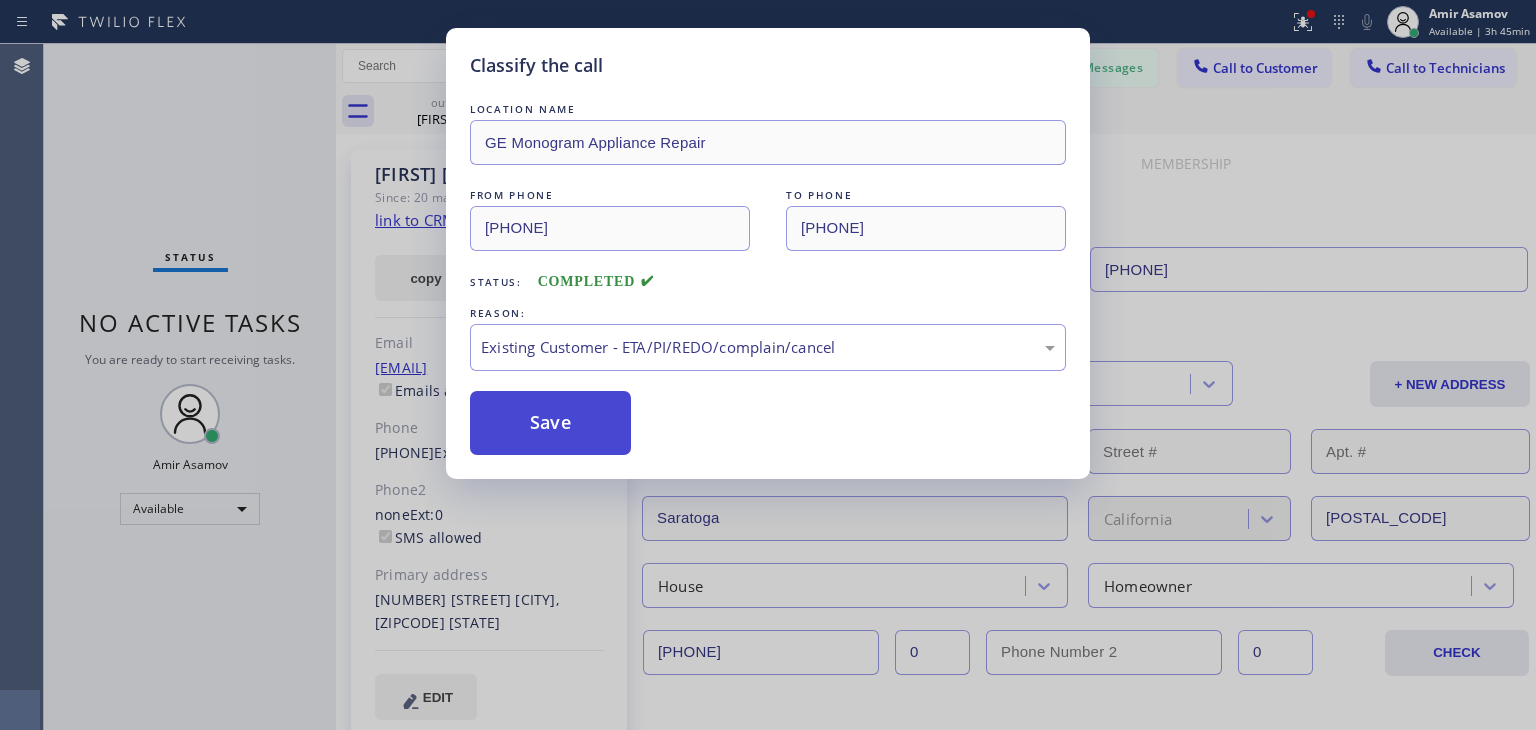 drag, startPoint x: 668, startPoint y: 446, endPoint x: 547, endPoint y: 412, distance: 125.68612 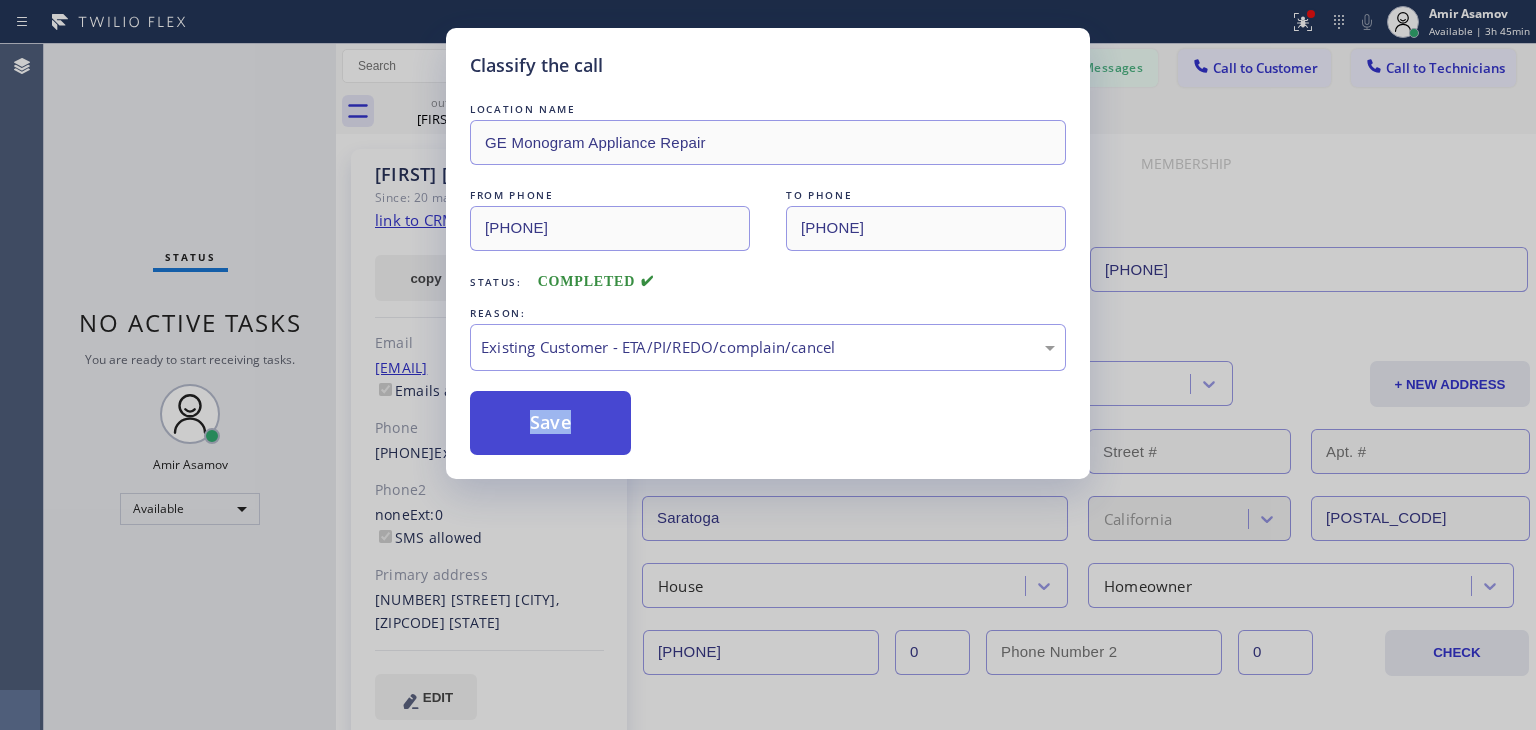 click on "Save" at bounding box center [550, 423] 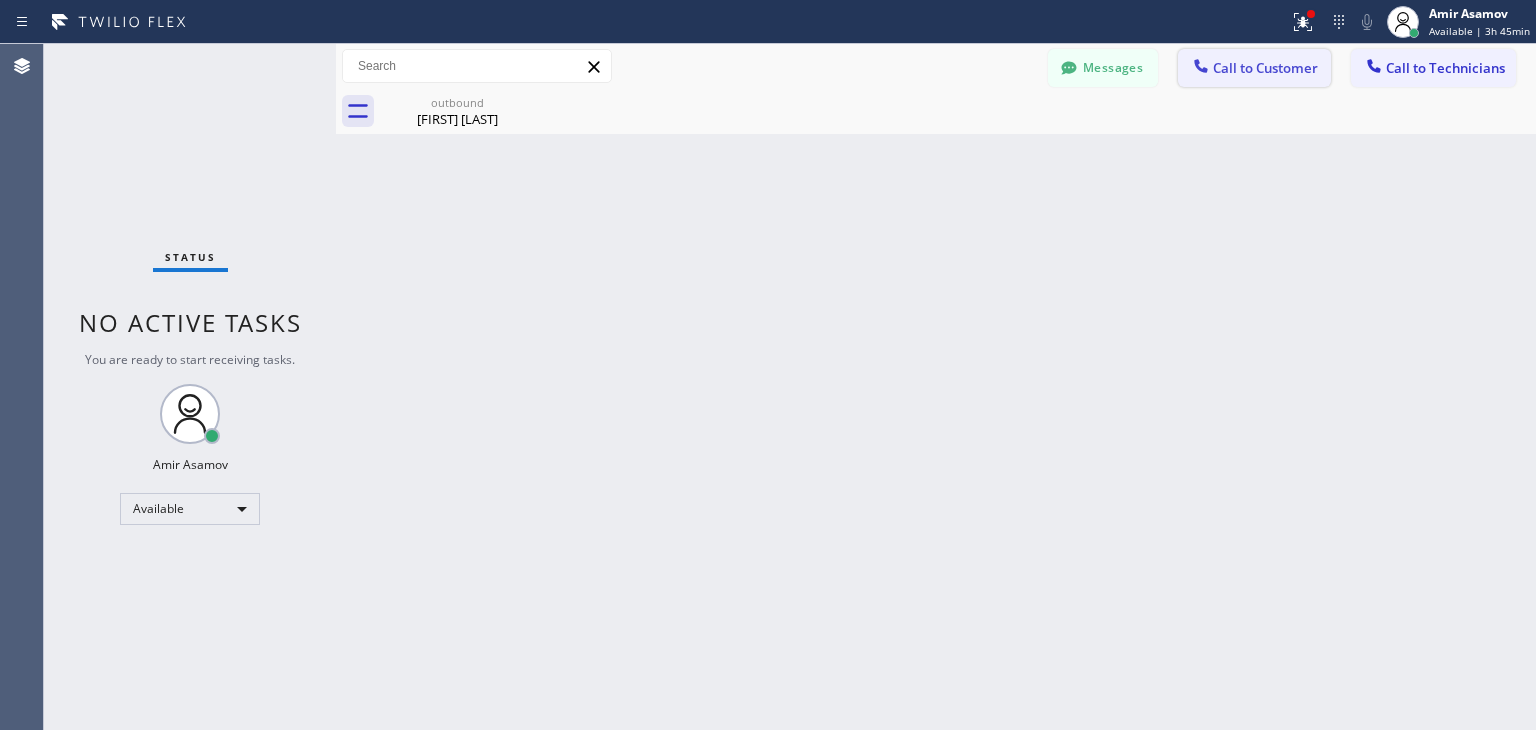click on "Call to Customer" at bounding box center (1265, 68) 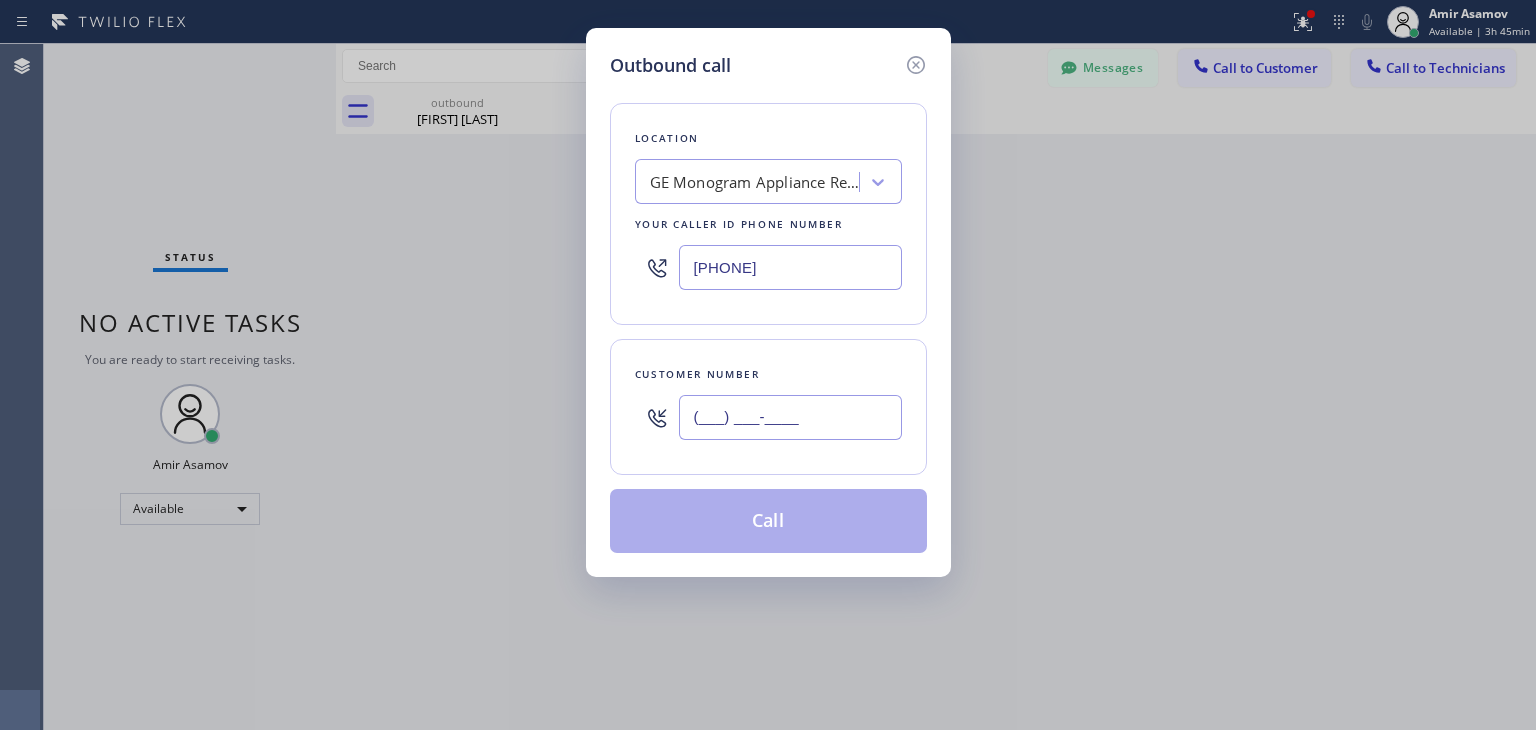 click on "(___) ___-____" at bounding box center (790, 417) 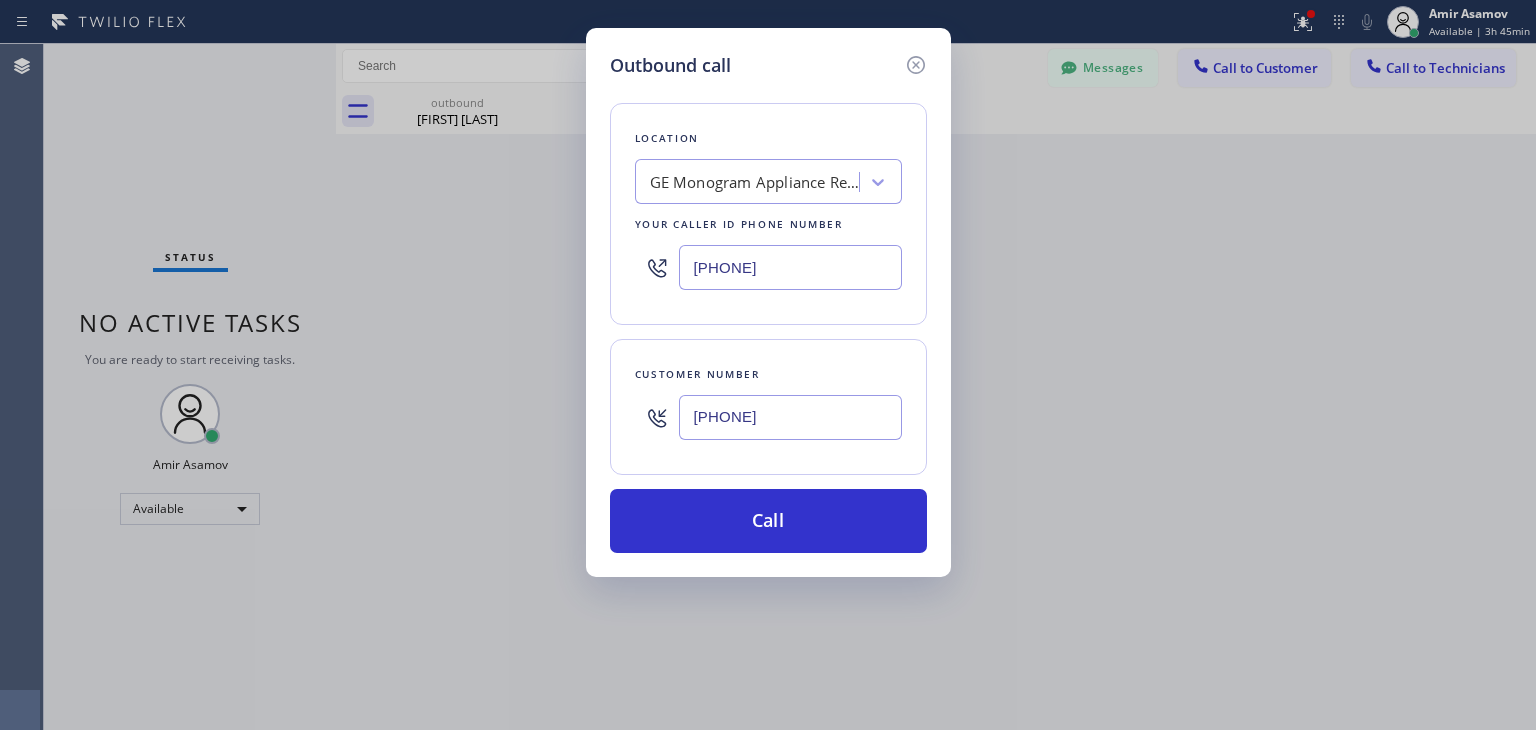 type on "[PHONE]" 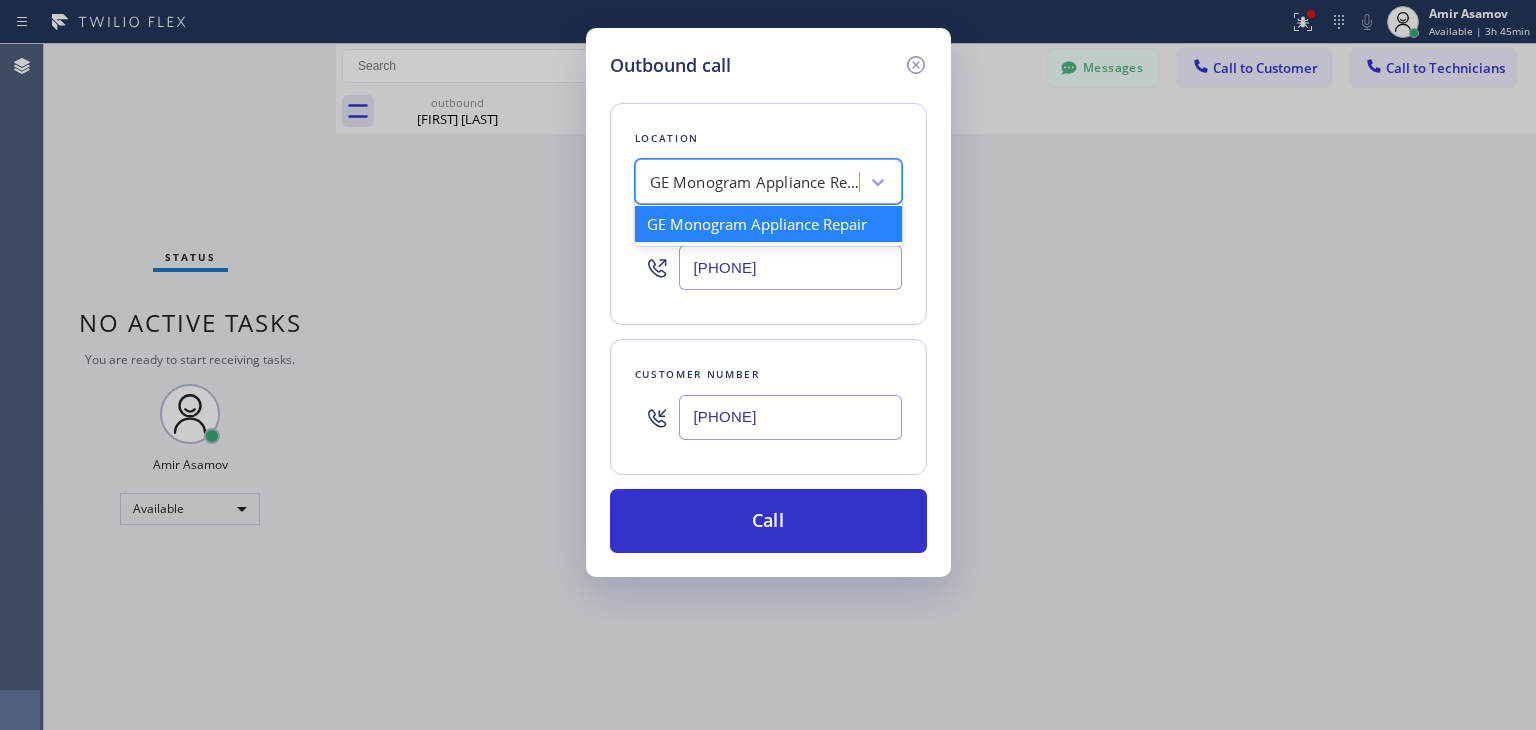 click on "GE Monogram Appliance Repair" at bounding box center (755, 182) 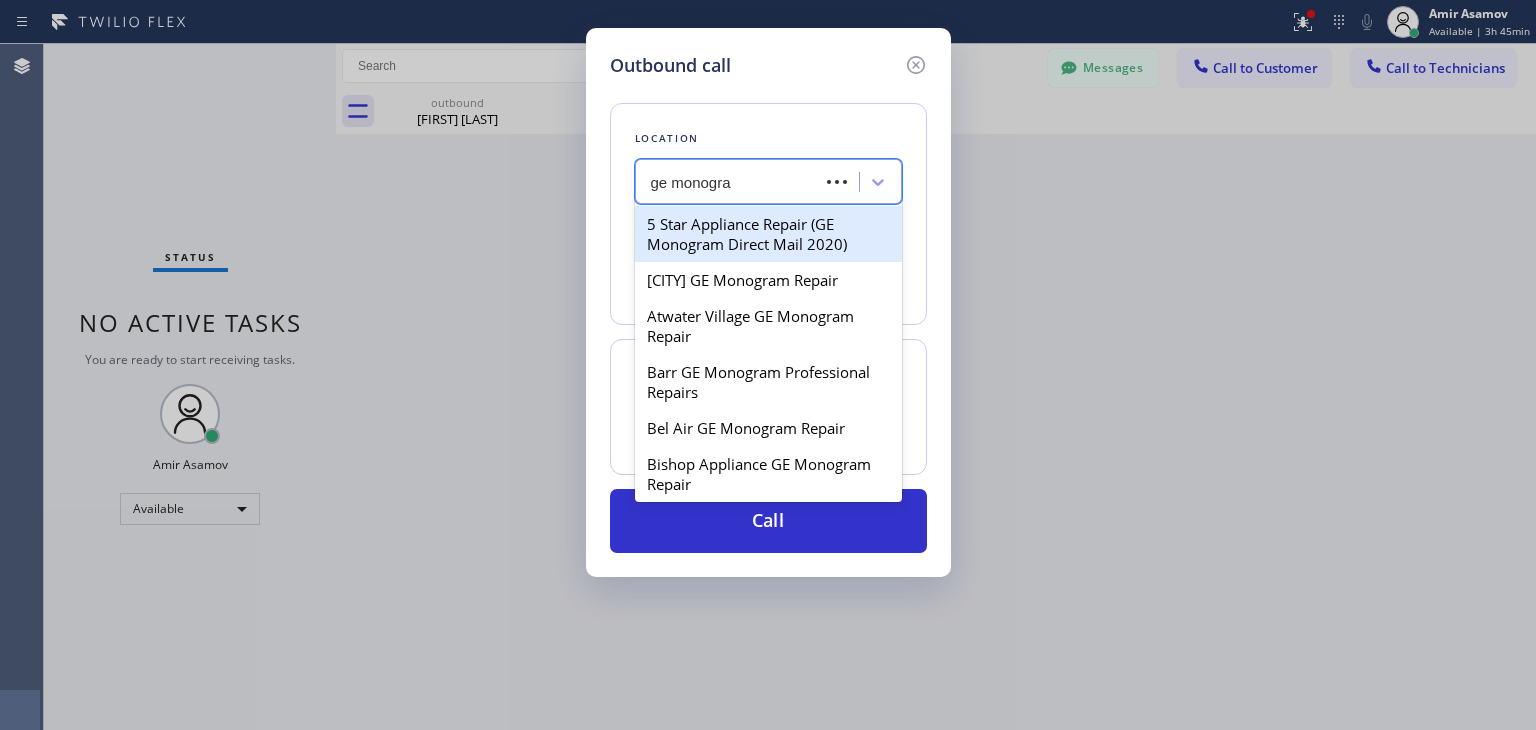 type on "ge monogram" 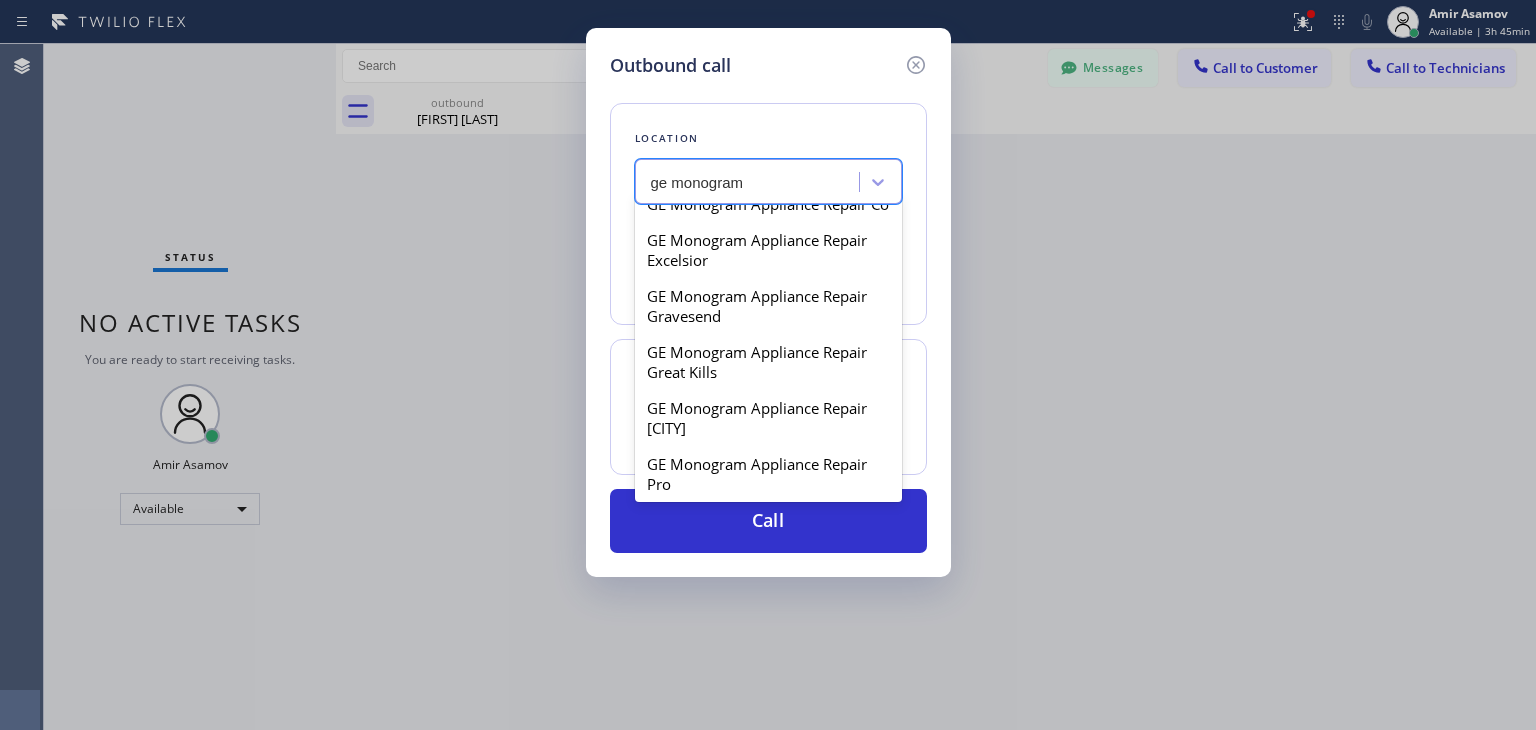 scroll, scrollTop: 2036, scrollLeft: 0, axis: vertical 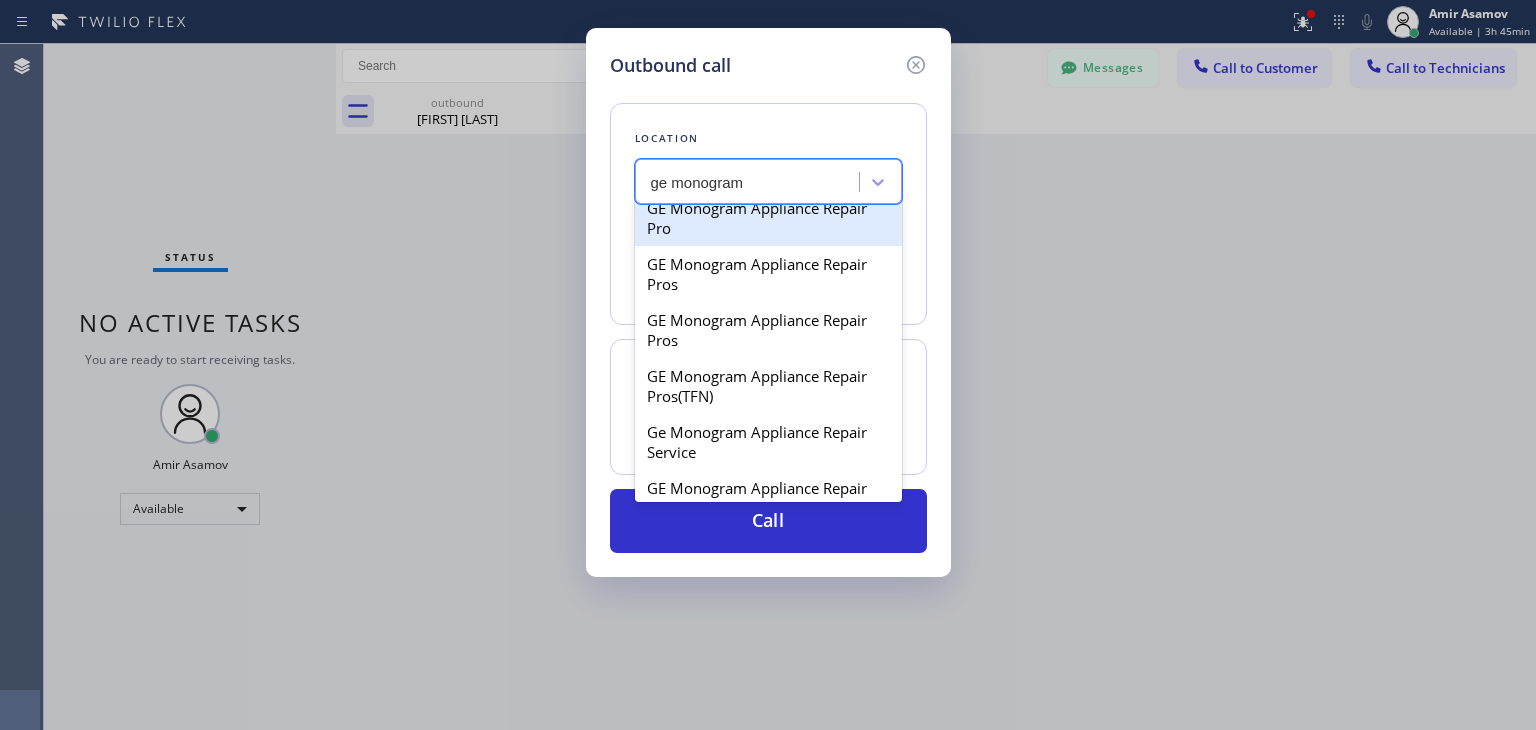 click on "GE Monogram Appliance Repair Pro" at bounding box center [768, 218] 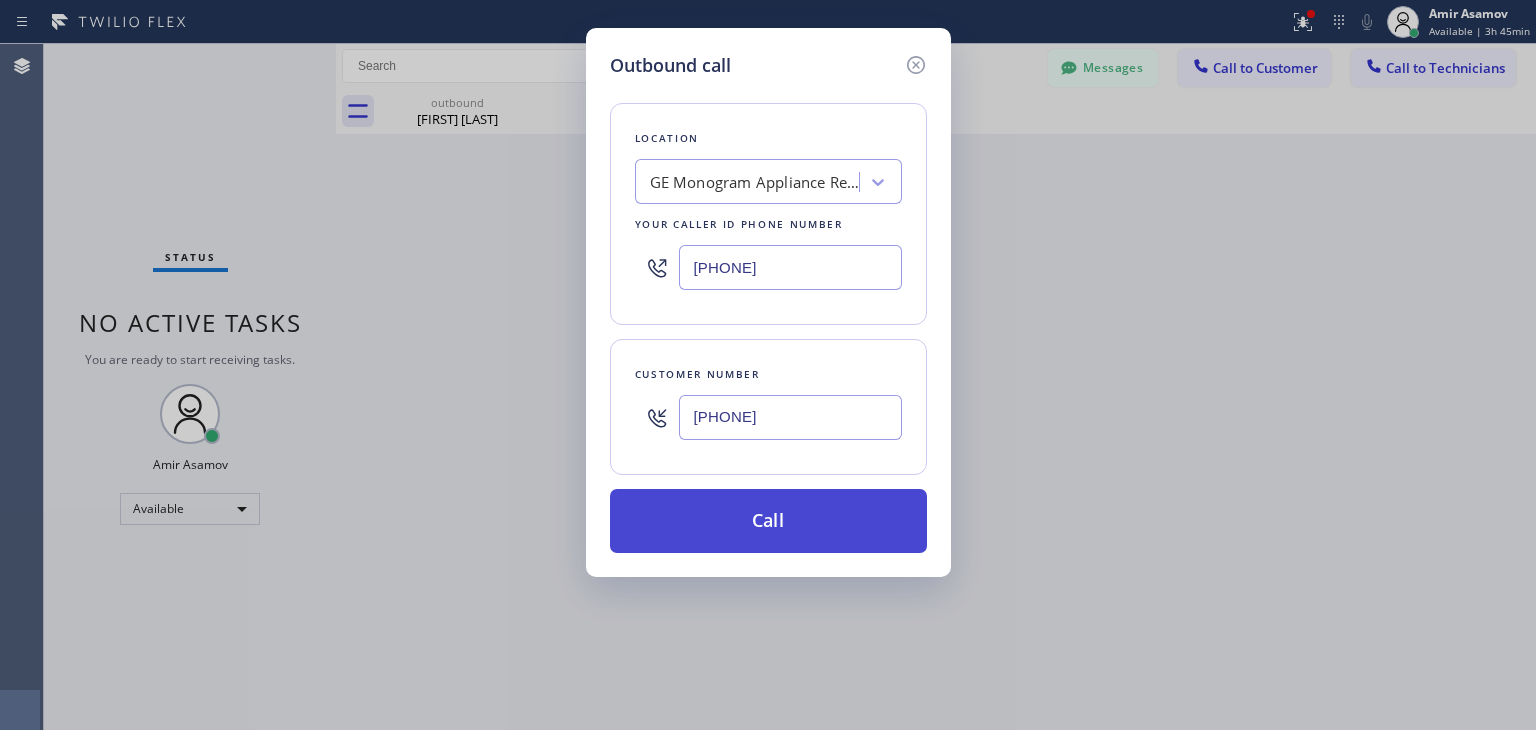 click on "Call" at bounding box center [768, 521] 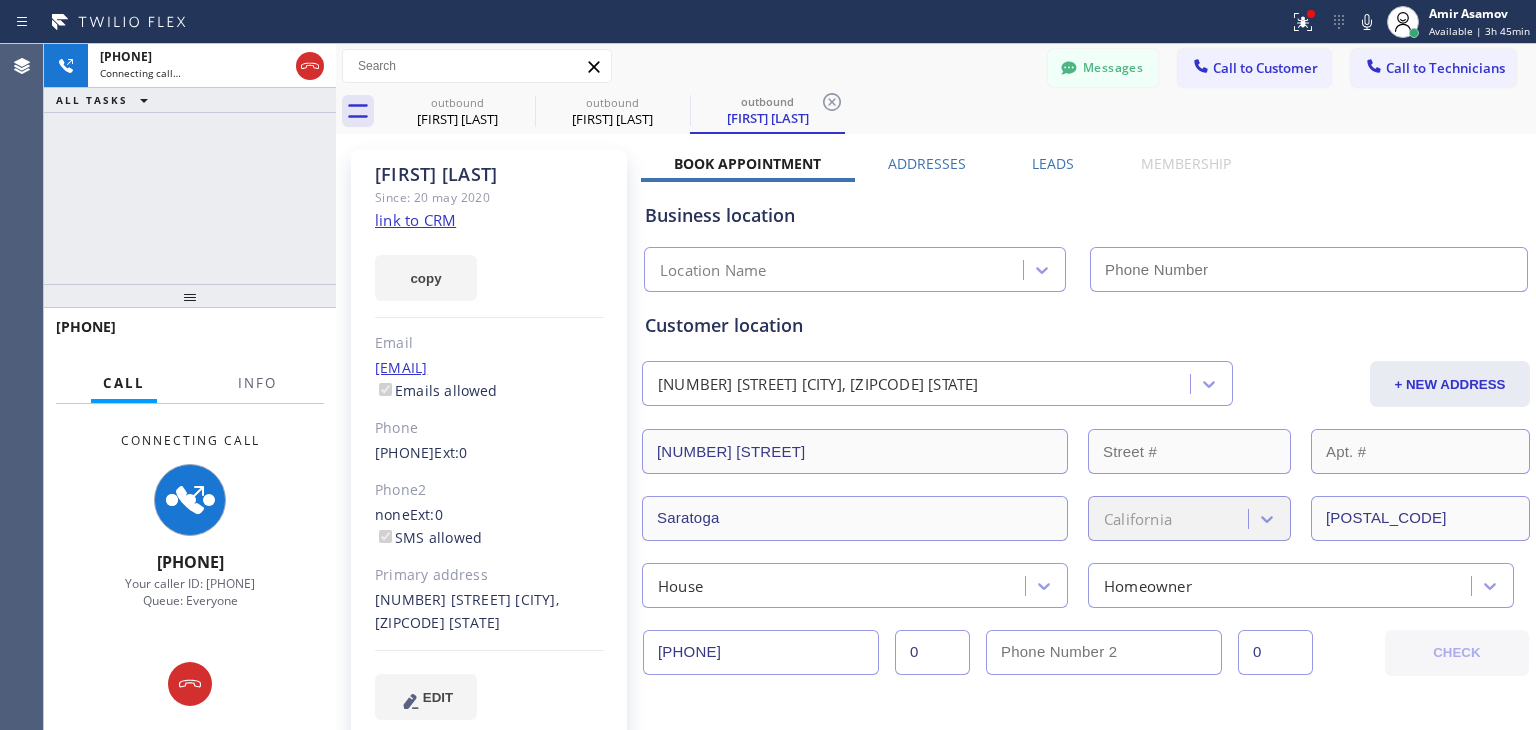 type on "[PHONE]" 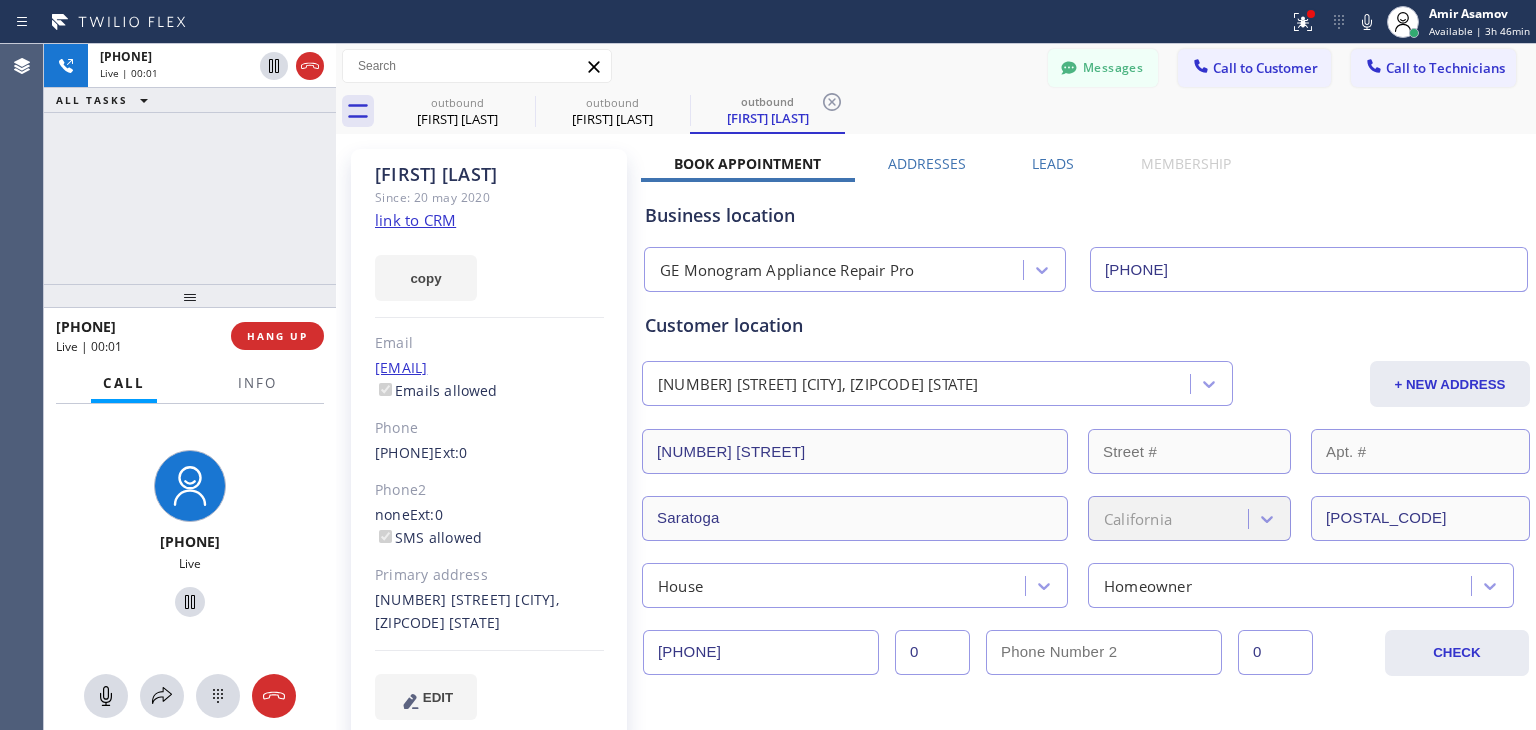 click at bounding box center [190, 296] 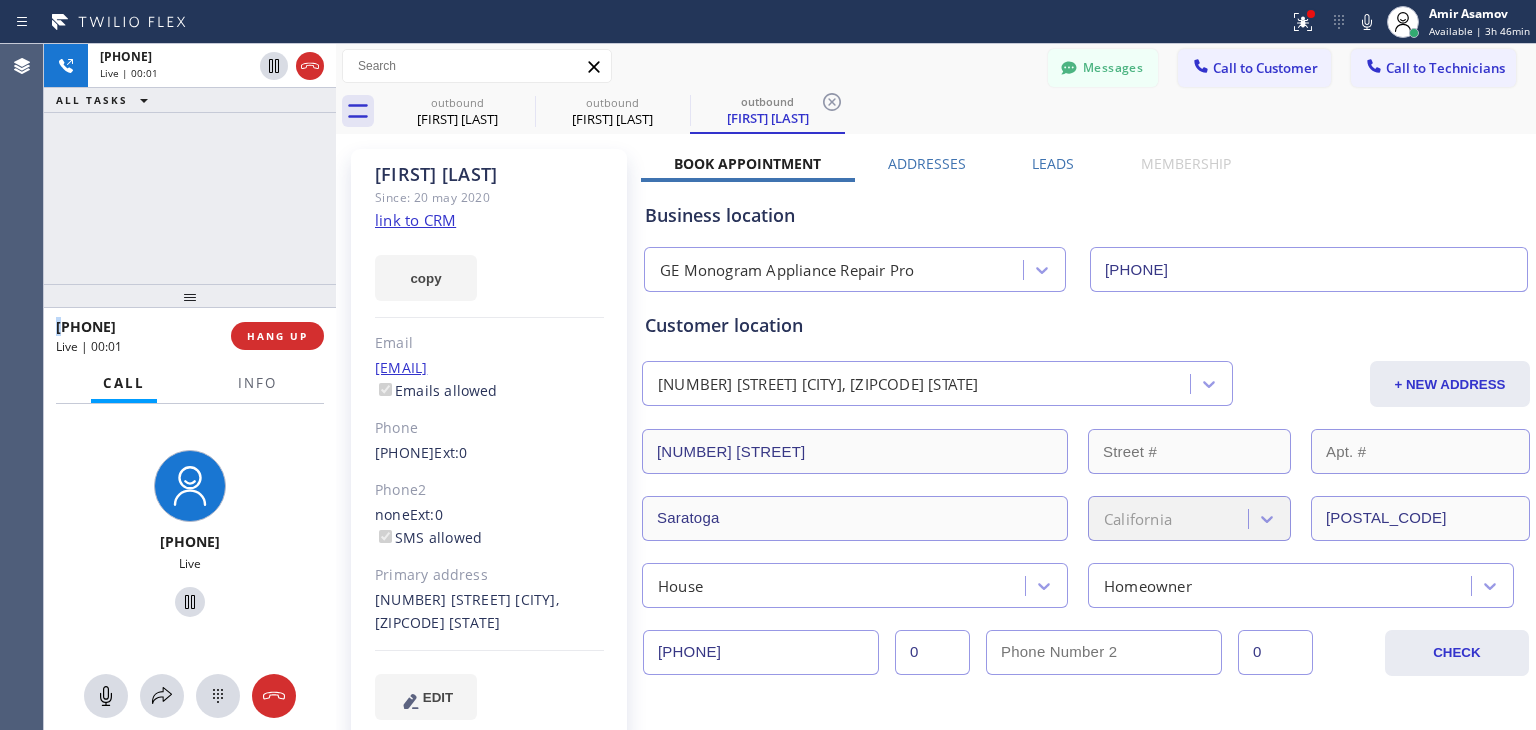 click at bounding box center [190, 296] 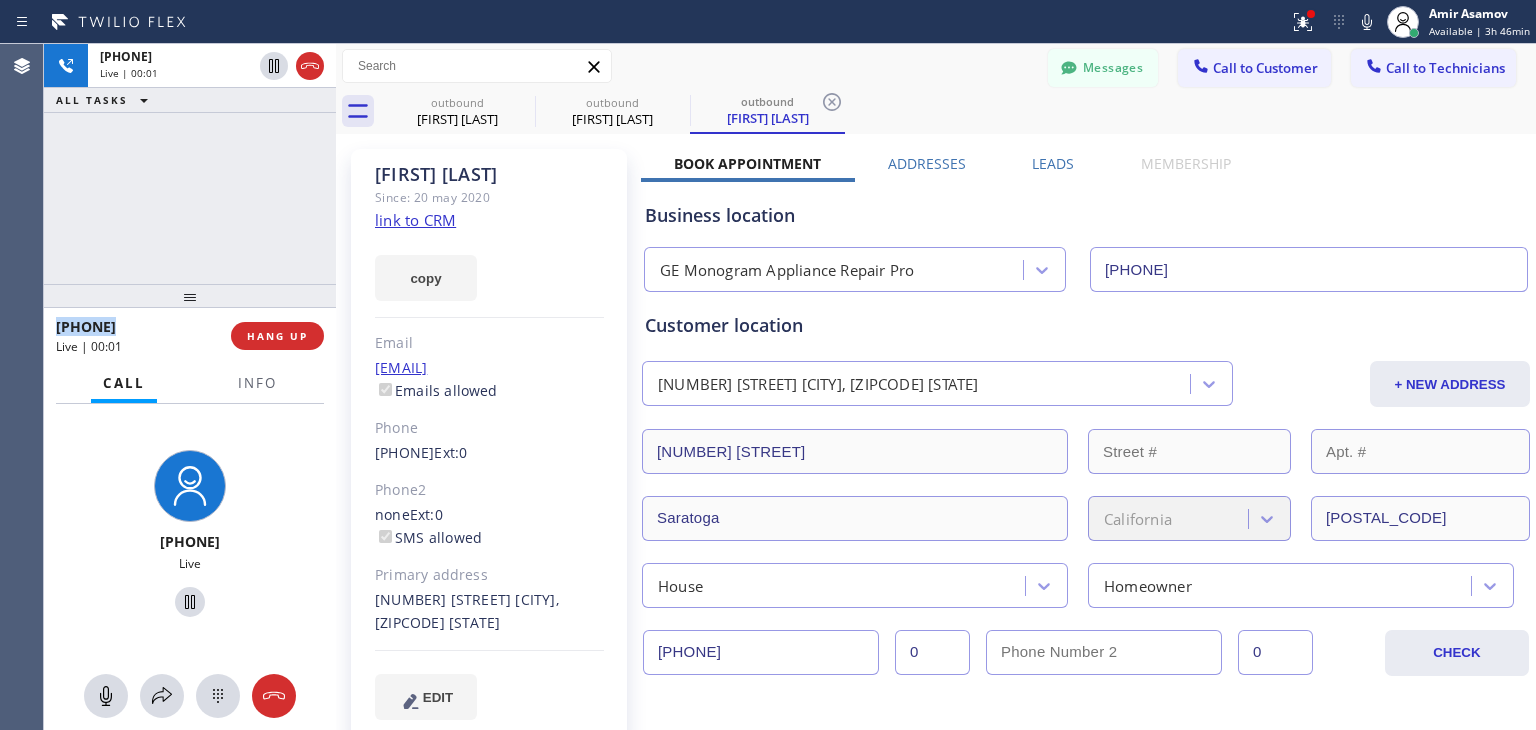 drag, startPoint x: 298, startPoint y: 305, endPoint x: 296, endPoint y: 318, distance: 13.152946 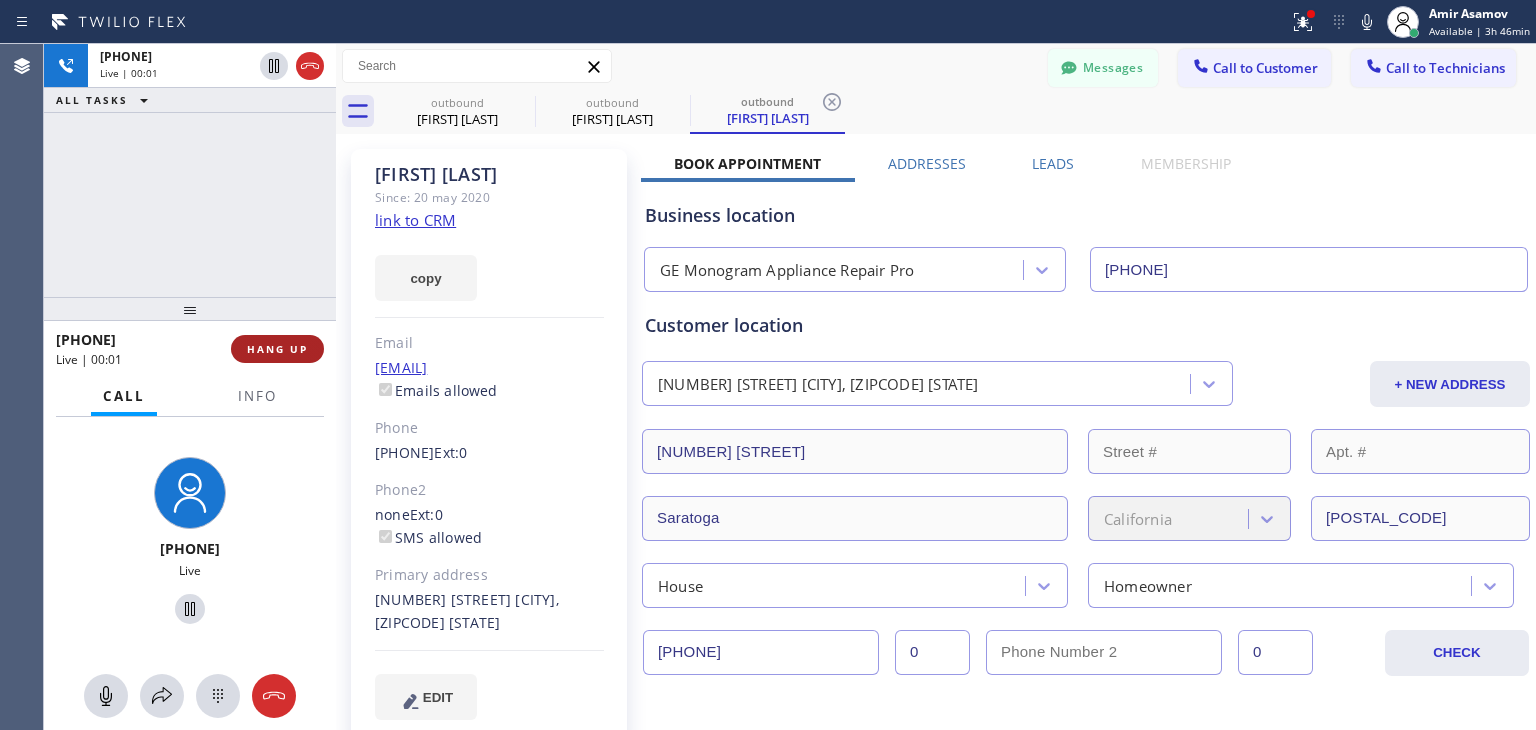 drag, startPoint x: 296, startPoint y: 318, endPoint x: 294, endPoint y: 347, distance: 29.068884 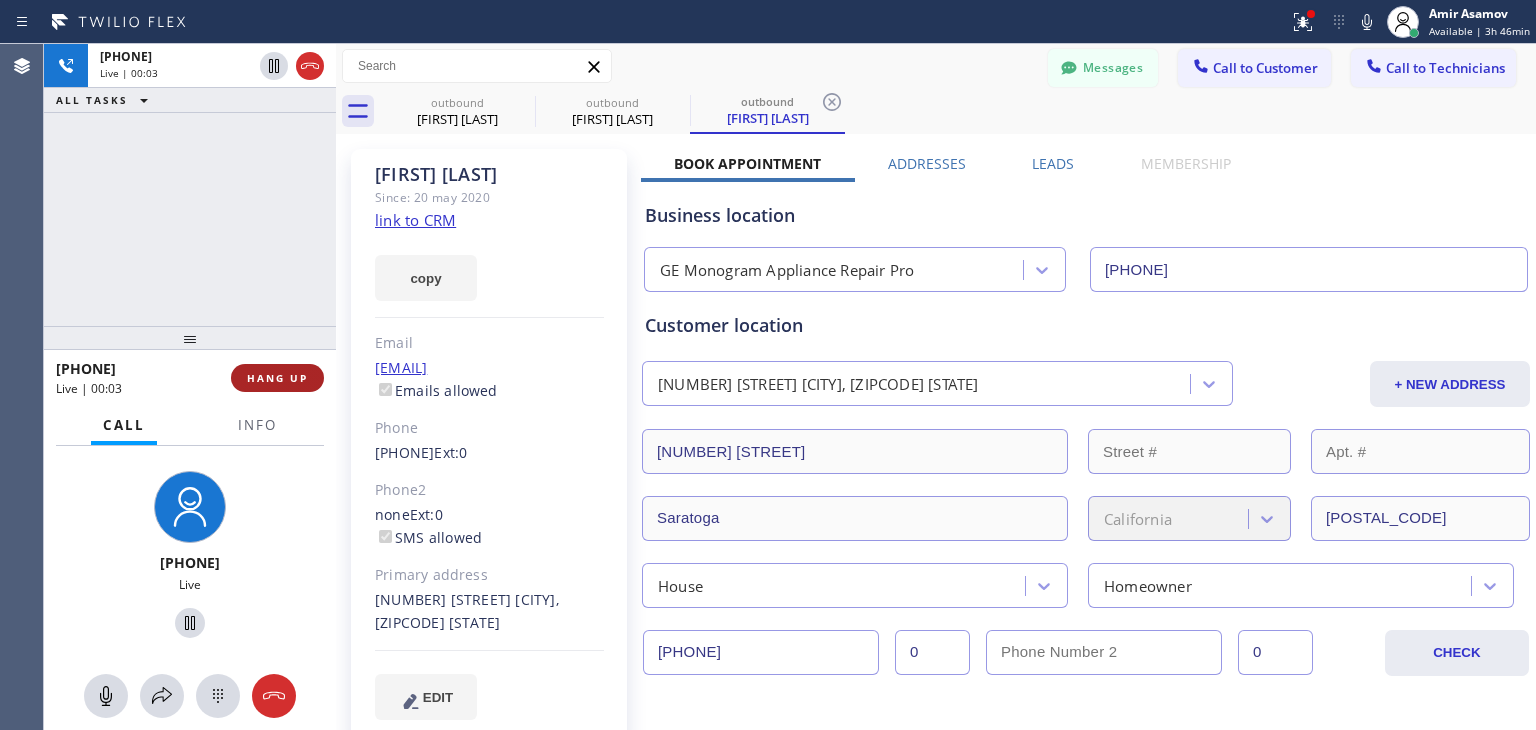 click on "HANG UP" at bounding box center [277, 378] 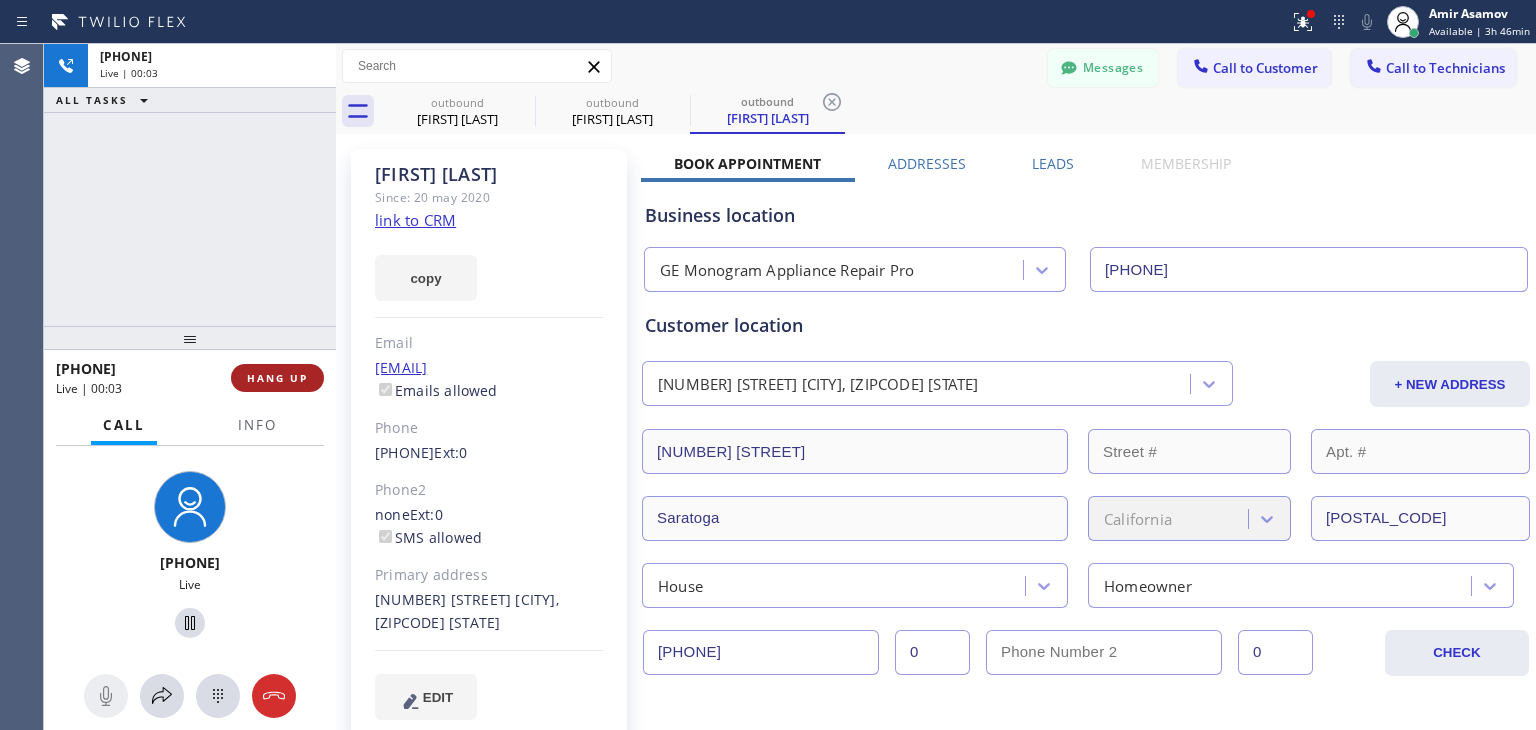 click on "HANG UP" at bounding box center [277, 378] 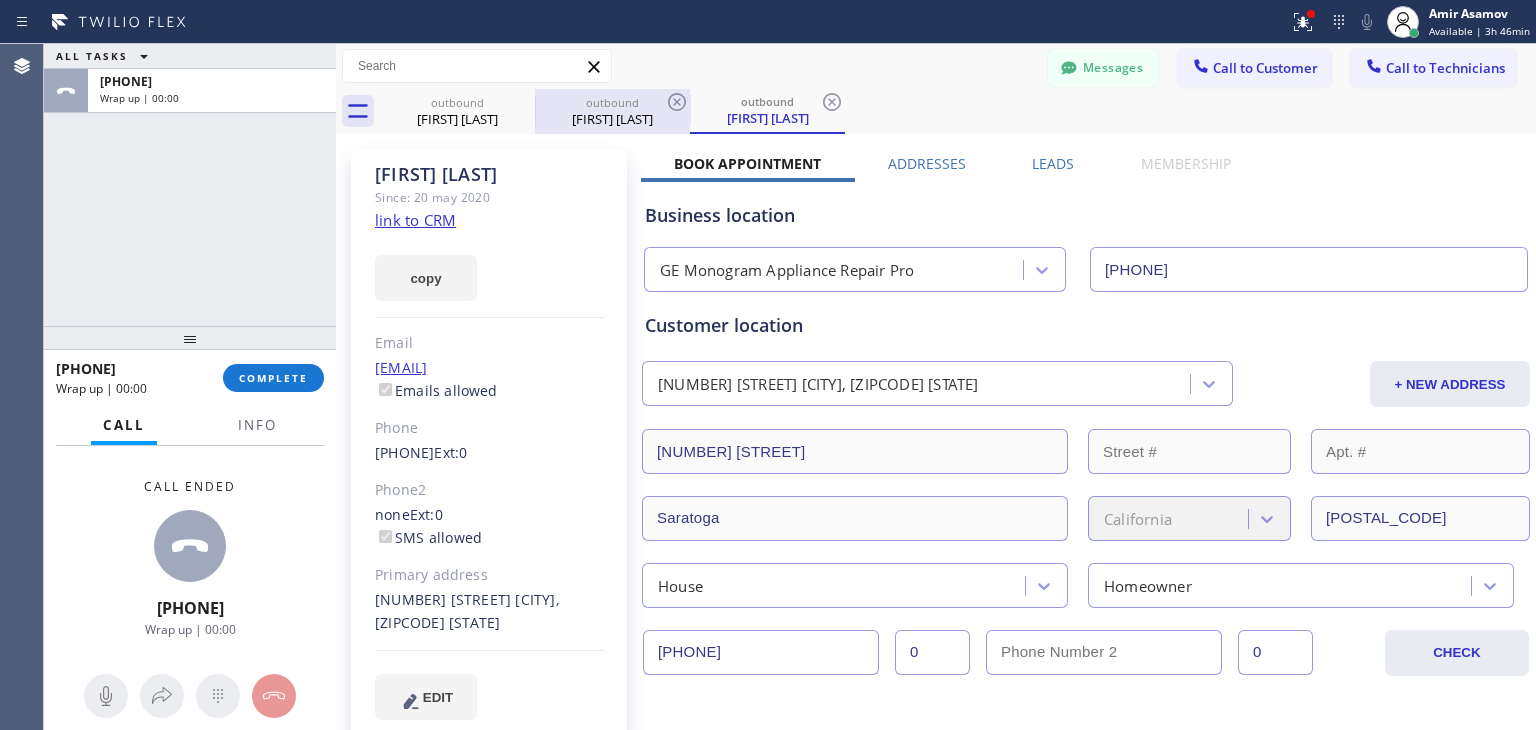 click on "outbound [FIRST] [LAST]" at bounding box center (612, 111) 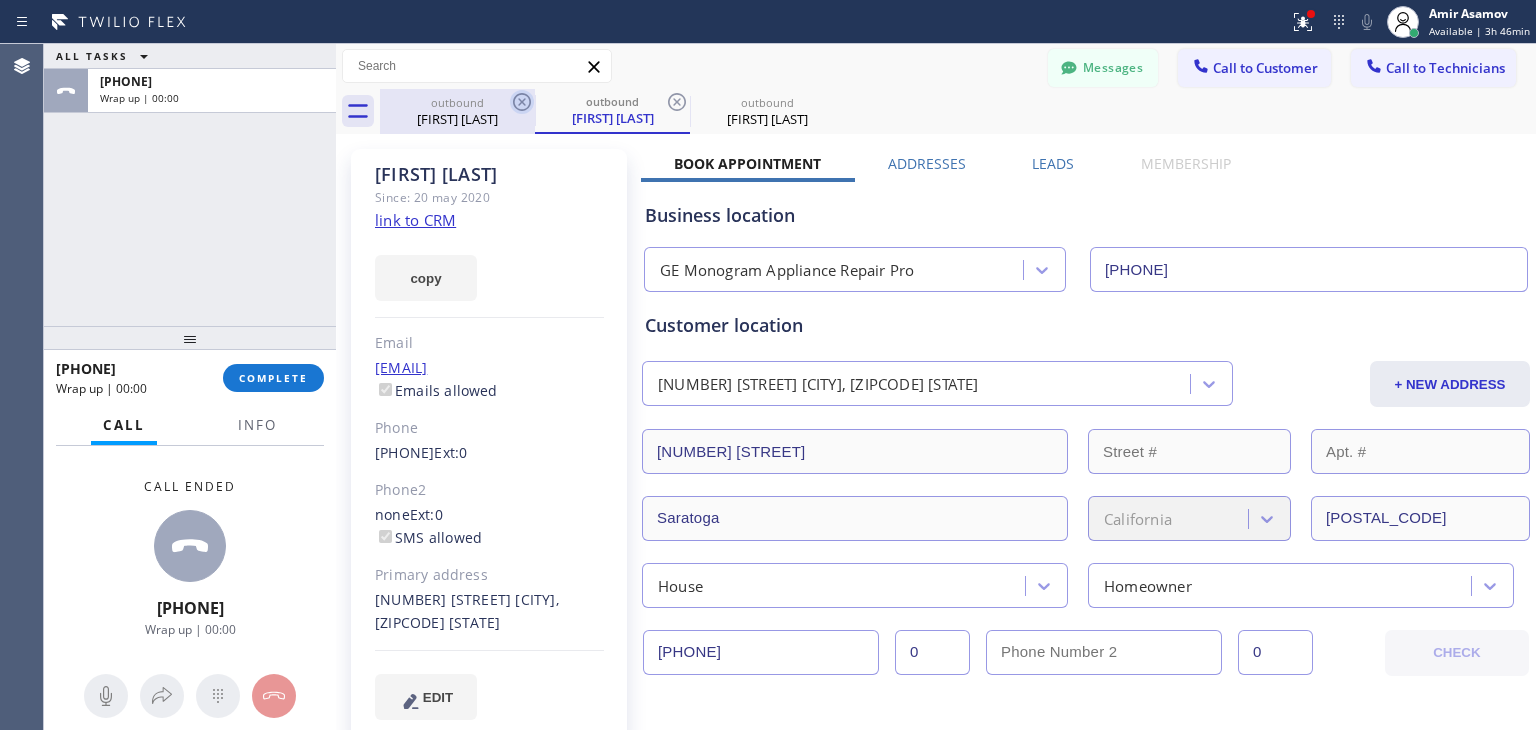 click 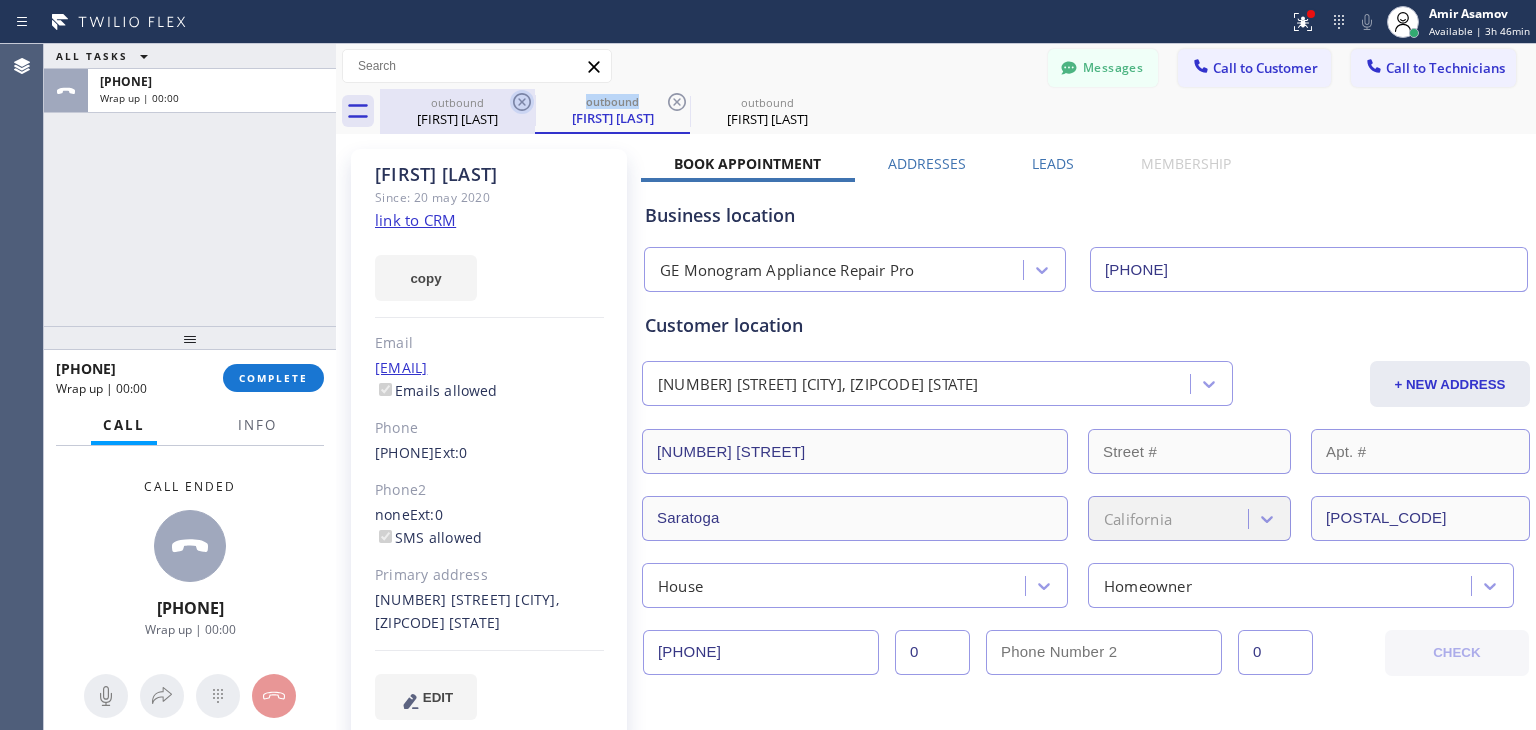 click 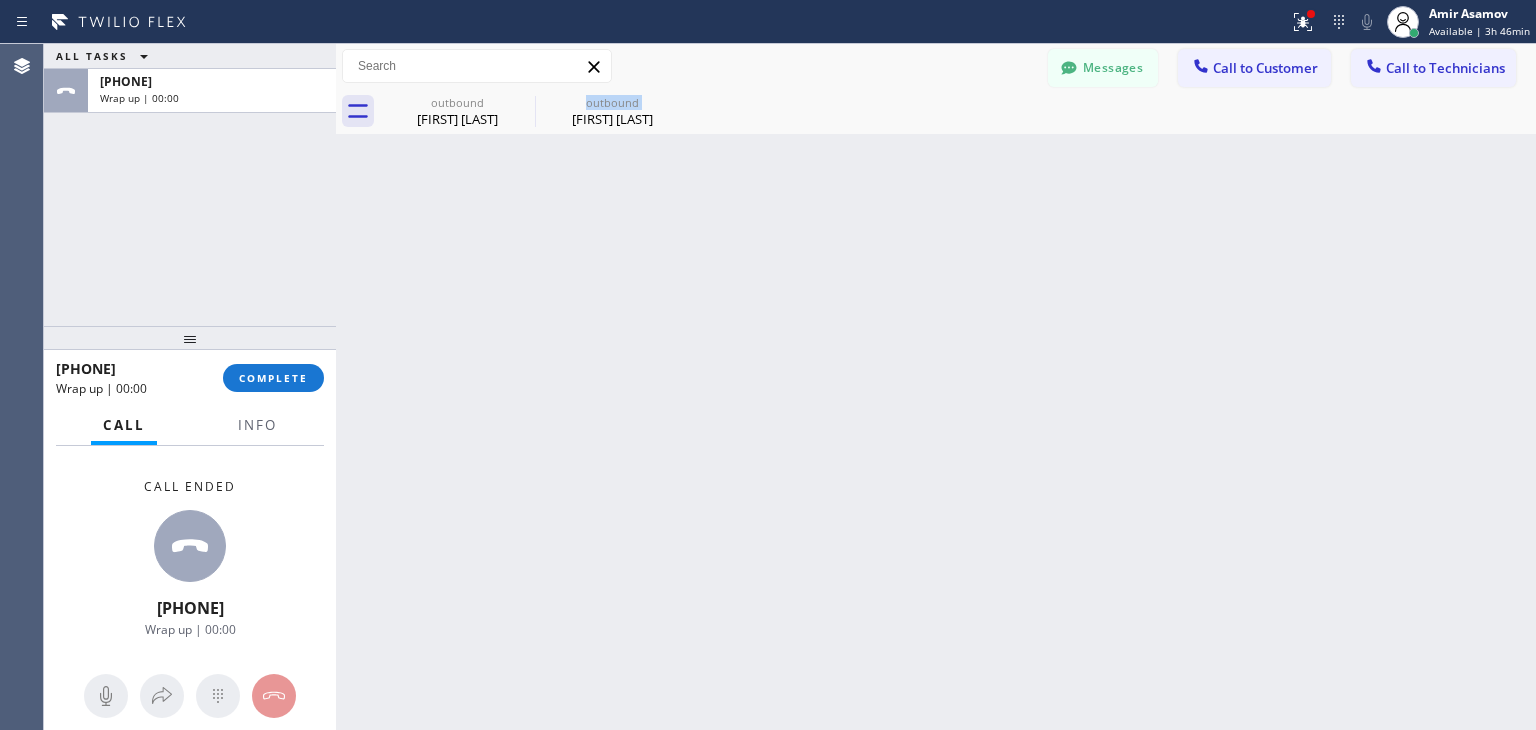 click 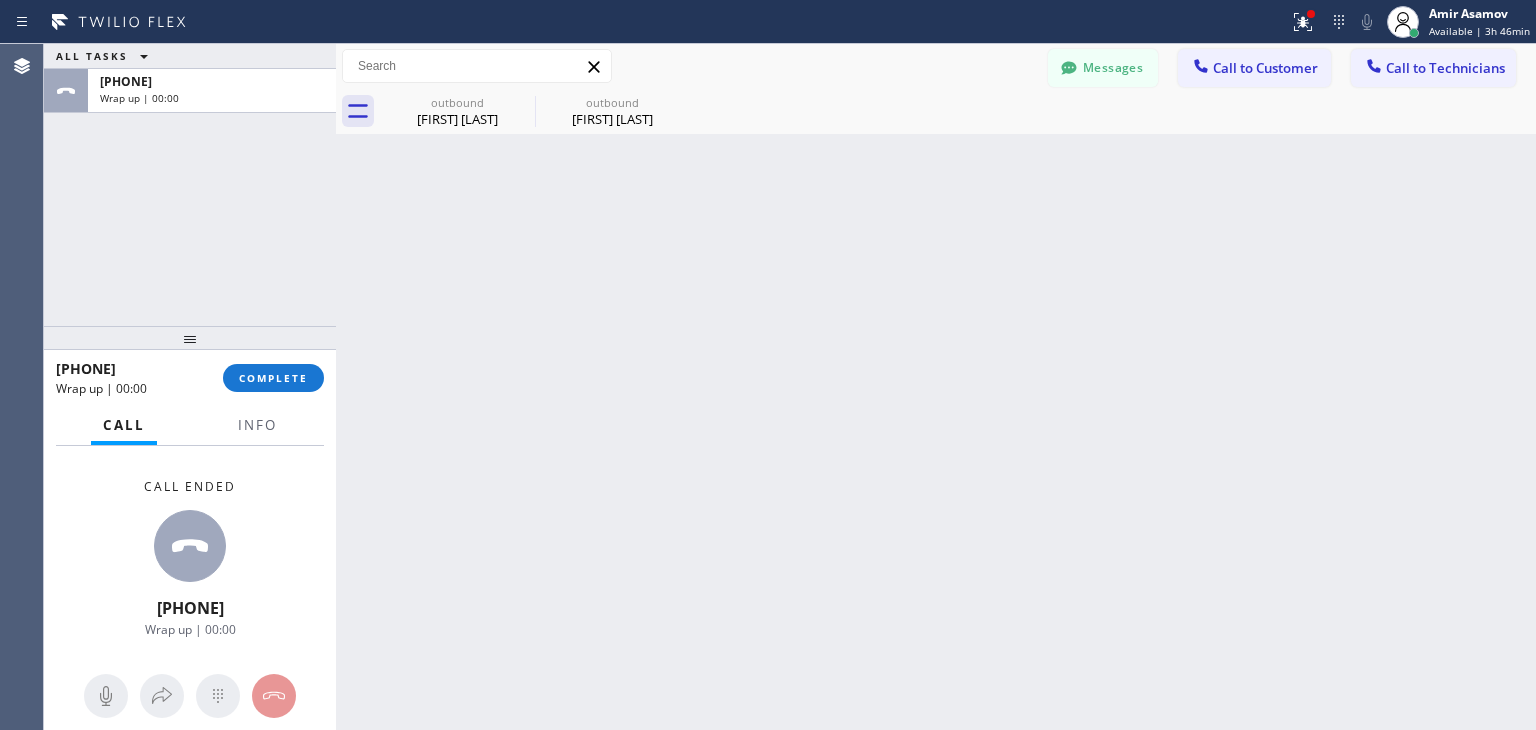 click 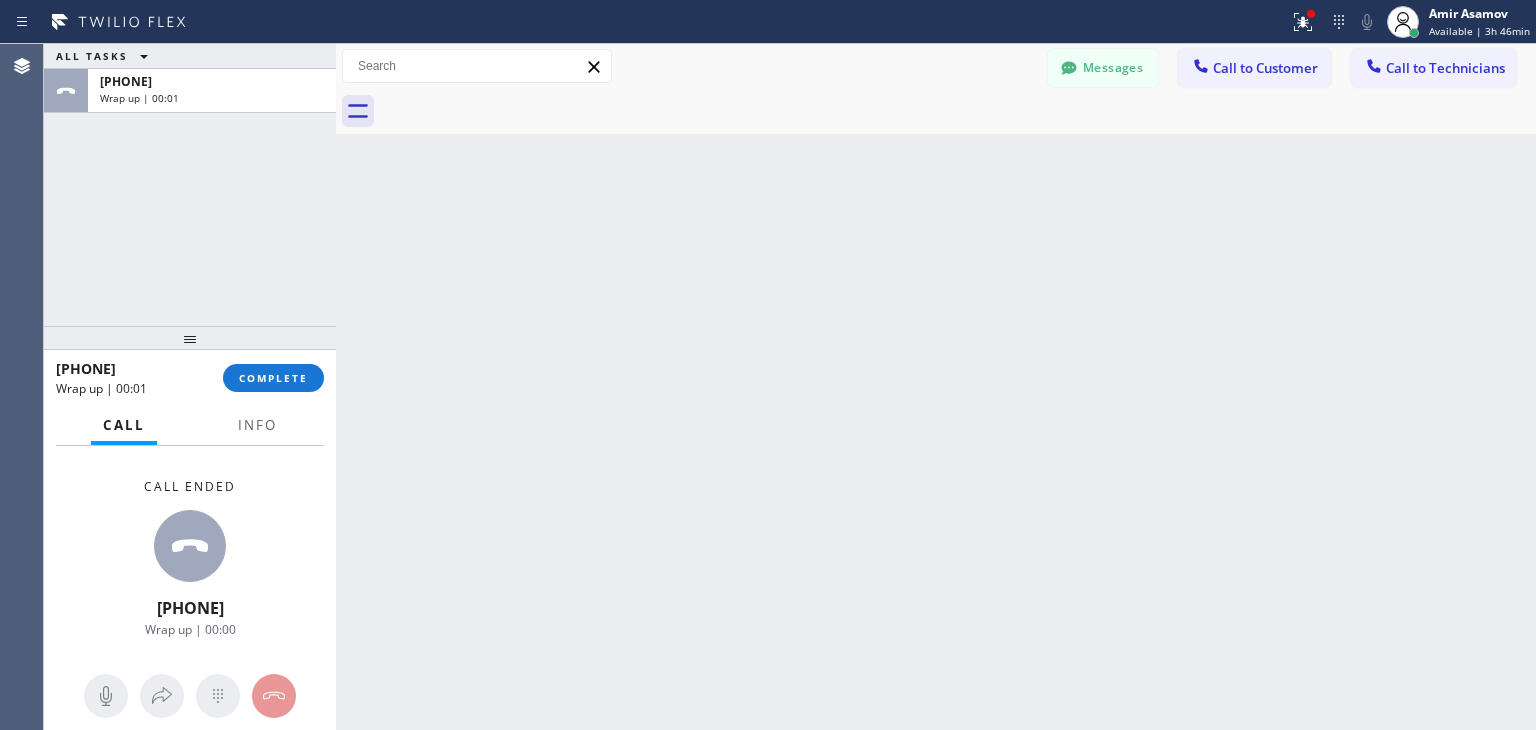 click at bounding box center [958, 111] 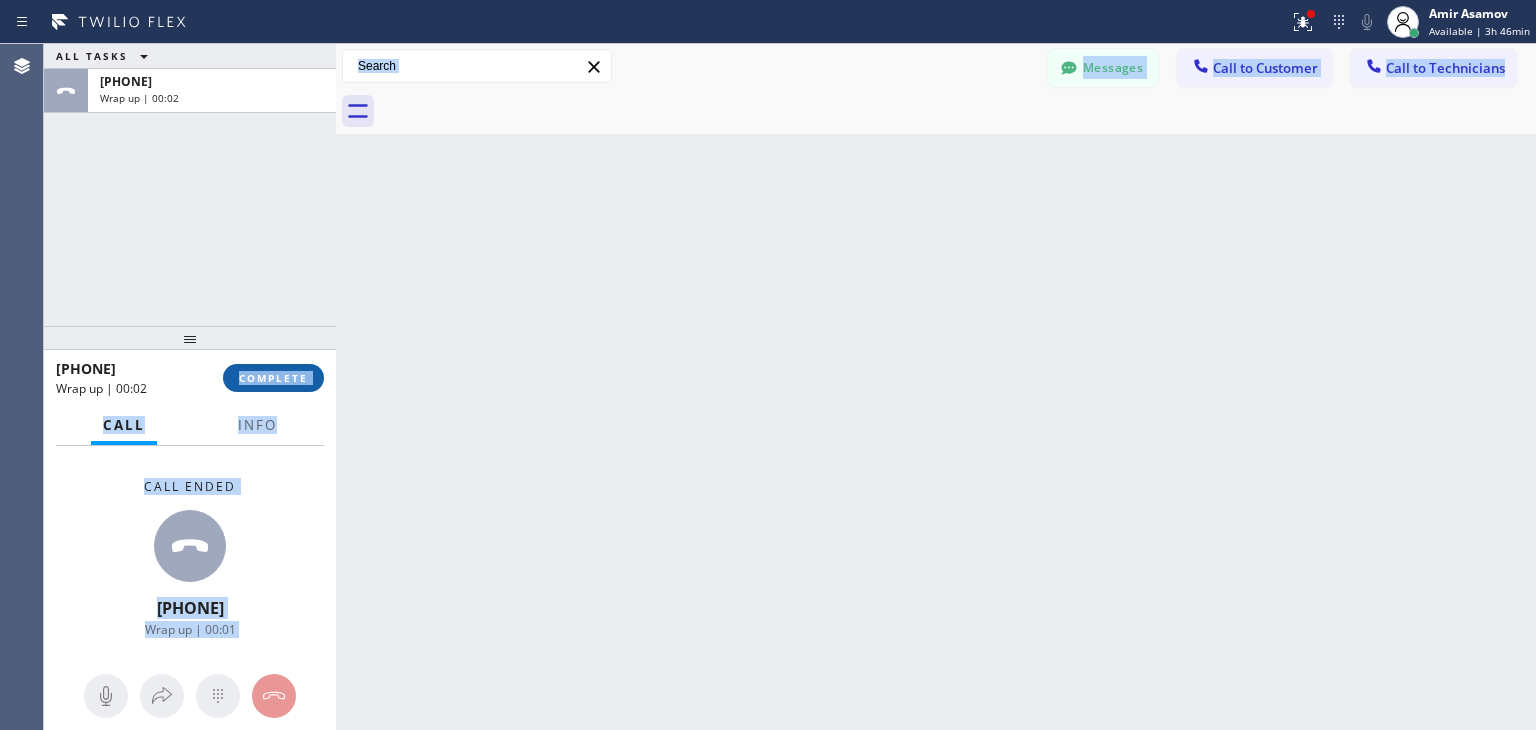 click on "COMPLETE" at bounding box center [273, 378] 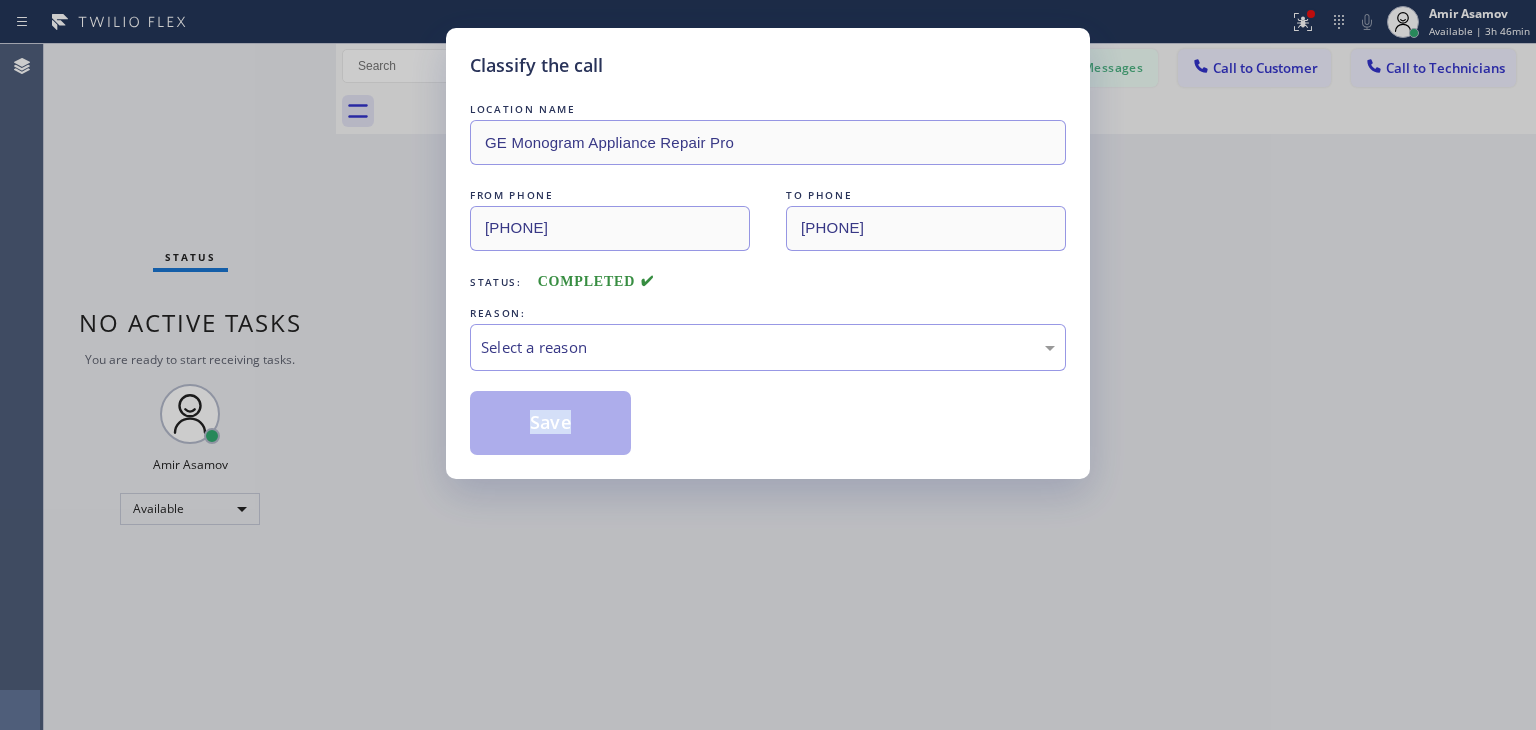 click on "Classify the call LOCATION NAME GE Monogram Appliance Repair Pro FROM PHONE [PHONE] TO PHONE [PHONE] Status: COMPLETED REASON: Select a reason Save" at bounding box center [768, 365] 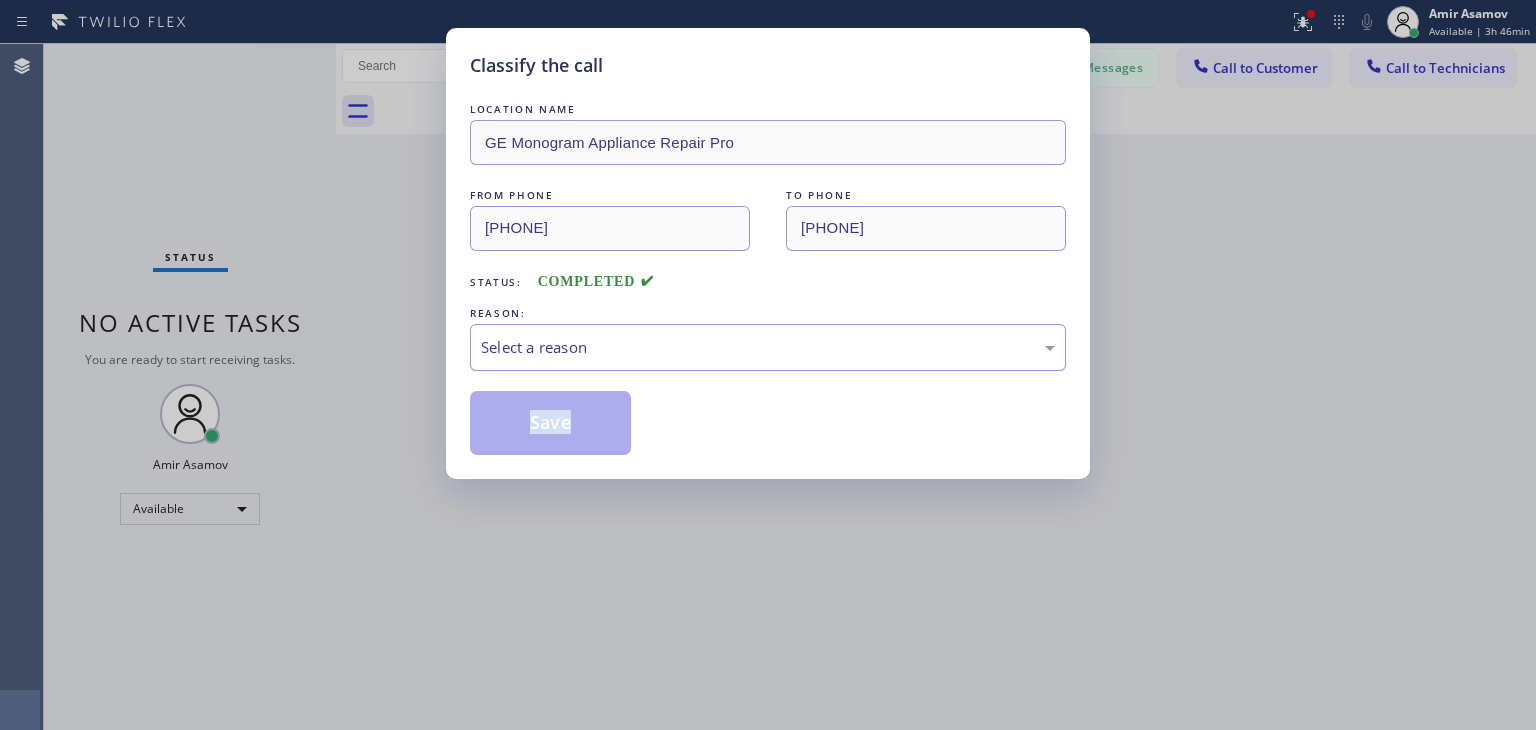 drag, startPoint x: 301, startPoint y: 377, endPoint x: 604, endPoint y: 365, distance: 303.23752 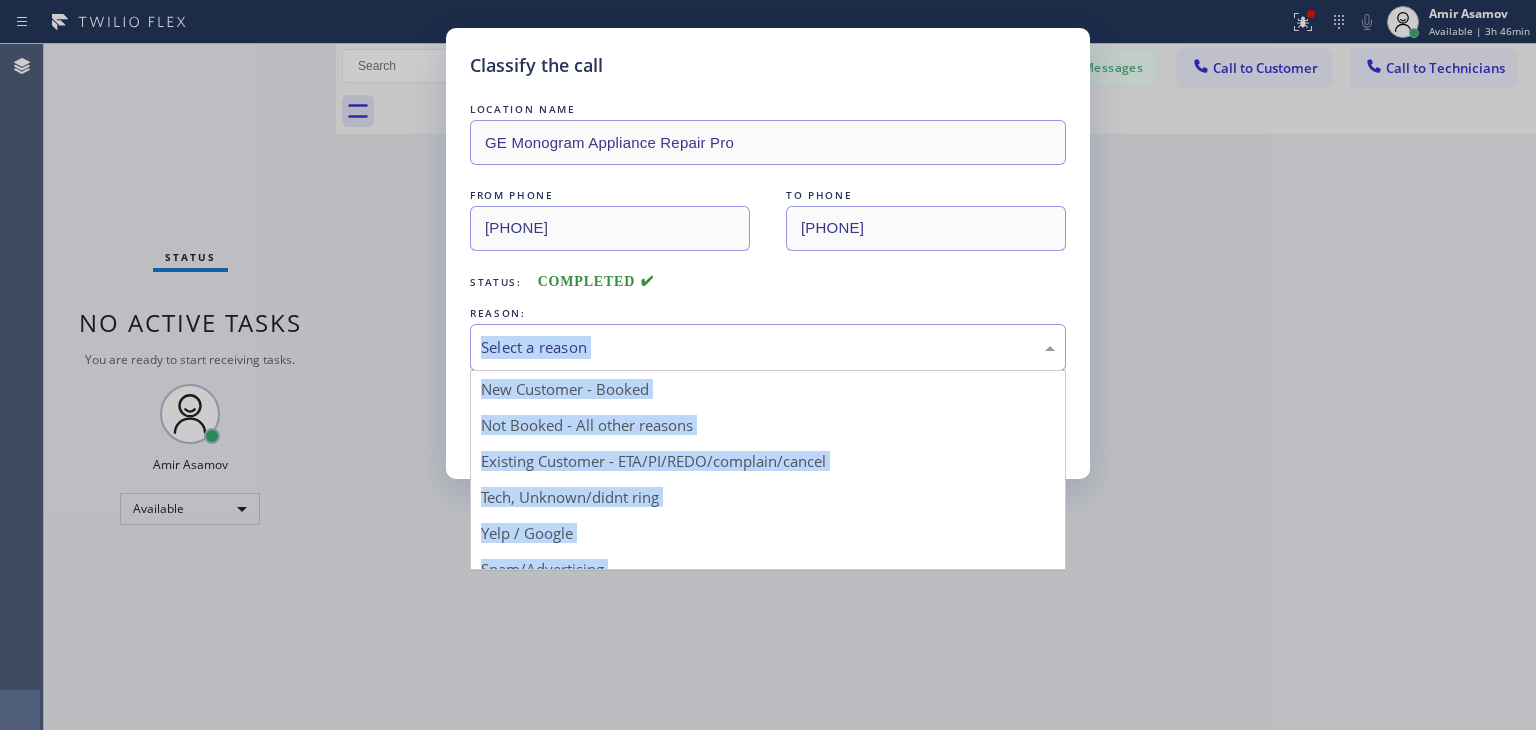 click on "Select a reason" at bounding box center (768, 347) 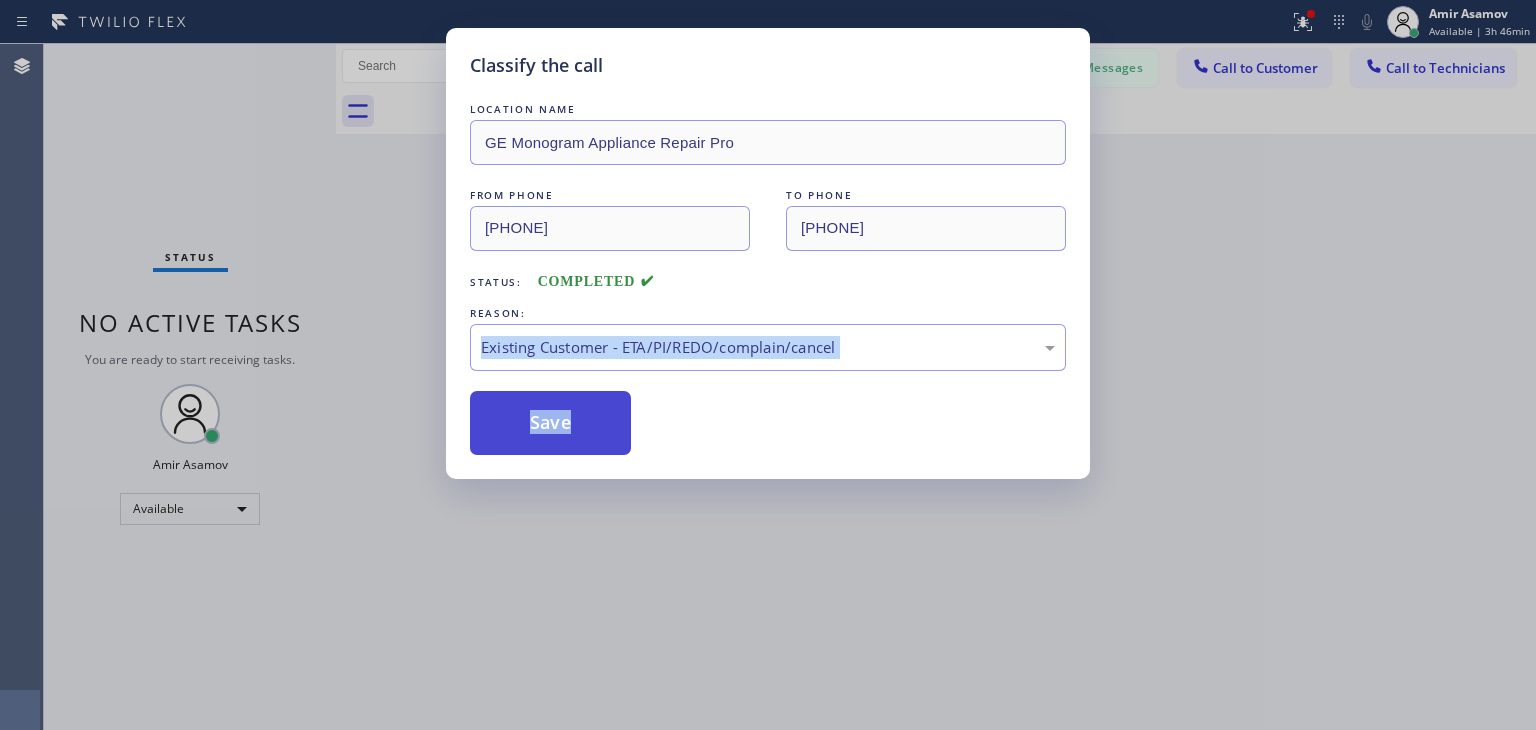click on "Save" at bounding box center (550, 423) 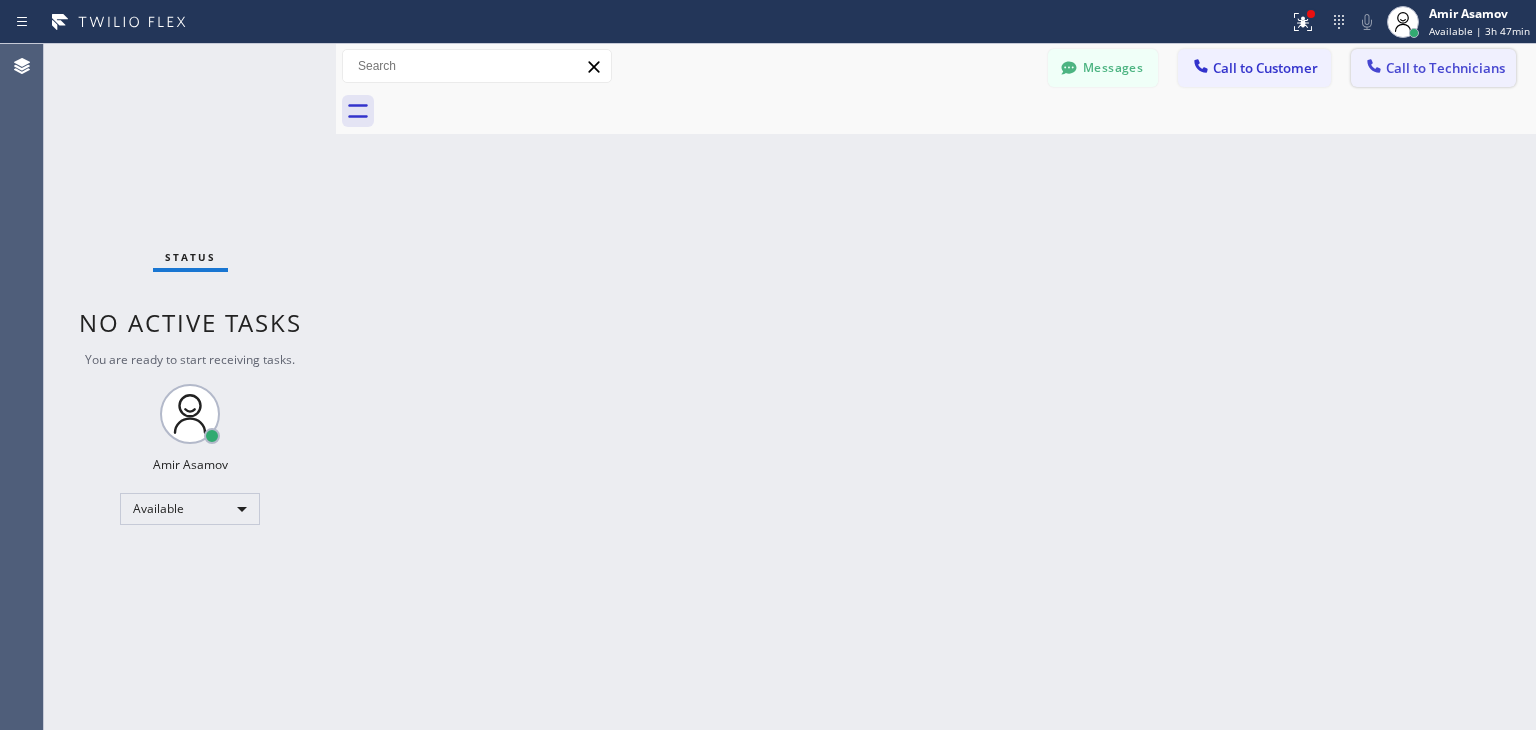 click on "Call to Technicians" at bounding box center (1445, 68) 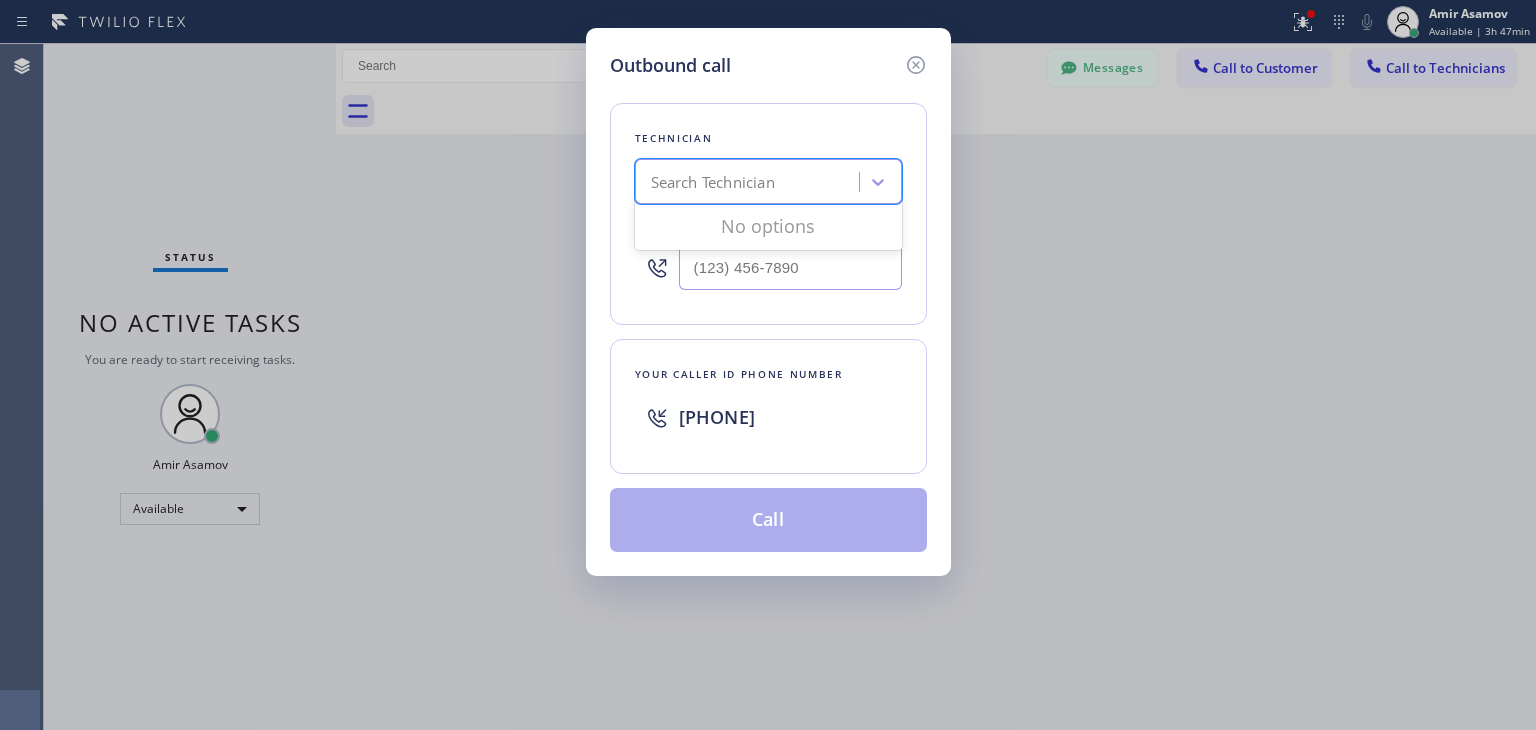 click on "Search Technician" at bounding box center (750, 182) 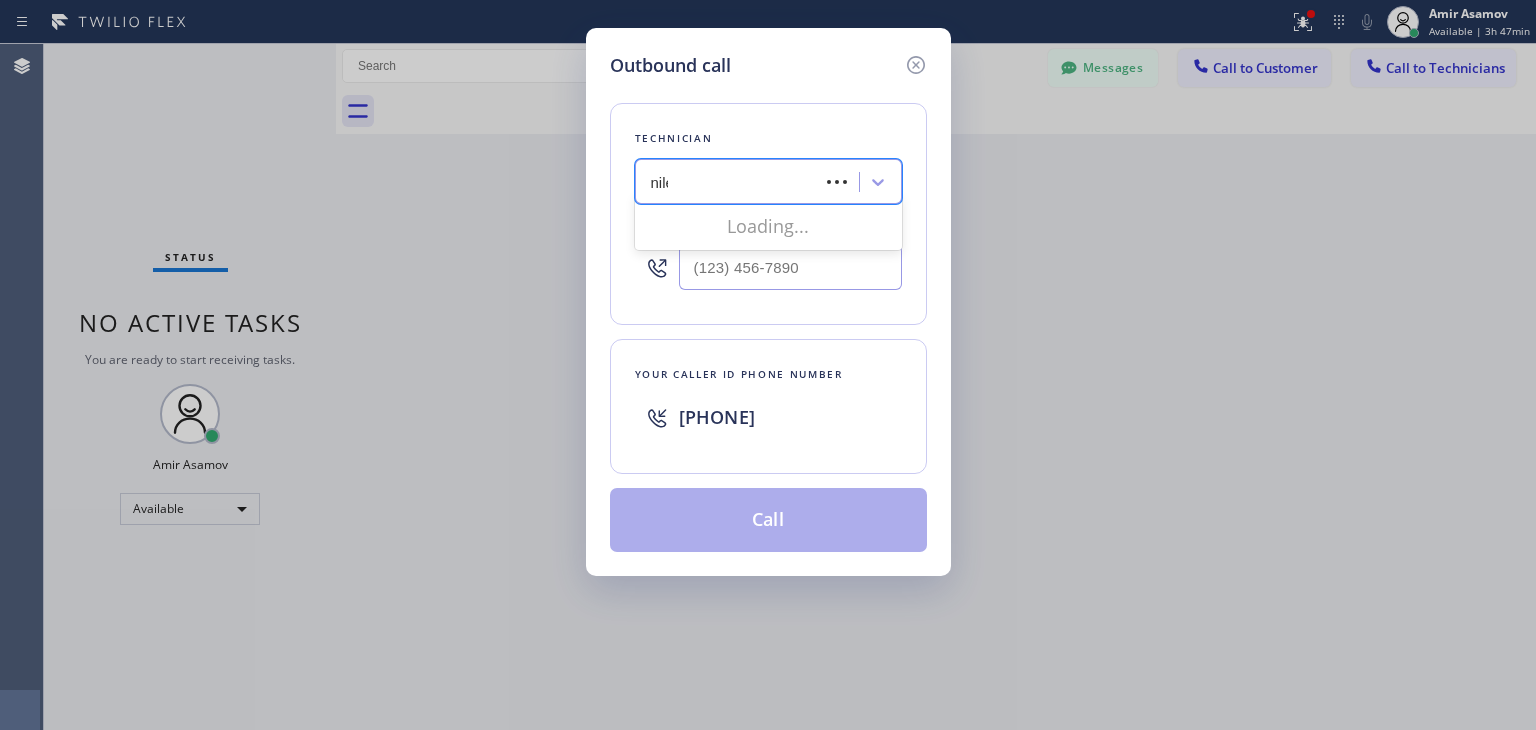 type on "niles" 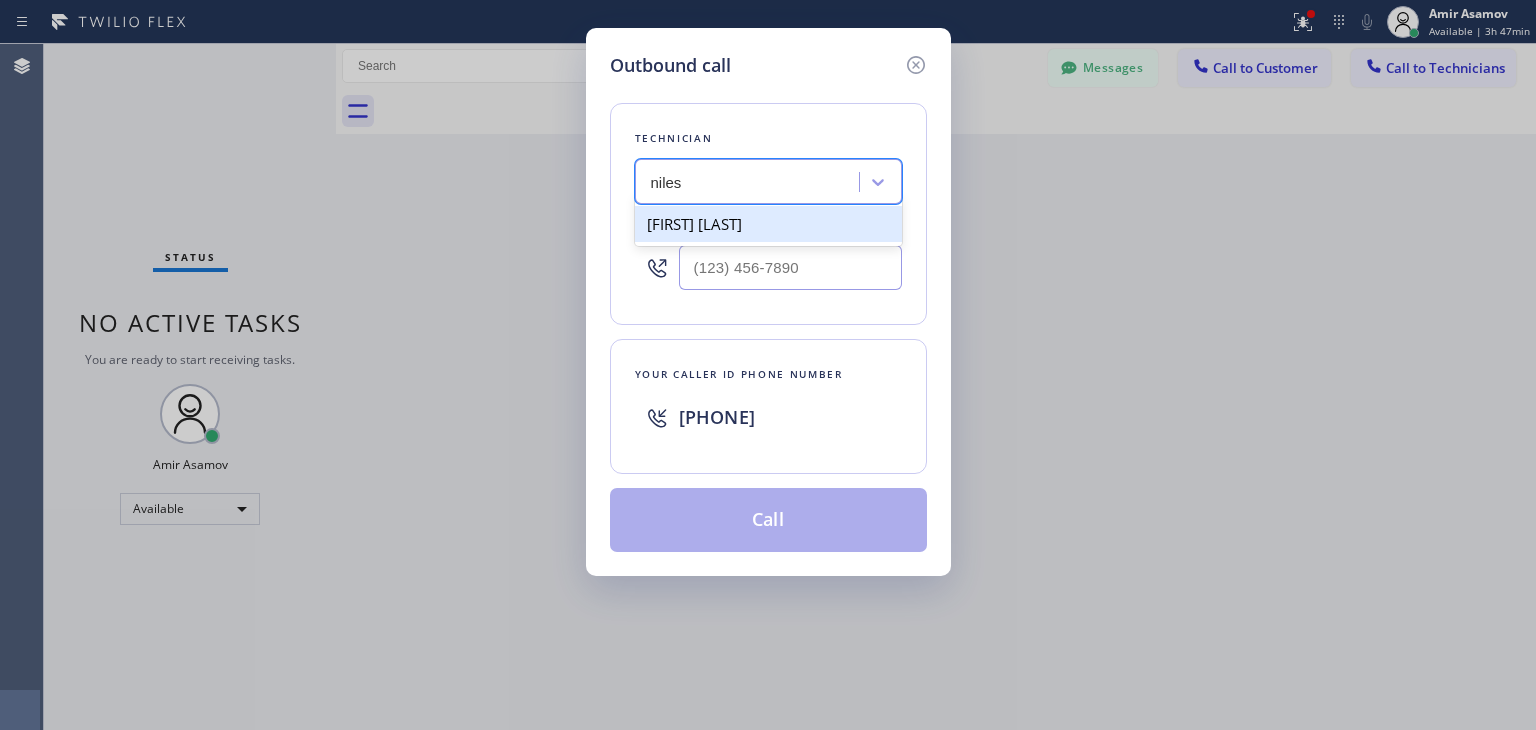 click on "[FIRST] [LAST]" at bounding box center (768, 224) 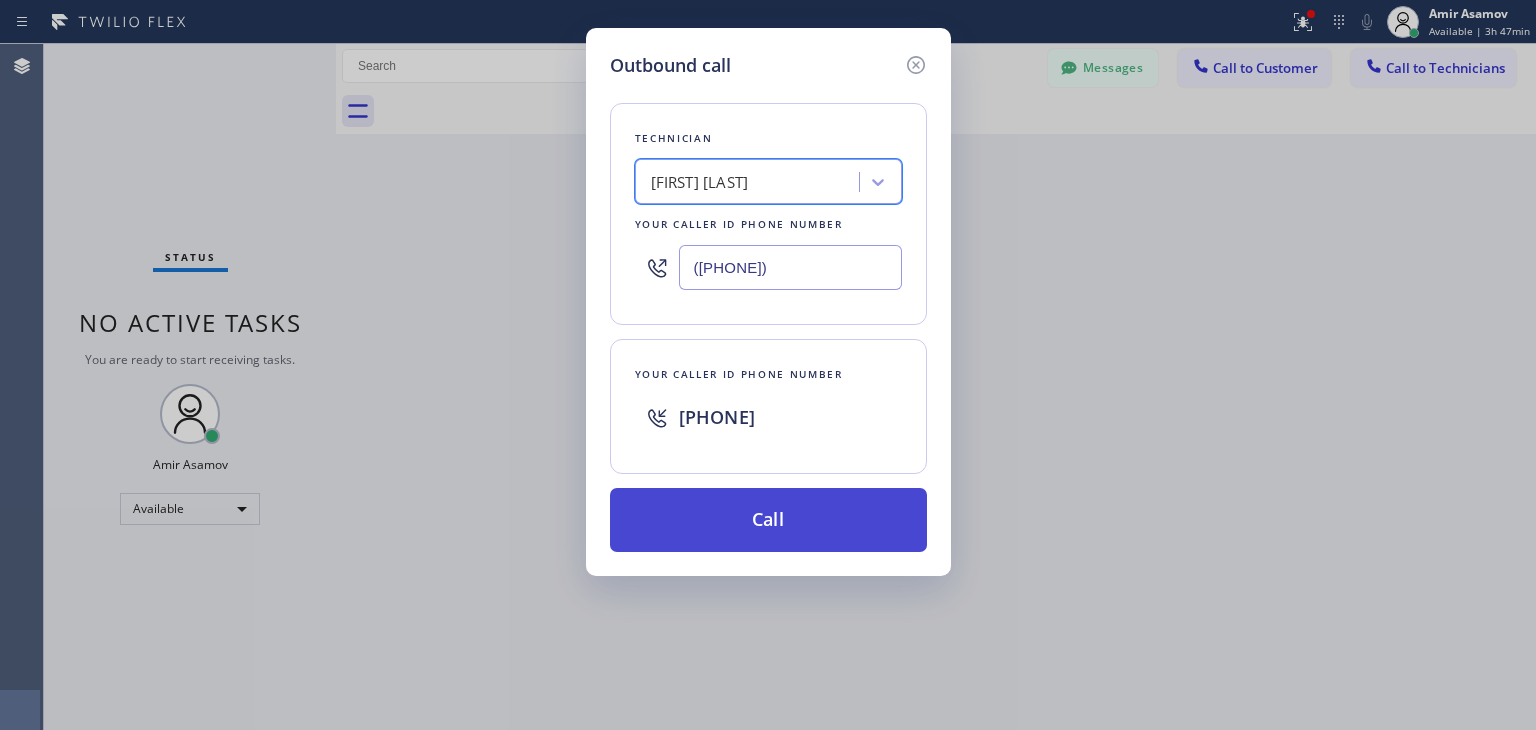 click on "Call" at bounding box center [768, 520] 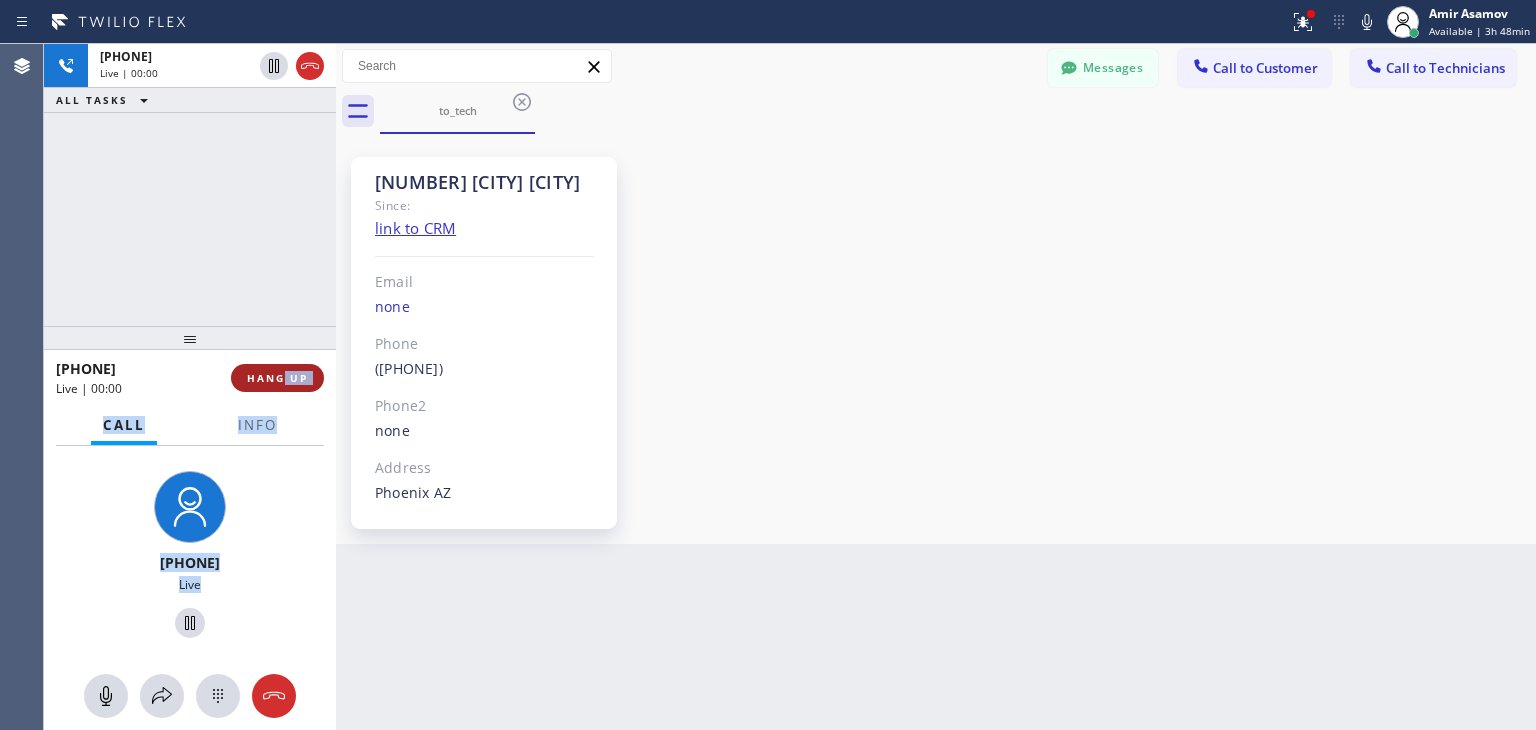 drag, startPoint x: 189, startPoint y: 686, endPoint x: 284, endPoint y: 388, distance: 312.77628 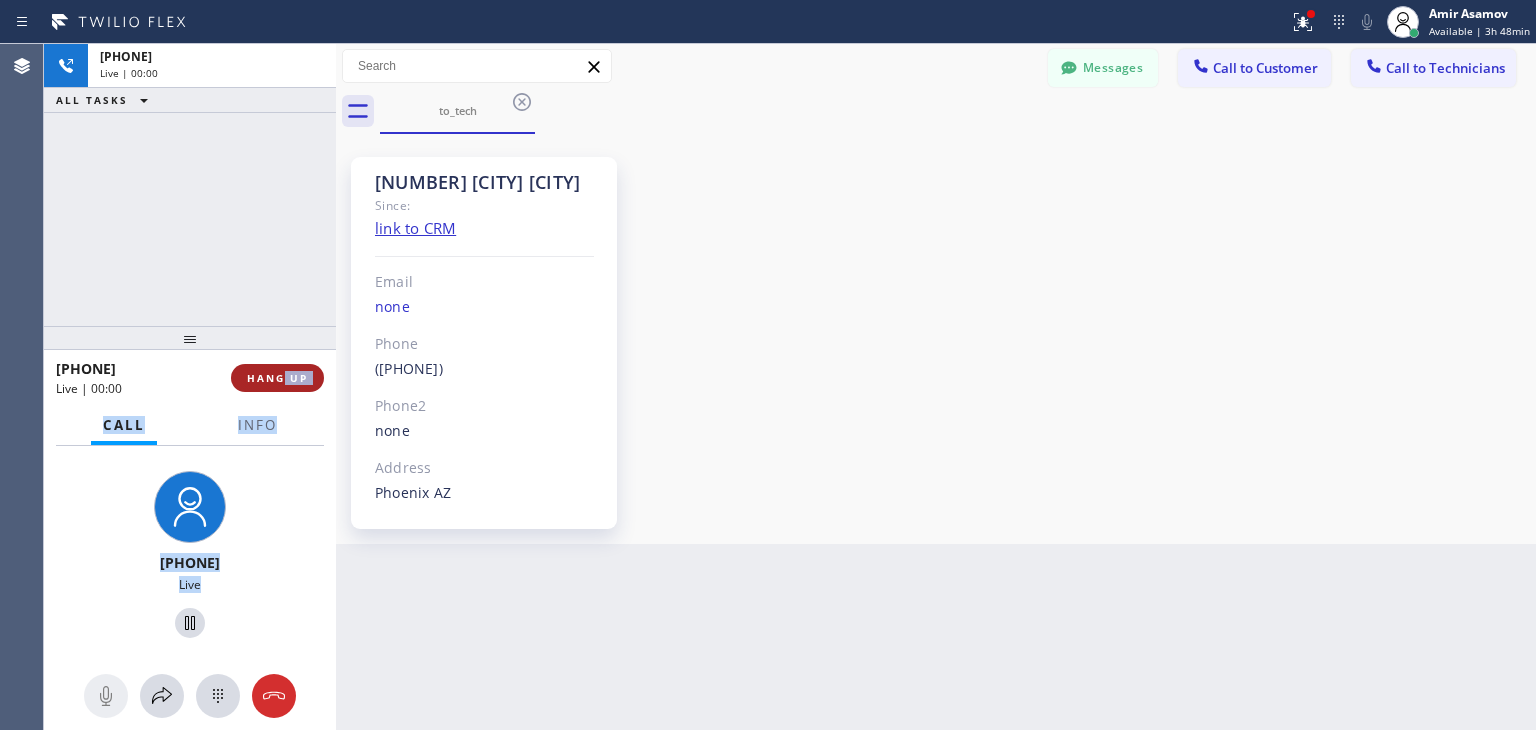 click on "HANG UP" at bounding box center (277, 378) 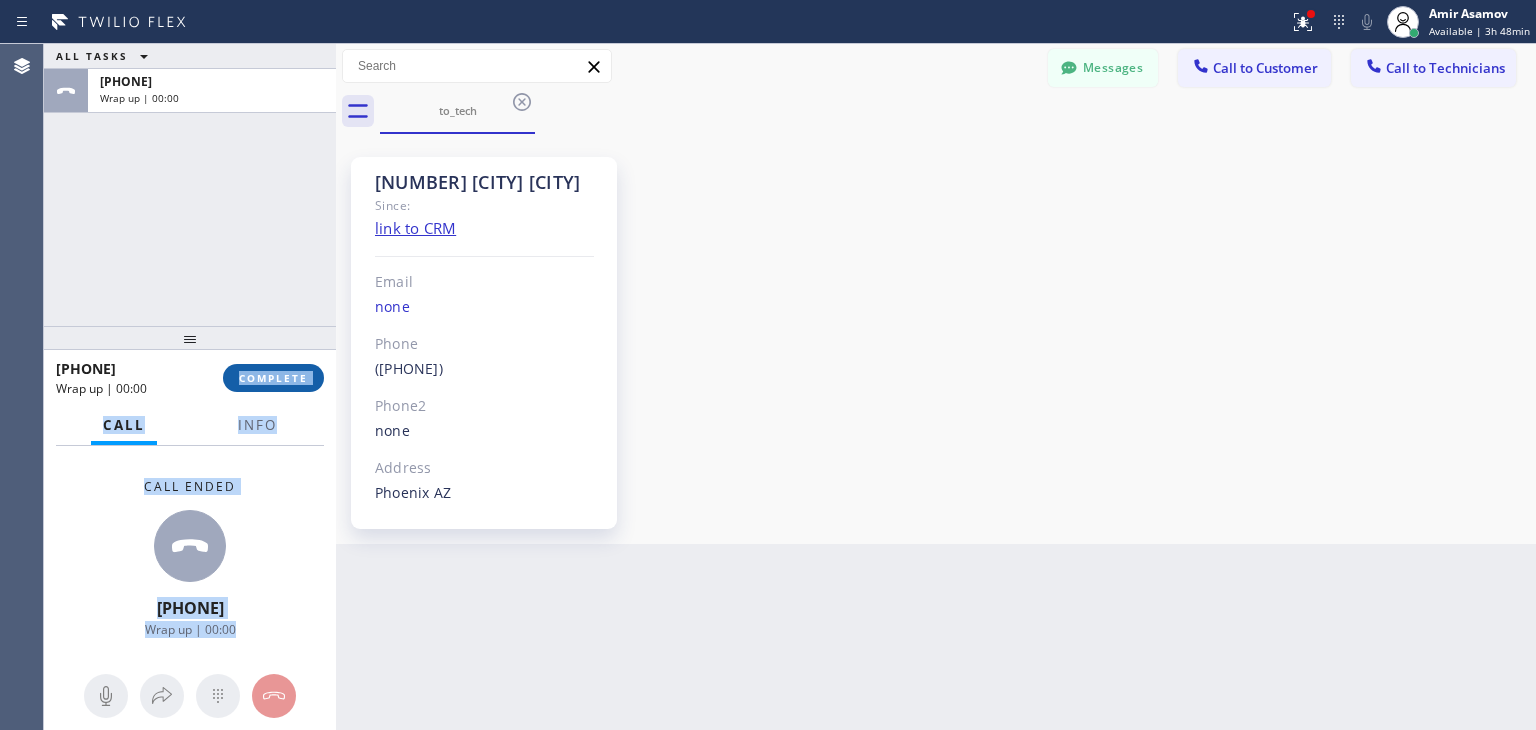 click on "COMPLETE" at bounding box center [273, 378] 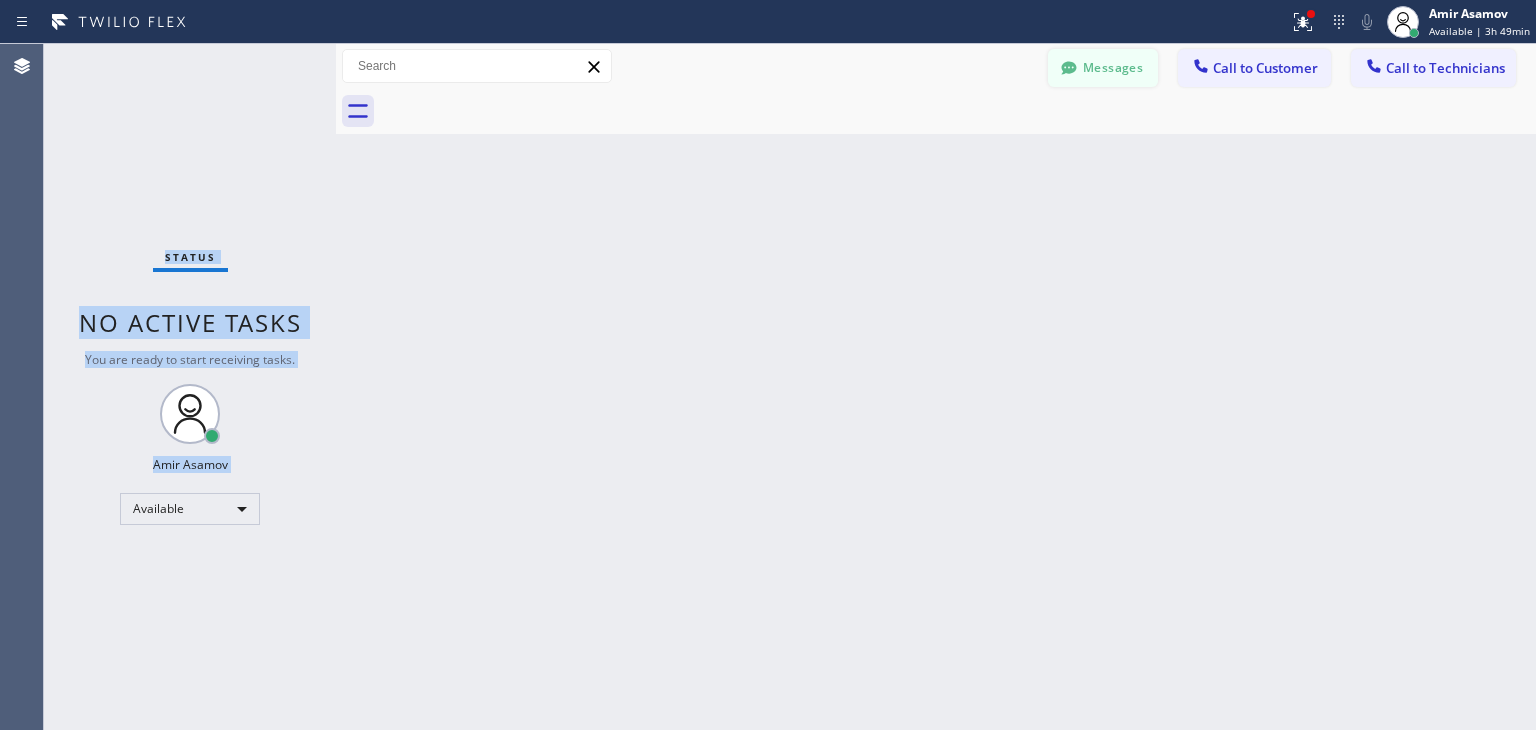 click on "Messages" at bounding box center [1103, 68] 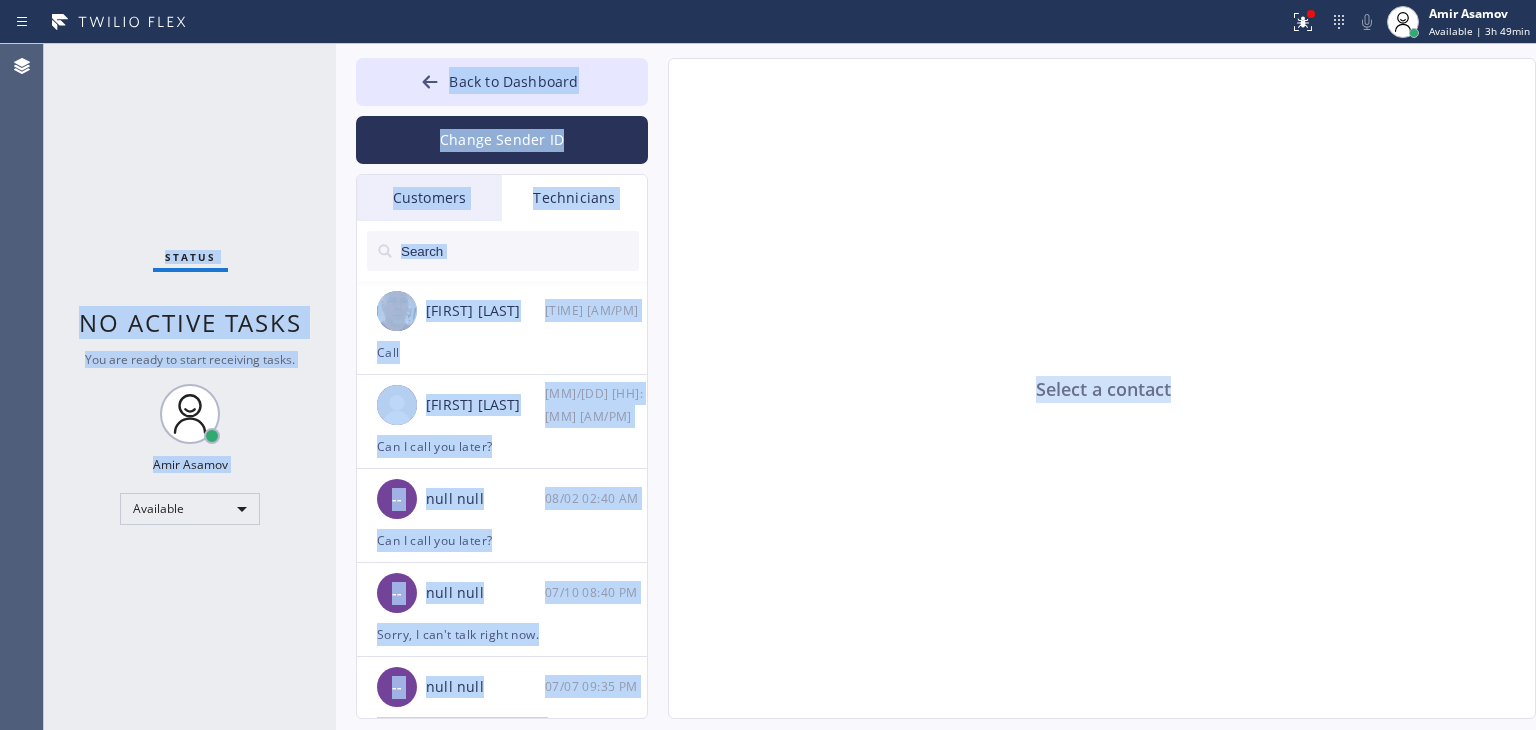 click on "Customers" at bounding box center [429, 198] 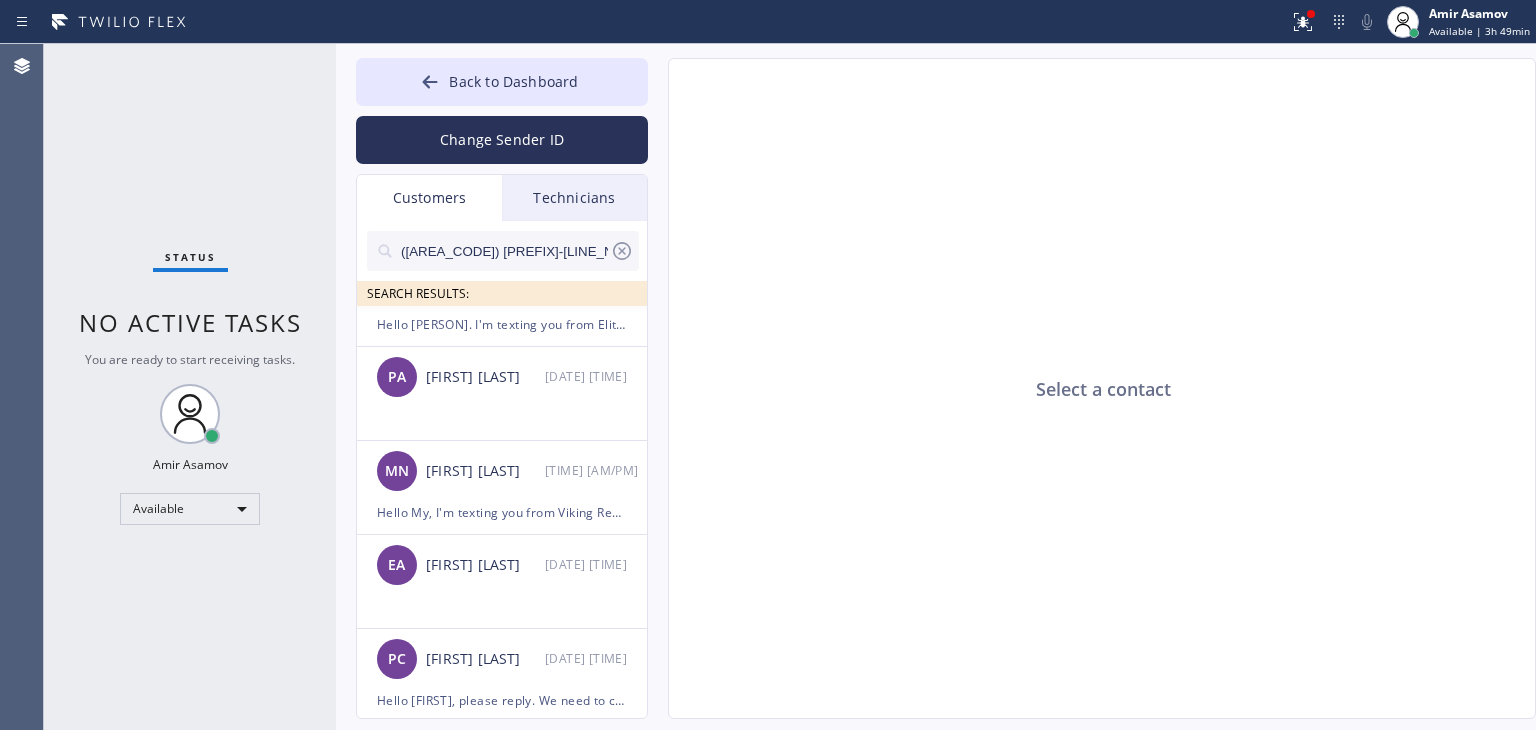 scroll, scrollTop: 338, scrollLeft: 0, axis: vertical 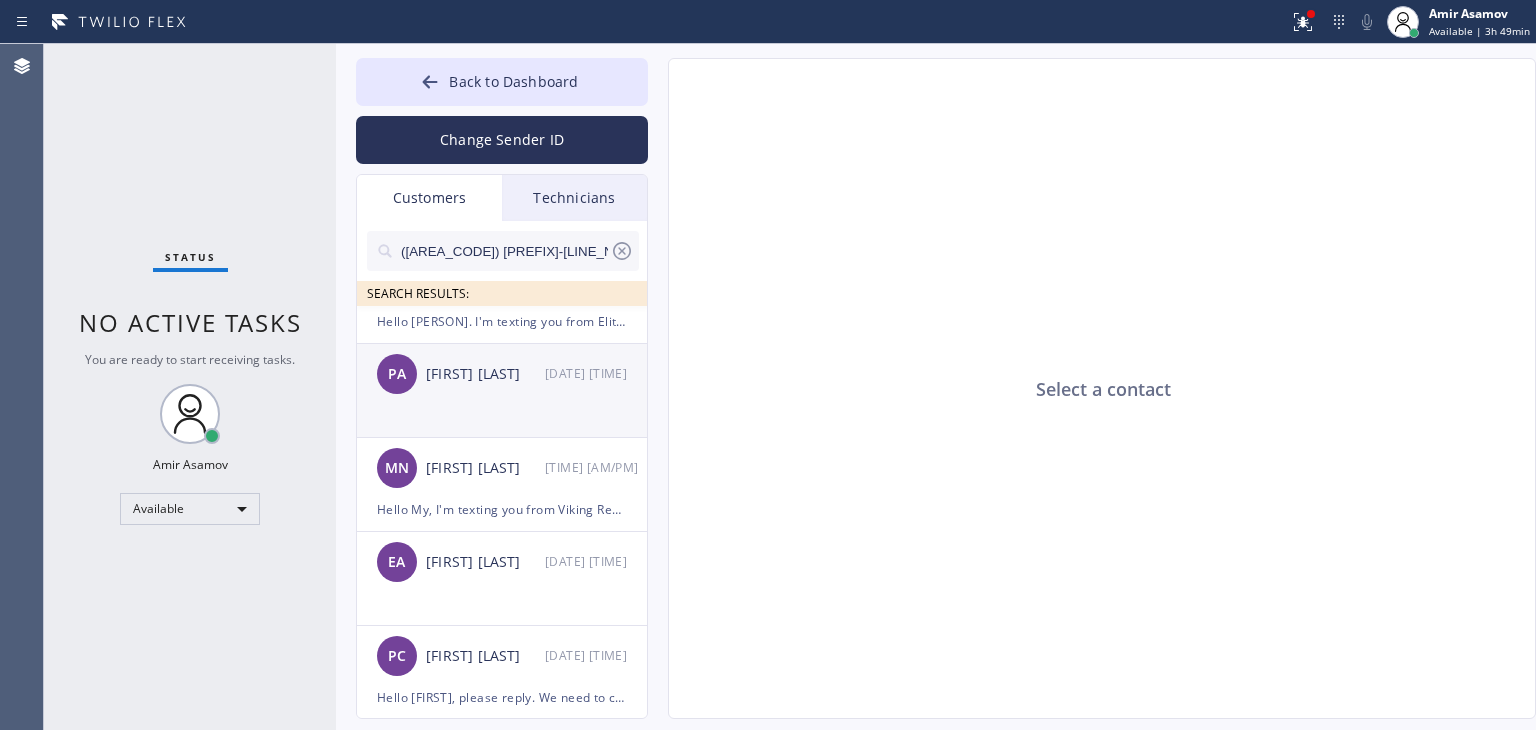 click on "[PERSON] [PERSON] [DATE] [TIME]" at bounding box center (503, 374) 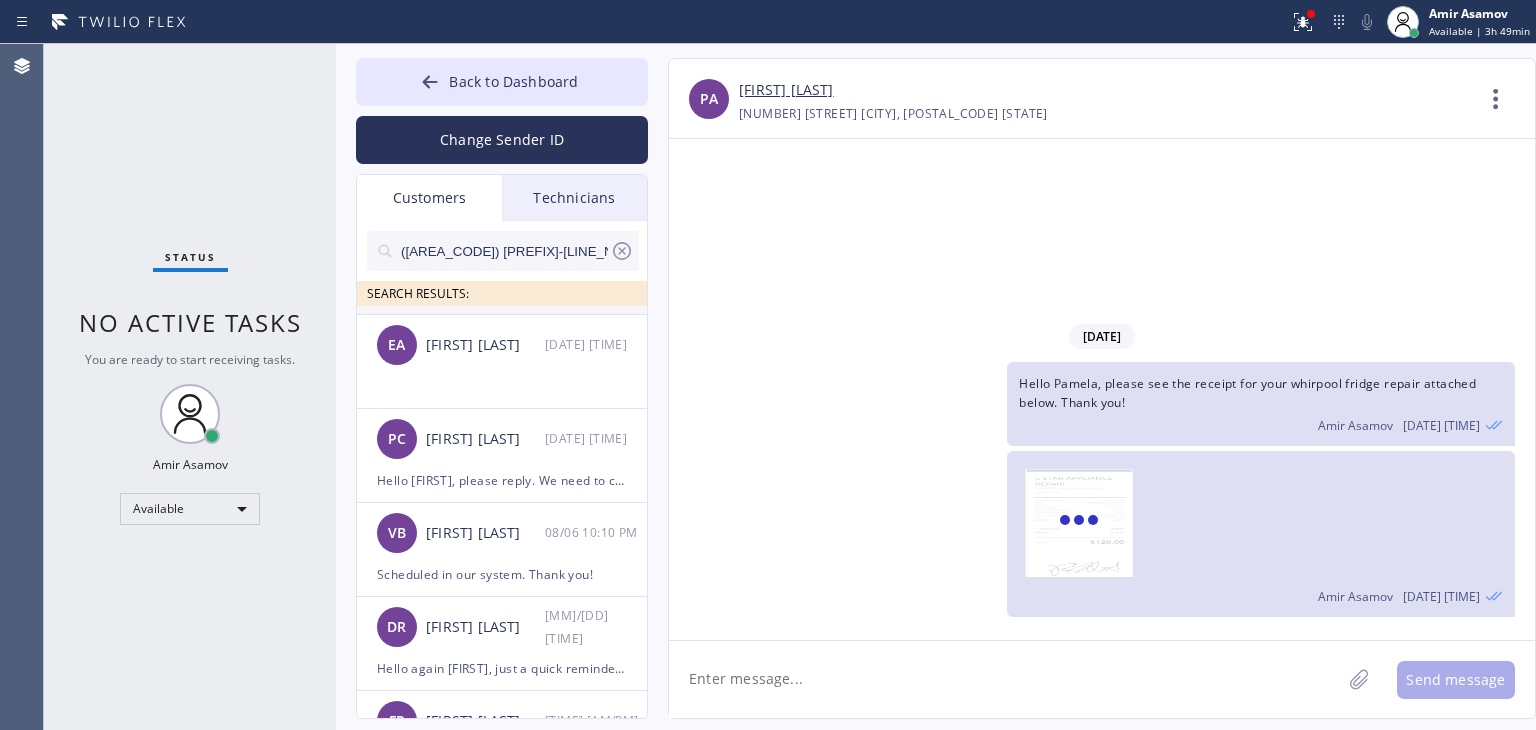 scroll, scrollTop: 564, scrollLeft: 0, axis: vertical 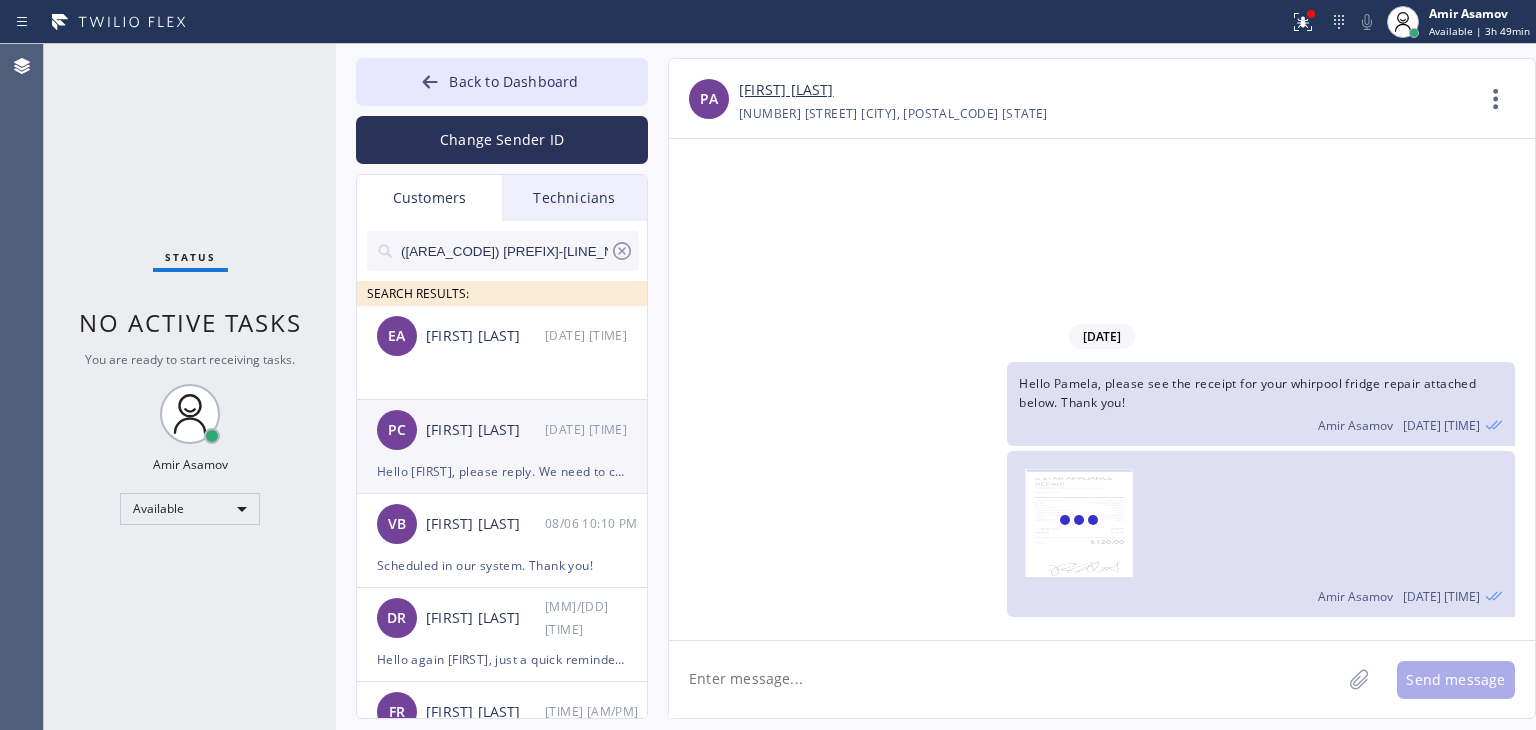 click on "[DATE] [TIME]" at bounding box center (597, 429) 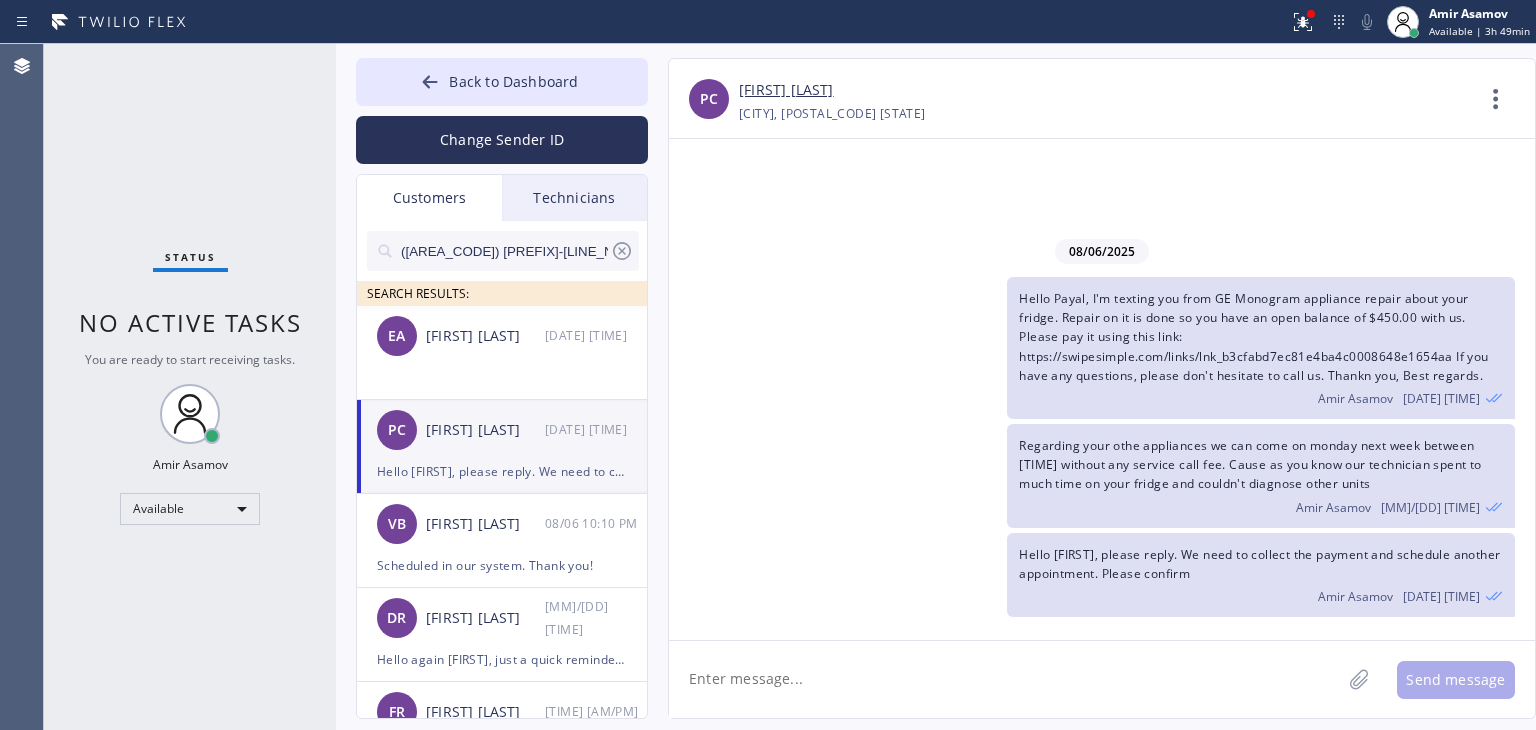 click 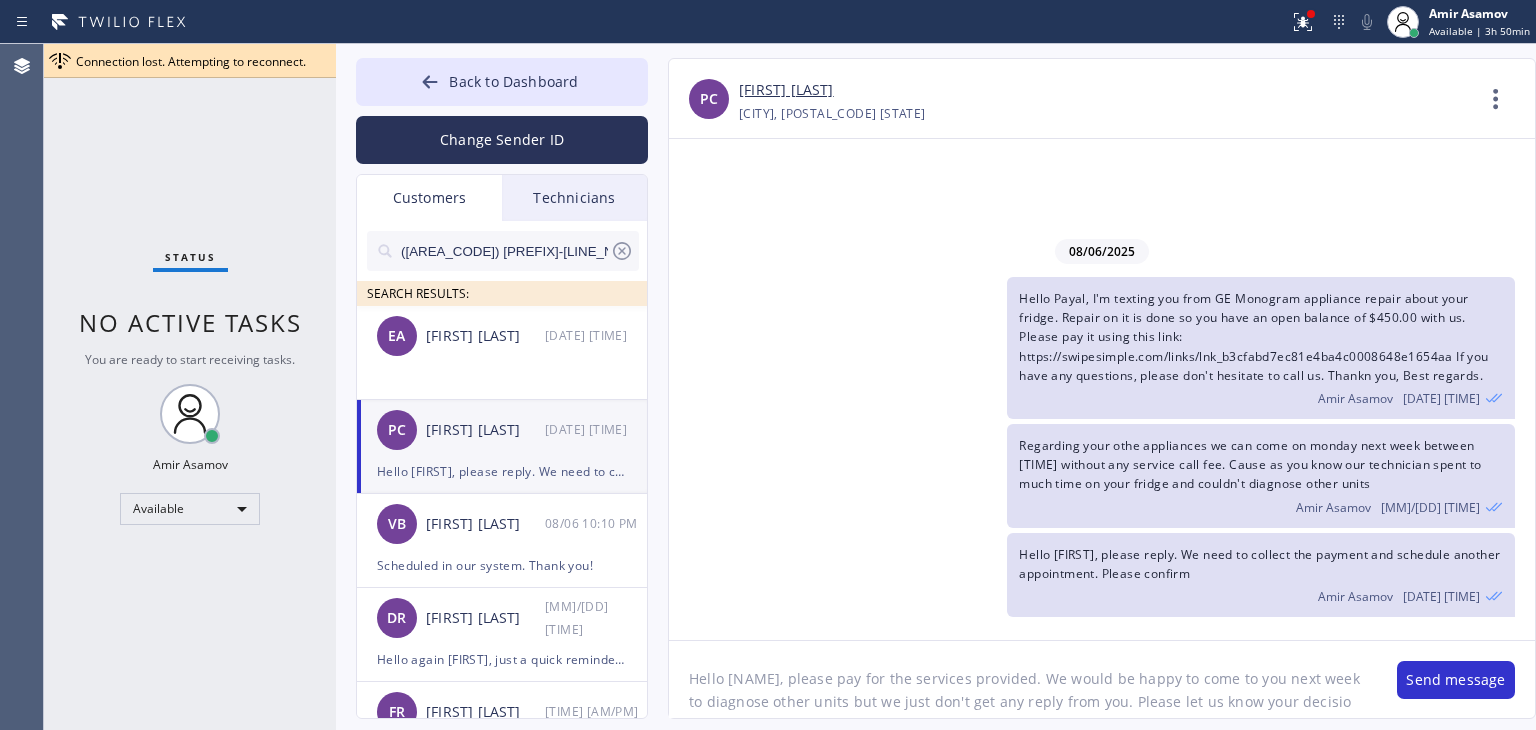 type on "Hello [FIRST], please pay for the services provided. We would be happy to come to you next week to diagnose other units but we just don't get any reply from you. Please let us know your decision" 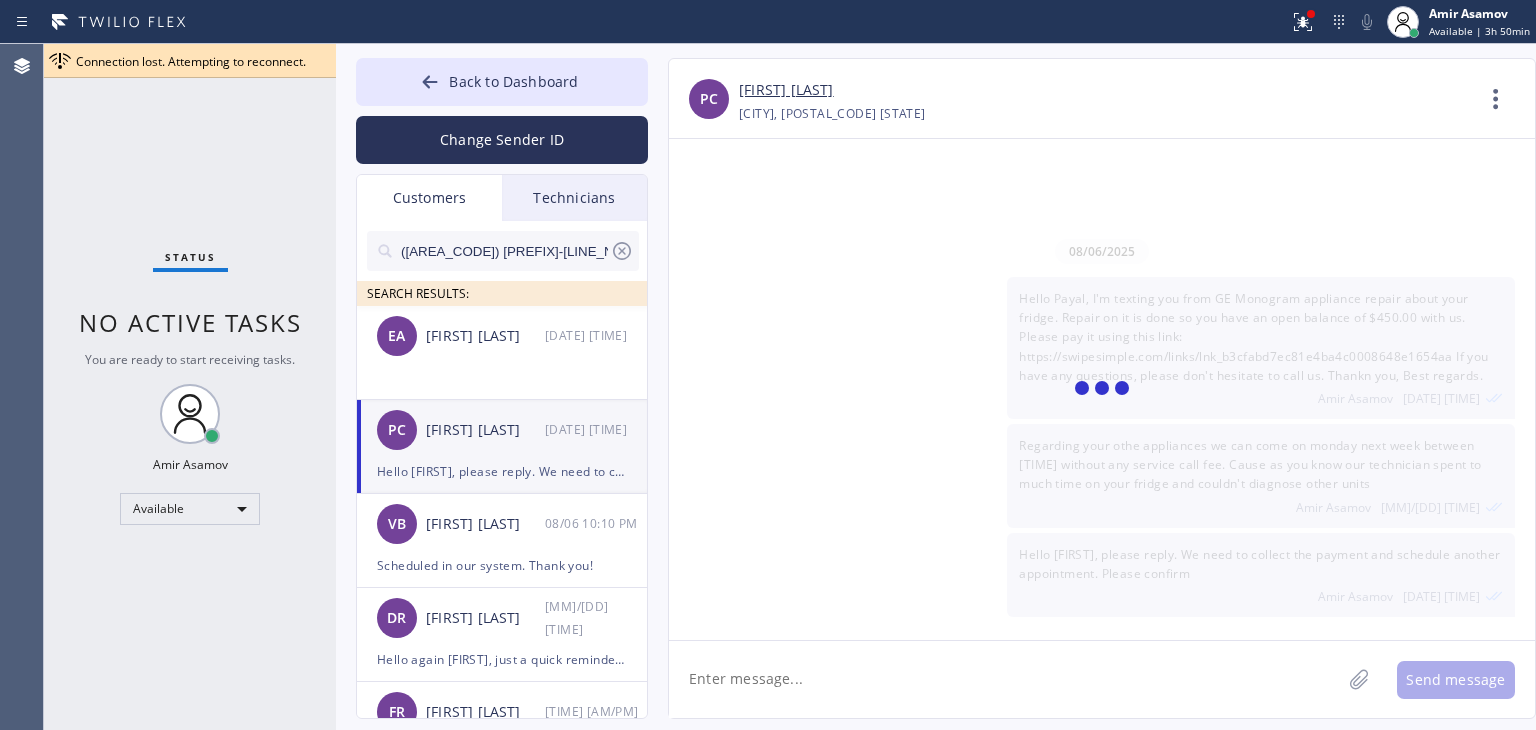 scroll, scrollTop: 57, scrollLeft: 0, axis: vertical 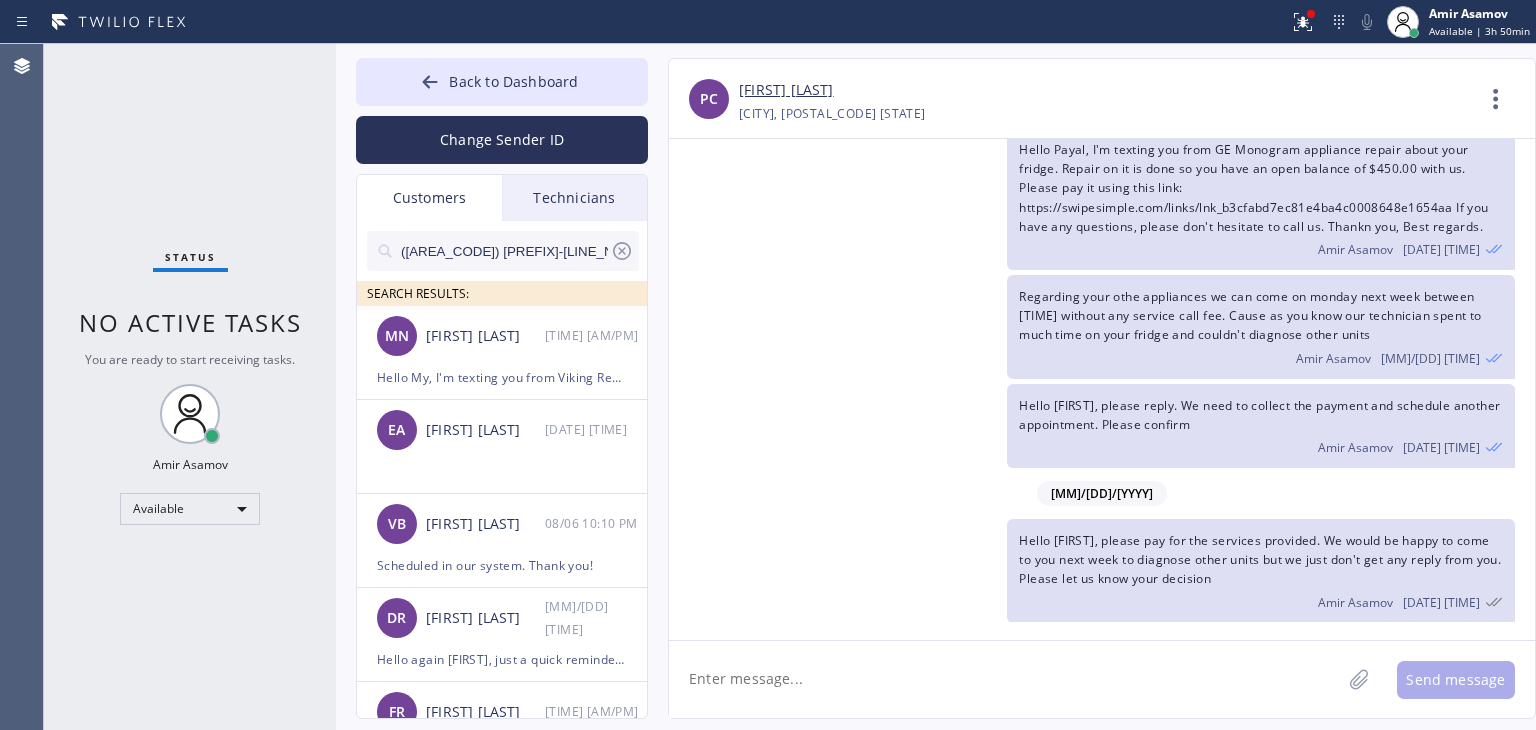 click on "Back to Dashboard Change Sender ID Customers Technicians [PHONE] SEARCH RESULTS: PC [LAST] [FIRST] [DATE] [TIME] Hello [FIRST], please pay for the services provided. We would be happy to come to you next week to diagnose other units but we just don't get any reply from you. Please let us know your decision JK [FIRST] [LAST] [DATE] [TIME] Hello [FIRST], for when can we move Part installation appt? because as per technician when he came on wed nobosy was home JZ [FIRST] [LAST] [DATE] [TIME] Done, scheduled a part installation appt for monday 9-12. See you then MS [LAST] [FIRST] [DATE] [TIME] Thanks! DR [LAST] [FIRST] [DATE] [TIME] Hello [FIRST]. I'm texting you from Elite Sub-Zero & Wolf Repair Service about your dryer. I'm sorry but we have to cancel your appt for today. We are sorry for that but it turned out that the only technician who could come today got sick and doesn't know when he will come back. Please look for some other company. We are sorry for inconveniences PA [LAST] [FIRST] [DATE] [TIME] MN [FIRST] [LAST] [DATE] [TIME] EA [LAST] [FIRST] [DATE] [TIME] VB" at bounding box center (936, 387) 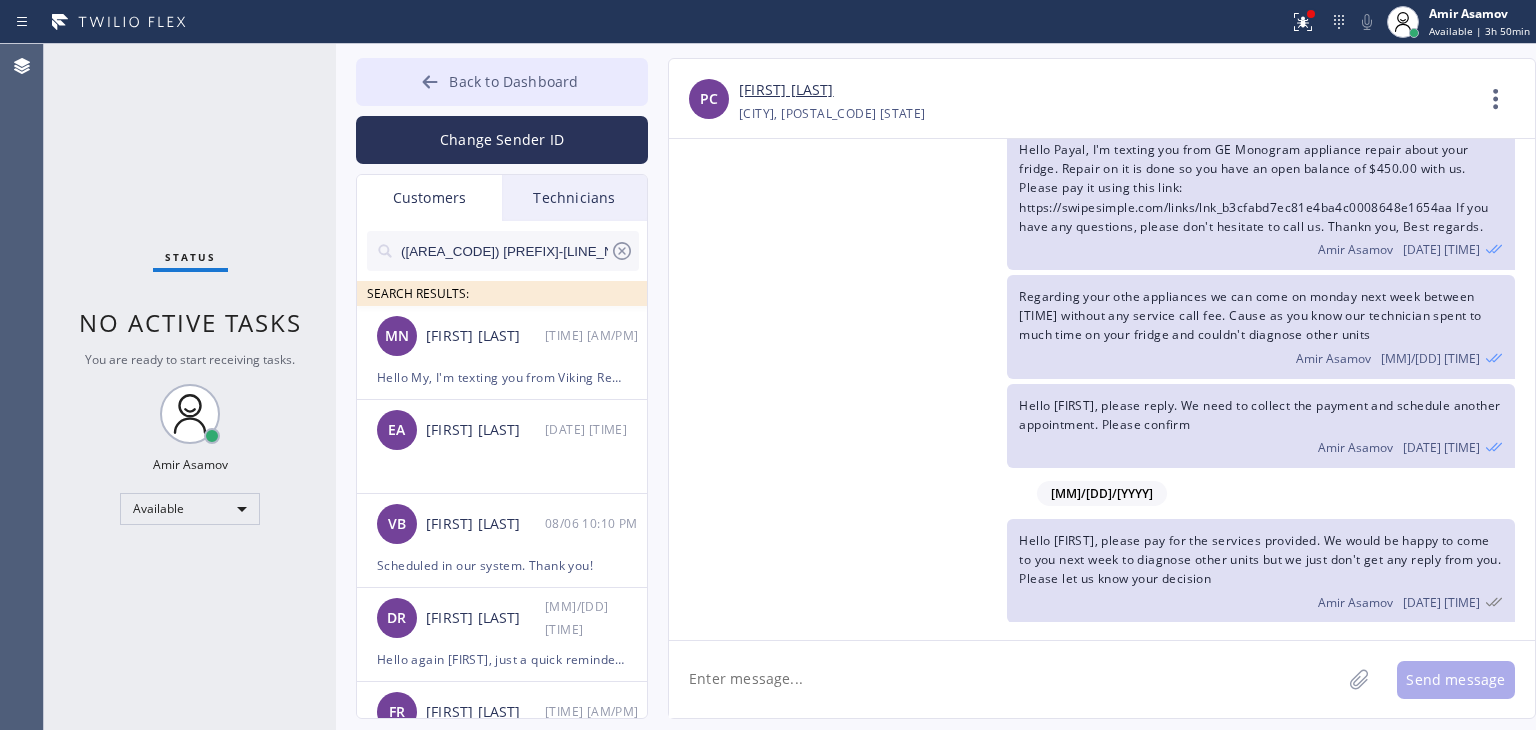 drag, startPoint x: 448, startPoint y: 53, endPoint x: 451, endPoint y: 63, distance: 10.440307 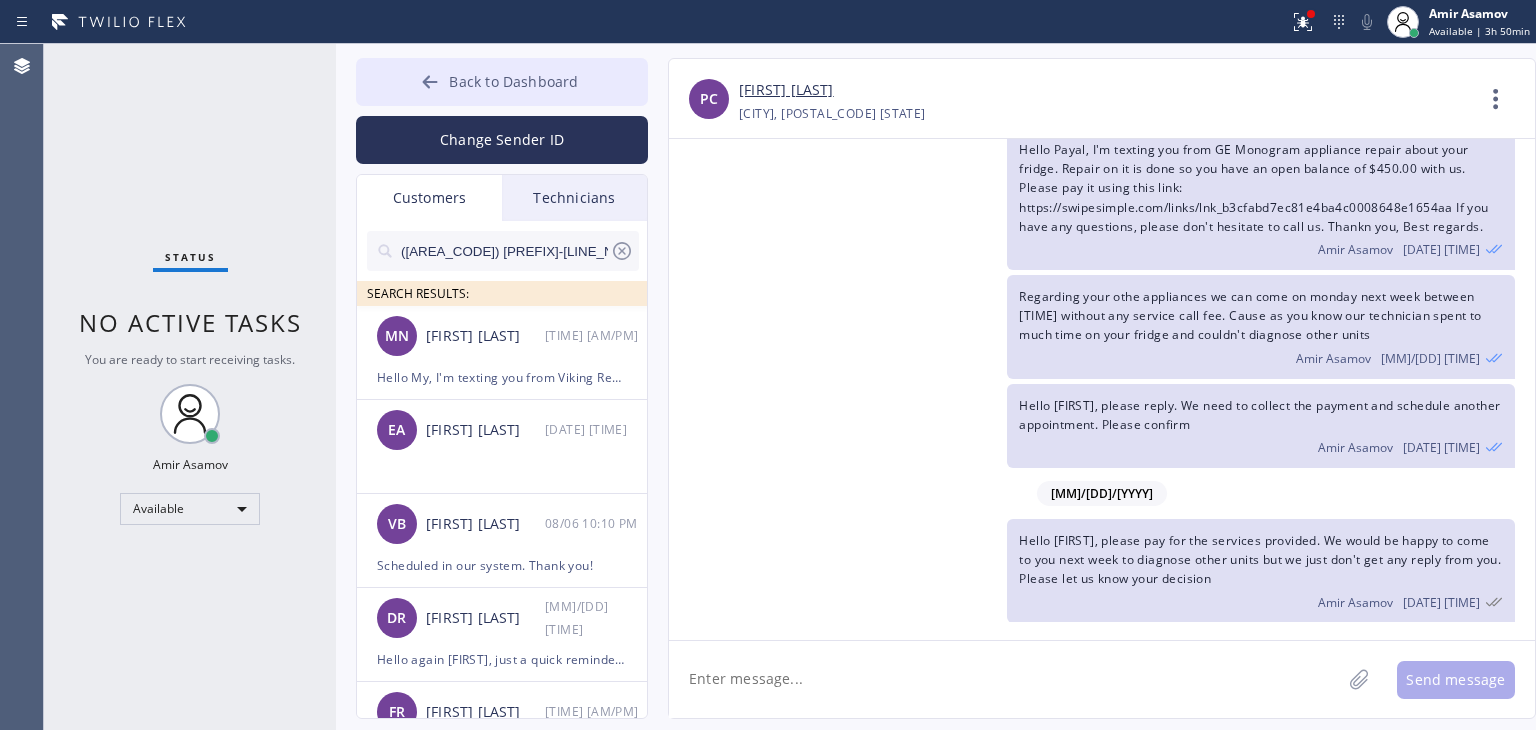 click on "Back to Dashboard Change Sender ID Customers Technicians [PHONE] SEARCH RESULTS: PC [LAST] [FIRST] [DATE] [TIME] Hello [FIRST], please pay for the services provided. We would be happy to come to you next week to diagnose other units but we just don't get any reply from you. Please let us know your decision JK [FIRST] [LAST] [DATE] [TIME] Hello [FIRST], for when can we move Part installation appt? because as per technician when he came on wed nobosy was home JZ [FIRST] [LAST] [DATE] [TIME] Done, scheduled a part installation appt for monday 9-12. See you then MS [LAST] [FIRST] [DATE] [TIME] Thanks! DR [LAST] [FIRST] [DATE] [TIME] Hello [FIRST]. I'm texting you from Elite Sub-Zero & Wolf Repair Service about your dryer. I'm sorry but we have to cancel your appt for today. We are sorry for that but it turned out that the only technician who could come today got sick and doesn't know when he will come back. Please look for some other company. We are sorry for inconveniences PA [LAST] [FIRST] [DATE] [TIME] MN [FIRST] [LAST] [DATE] [TIME] EA [LAST] [FIRST] [DATE] [TIME] VB" at bounding box center [936, 387] 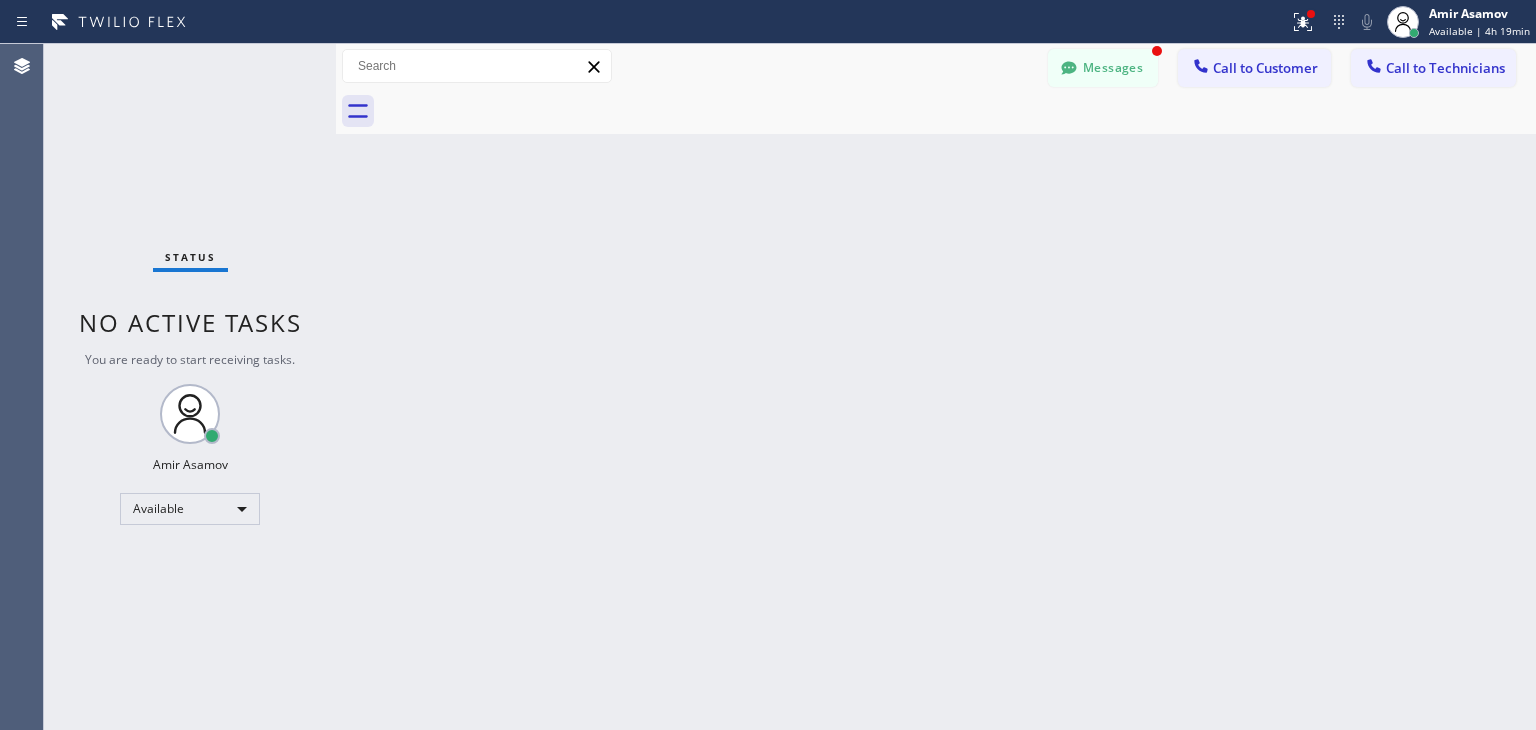 scroll, scrollTop: 249, scrollLeft: 0, axis: vertical 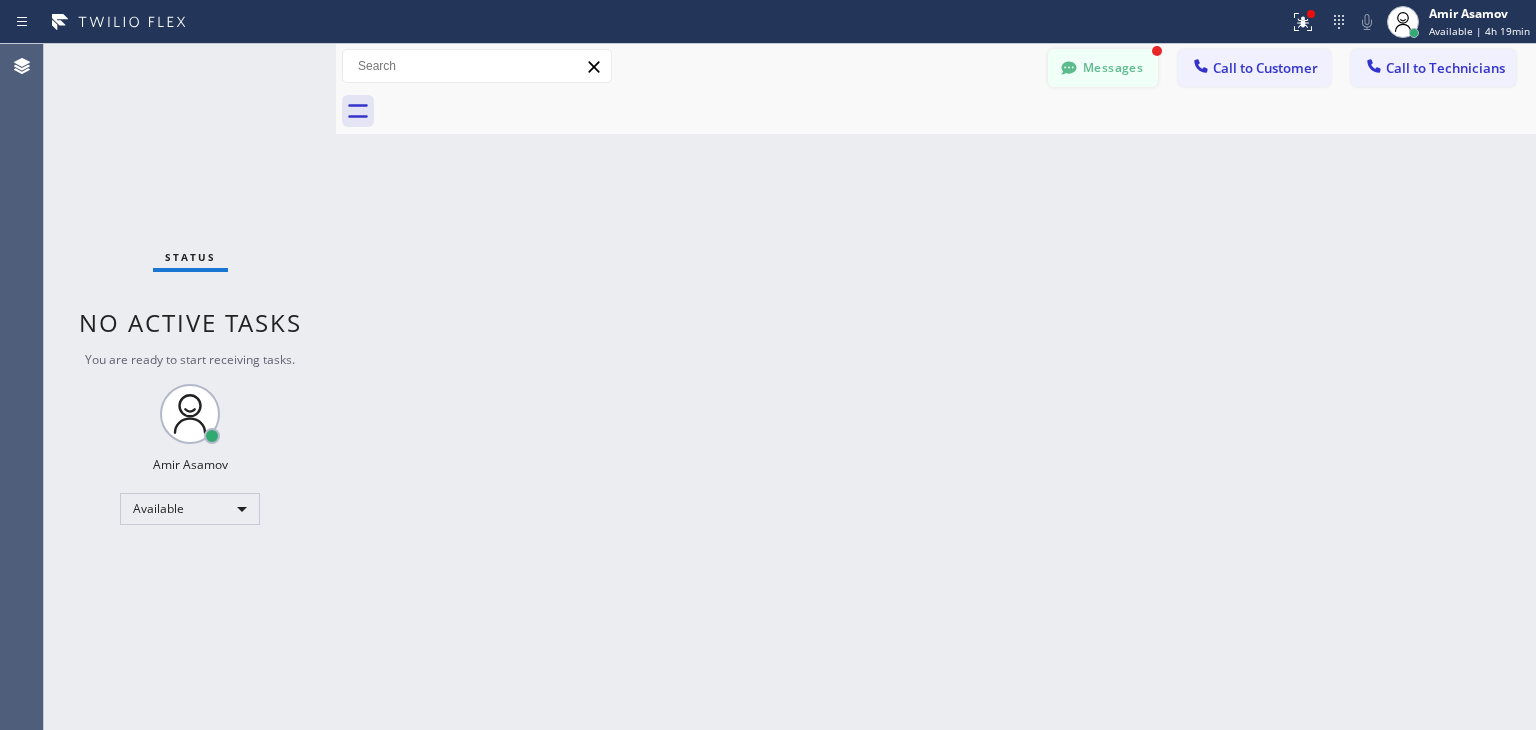 click on "Messages" at bounding box center (1103, 68) 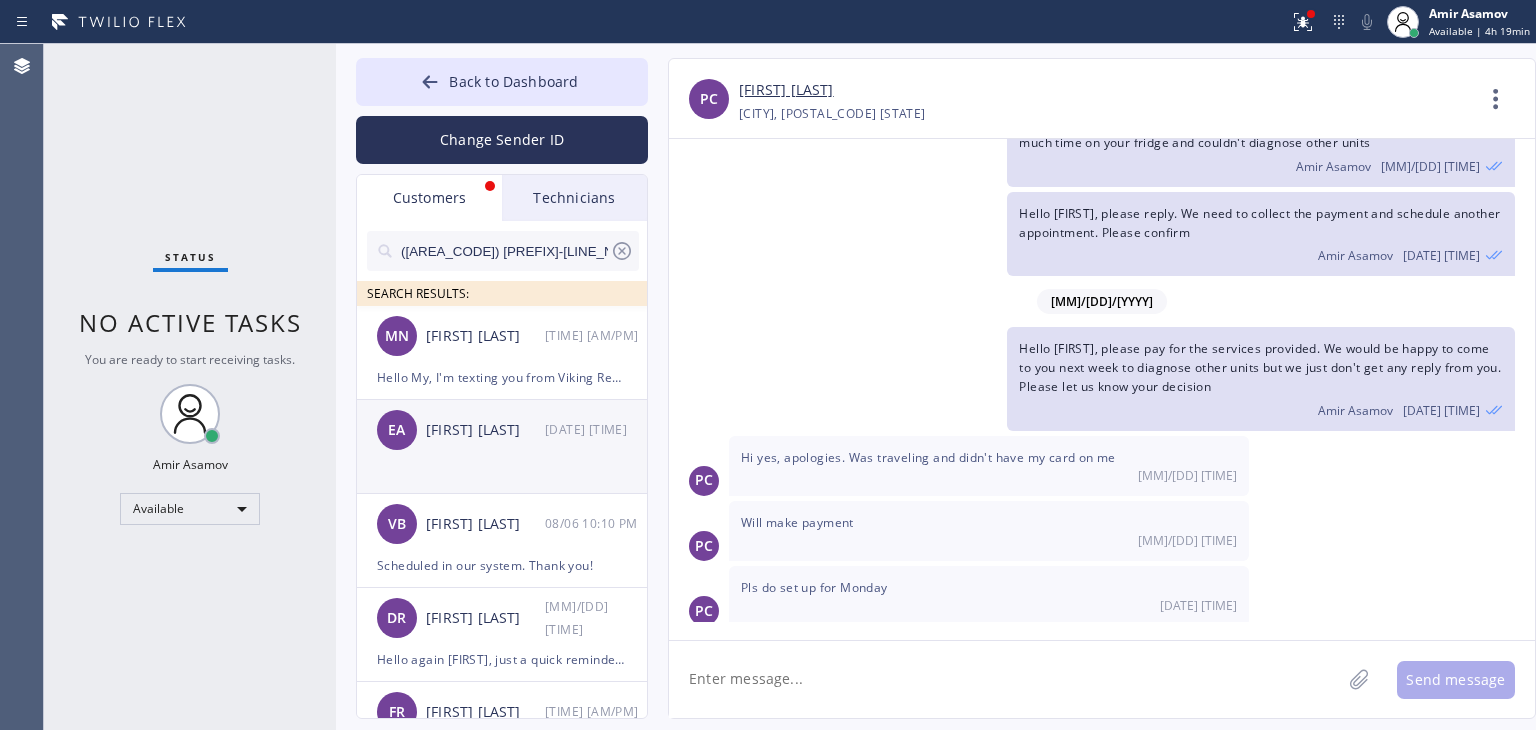 scroll, scrollTop: 0, scrollLeft: 0, axis: both 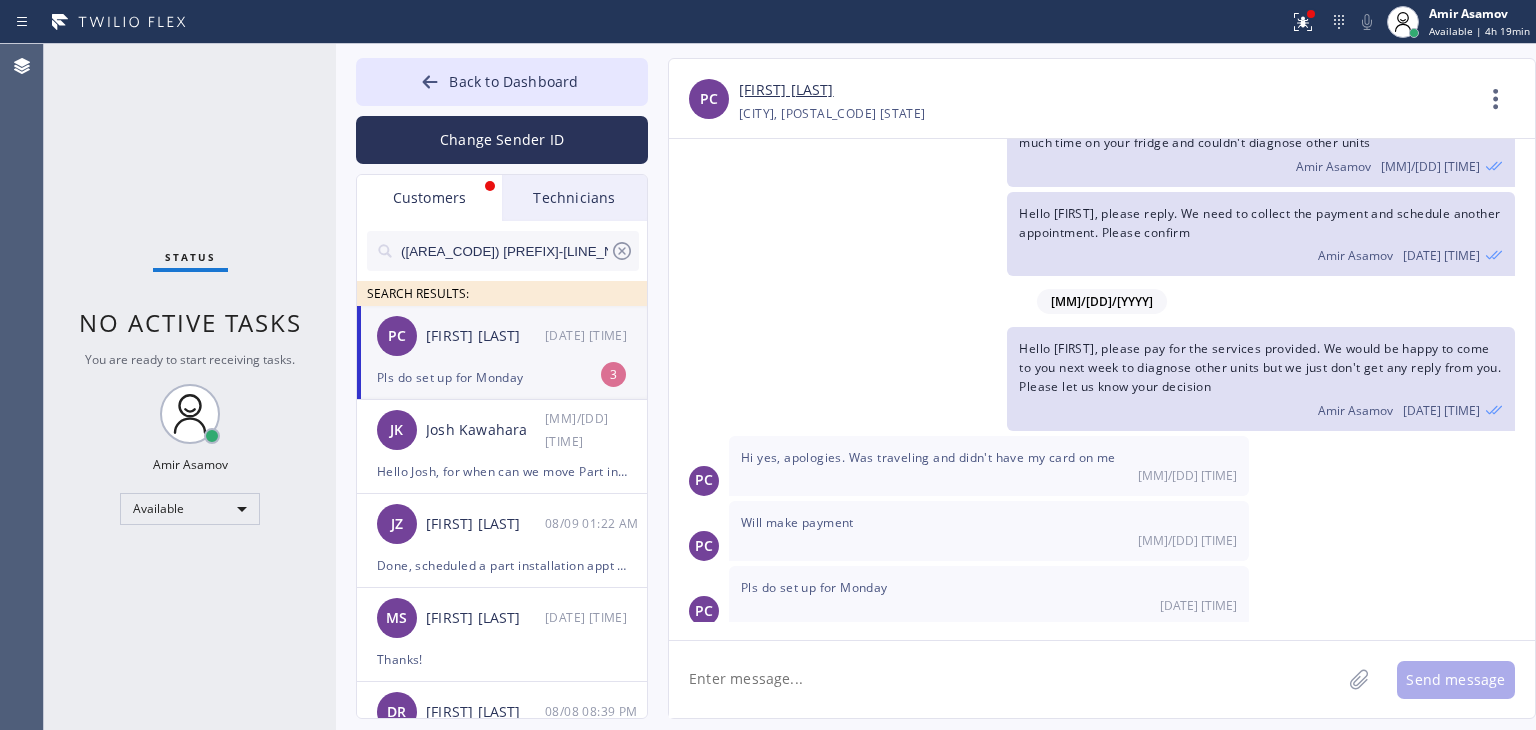 click on "PC [FIRST] [LAST] [DATE]" at bounding box center (503, 336) 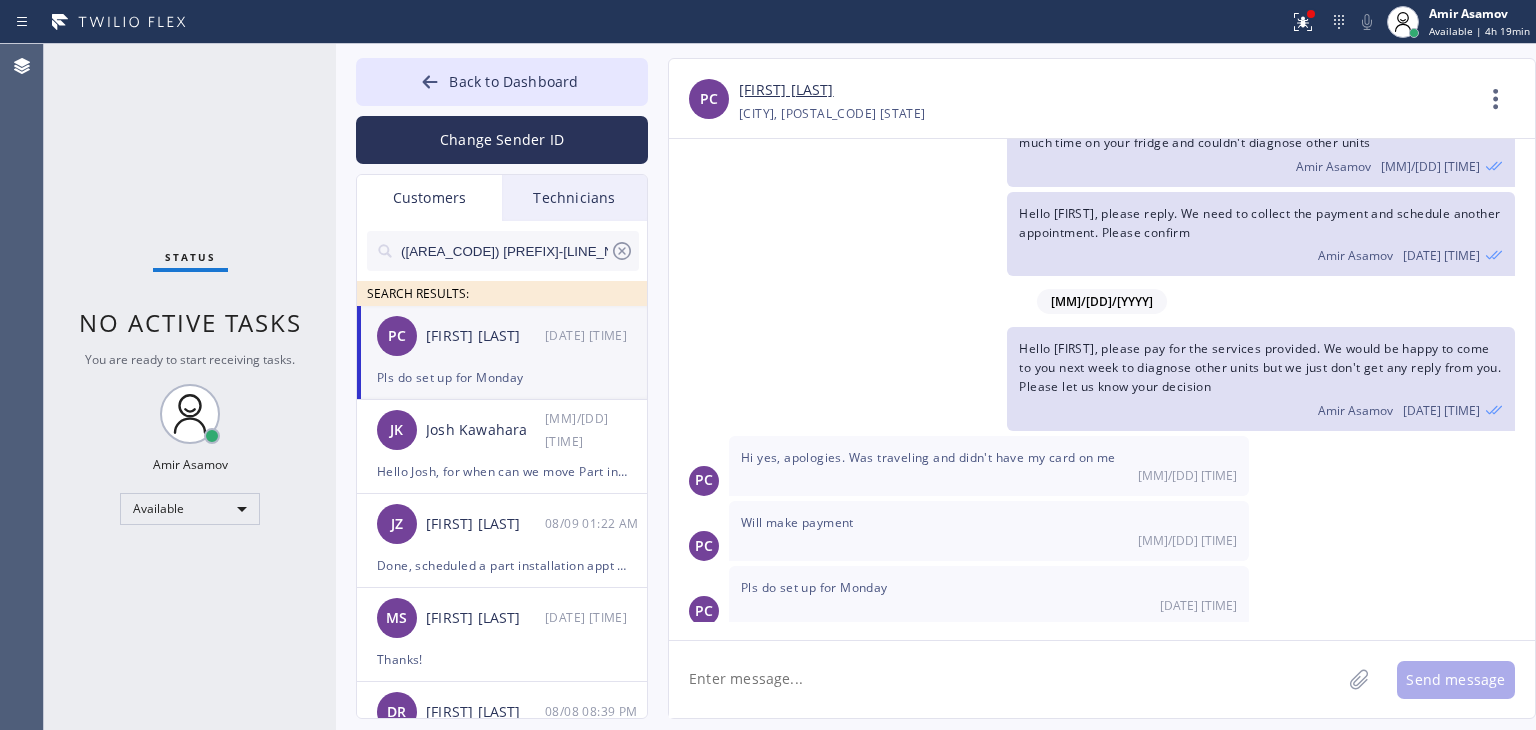 click 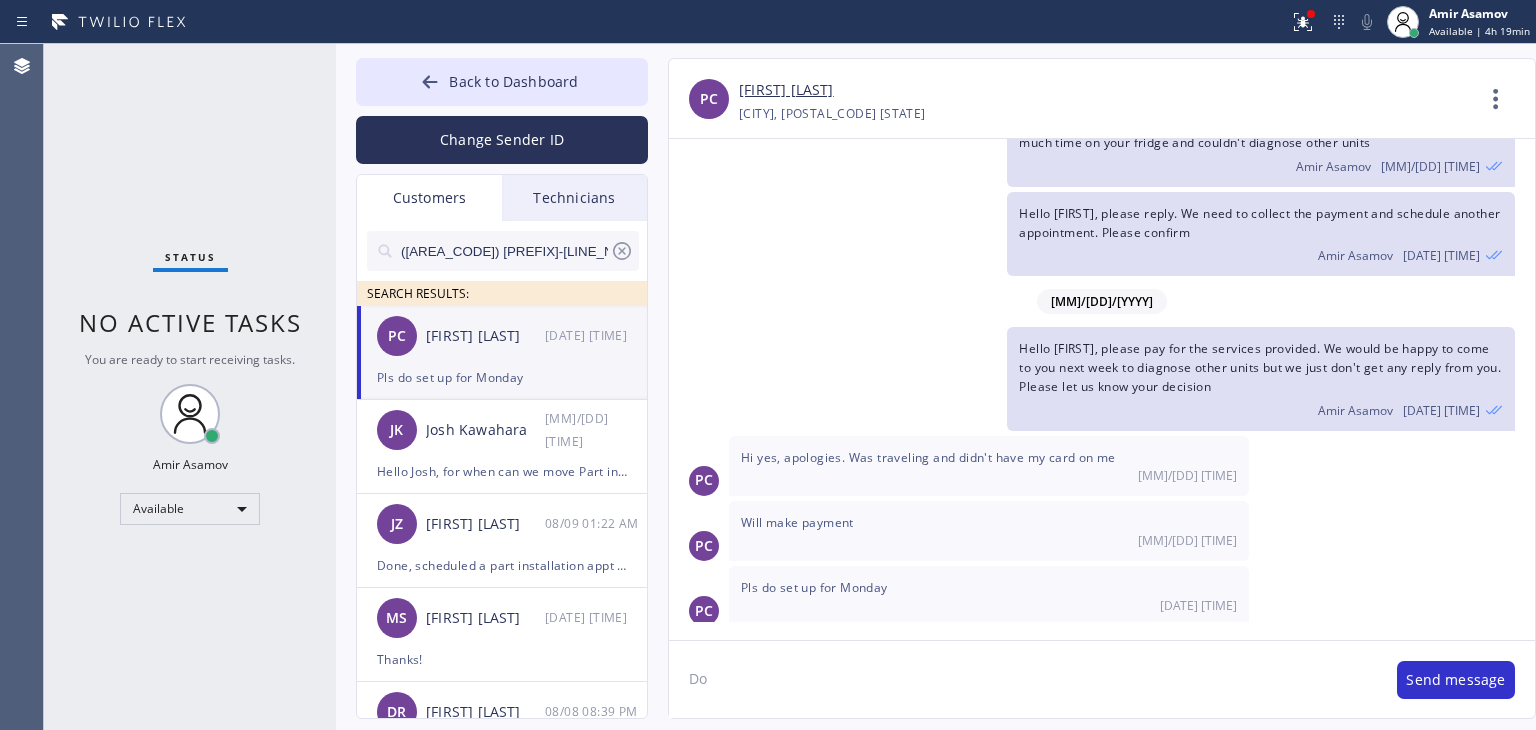 type on "D" 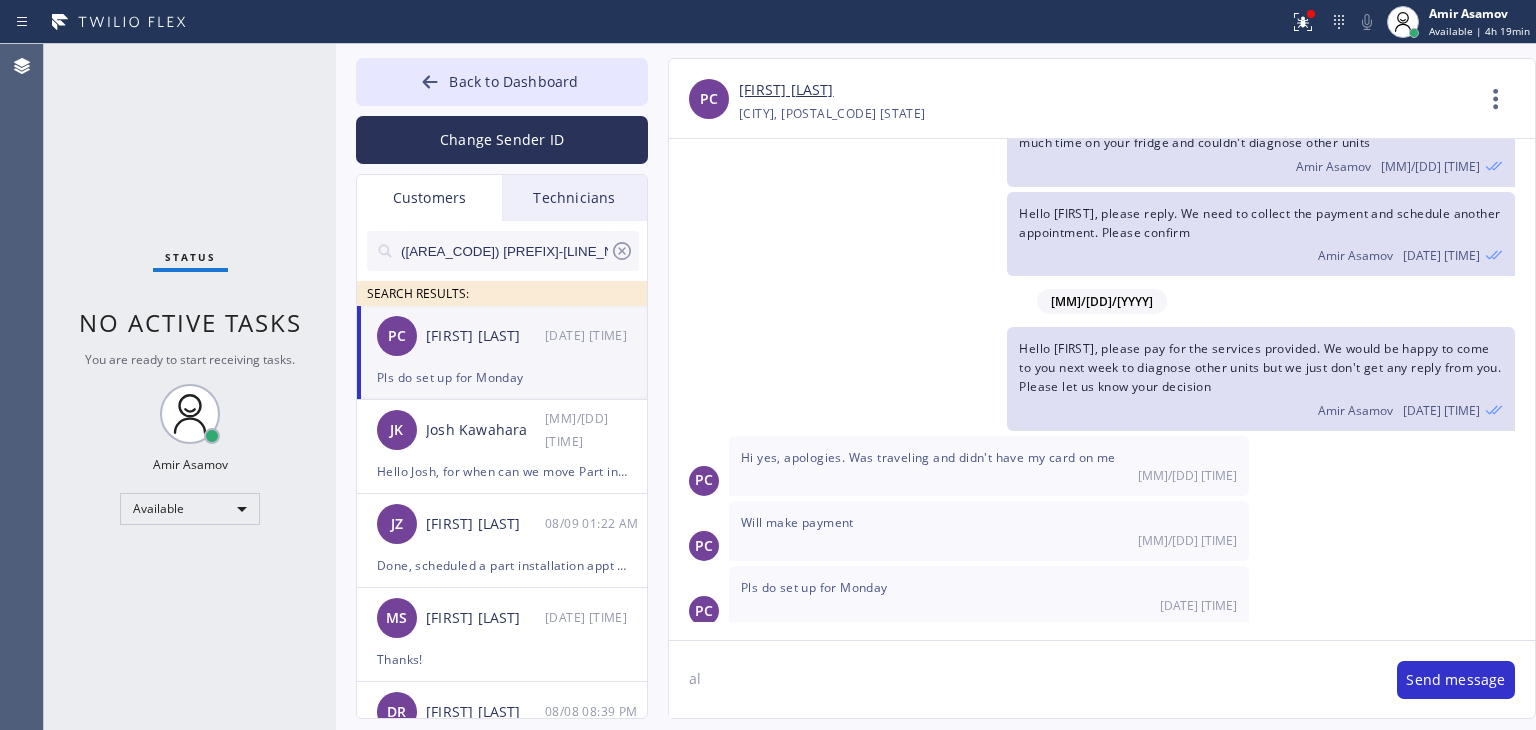 type on "a" 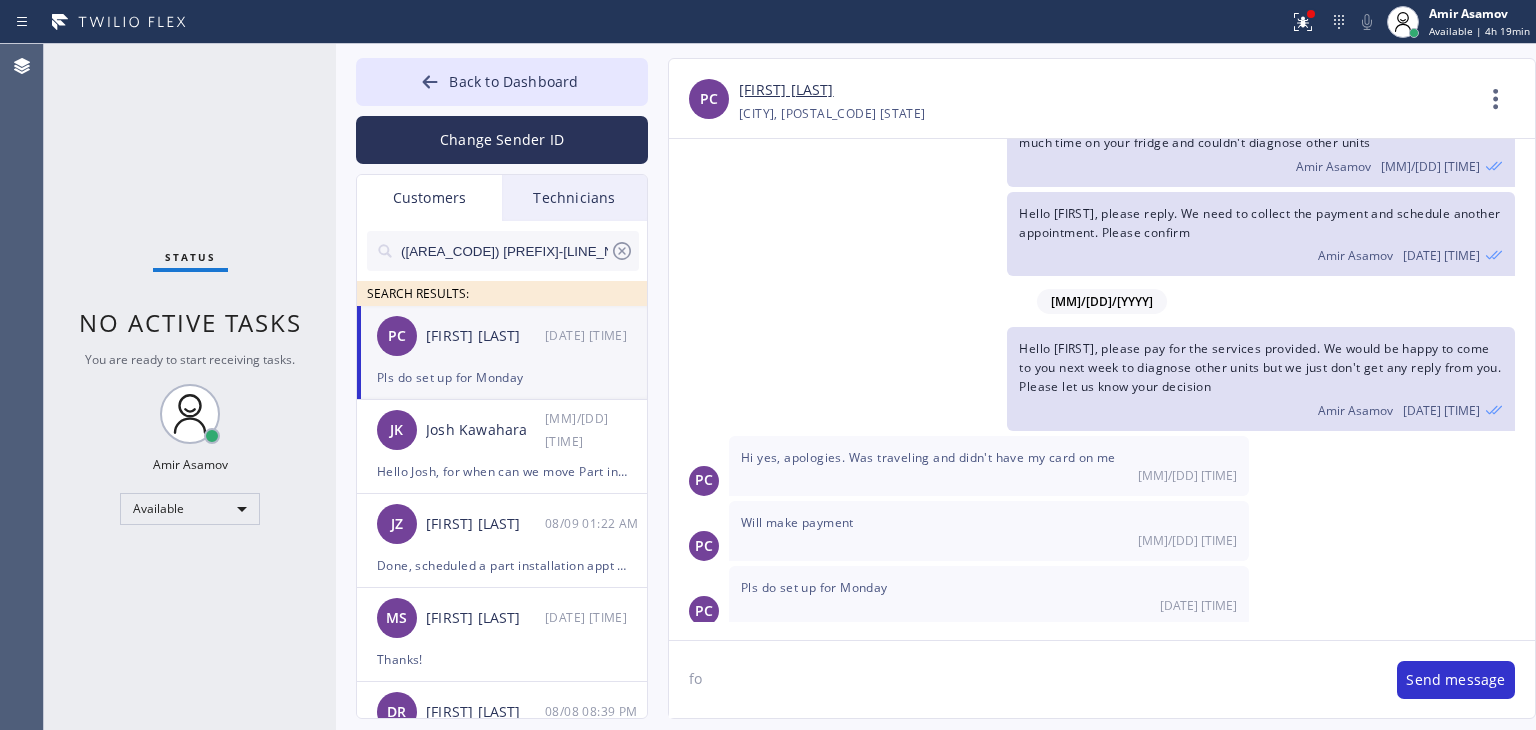 type on "f" 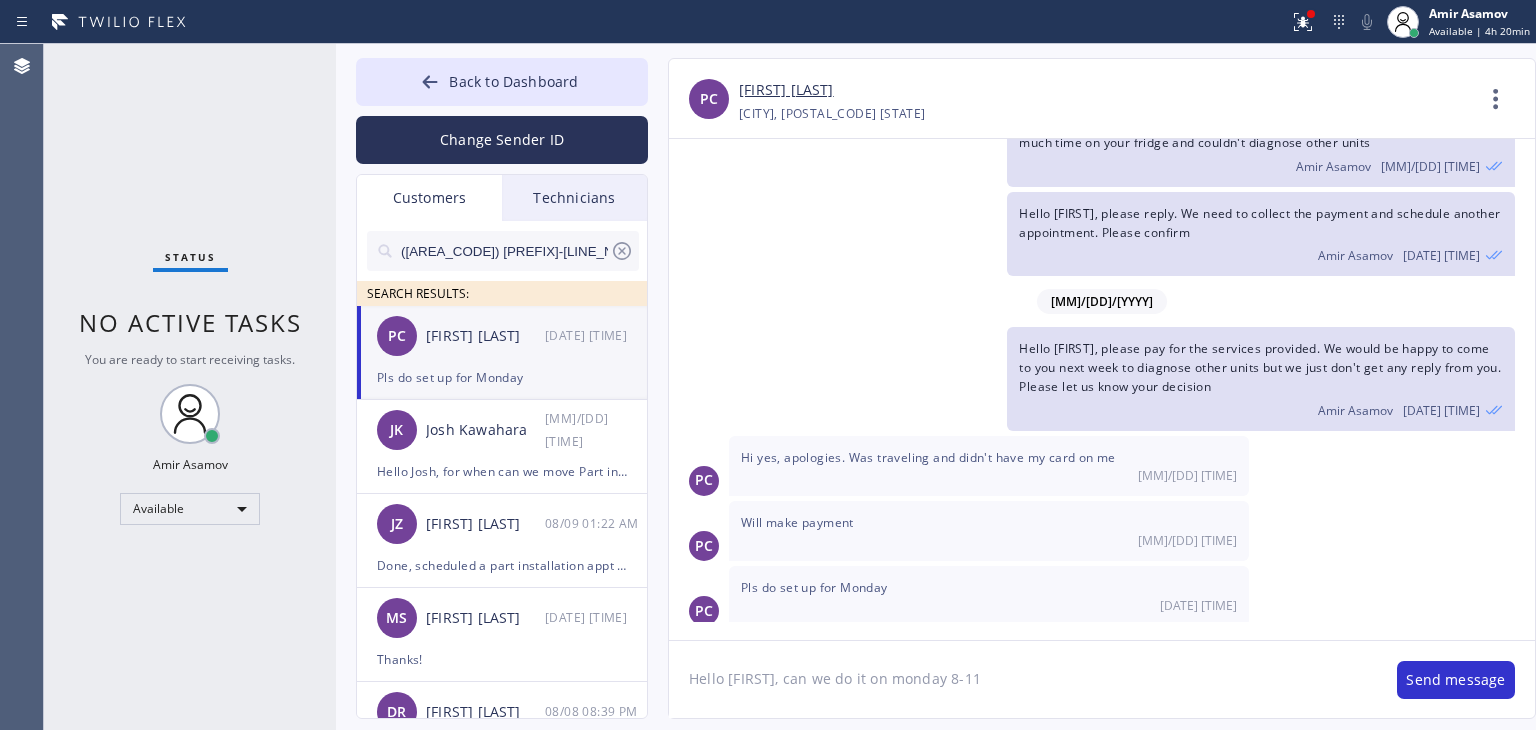 type on "Hihi, can we do it on monday 8-11?" 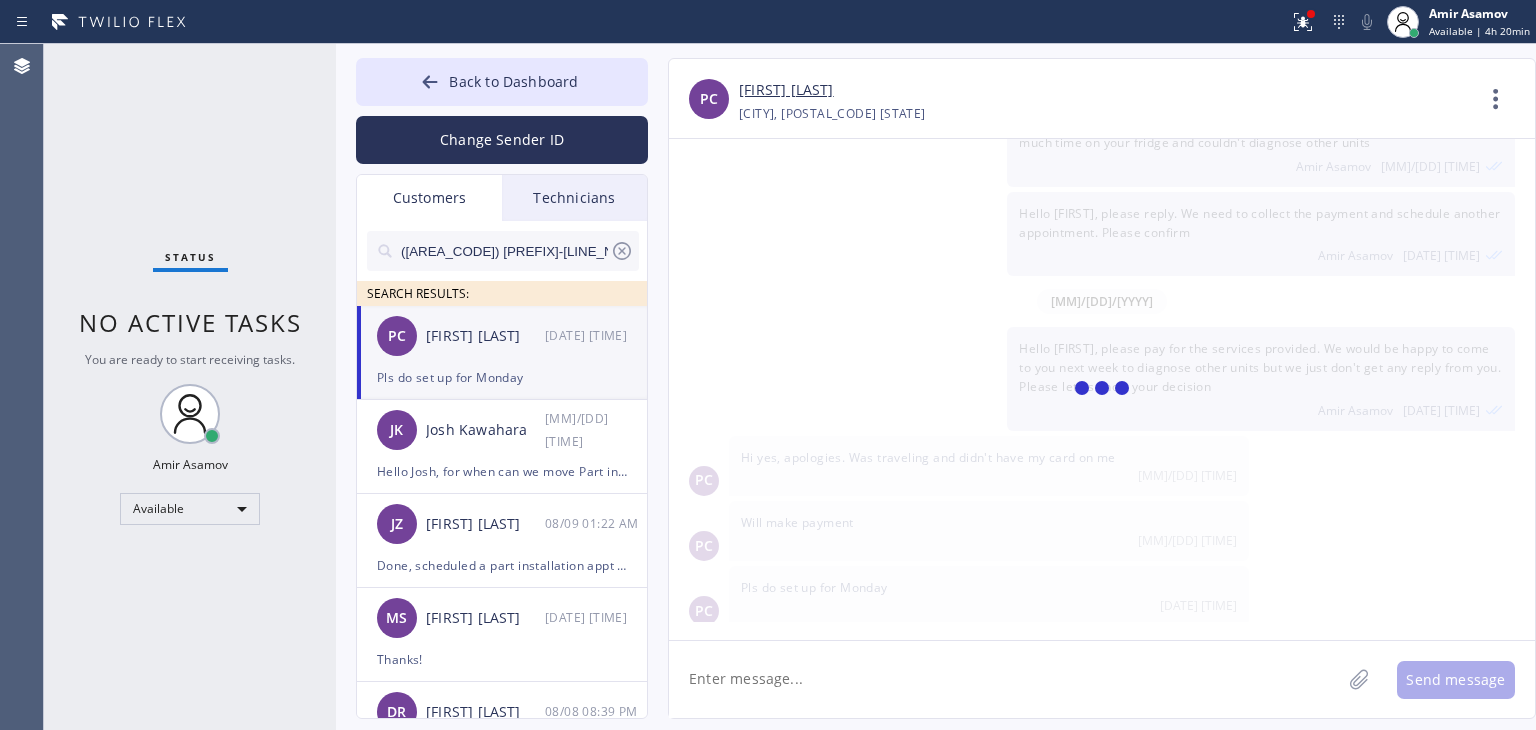 scroll, scrollTop: 319, scrollLeft: 0, axis: vertical 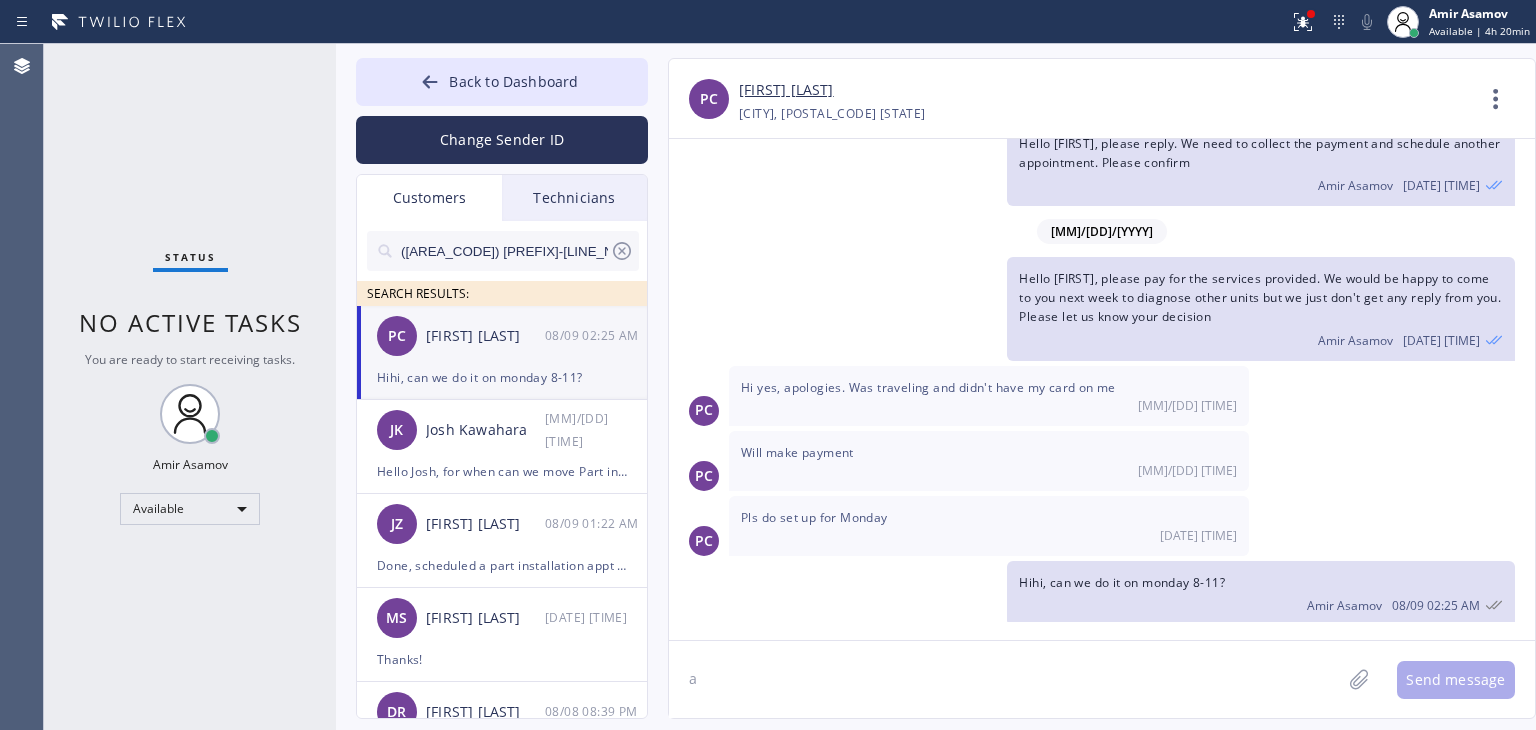 type on "am" 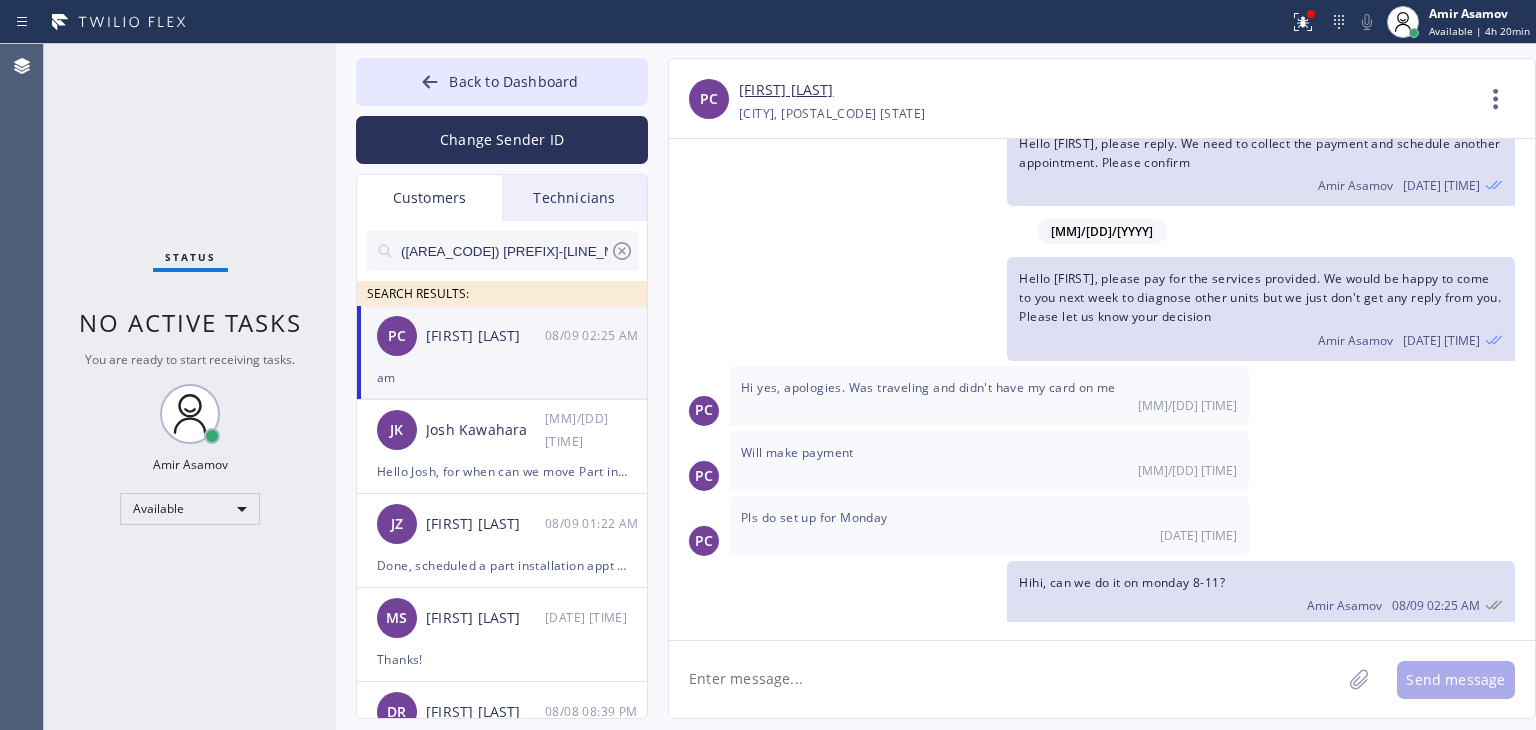 scroll, scrollTop: 388, scrollLeft: 0, axis: vertical 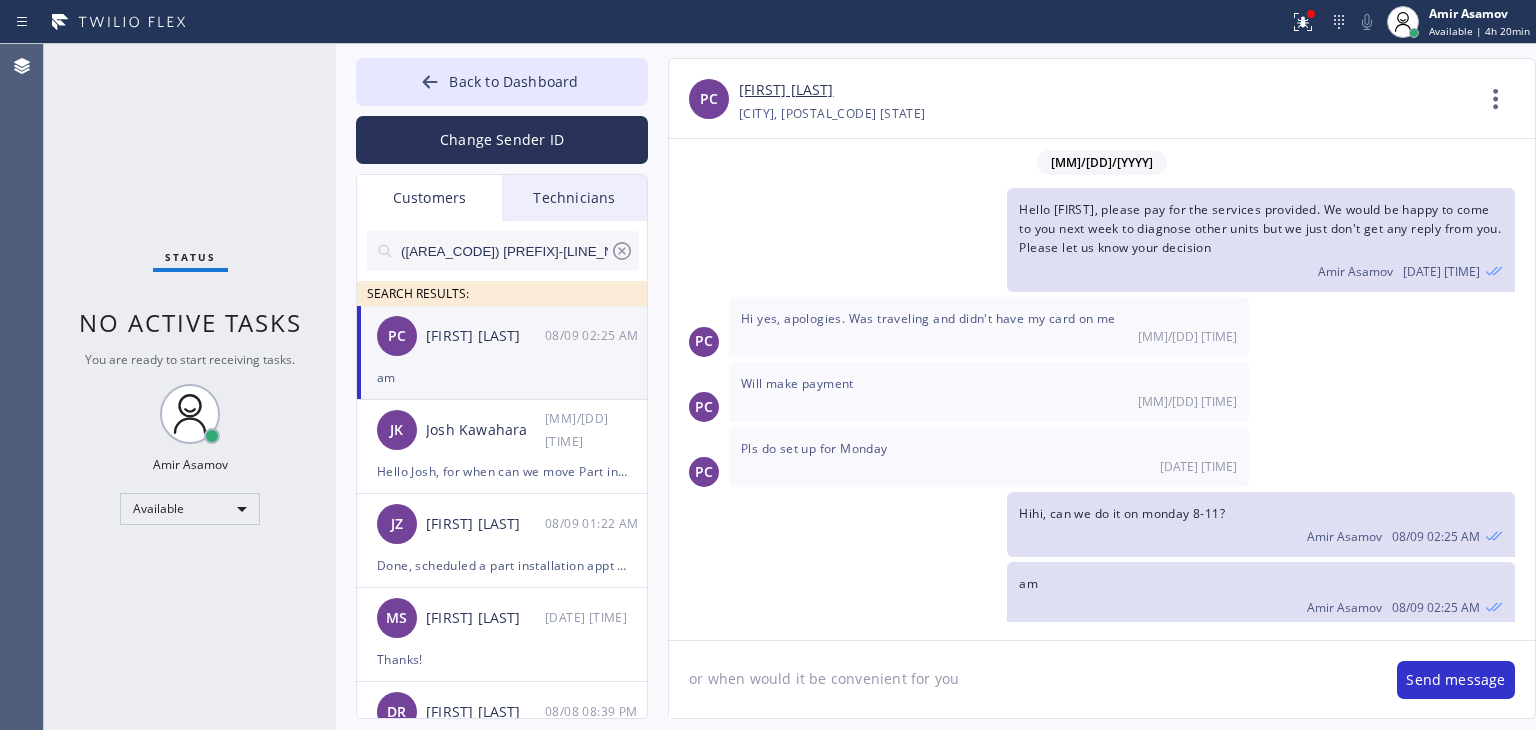 type on "or when would it be convenient for you?" 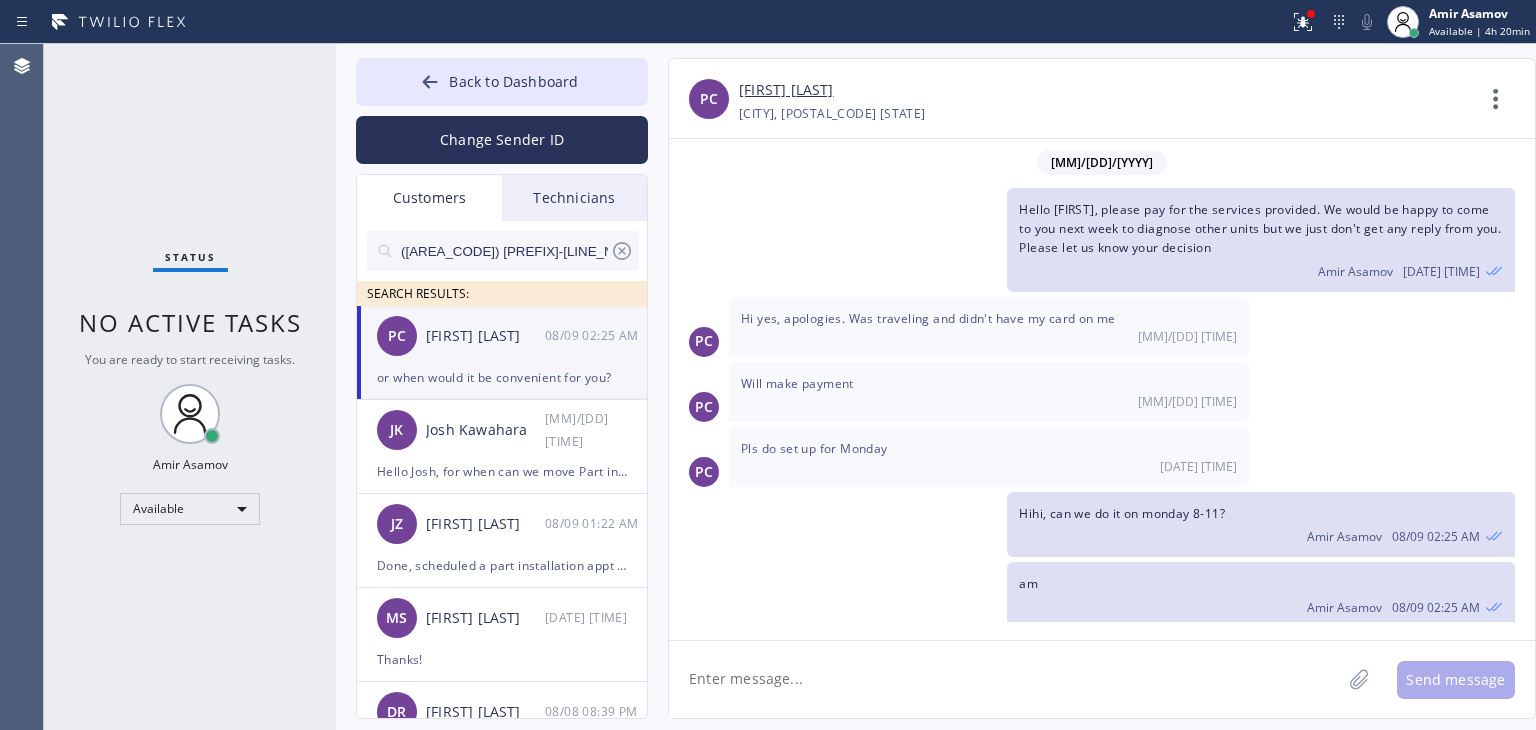 scroll, scrollTop: 458, scrollLeft: 0, axis: vertical 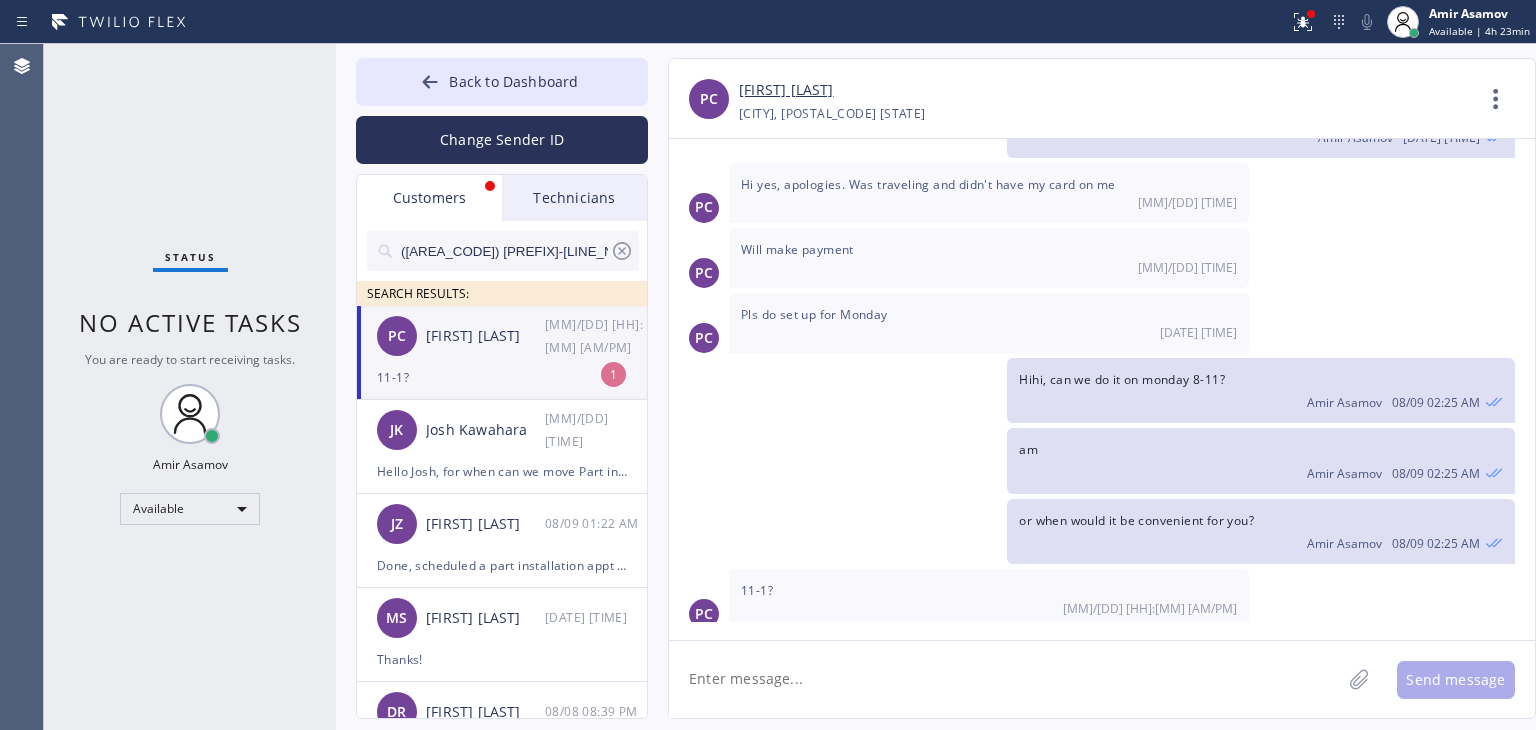 click on "11-1?" at bounding box center (502, 377) 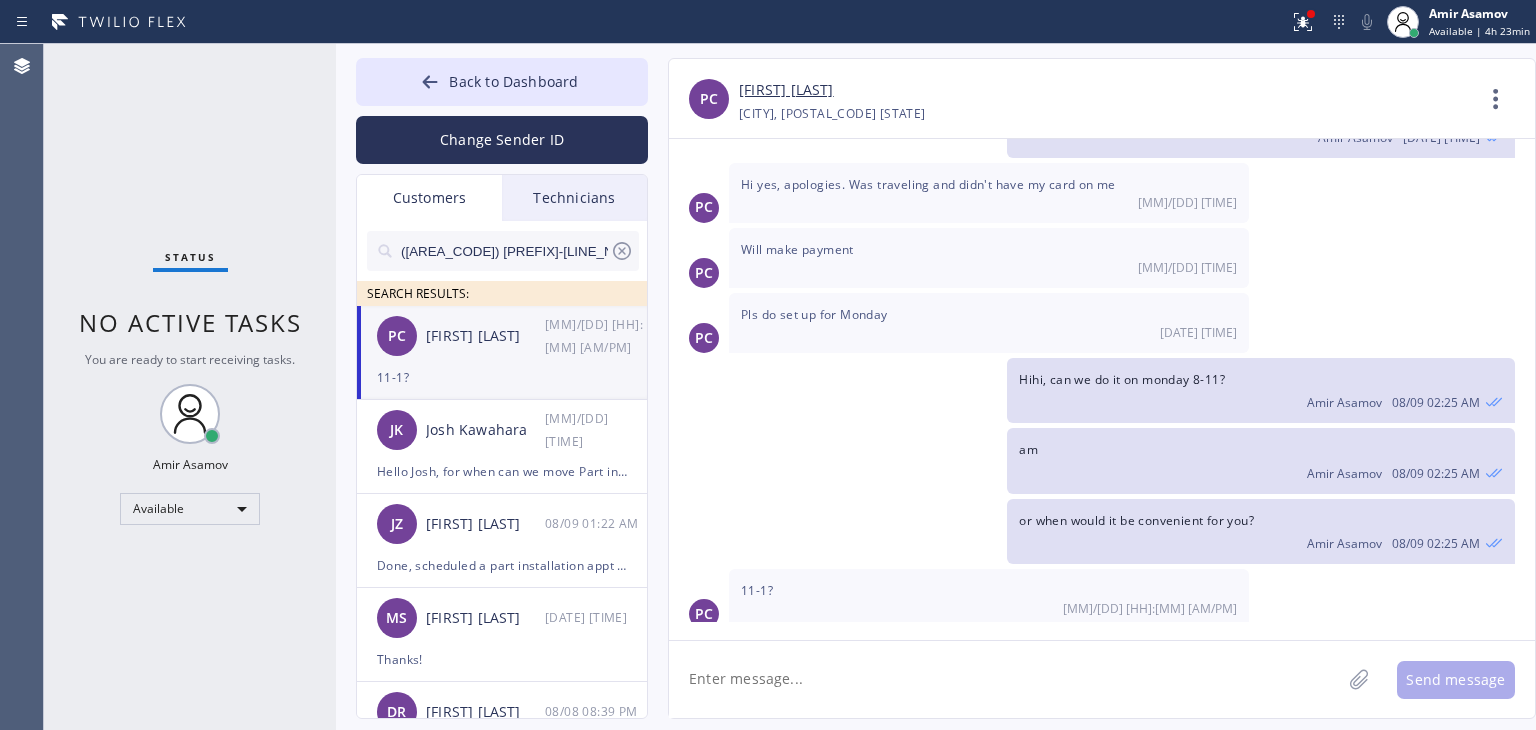 click 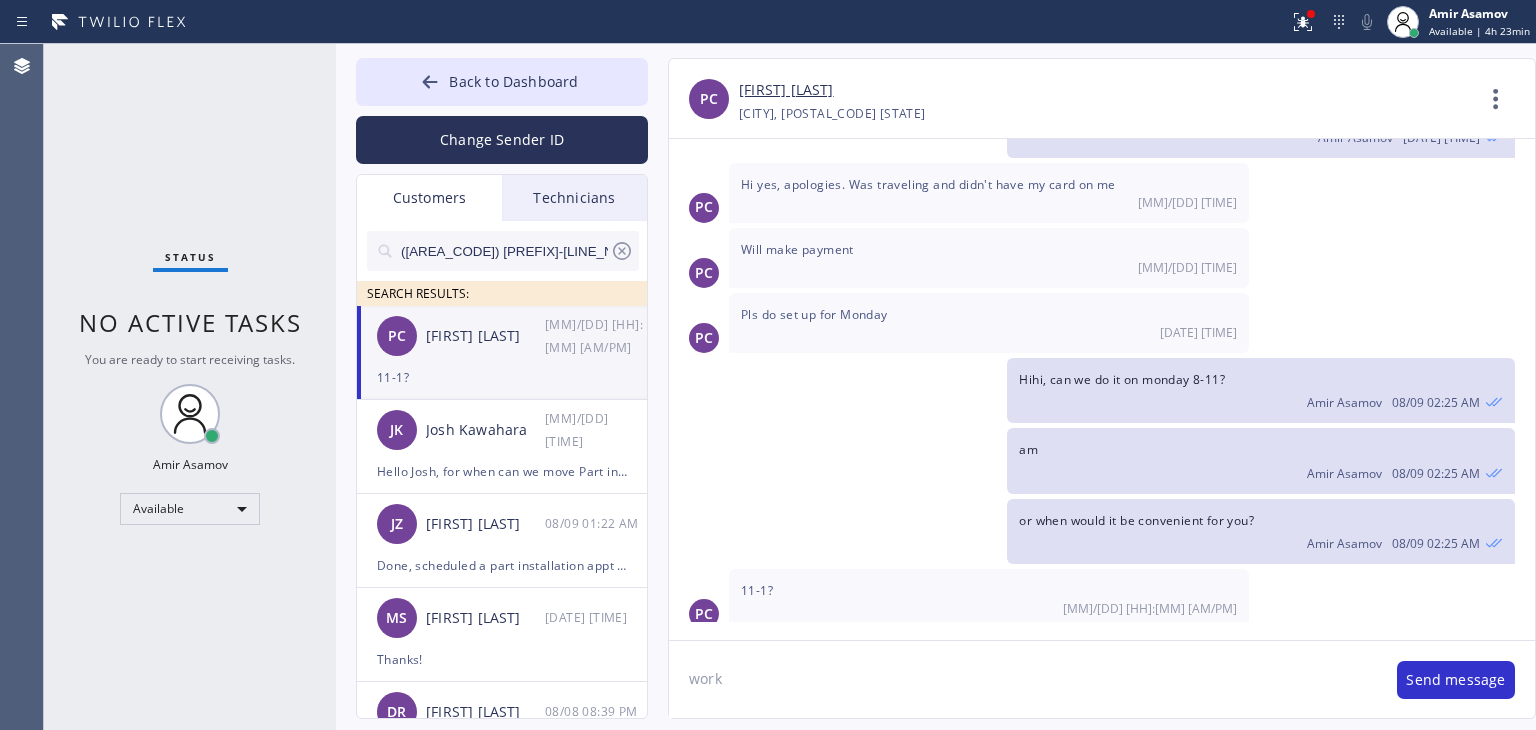 type on "works" 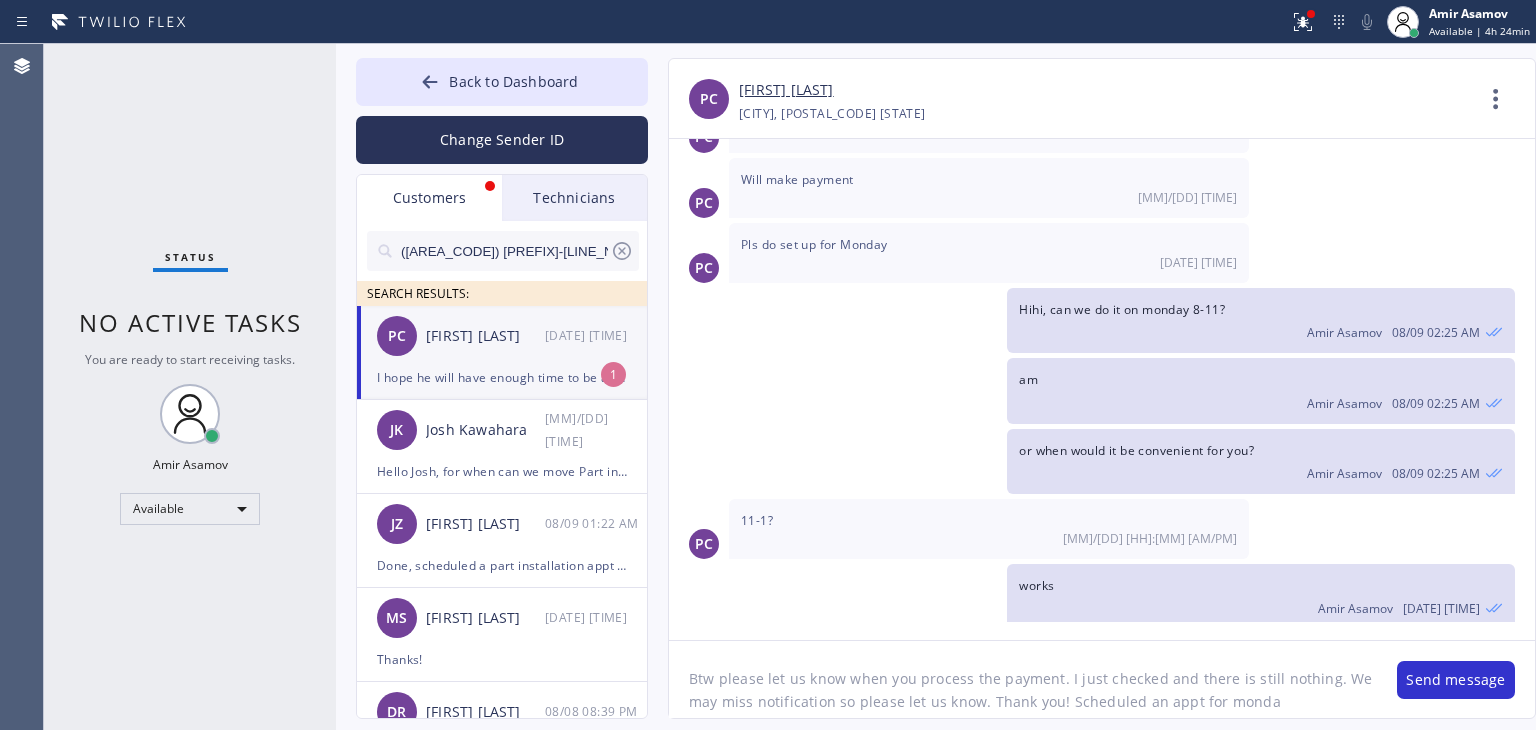 scroll, scrollTop: 675, scrollLeft: 0, axis: vertical 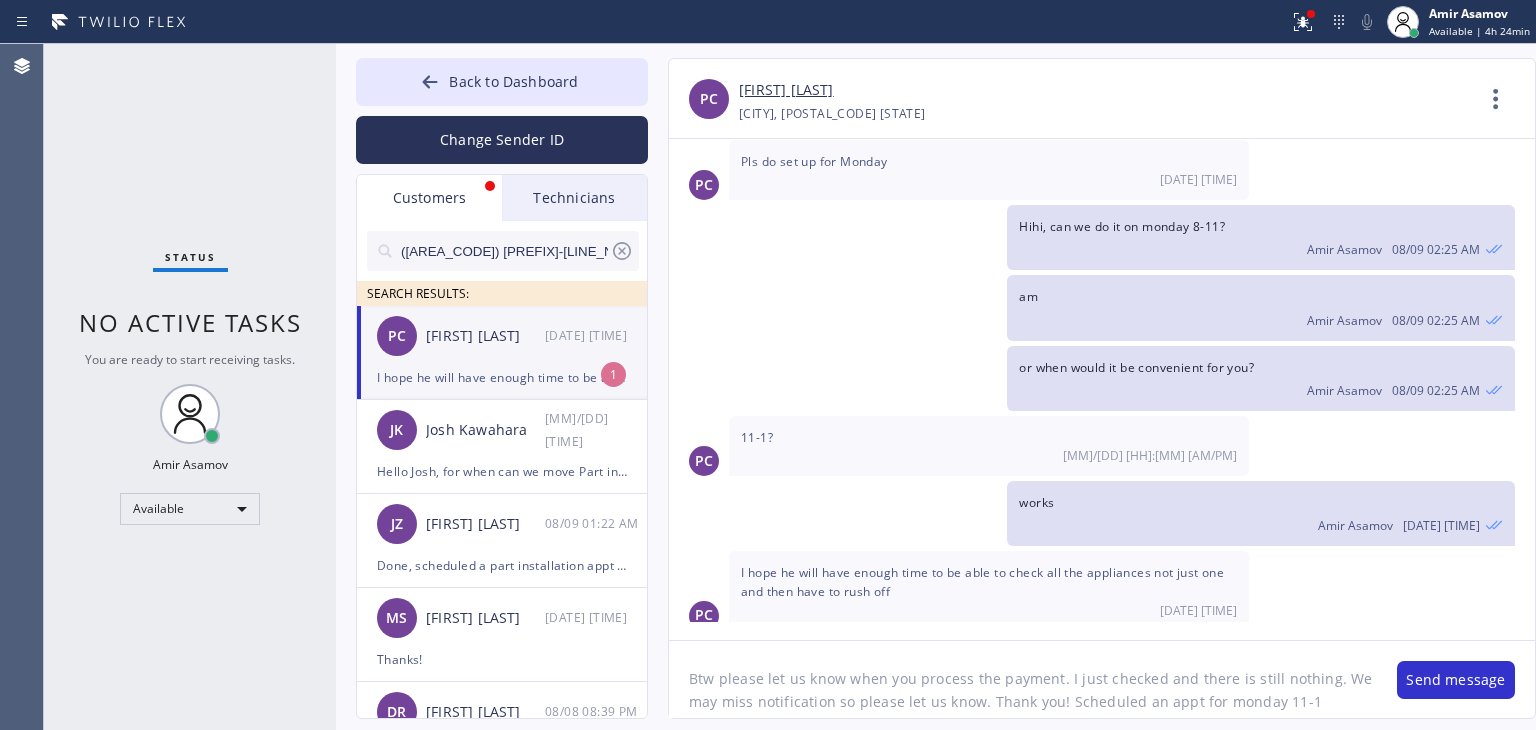 type on "Btw please let us know when you process the payment. I just checked and there is still nothing. We may miss notification so please let us know. Thank you! Scheduled an appt for monday 11-1" 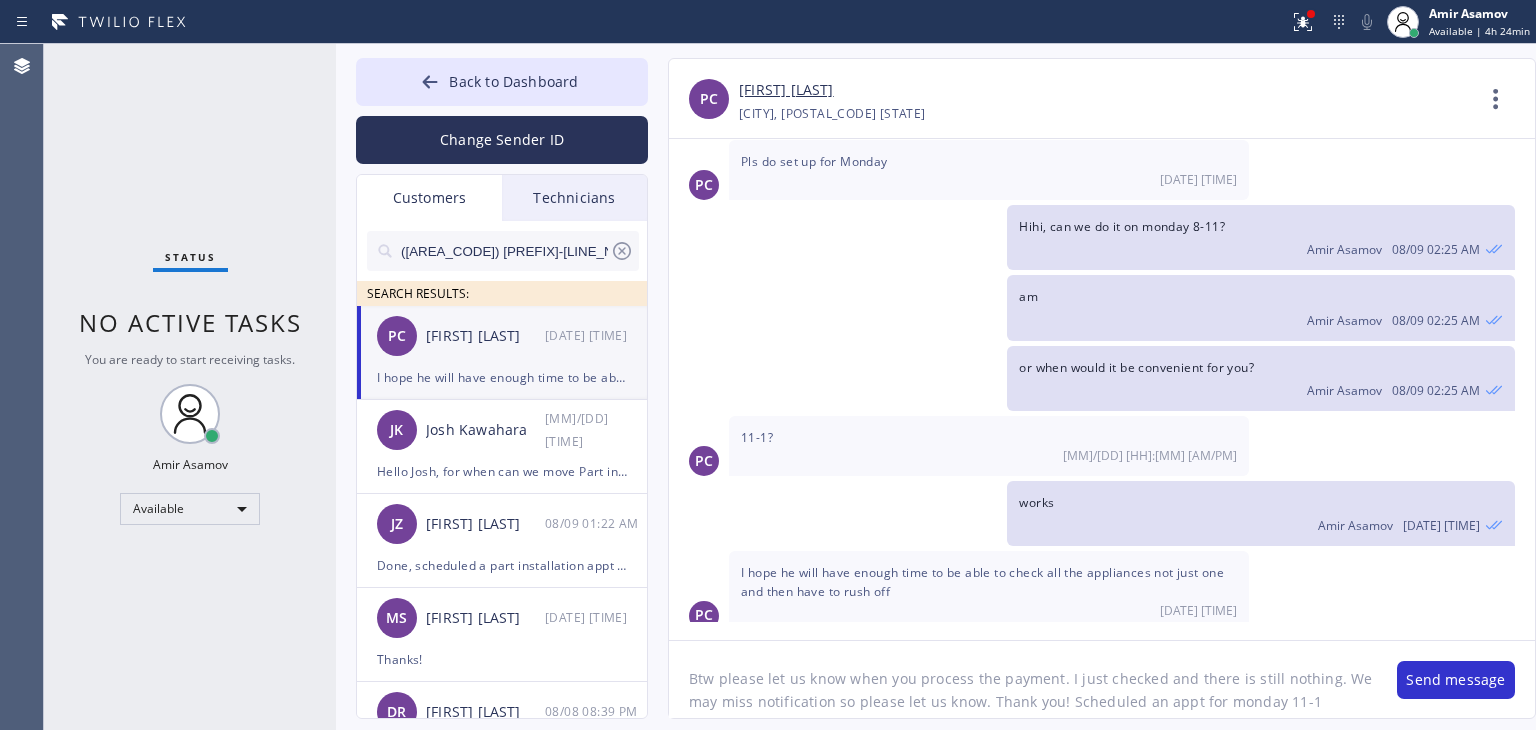 click on "Btw please let us know when you process the payment. I just checked and there is still nothing. We may miss notification so please let us know. Thank you! Scheduled an appt for monday 11-1" 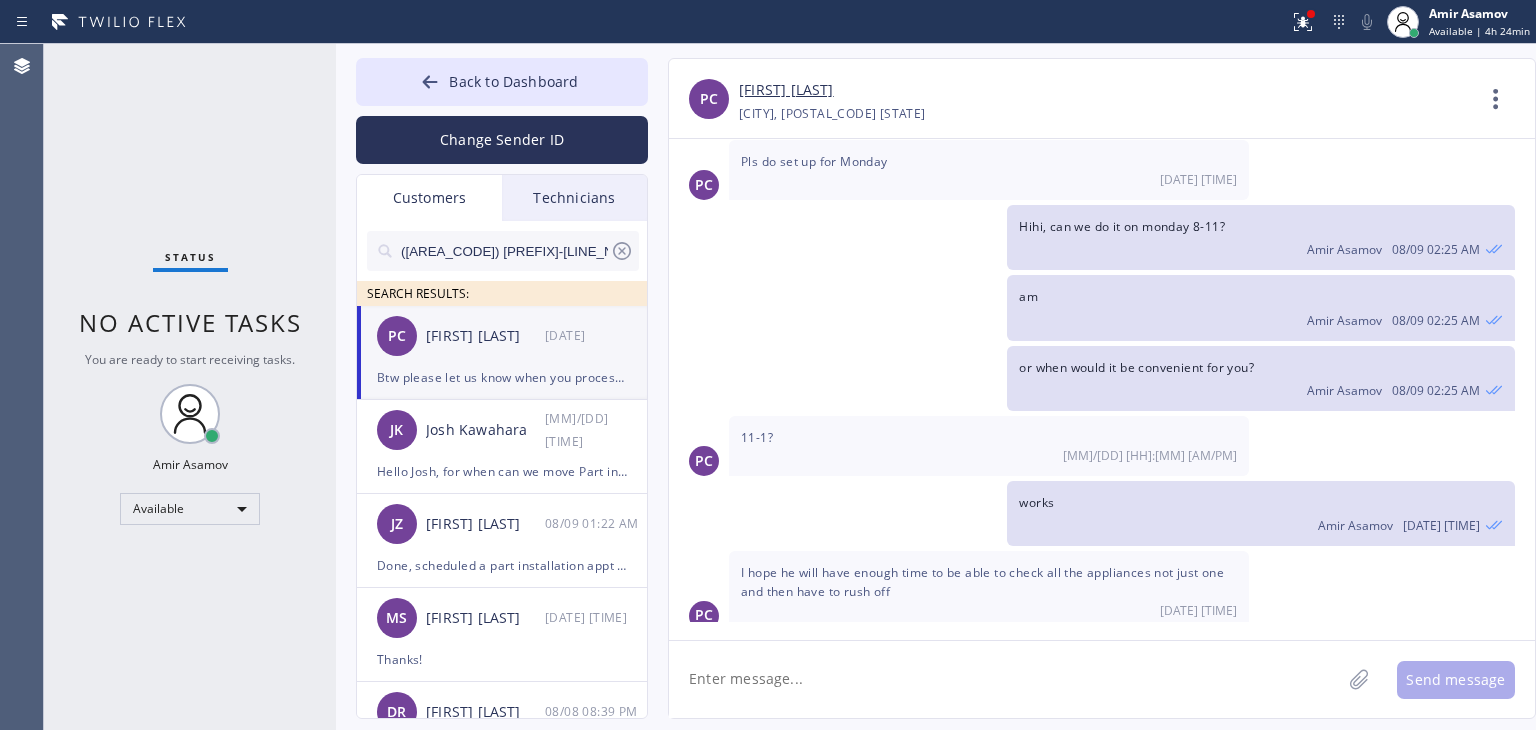 scroll, scrollTop: 783, scrollLeft: 0, axis: vertical 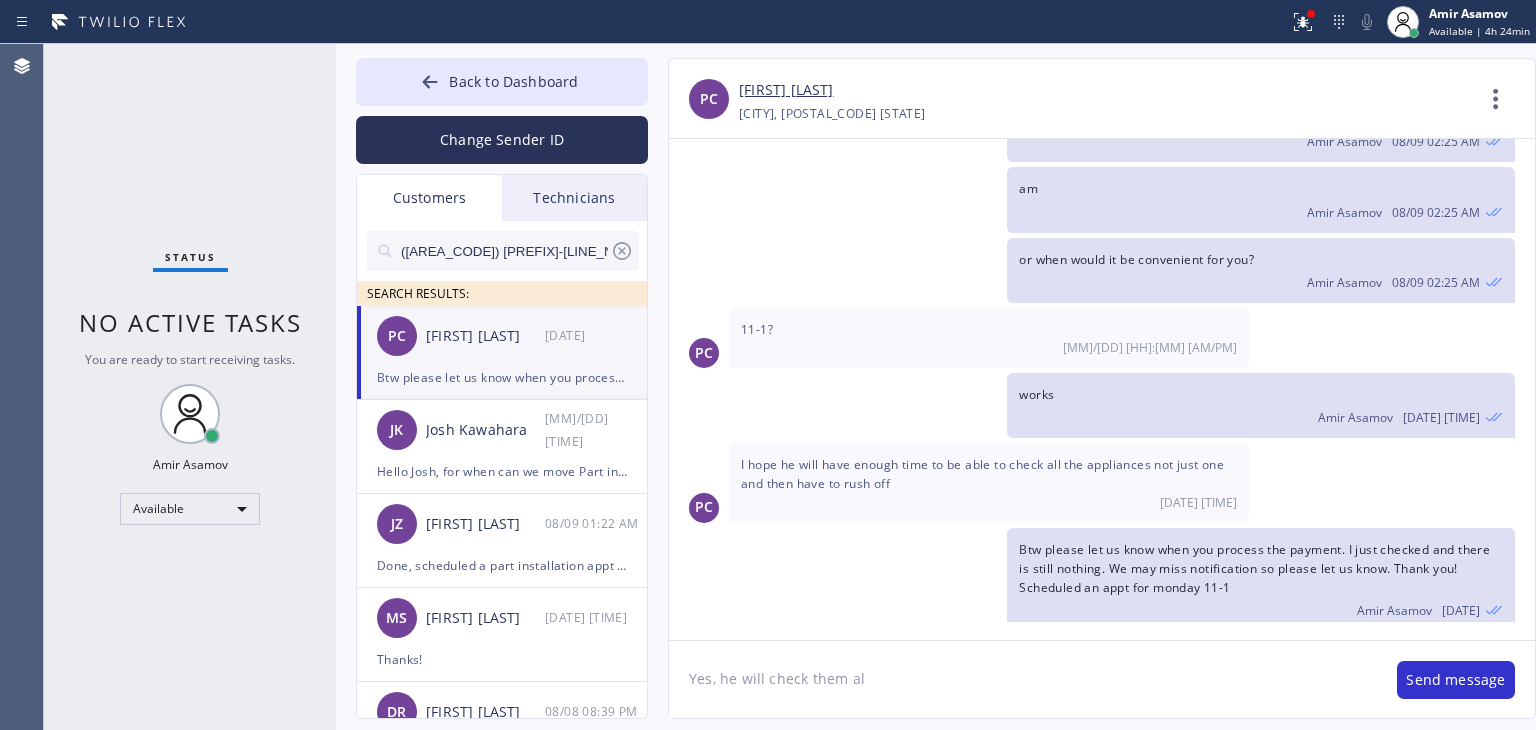 type on "Yes, he will check them all" 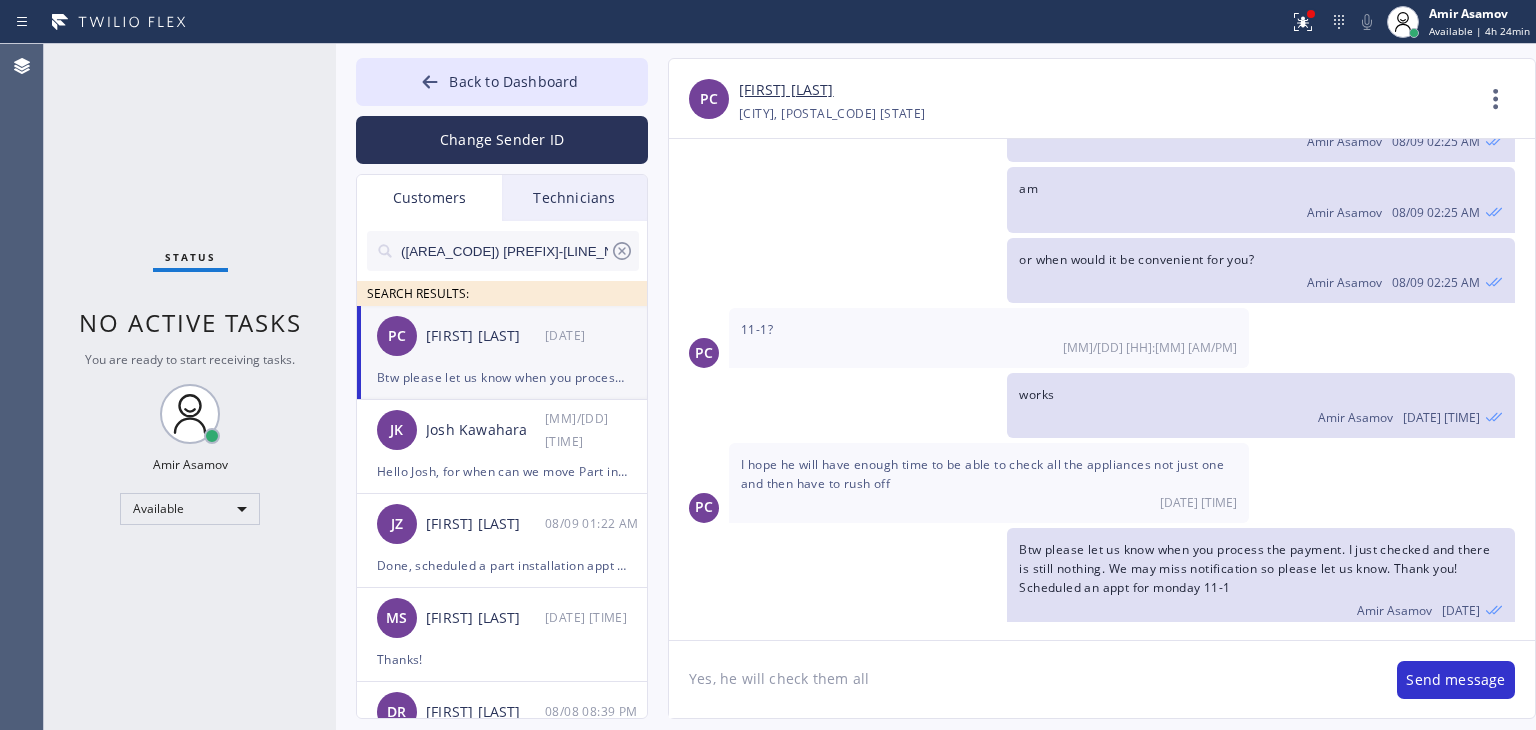 type 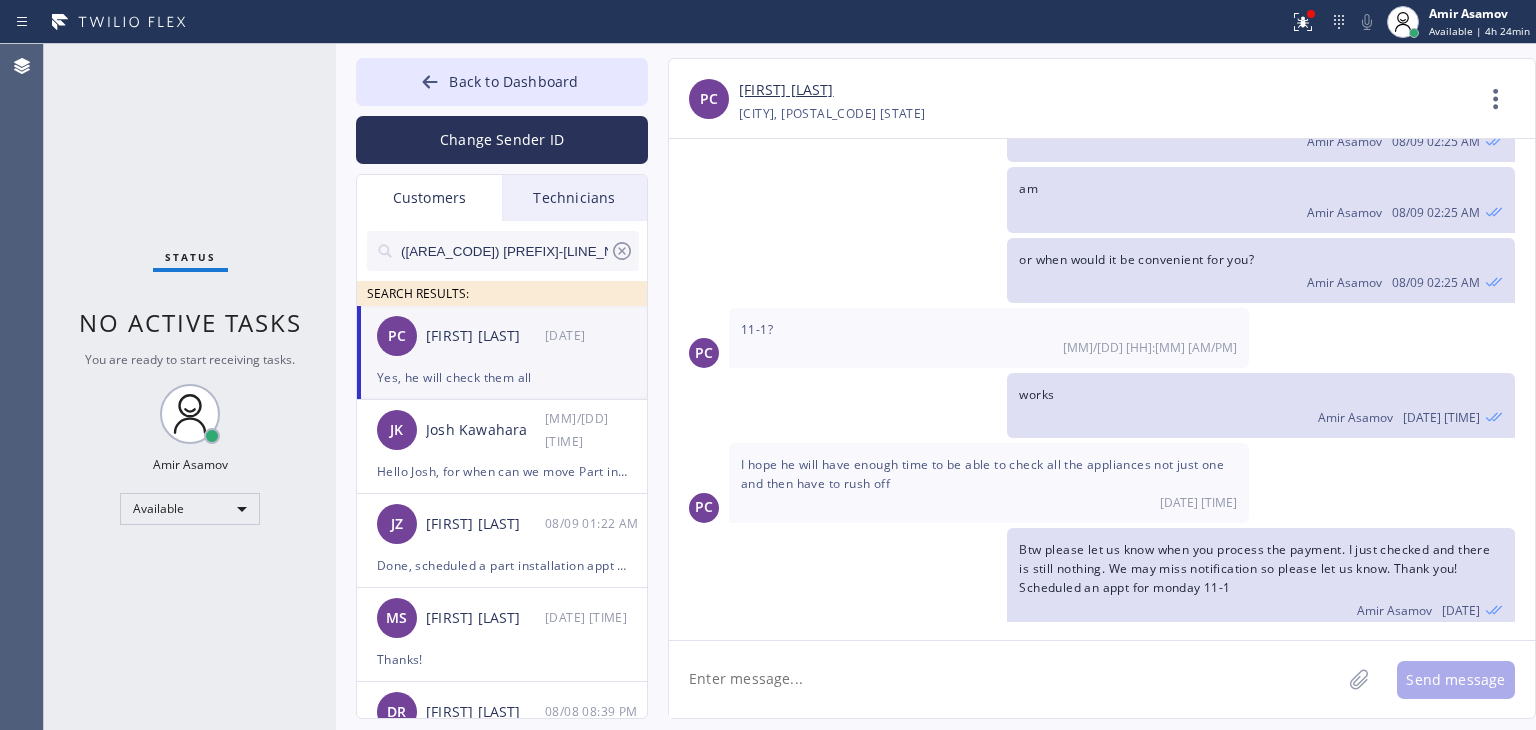 scroll, scrollTop: 852, scrollLeft: 0, axis: vertical 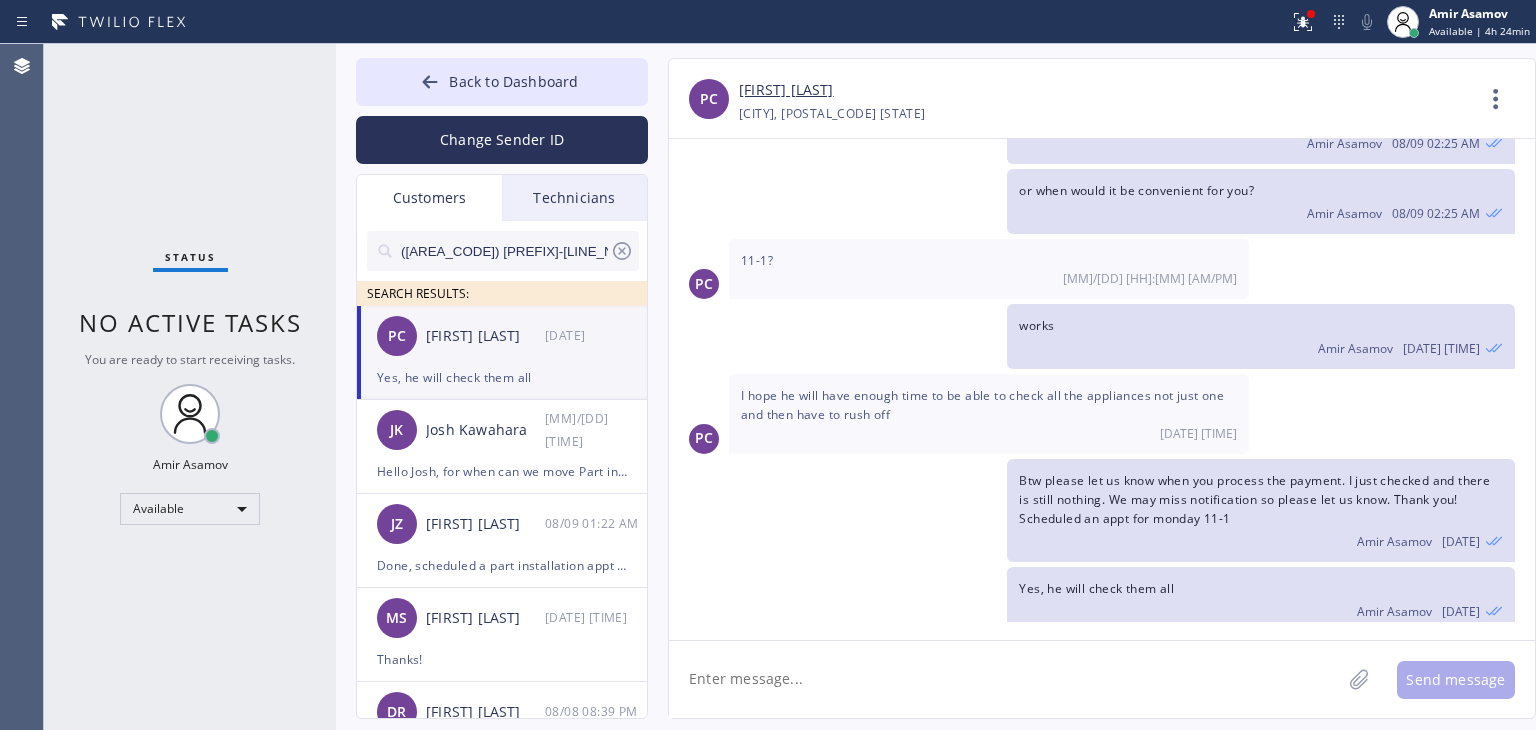 click 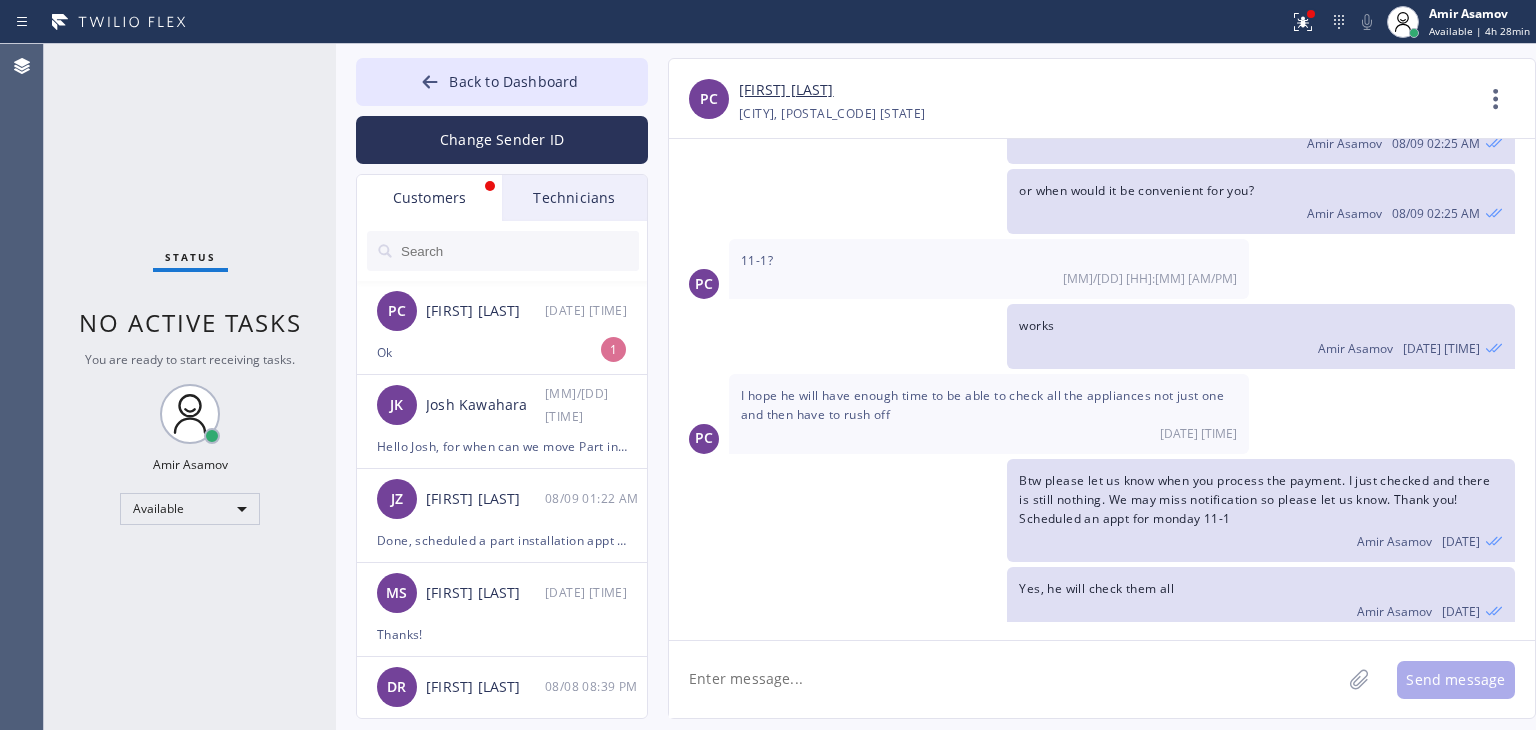 scroll, scrollTop: 916, scrollLeft: 0, axis: vertical 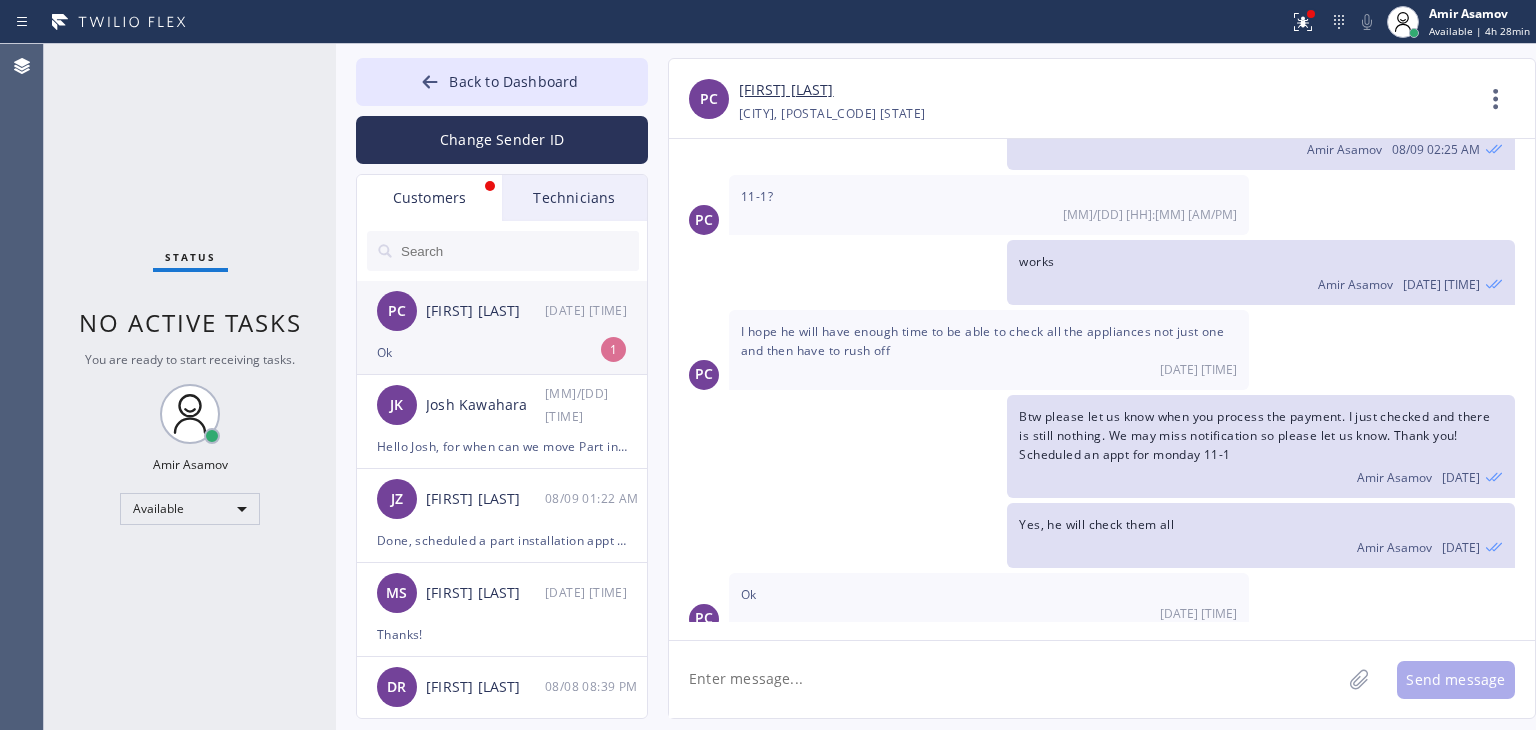 click on "PC [PERSON] [DATE] [TIME]" at bounding box center [503, 311] 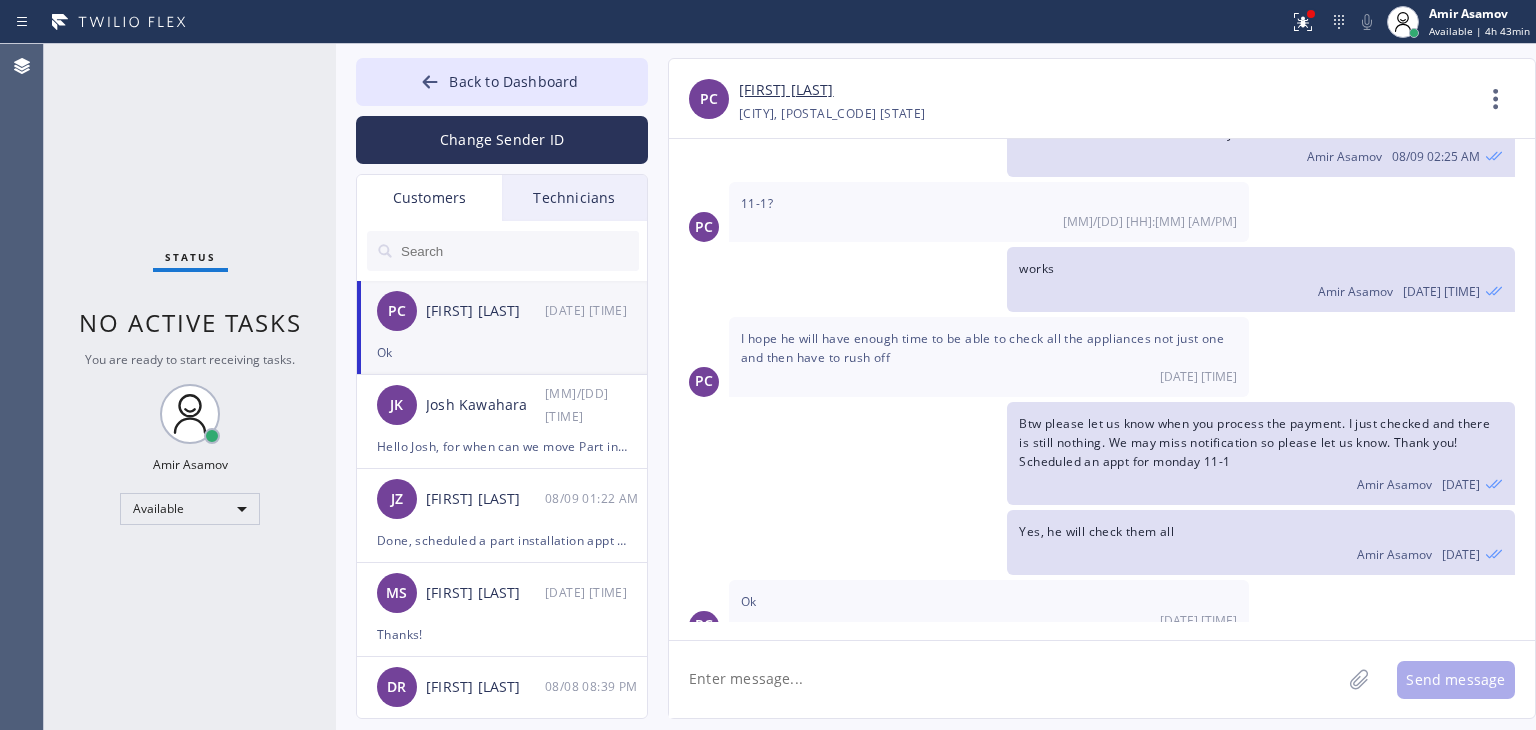 scroll, scrollTop: 916, scrollLeft: 0, axis: vertical 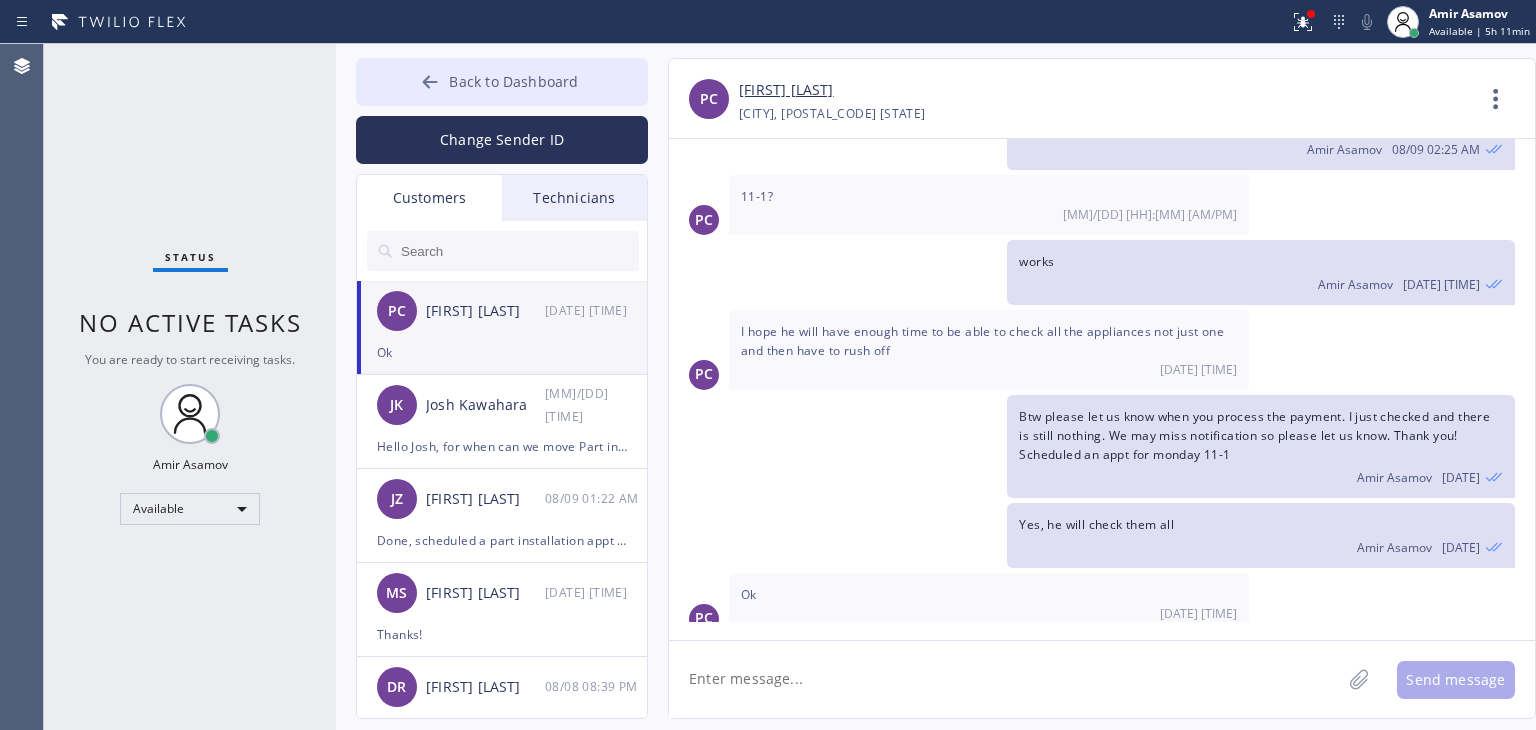 click on "Back to Dashboard" at bounding box center [502, 82] 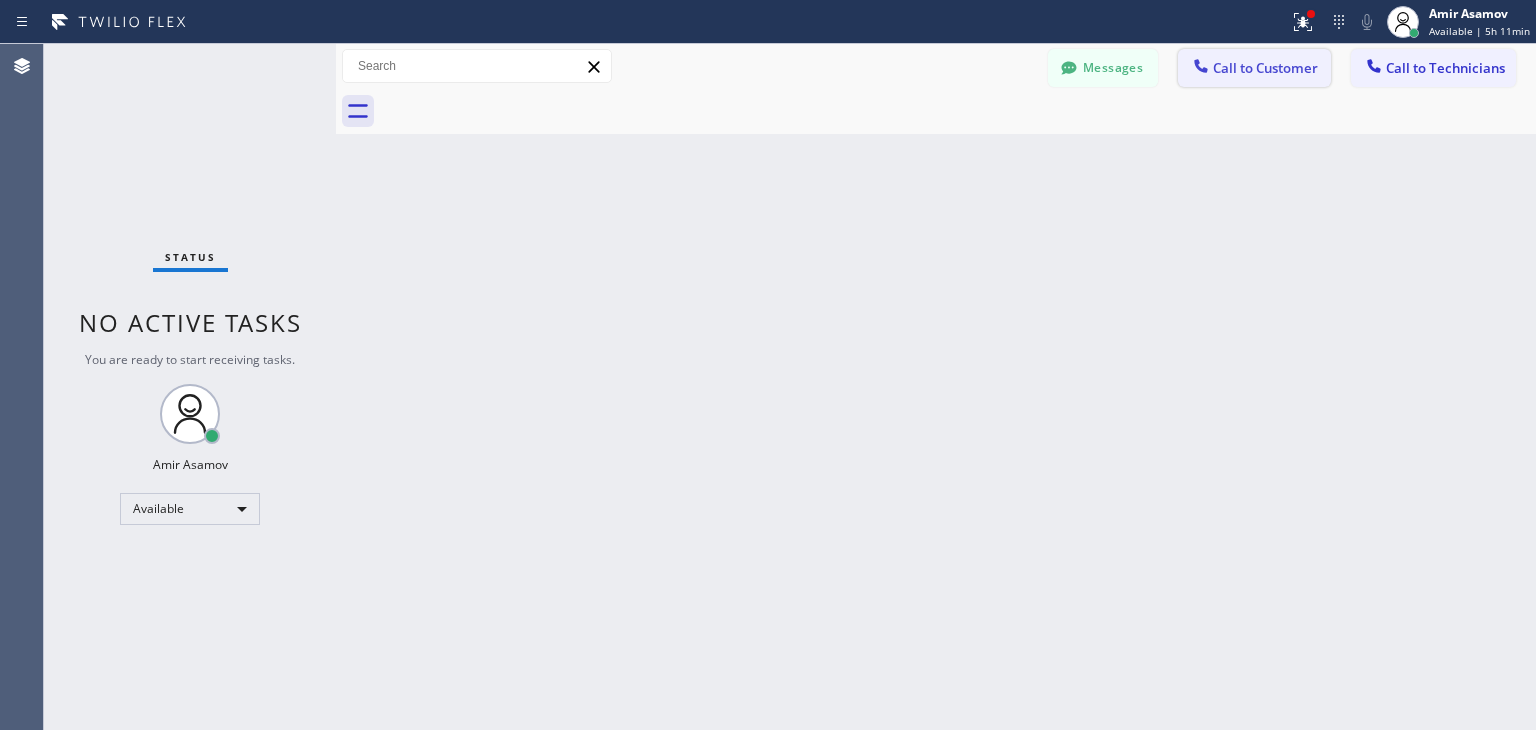 click on "Call to Customer" at bounding box center [1265, 68] 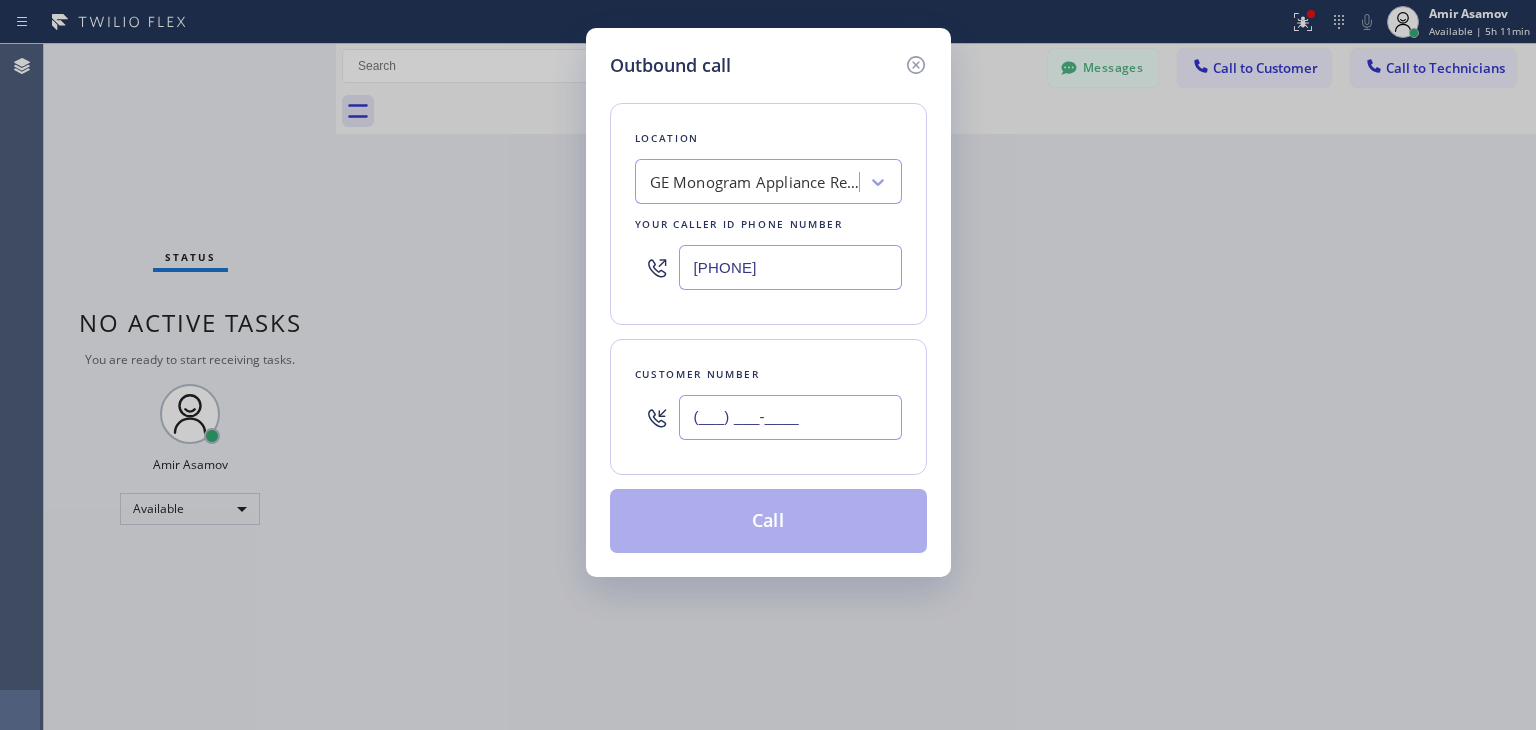 paste on "([PHONE])" 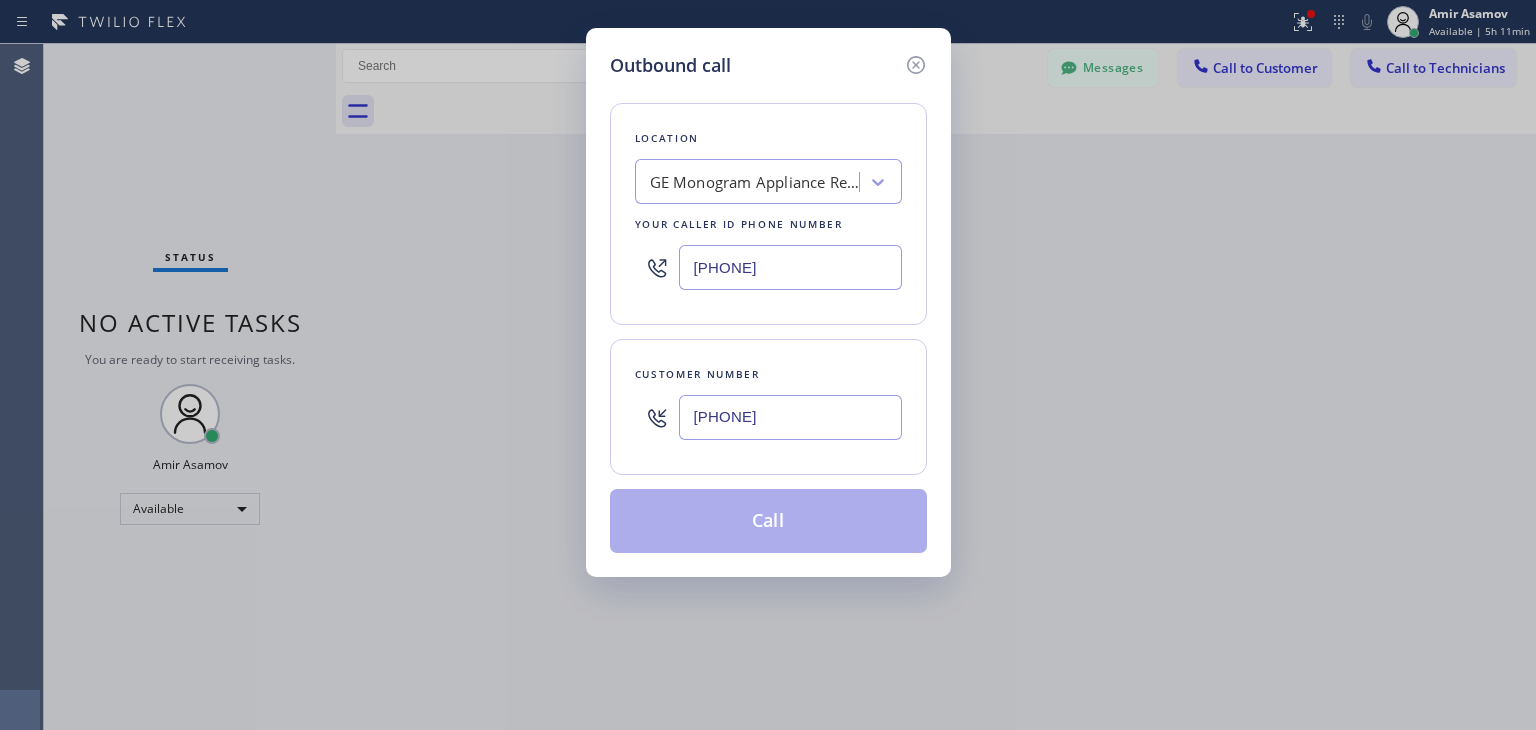 click on "[PHONE]" at bounding box center [790, 417] 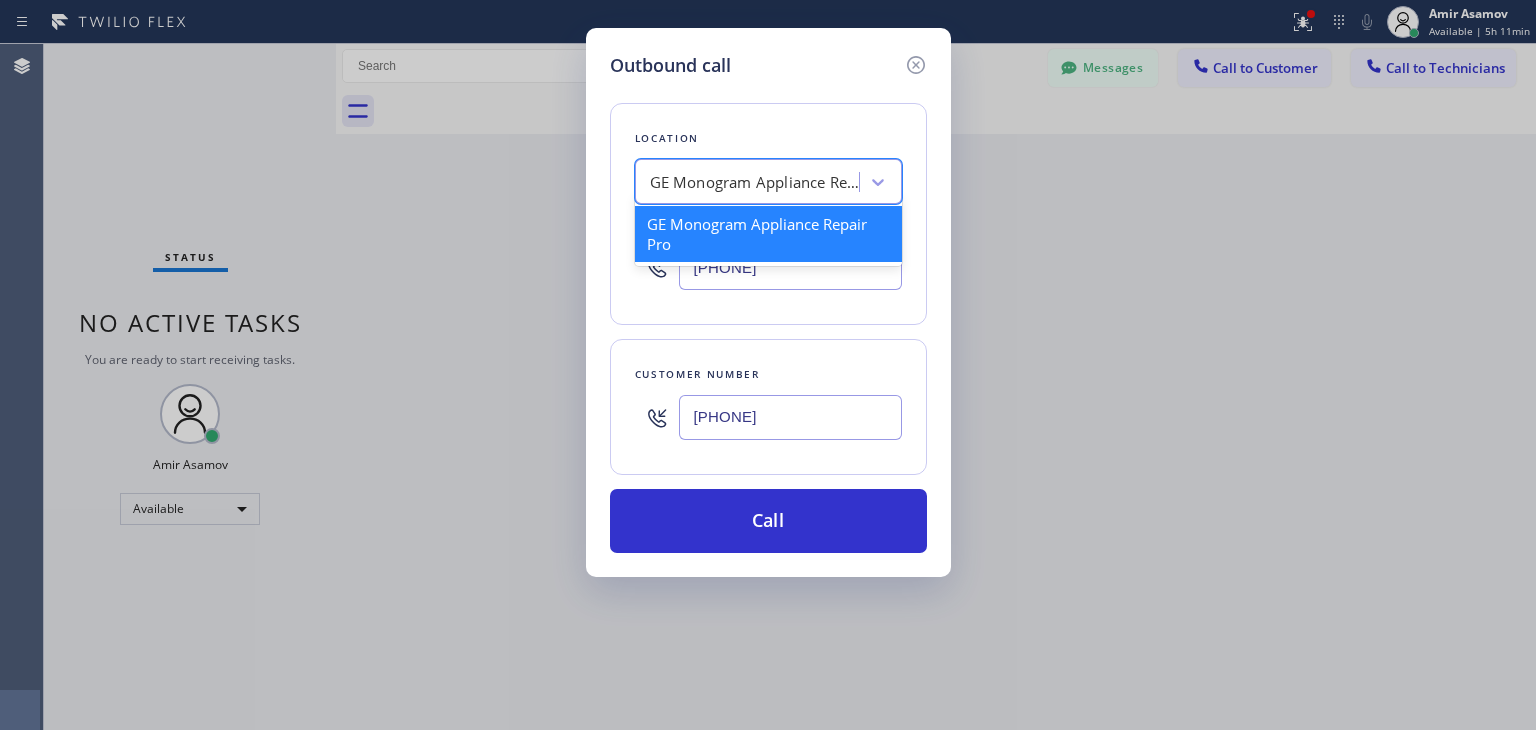 paste on "5 Star Appliance Repair" 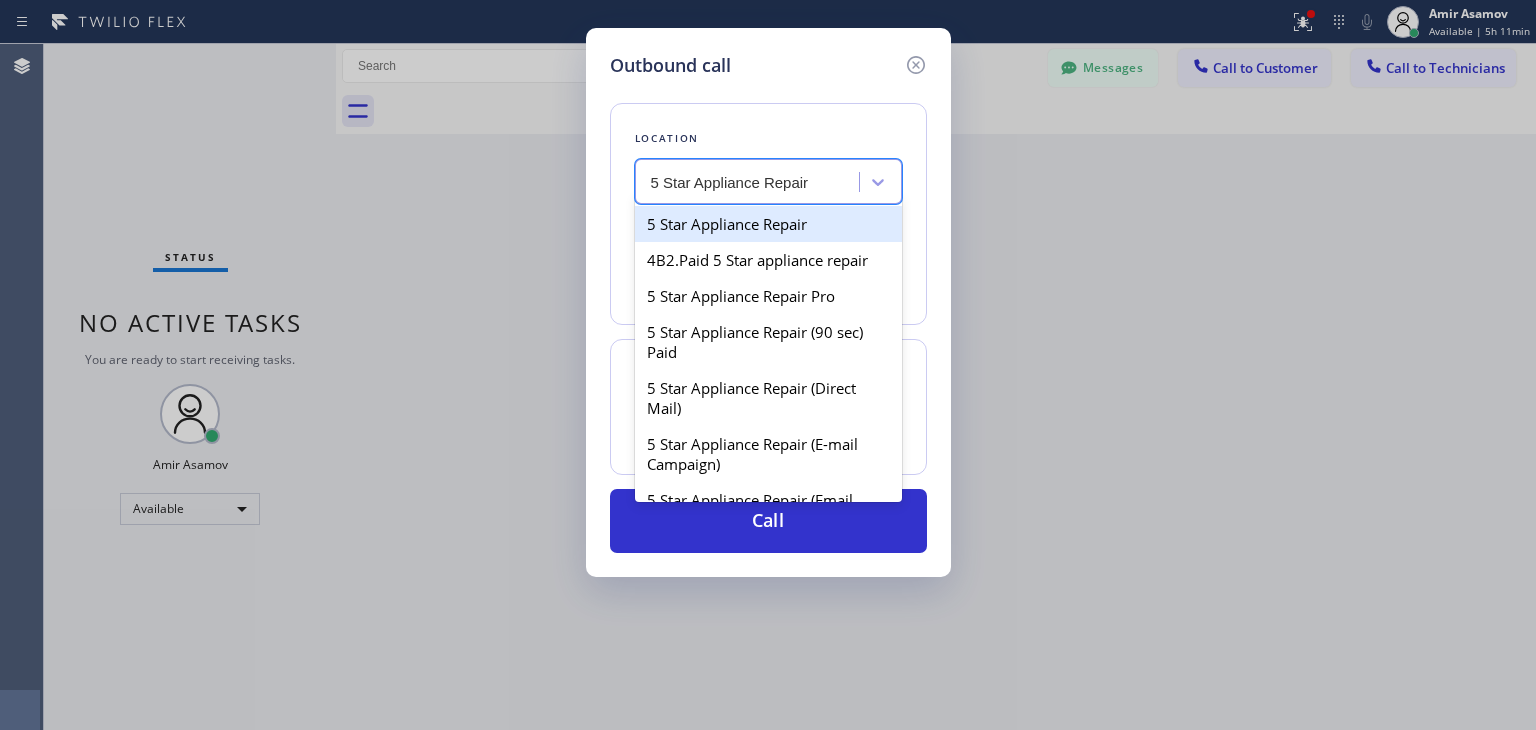 scroll, scrollTop: 0, scrollLeft: 0, axis: both 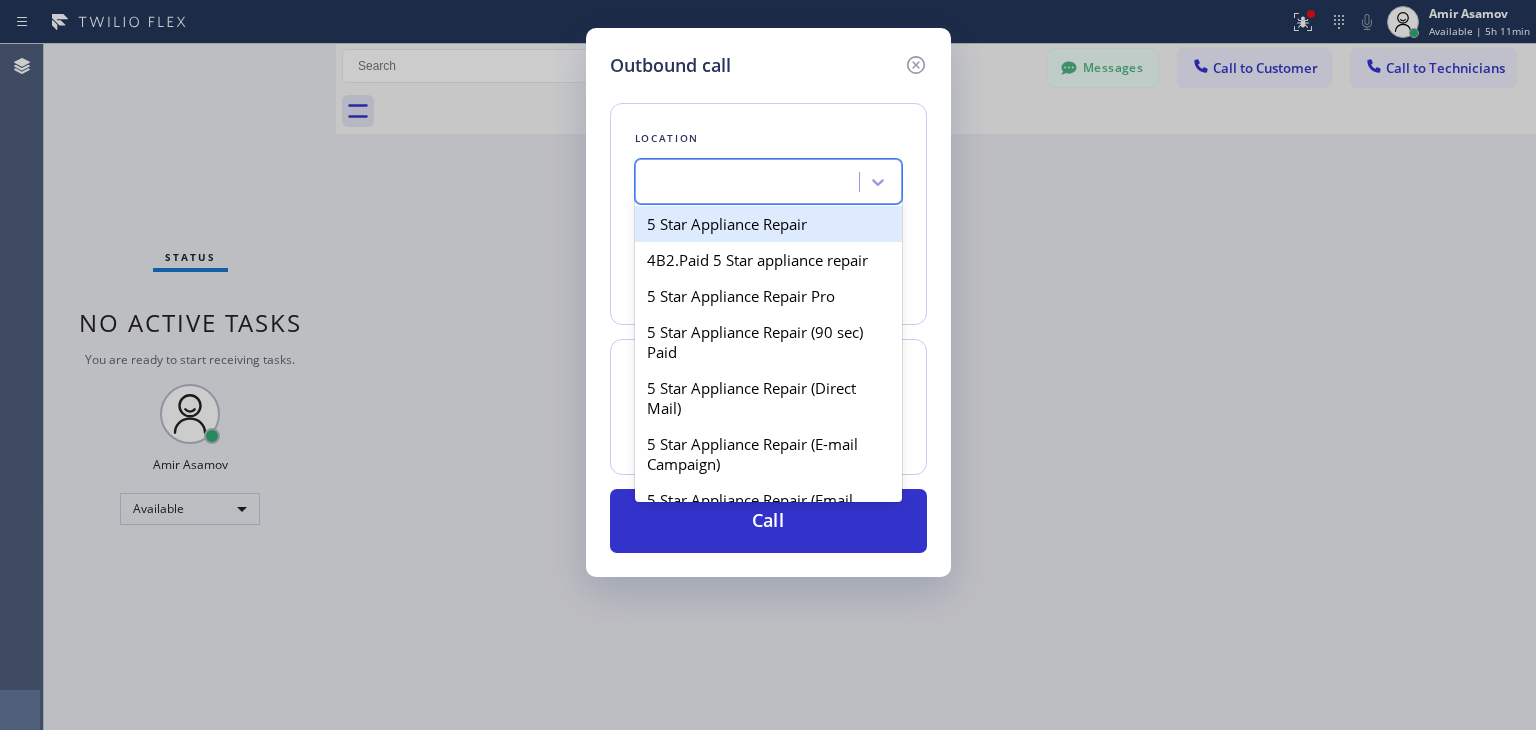 type on "[PHONE]" 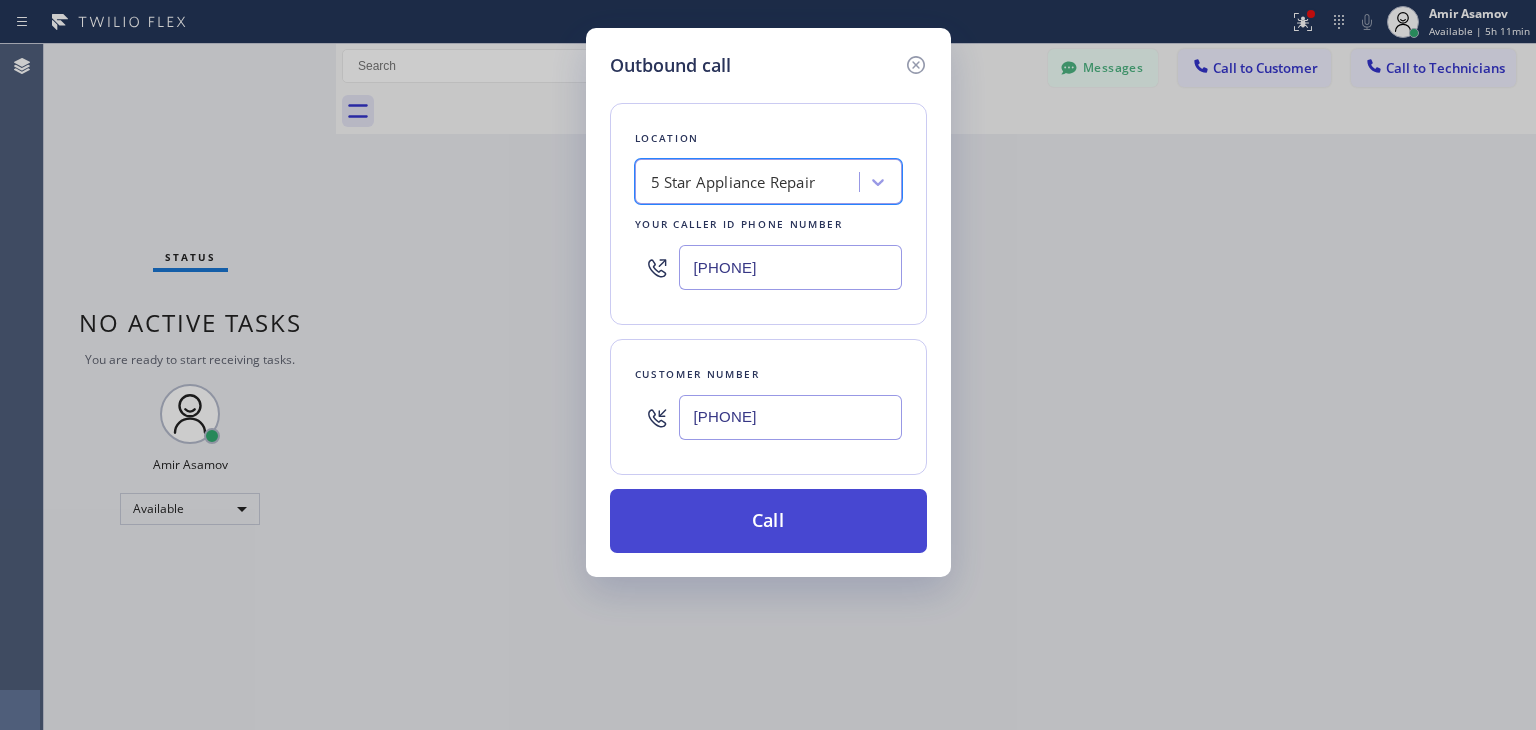 click on "Call" at bounding box center (768, 521) 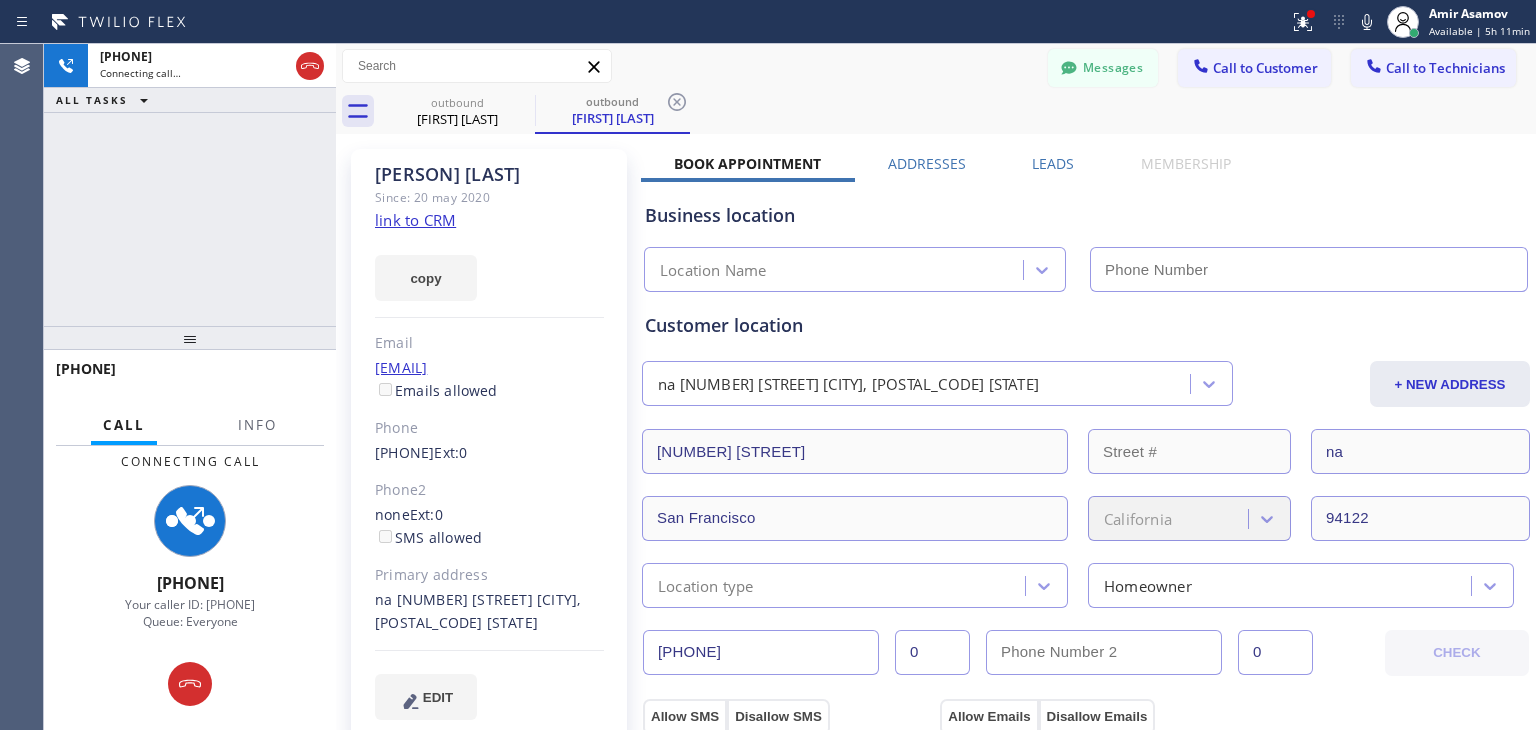 type on "[PHONE]" 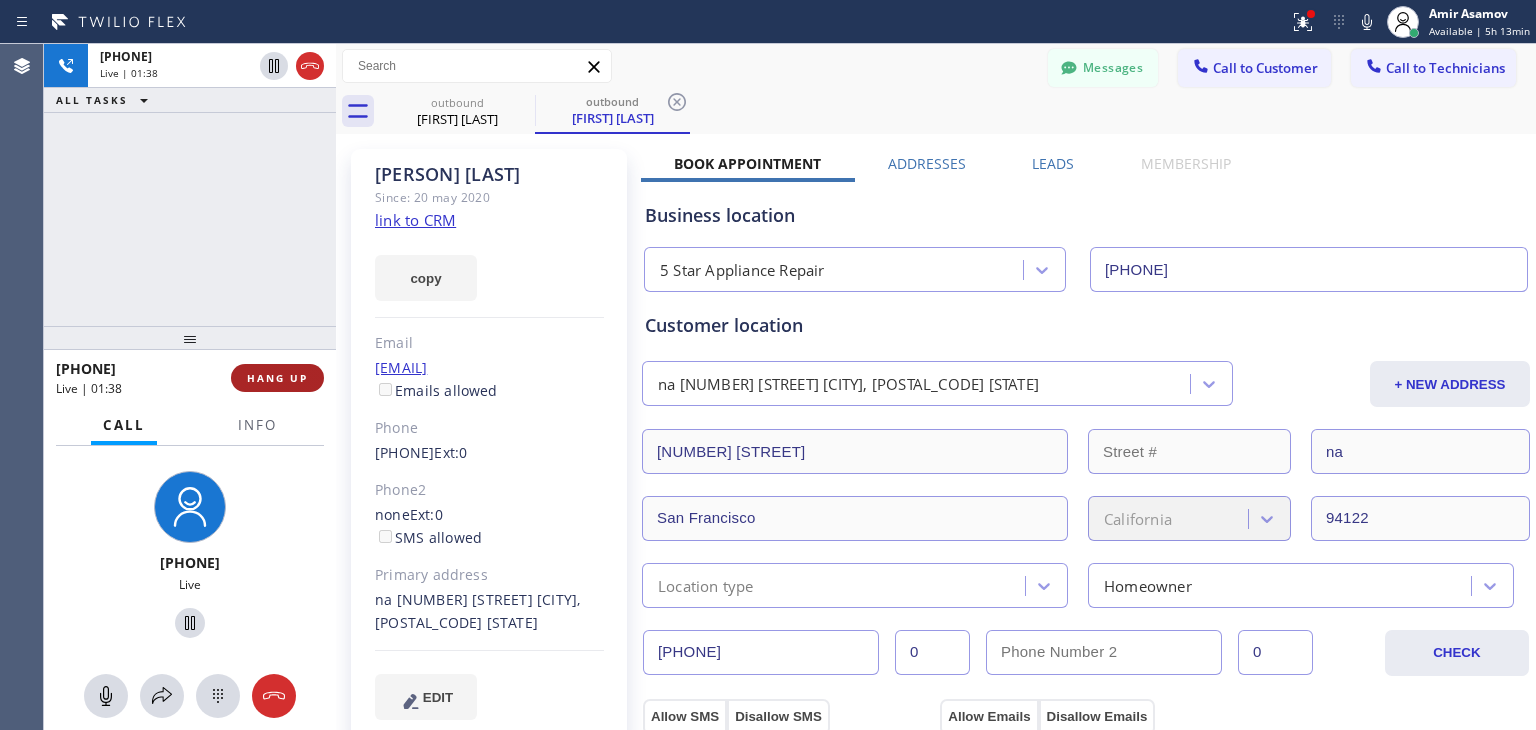 click on "HANG UP" at bounding box center (277, 378) 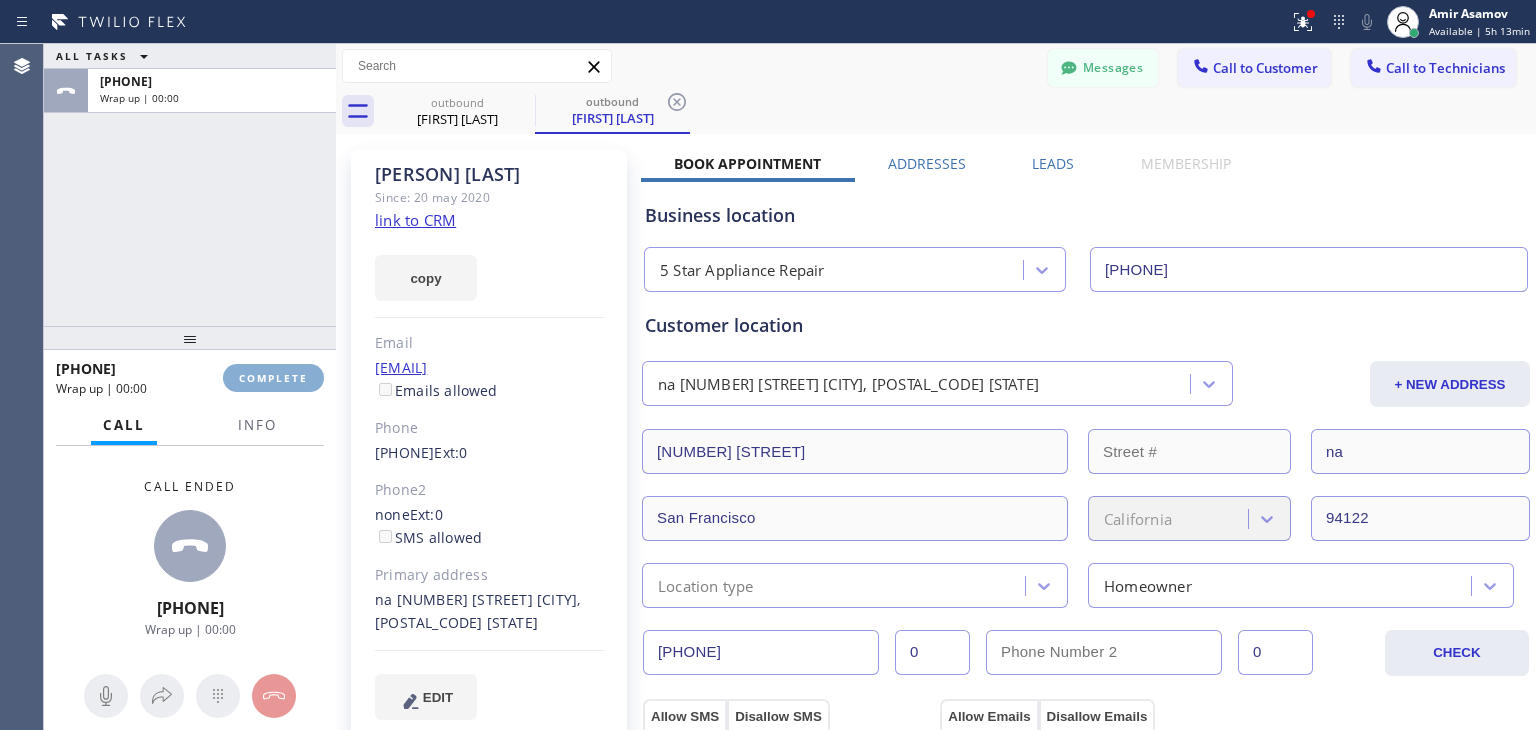 click on "COMPLETE" at bounding box center (273, 378) 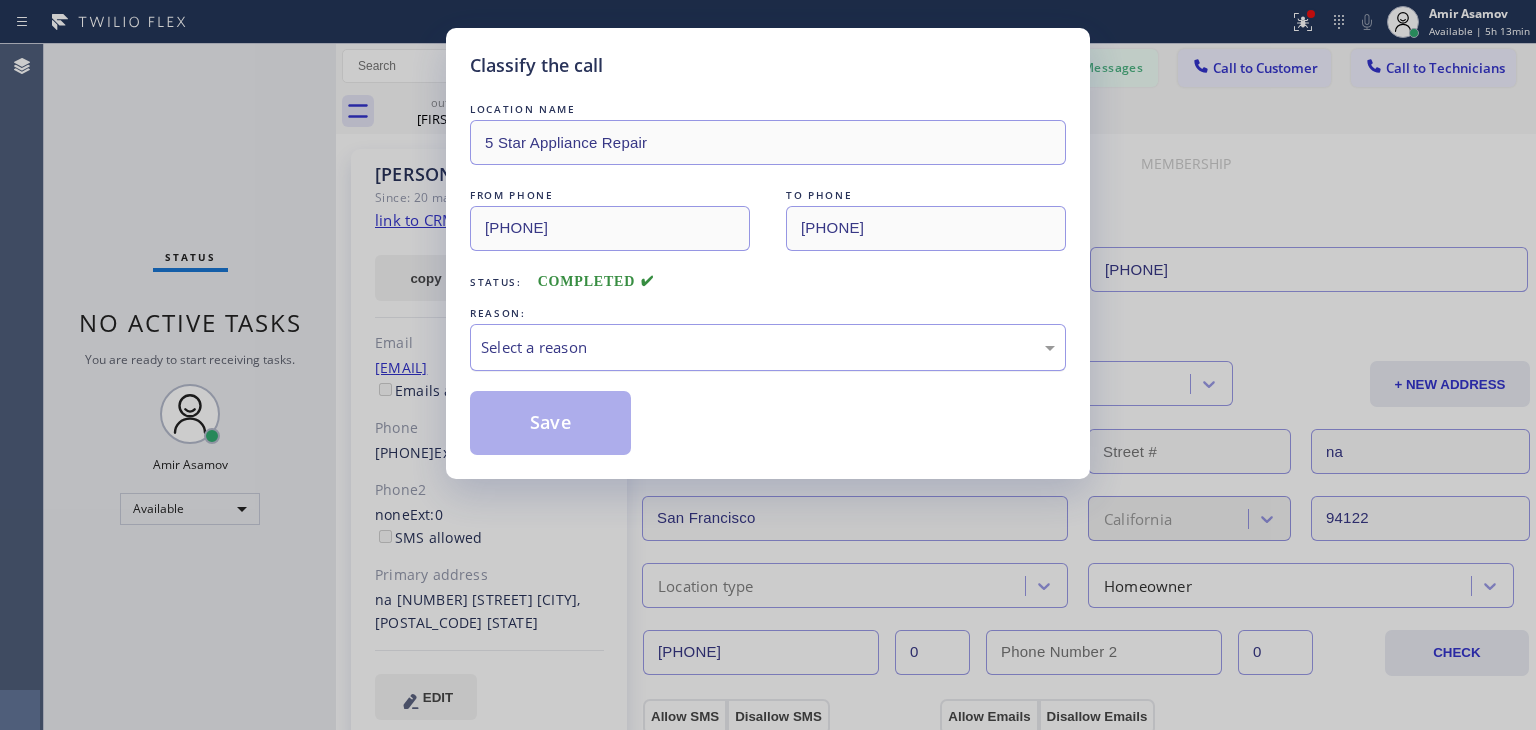 click on "Select a reason" at bounding box center [768, 347] 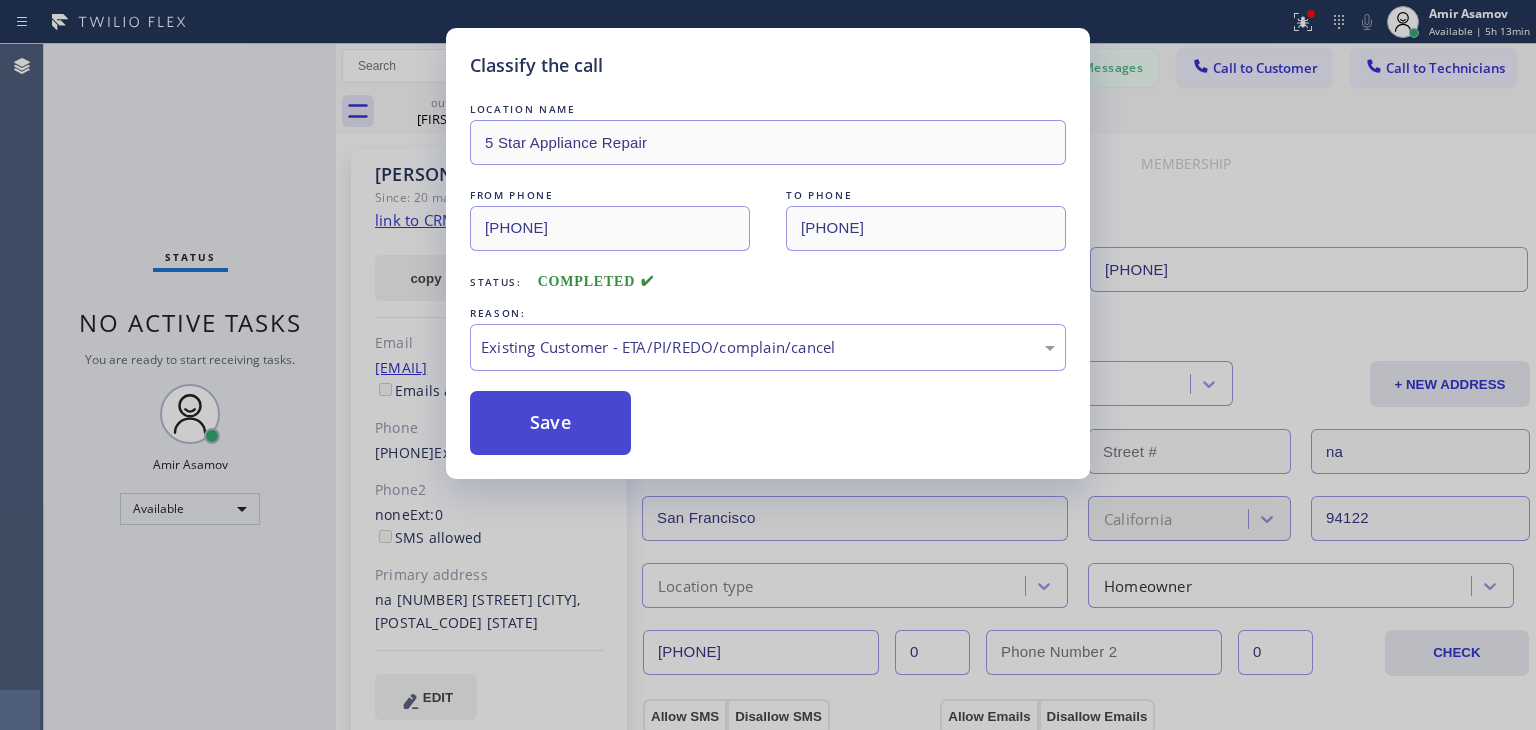 drag, startPoint x: 648, startPoint y: 461, endPoint x: 551, endPoint y: 430, distance: 101.8332 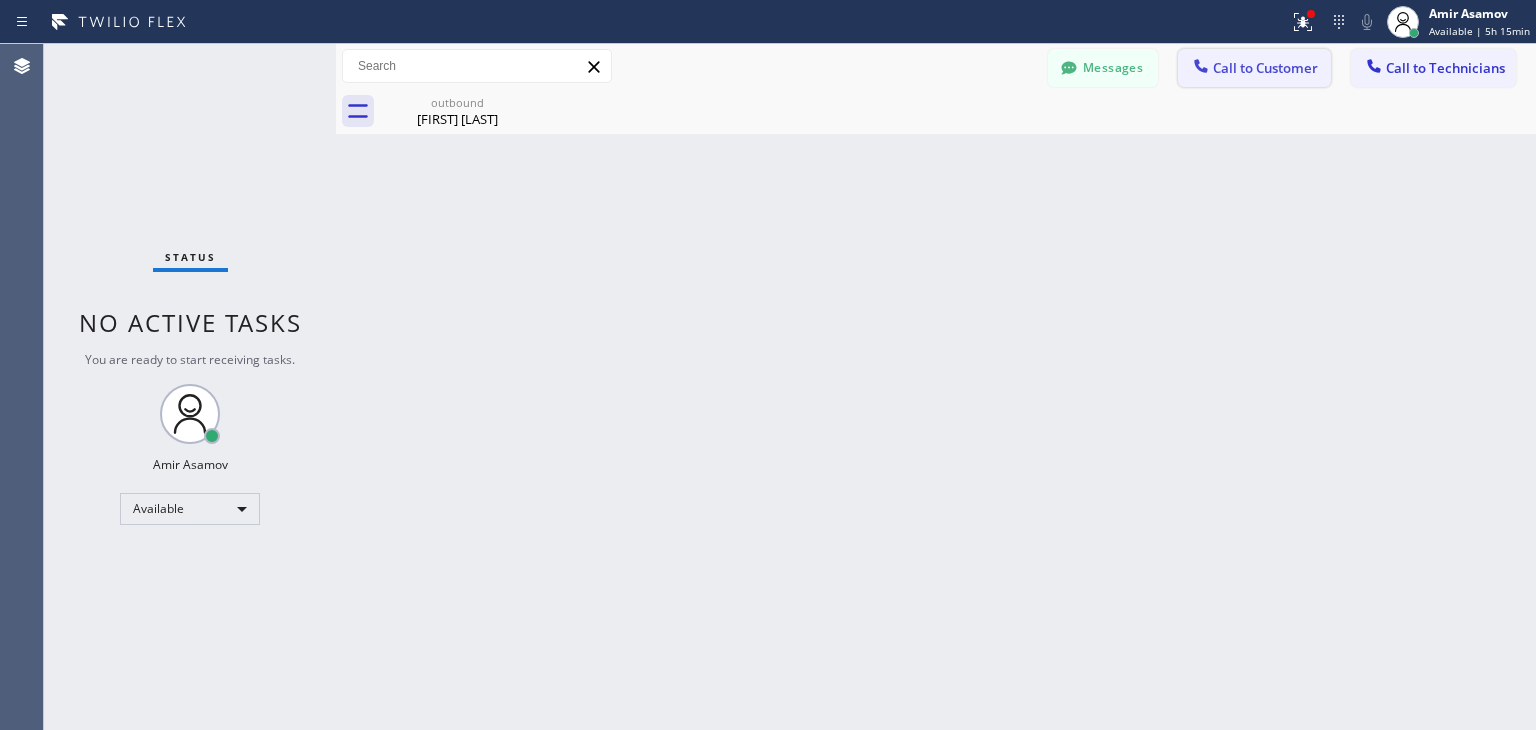 click on "Call to Customer" at bounding box center [1265, 68] 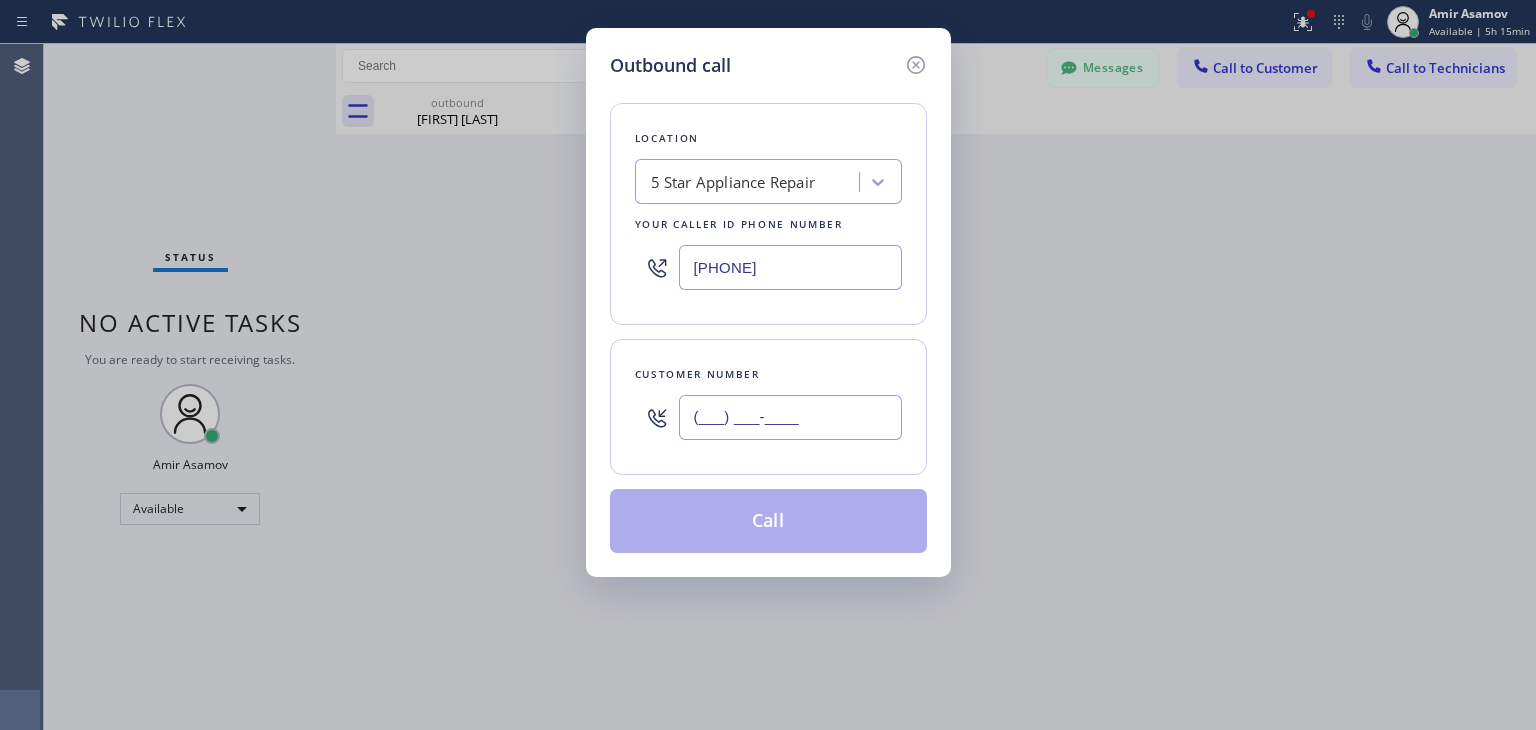 paste on "[PHONE]" 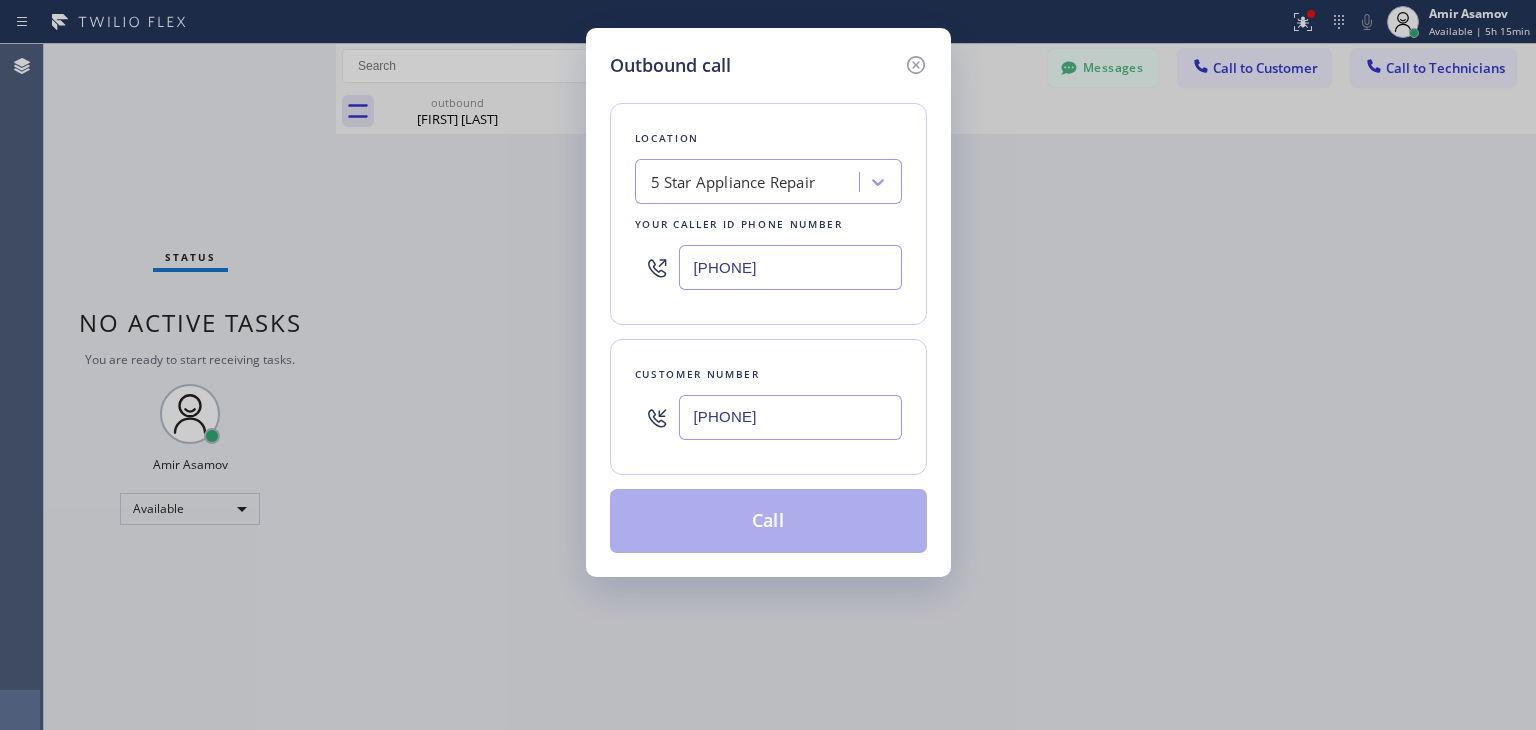 click on "[PHONE]" at bounding box center (790, 417) 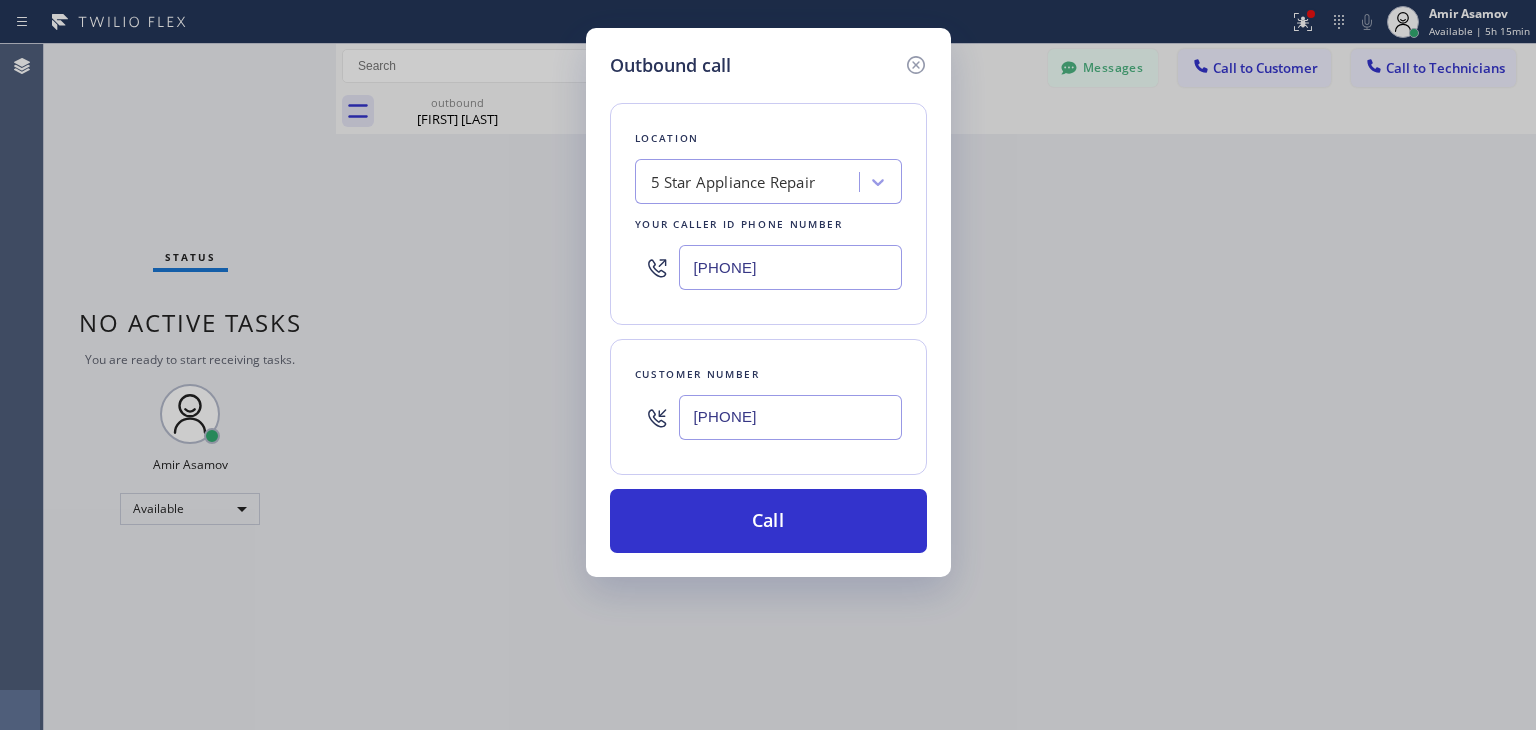 click on "Location 5 Star Appliance Repair Your caller id phone number [PHONE]" at bounding box center (768, 214) 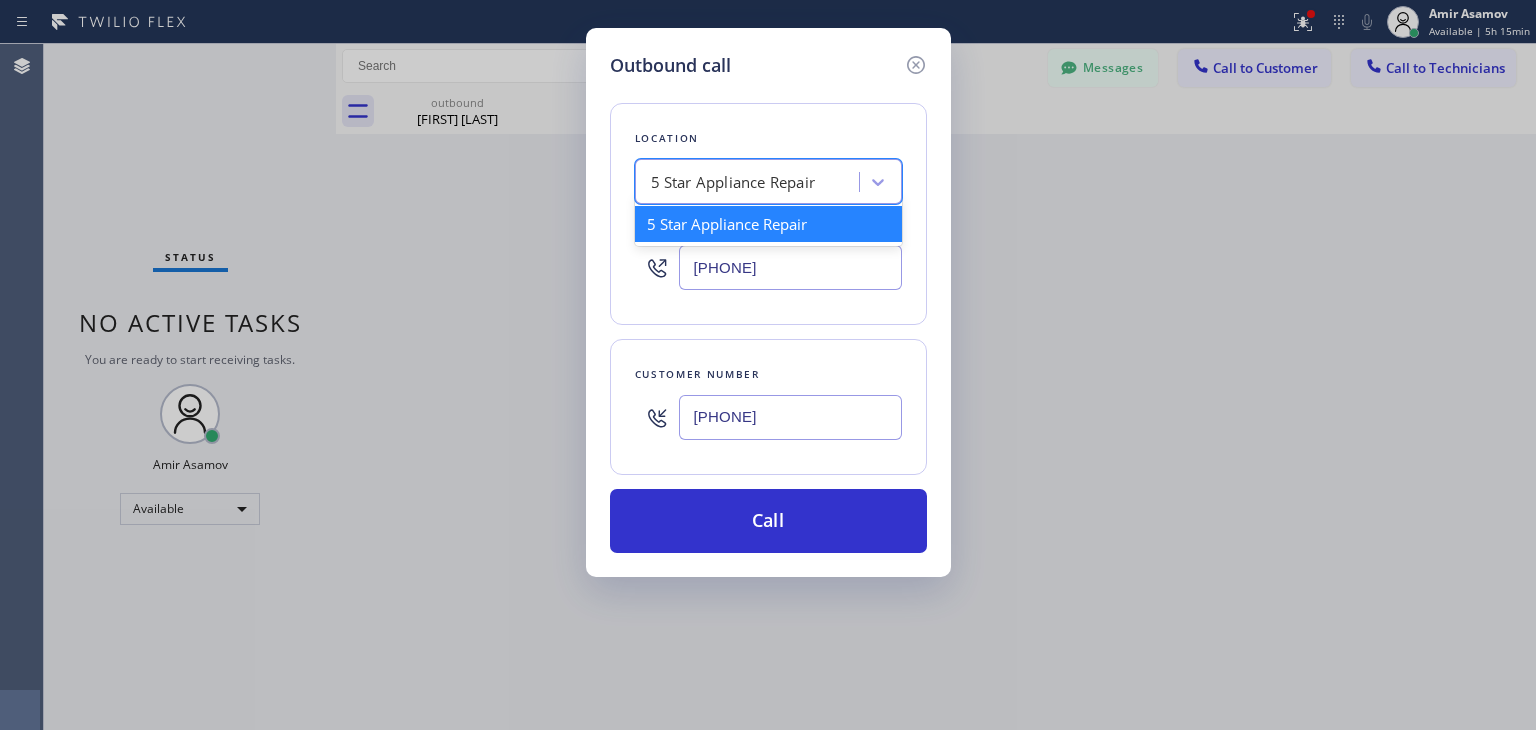 paste on "Appliance Express Viking Repair" 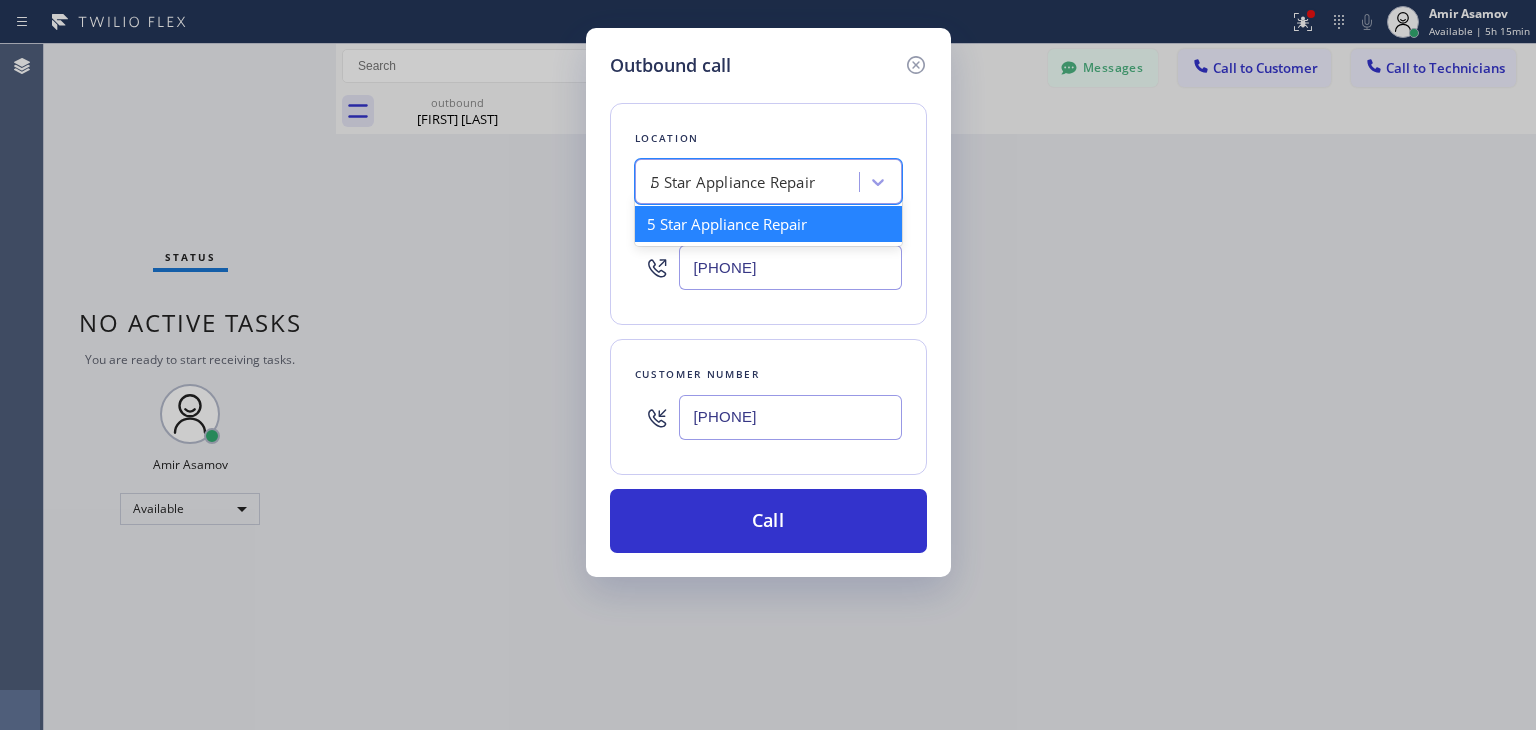 click on "5 Star Appliance Repair Appliance Express Viking Repair" at bounding box center [768, 181] 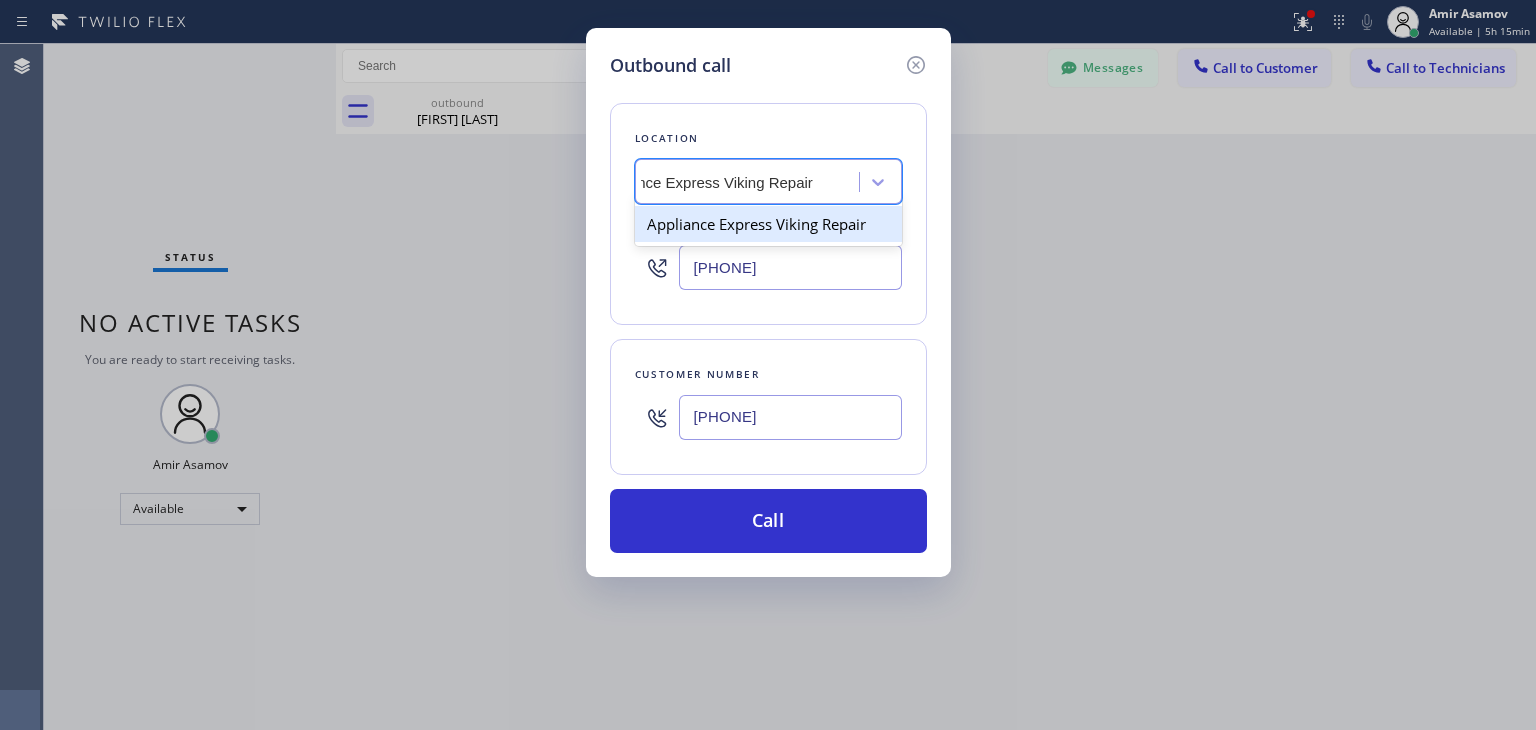scroll, scrollTop: 0, scrollLeft: 53, axis: horizontal 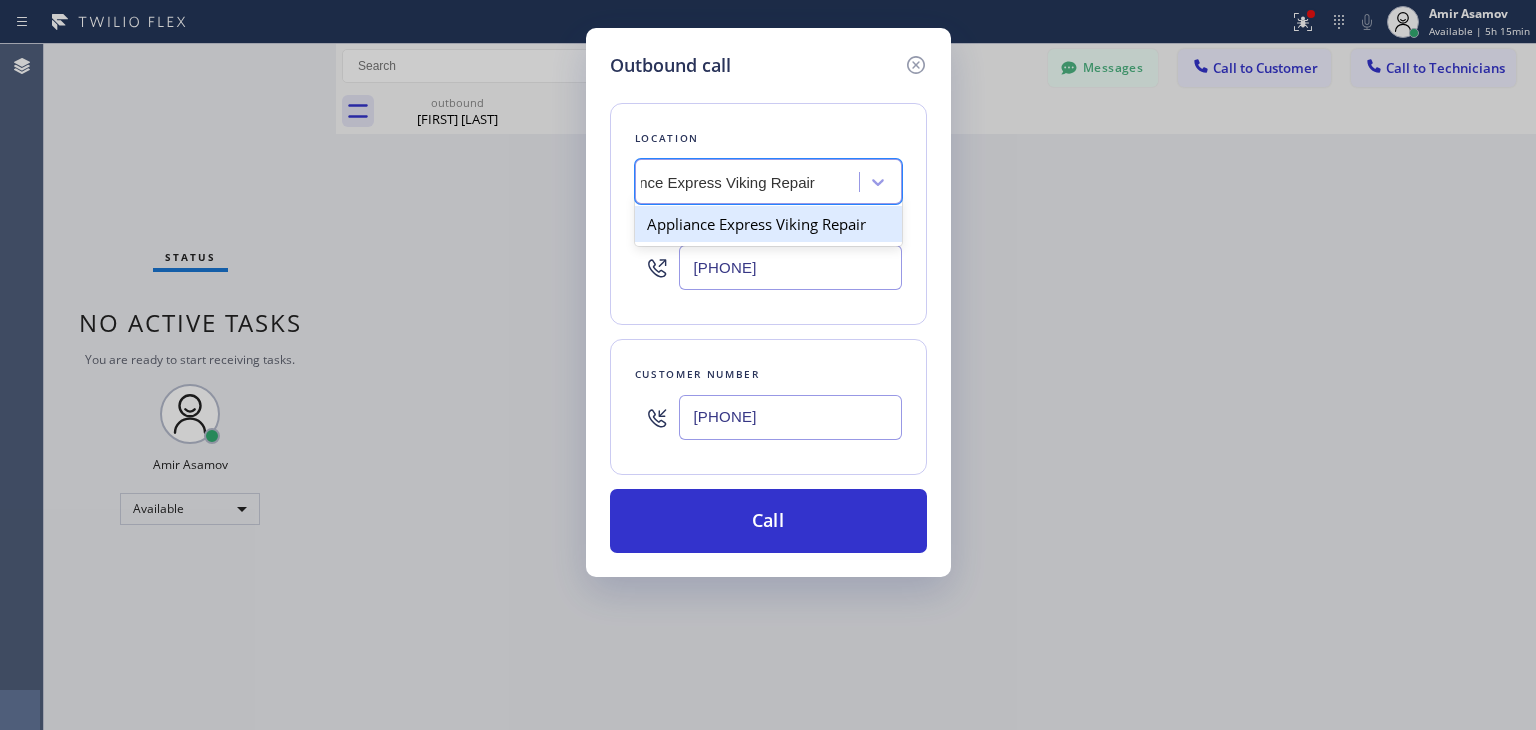 click on "Appliance Express Viking Repair" at bounding box center [768, 224] 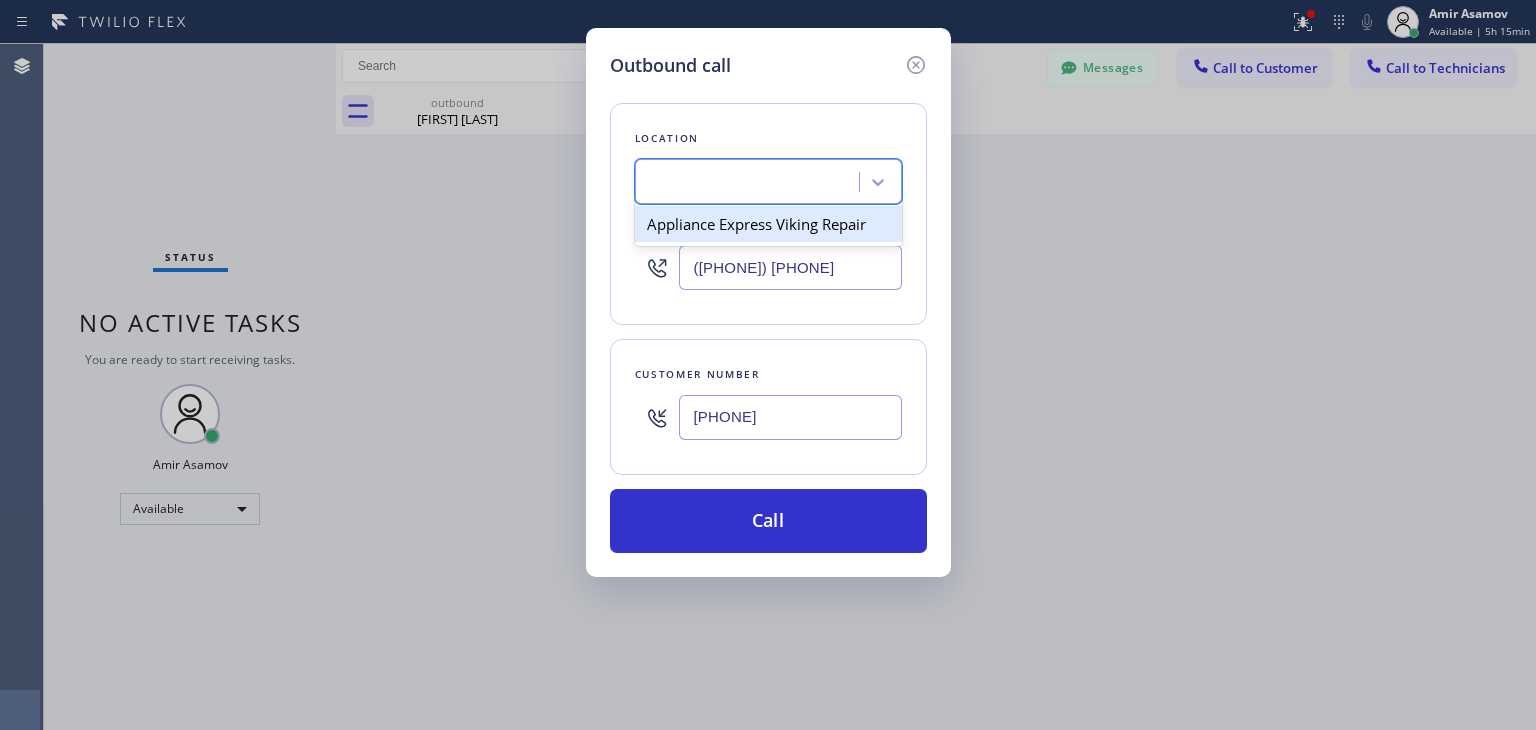 scroll, scrollTop: 0, scrollLeft: 1, axis: horizontal 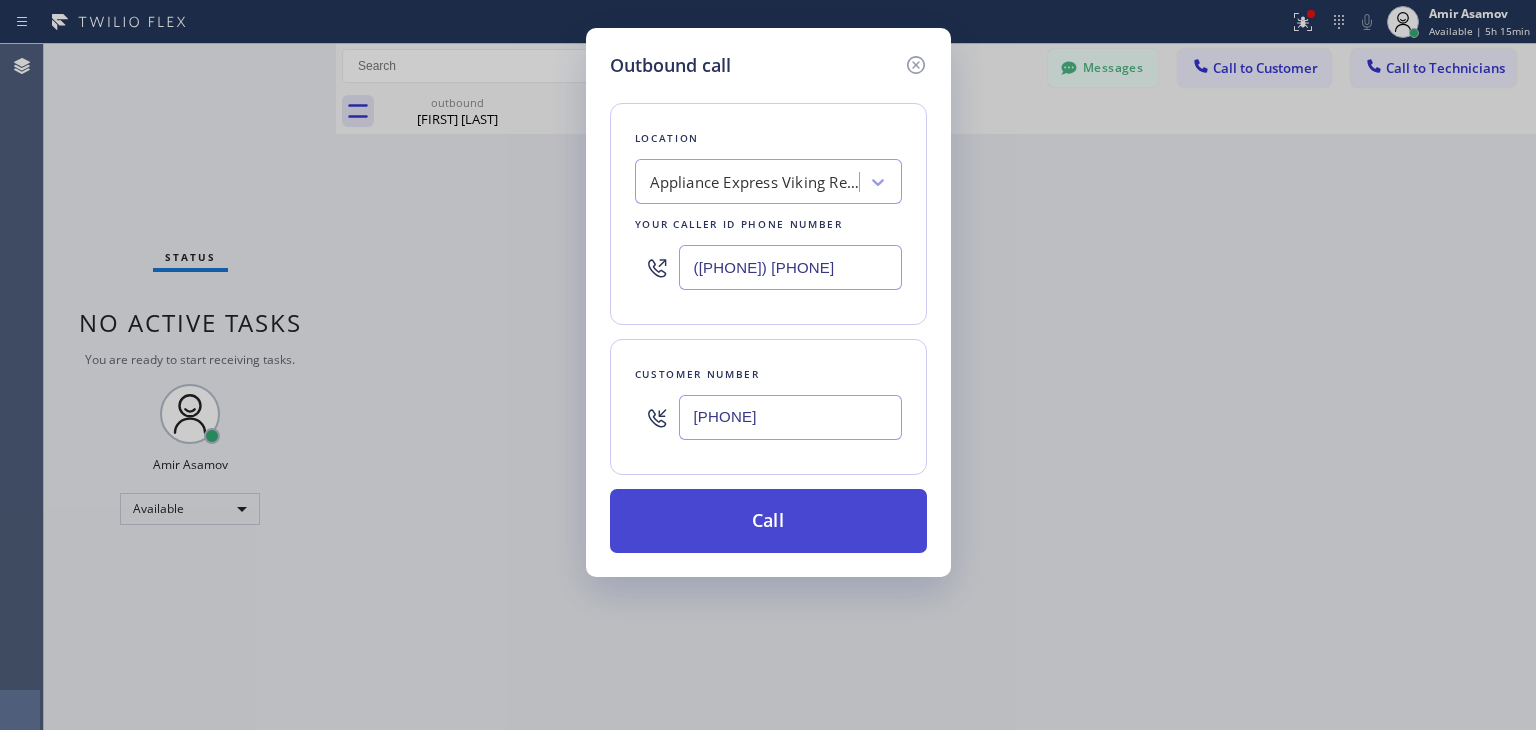 drag, startPoint x: 815, startPoint y: 577, endPoint x: 853, endPoint y: 510, distance: 77.02597 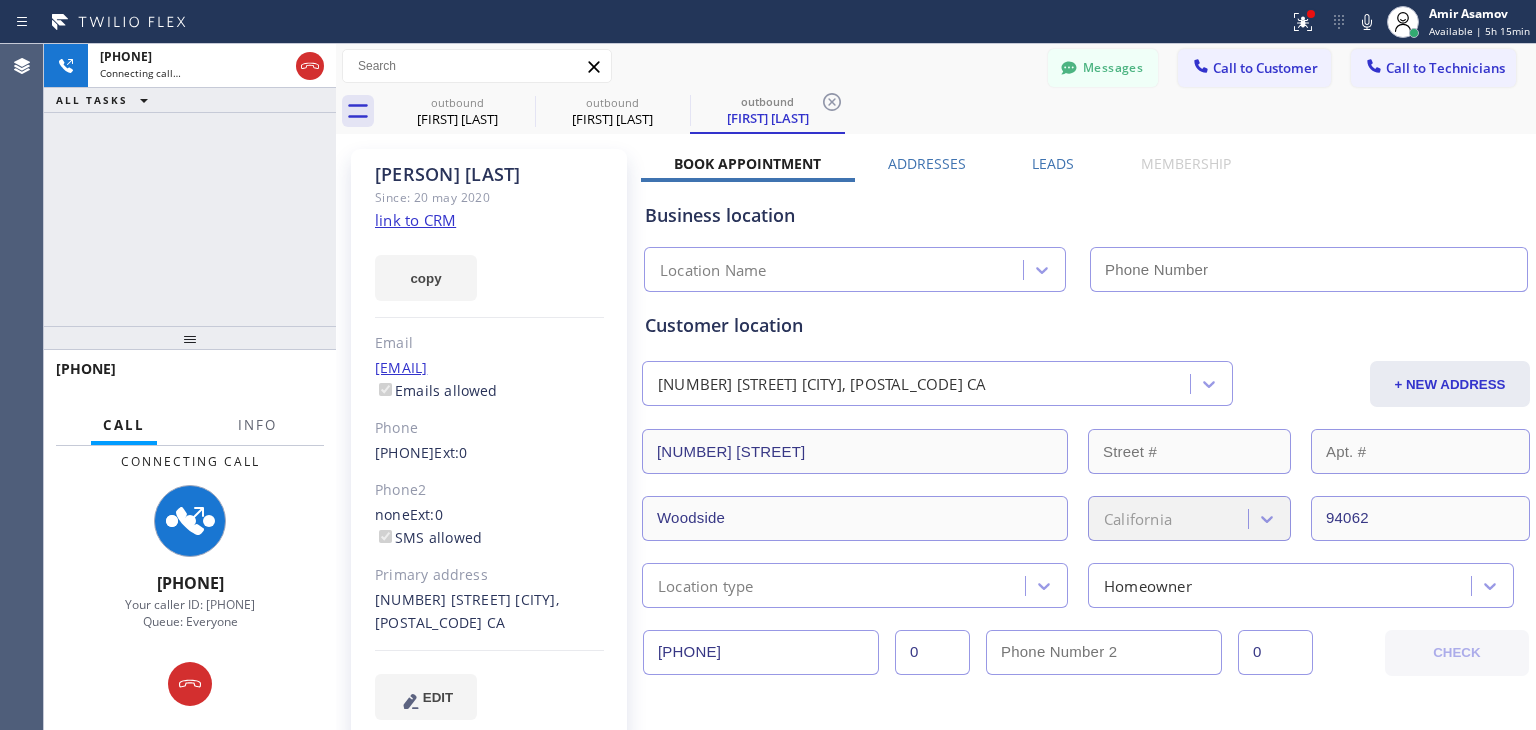 type on "([PHONE]) [PHONE]" 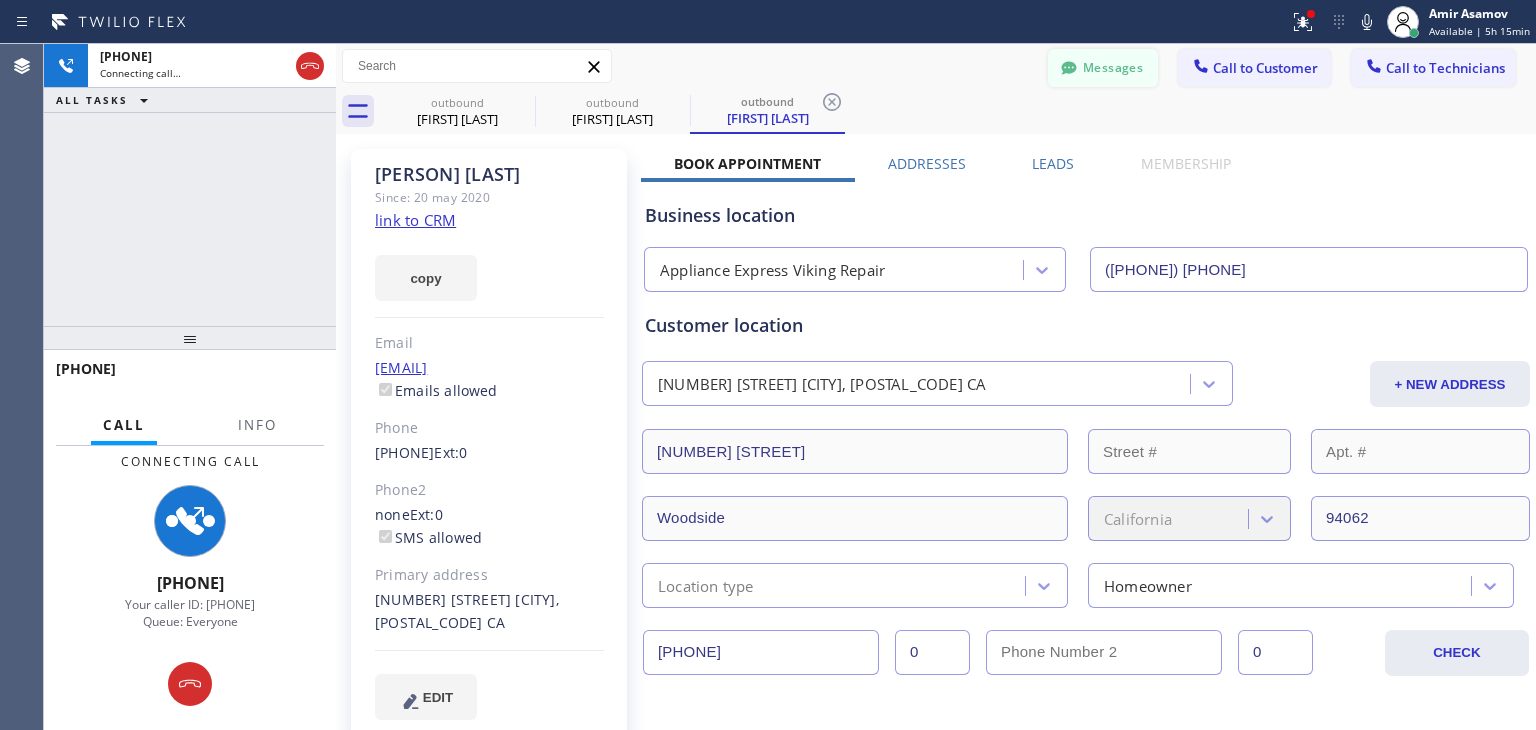 click on "Messages" at bounding box center (1103, 68) 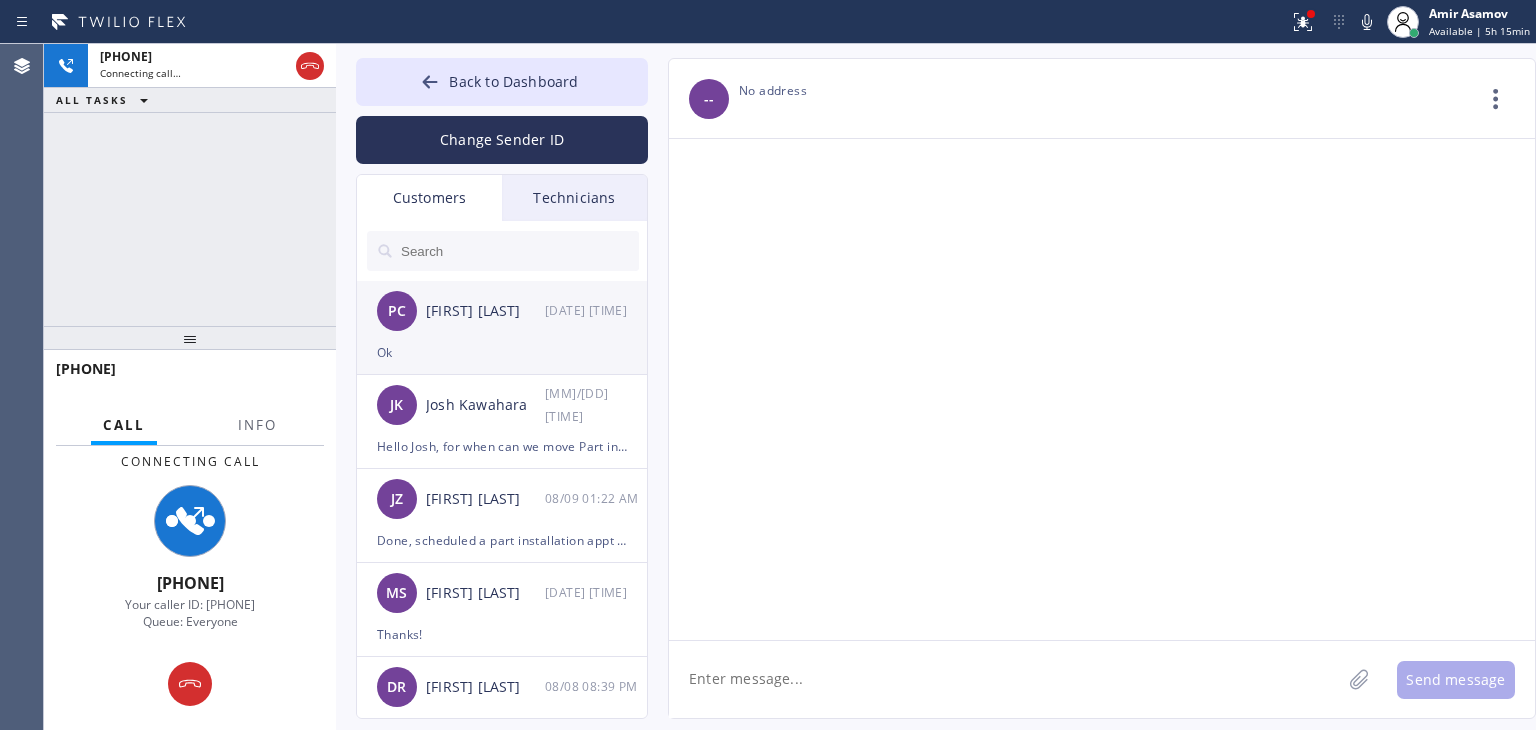 click on "Ok" at bounding box center (502, 352) 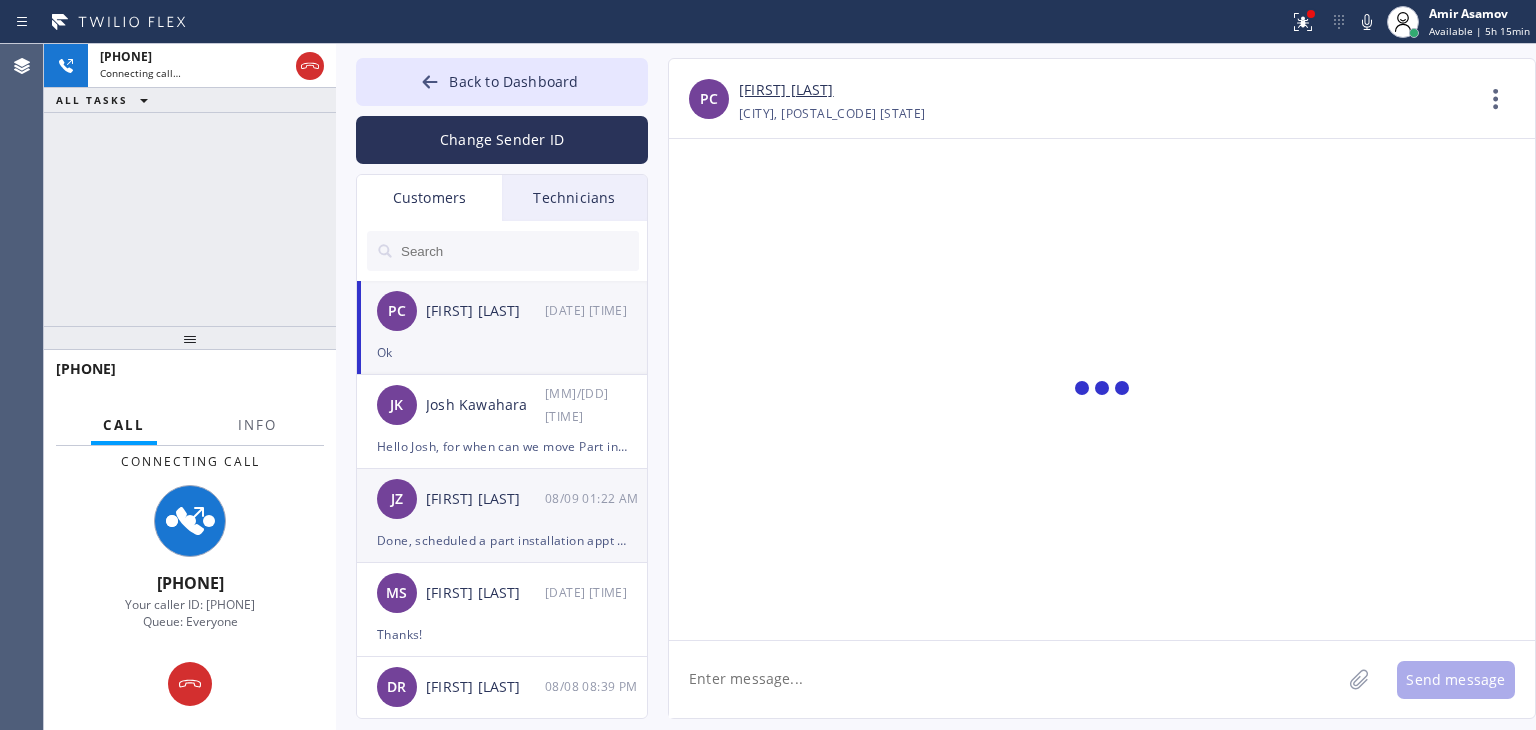 scroll, scrollTop: 916, scrollLeft: 0, axis: vertical 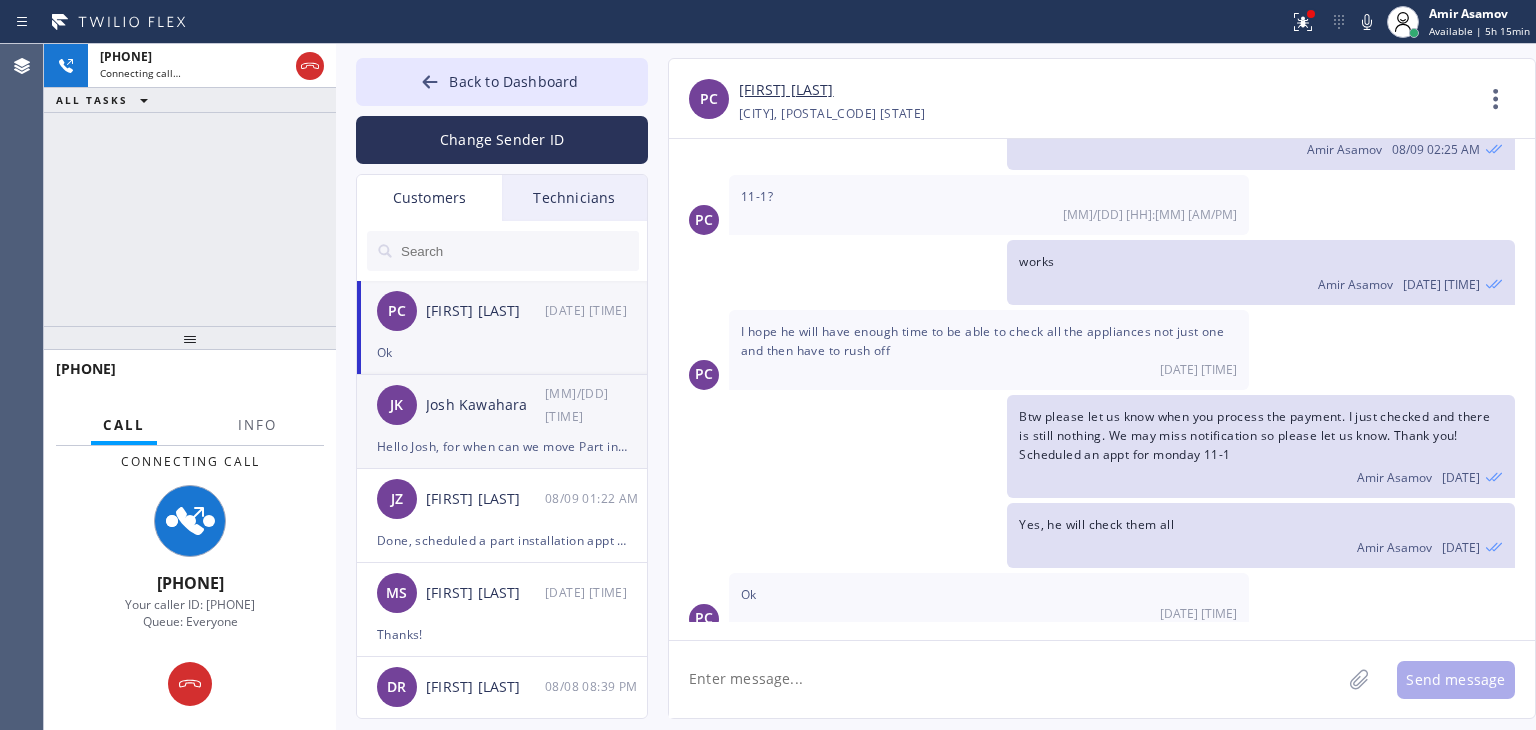 click on "[MM]/[DD] [TIME]" at bounding box center [597, 405] 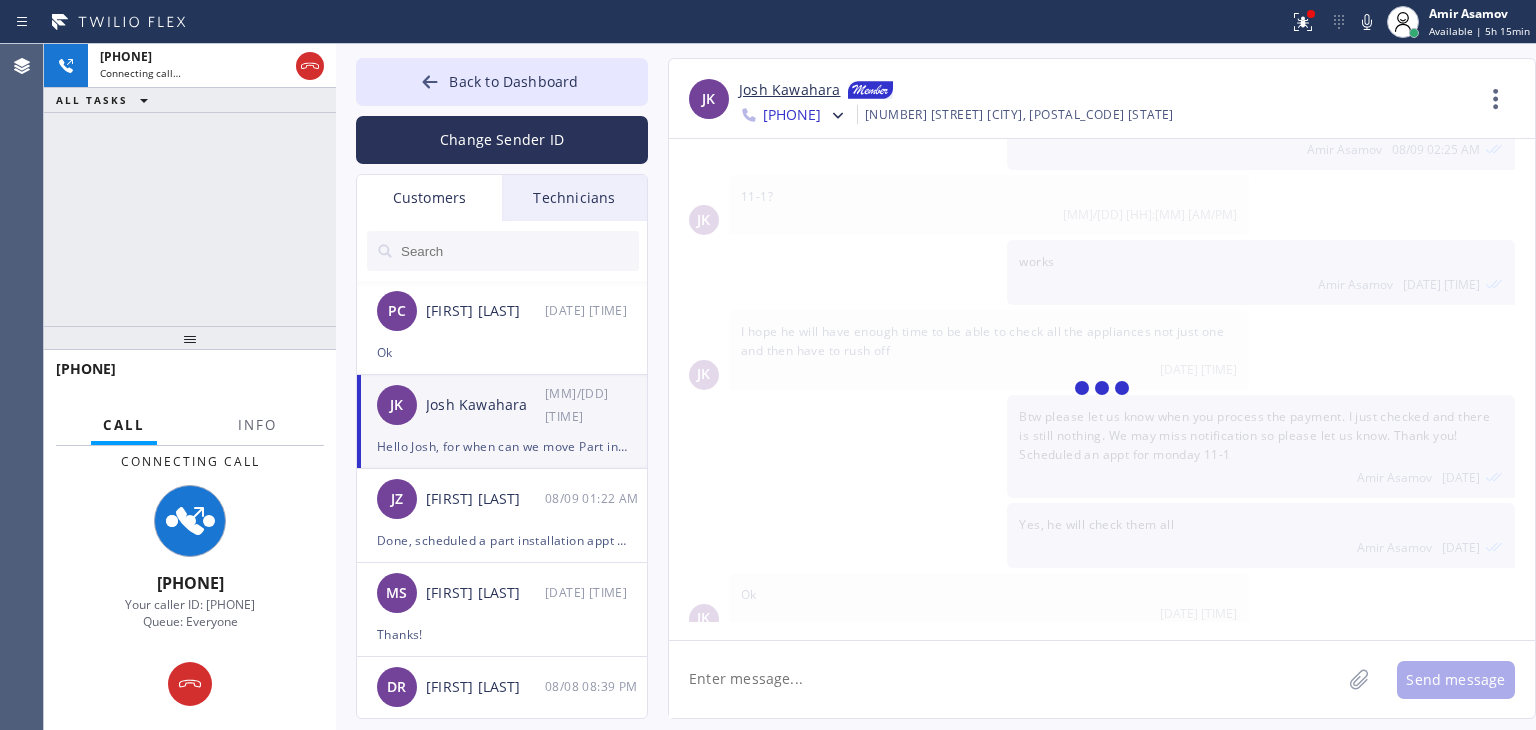 scroll, scrollTop: 0, scrollLeft: 0, axis: both 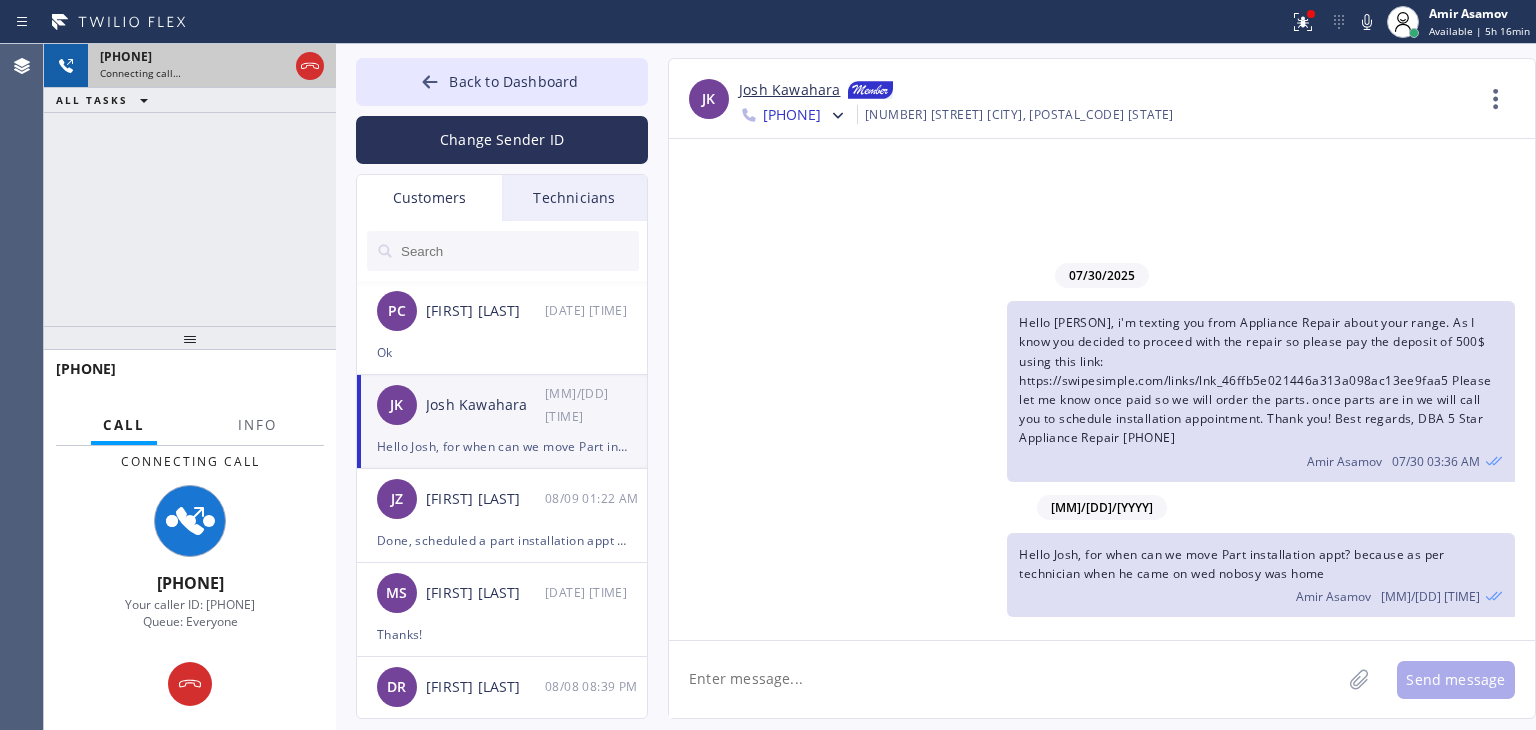 click at bounding box center (310, 66) 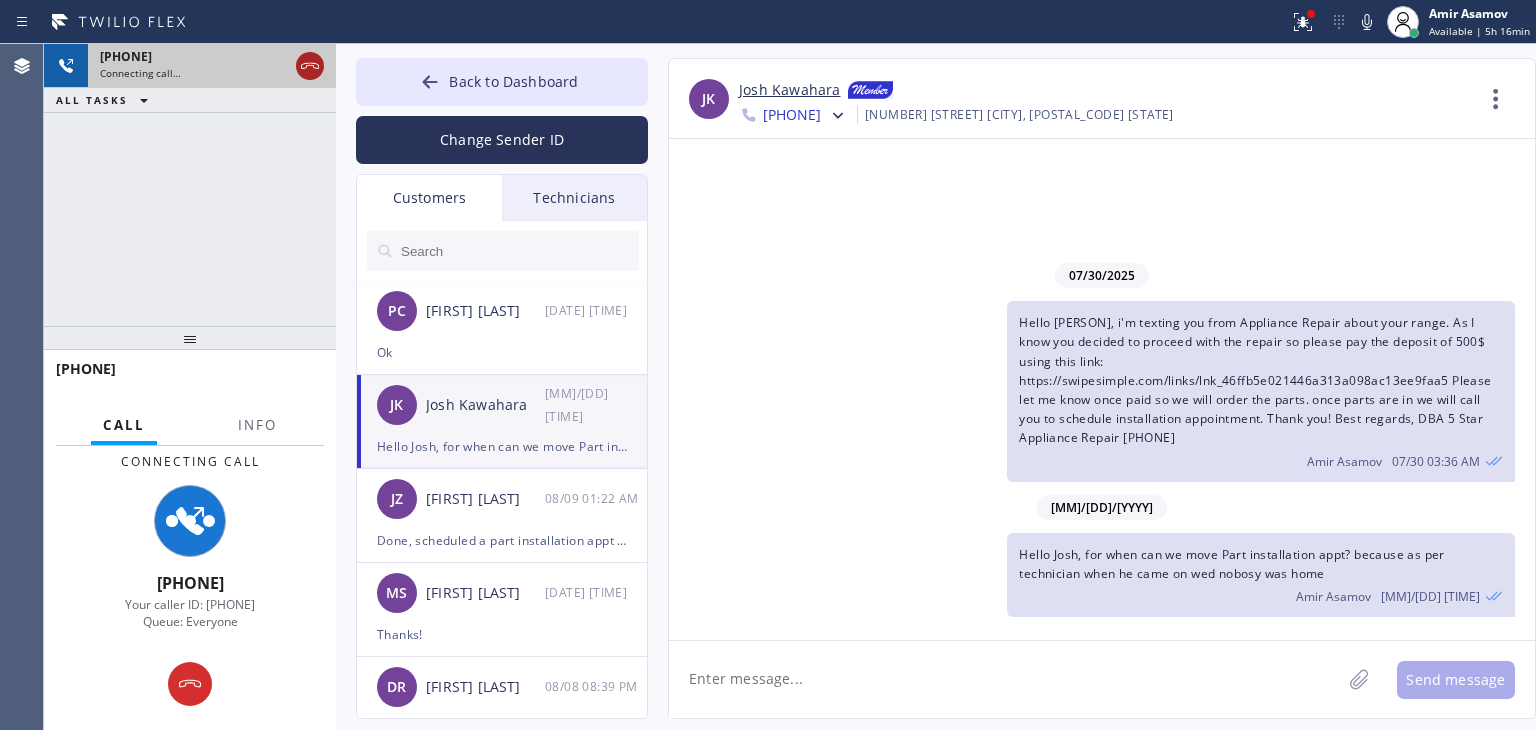 click 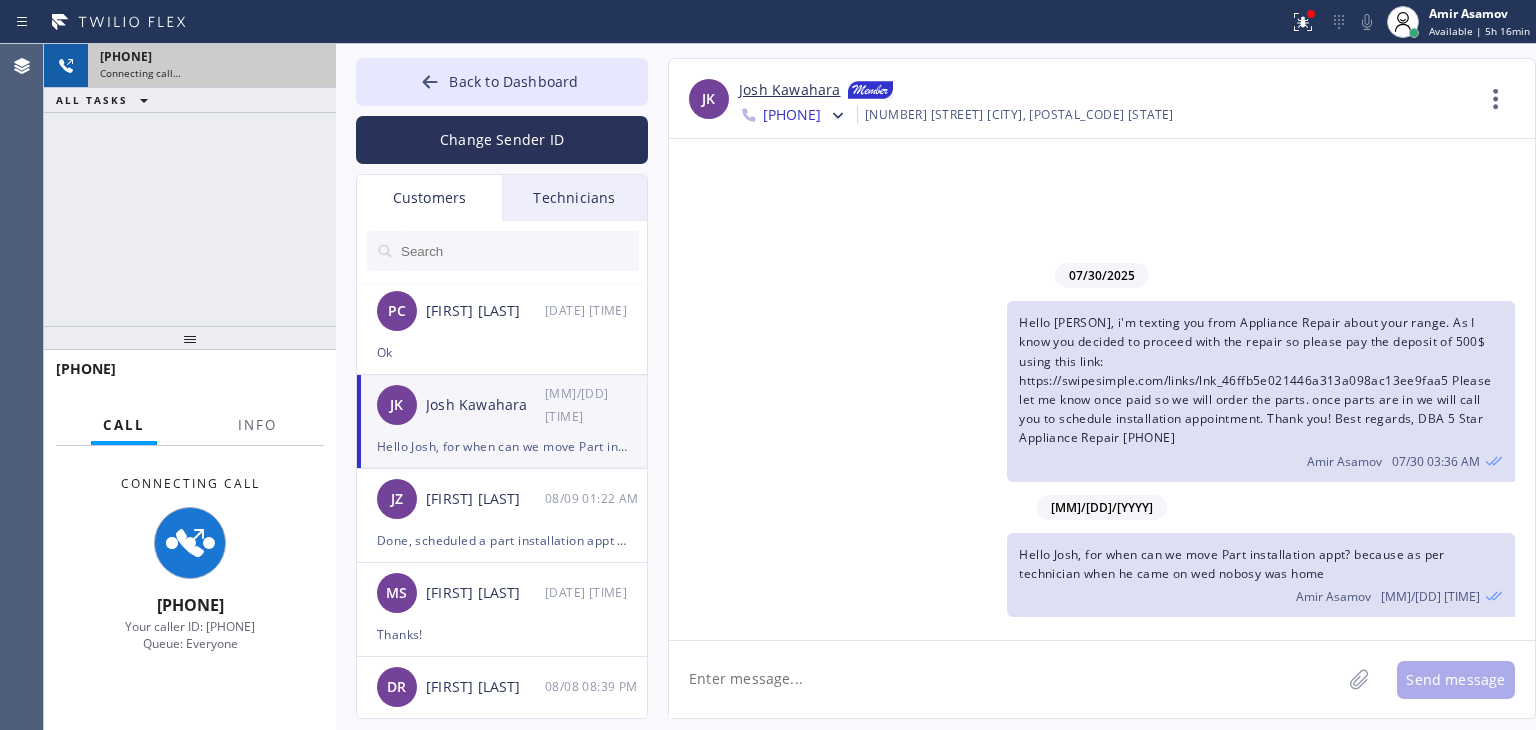 click on "Connecting call…" at bounding box center (212, 73) 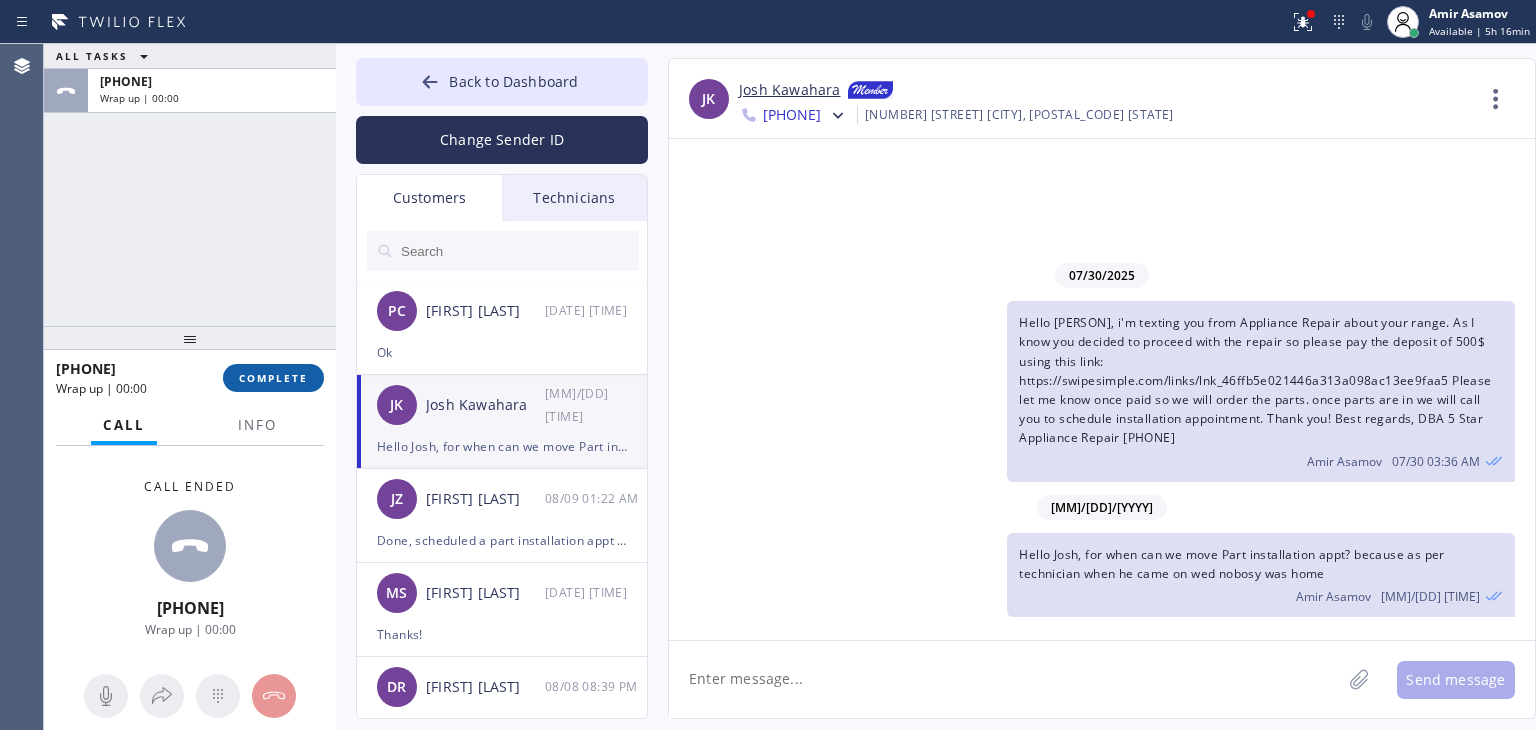 click on "COMPLETE" at bounding box center [273, 378] 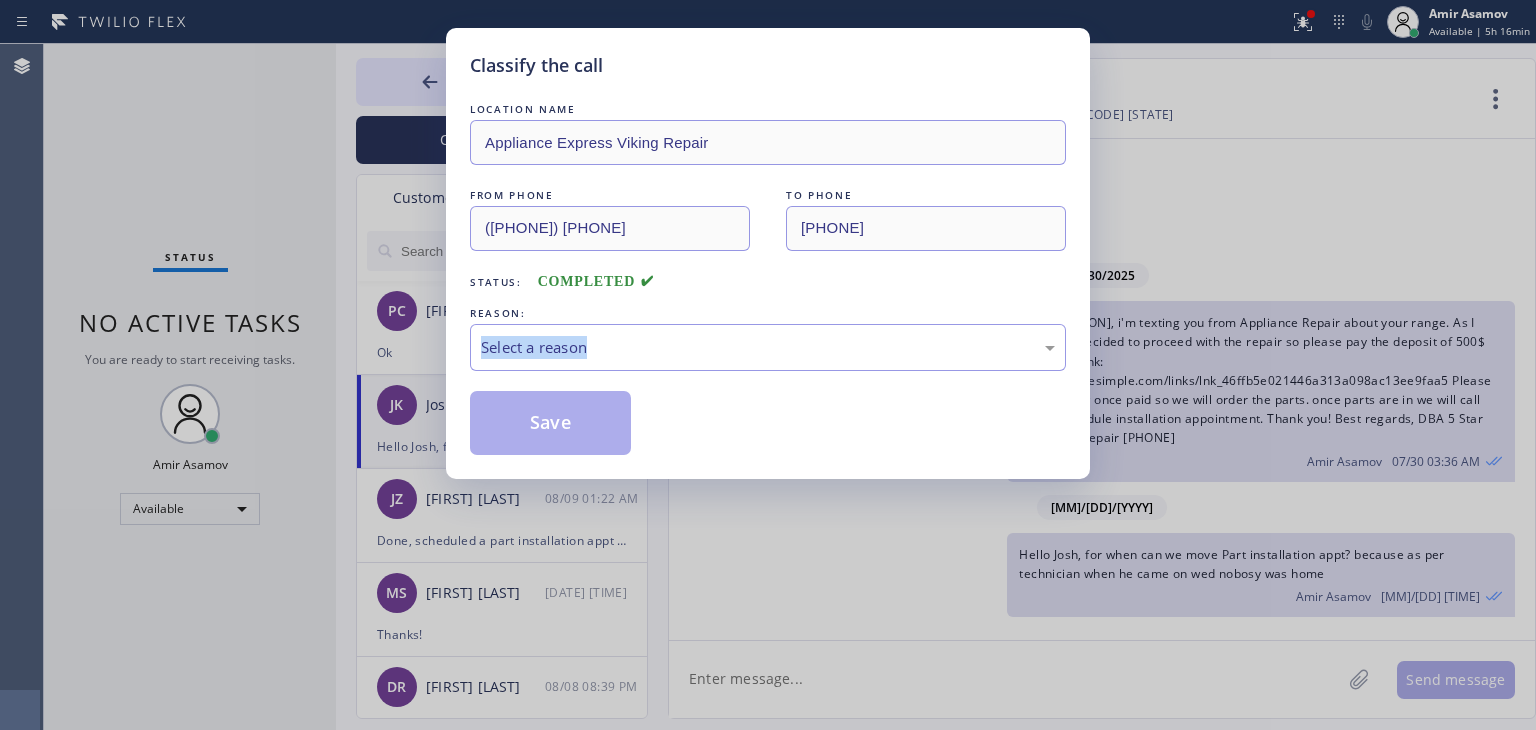 click on "Classify the call LOCATION NAME Appliance Express Viking Repair FROM PHONE [PHONE] TO PHONE [PHONE] Status: COMPLETED REASON: Select a reason Save" at bounding box center (768, 365) 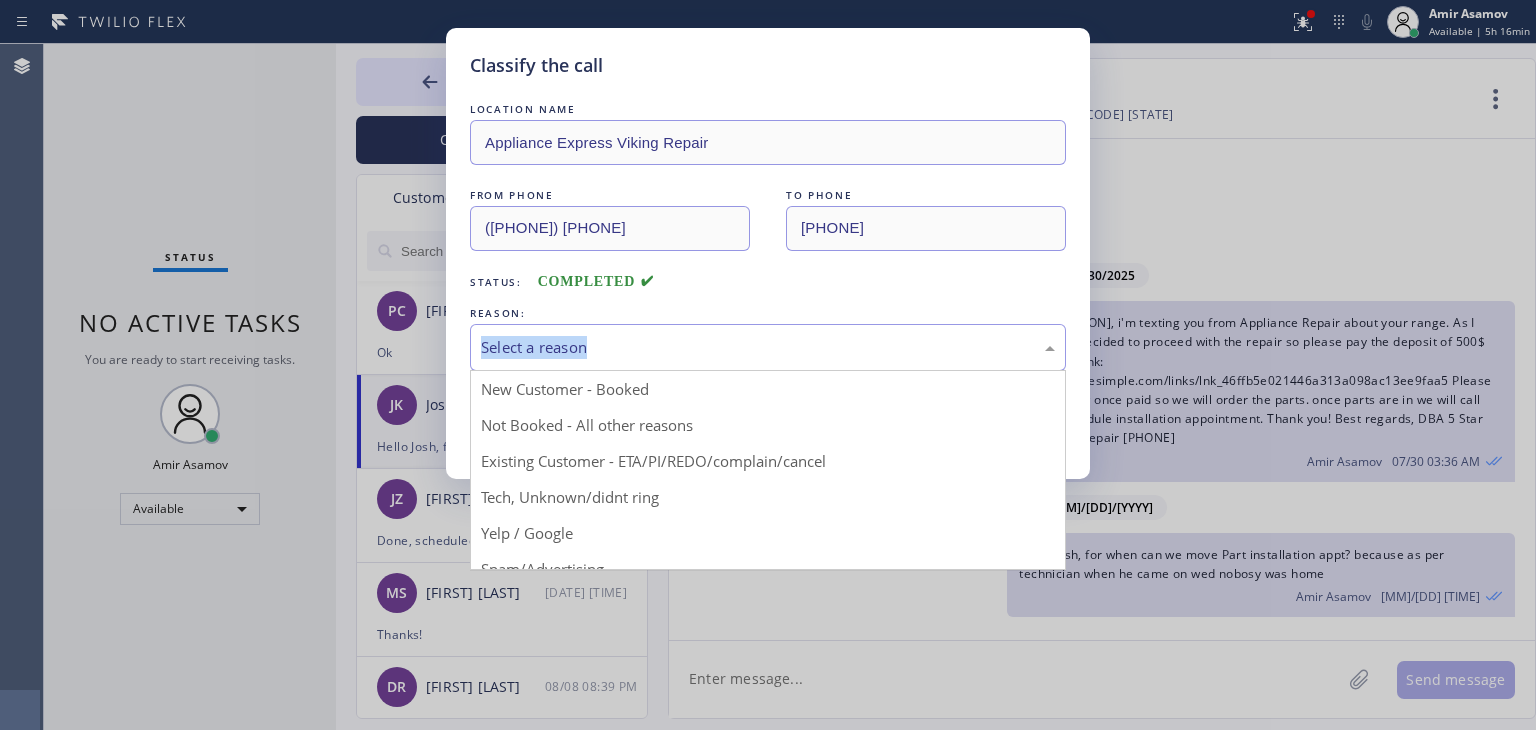 click on "Select a reason" at bounding box center [768, 347] 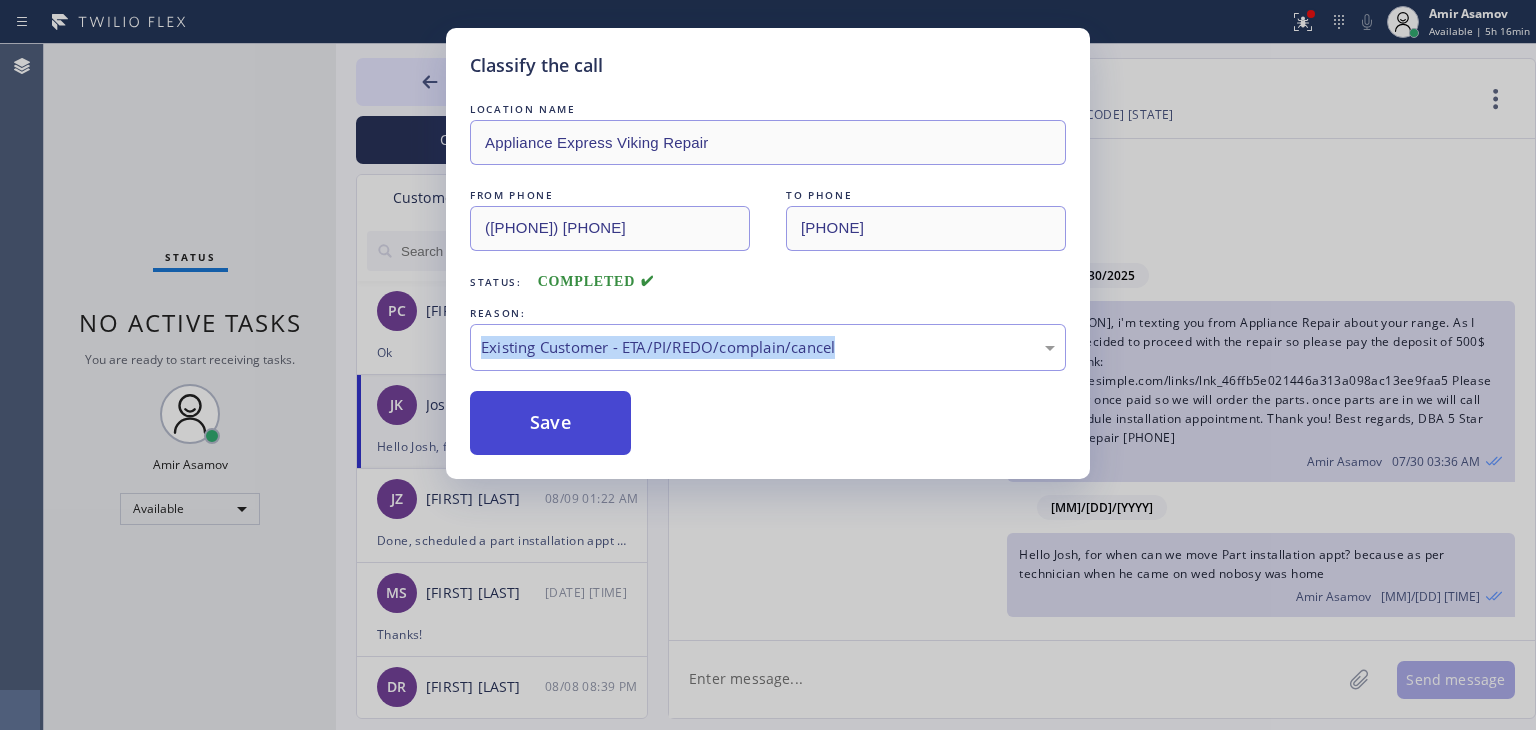click on "Save" at bounding box center (550, 423) 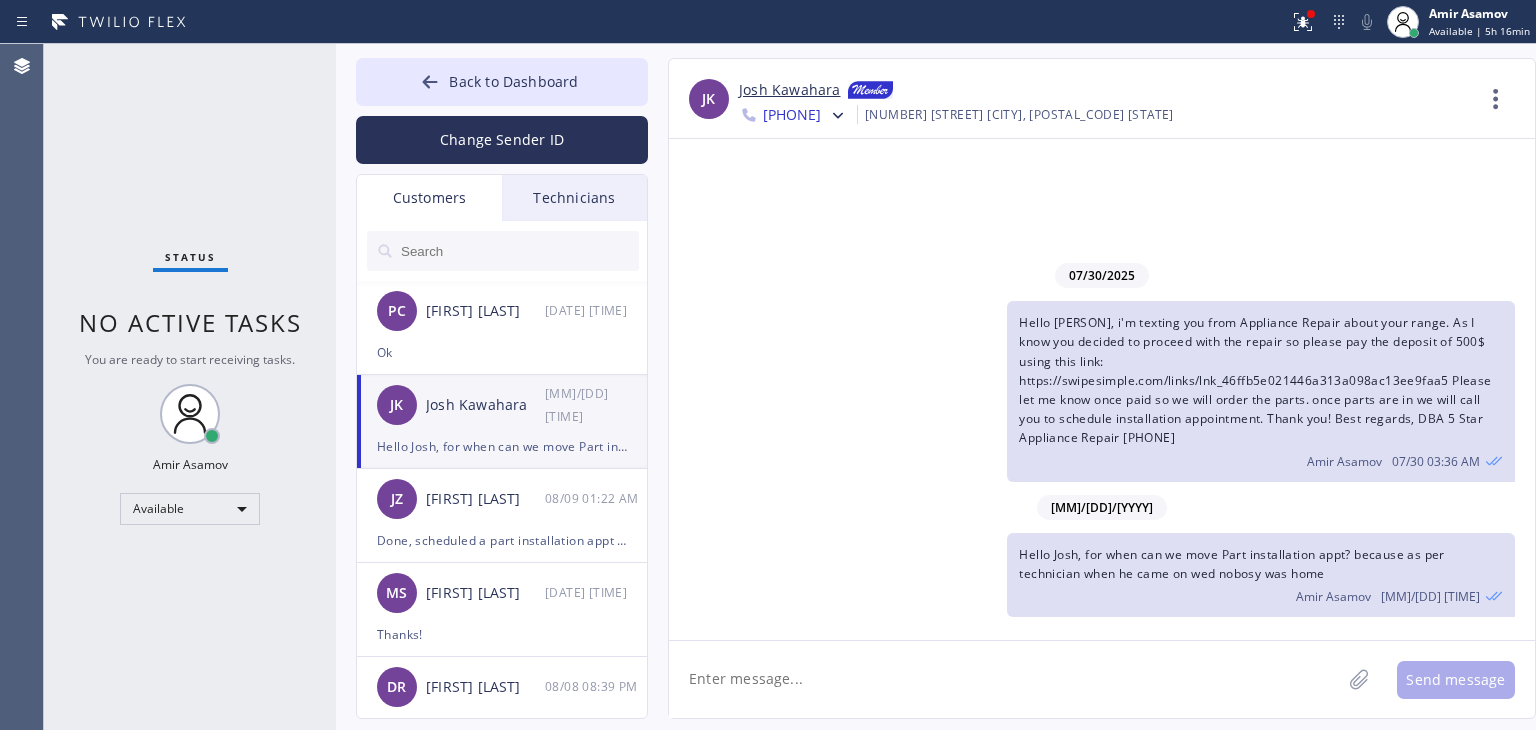 click on "Back to Dashboard" at bounding box center (502, 82) 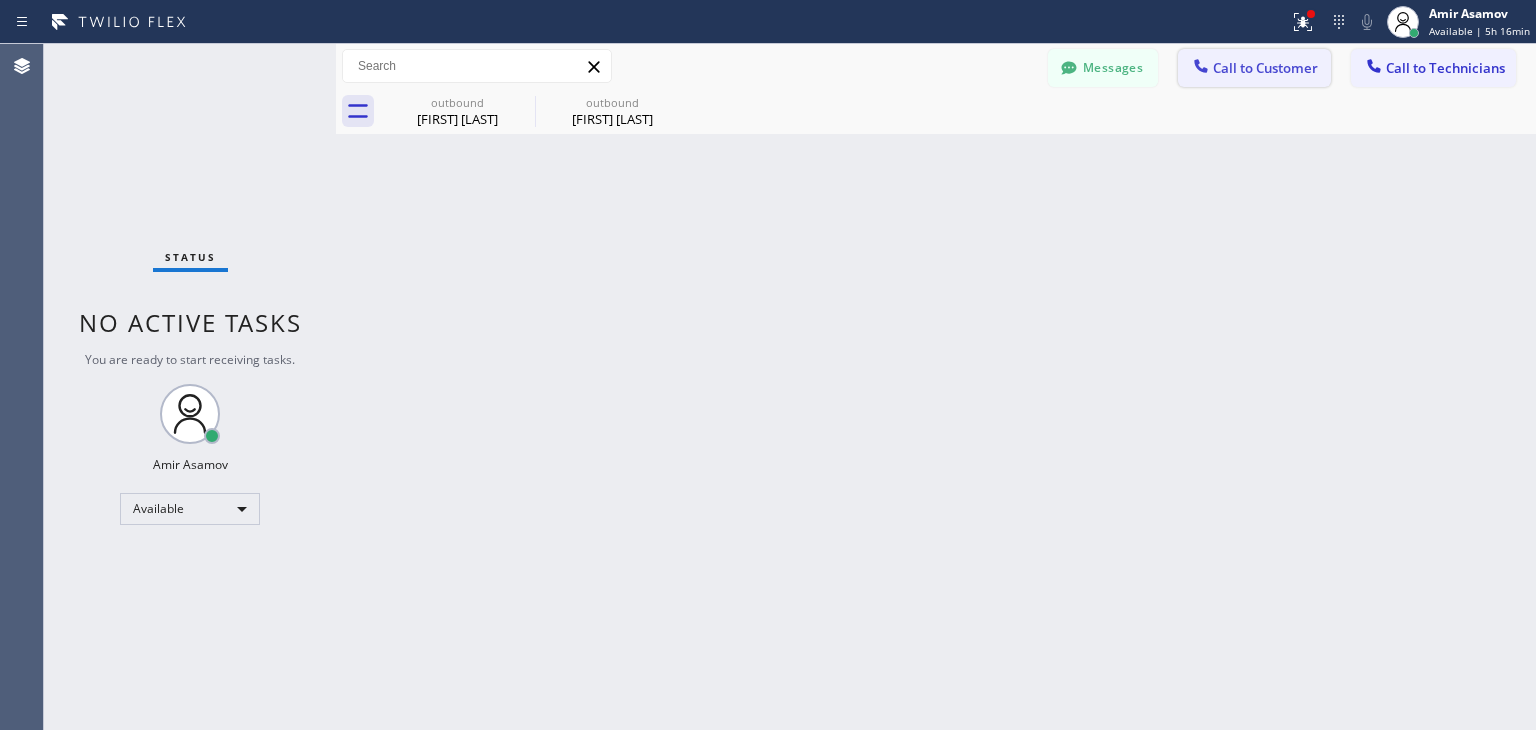 click on "Call to Customer" at bounding box center (1265, 68) 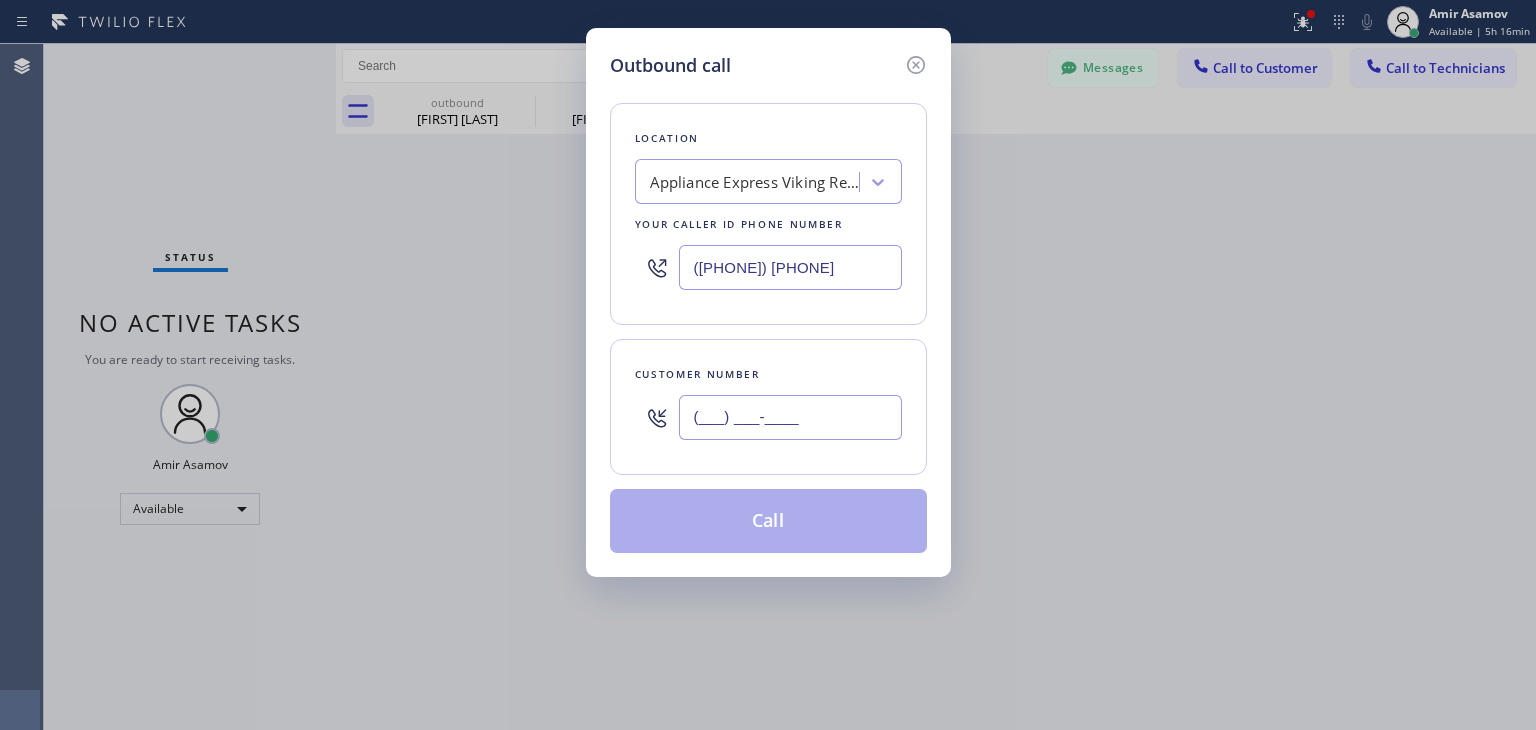 paste on "[PHONE]" 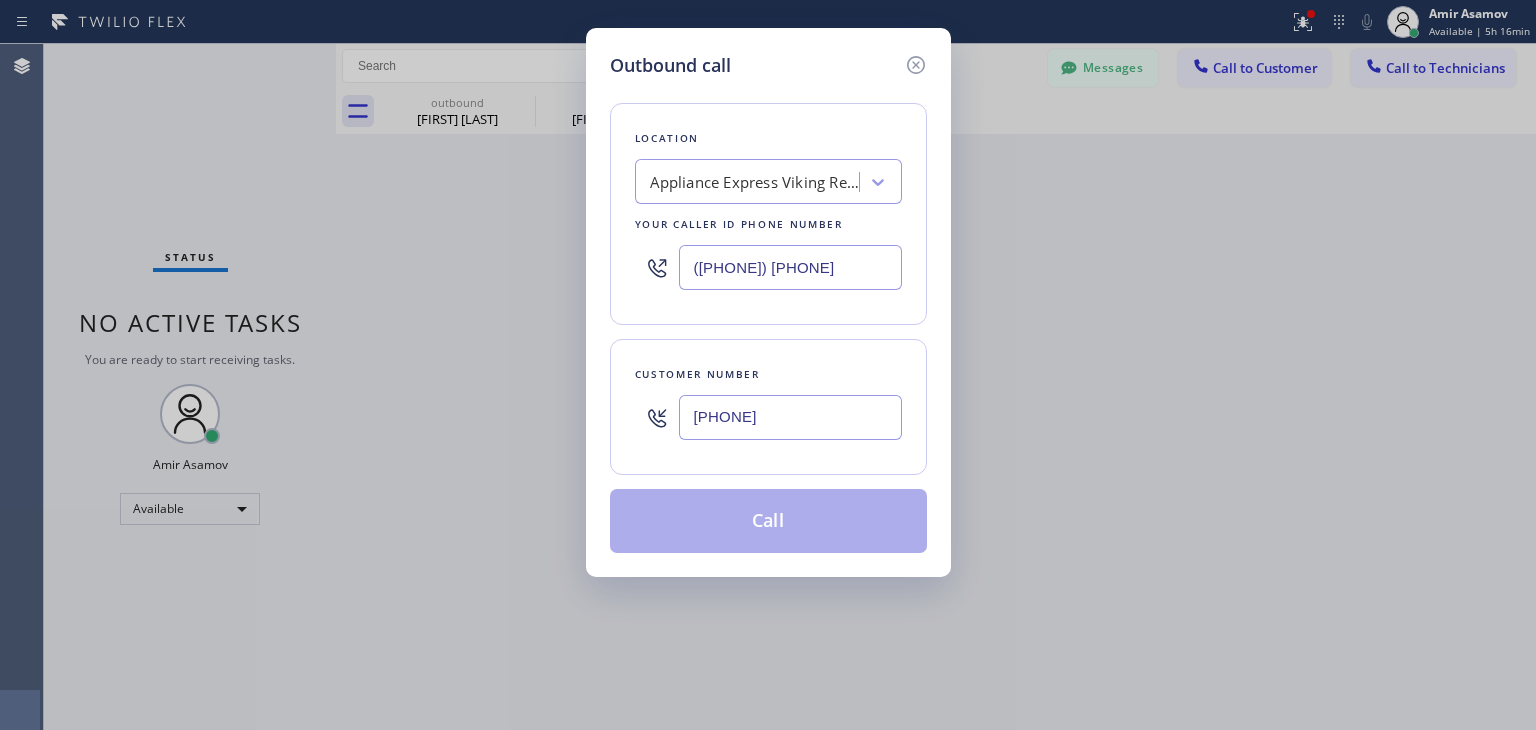 click on "[PHONE]" at bounding box center (790, 417) 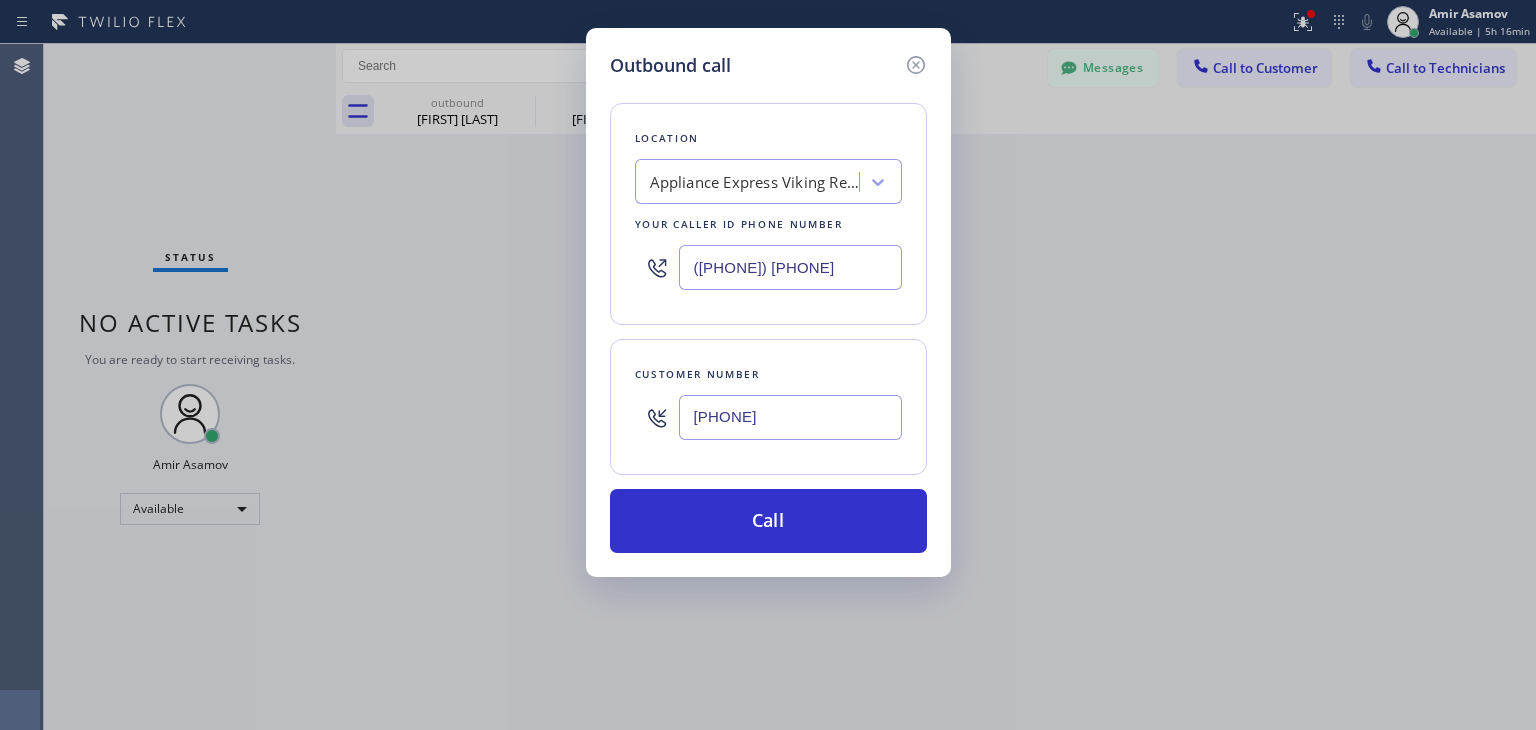 type on "[PHONE]" 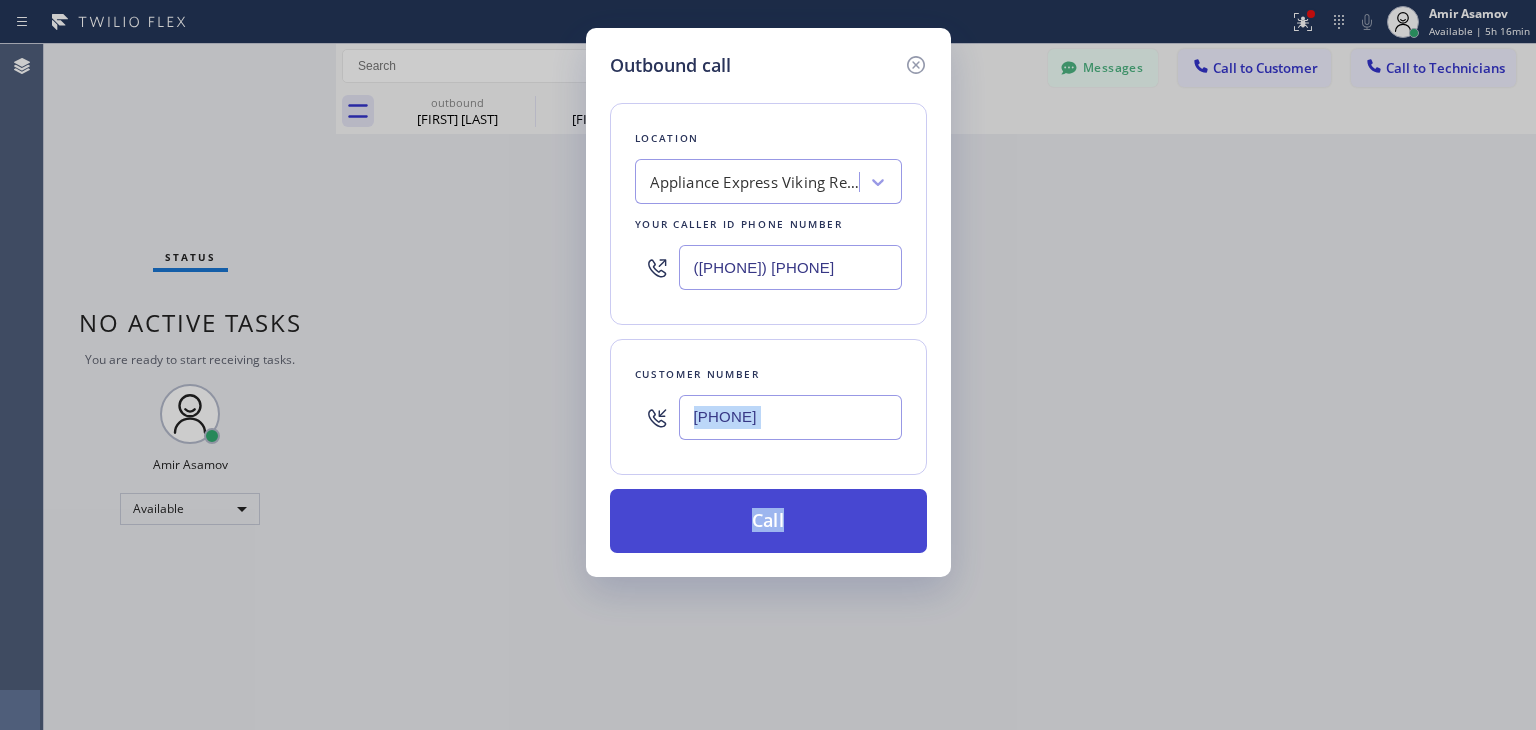 drag, startPoint x: 788, startPoint y: 470, endPoint x: 785, endPoint y: 494, distance: 24.186773 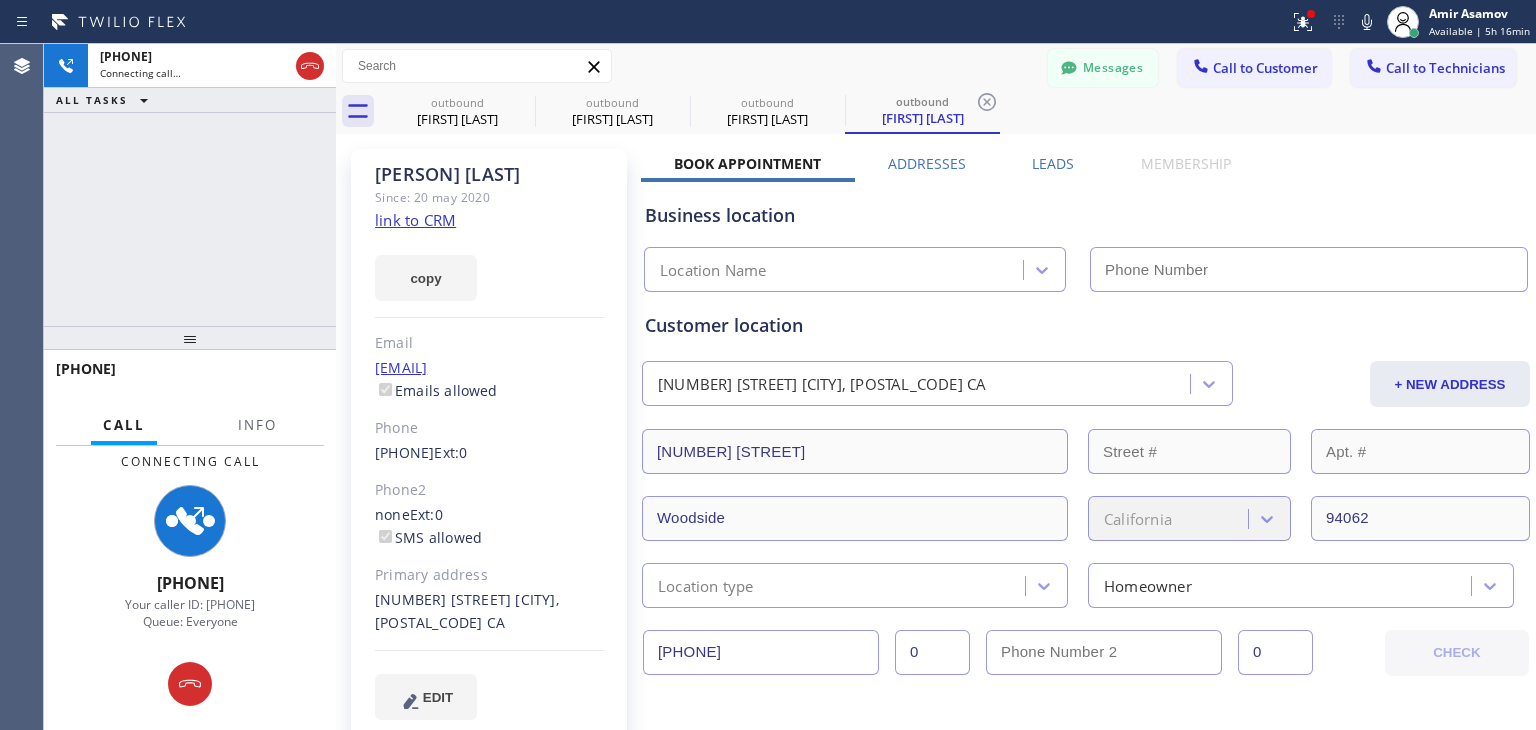 type on "([PHONE]) [PHONE]" 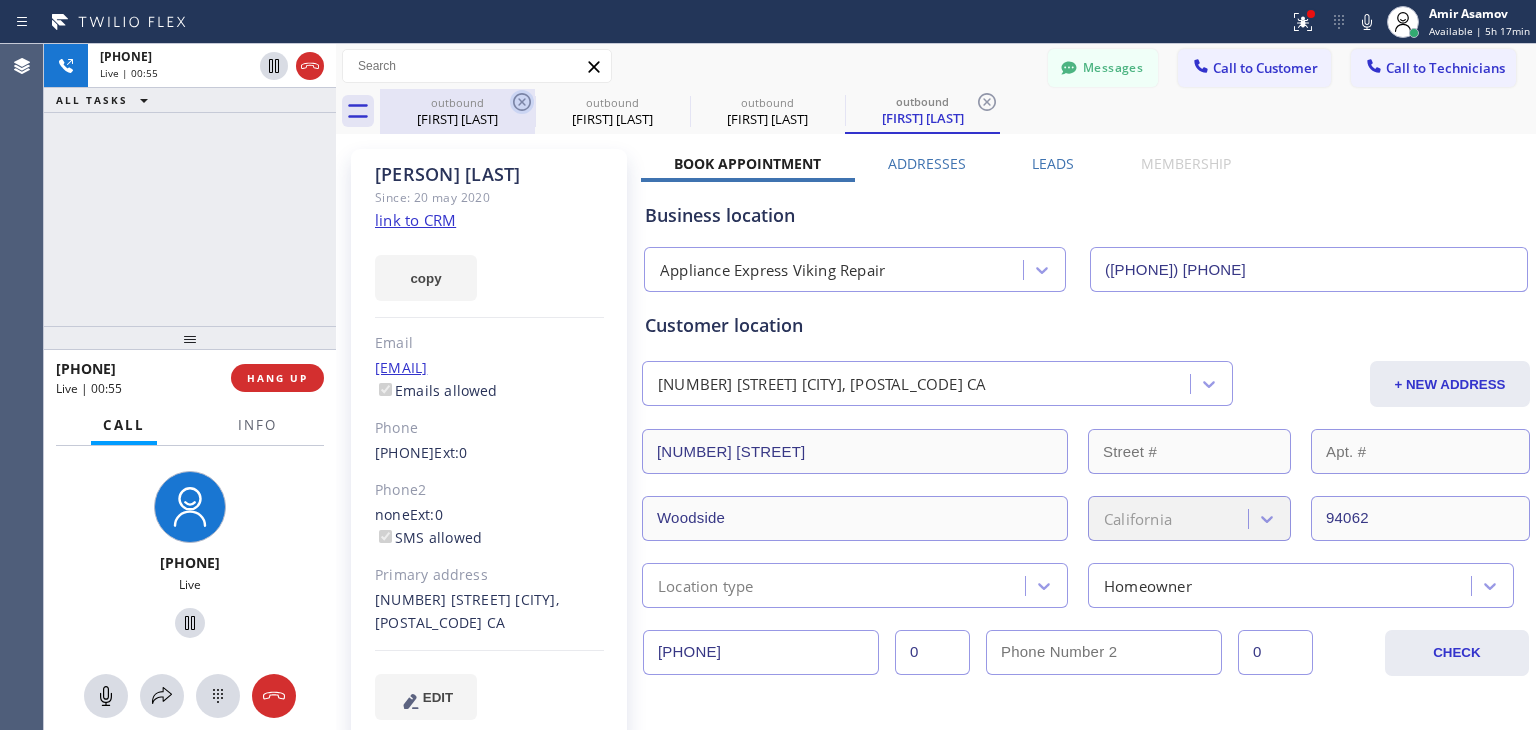 click 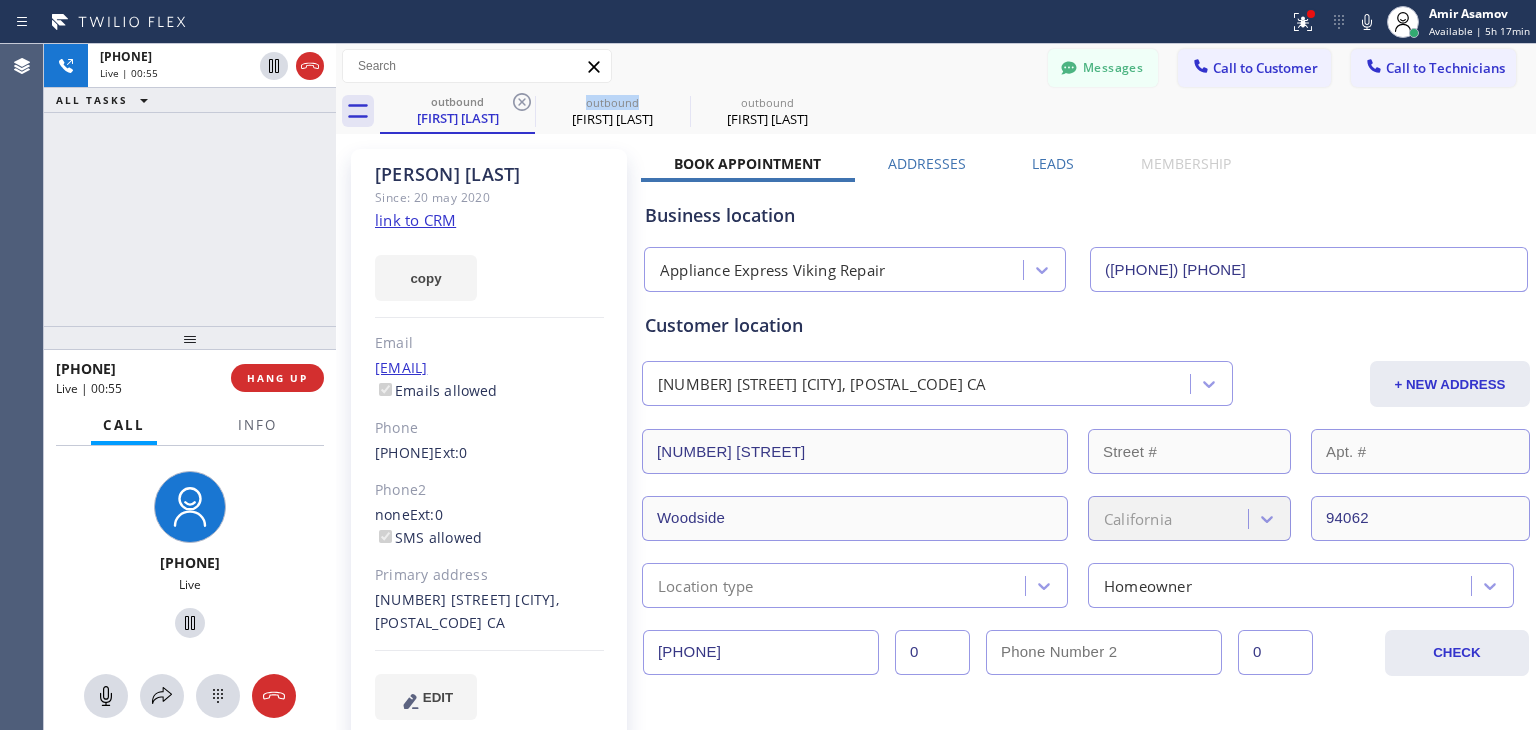 click 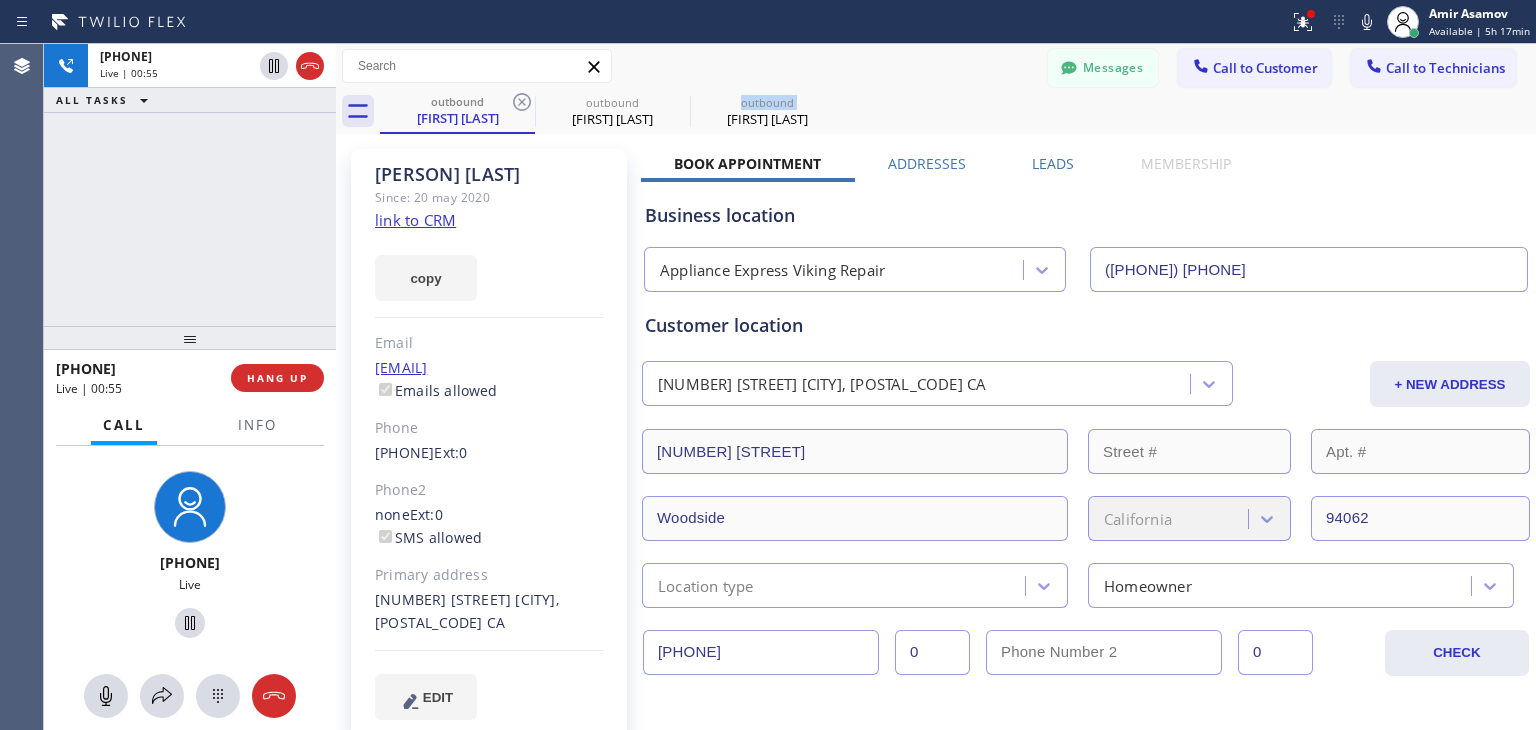 click 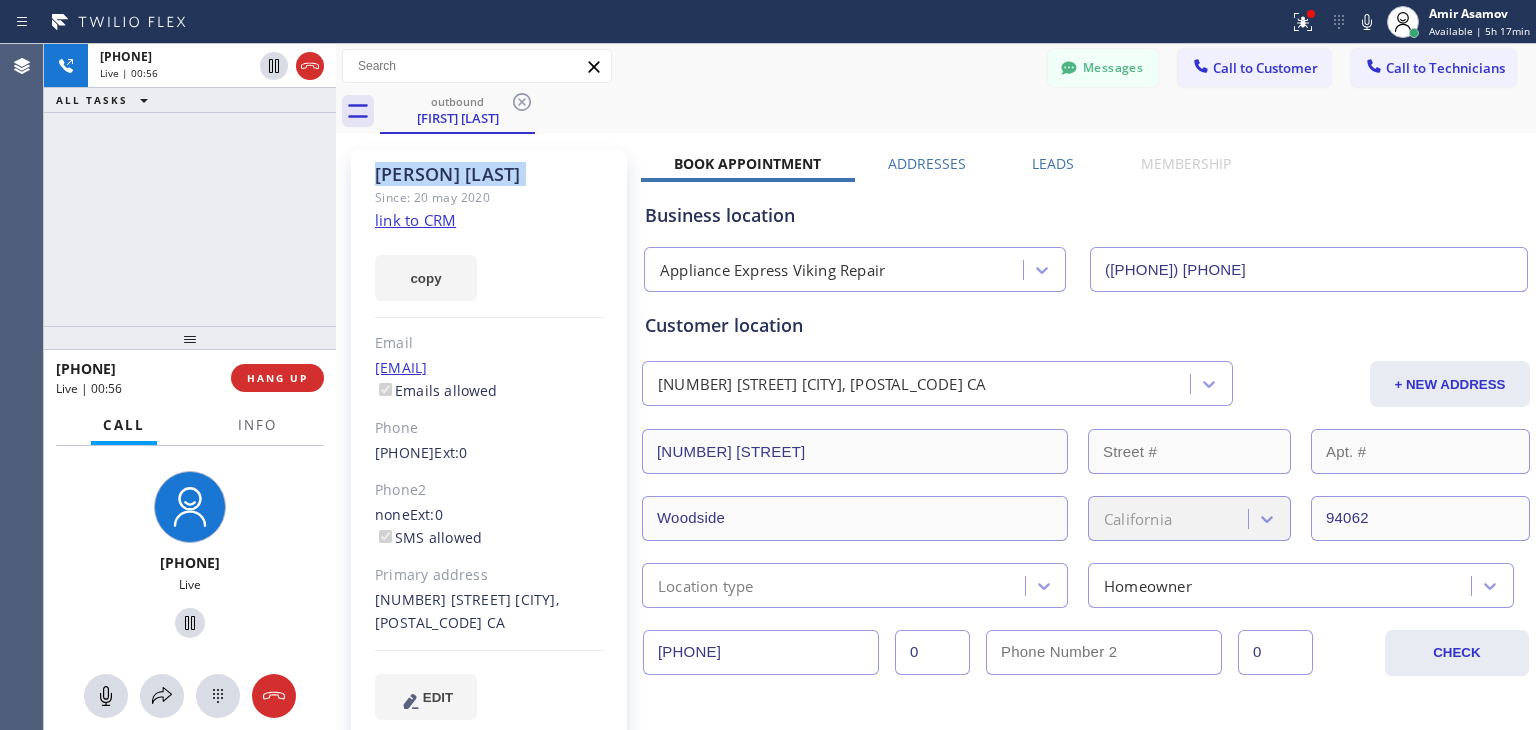 click 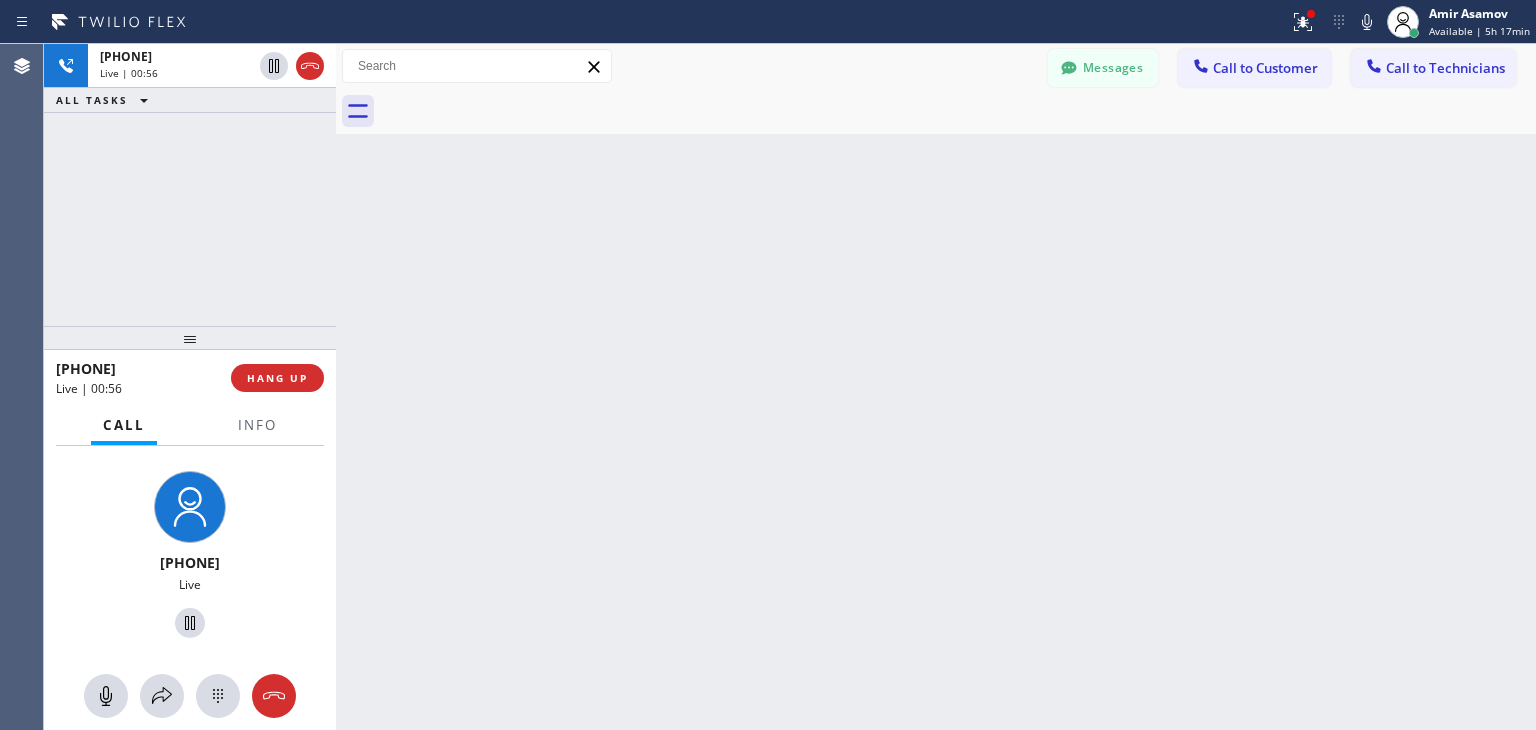 click at bounding box center [958, 111] 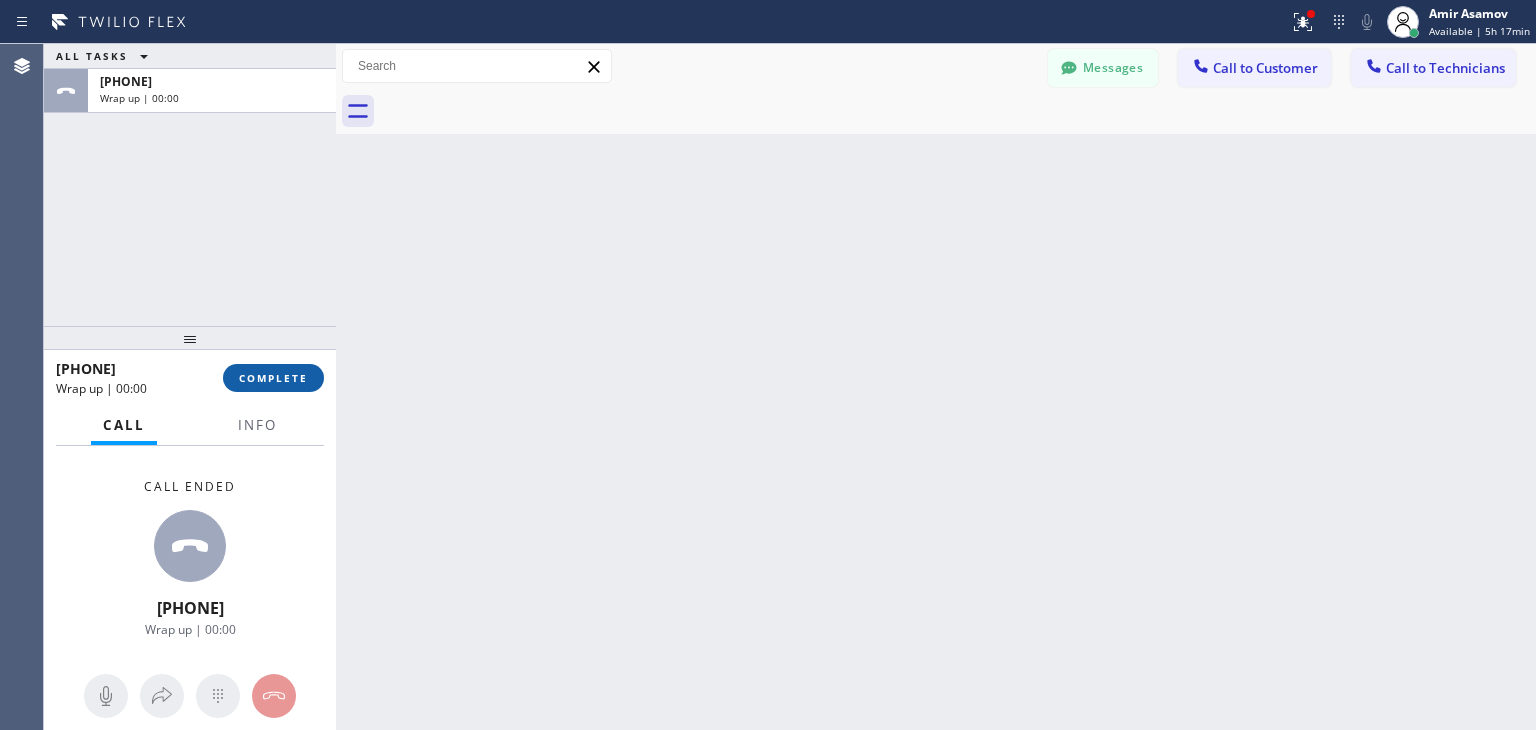 click on "COMPLETE" at bounding box center (273, 378) 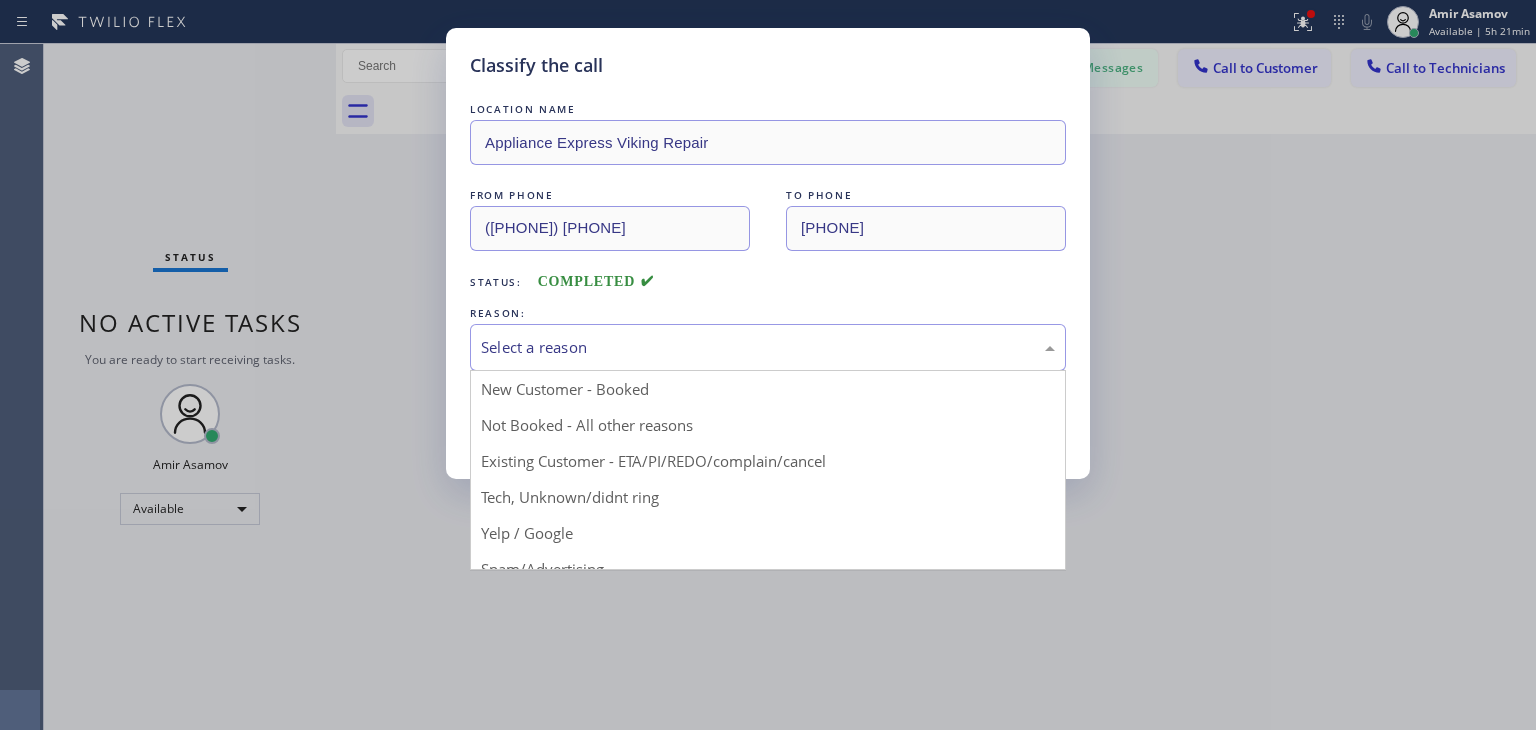 click on "Select a reason" at bounding box center [768, 347] 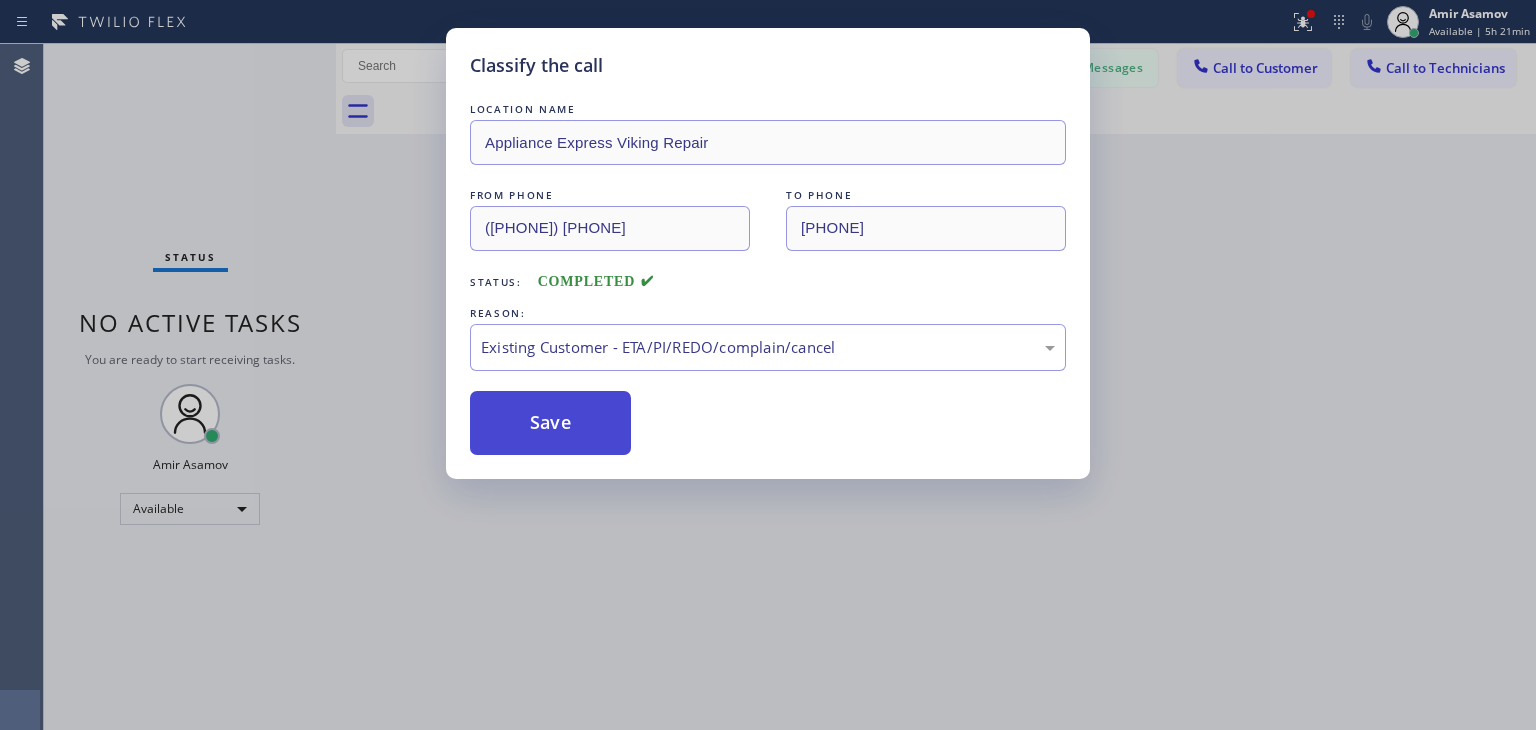 click on "Save" at bounding box center [550, 423] 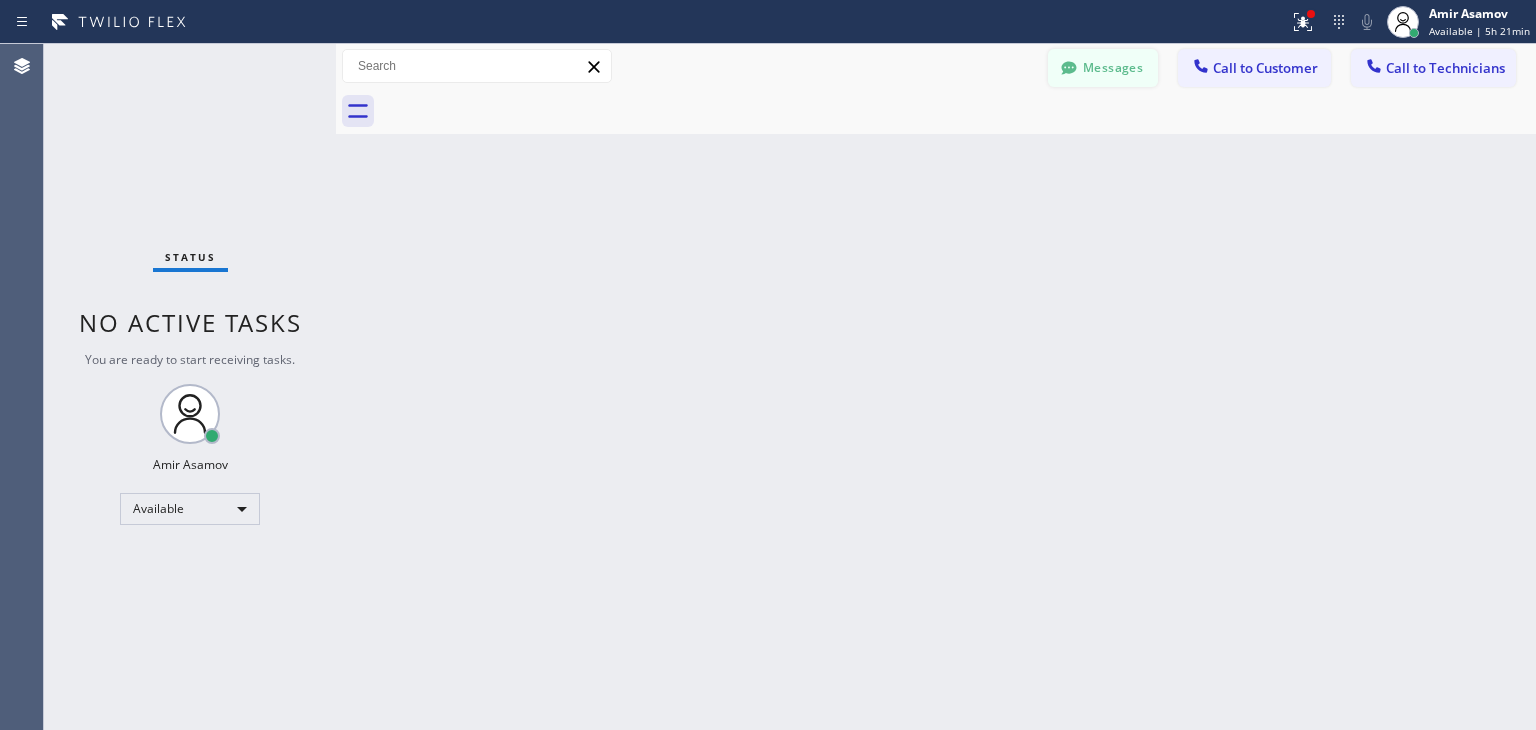 click on "Messages" at bounding box center [1103, 68] 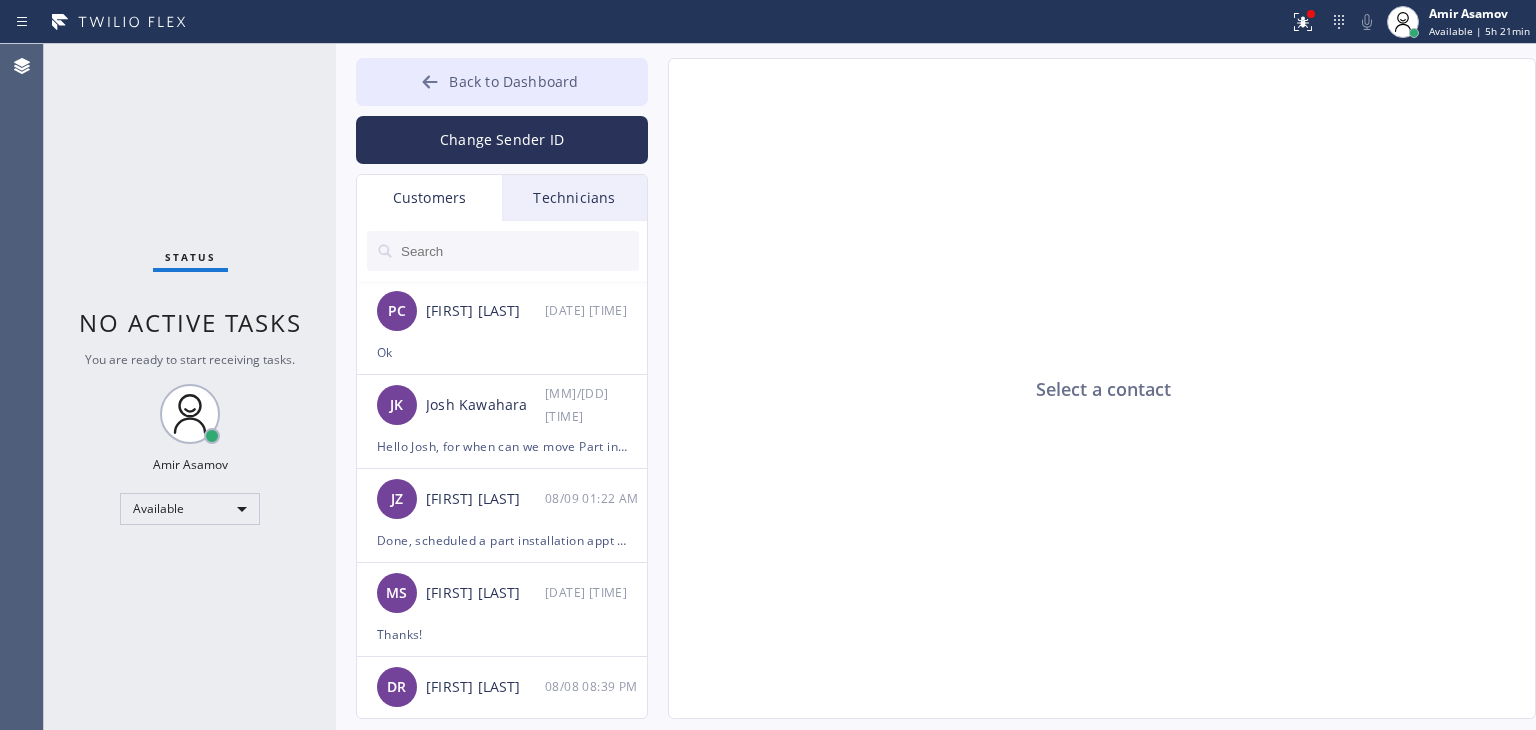 click on "Back to Dashboard" at bounding box center (502, 82) 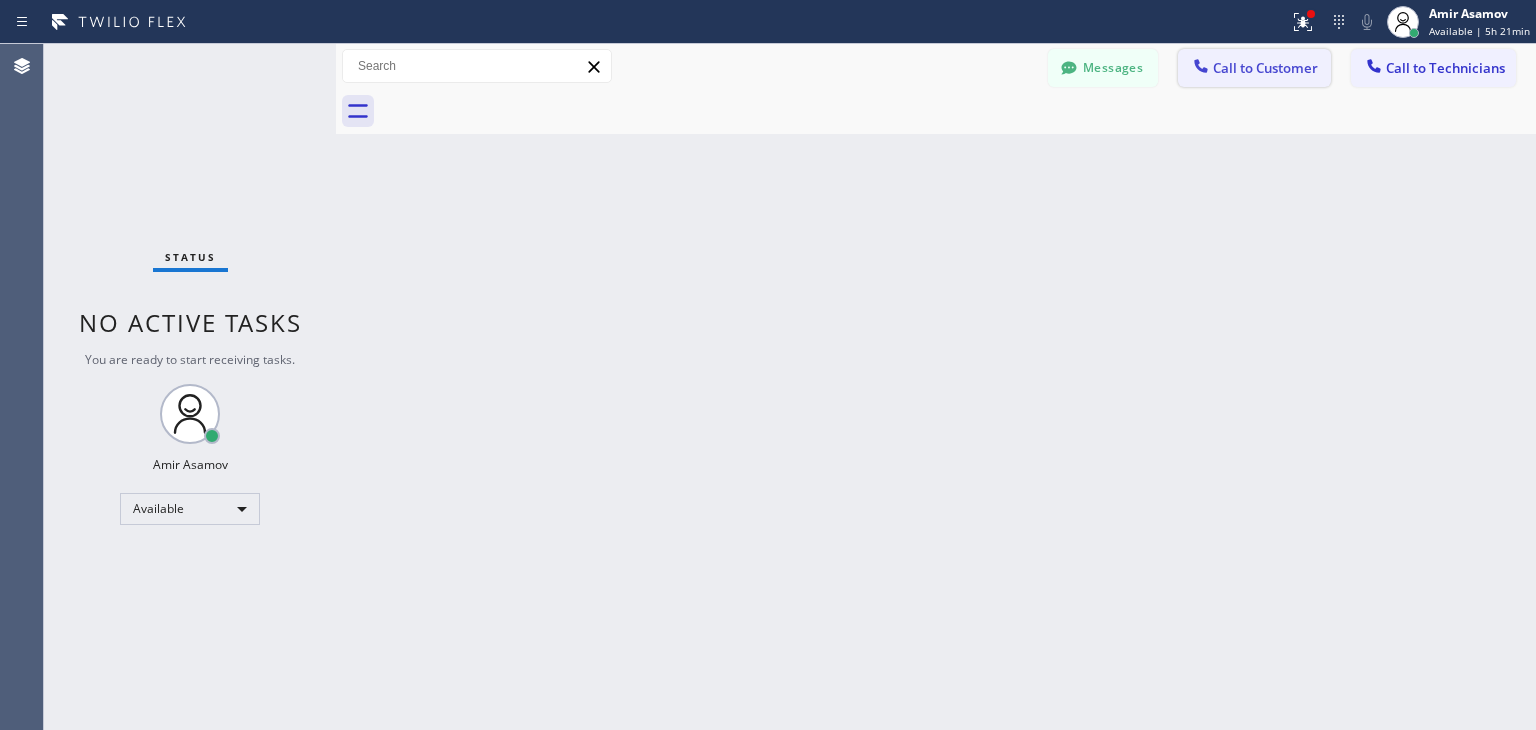 click on "Call to Customer" at bounding box center (1254, 68) 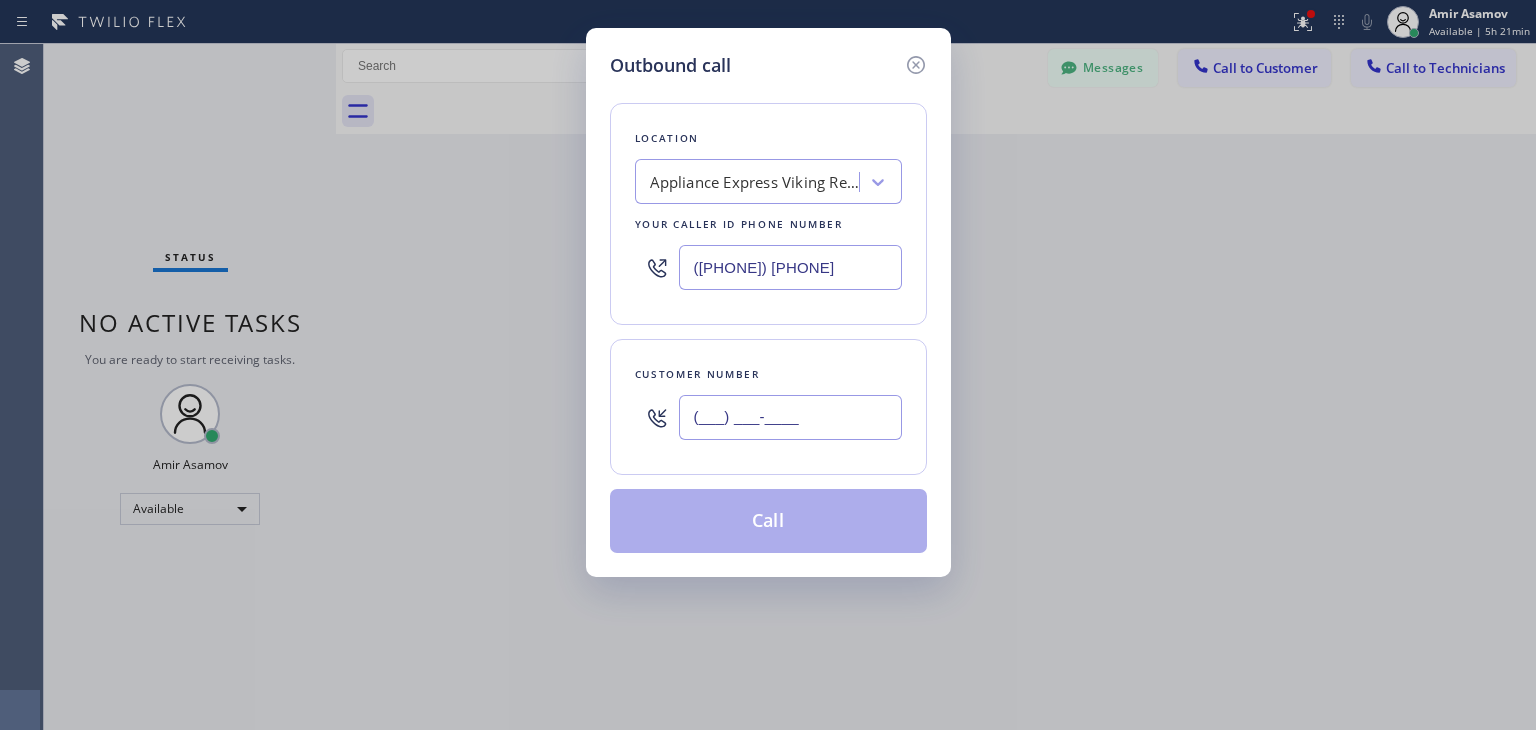 paste on "([PHONE])" 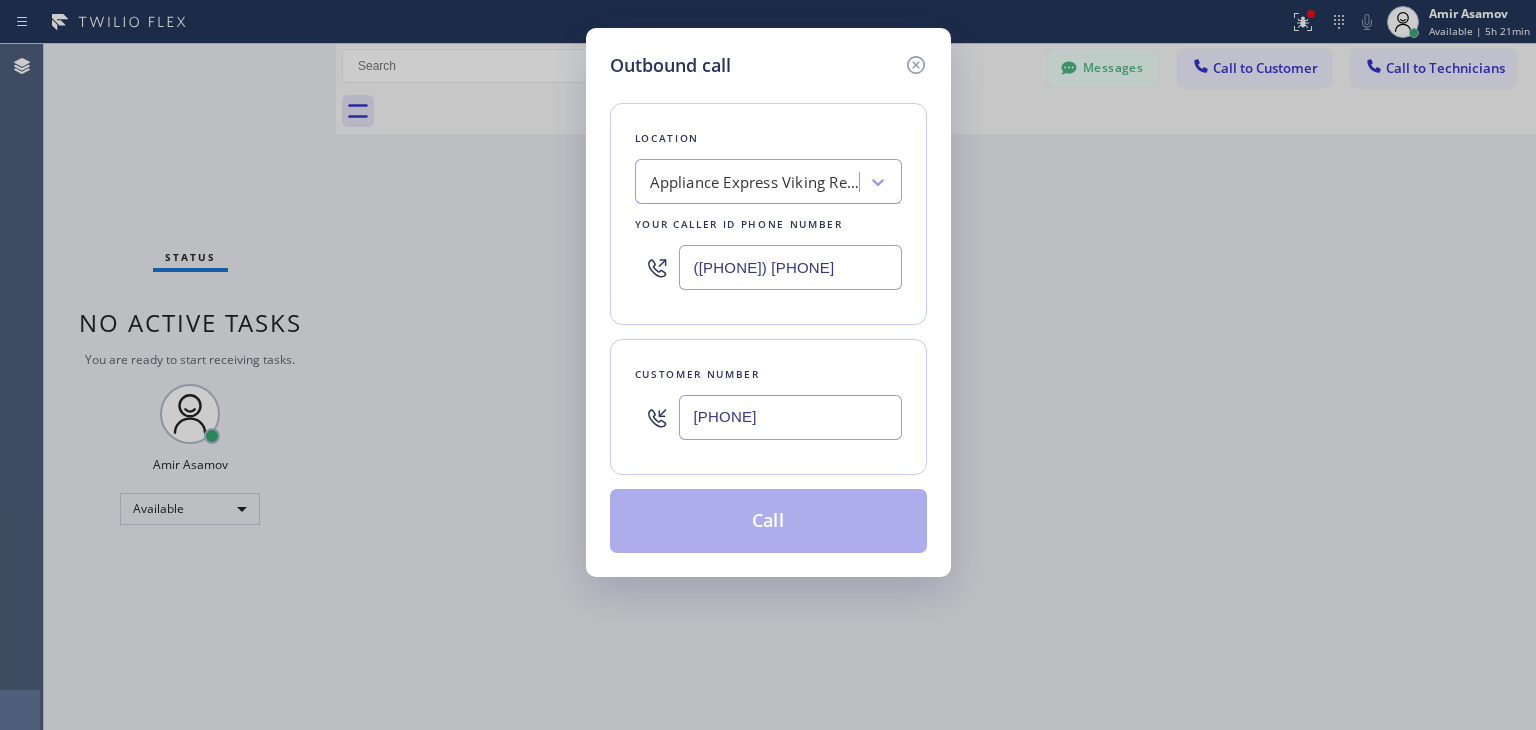 click on "[PHONE]" at bounding box center (790, 417) 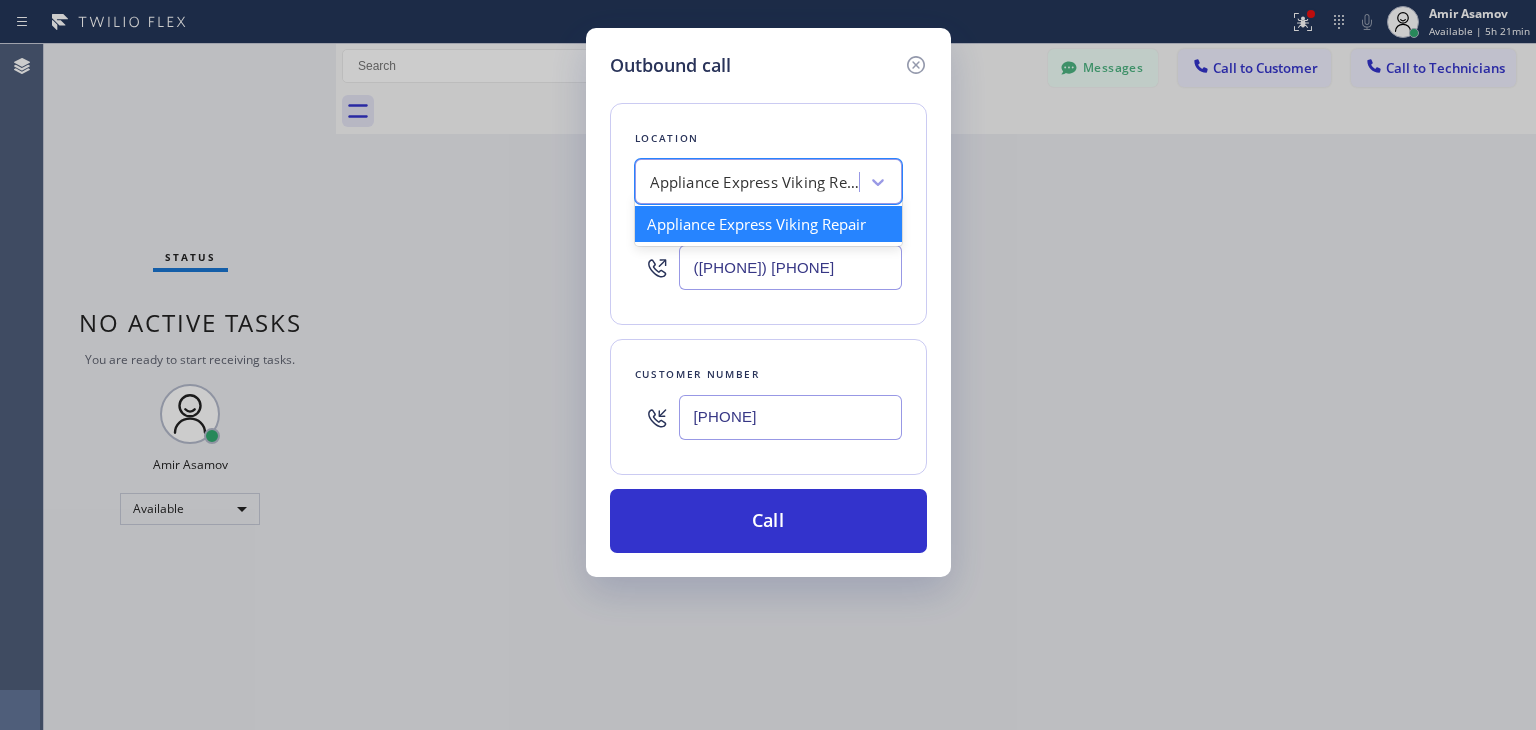 click on "Appliance Express Viking Repair" at bounding box center [755, 182] 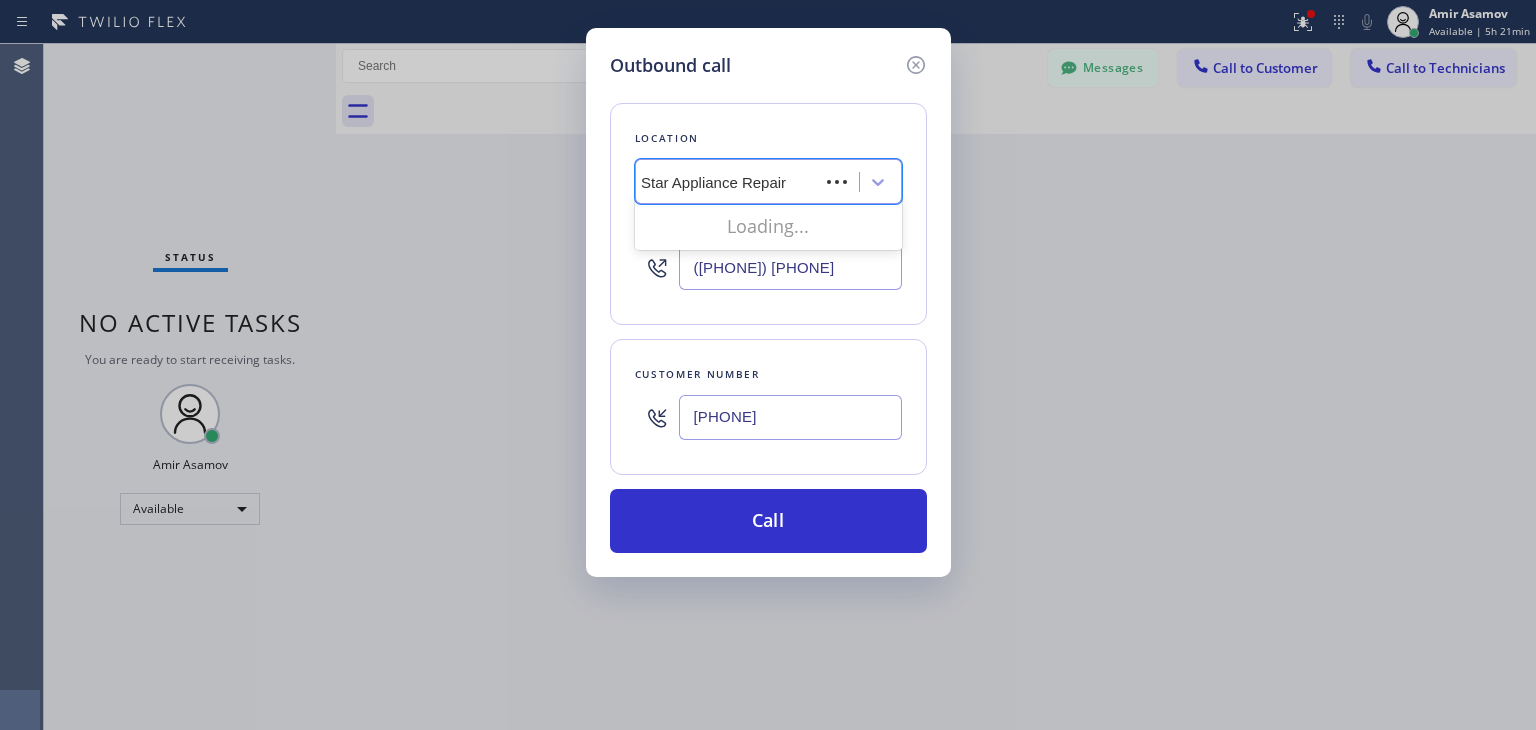 scroll, scrollTop: 0, scrollLeft: 0, axis: both 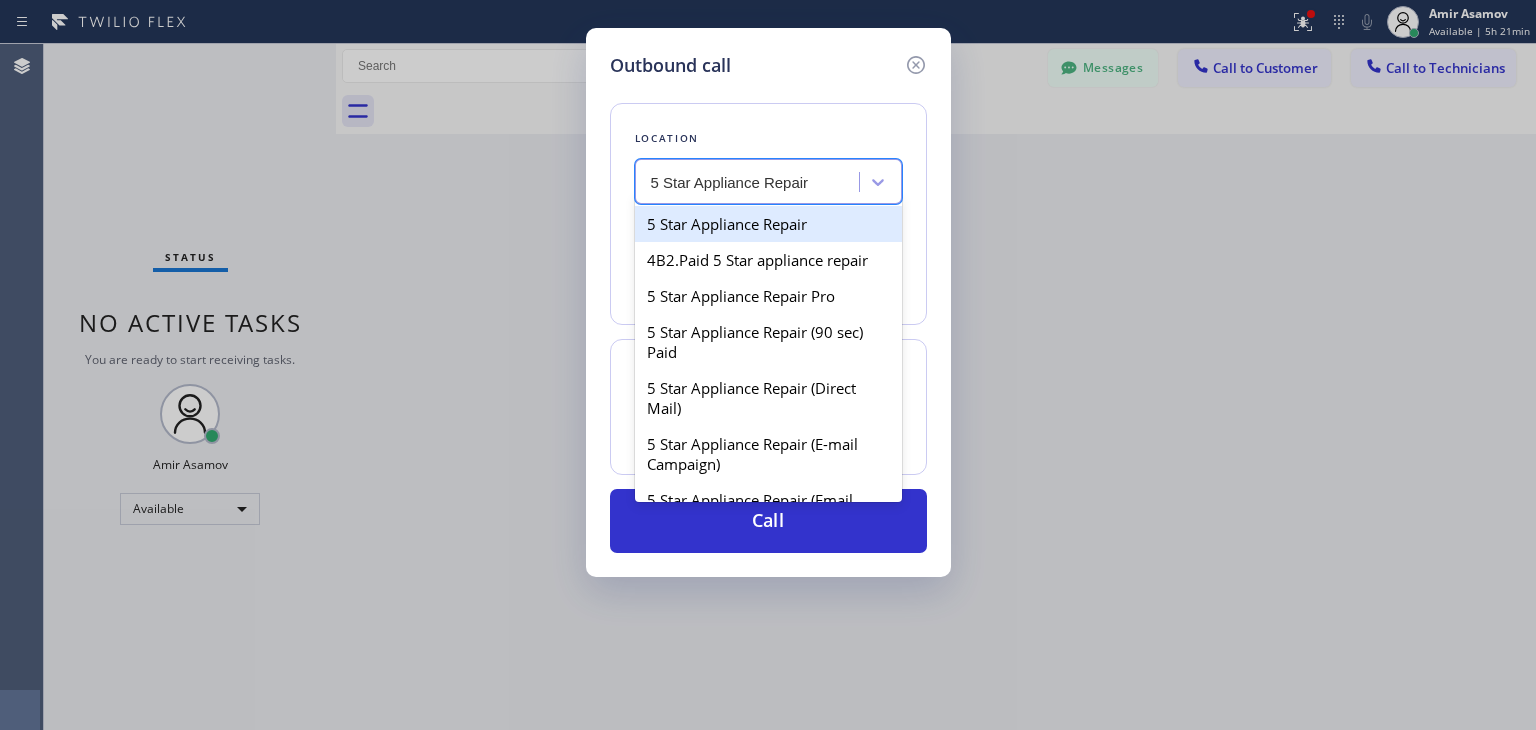 click on "5 Star Appliance Repair" at bounding box center [768, 224] 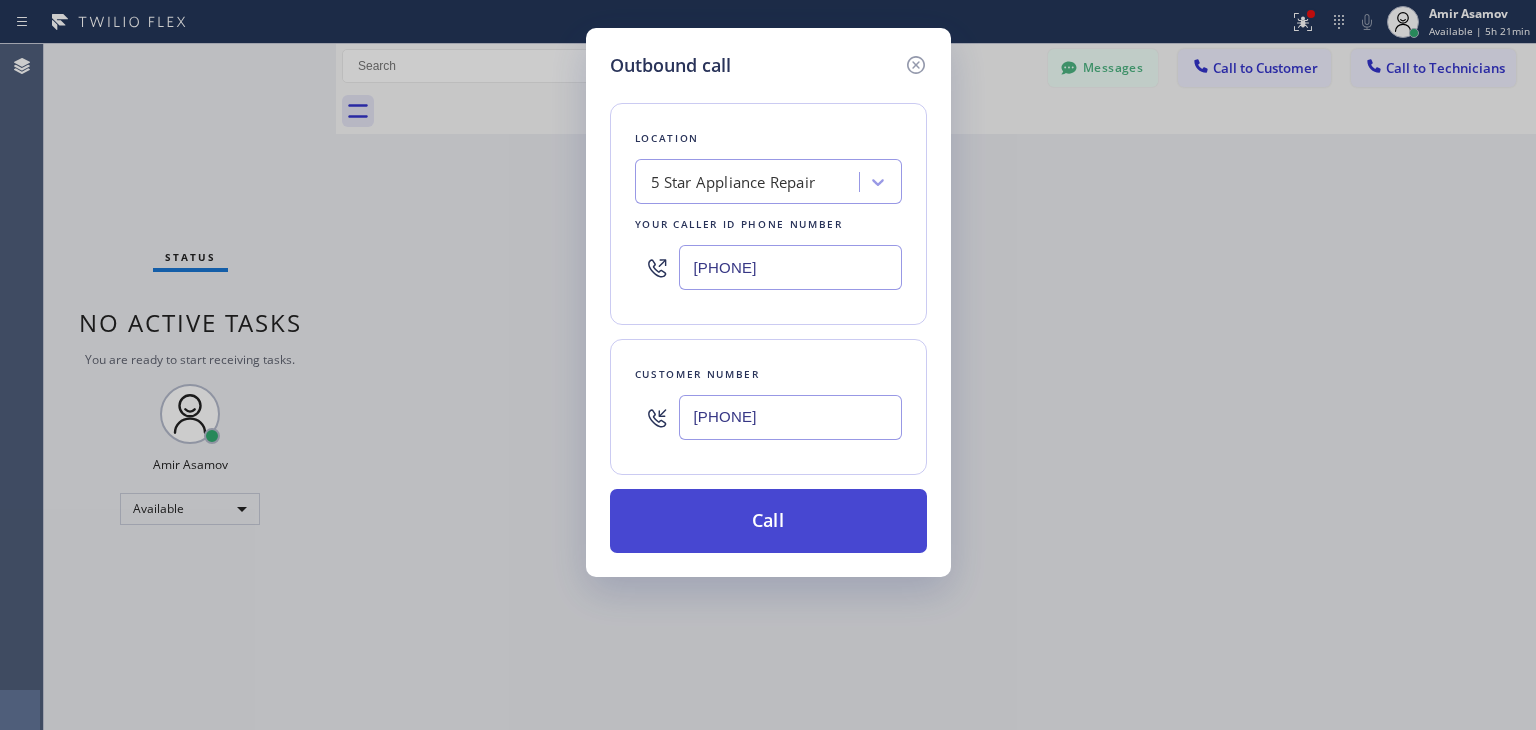 click on "Call" at bounding box center (768, 521) 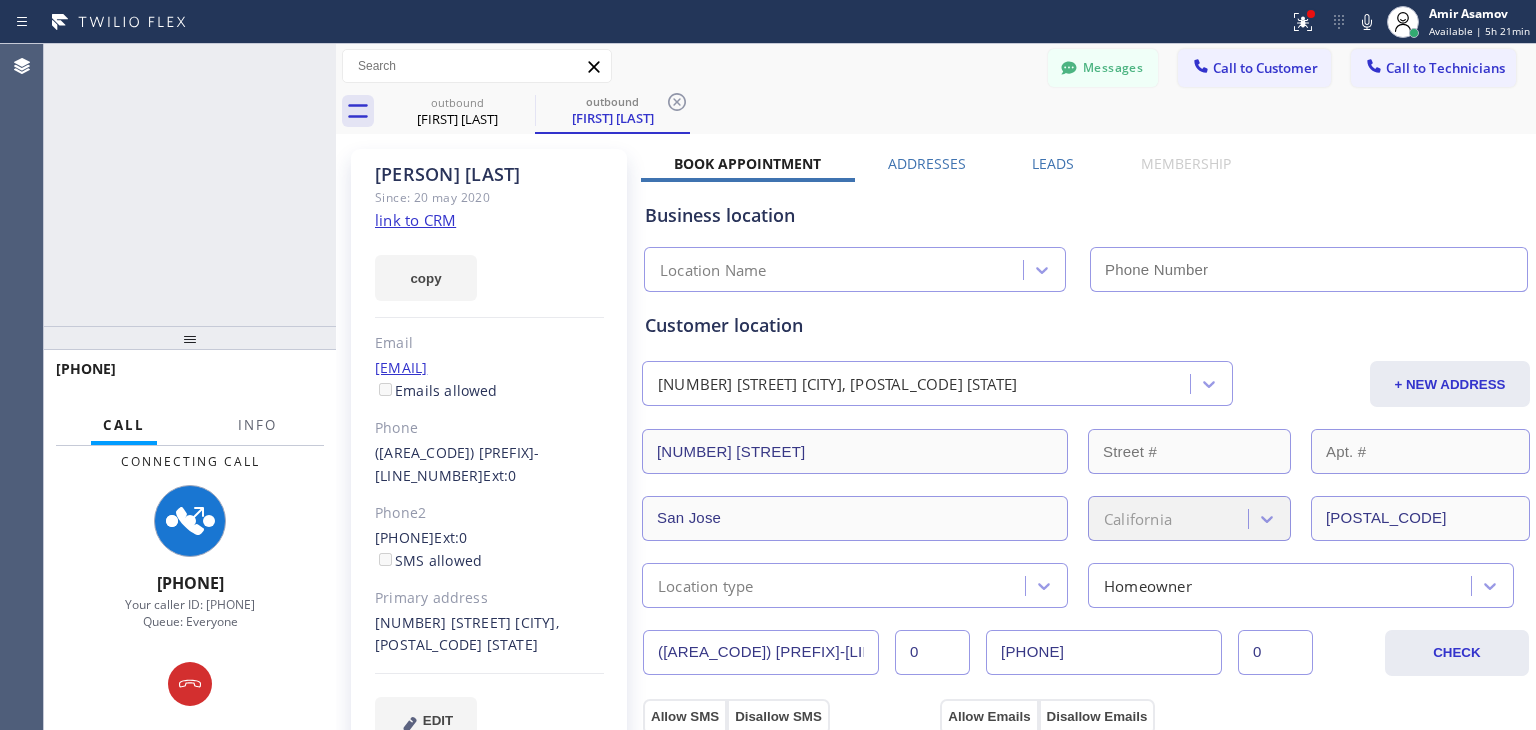 type on "[PHONE]" 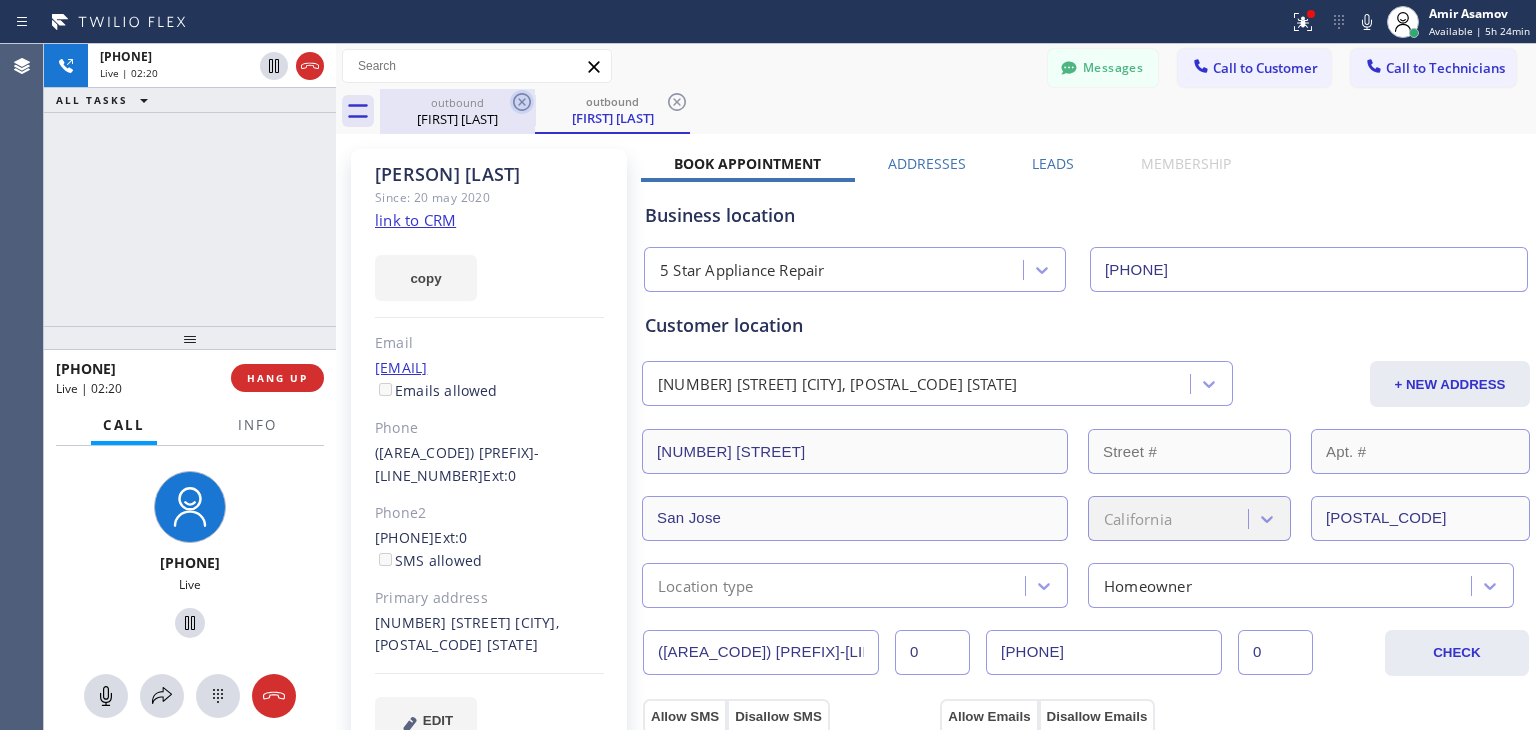 click 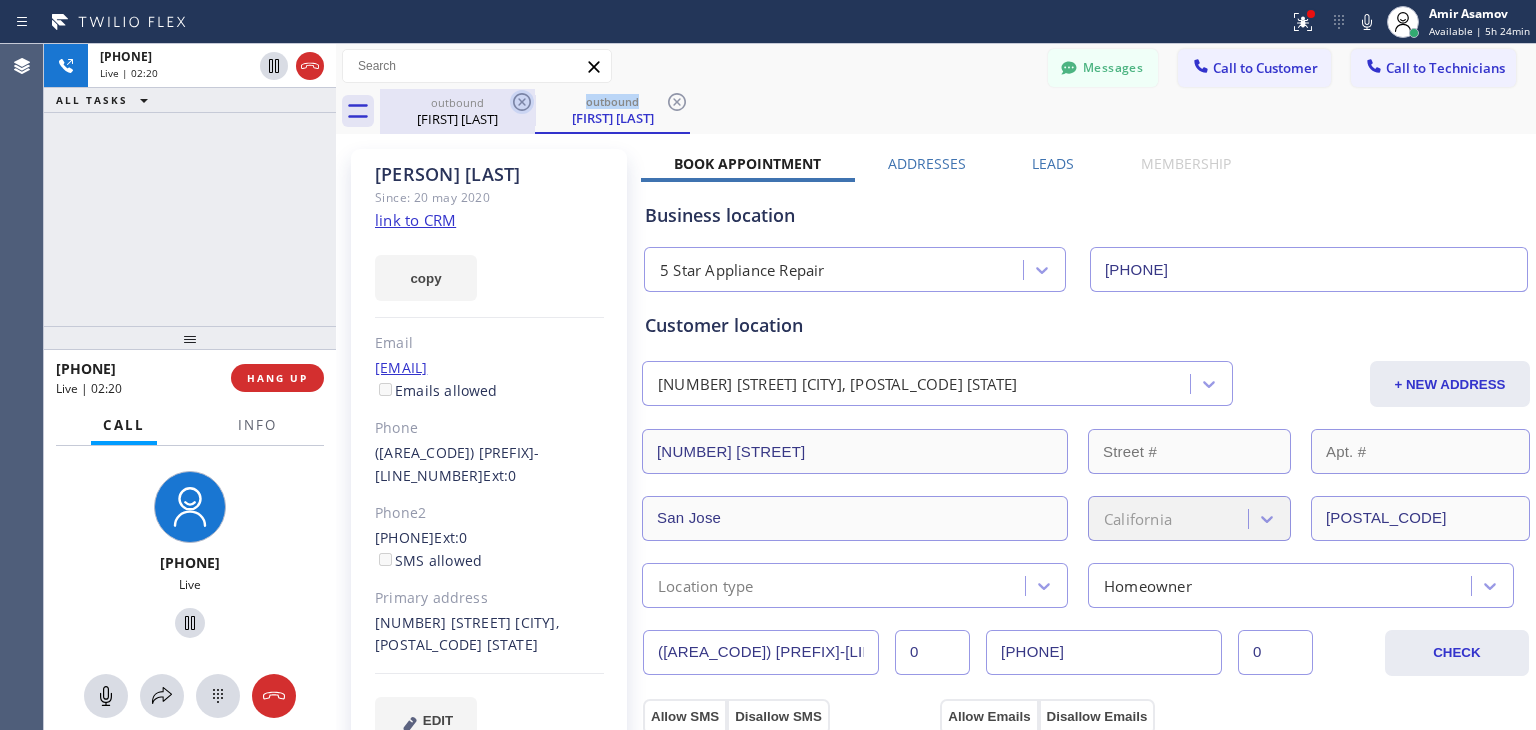 click 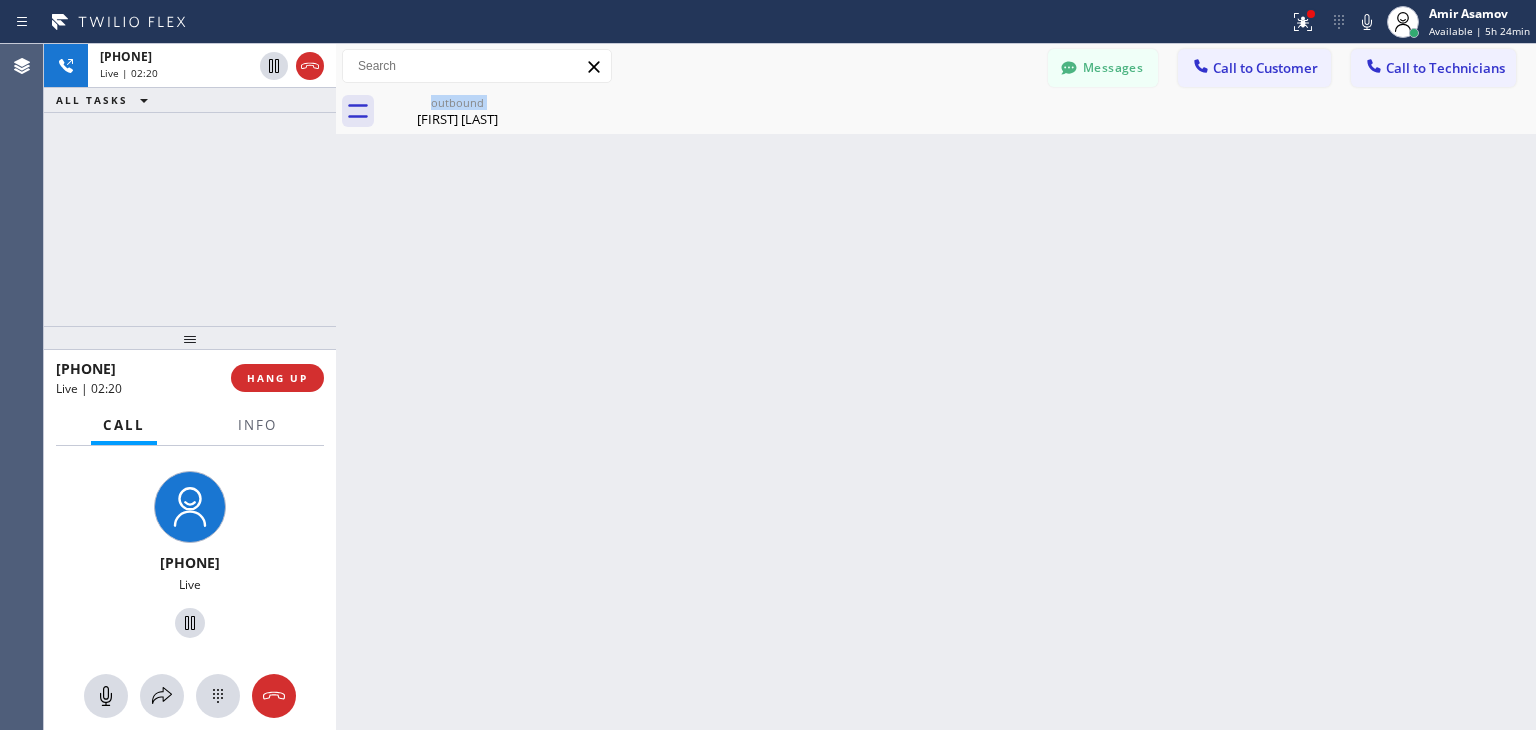 click on "outbound [FIRST] [LAST]" at bounding box center [457, 111] 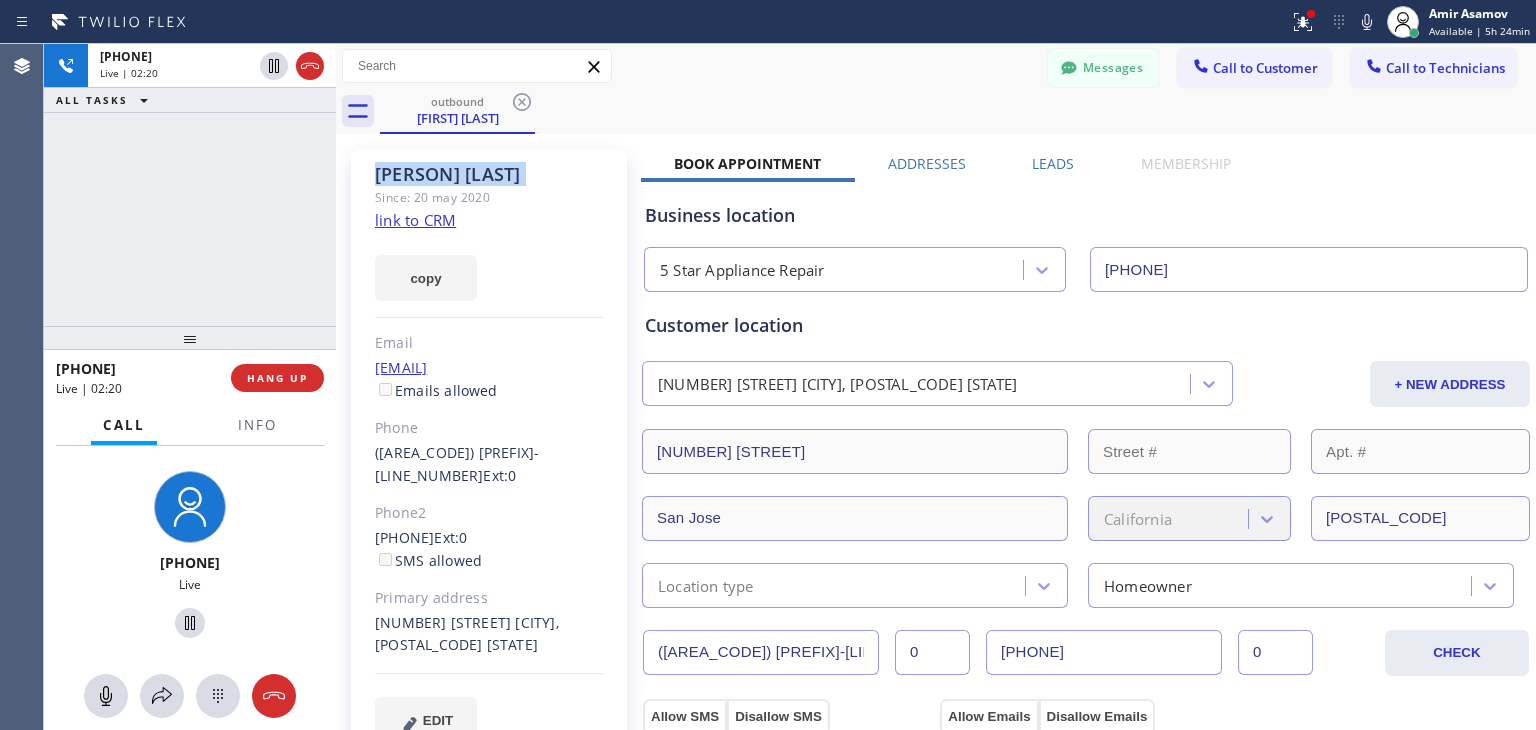 click 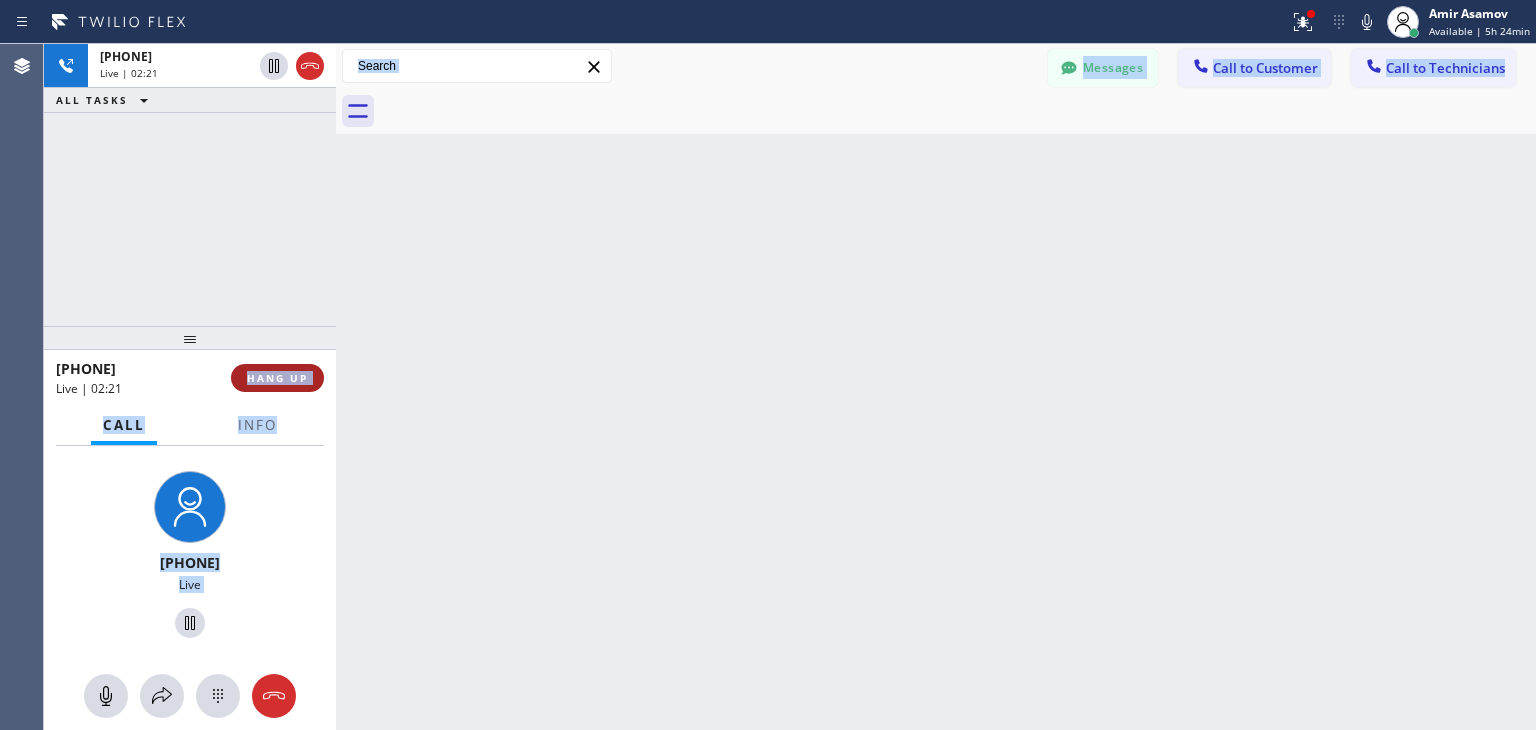 drag, startPoint x: 522, startPoint y: 101, endPoint x: 280, endPoint y: 389, distance: 376.17548 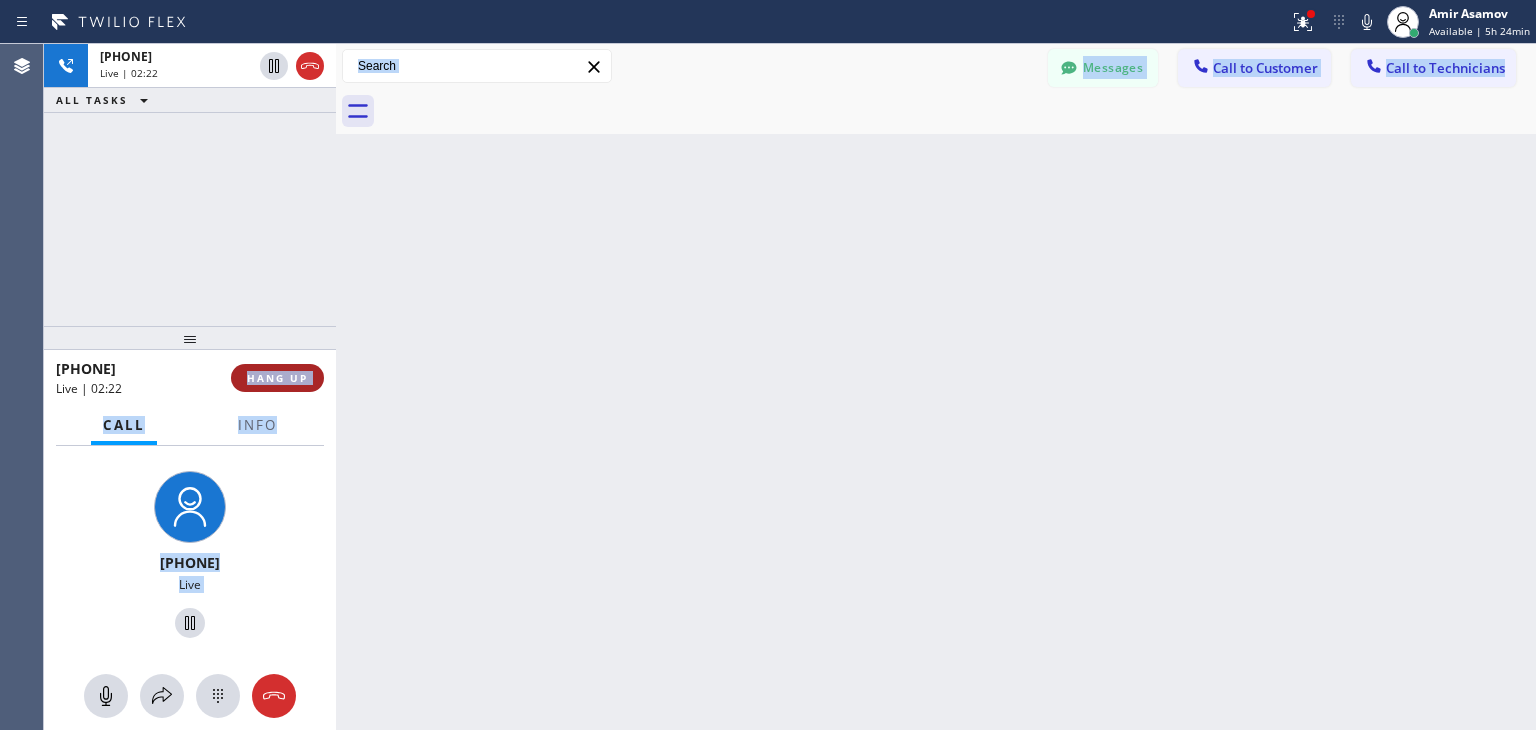 click on "HANG UP" at bounding box center (277, 378) 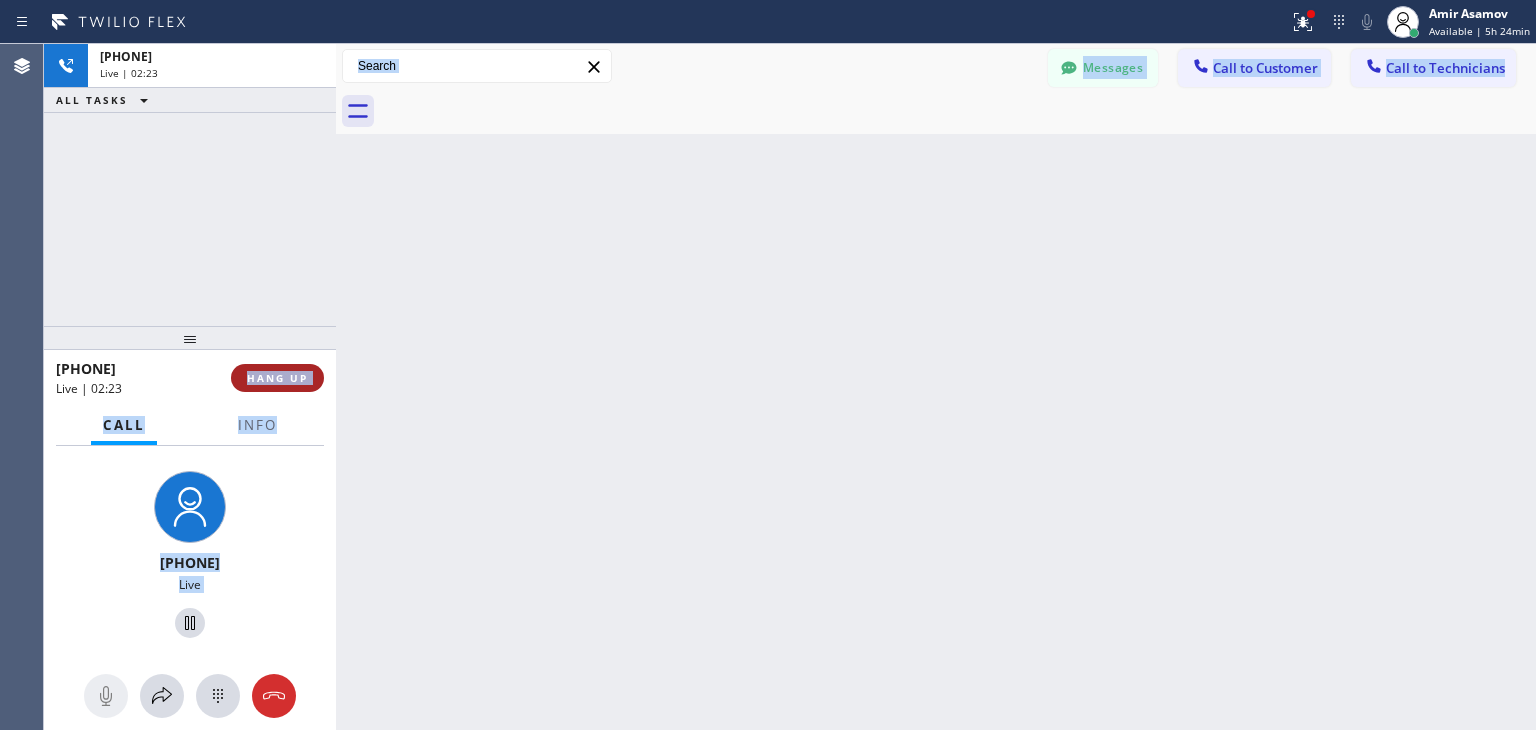 click on "HANG UP" at bounding box center [277, 378] 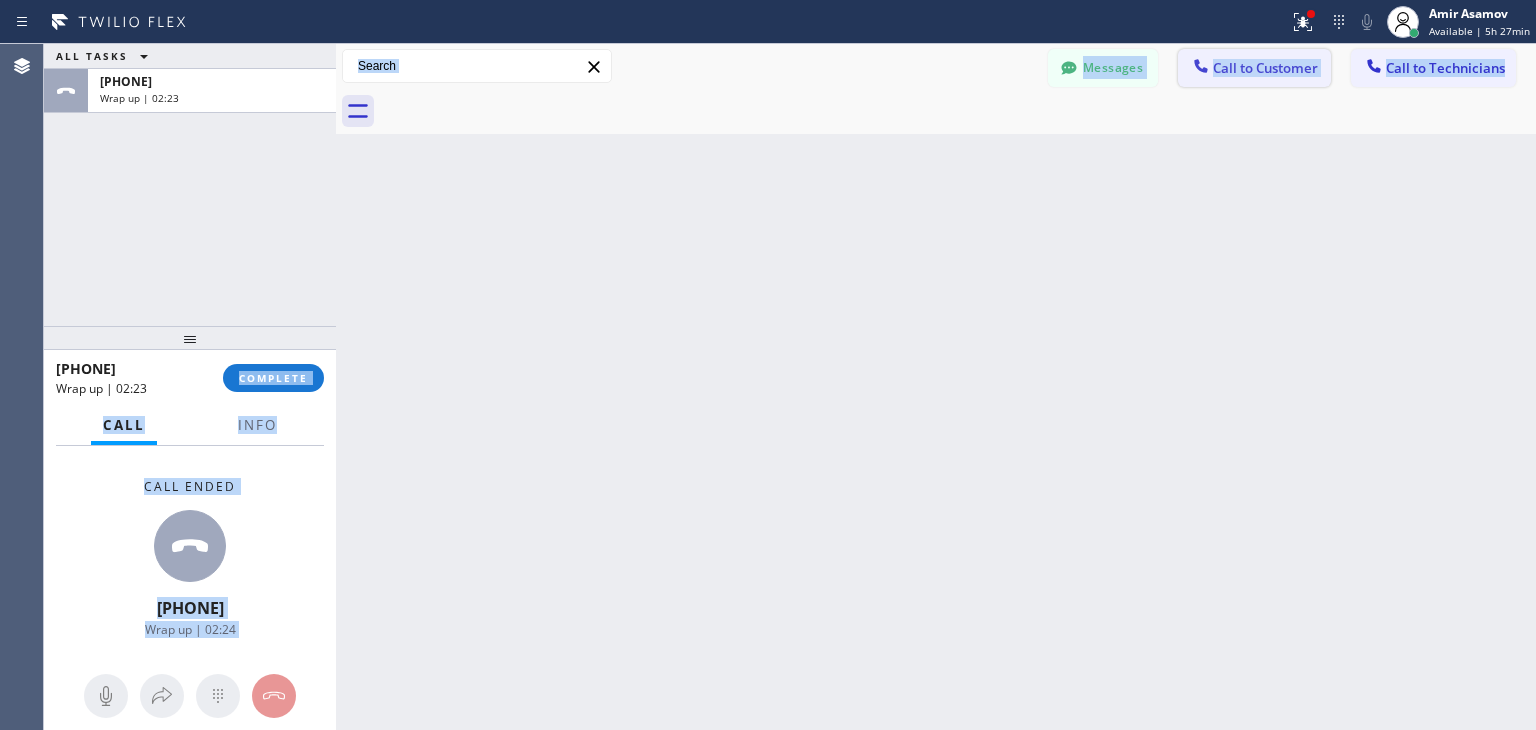 click 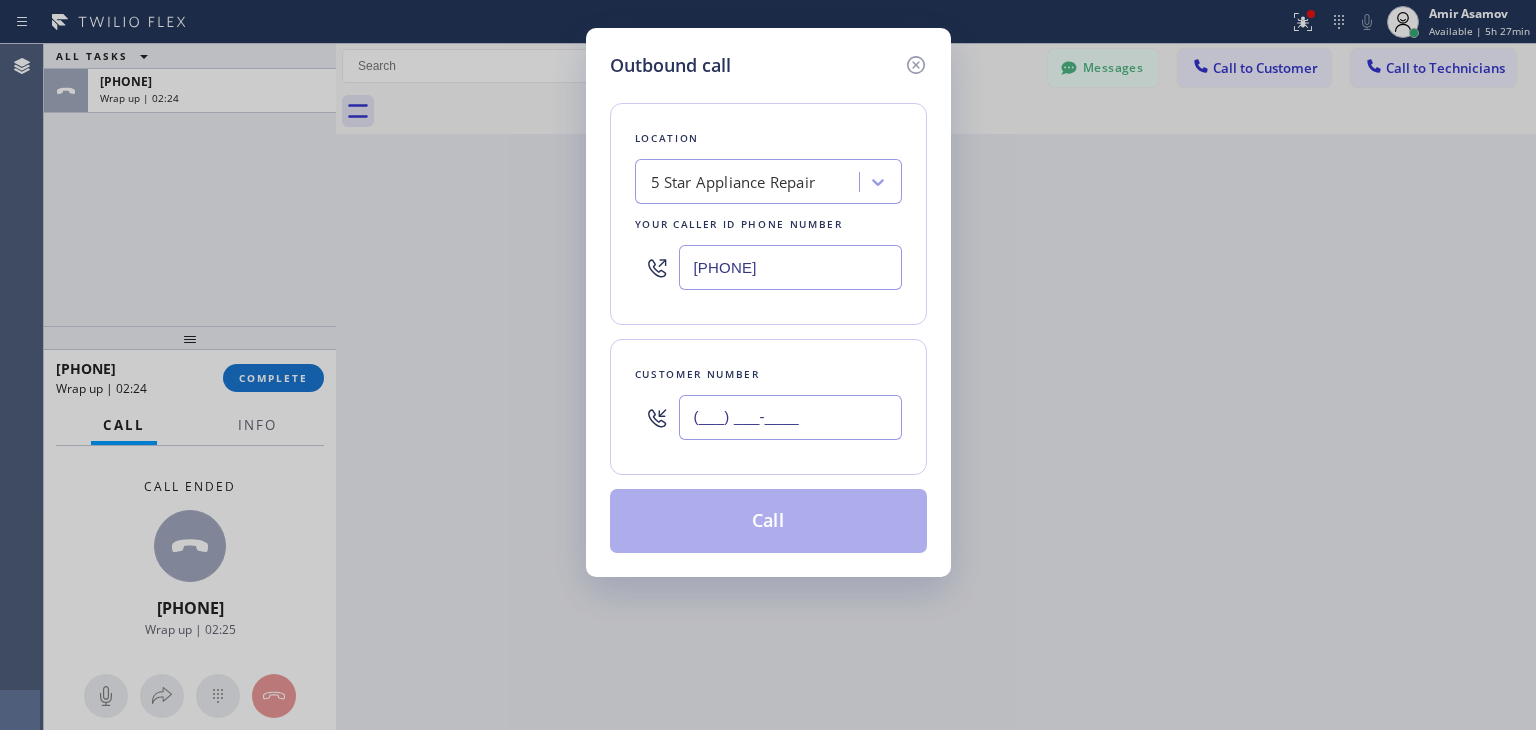 paste on "[PHONE]" 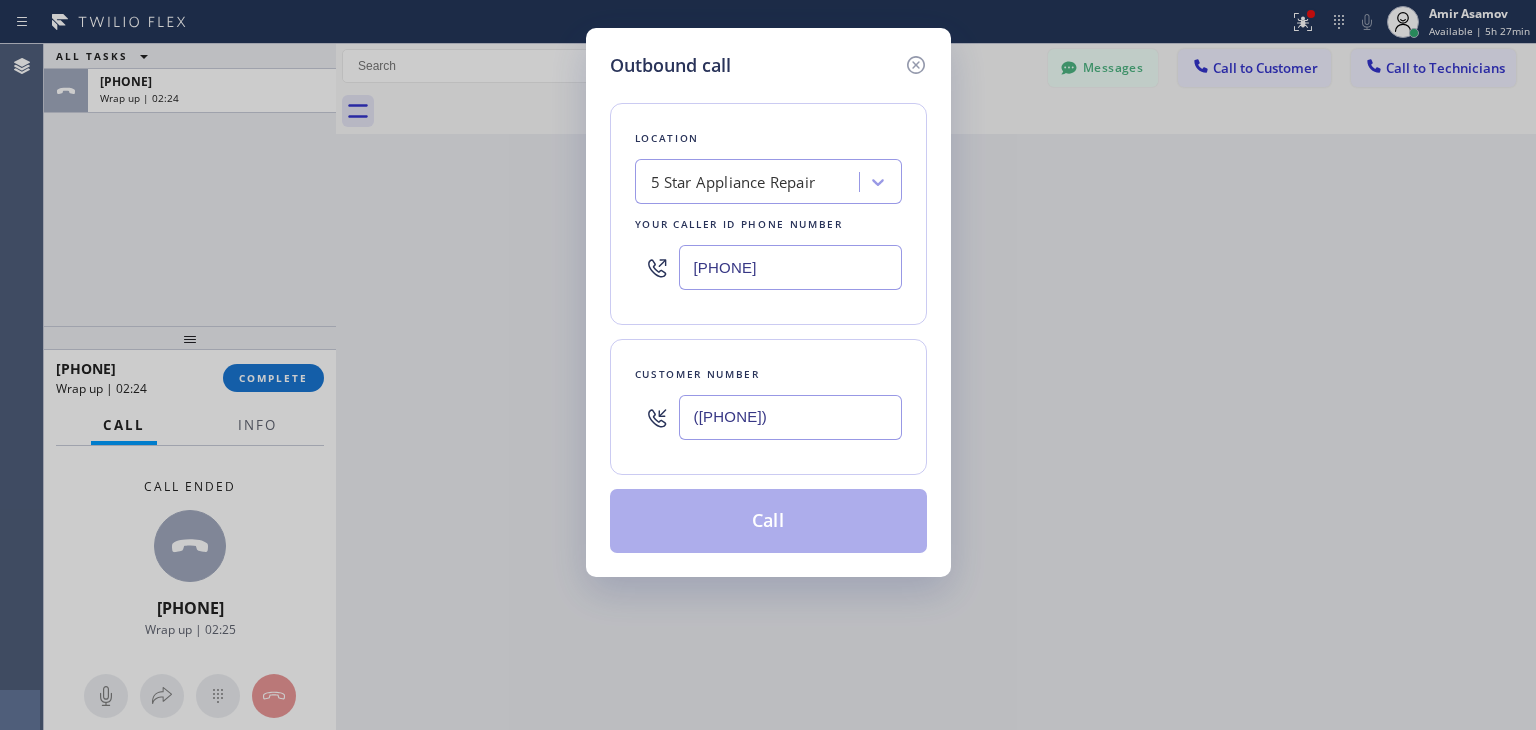 click on "([PHONE])" at bounding box center [790, 417] 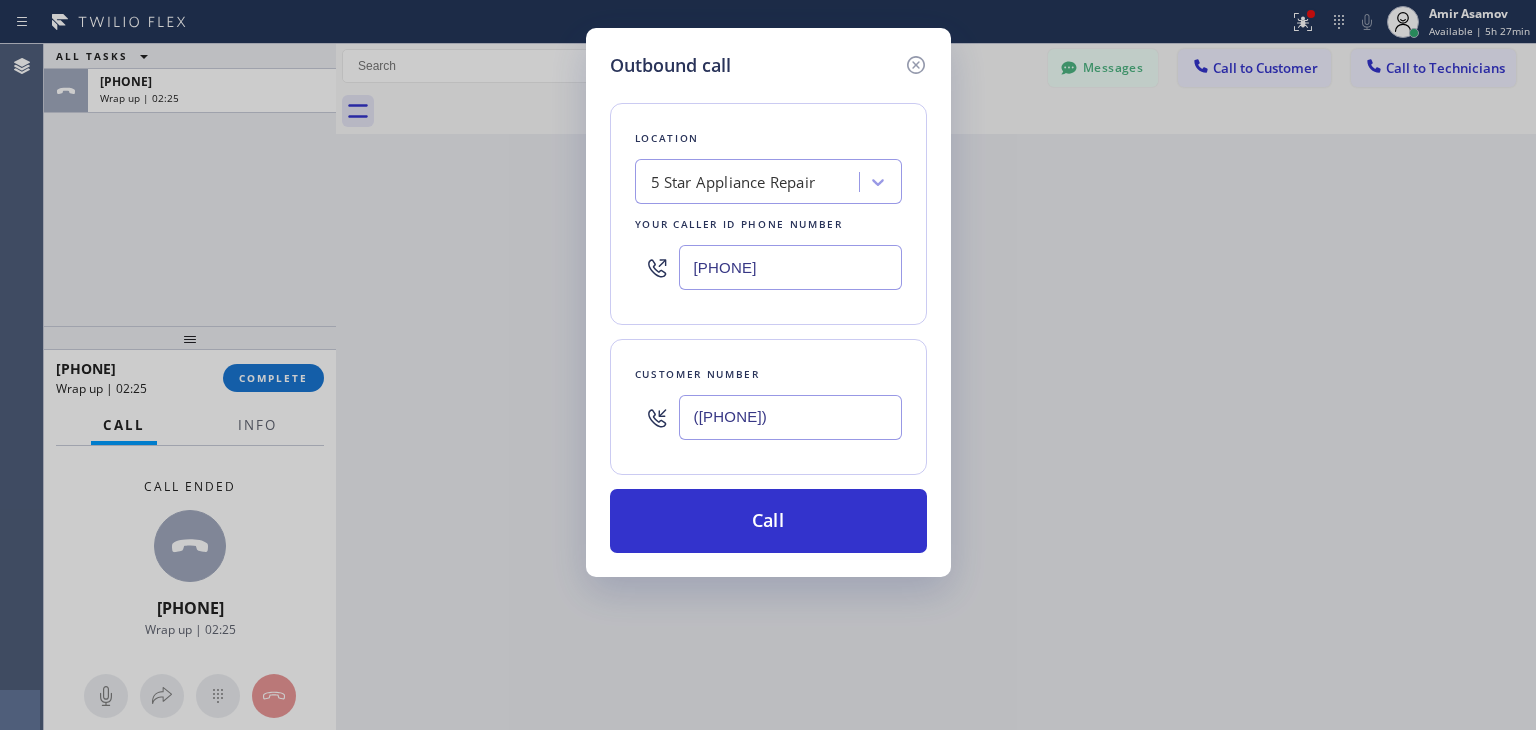 type on "([PHONE])" 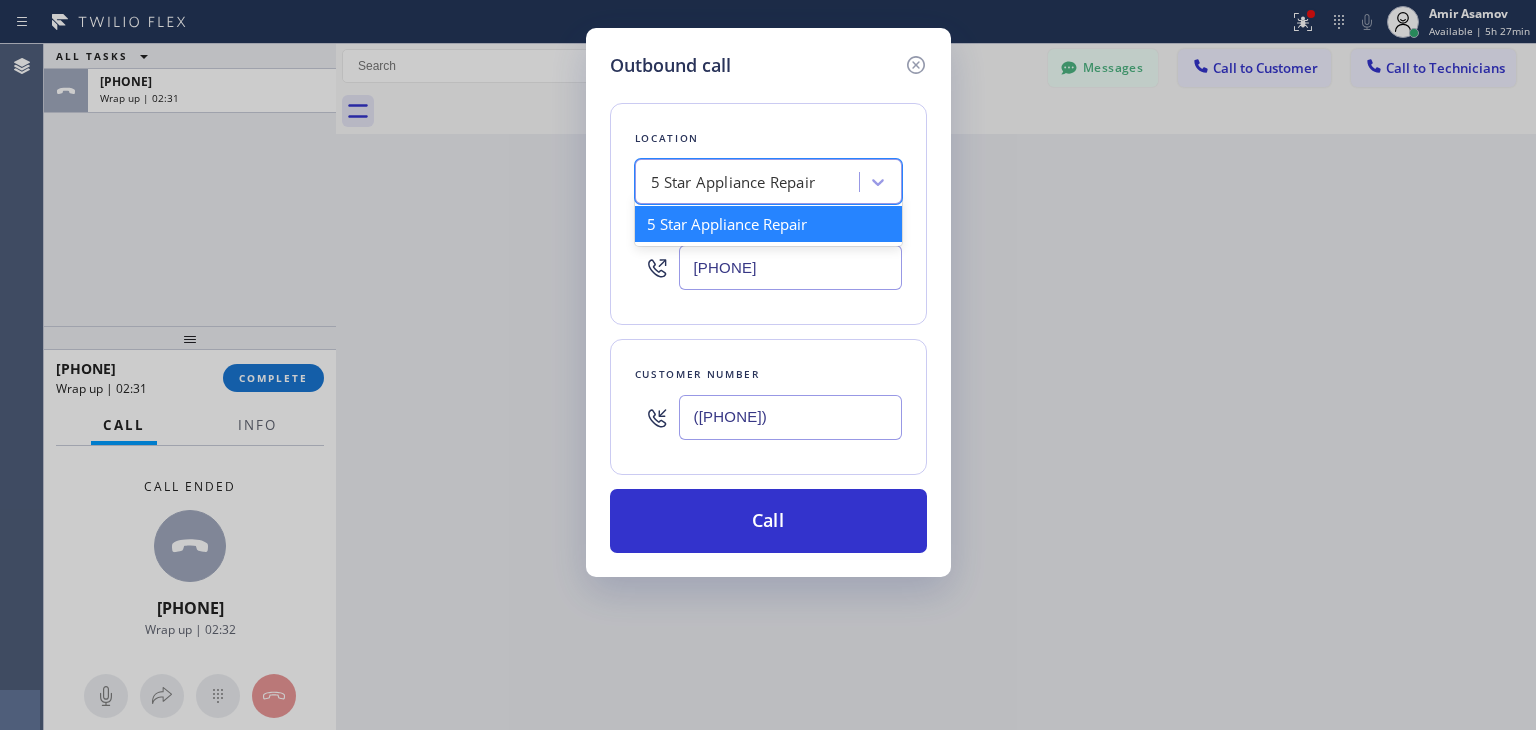 paste on "5 Star Appliance Repair" 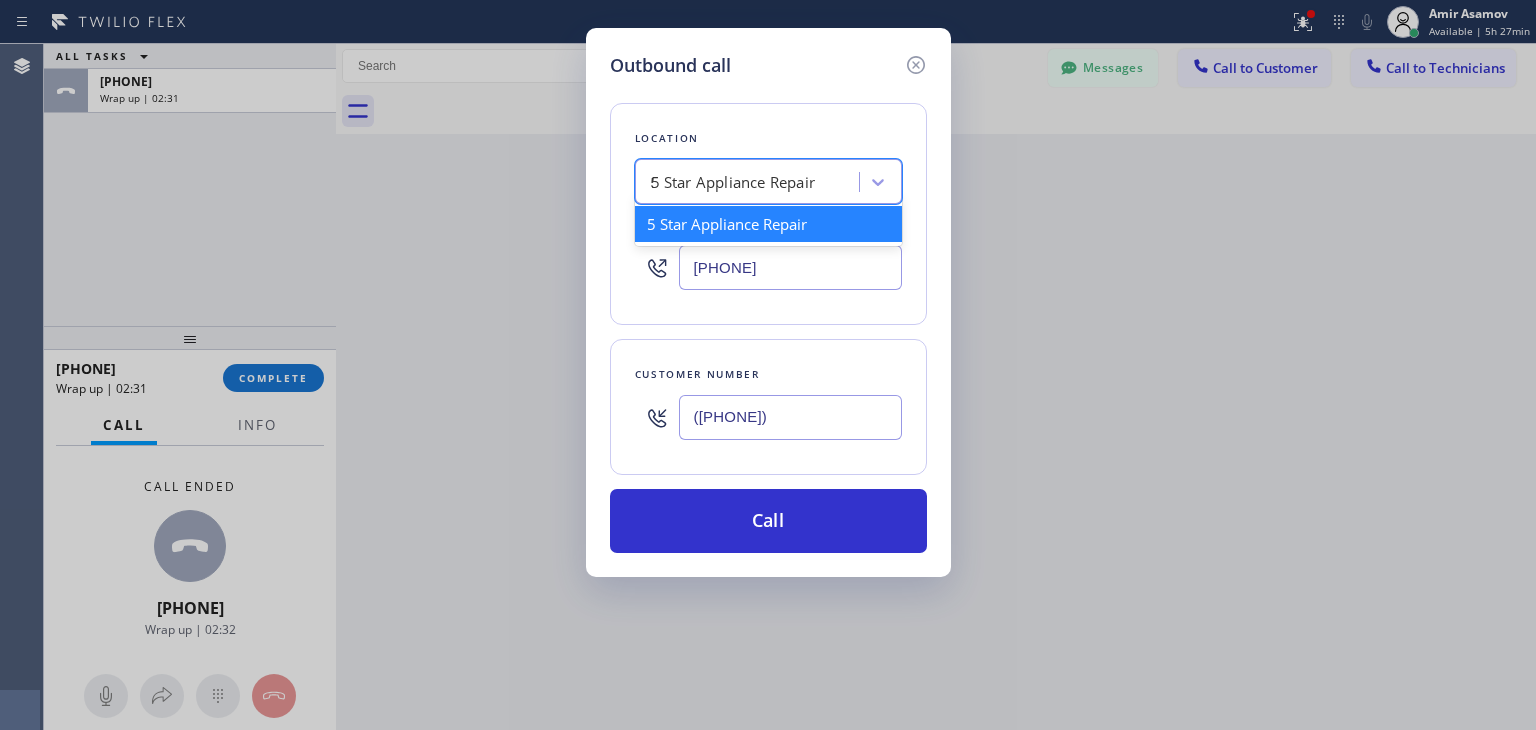 click on "5 Star Appliance Repair 5 Star Appliance Repair" at bounding box center (768, 181) 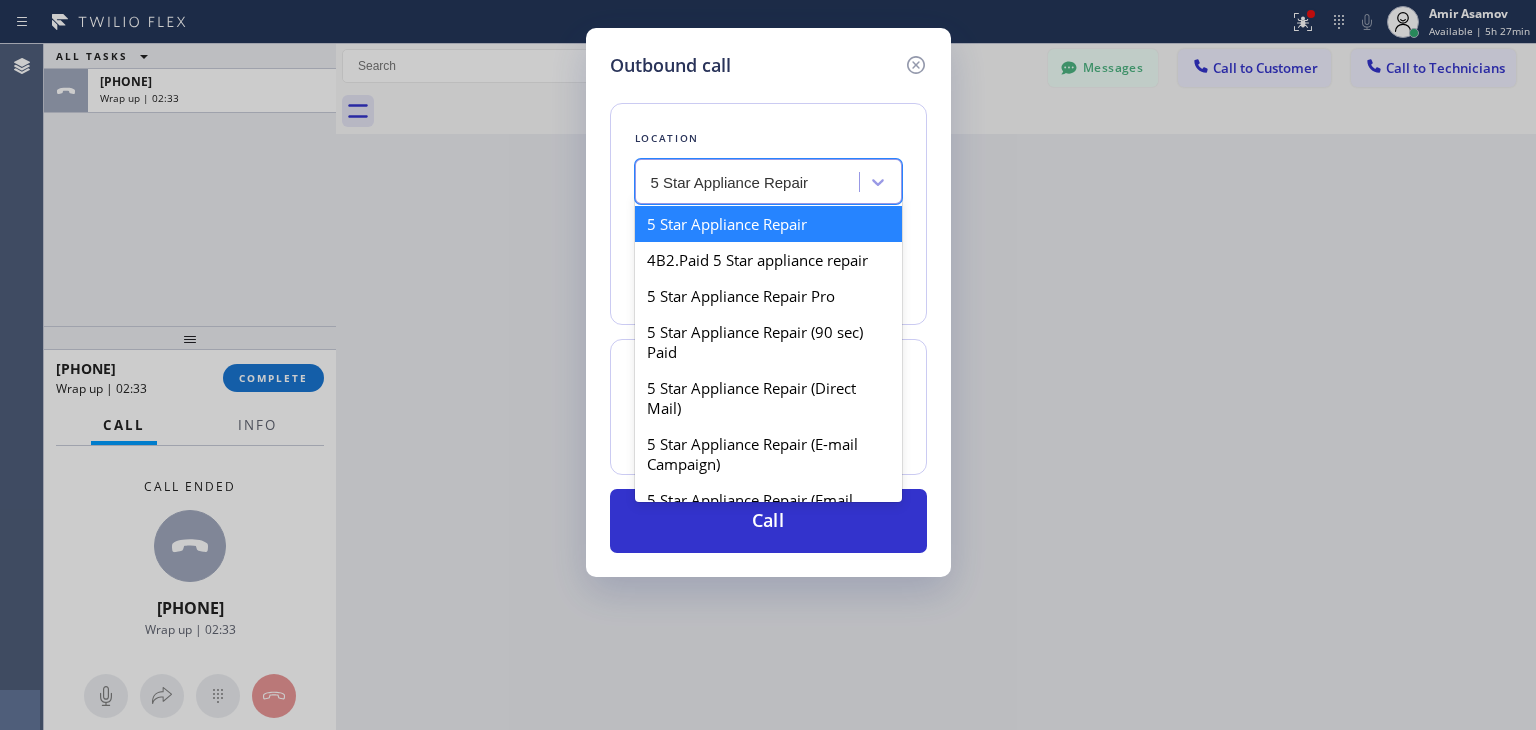 click on "5 Star Appliance Repair" at bounding box center (768, 224) 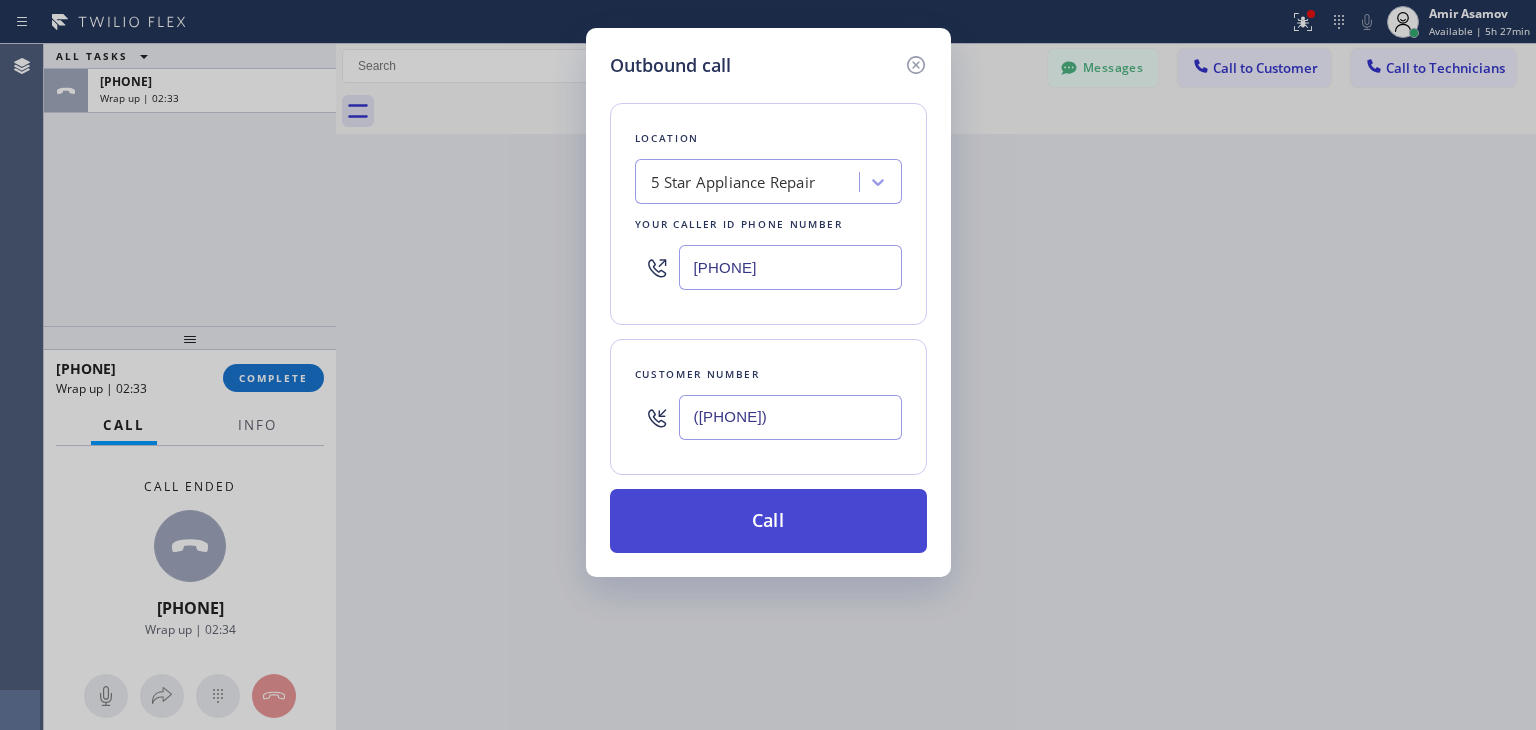 click on "Call" at bounding box center [768, 521] 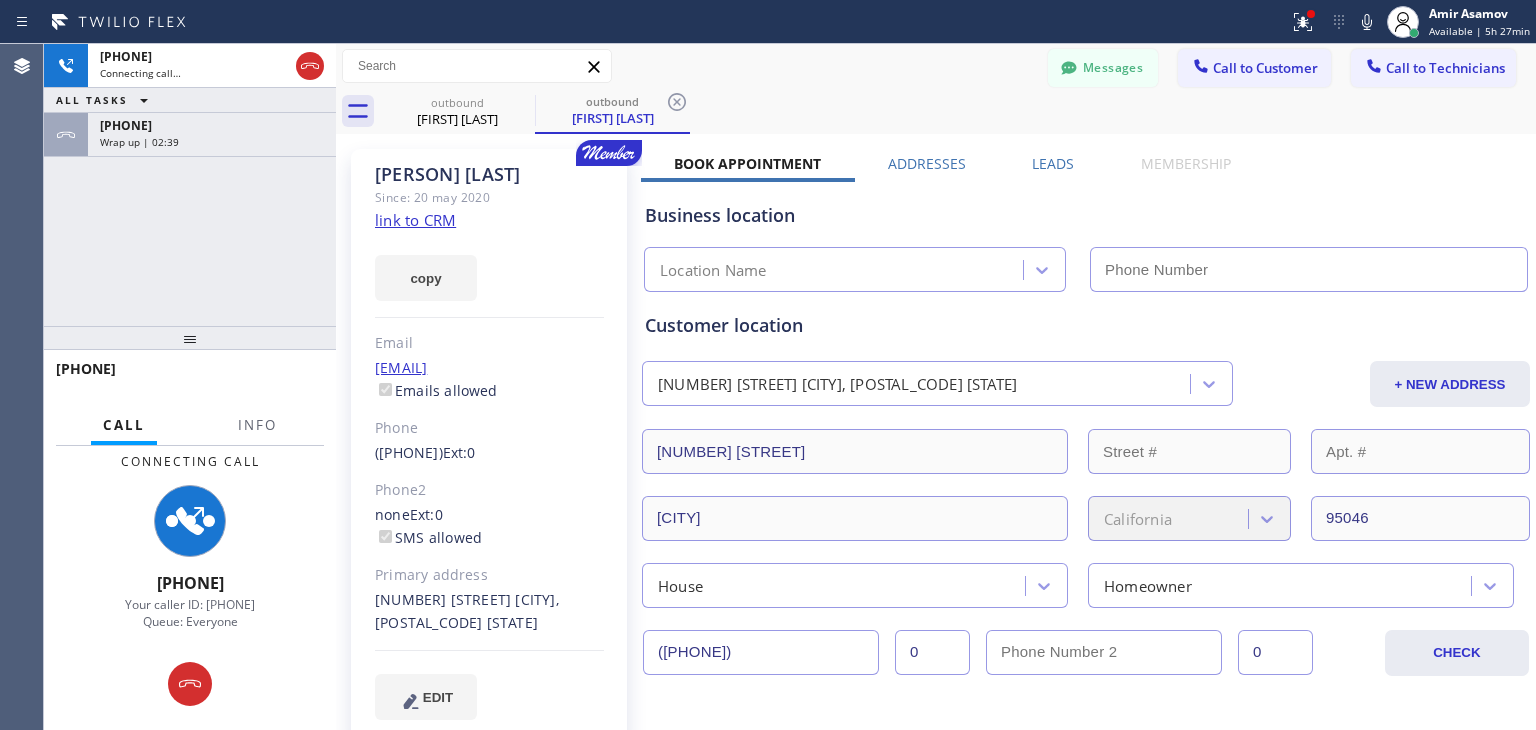 type on "[PHONE]" 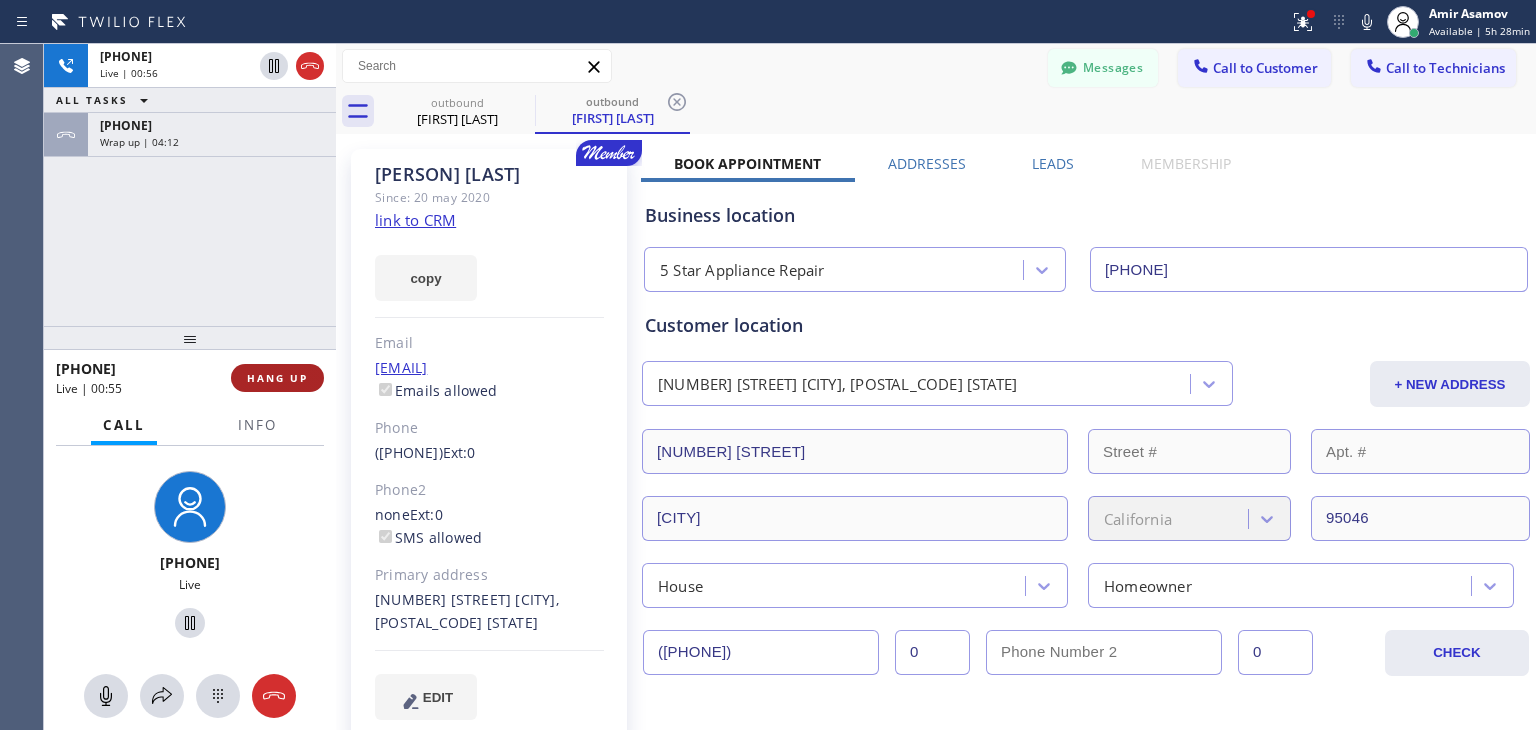 click on "HANG UP" at bounding box center [277, 378] 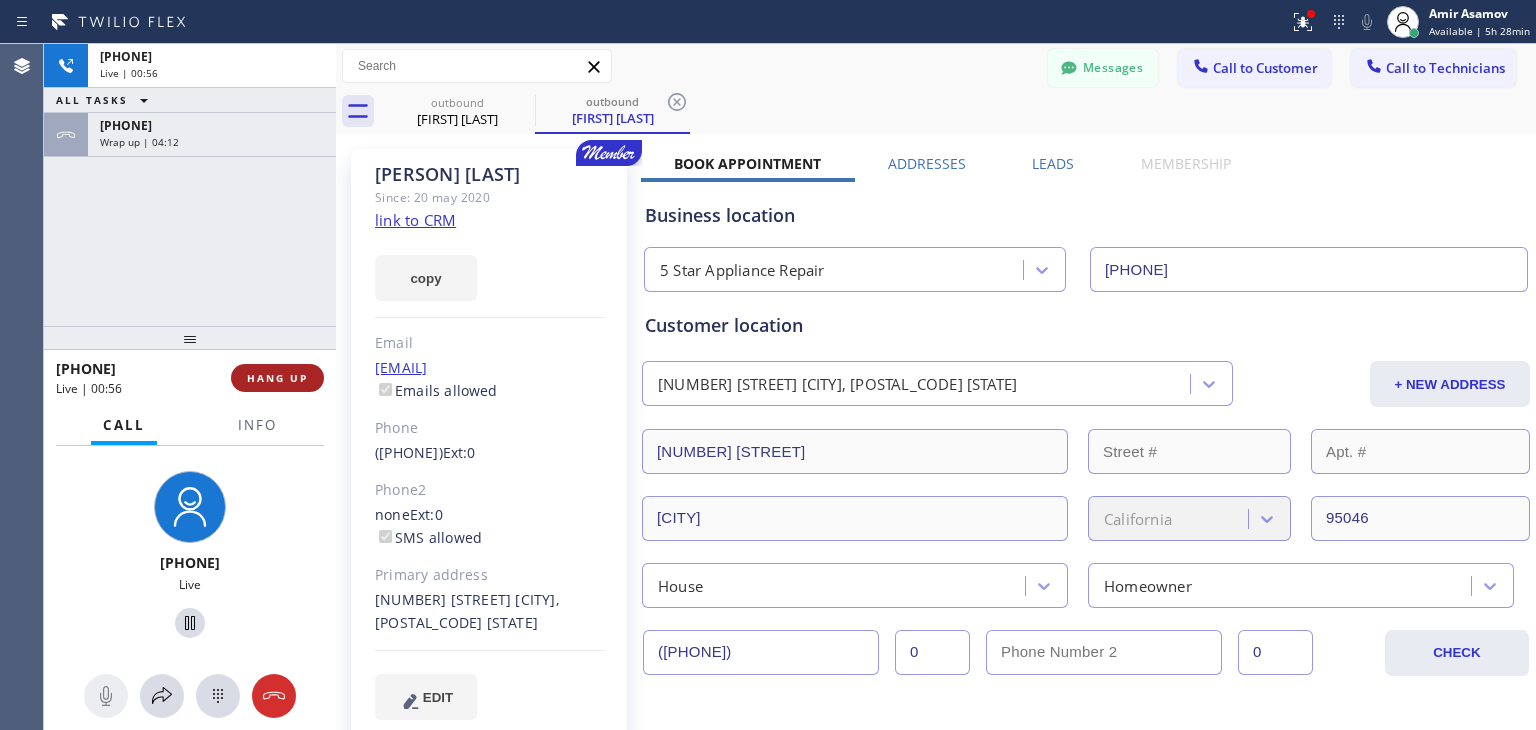 click on "HANG UP" at bounding box center [277, 378] 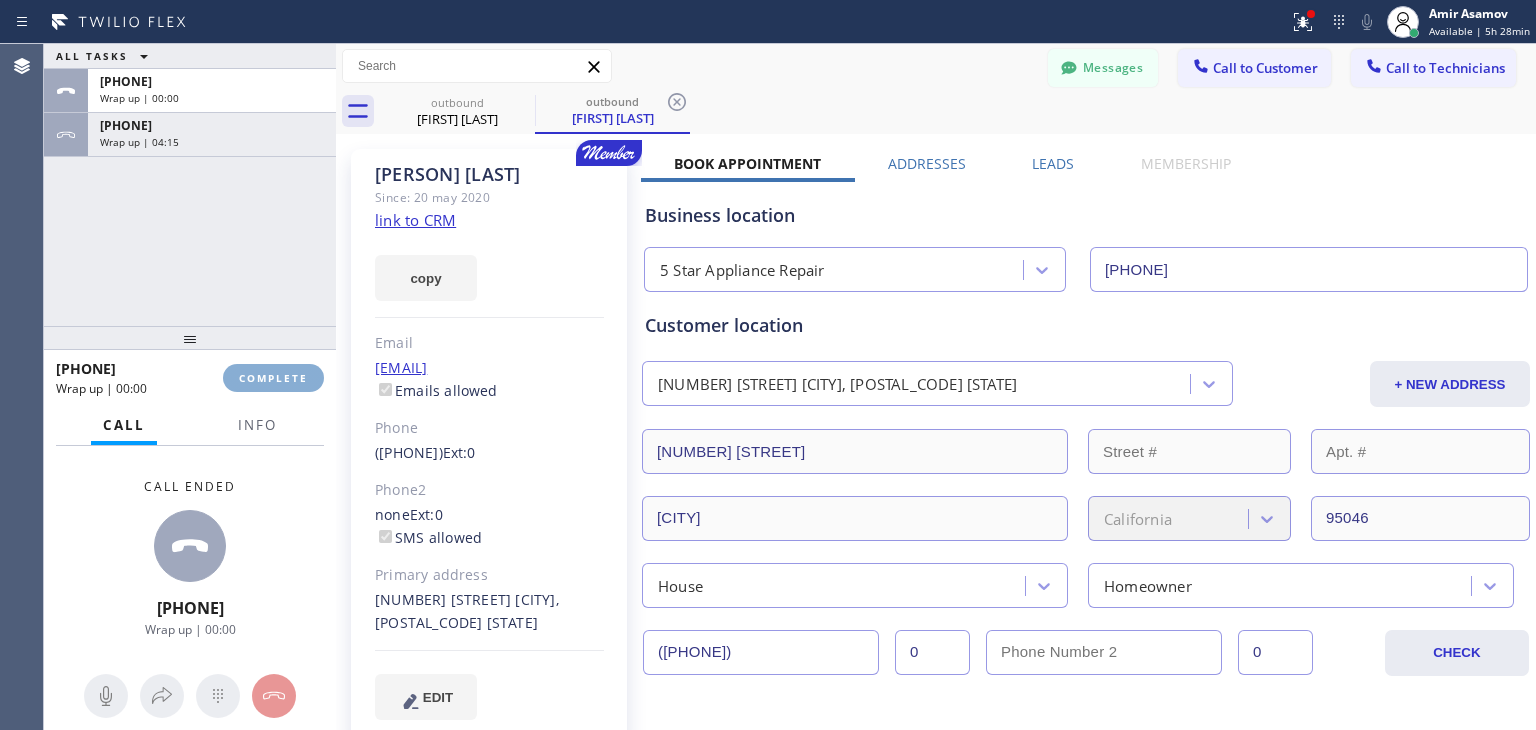 click on "COMPLETE" at bounding box center (273, 378) 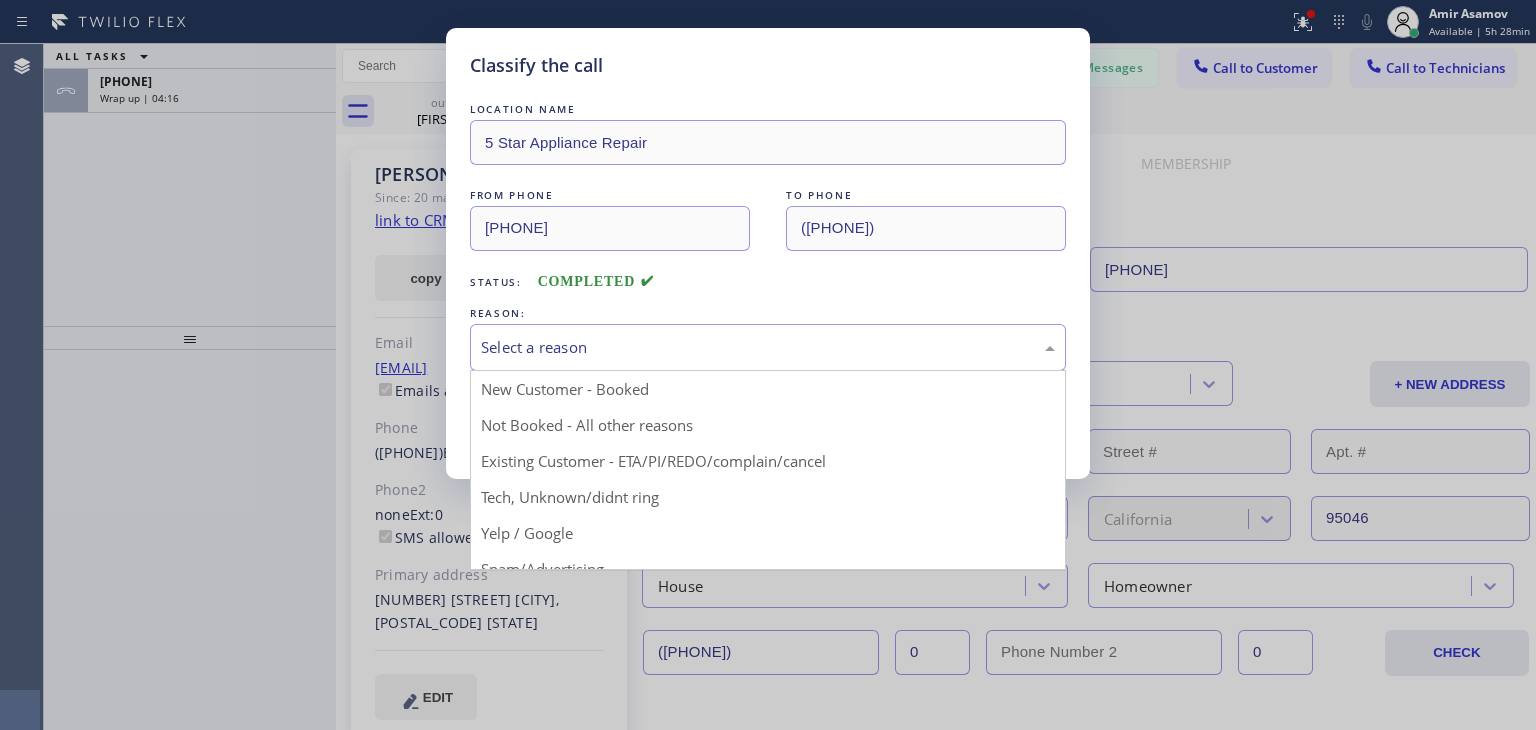 click on "Select a reason" at bounding box center (768, 347) 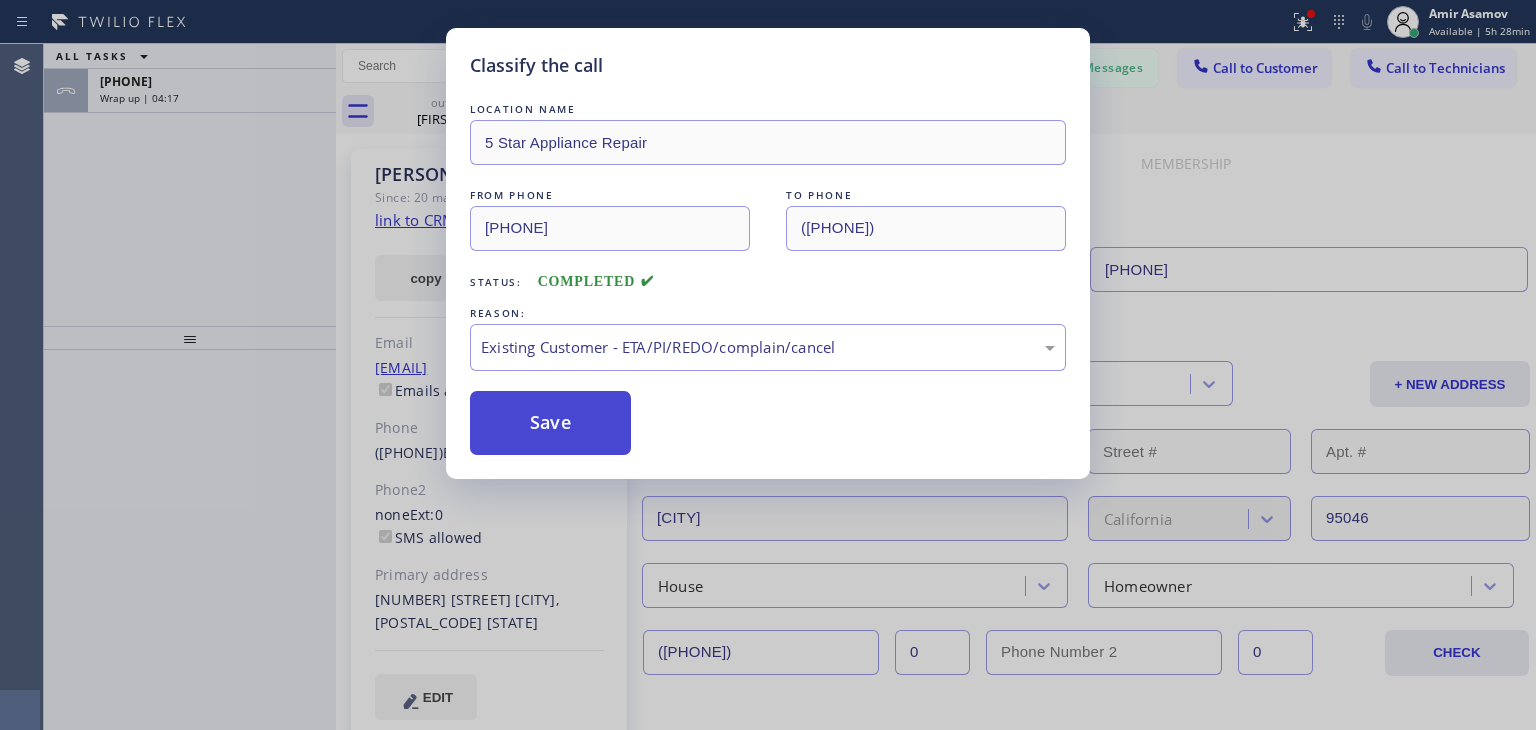drag, startPoint x: 698, startPoint y: 461, endPoint x: 560, endPoint y: 414, distance: 145.78409 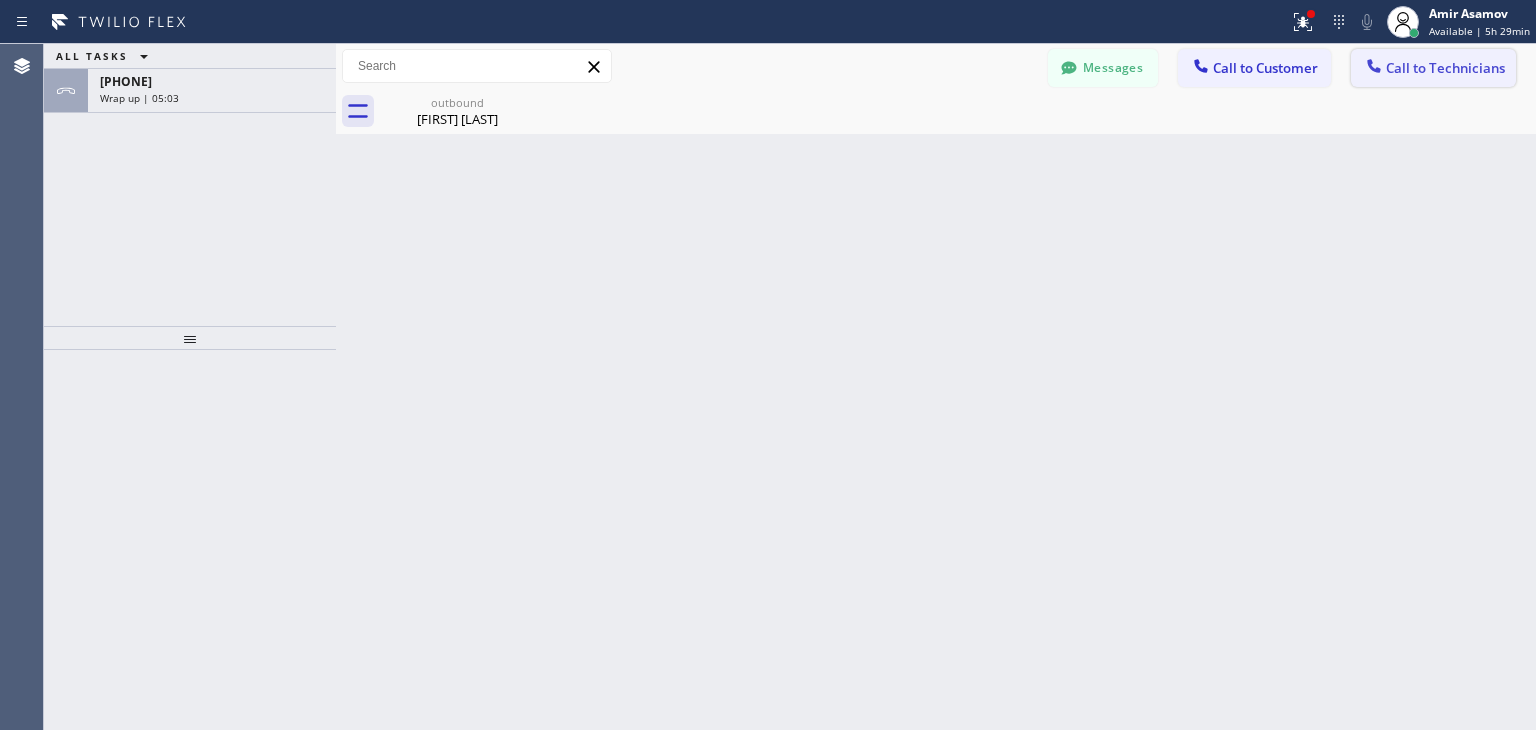 click on "Call to Technicians" at bounding box center [1445, 68] 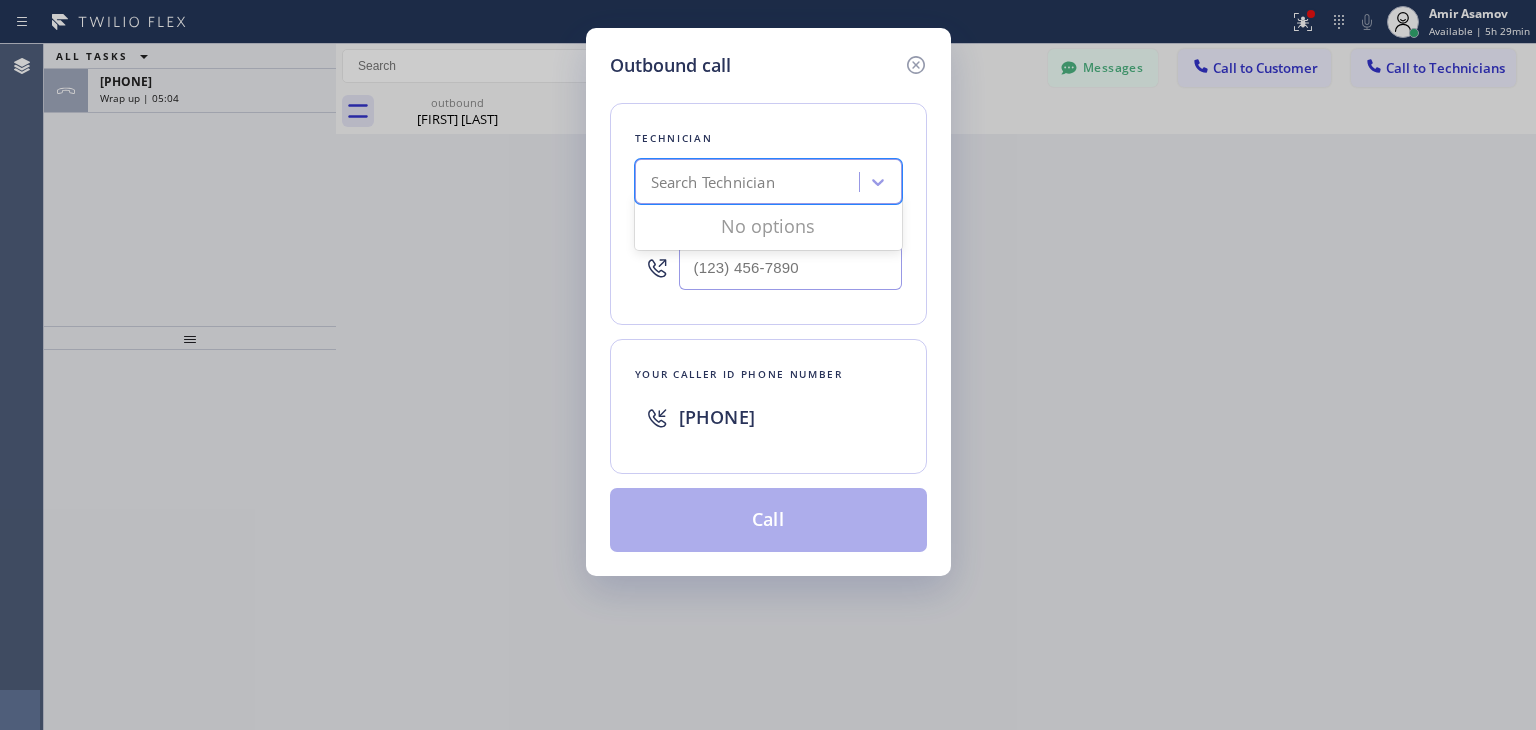 click on "Search Technician" at bounding box center (750, 182) 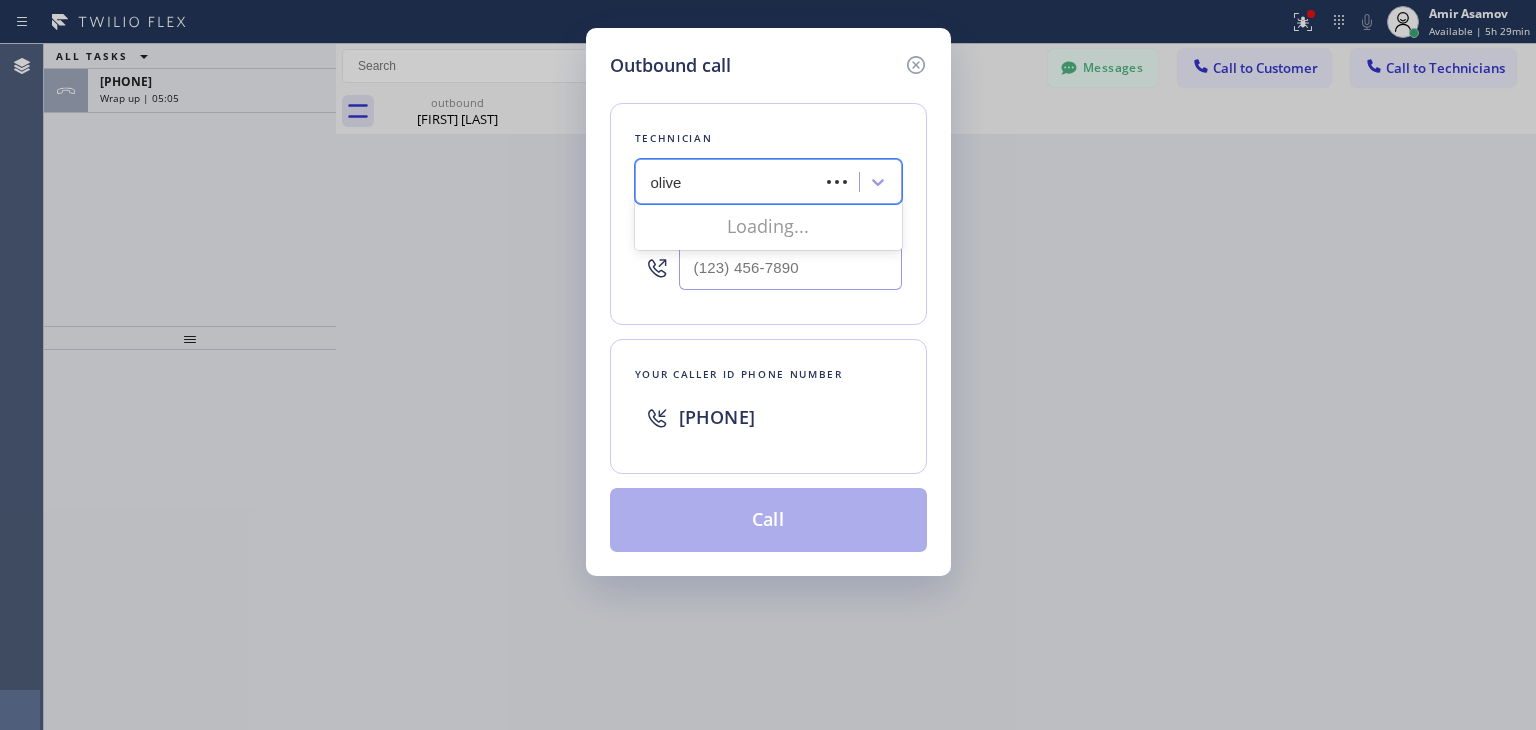 type on "[LAST]" 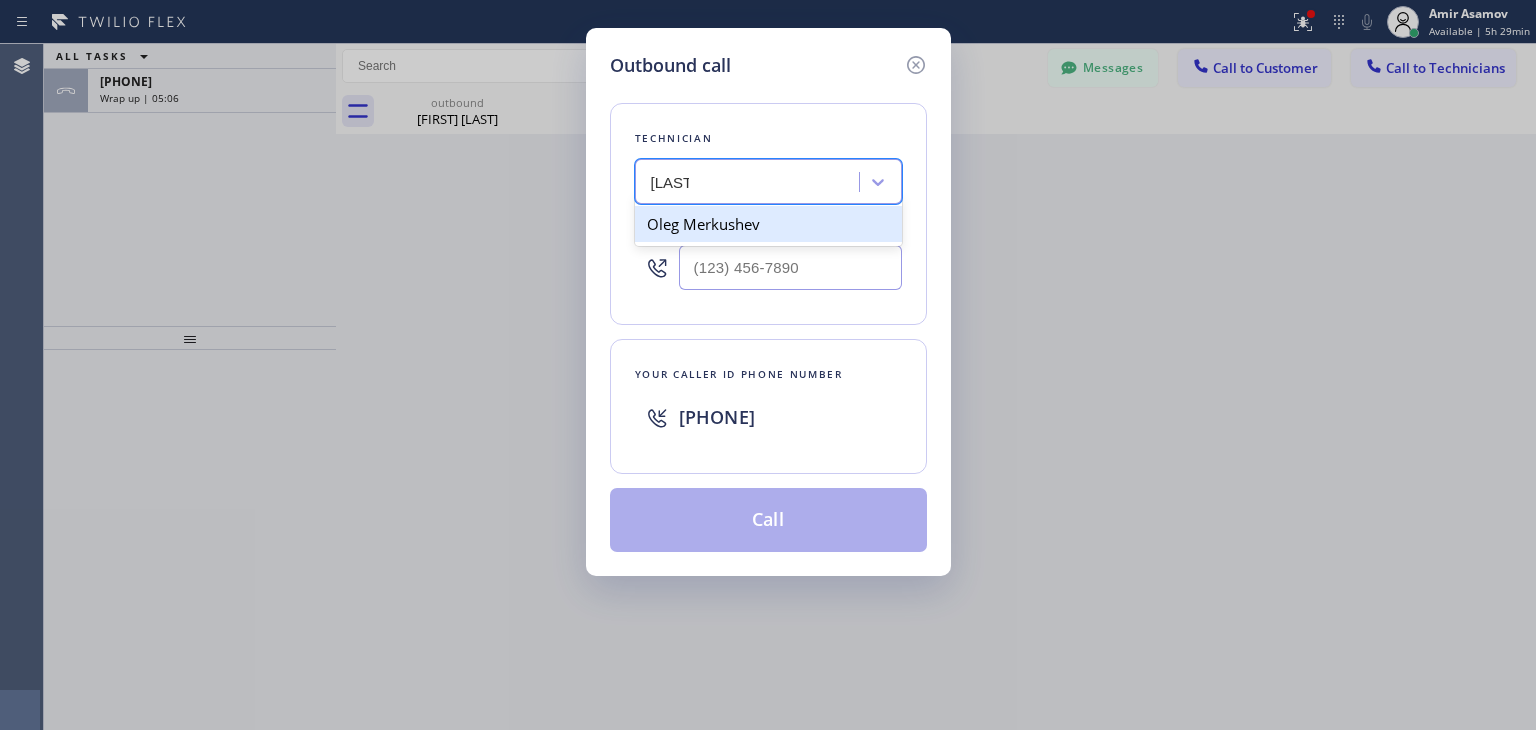 click on "Oleg Merkushev" at bounding box center [768, 224] 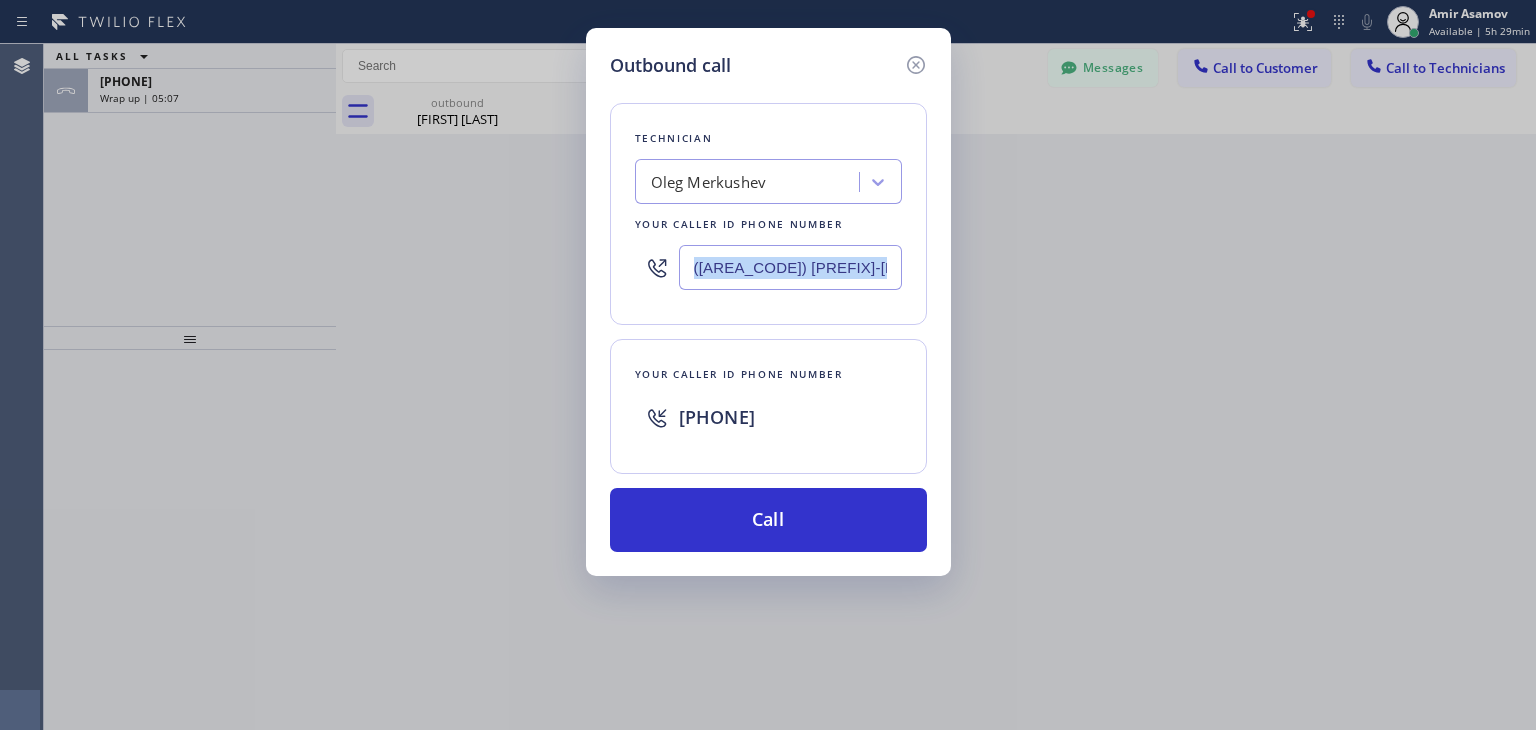 click on "([AREA_CODE]) [PREFIX]-[LINE_NUMBER]" at bounding box center (768, 267) 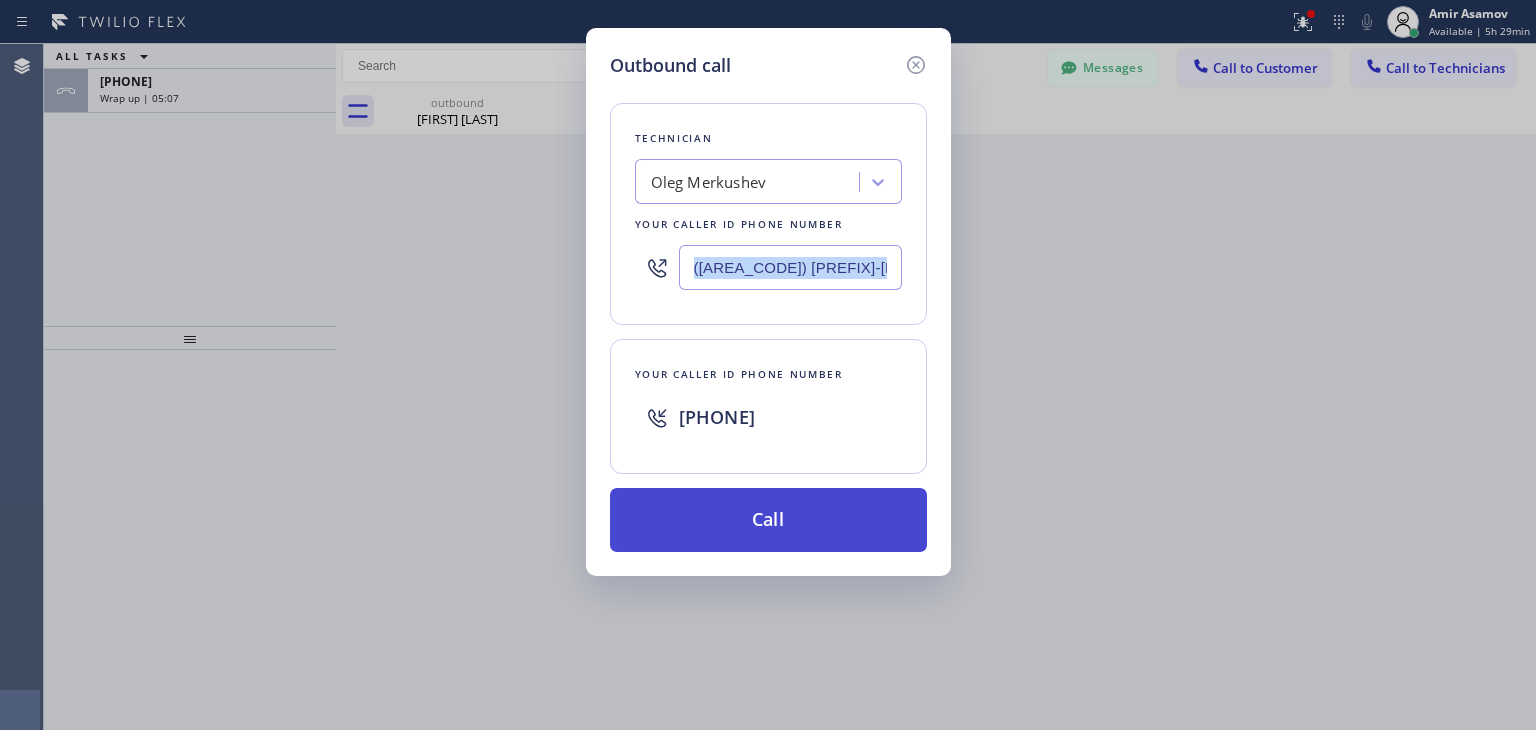 click on "Call" at bounding box center (768, 520) 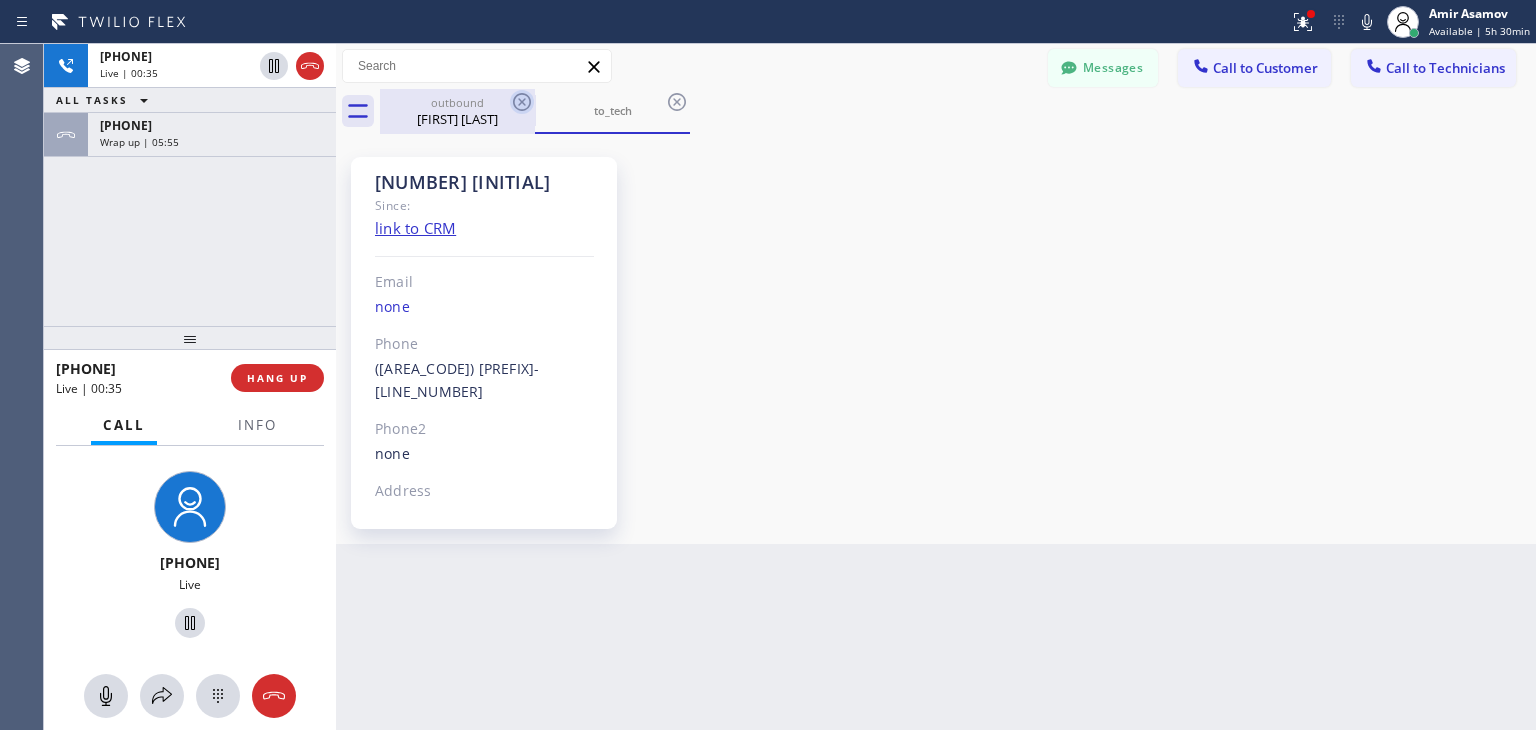 click 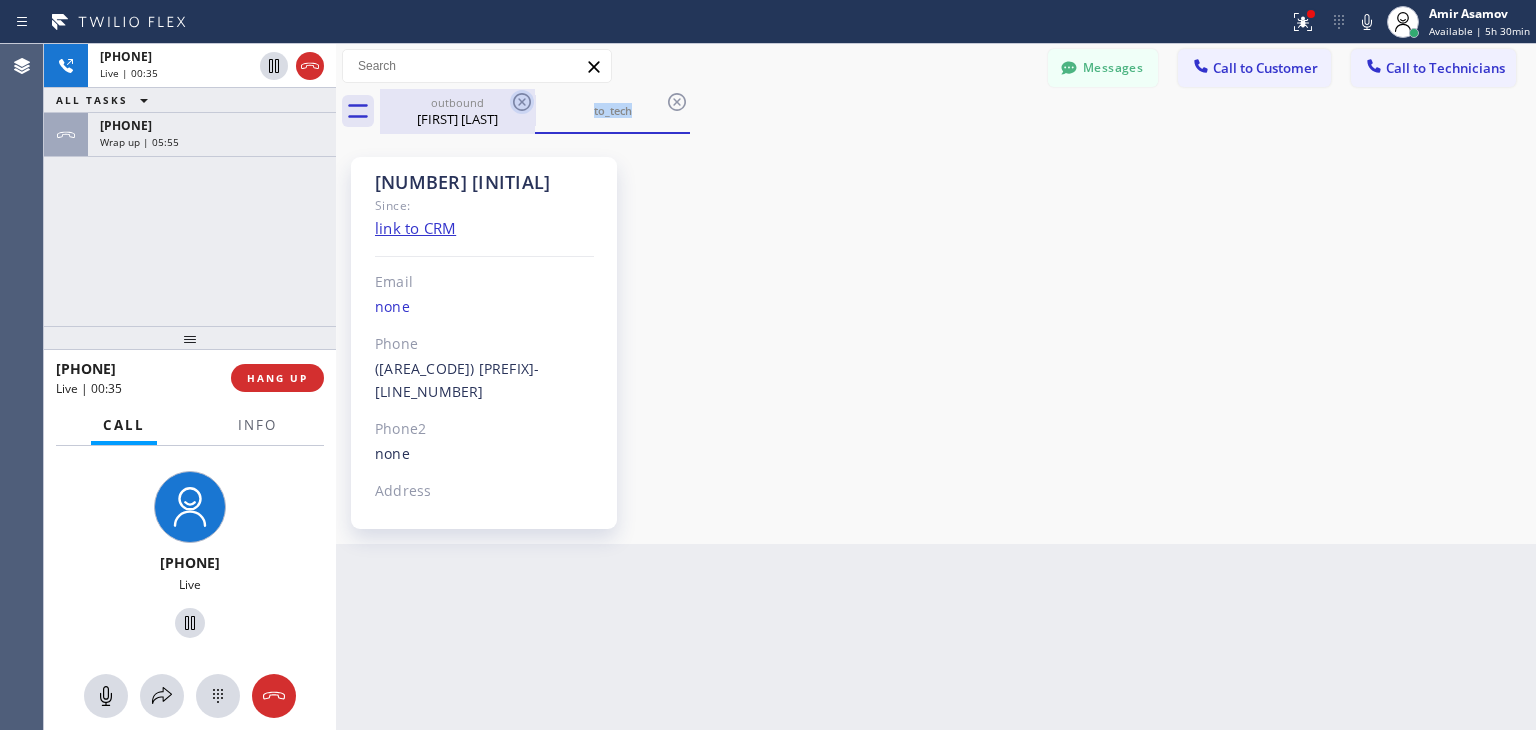 click 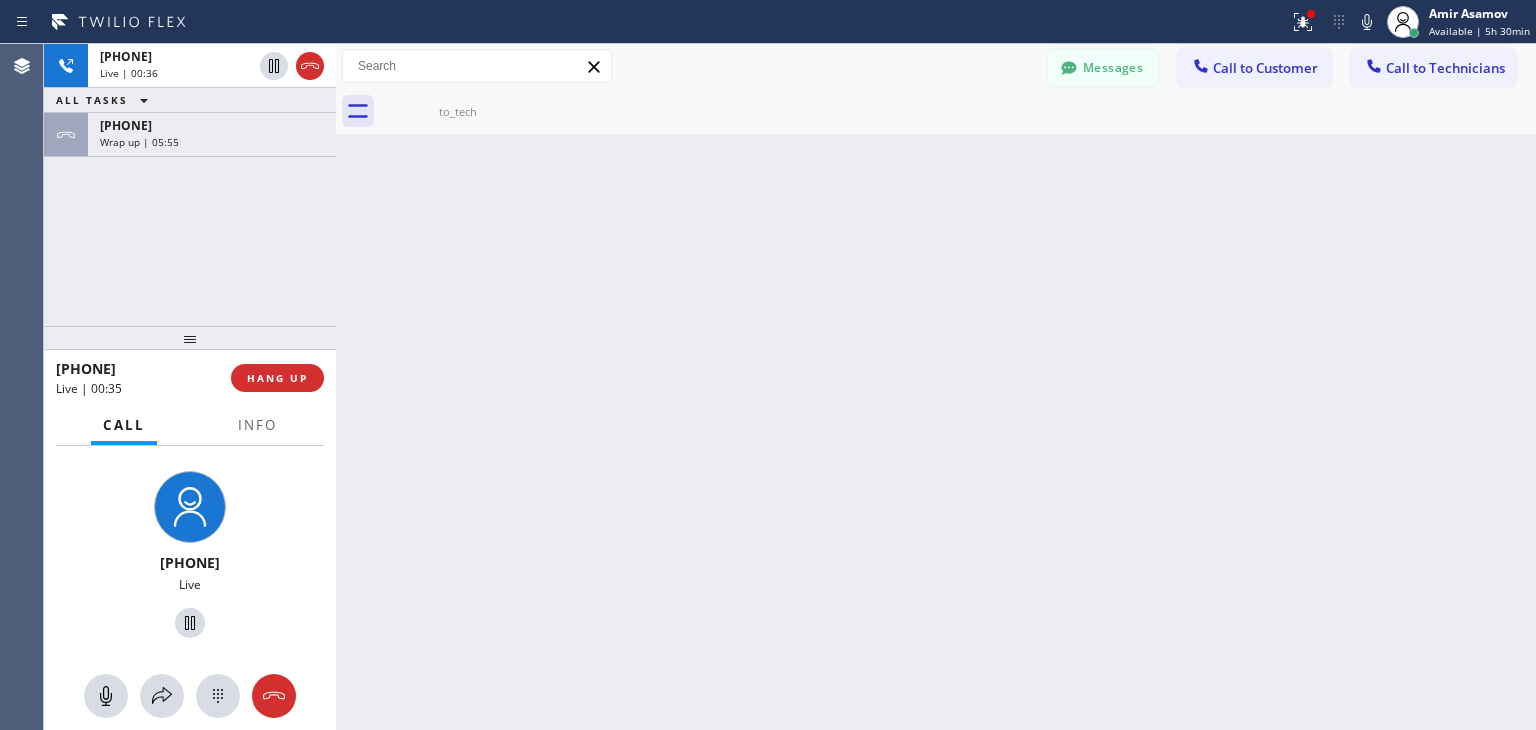 click 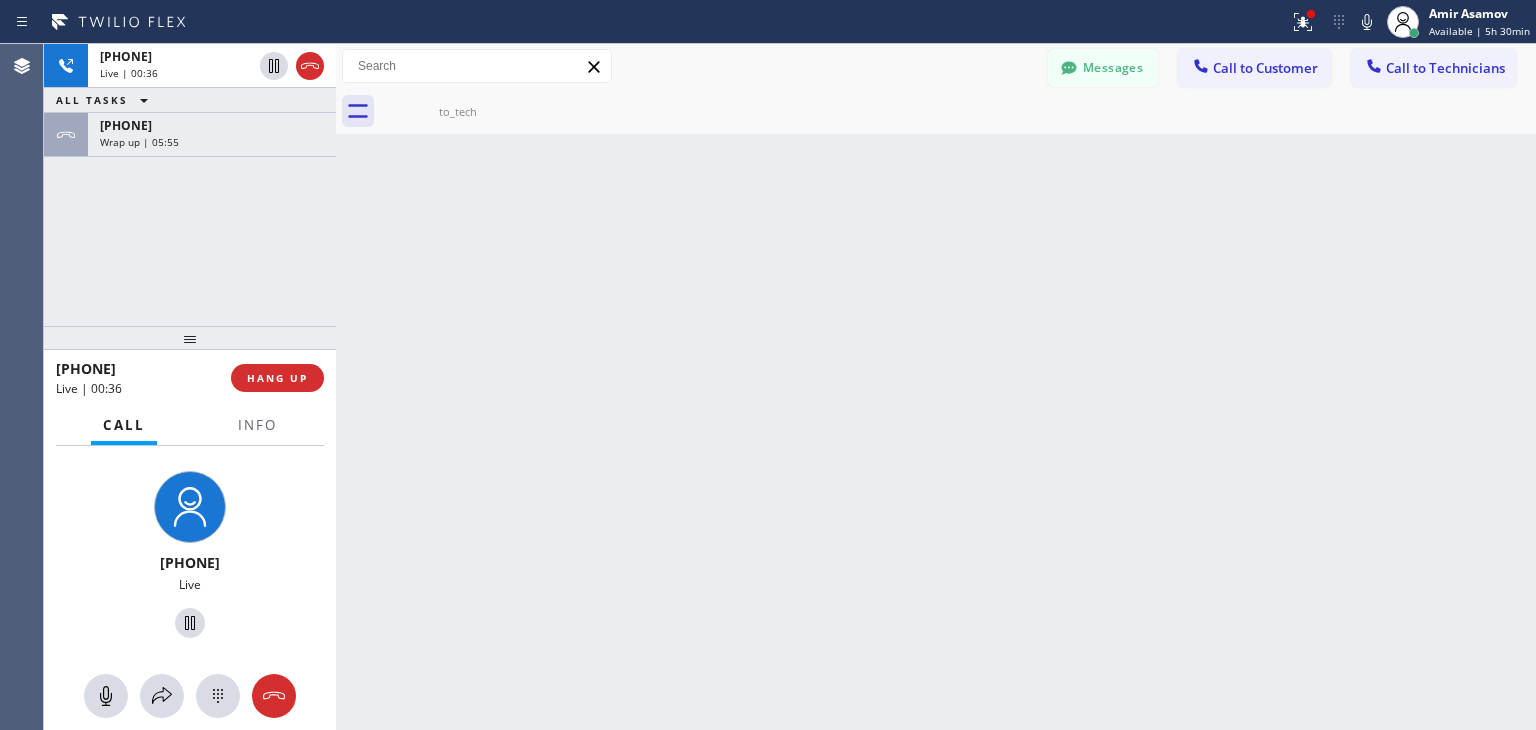 click 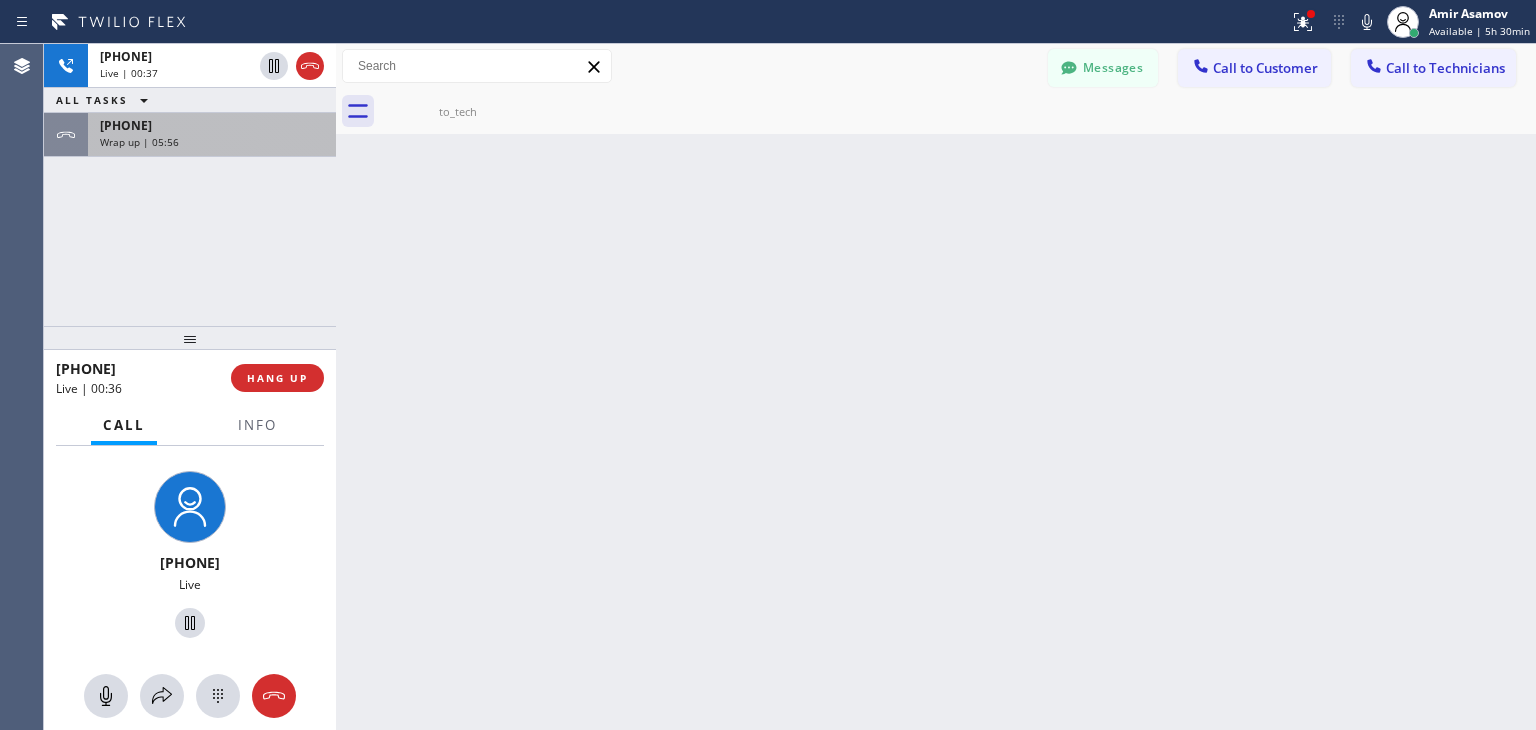 click on "Wrap up | 05:56" at bounding box center [212, 142] 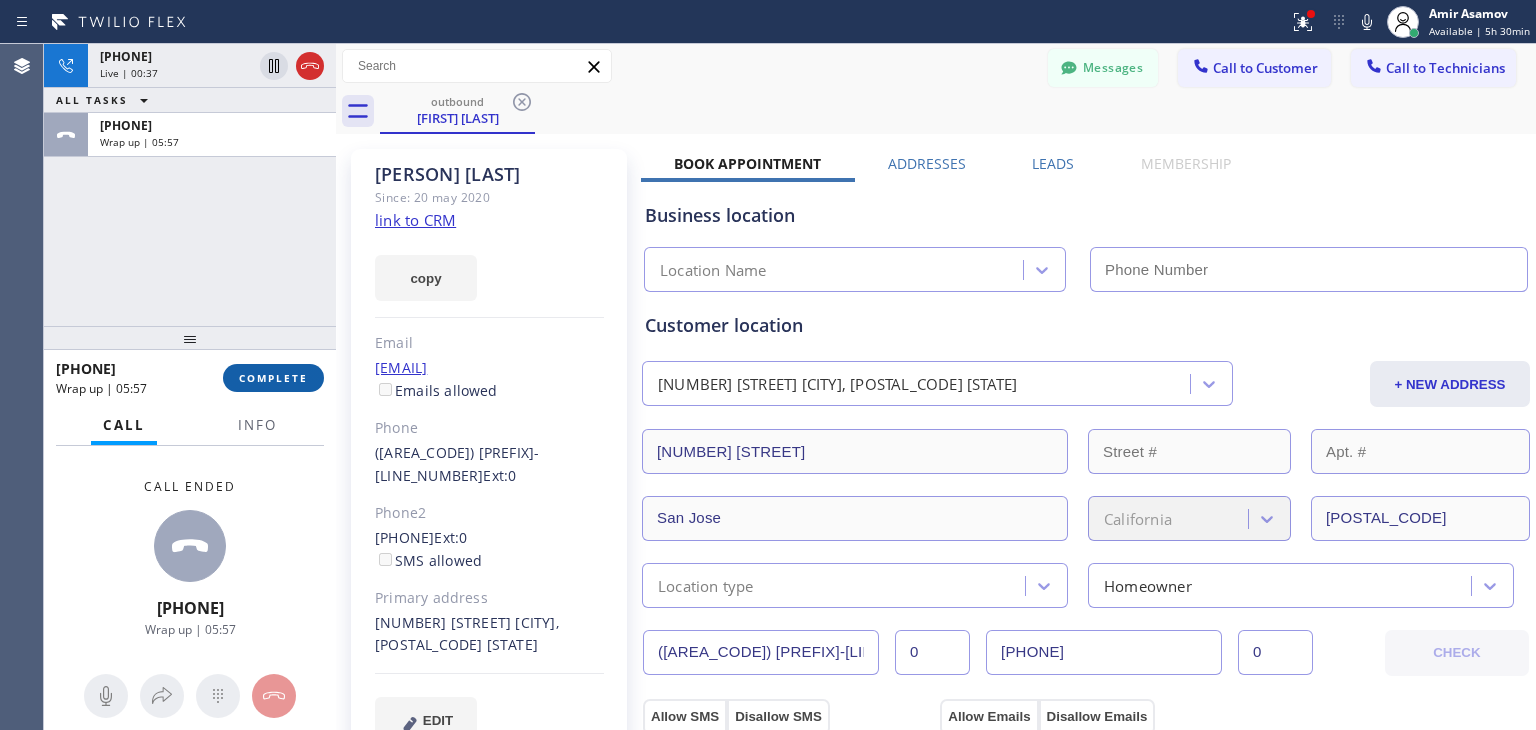 click on "COMPLETE" at bounding box center (273, 378) 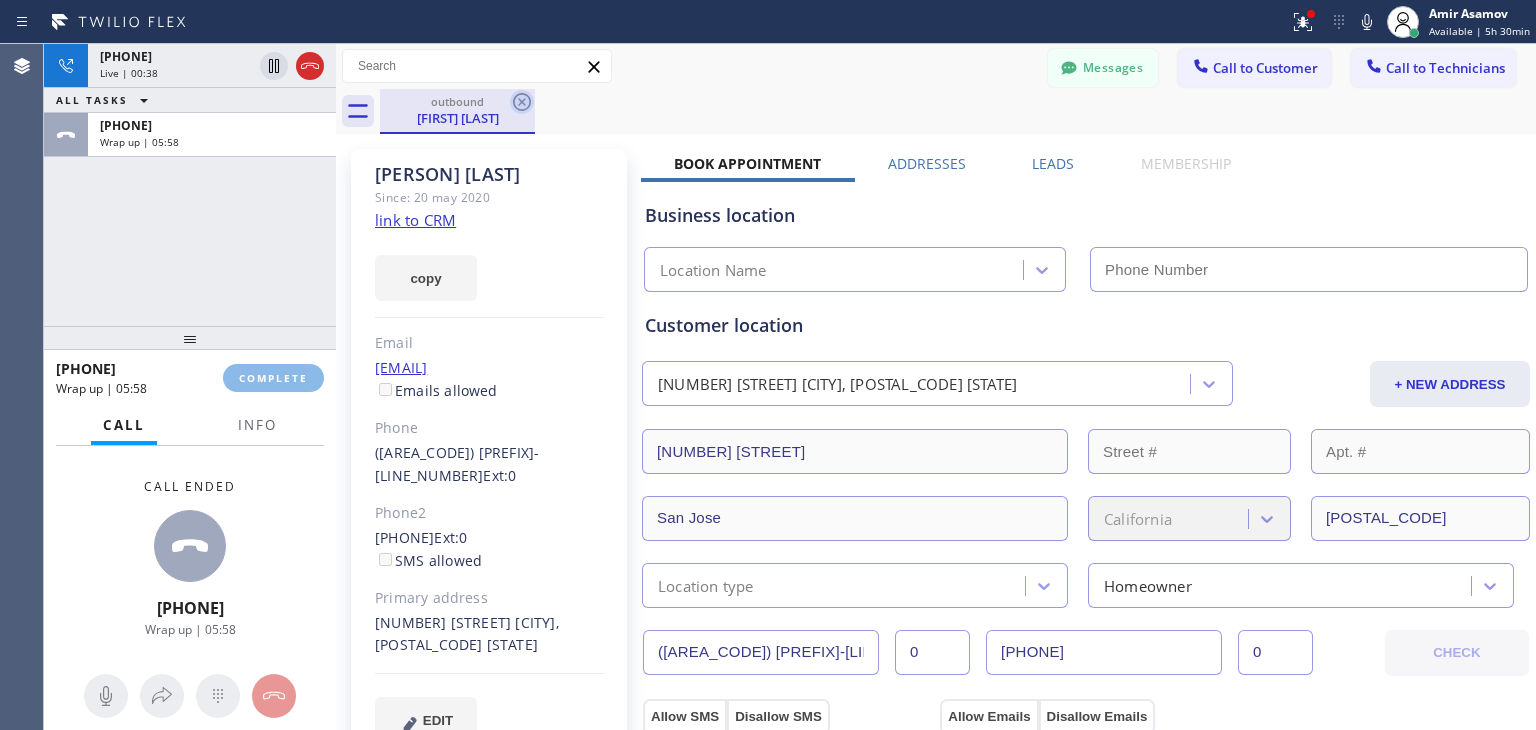 type on "[PHONE]" 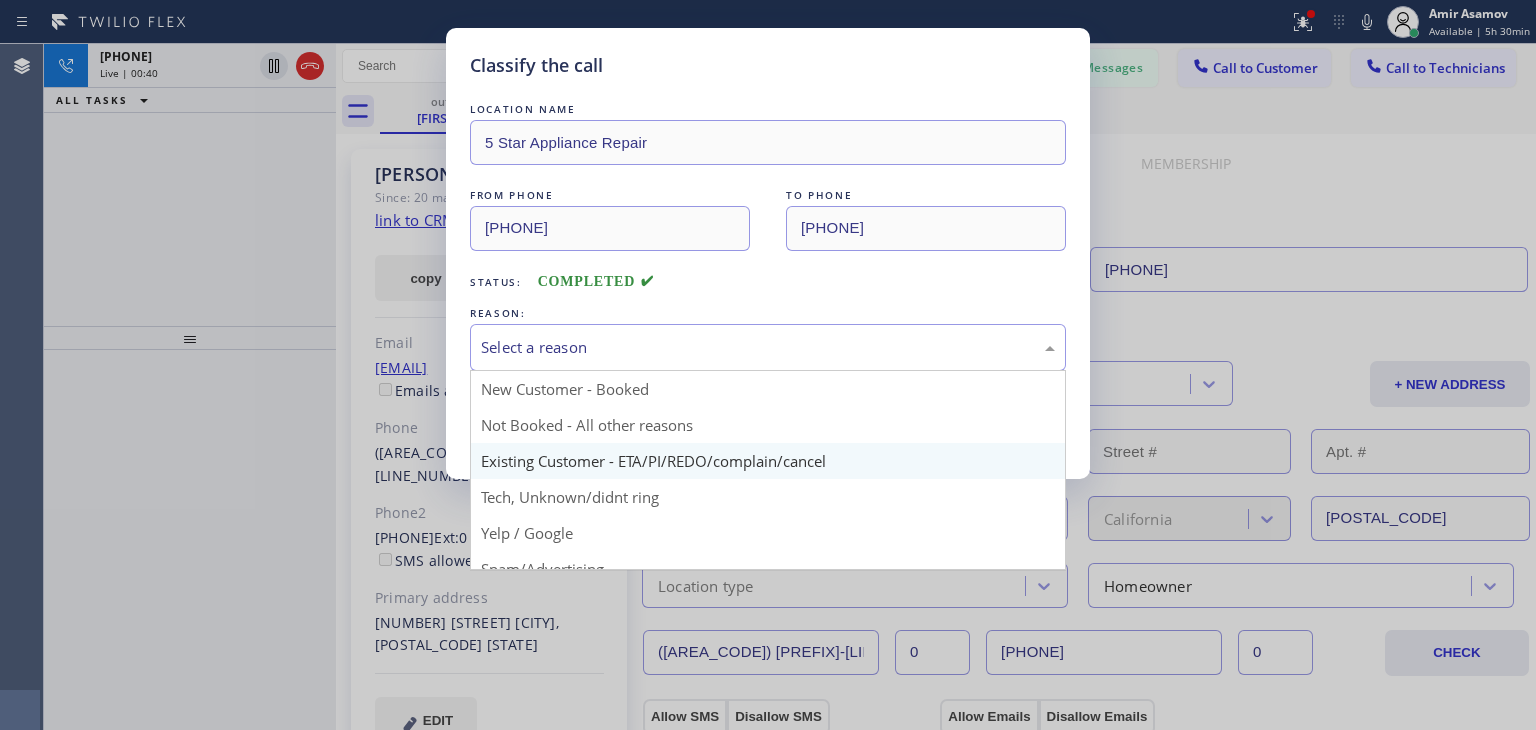 drag, startPoint x: 723, startPoint y: 353, endPoint x: 748, endPoint y: 468, distance: 117.68602 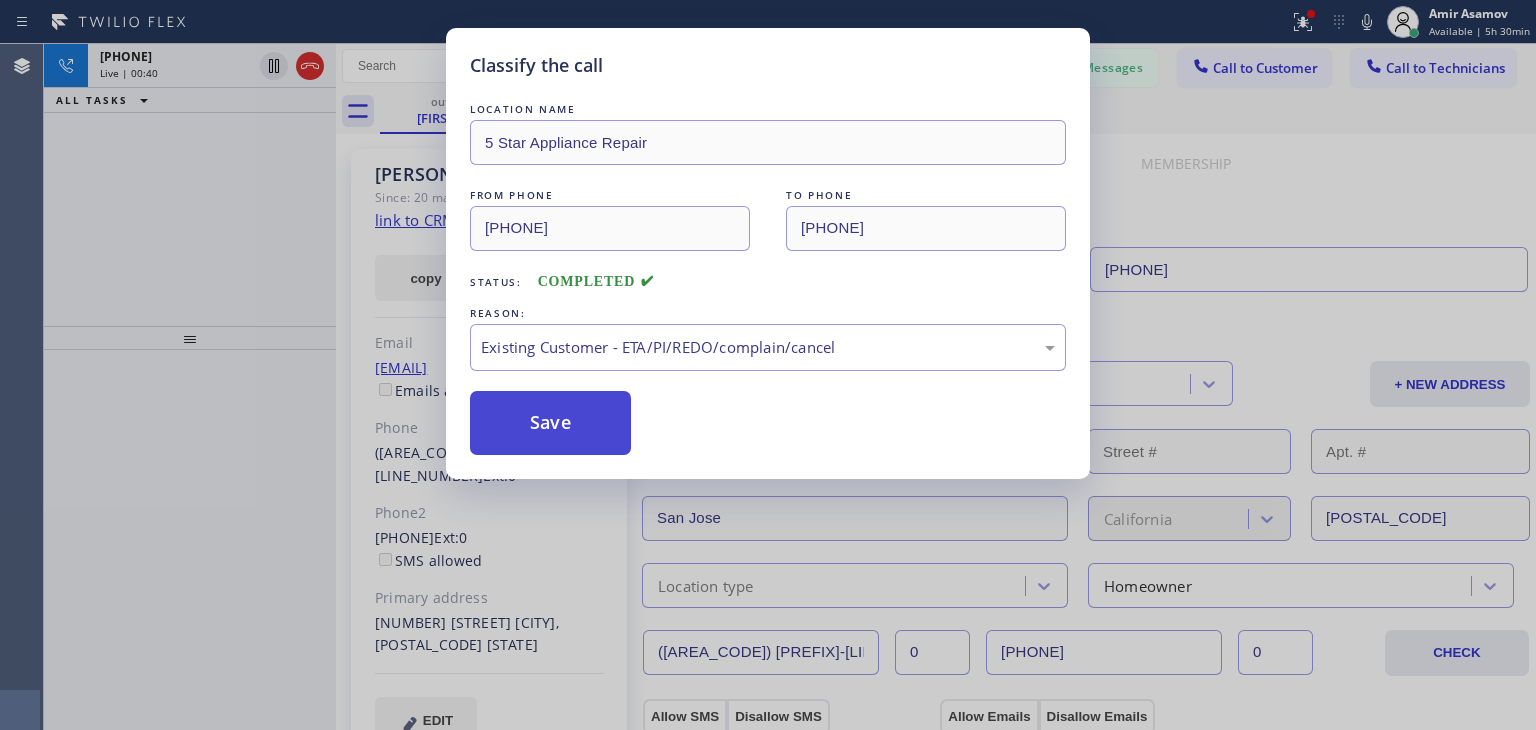 click on "Save" at bounding box center [550, 423] 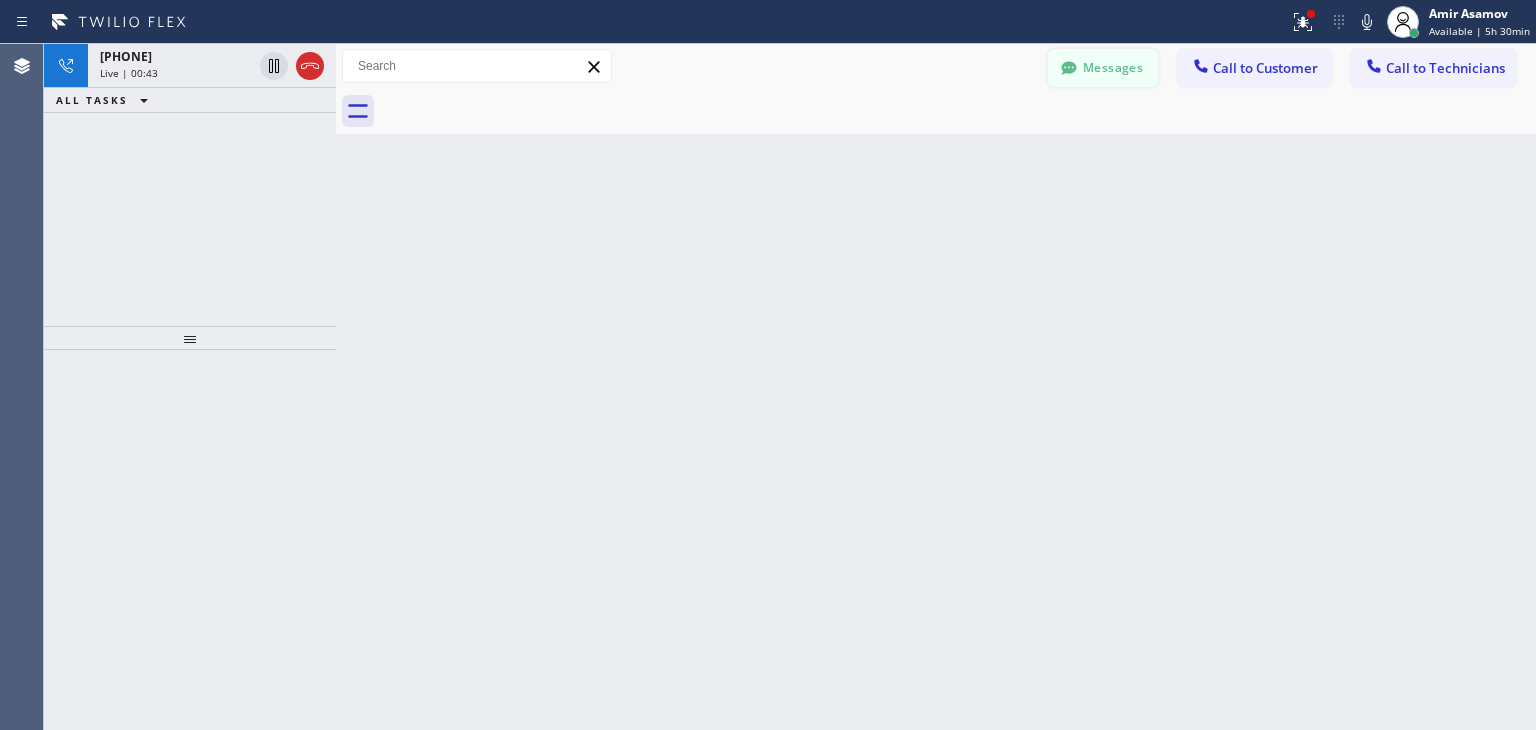 click on "Messages" at bounding box center (1103, 68) 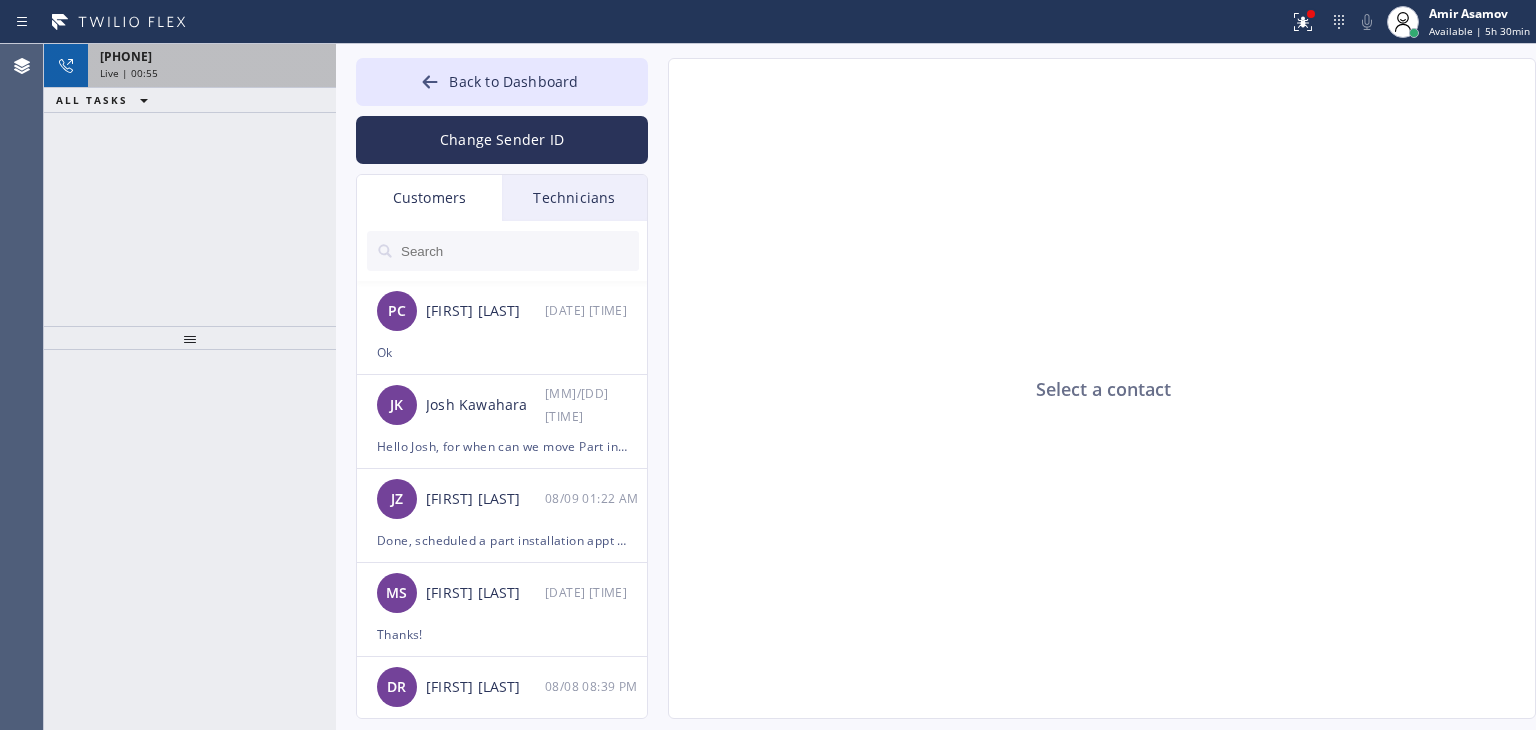 click on "Live | 00:55" at bounding box center [212, 73] 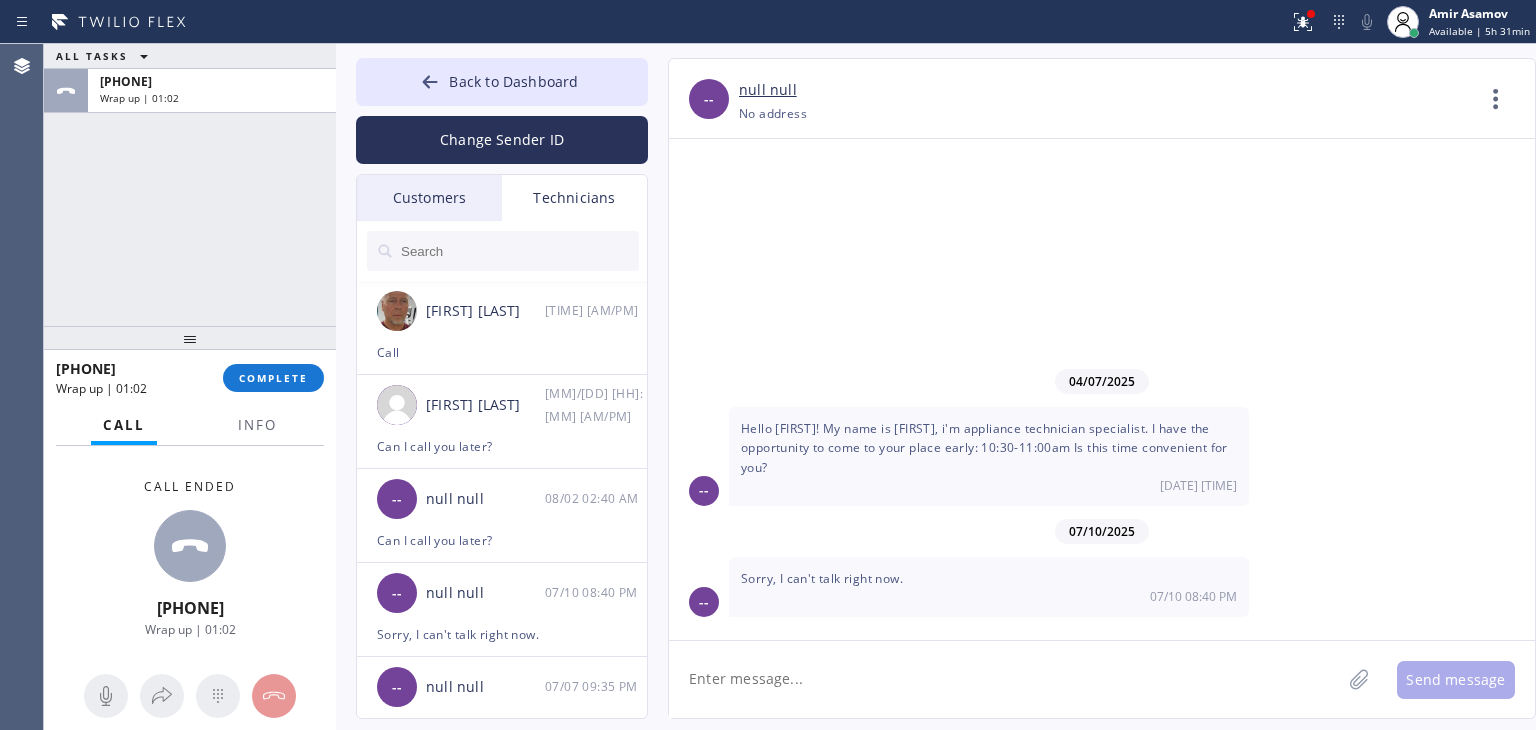click on "Customers" at bounding box center [429, 198] 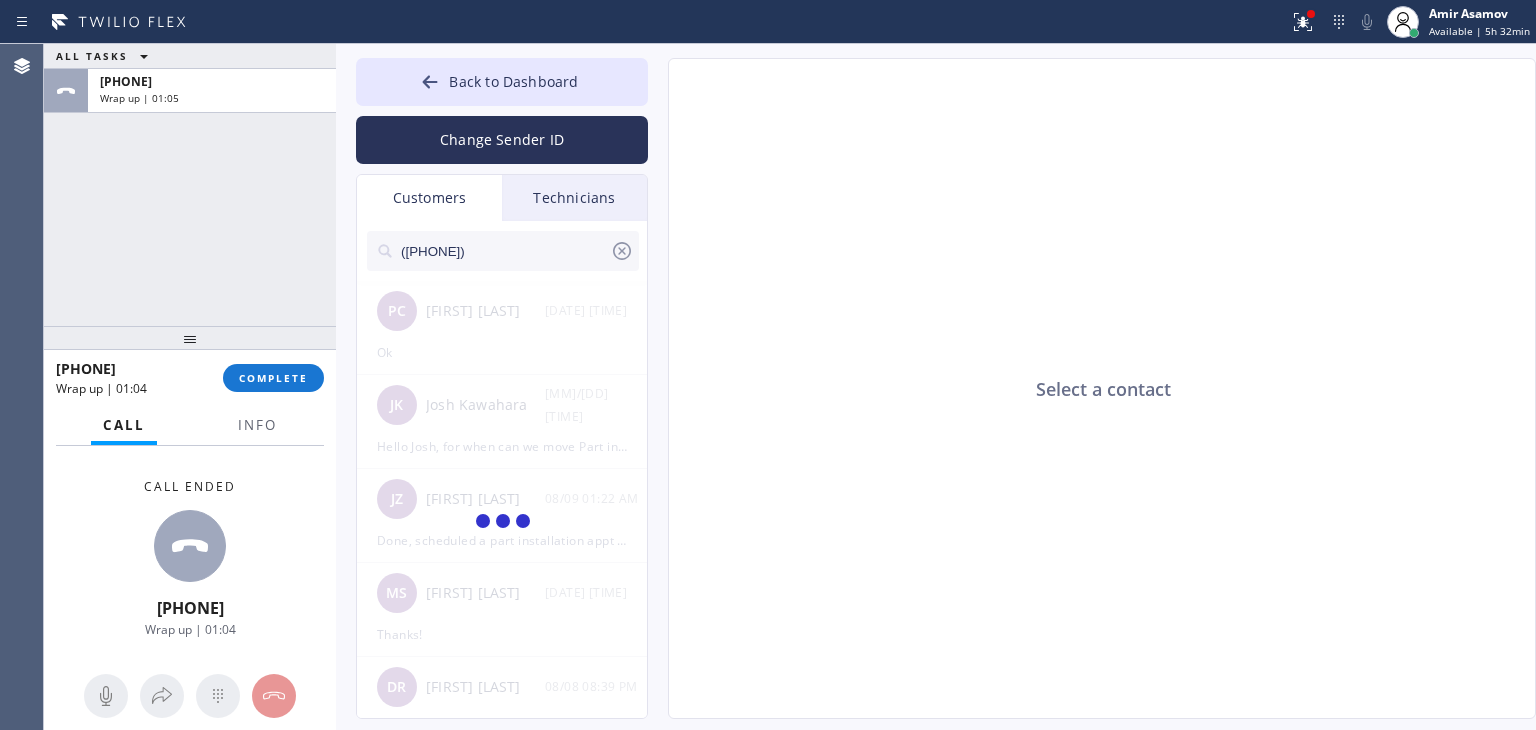 click on "([PHONE])" at bounding box center (504, 251) 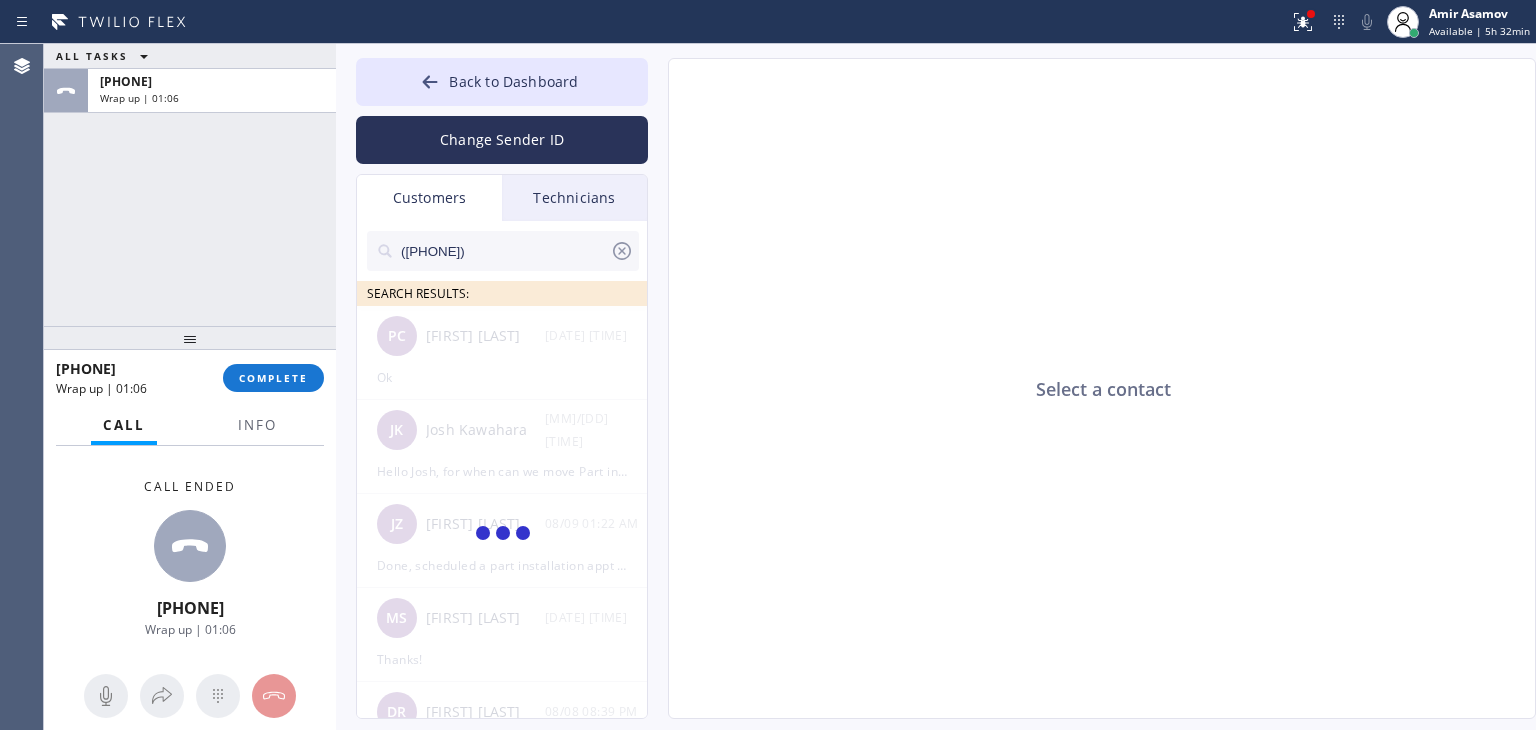 type on "([PHONE])" 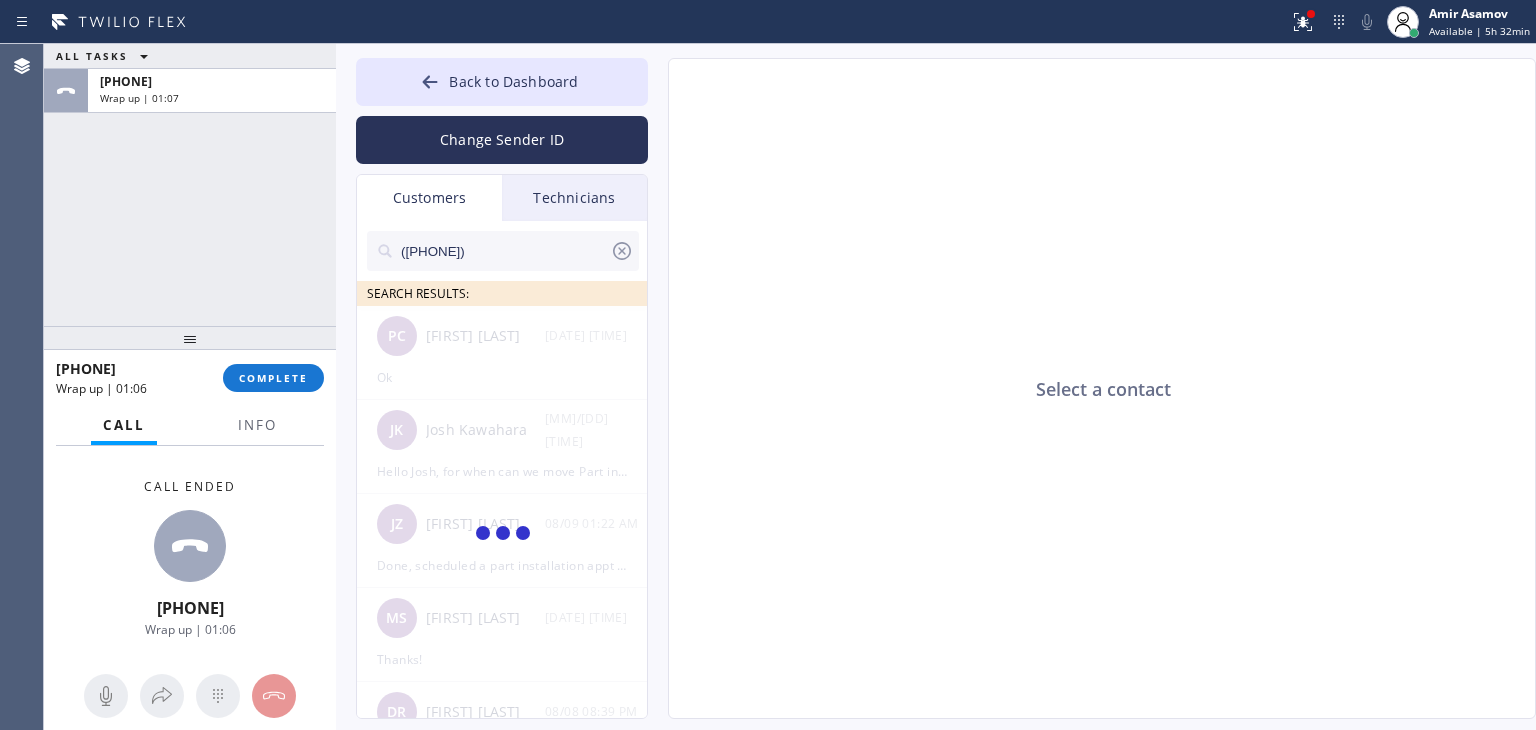 click at bounding box center [503, 535] 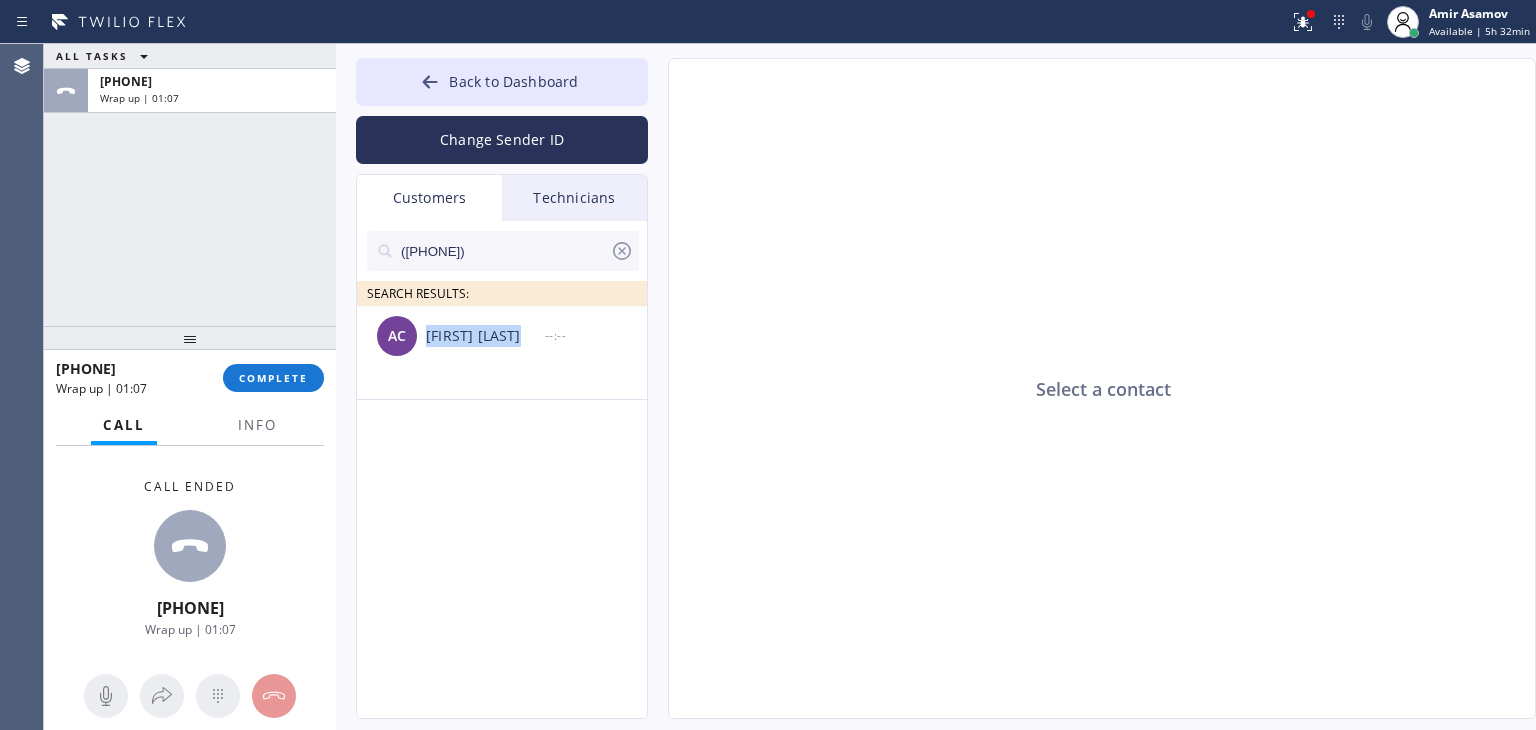 click on "[FIRST] [LAST]" at bounding box center [485, 336] 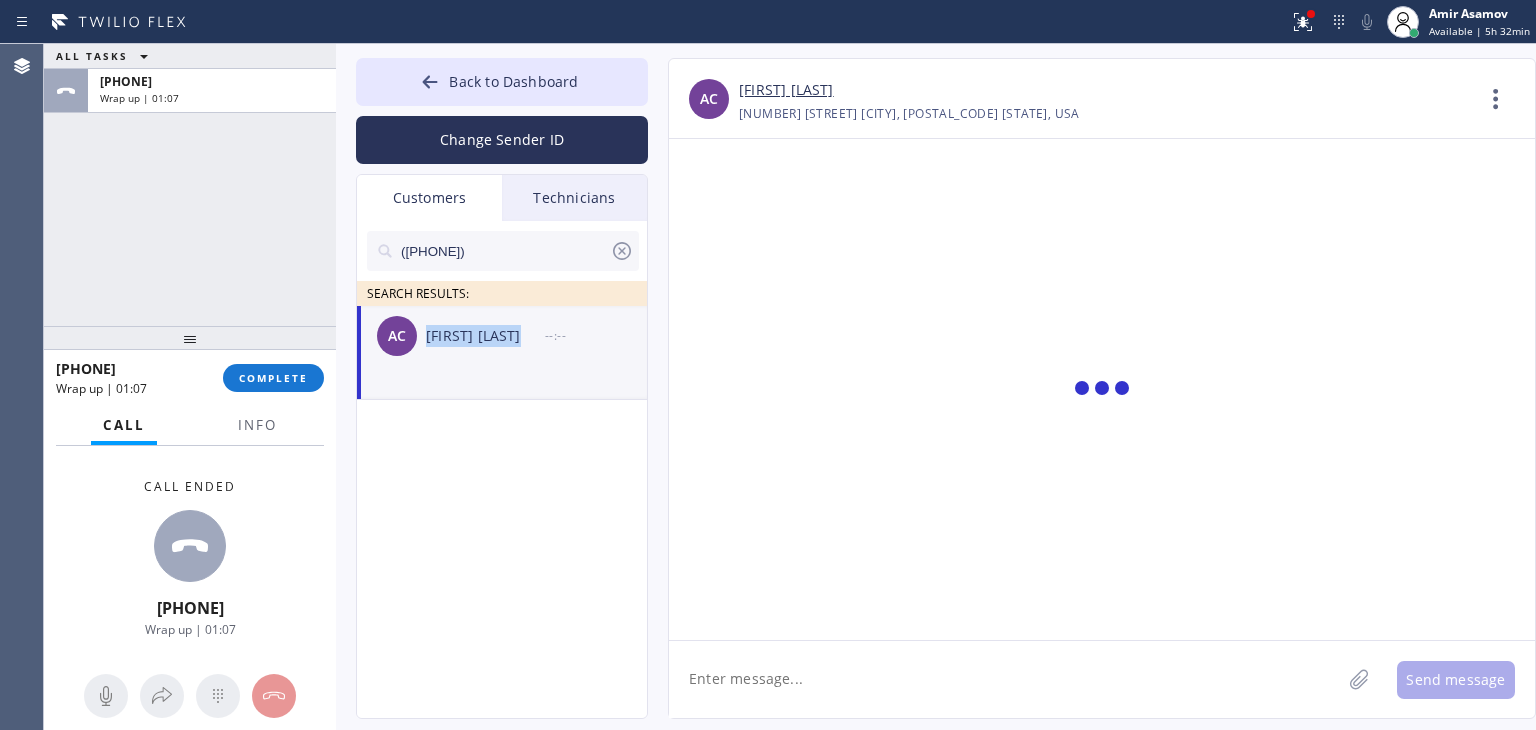click on "[FIRST] [LAST]" at bounding box center (485, 336) 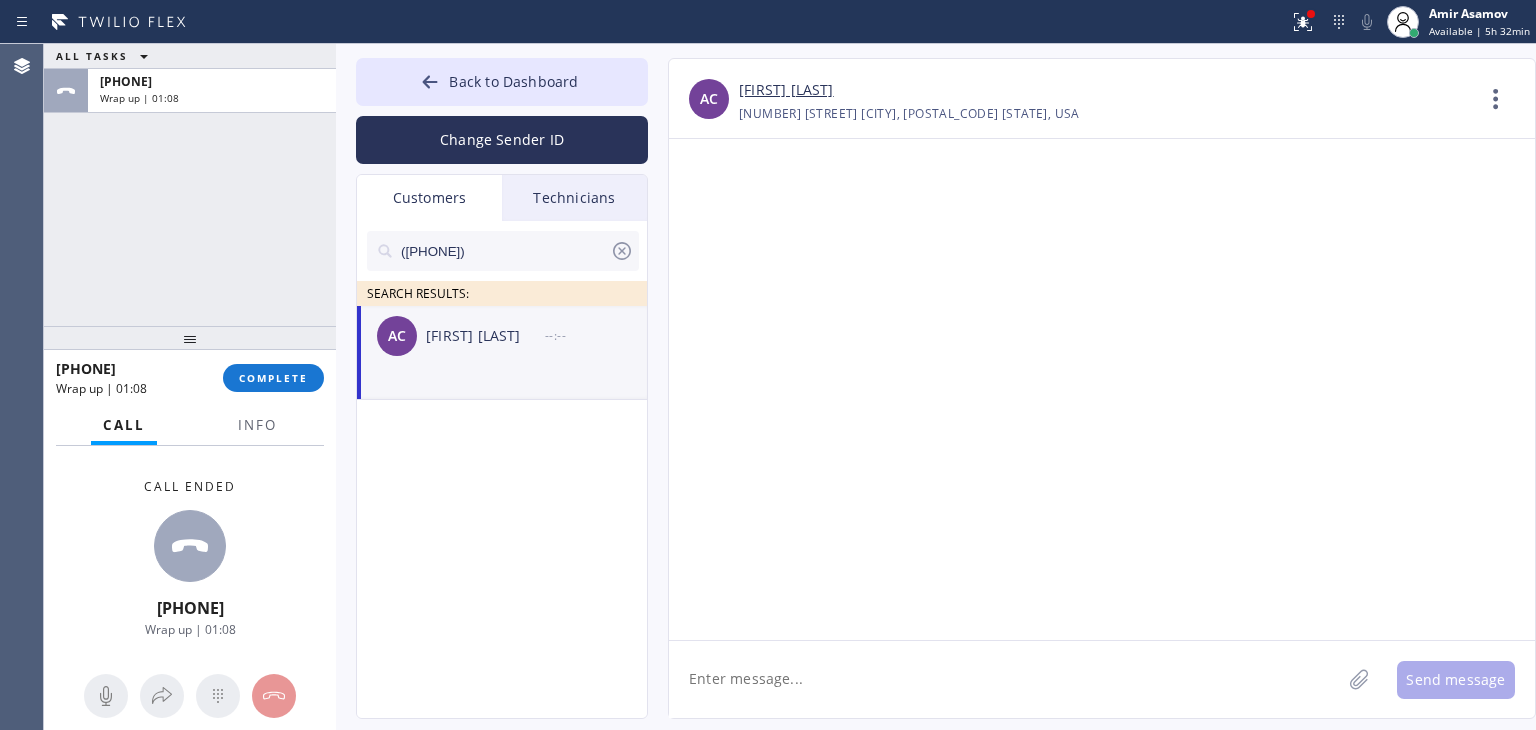 click 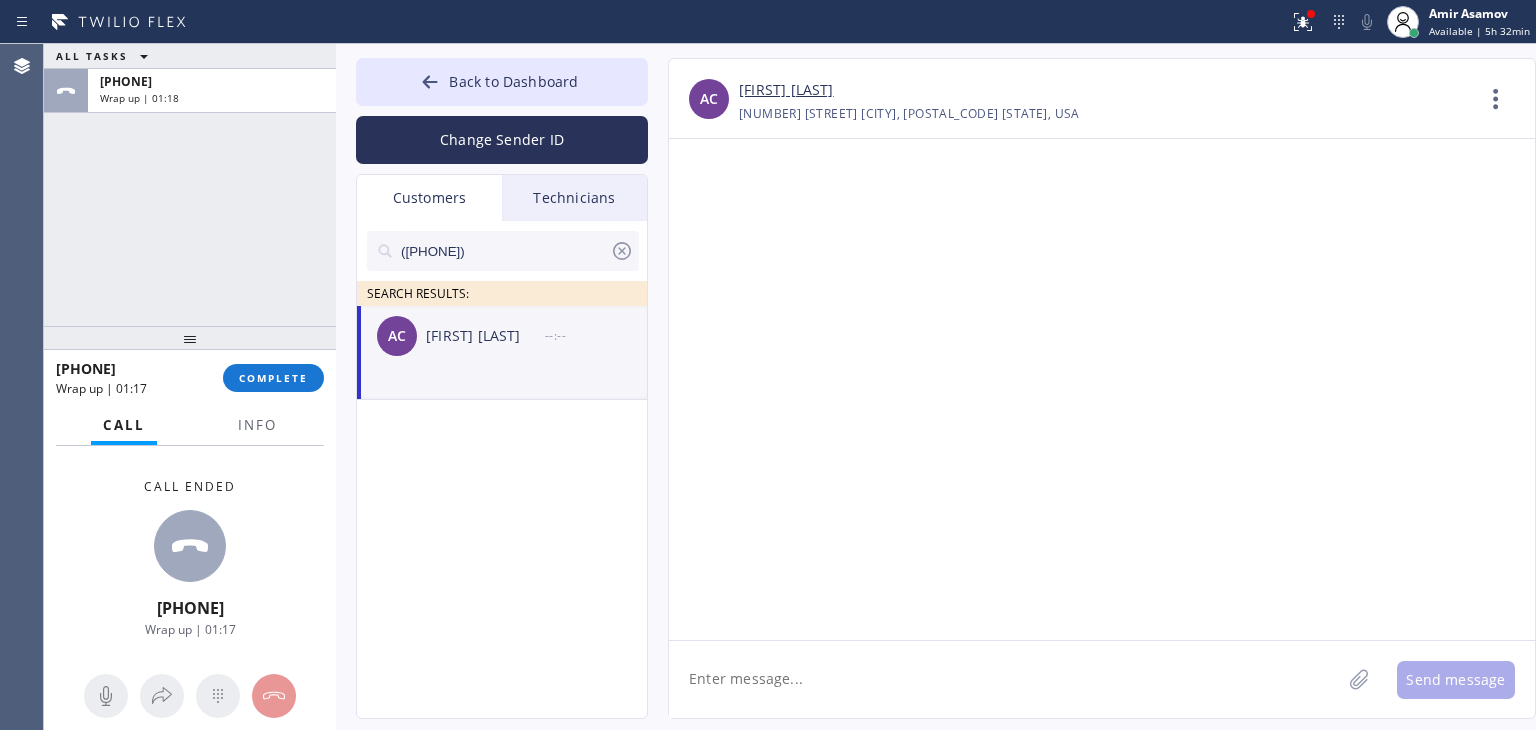 paste on "Good day! This is the appliance repair company. Unfortunately our phone rep made a mistake. We don't have a tech that services your appliance in your area at the moment. We need to cancel your appointment. Our apologies." 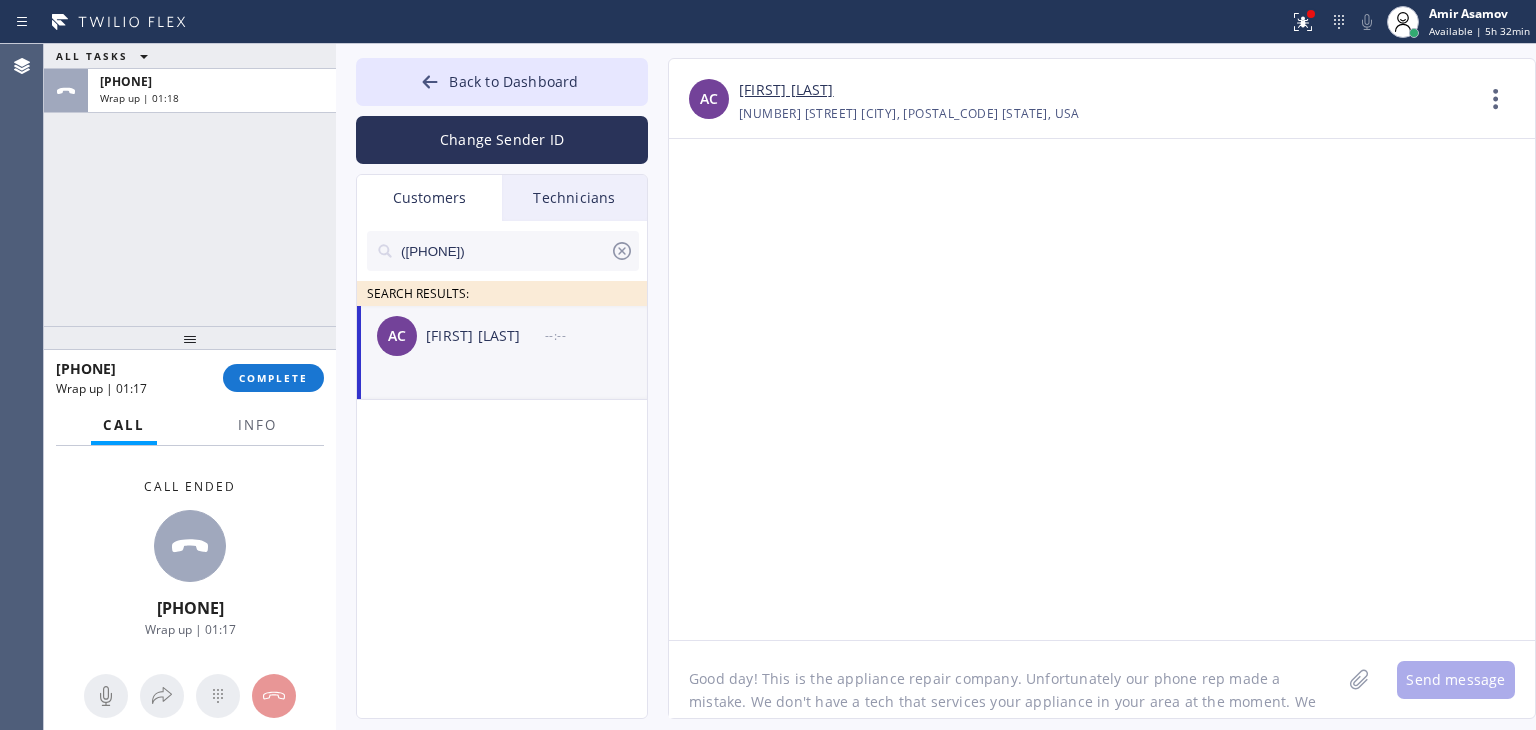 scroll, scrollTop: 16, scrollLeft: 0, axis: vertical 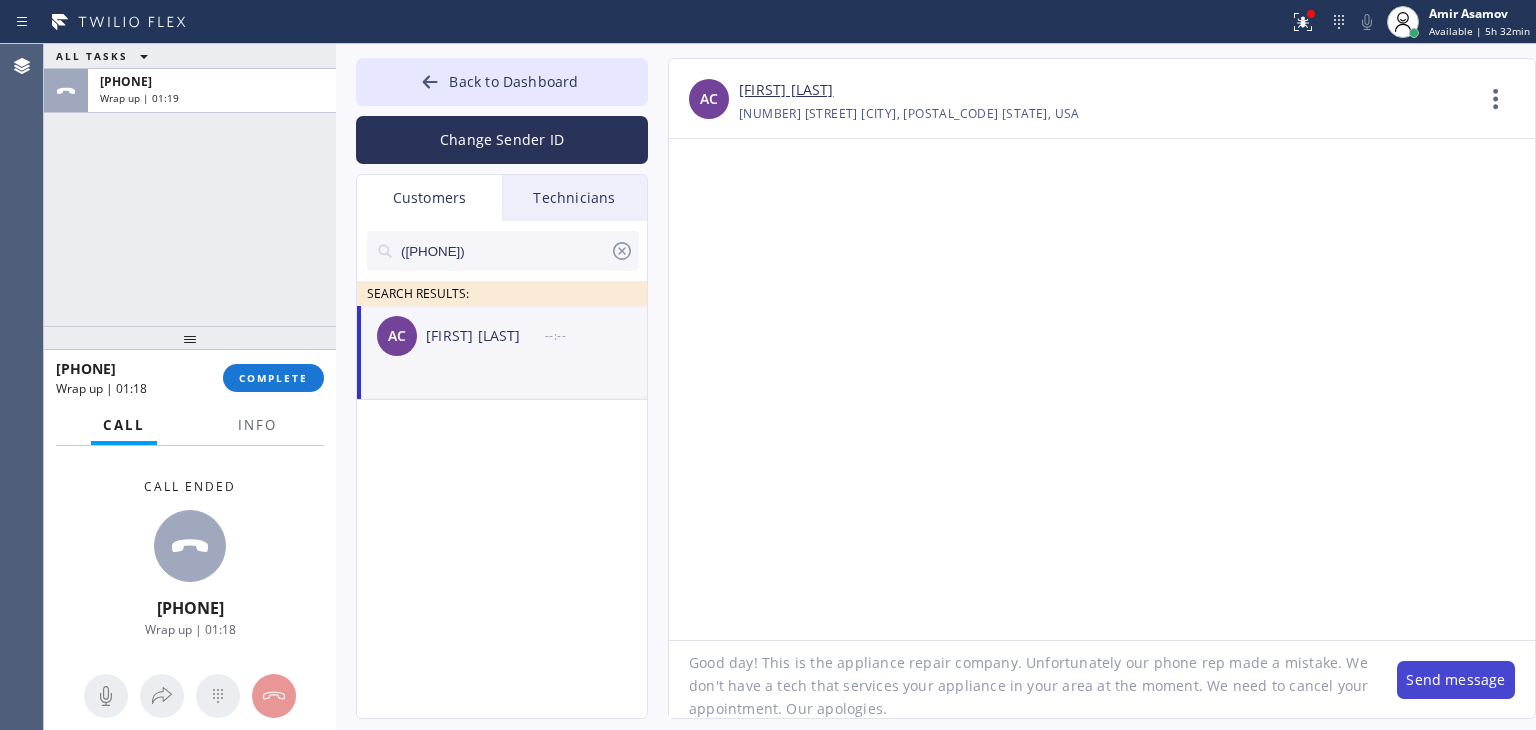type on "Good day! This is the appliance repair company. Unfortunately our phone rep made a mistake. We don't have a tech that services your appliance in your area at the moment. We need to cancel your appointment. Our apologies." 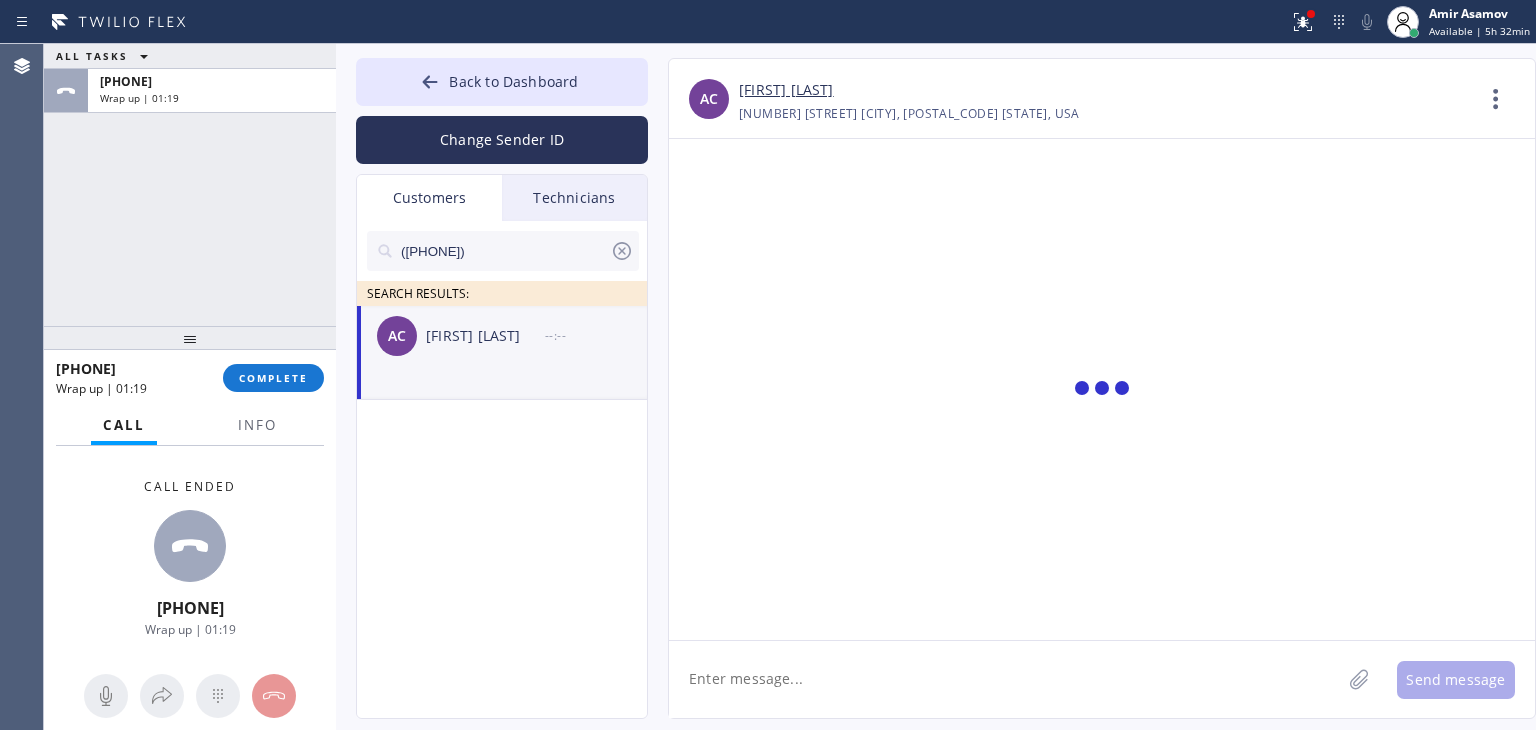 scroll, scrollTop: 0, scrollLeft: 0, axis: both 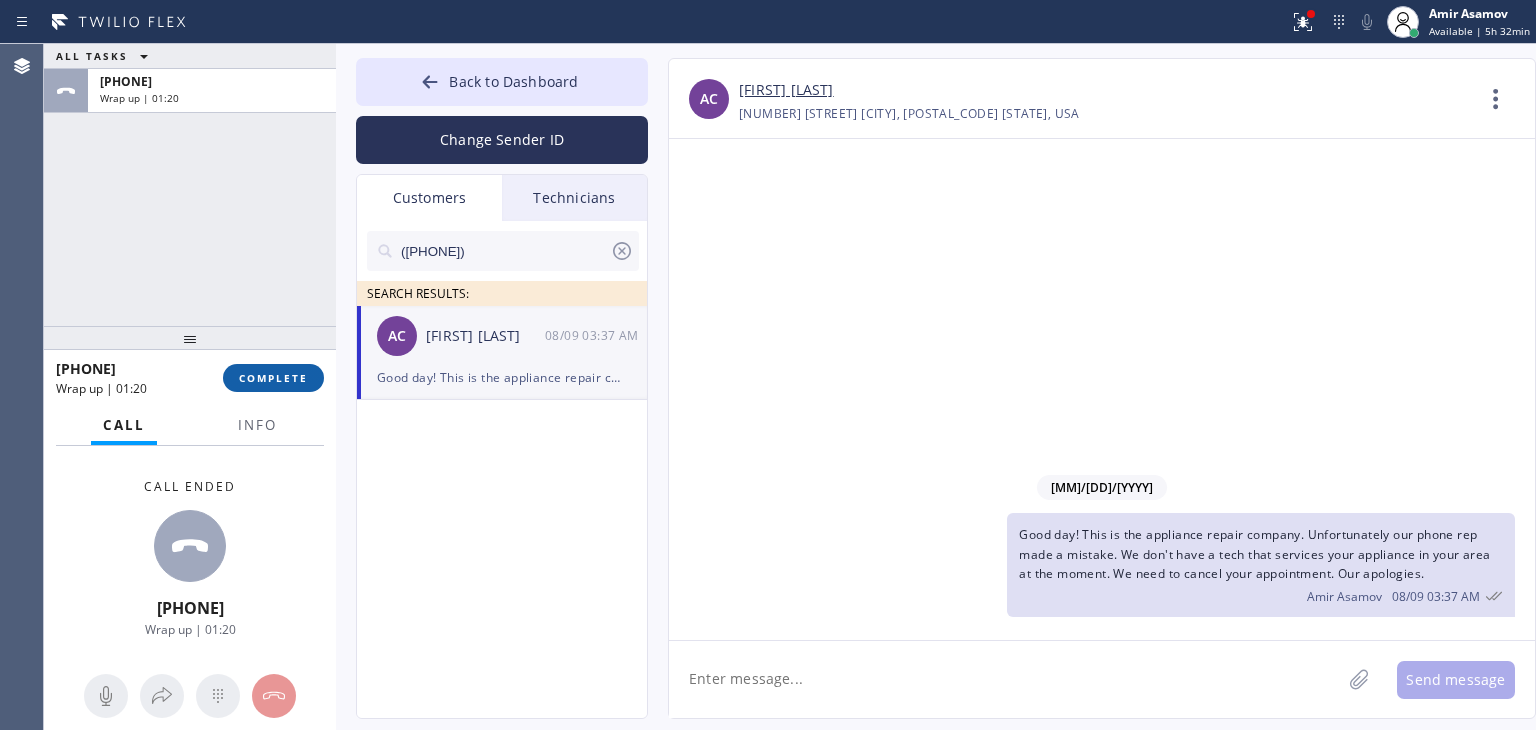 drag, startPoint x: 286, startPoint y: 394, endPoint x: 290, endPoint y: 380, distance: 14.56022 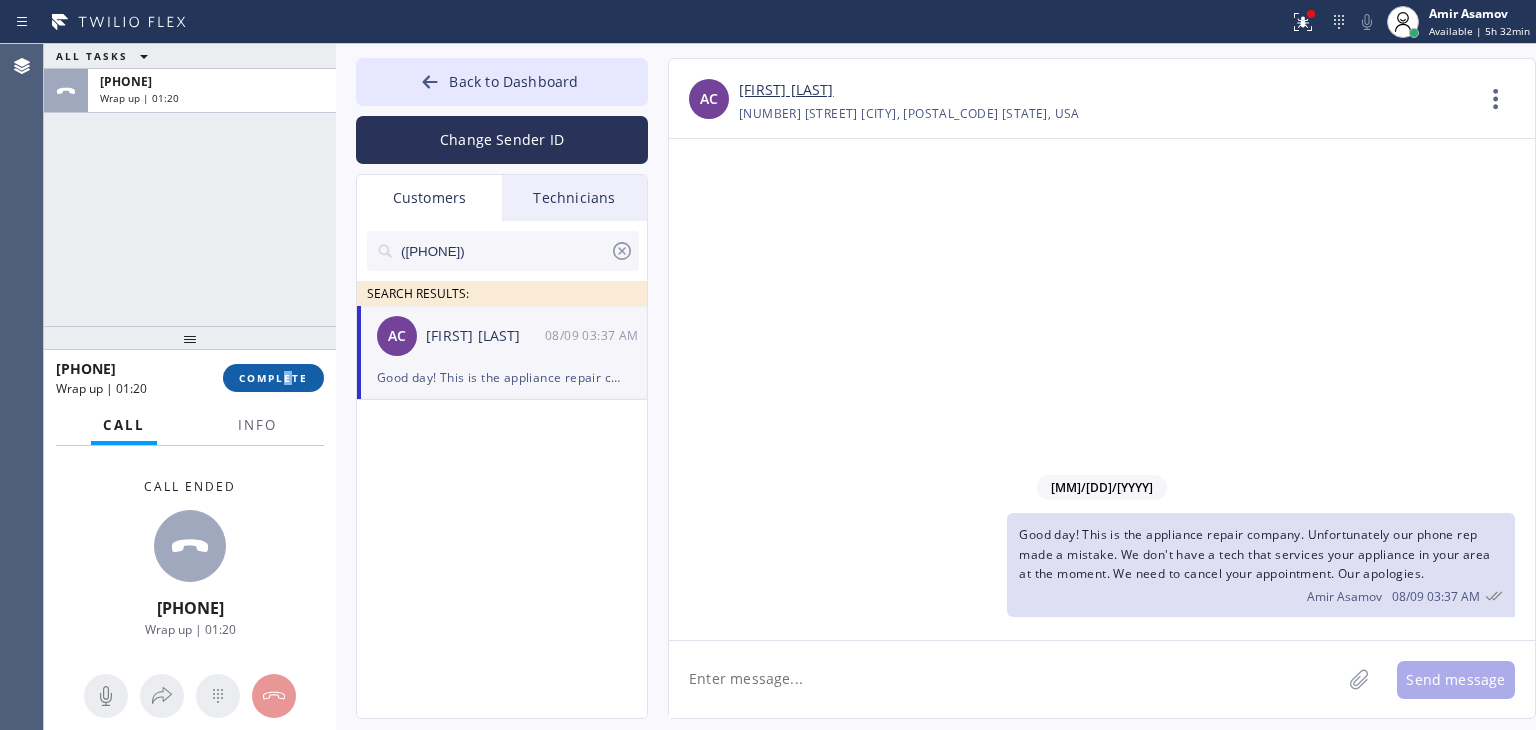 click on "COMPLETE" at bounding box center (273, 378) 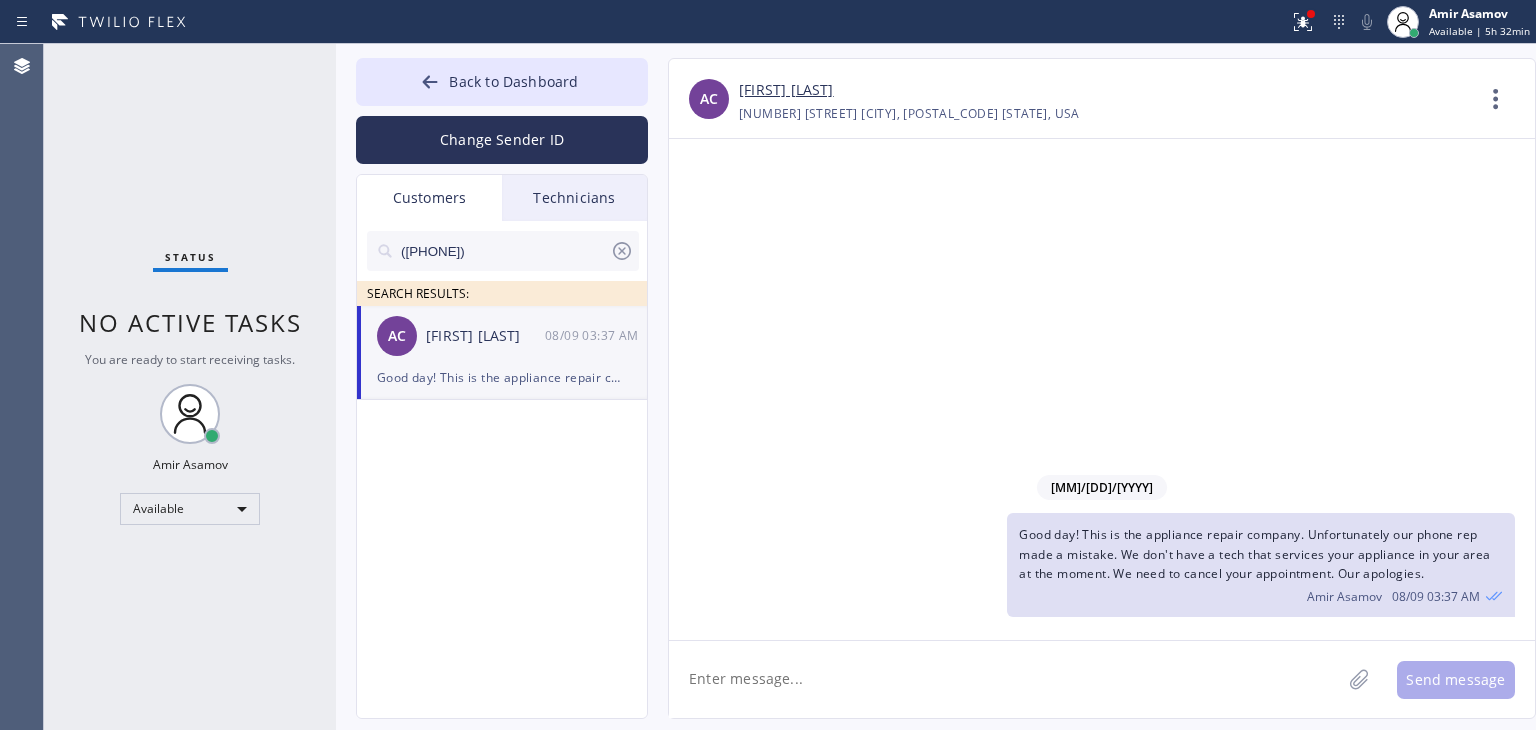 click 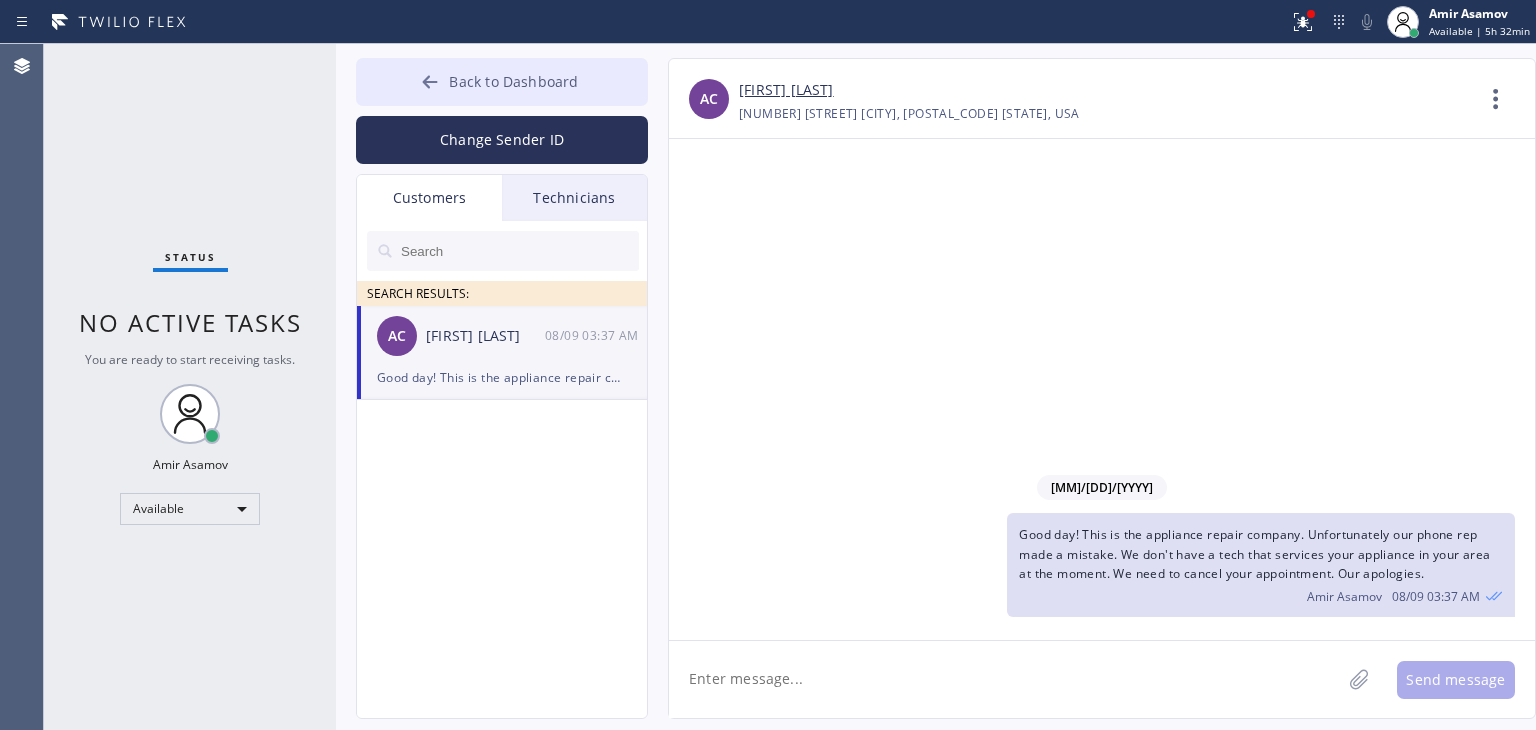 click on "Back to Dashboard" at bounding box center [502, 82] 